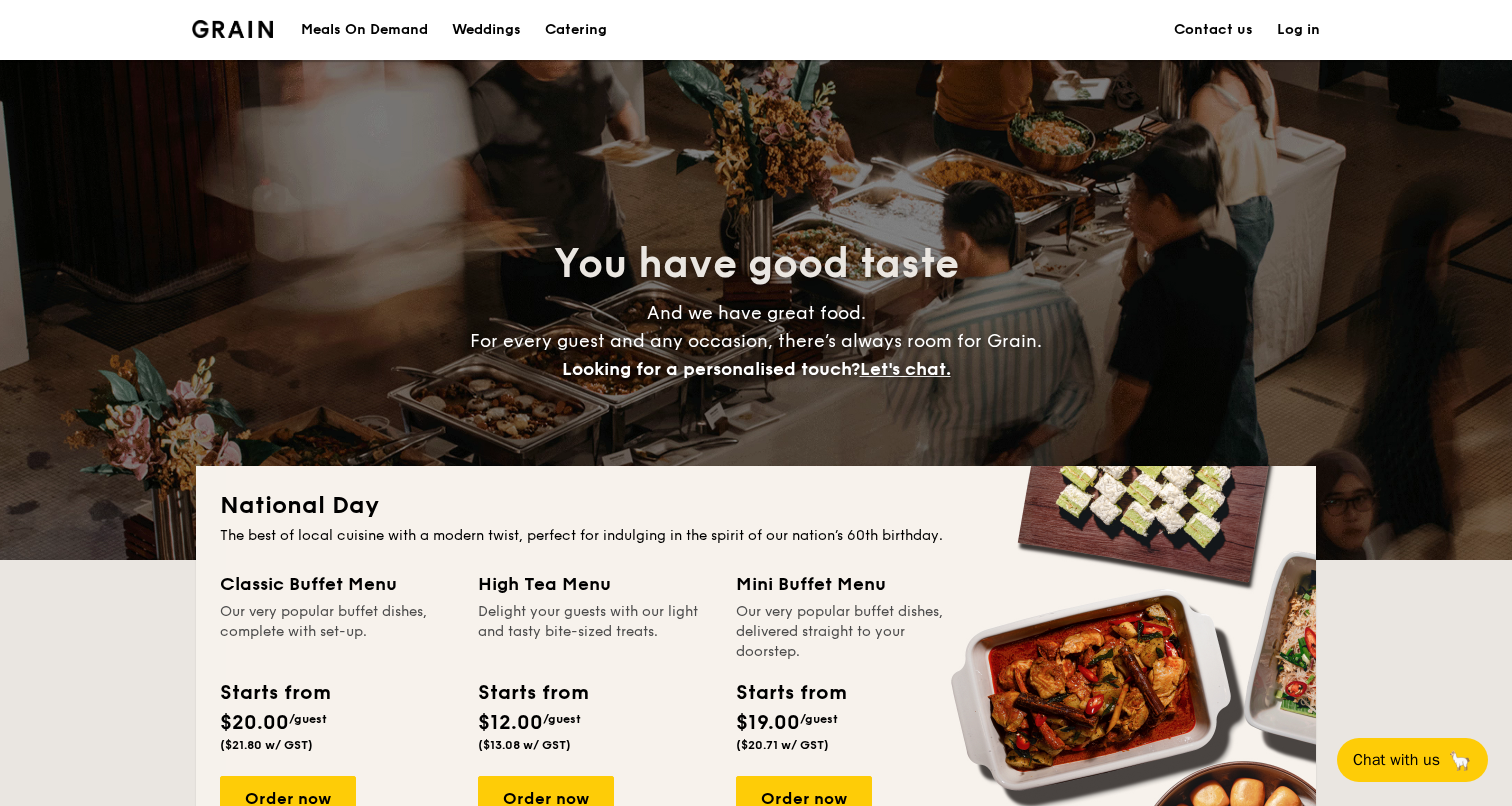scroll, scrollTop: 0, scrollLeft: 0, axis: both 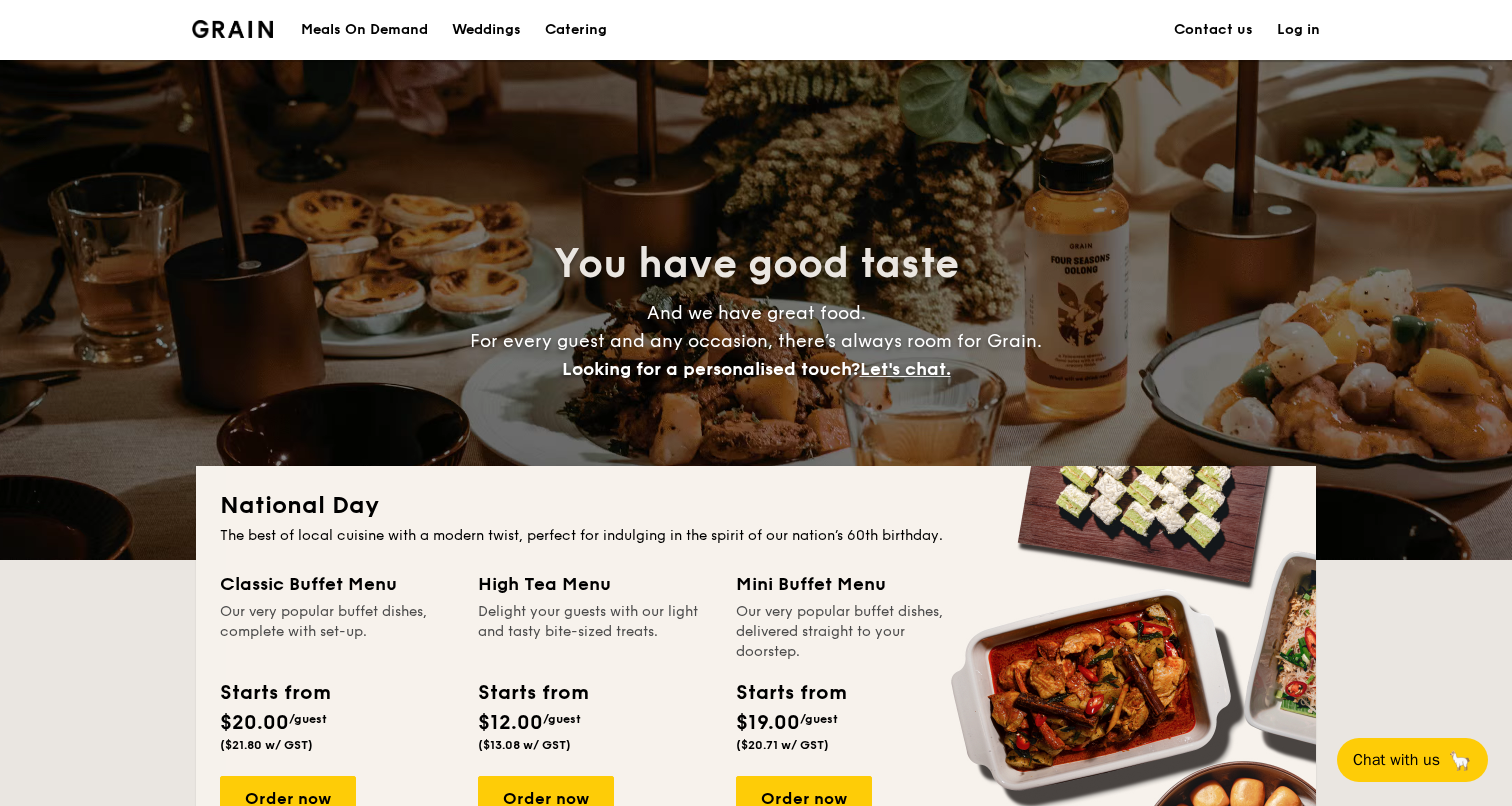 drag, startPoint x: 1306, startPoint y: 31, endPoint x: 1291, endPoint y: 45, distance: 20.518284 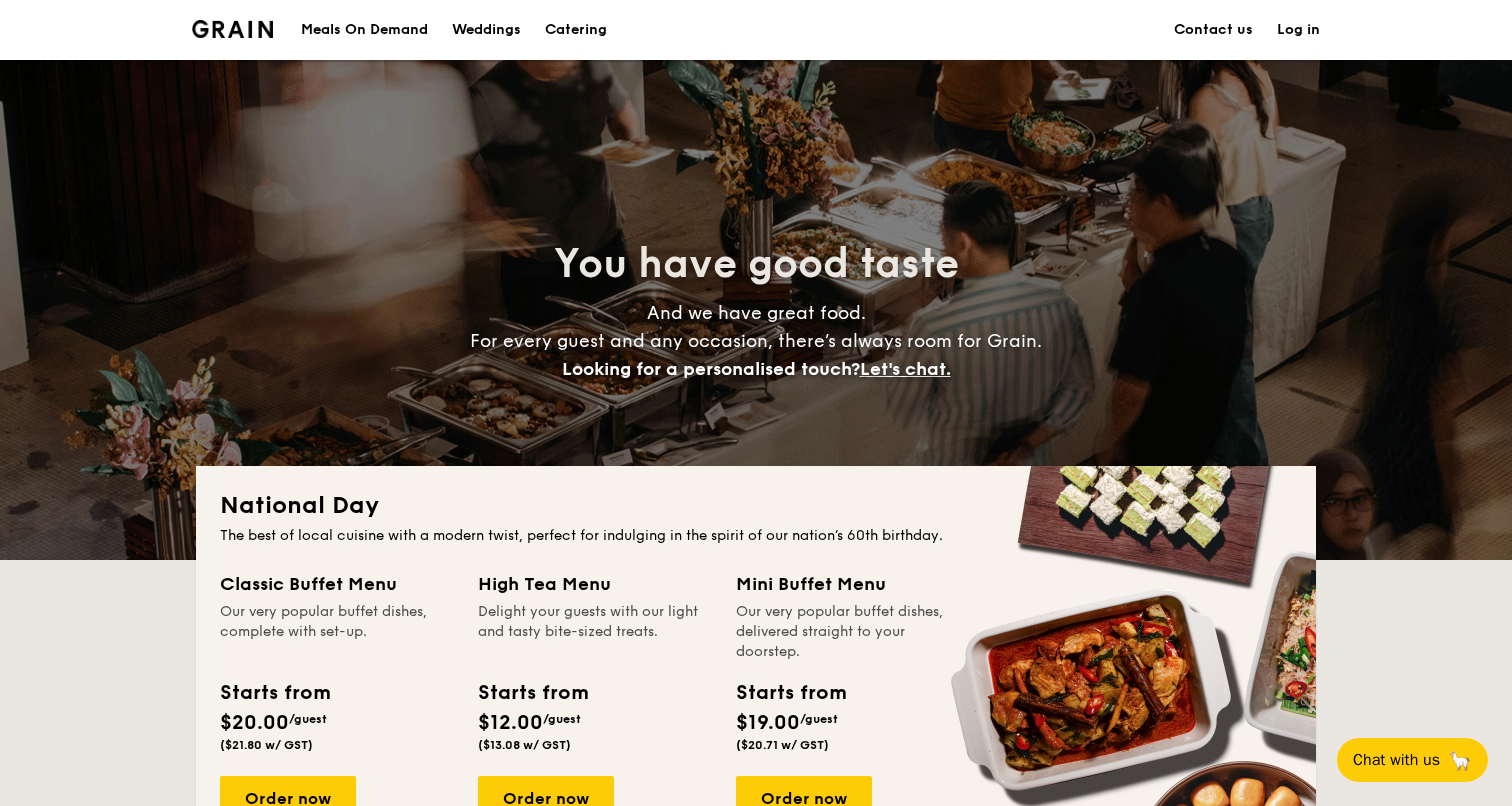click on "Log in" at bounding box center (1298, 30) 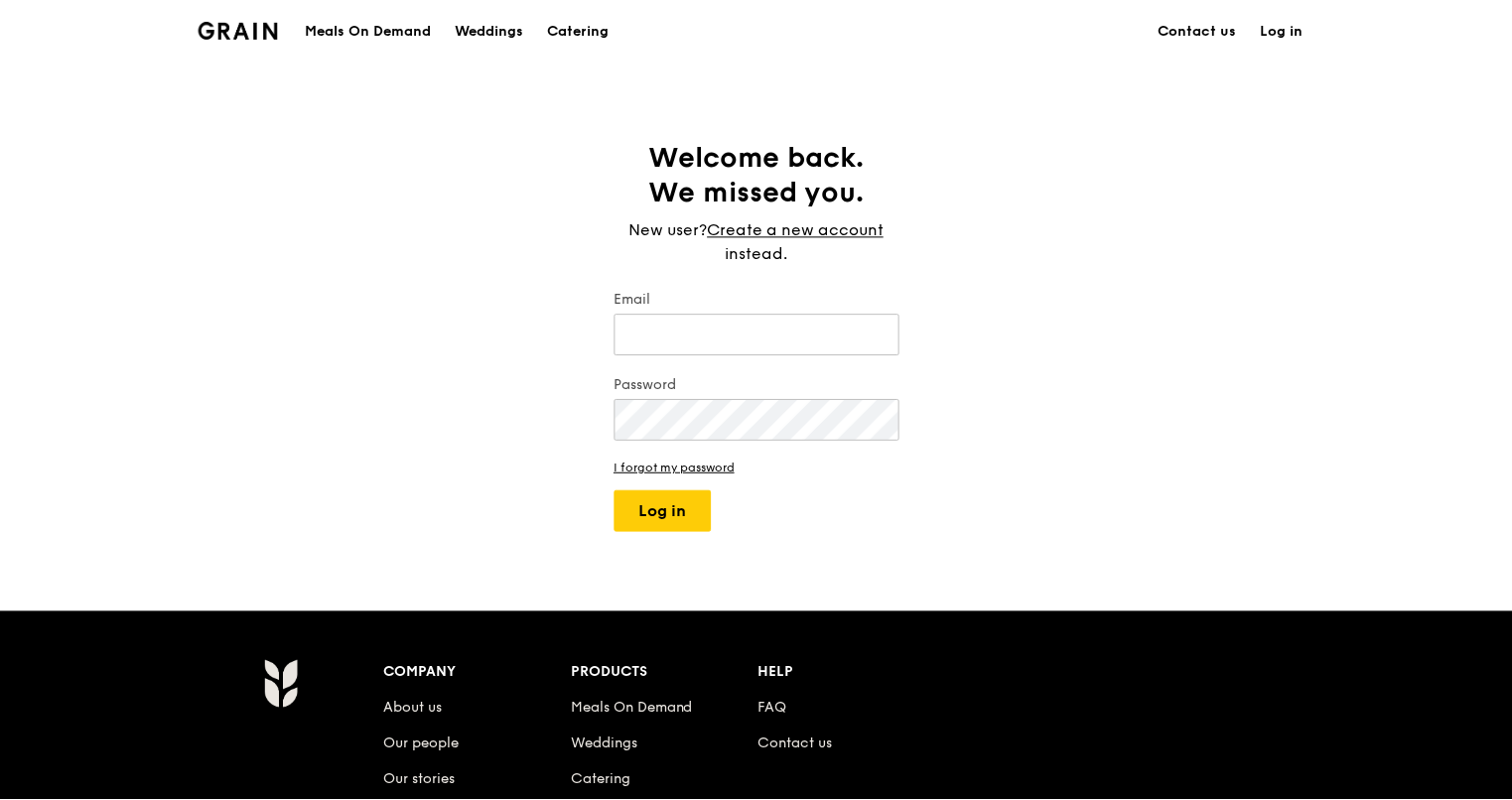 scroll, scrollTop: 0, scrollLeft: 0, axis: both 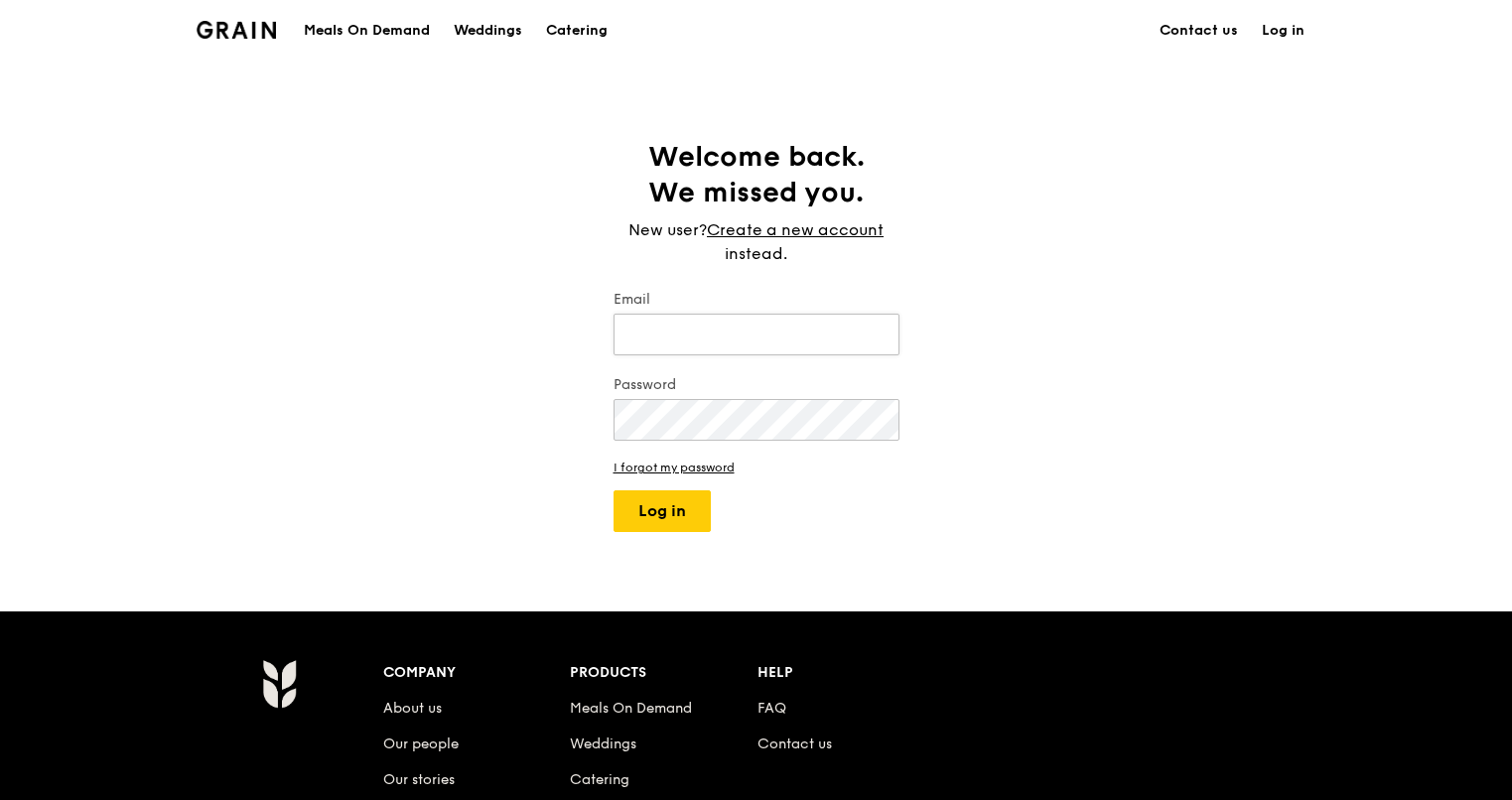 click on "Email" at bounding box center [756, 334] 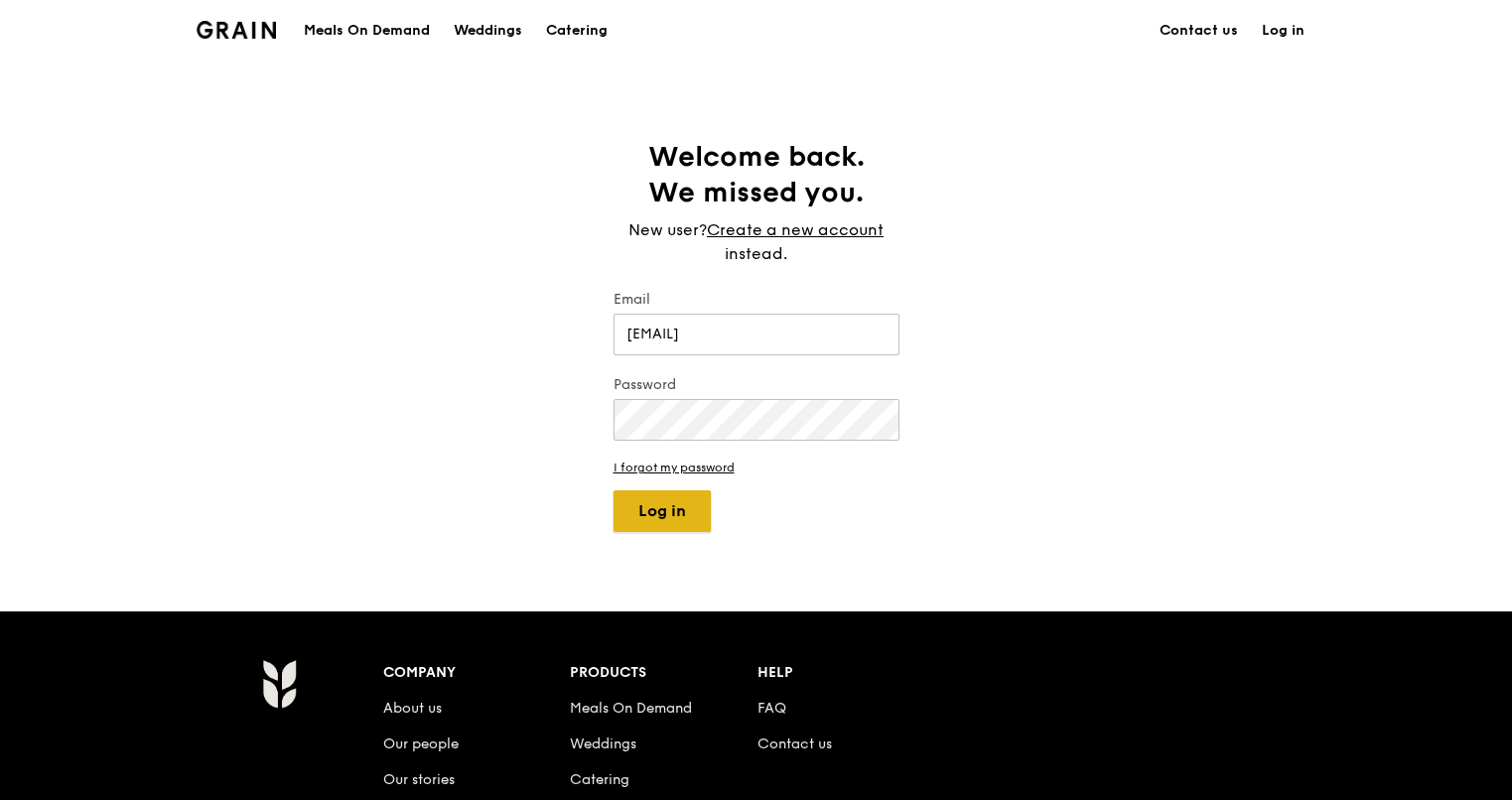 click on "Log in" at bounding box center [662, 511] 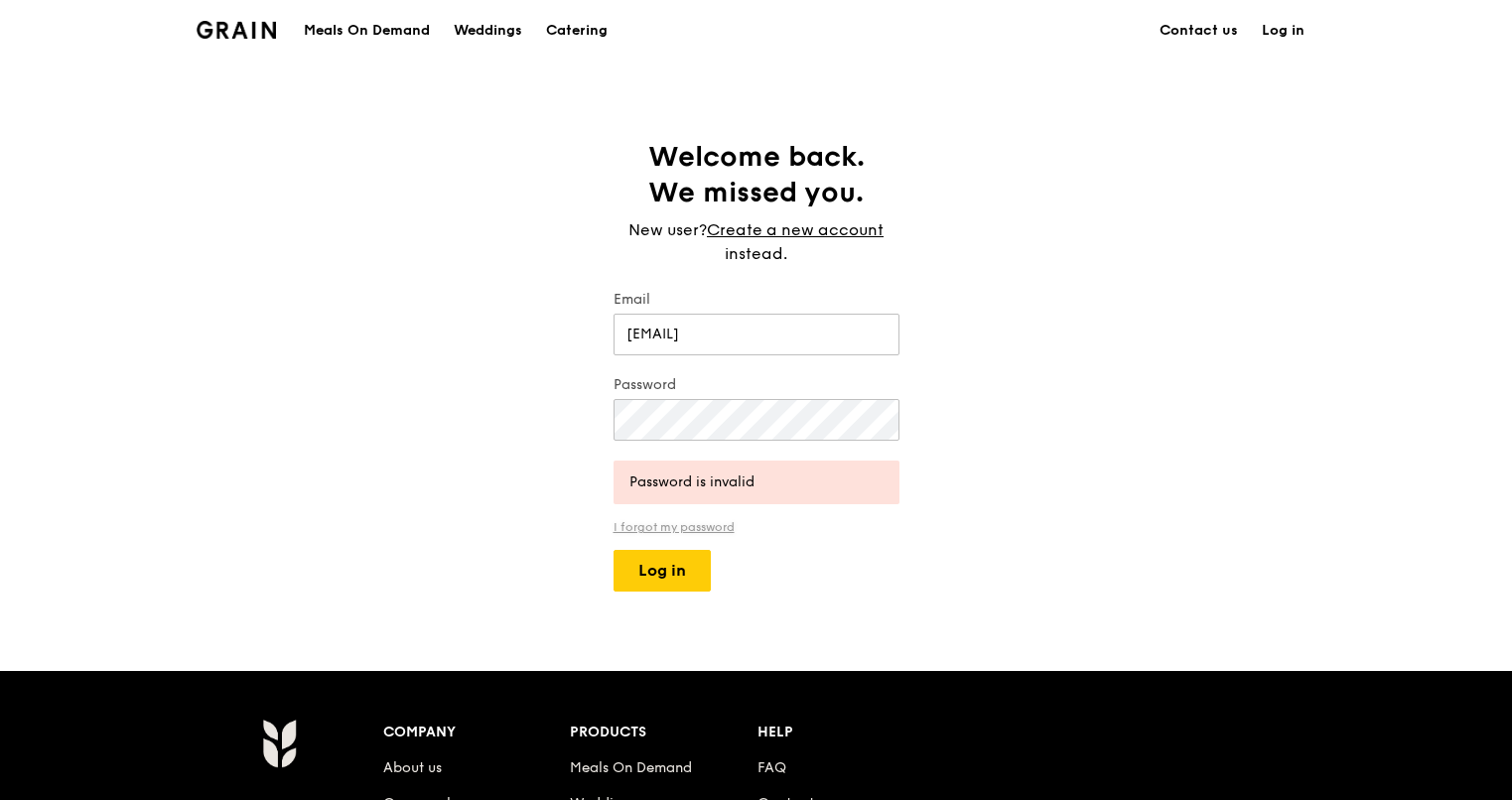 click on "I forgot my password" at bounding box center (756, 527) 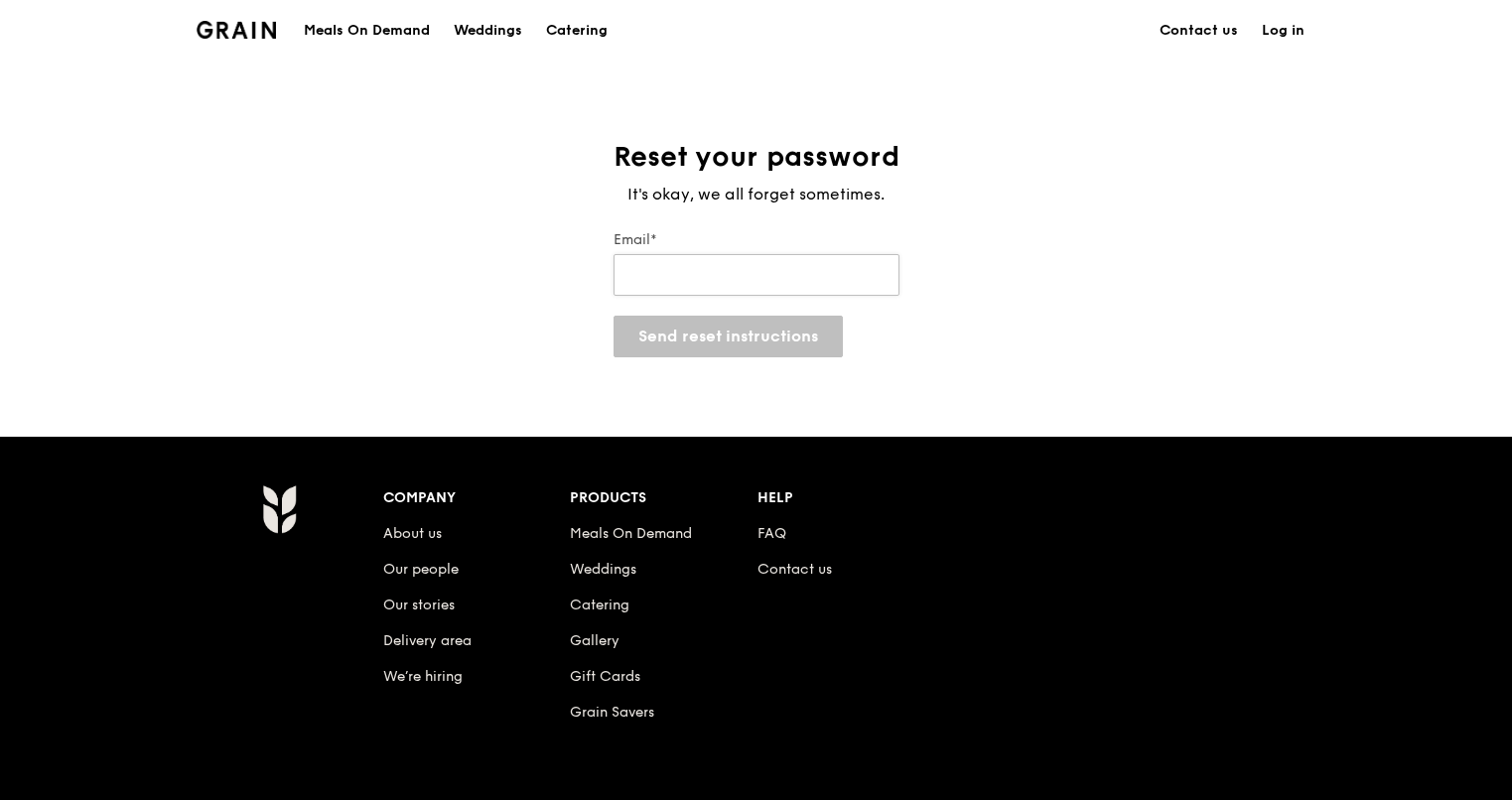click on "Email*" at bounding box center (756, 275) 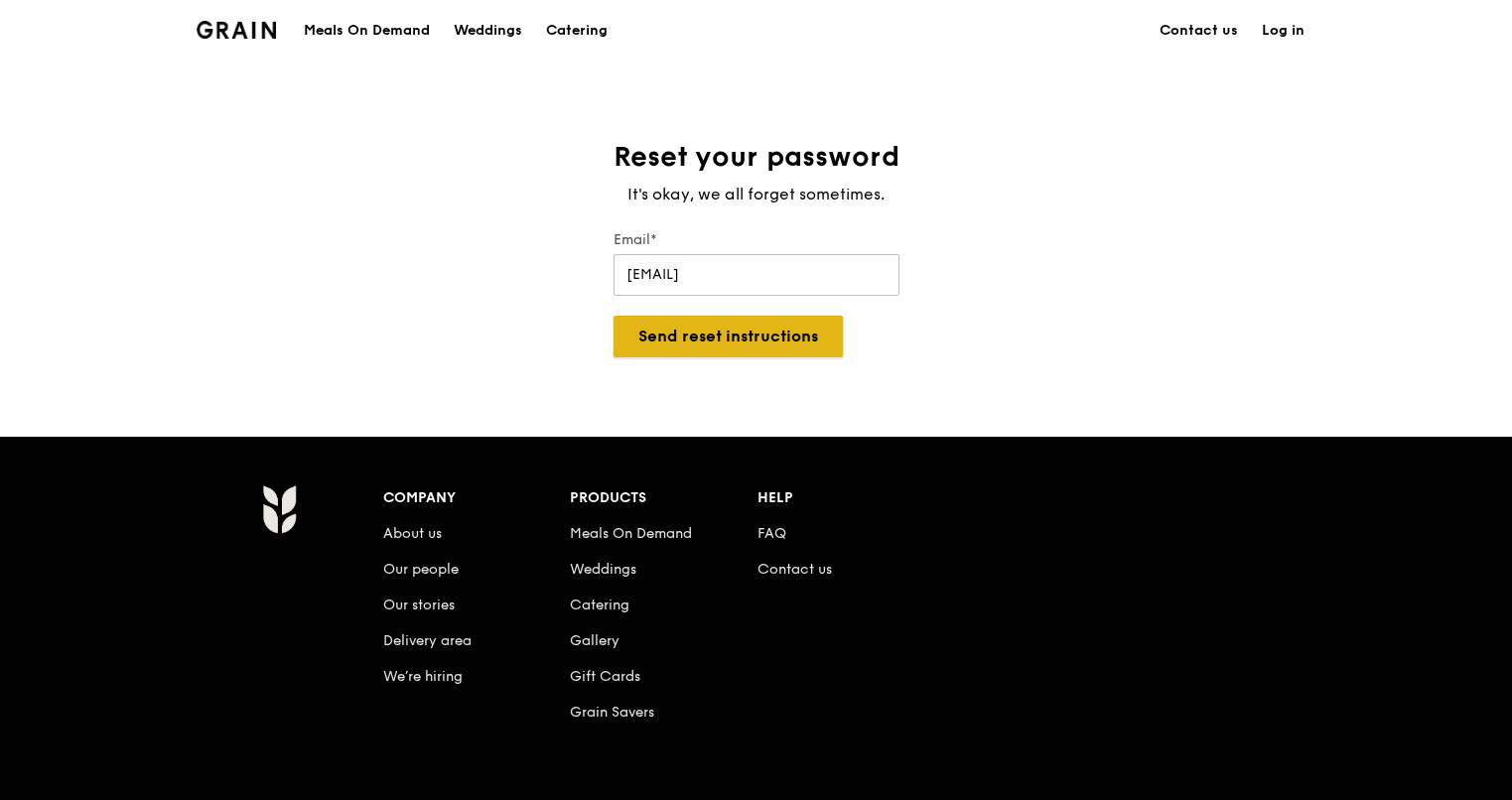 click on "Send reset instructions" at bounding box center (728, 336) 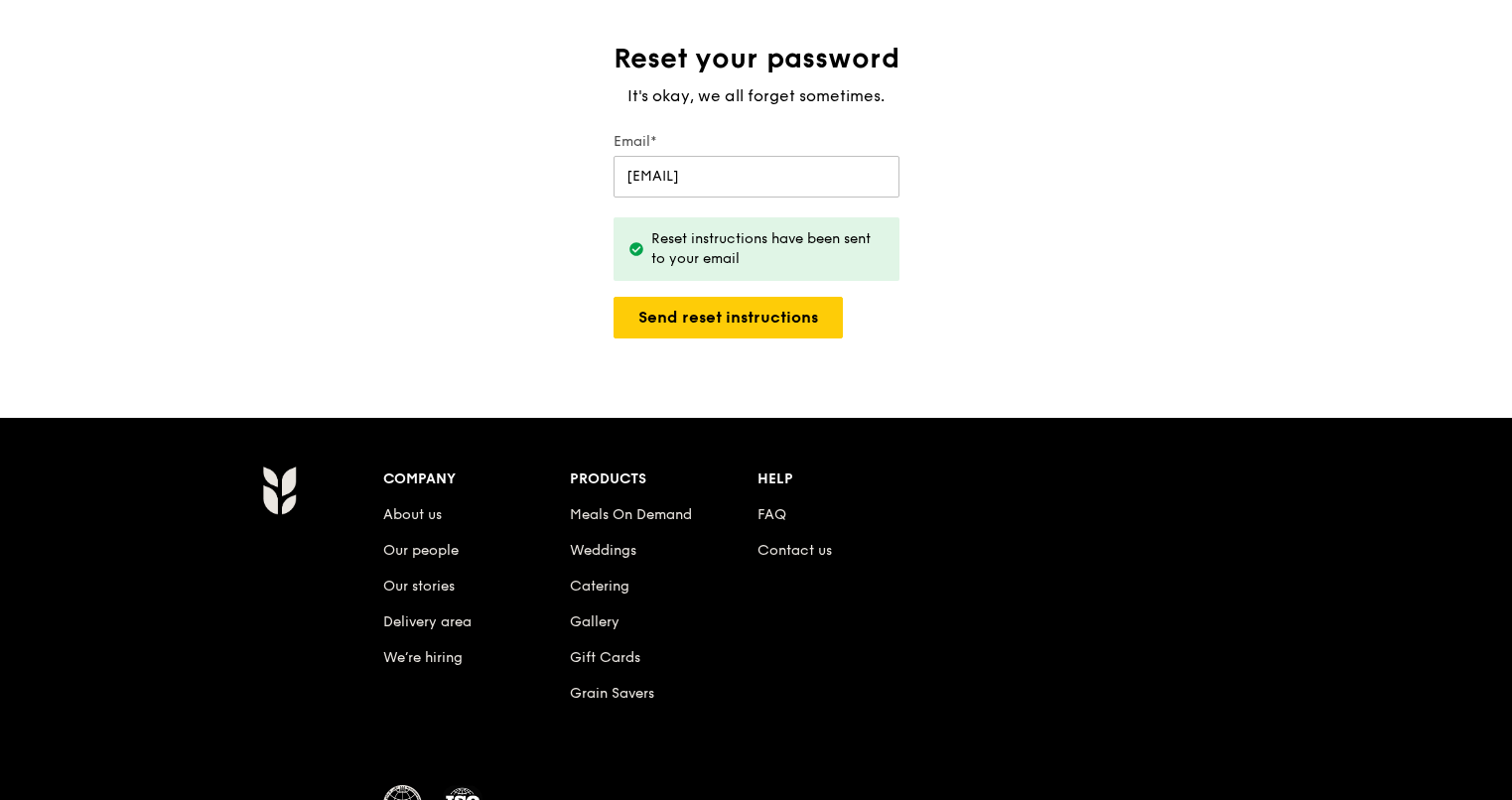 scroll, scrollTop: 99, scrollLeft: 0, axis: vertical 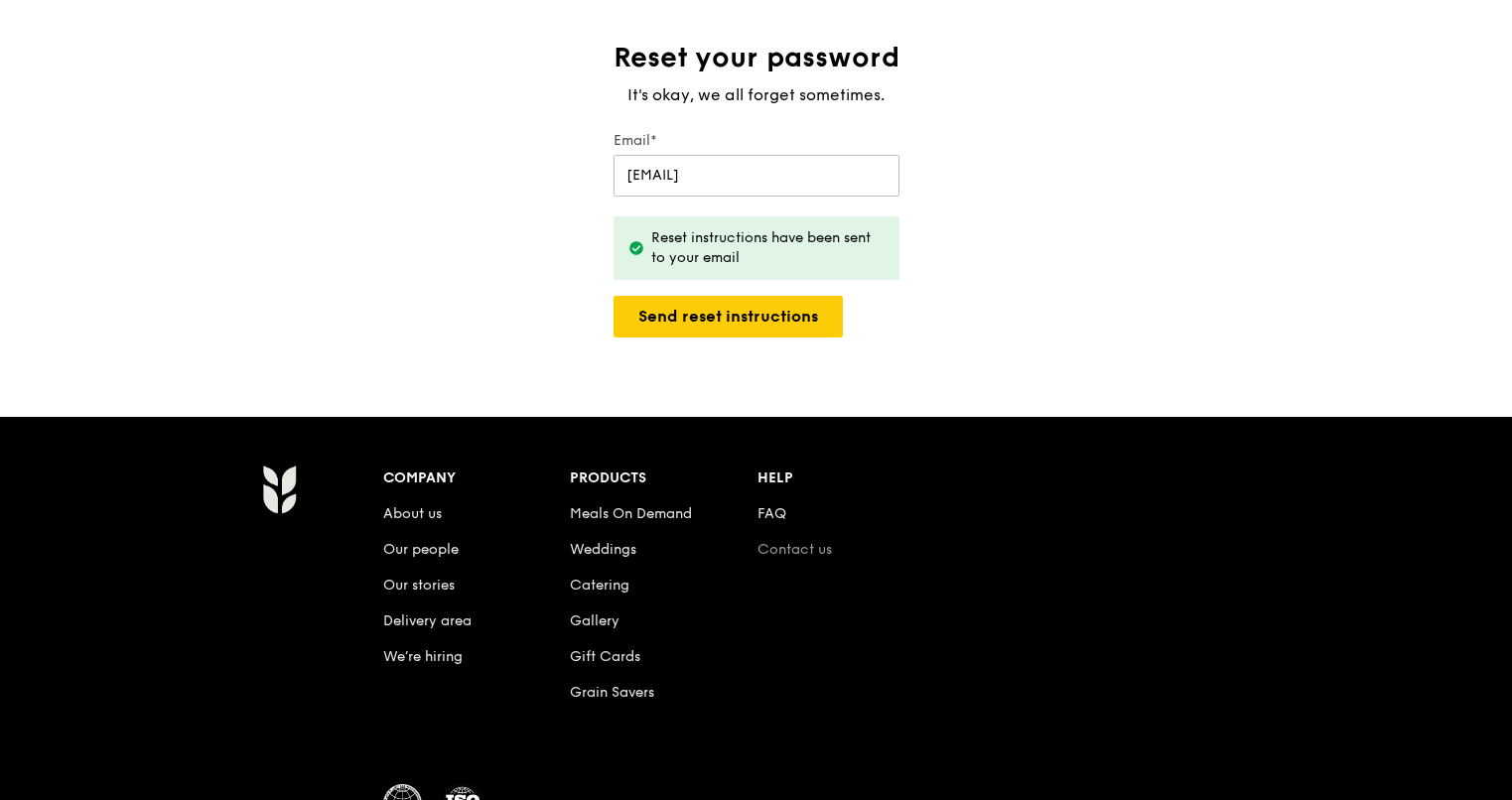 click on "Contact us" at bounding box center [794, 549] 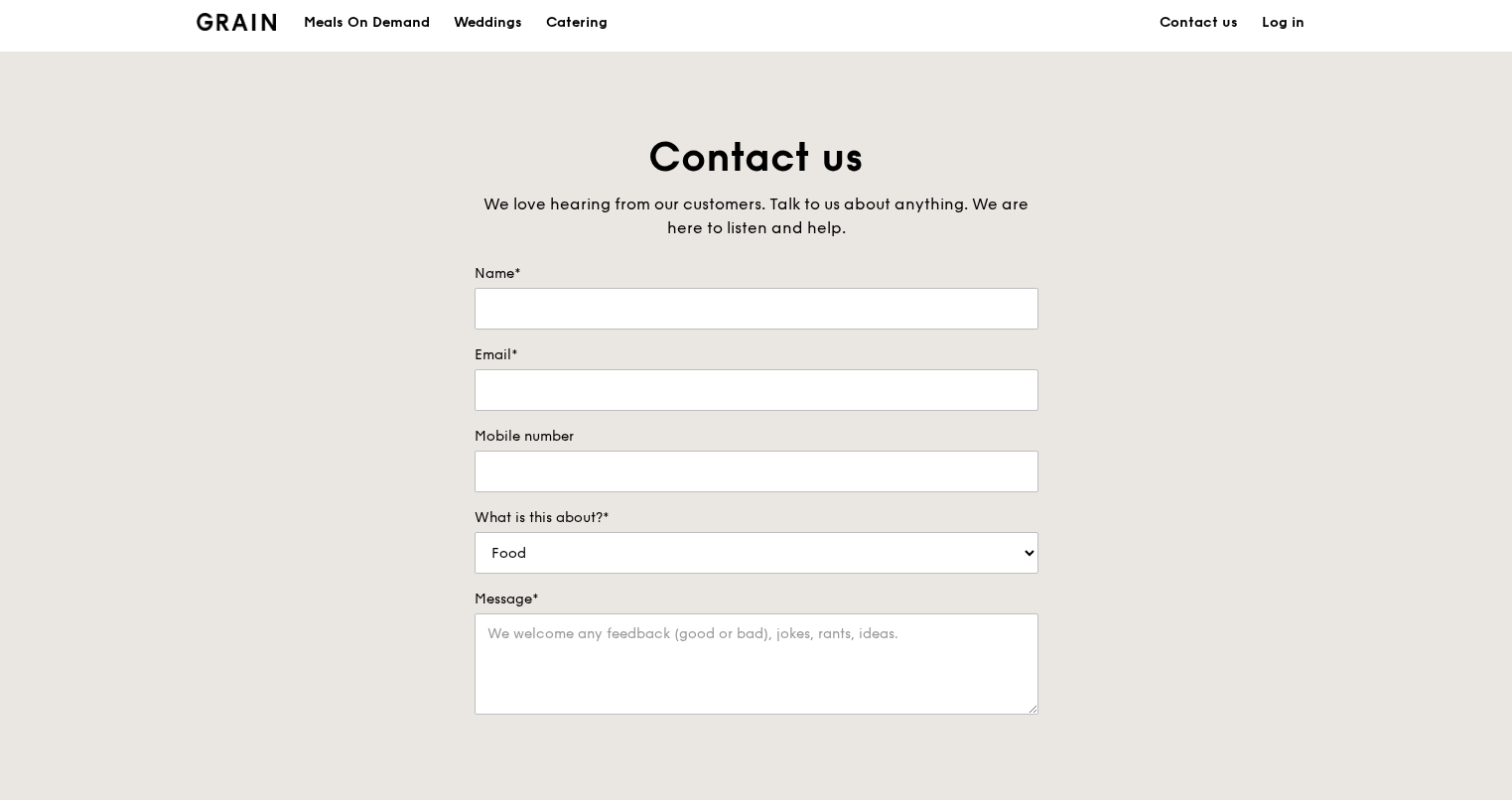 scroll, scrollTop: 0, scrollLeft: 0, axis: both 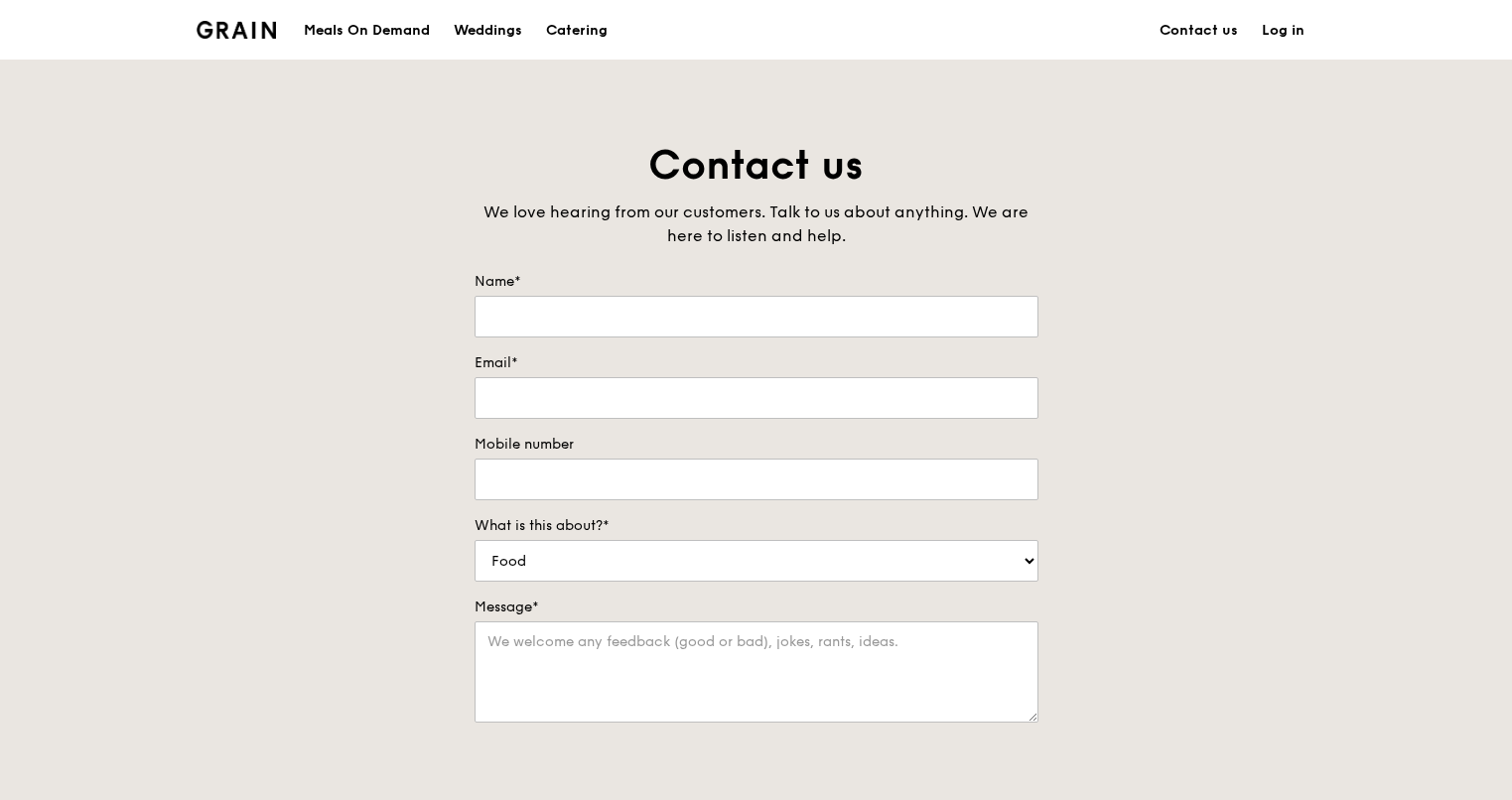 click on "Meals On Demand" at bounding box center (366, 31) 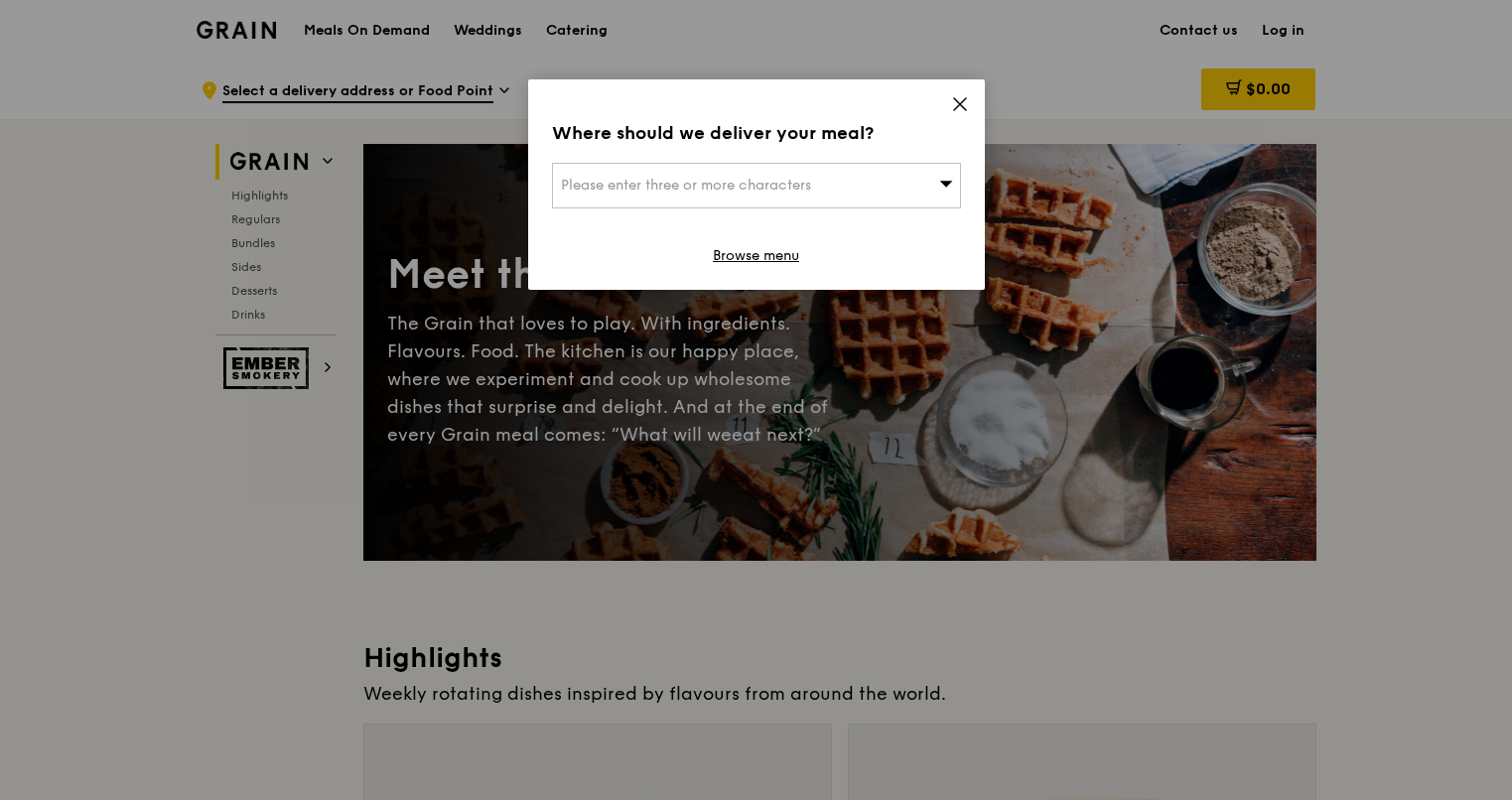 click 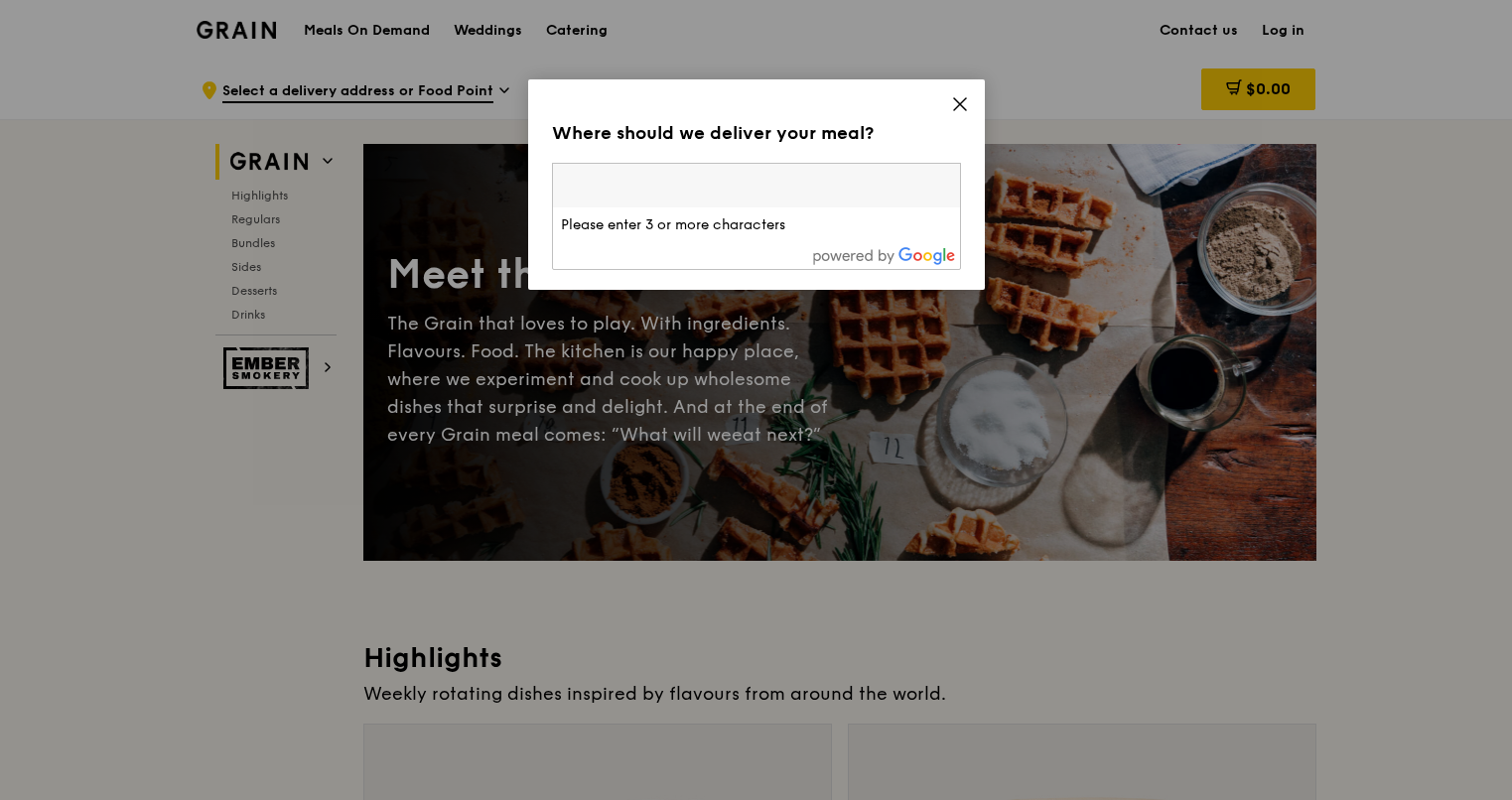click at bounding box center (756, 186) 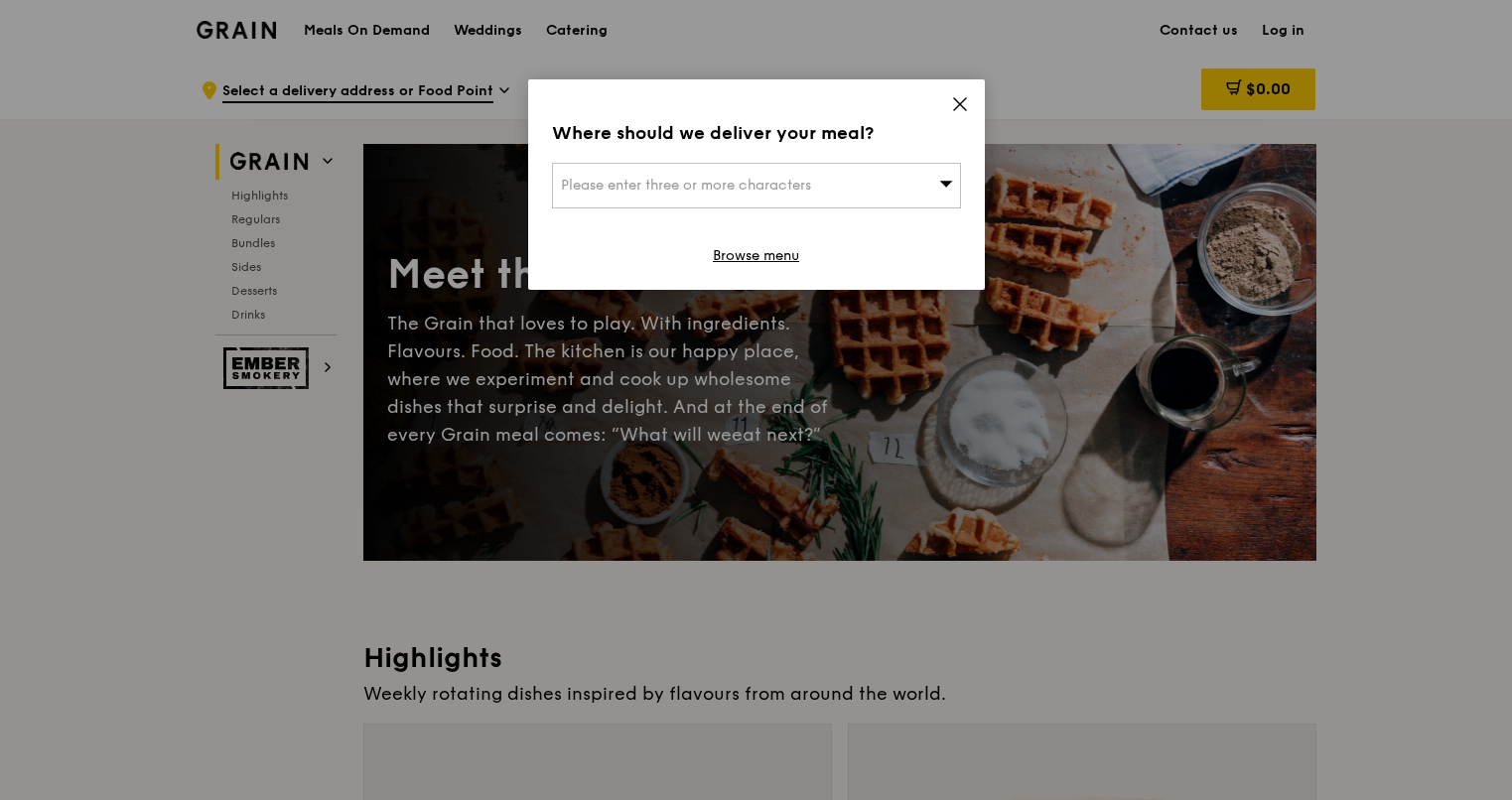 click 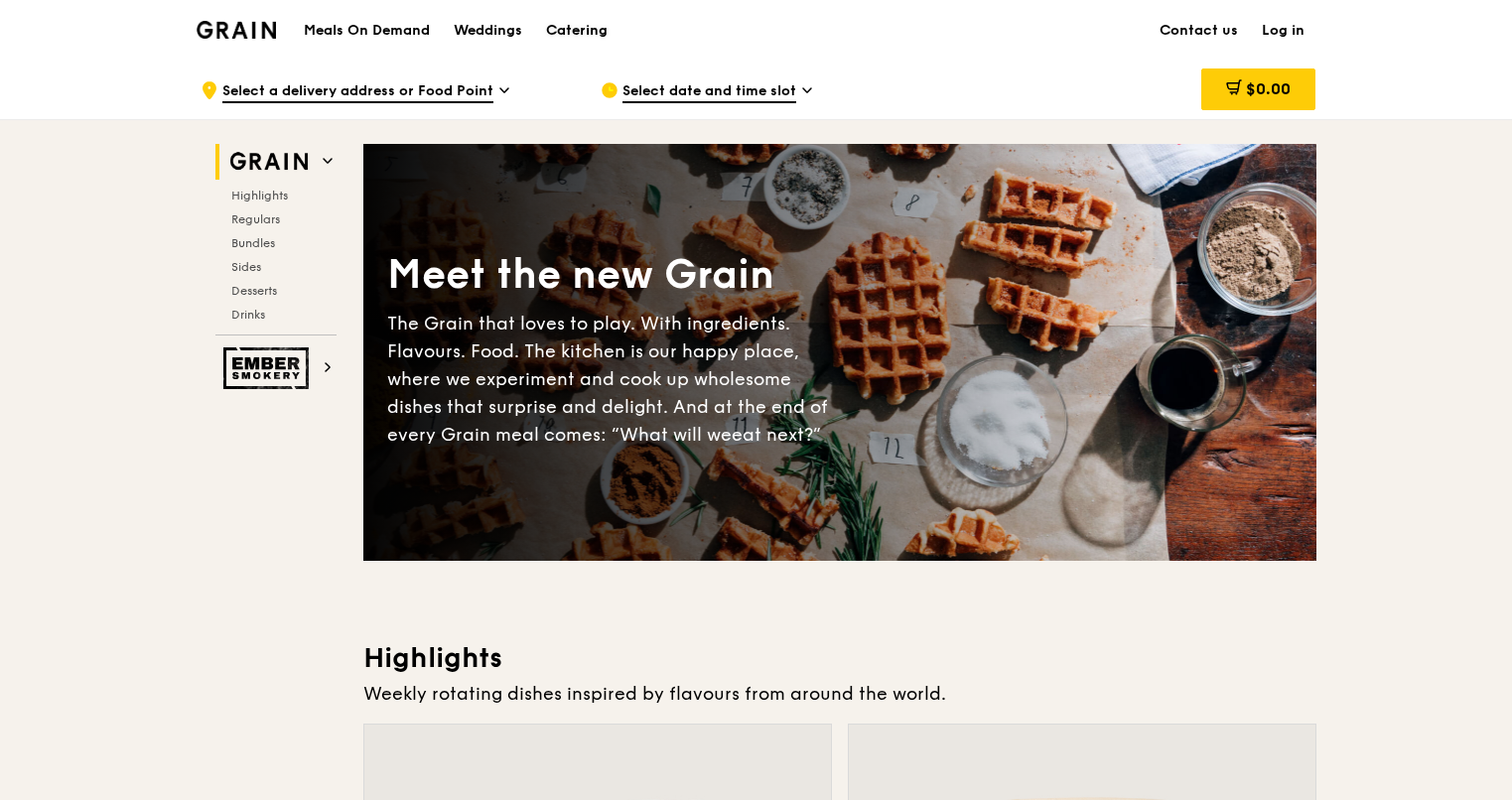 click on "Catering" at bounding box center [577, 31] 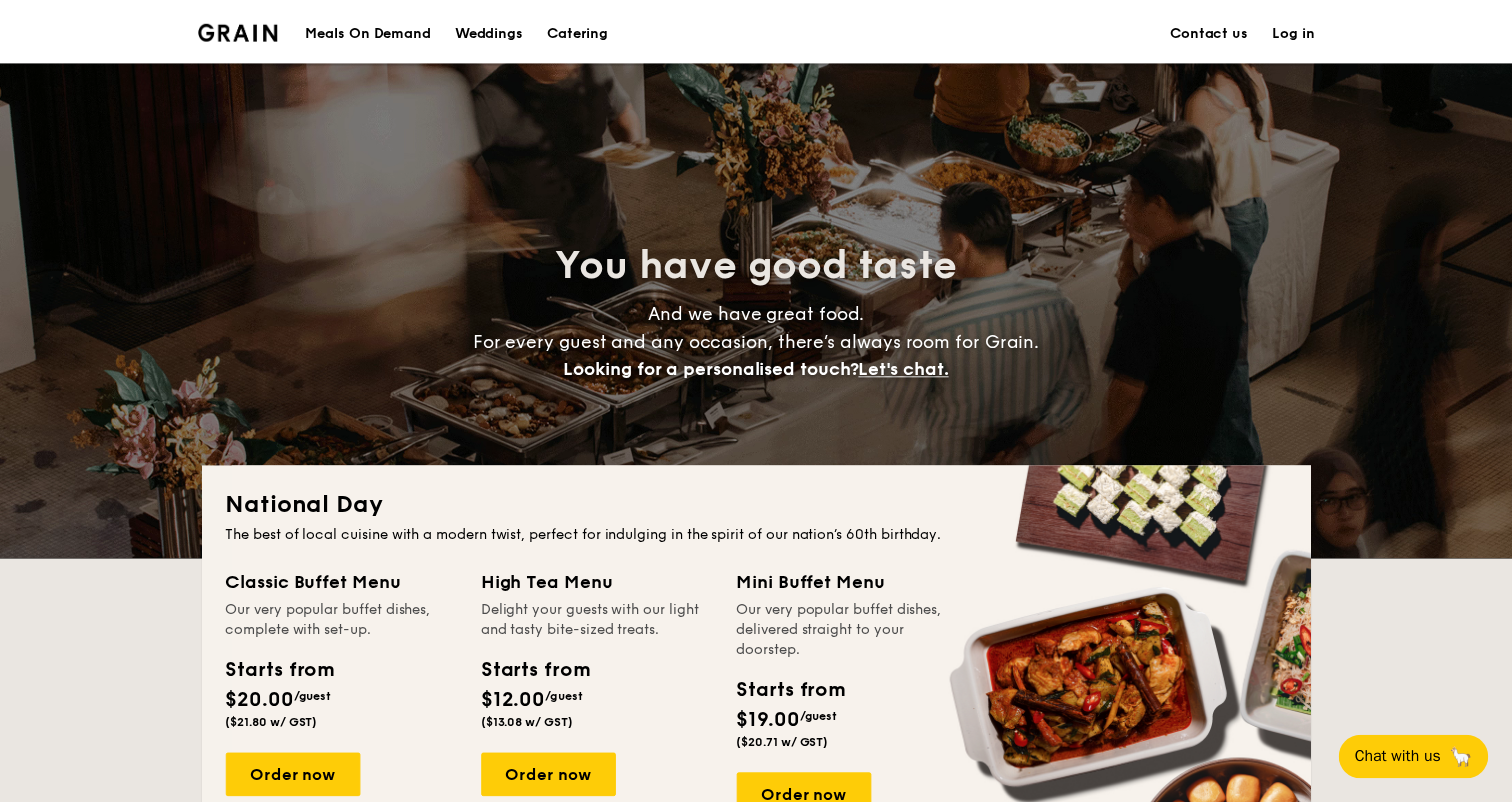 scroll, scrollTop: 0, scrollLeft: 0, axis: both 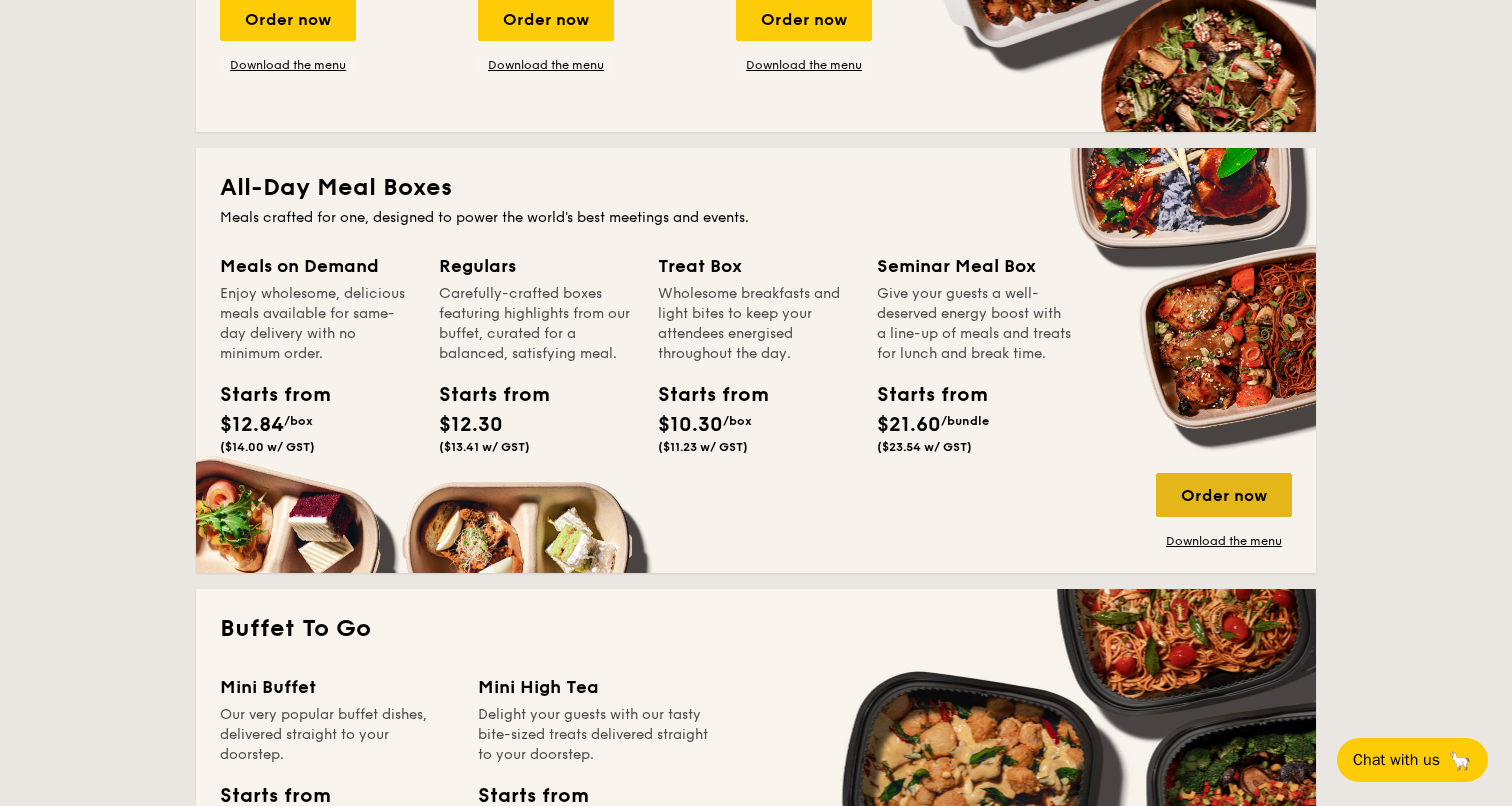 drag, startPoint x: 1222, startPoint y: 491, endPoint x: 1145, endPoint y: 498, distance: 77.31753 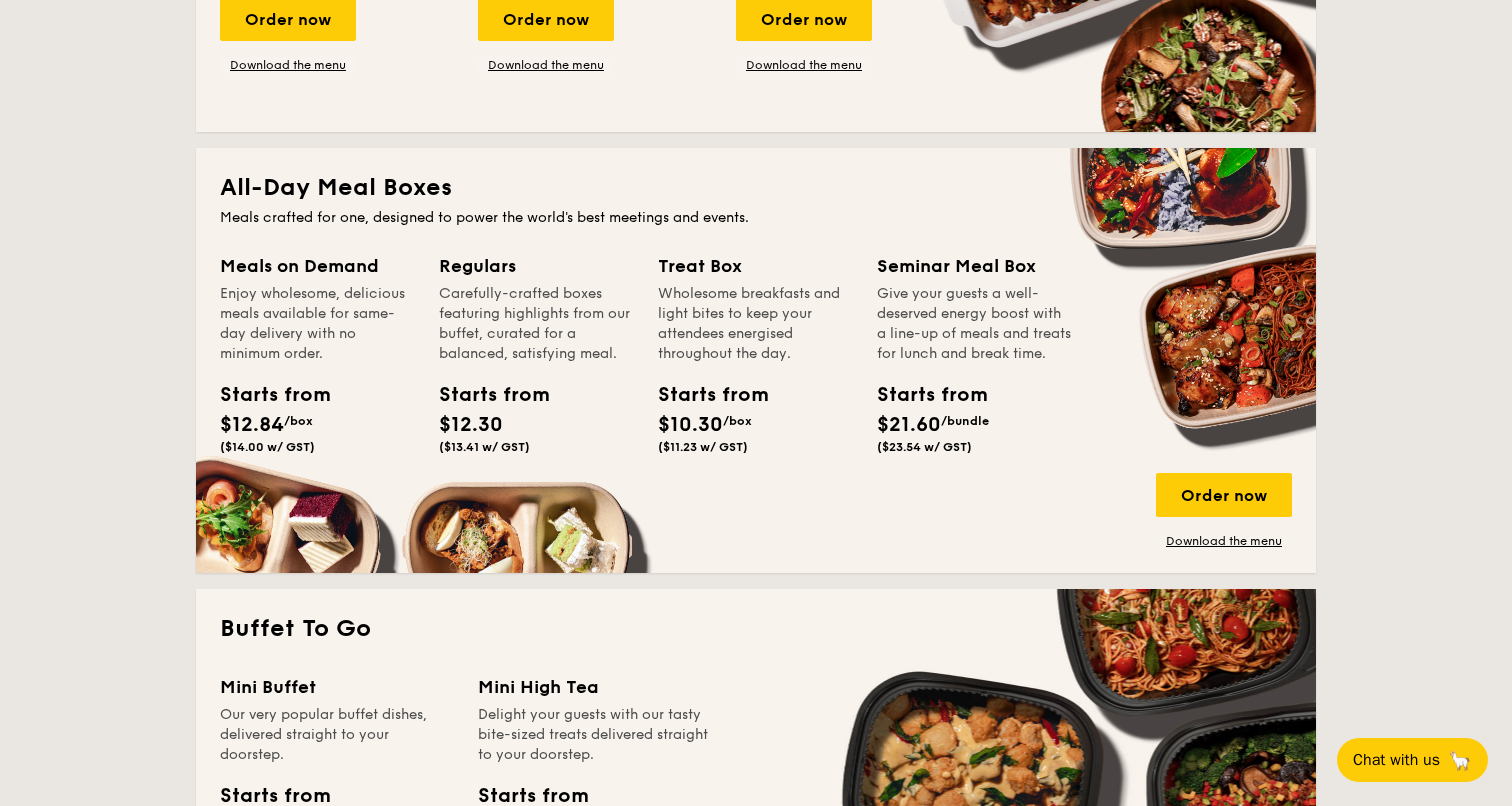 click on "Order now" at bounding box center (1224, 495) 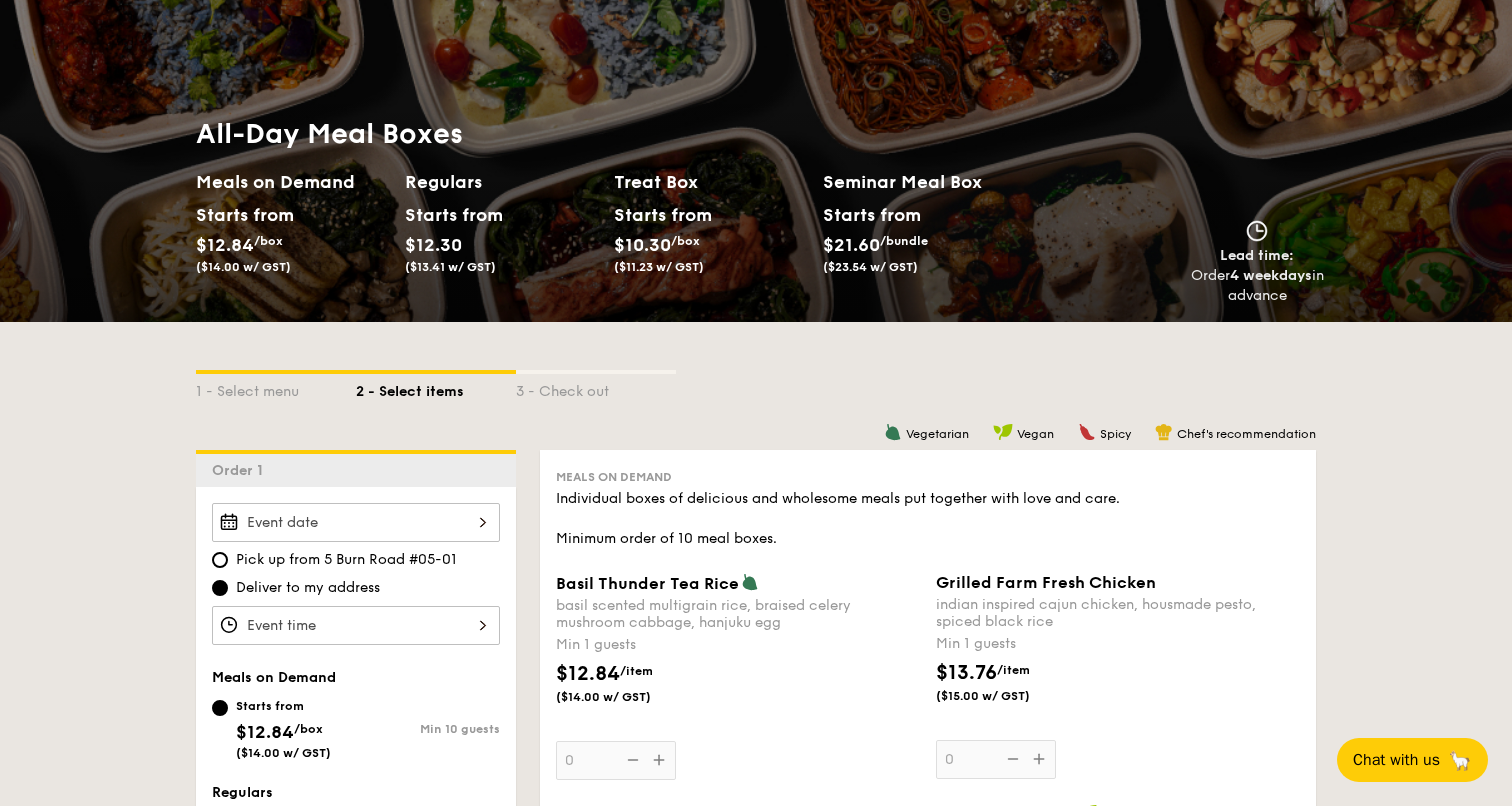 scroll, scrollTop: 0, scrollLeft: 0, axis: both 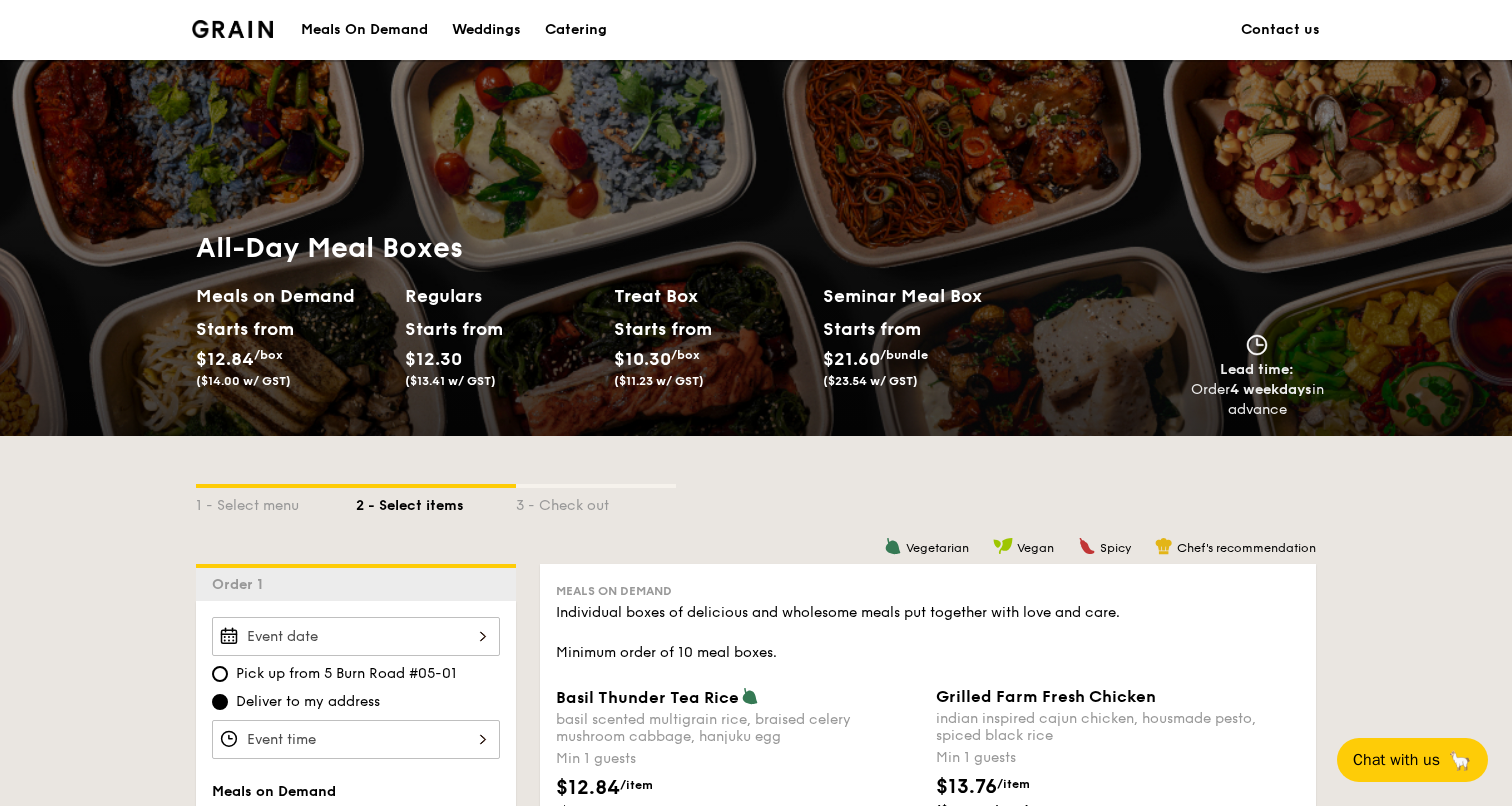 click at bounding box center [232, 29] 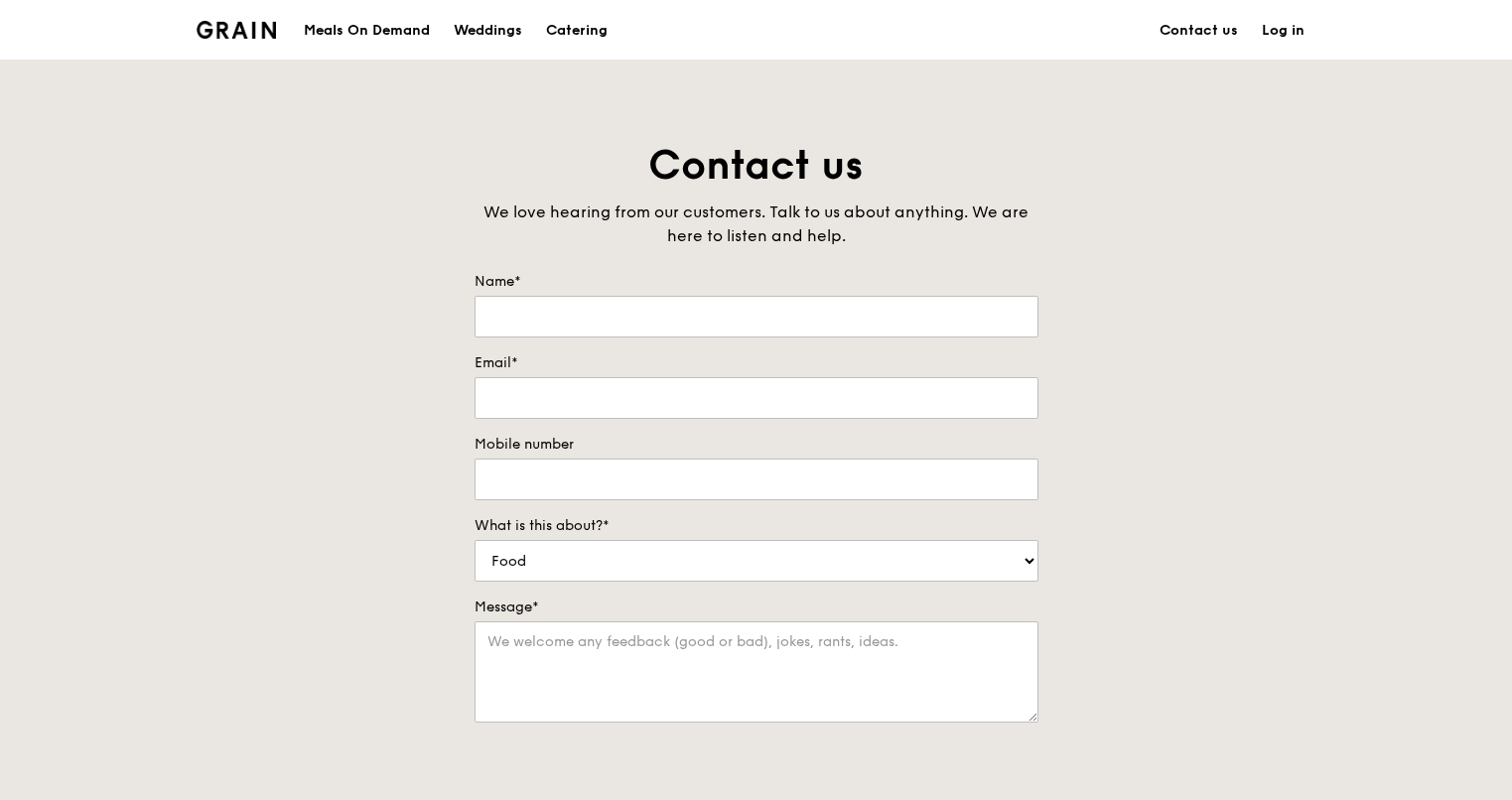 scroll, scrollTop: 0, scrollLeft: 0, axis: both 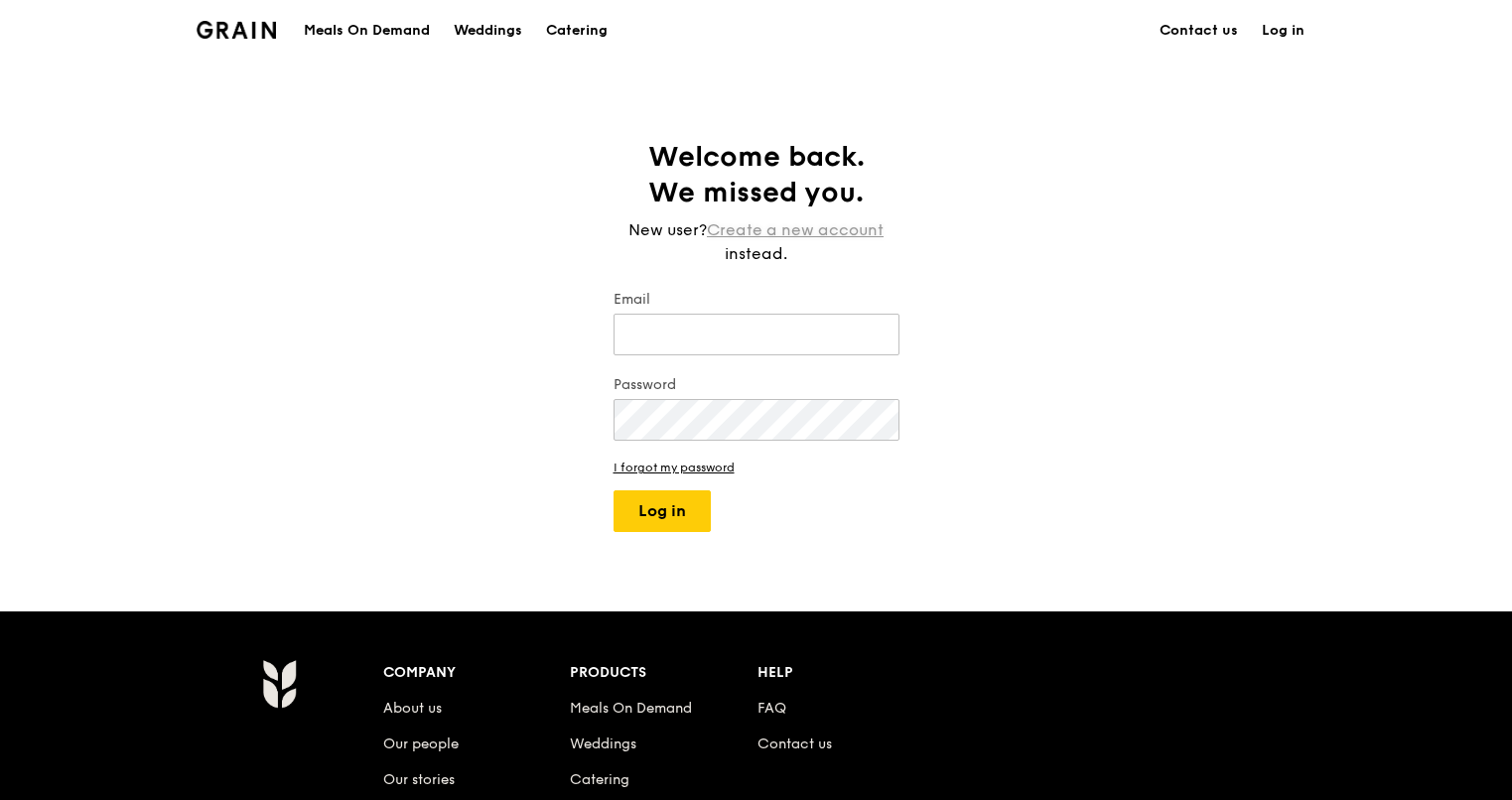 click on "Create a new account" at bounding box center [795, 230] 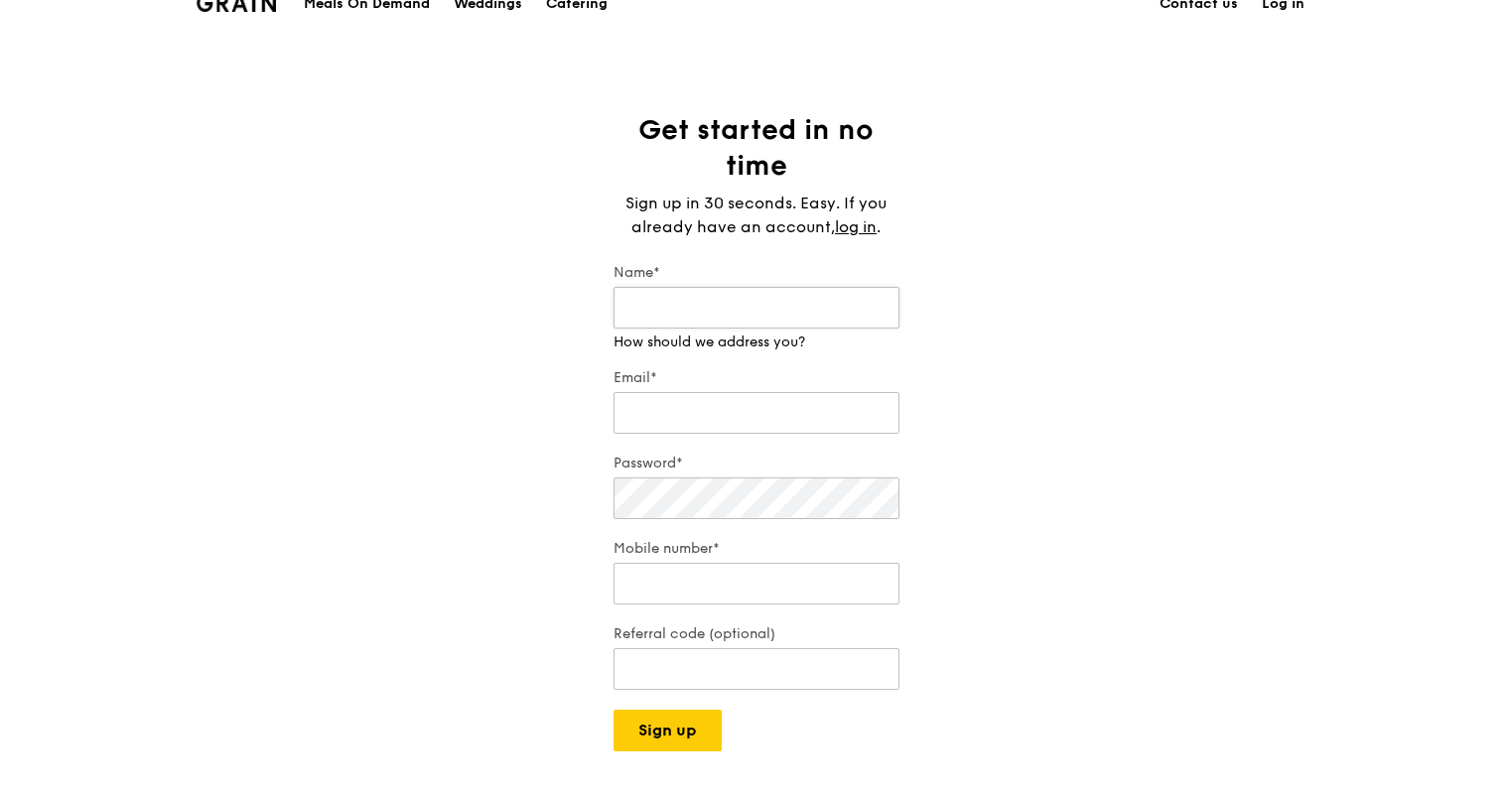 scroll, scrollTop: 0, scrollLeft: 0, axis: both 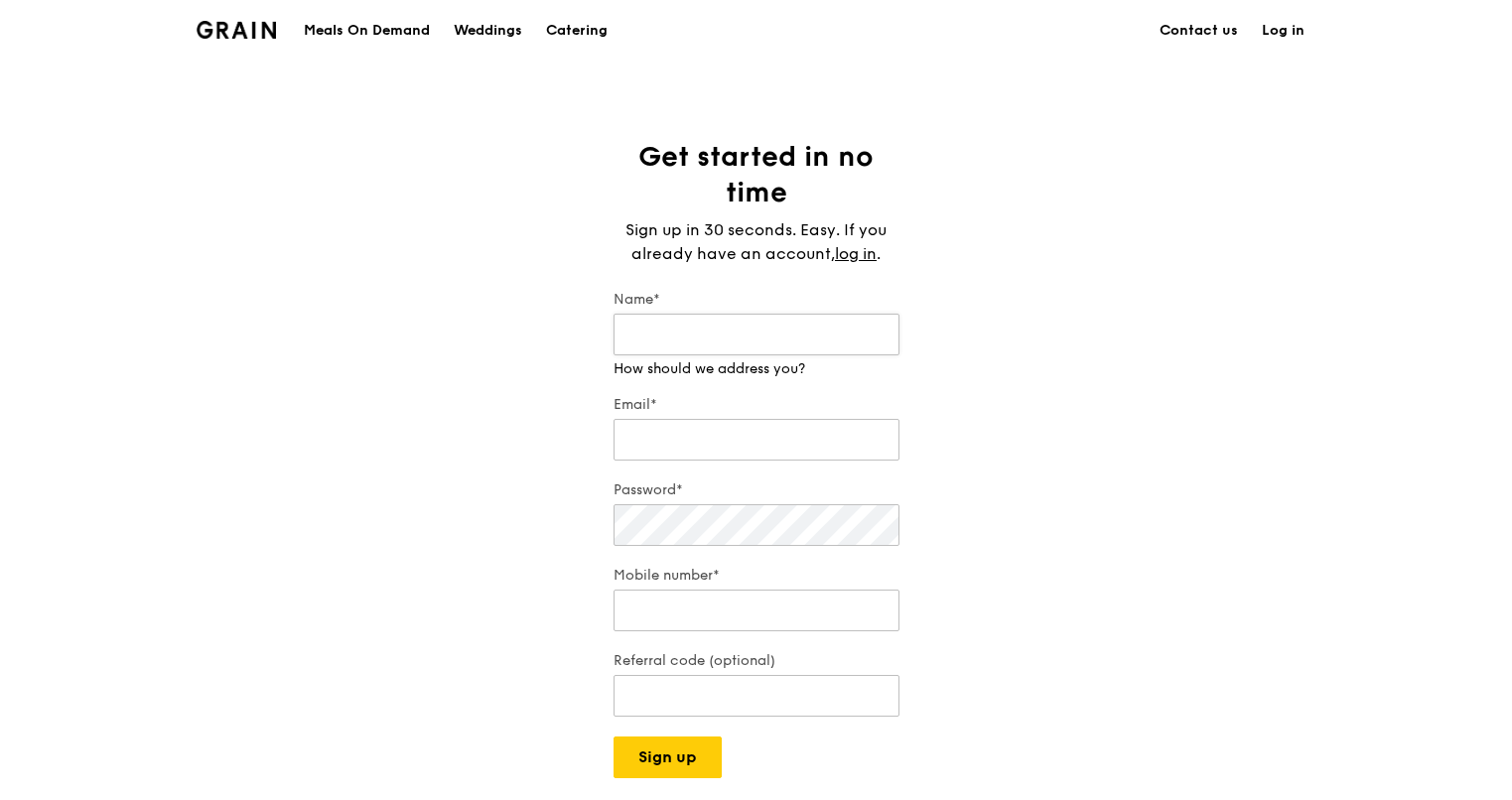 click on "Name*" at bounding box center [756, 334] 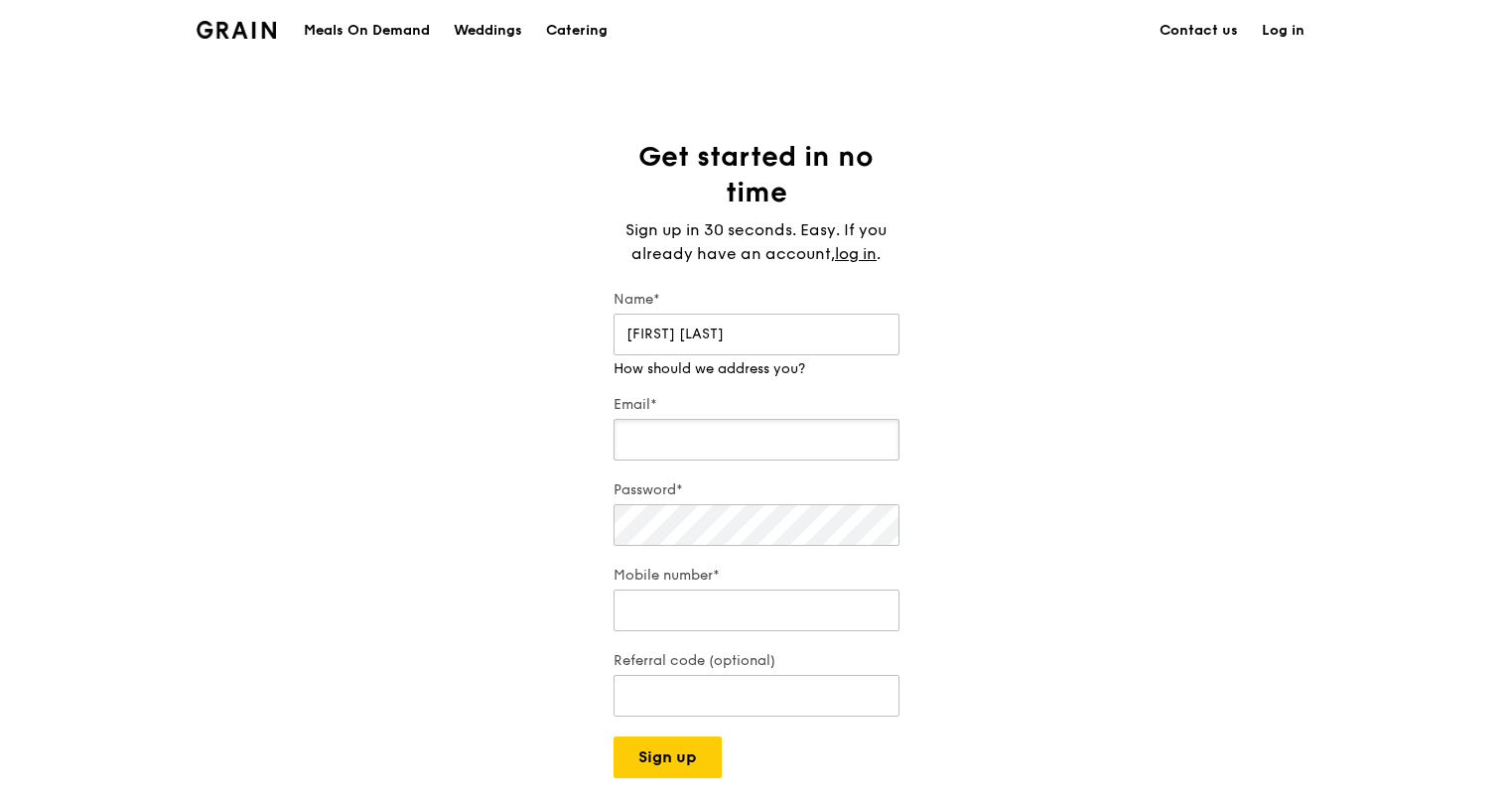 click on "Email*" at bounding box center [756, 430] 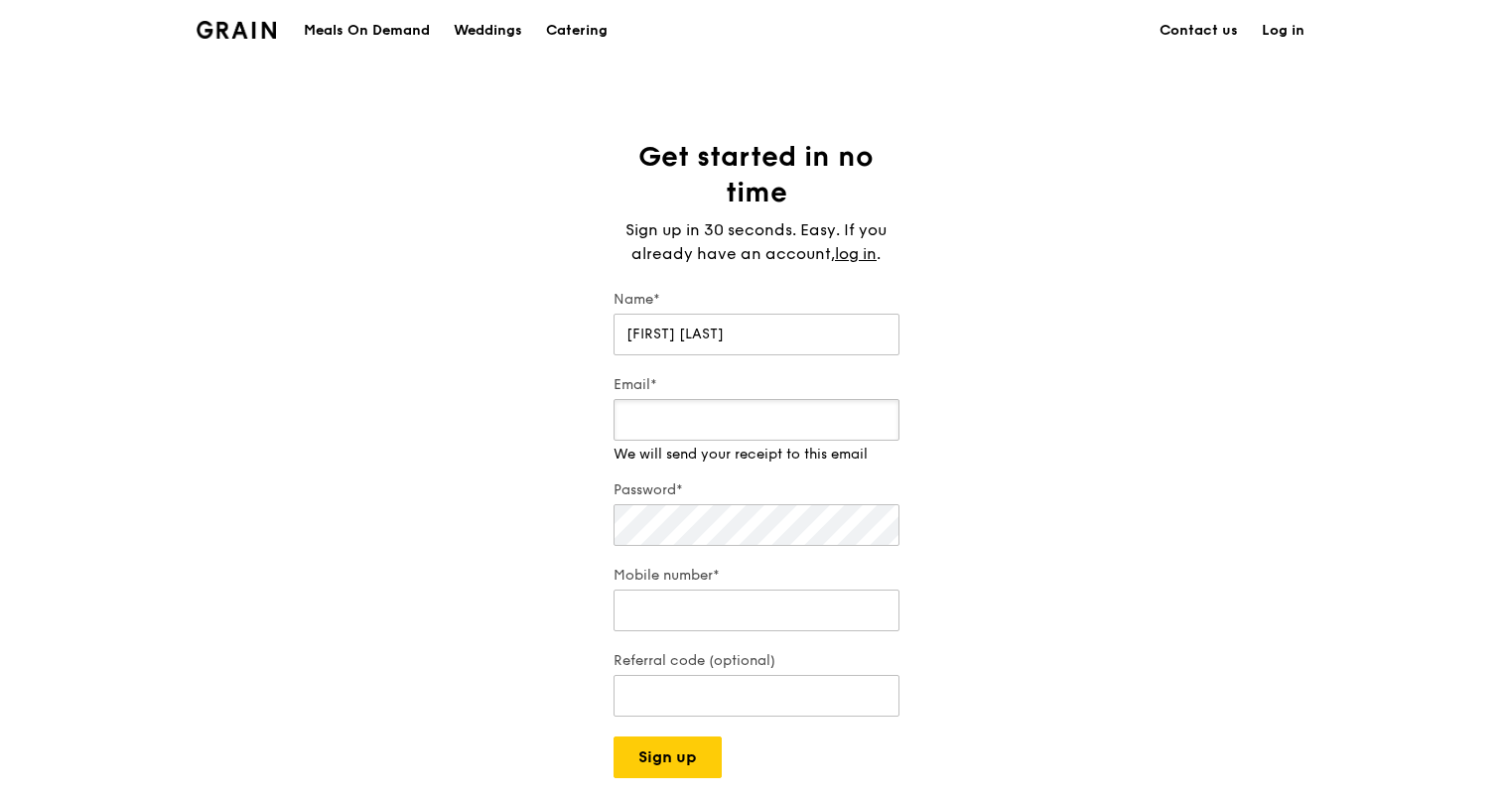 type on "[EMAIL]" 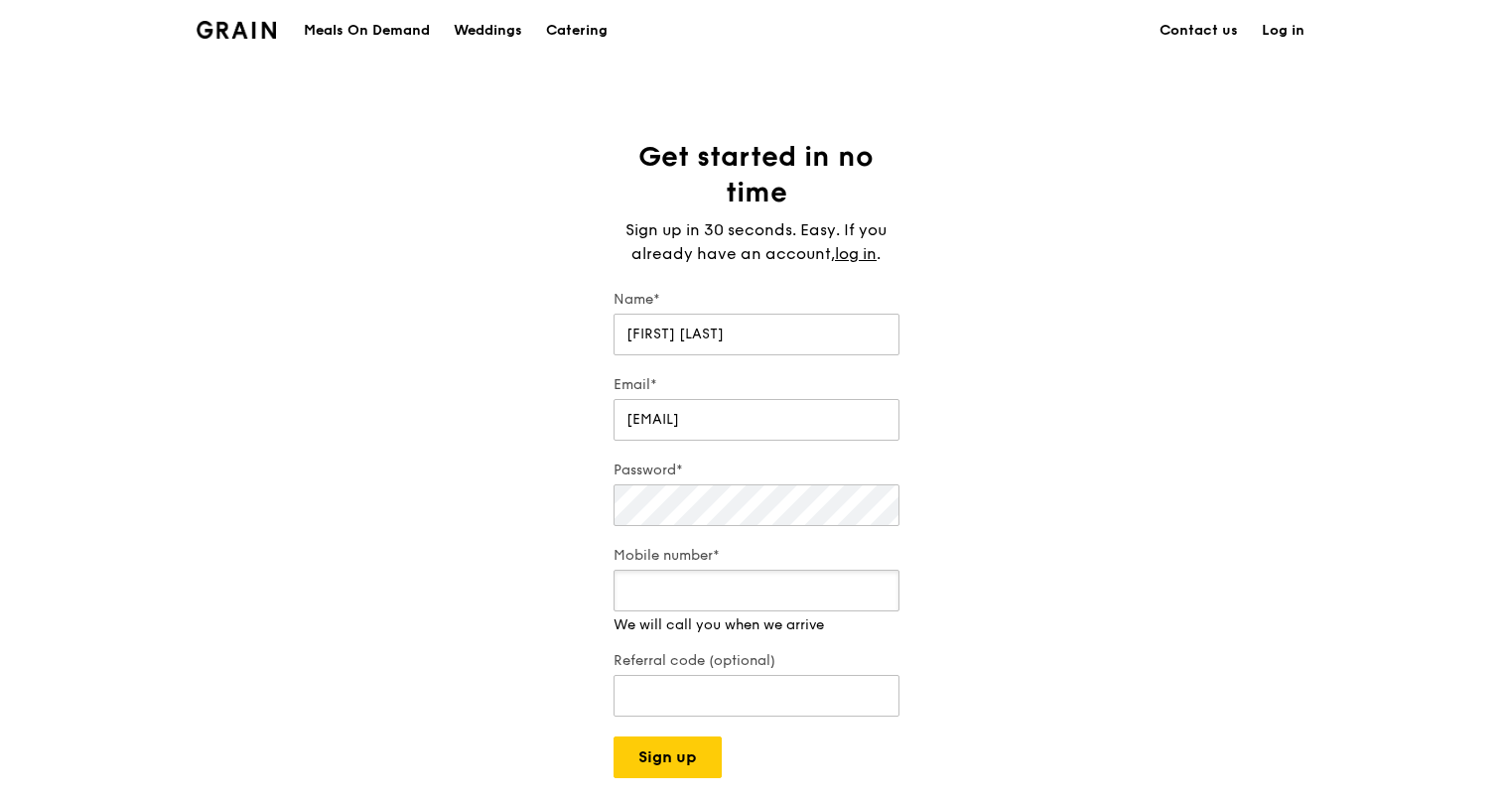 click on "Mobile number*
We will call you when we arrive" at bounding box center [756, 591] 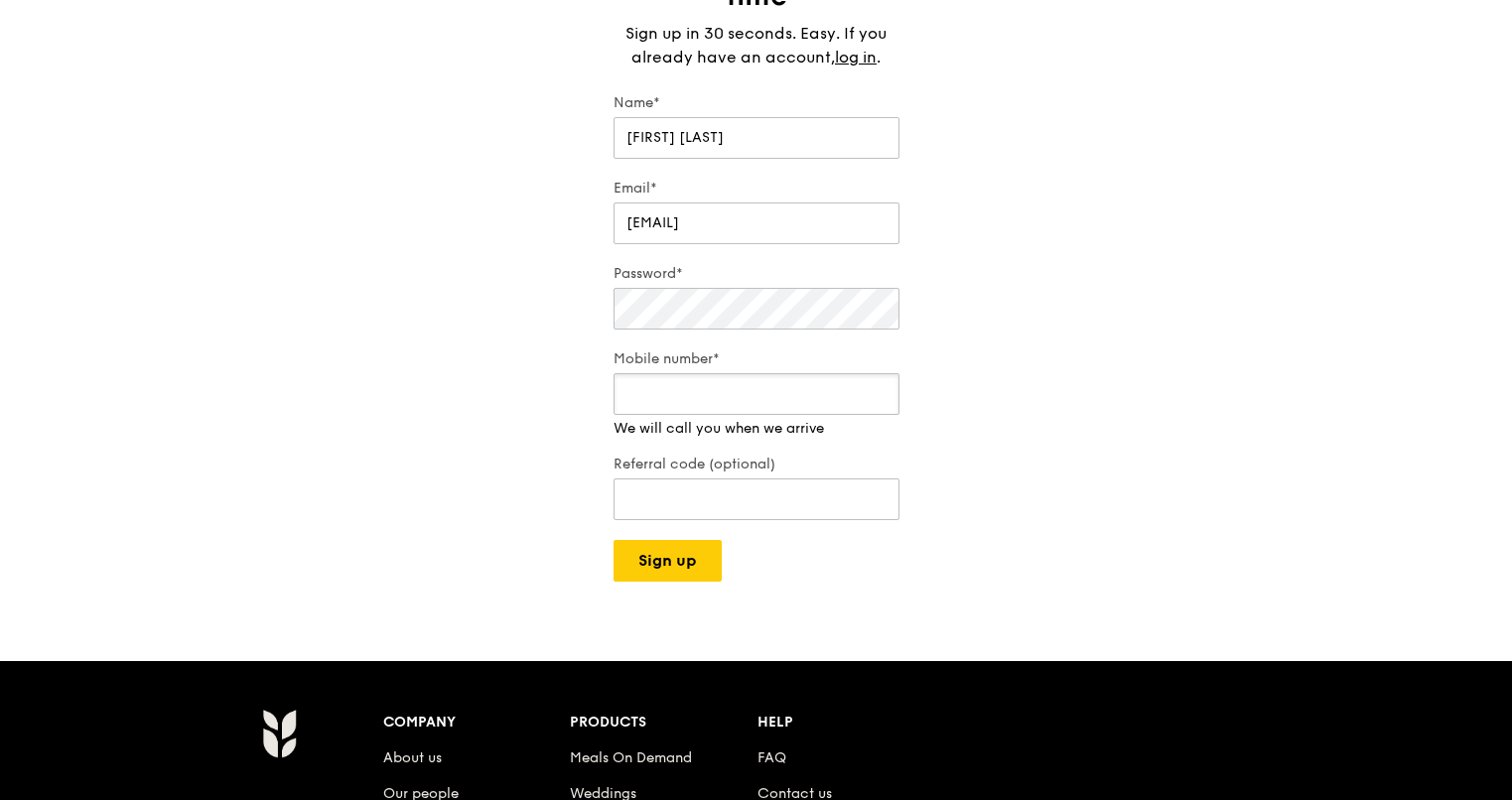 scroll, scrollTop: 199, scrollLeft: 0, axis: vertical 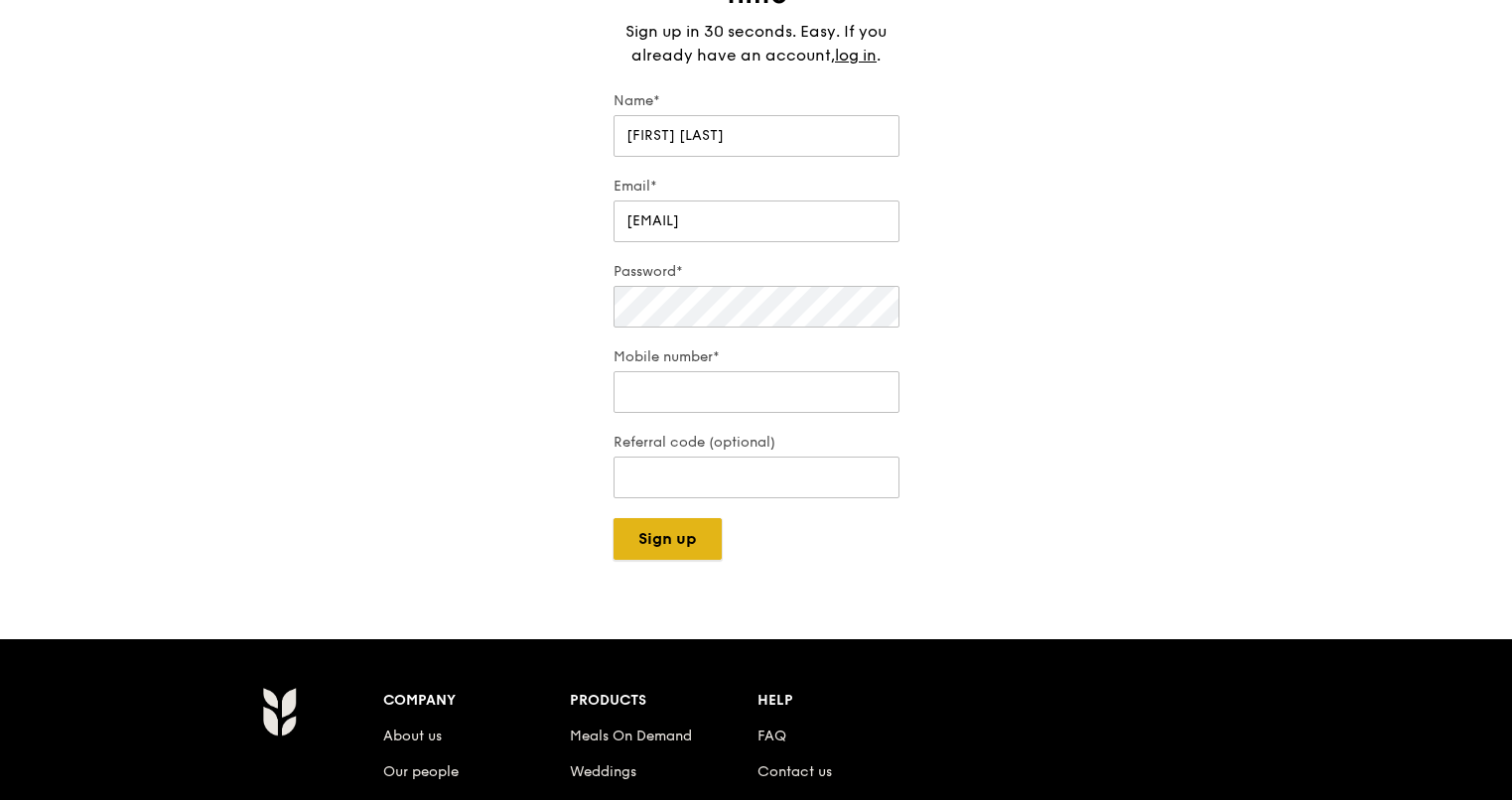 click on "Sign up" at bounding box center (667, 539) 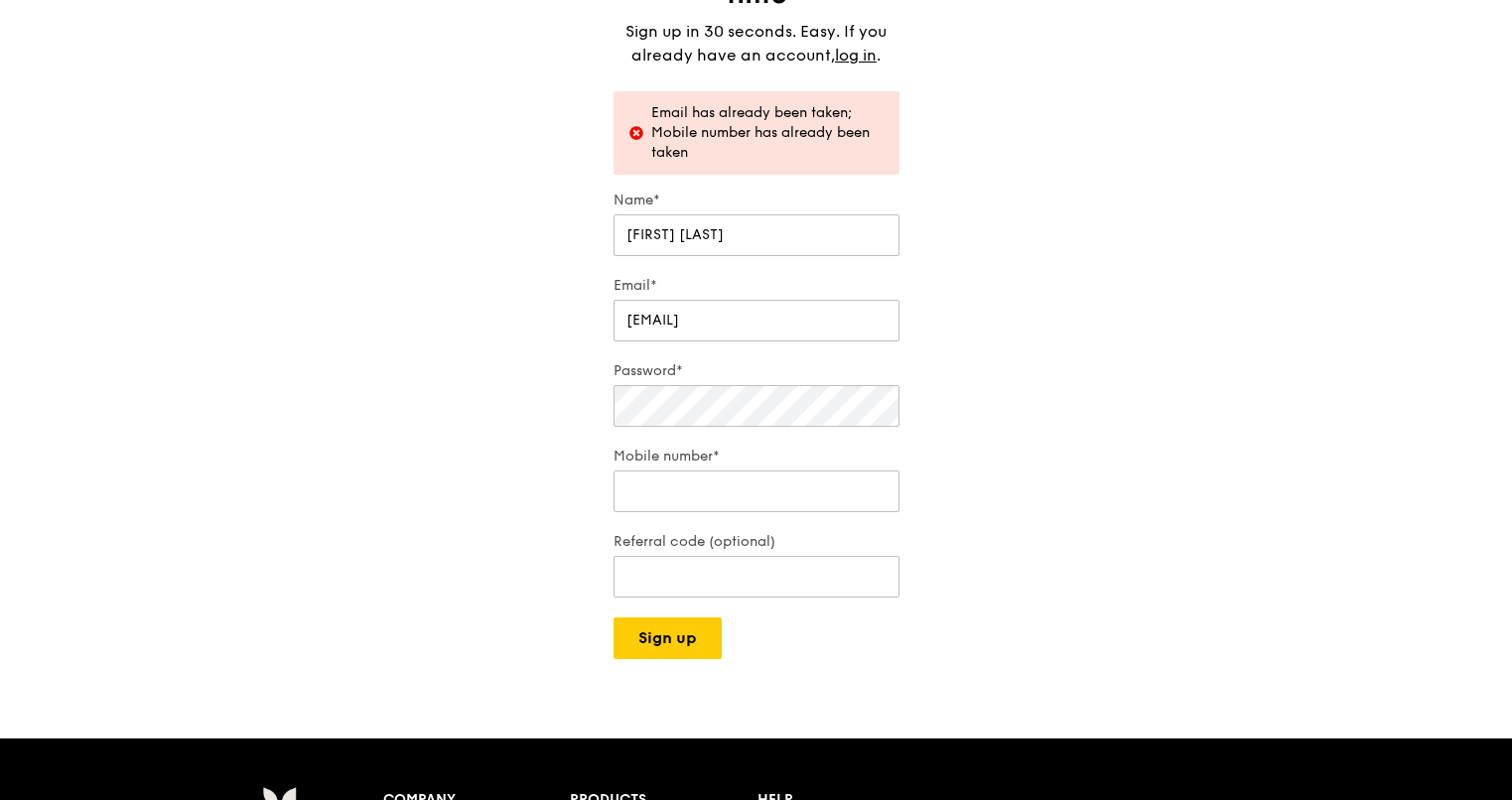 click on "Get started in no time Sign up in 30 seconds. Easy. If you already have an account,
log in
.
Email has already been taken;  Mobile number has already been taken
Name*
Adeline Chan
Email*
adeline.chan@newshan.com
Password*
Mobile number*
96911866
Referral code (optional)
Sign up" at bounding box center [756, 300] 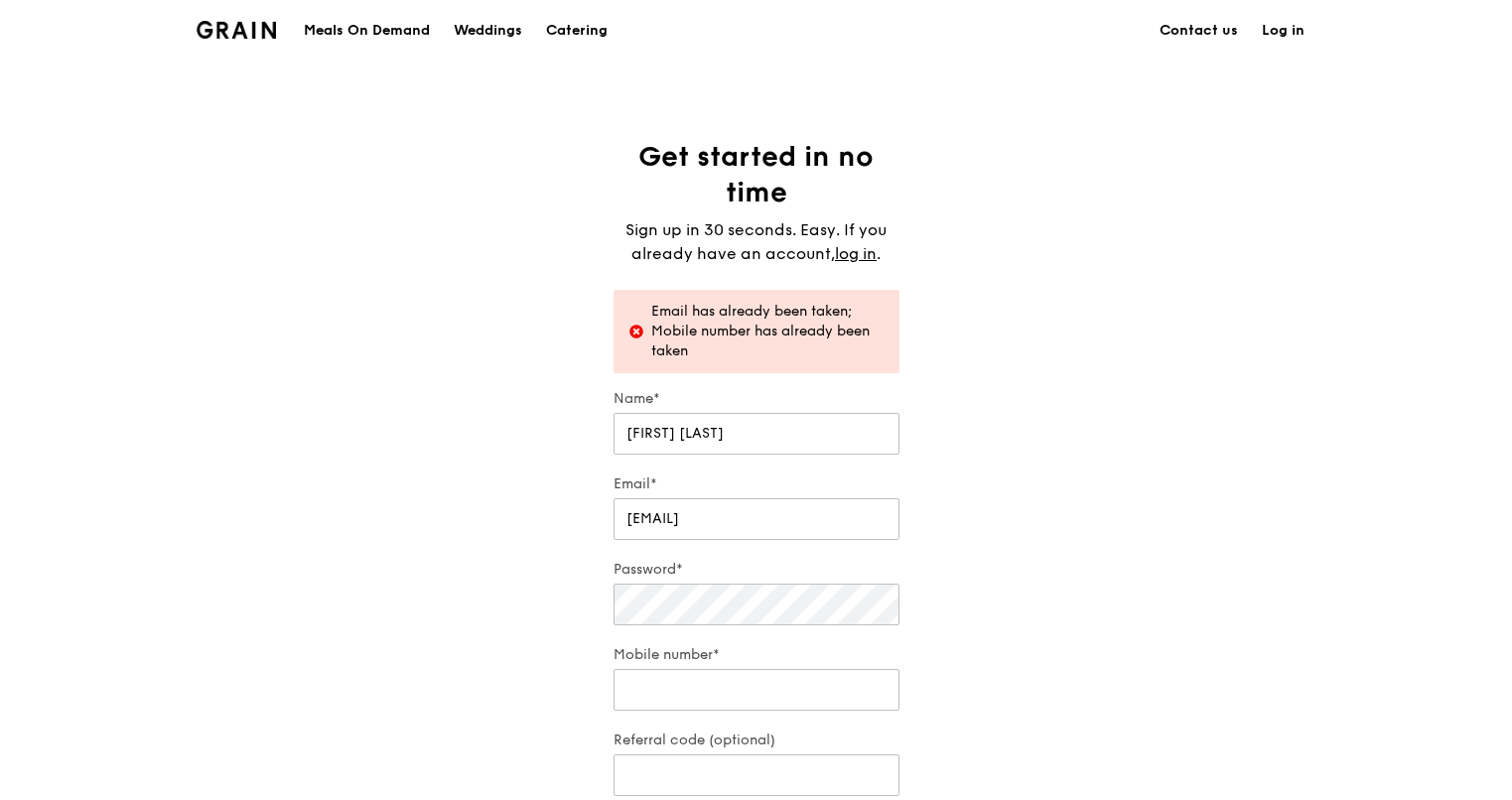 click on "Log in" at bounding box center (1283, 31) 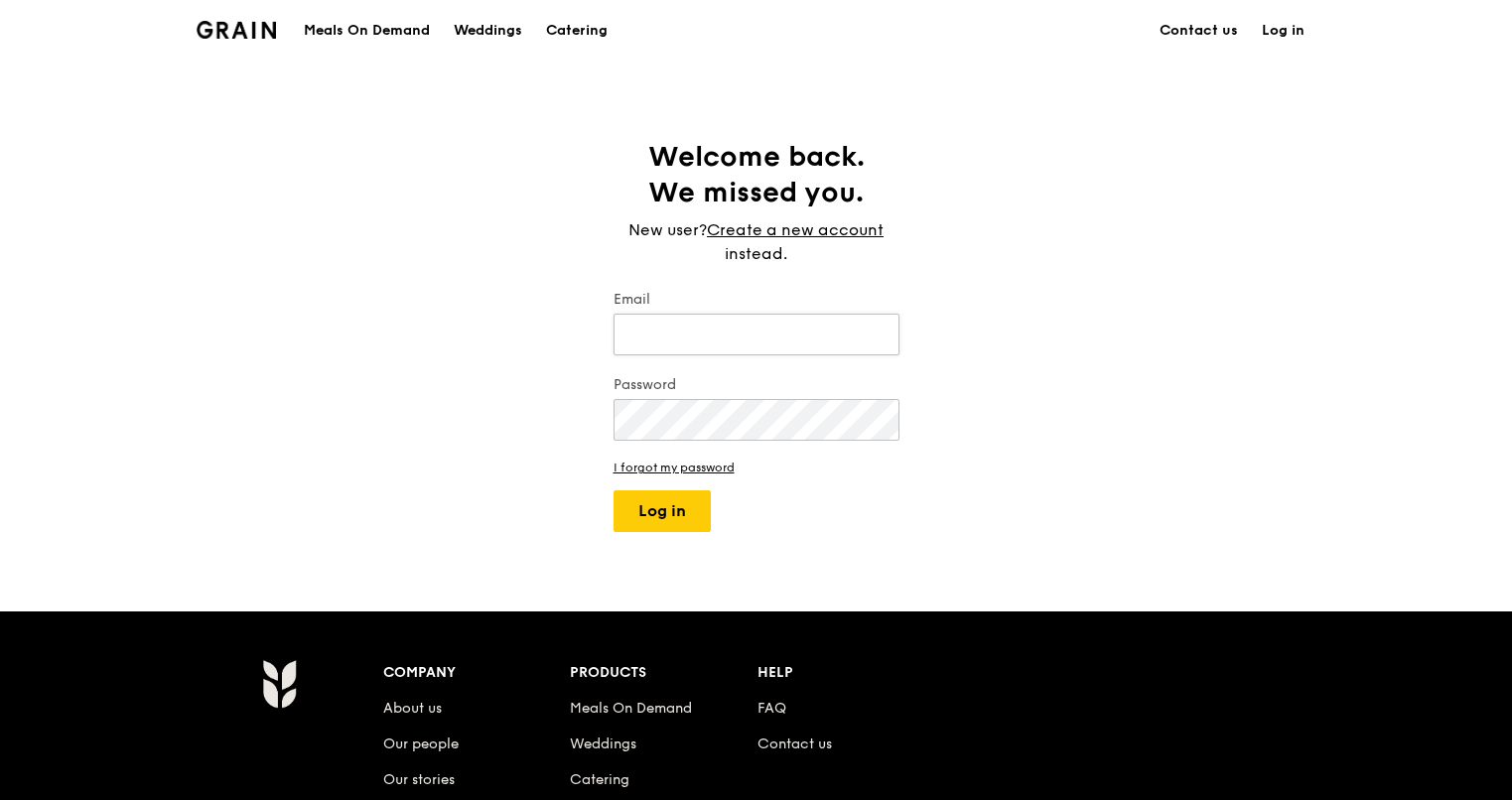 click on "Email" at bounding box center [756, 334] 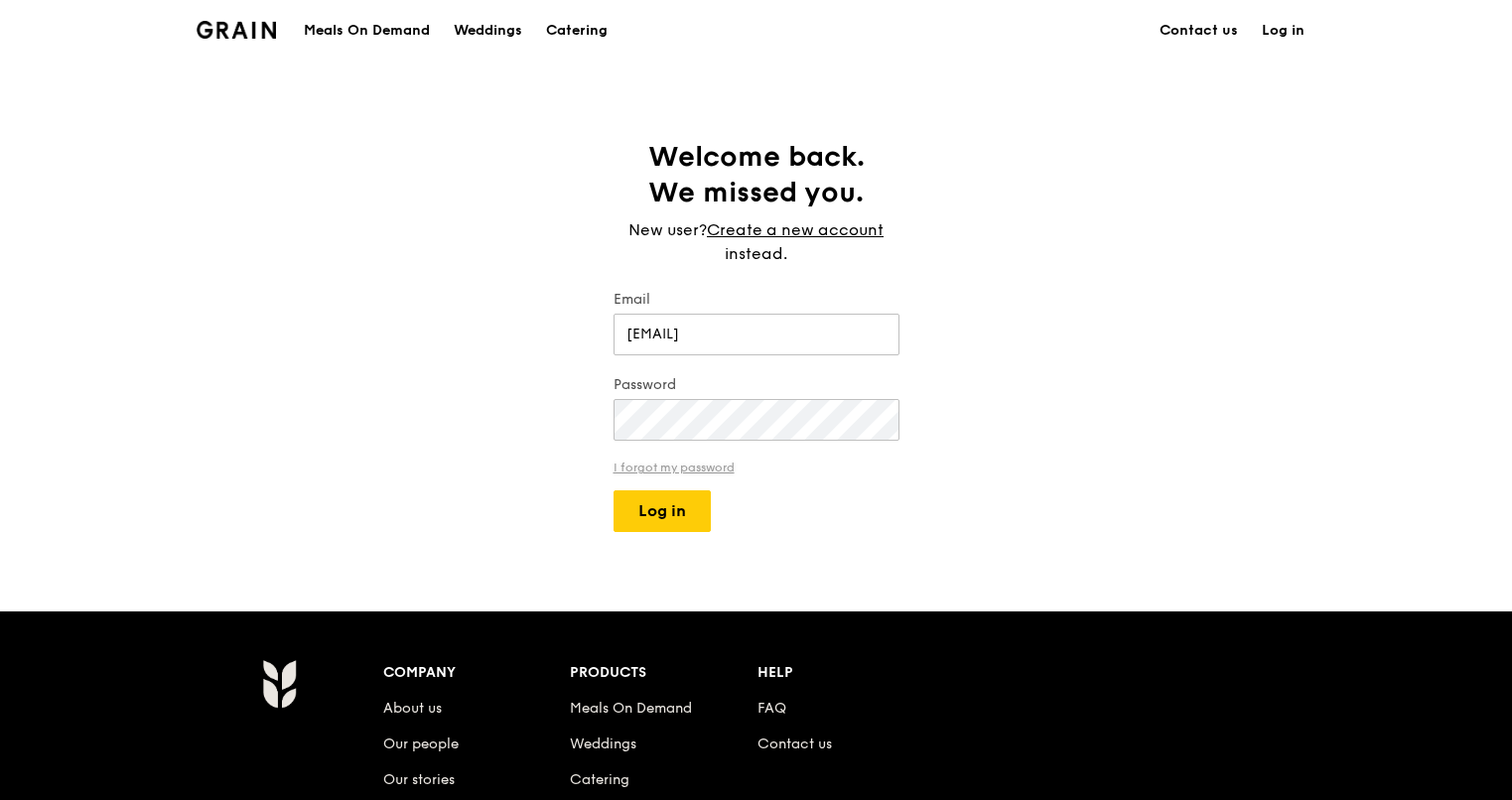click on "I forgot my password" at bounding box center [756, 467] 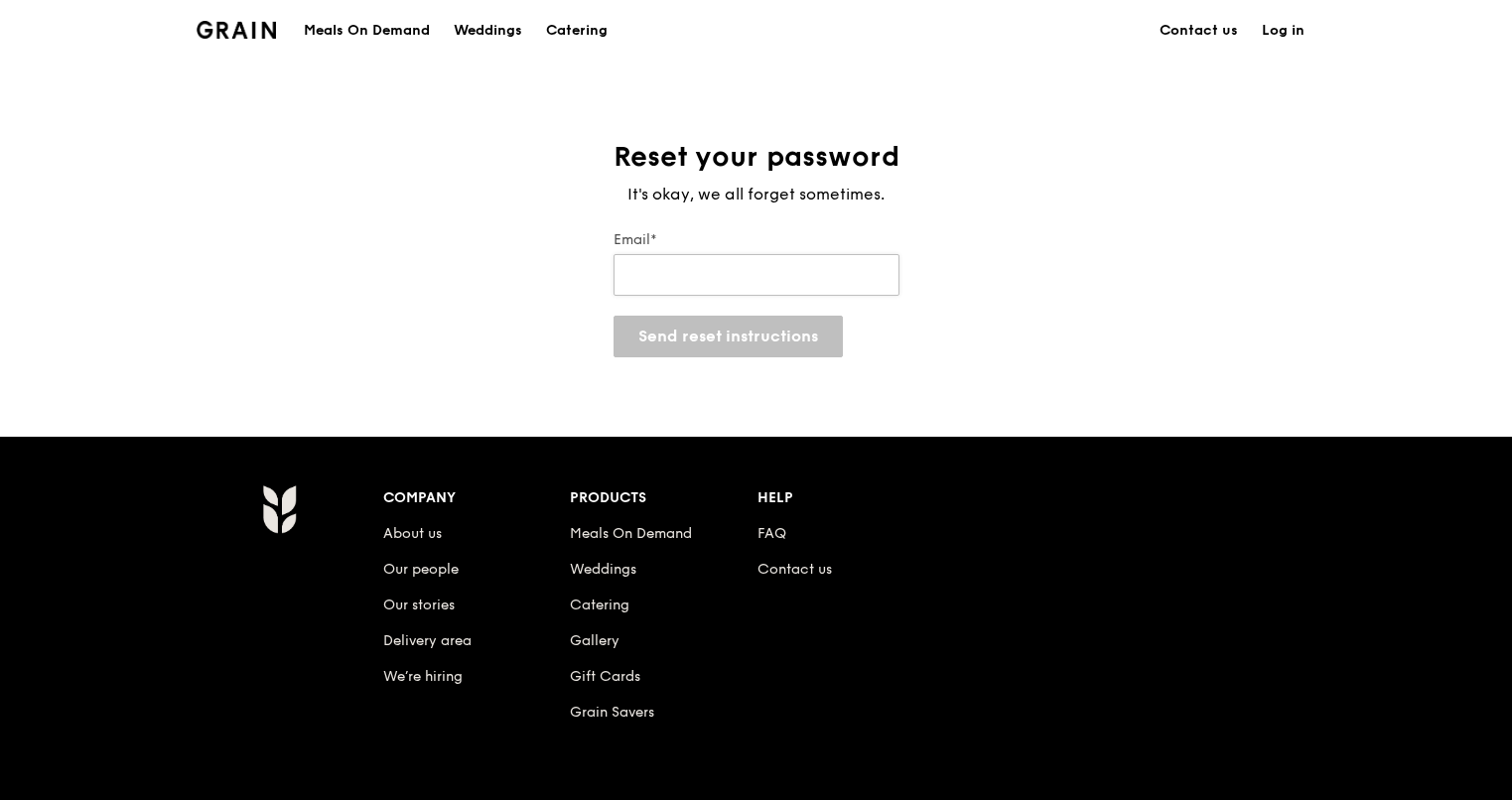 click on "Email*" at bounding box center (756, 275) 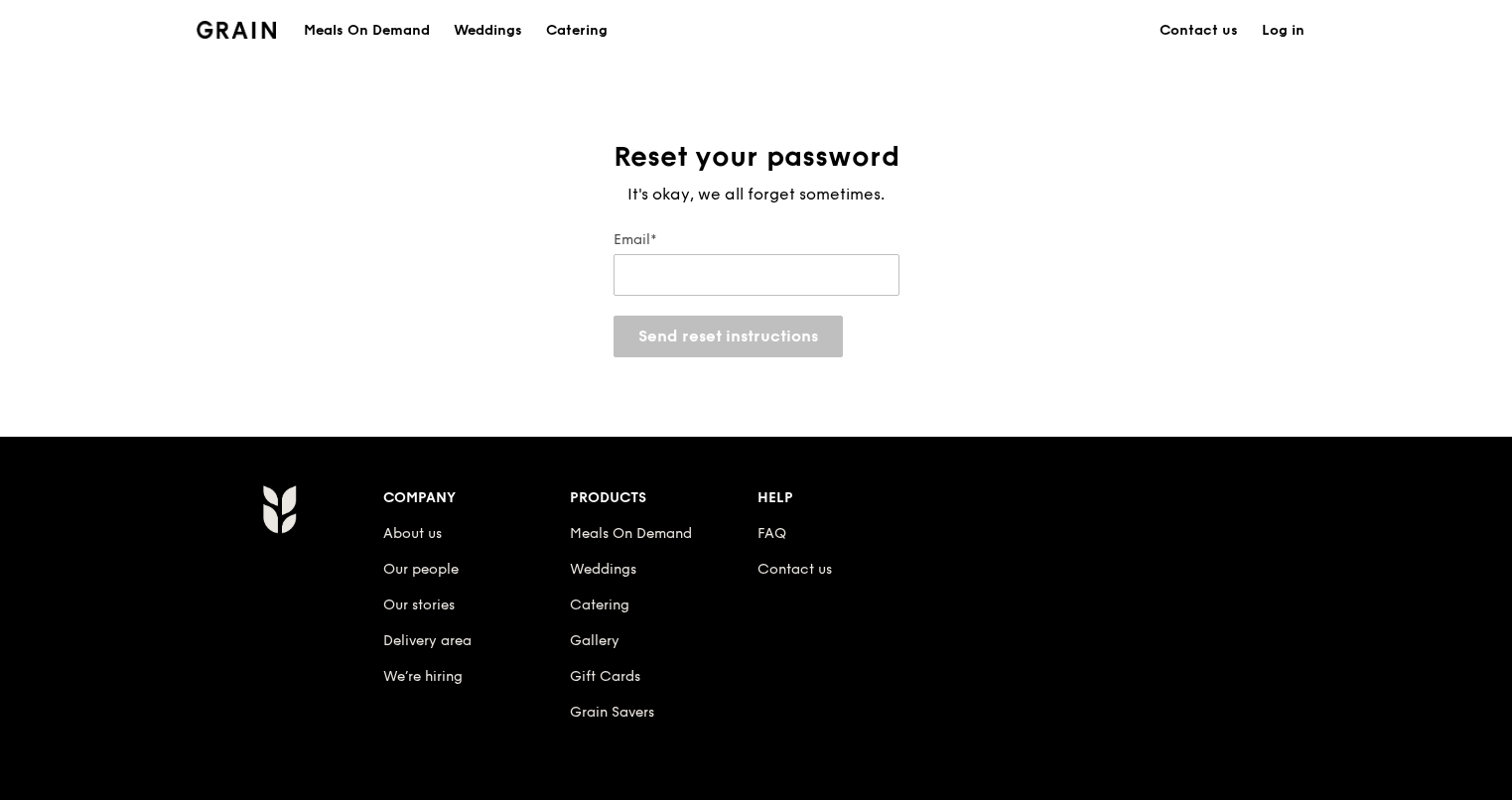 type on "adeline.chan@example.com" 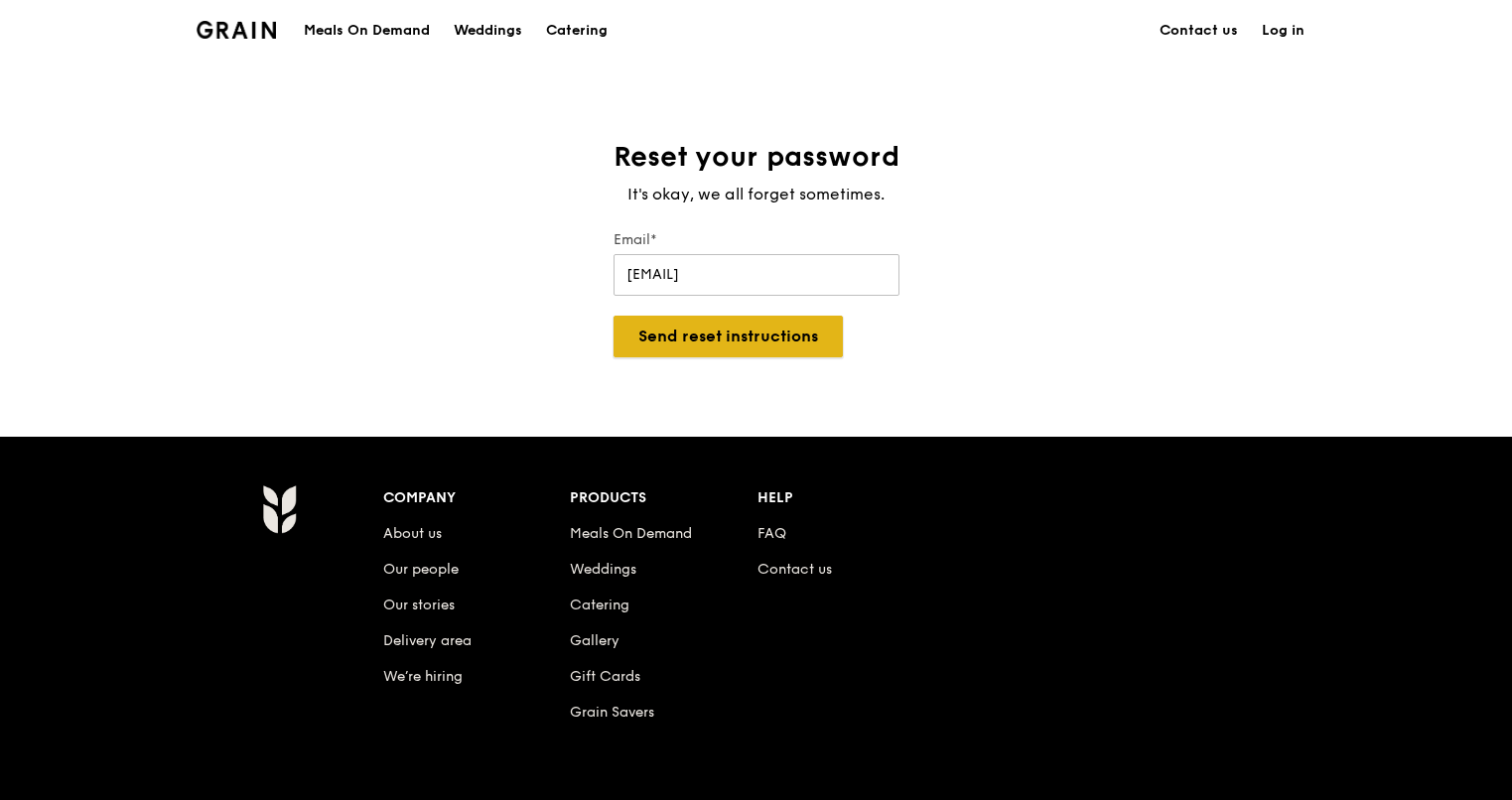 click on "Send reset instructions" at bounding box center [728, 336] 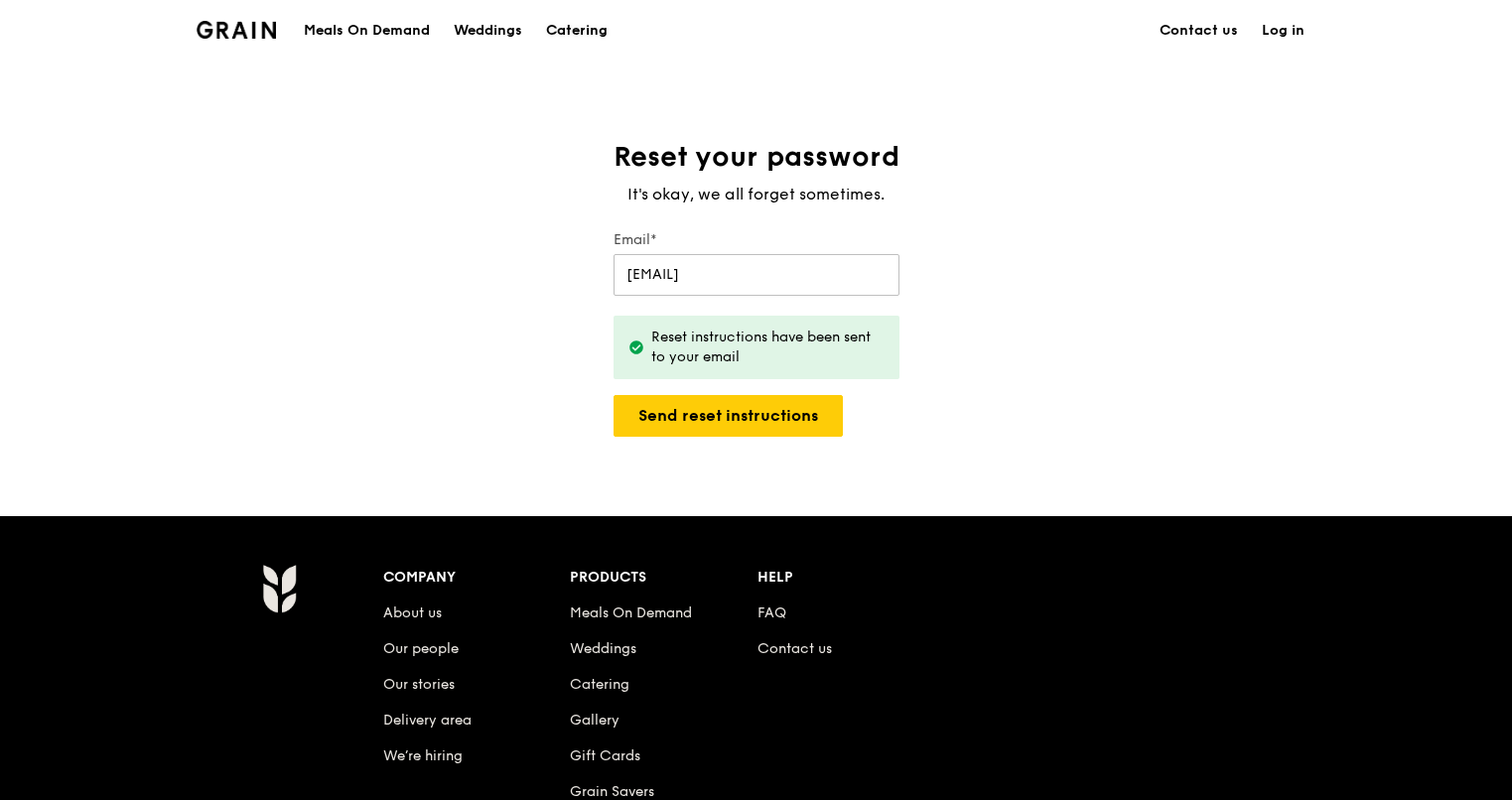 click on "Catering" at bounding box center (577, 31) 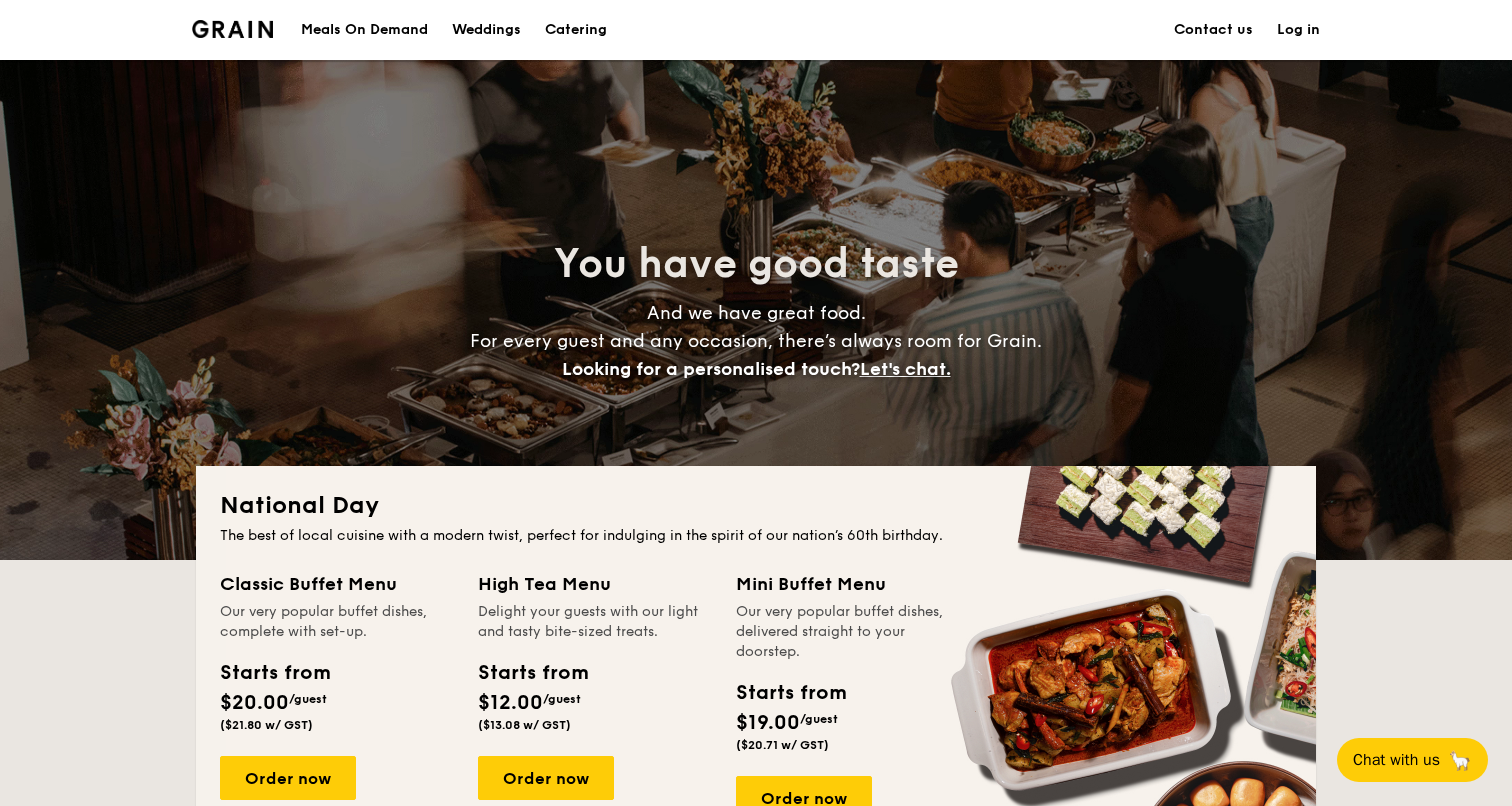 scroll, scrollTop: 0, scrollLeft: 0, axis: both 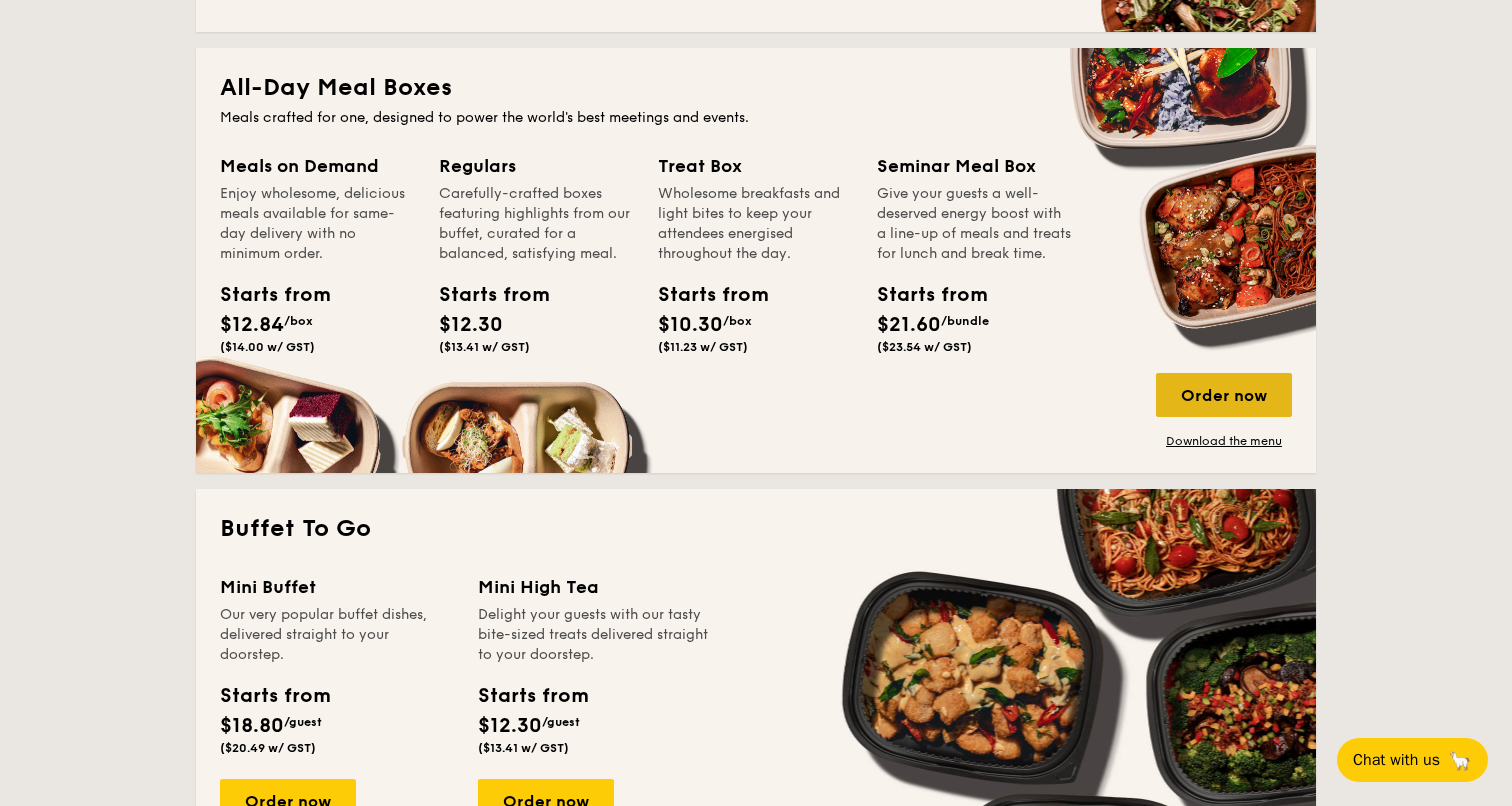 click on "Order now" at bounding box center (1224, 395) 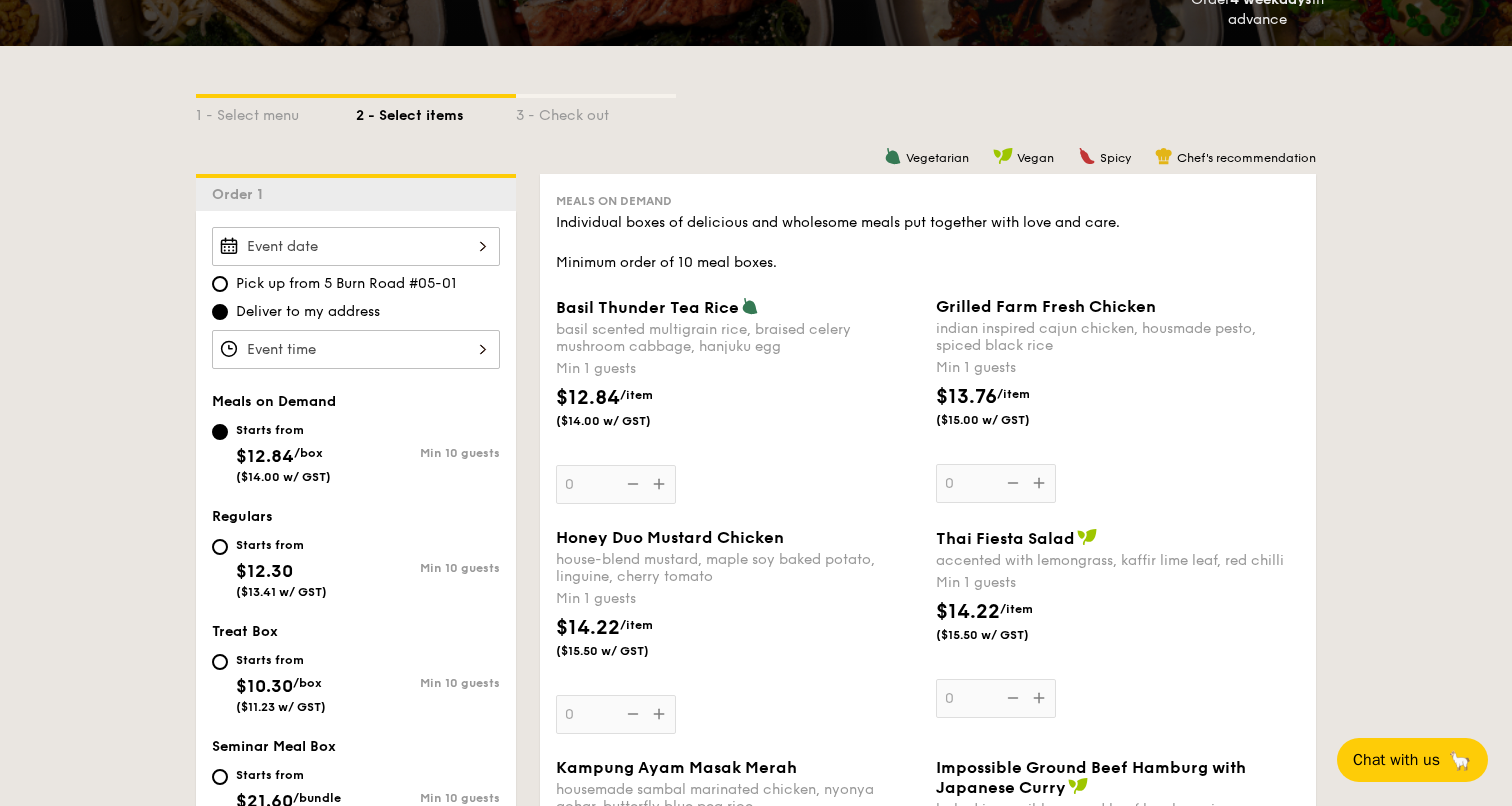 scroll, scrollTop: 400, scrollLeft: 0, axis: vertical 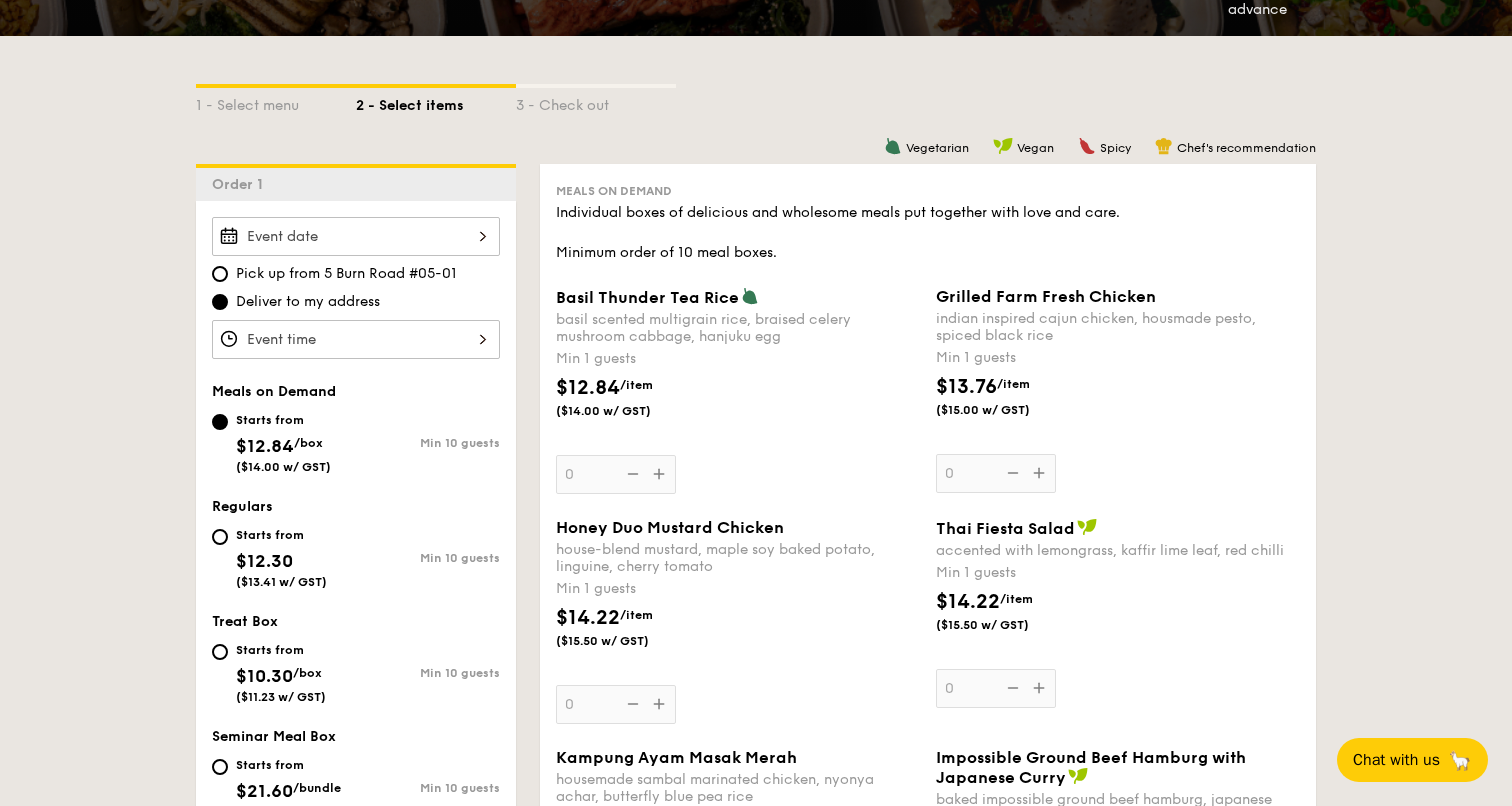 click at bounding box center (356, 236) 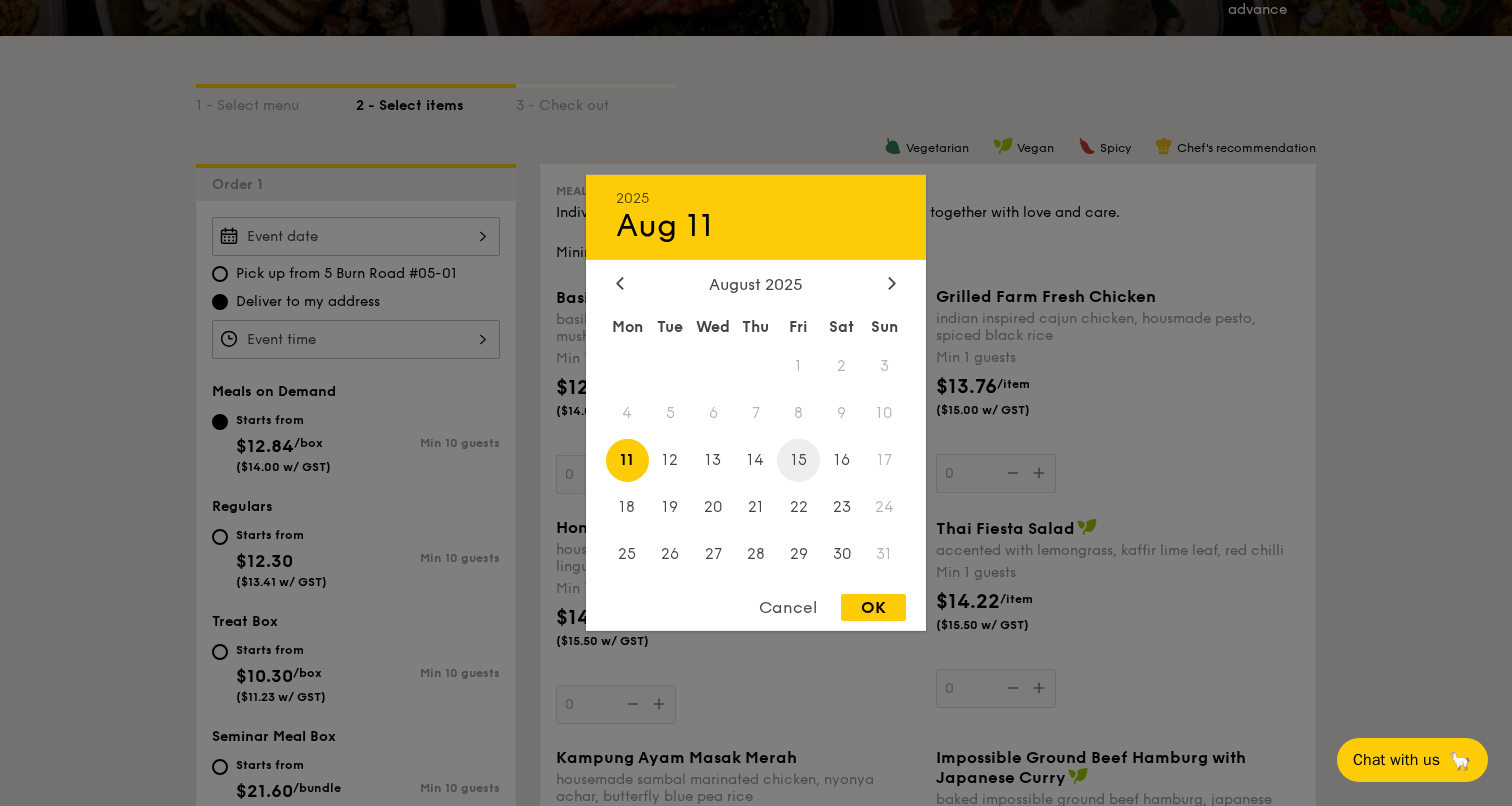 click on "15" at bounding box center [798, 460] 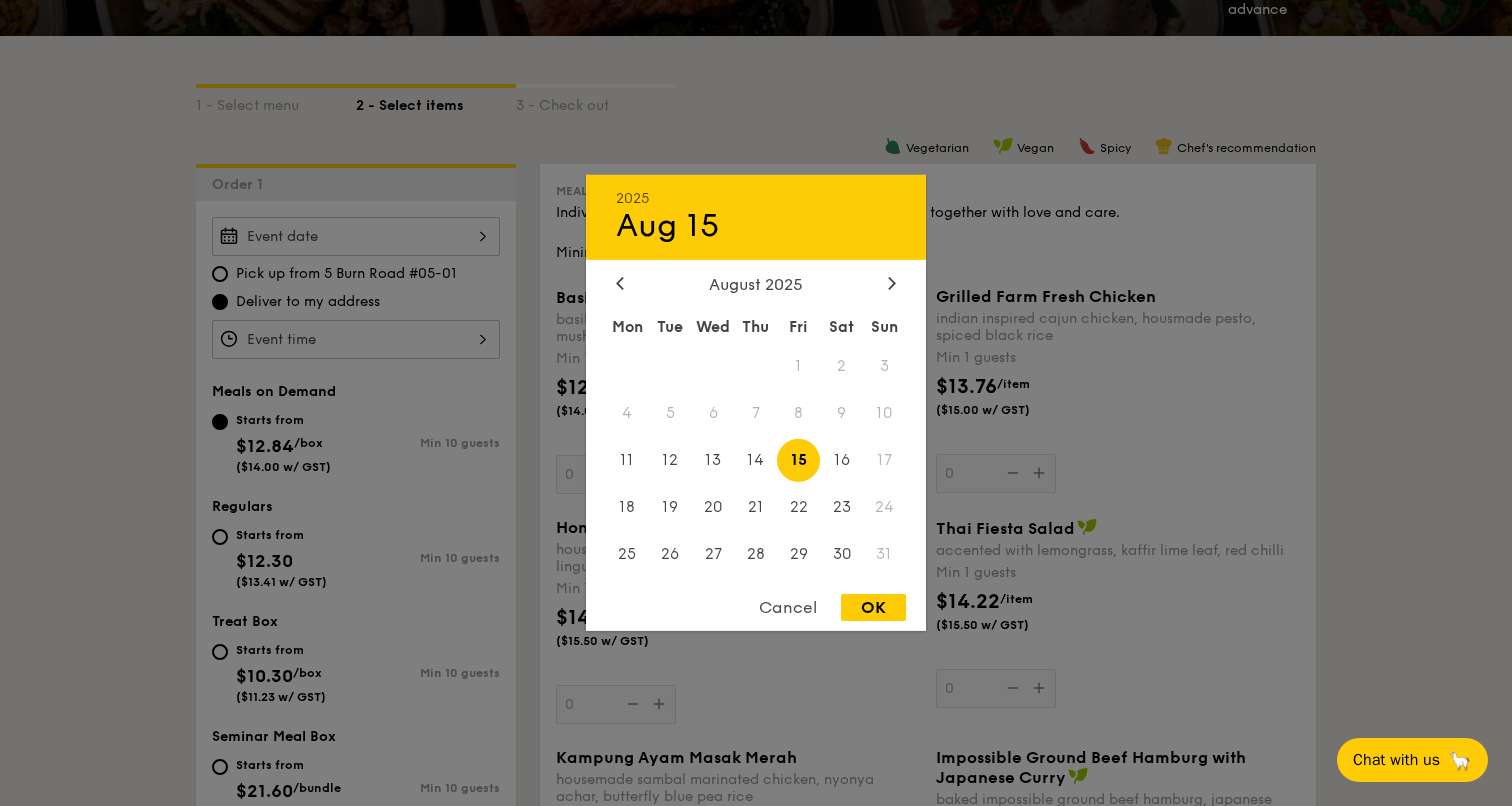 click on "OK" at bounding box center [873, 607] 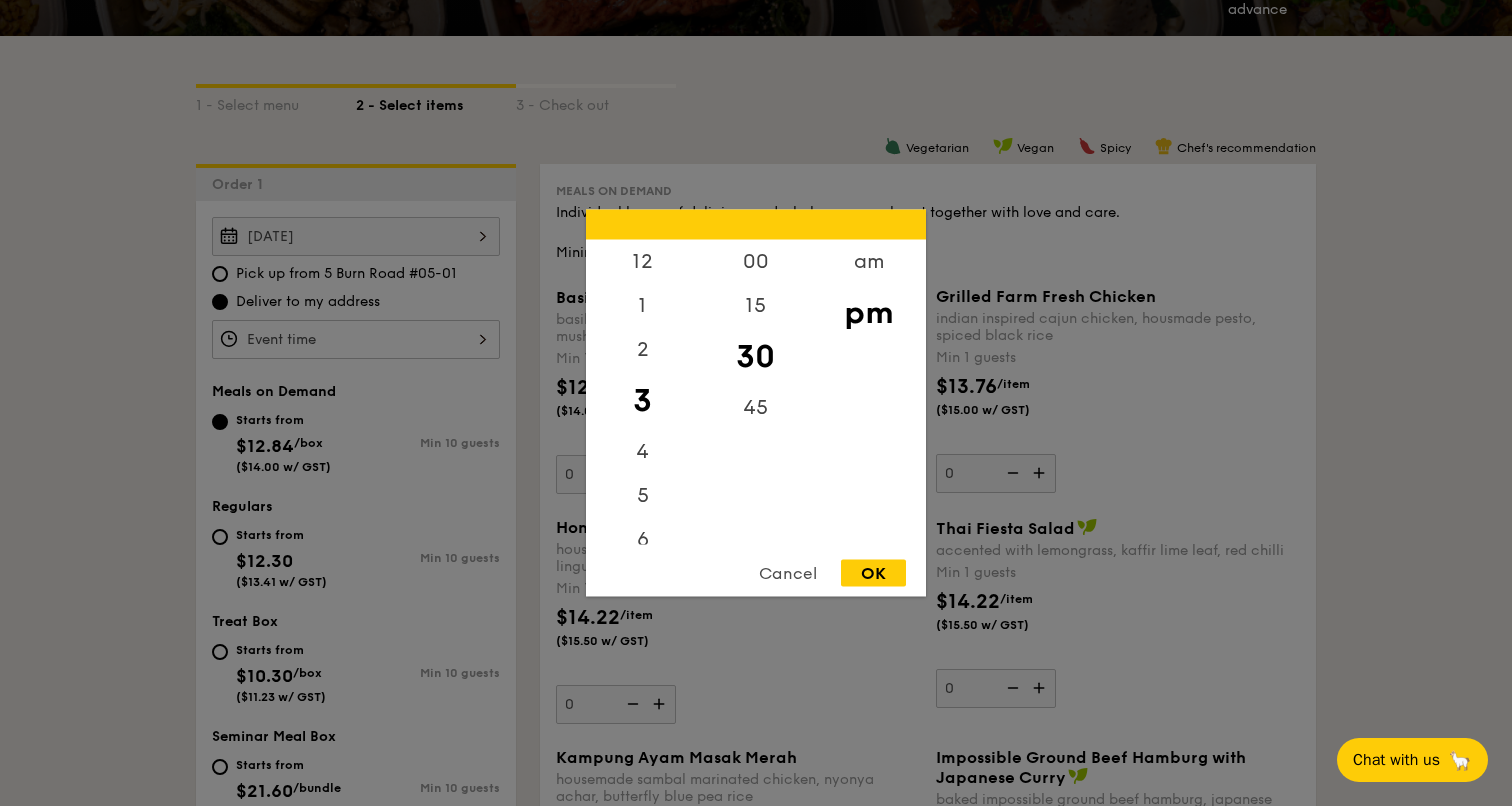 click on "12 1 2 3 4 5 6 7 8 9 10 11   00 15 30 45   am   pm   Cancel   OK" at bounding box center [356, 339] 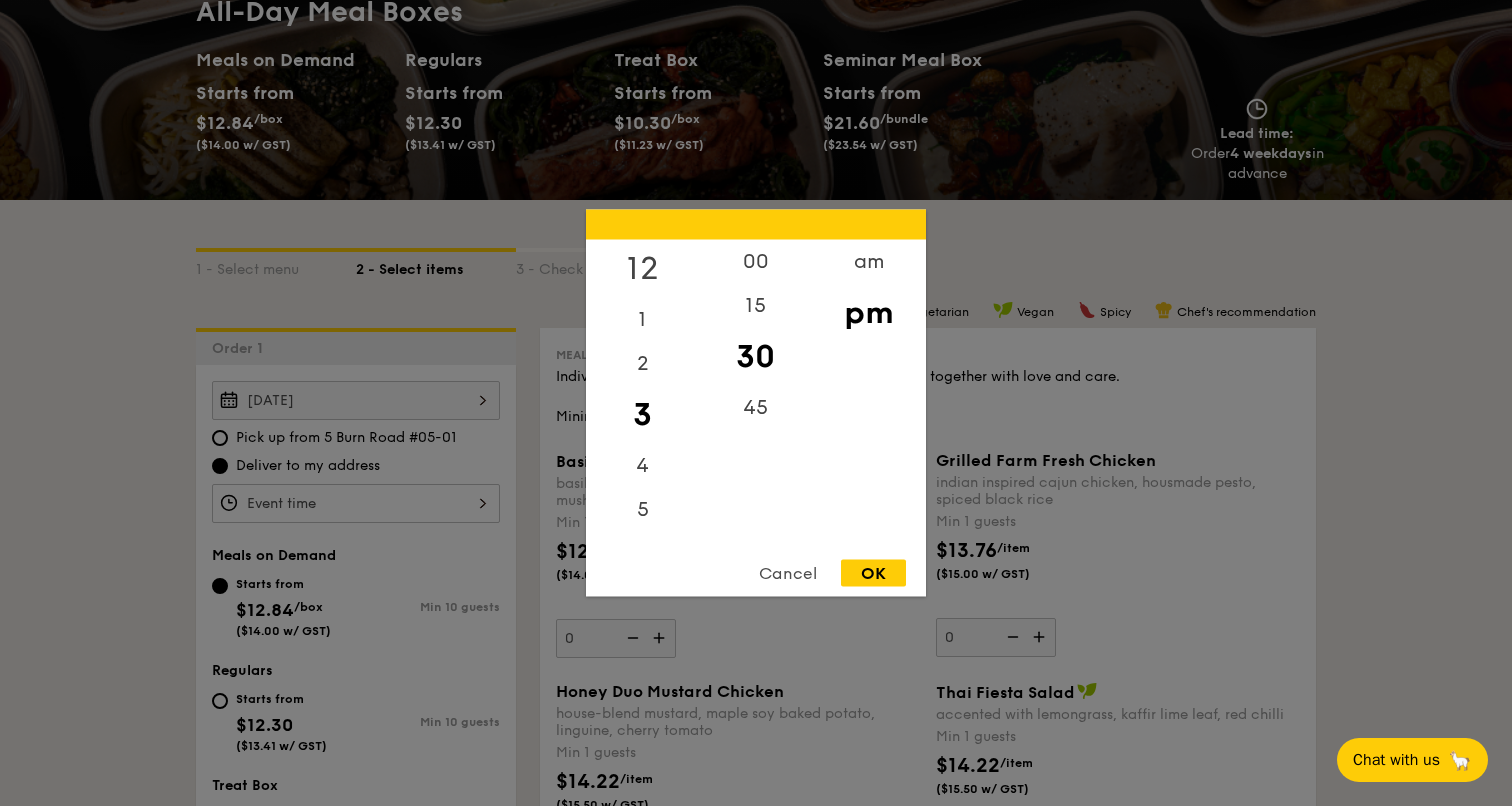 scroll, scrollTop: 200, scrollLeft: 0, axis: vertical 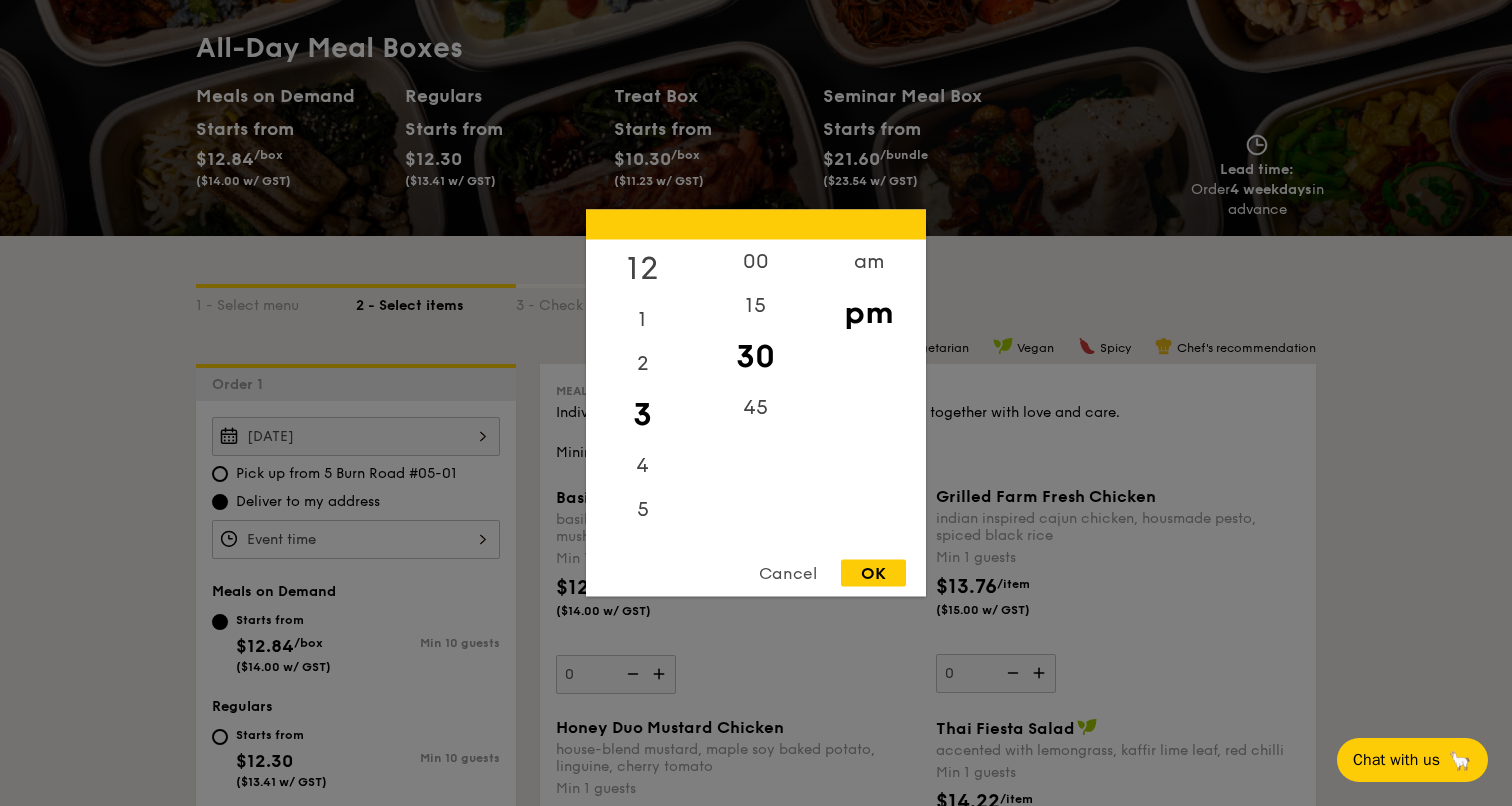 click on "12" at bounding box center (642, 269) 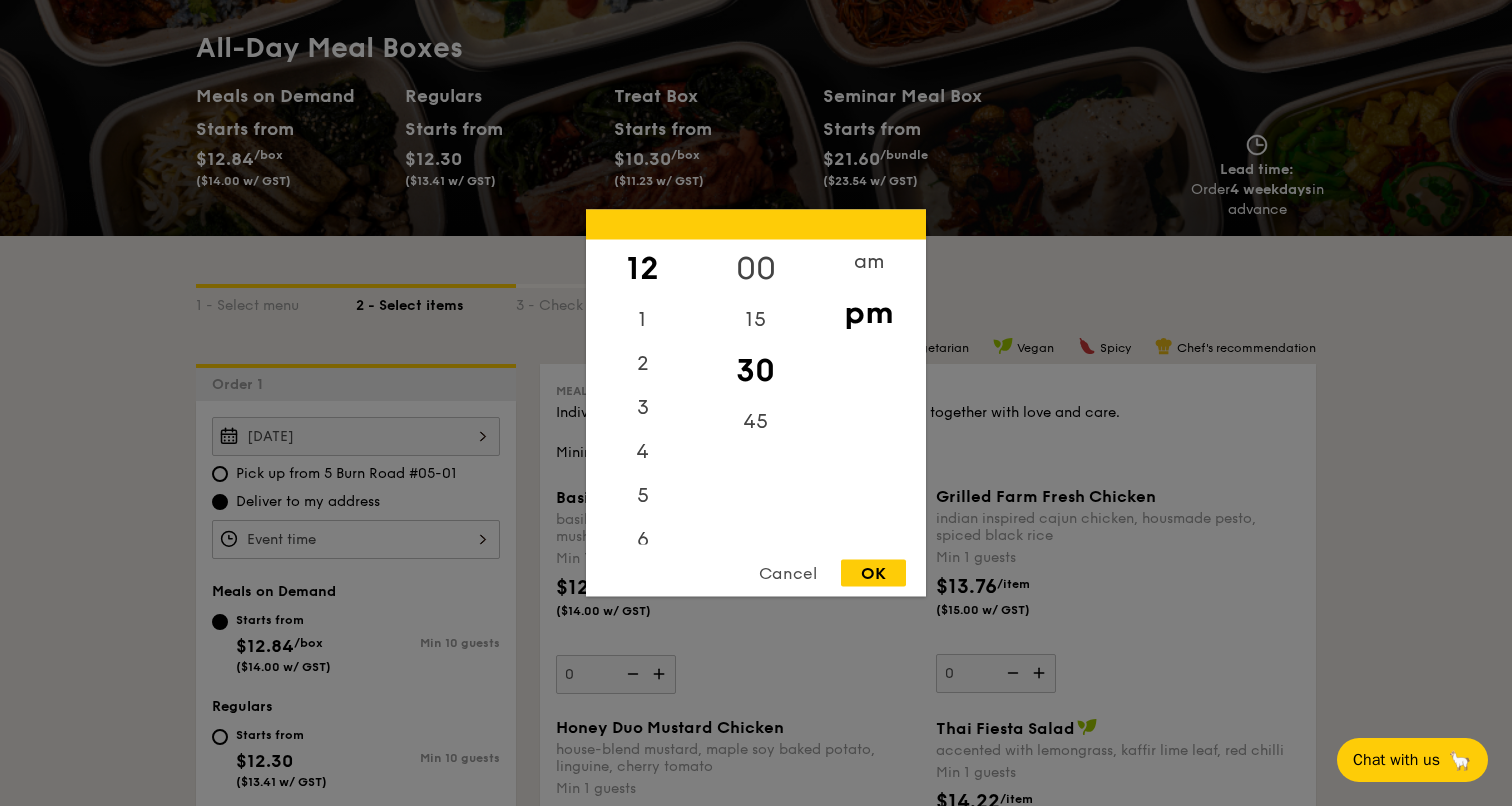 click on "00" at bounding box center (755, 269) 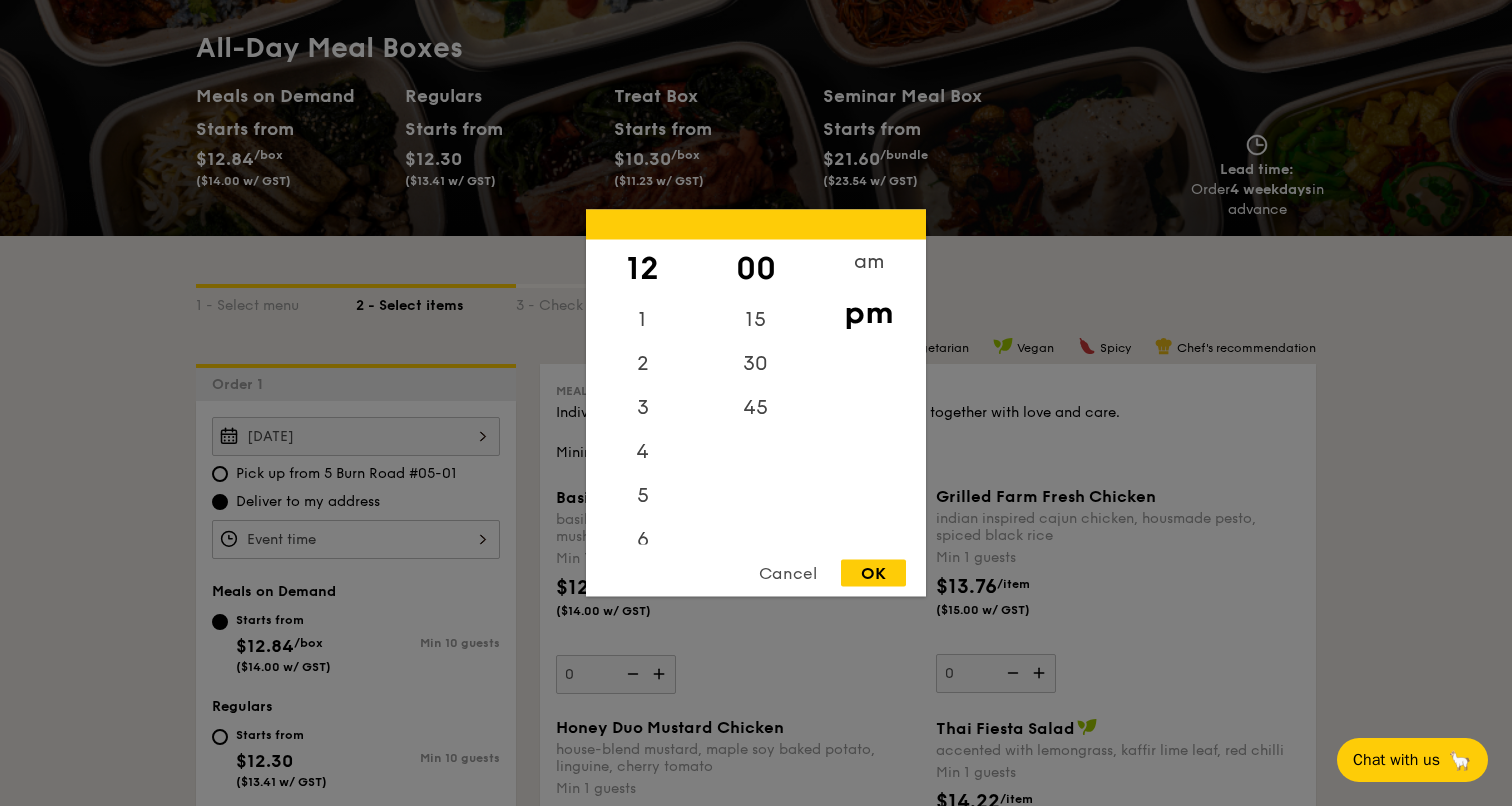 click on "pm" at bounding box center [868, 313] 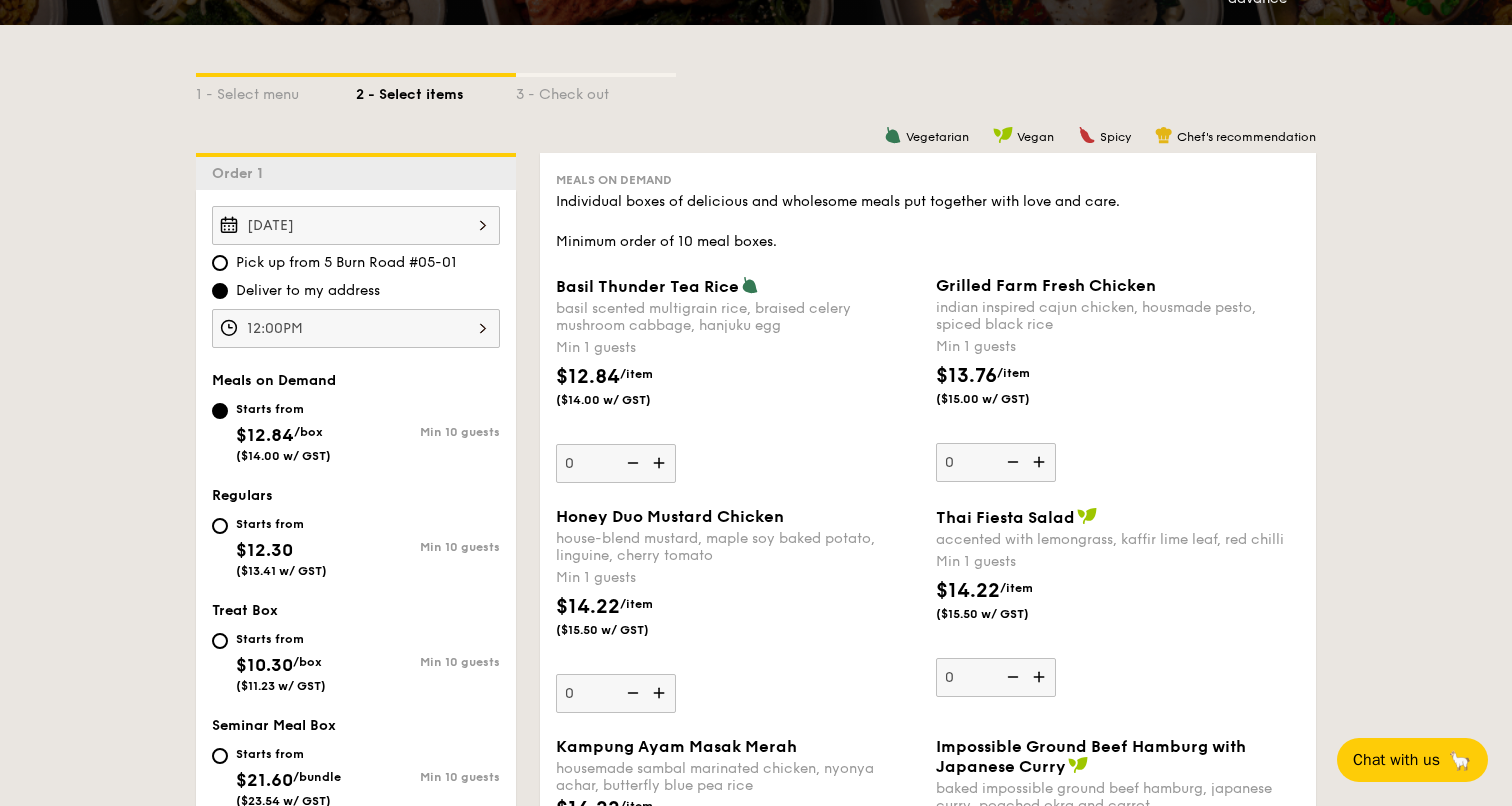 scroll, scrollTop: 400, scrollLeft: 0, axis: vertical 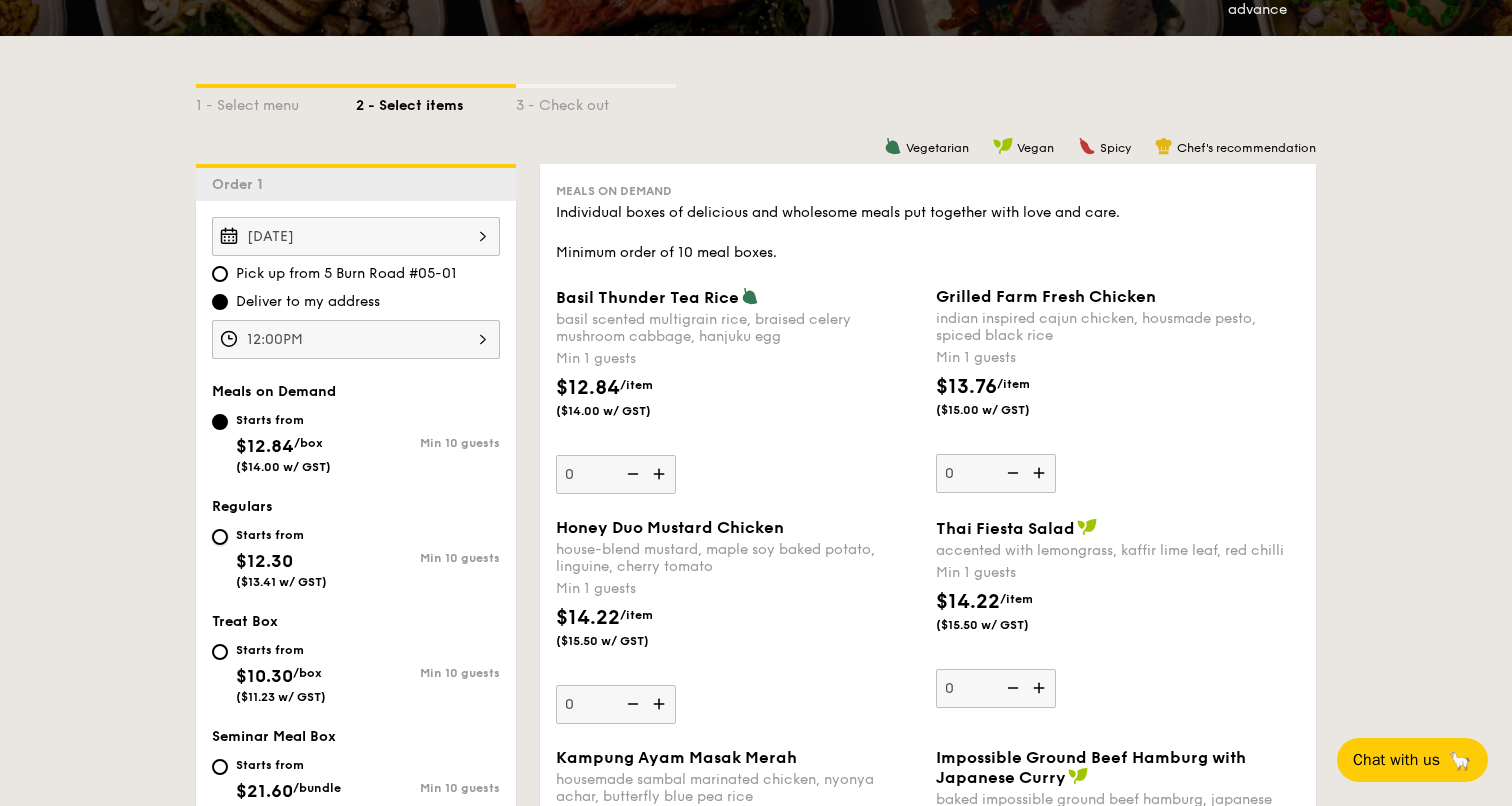 drag, startPoint x: 221, startPoint y: 531, endPoint x: 293, endPoint y: 537, distance: 72.249565 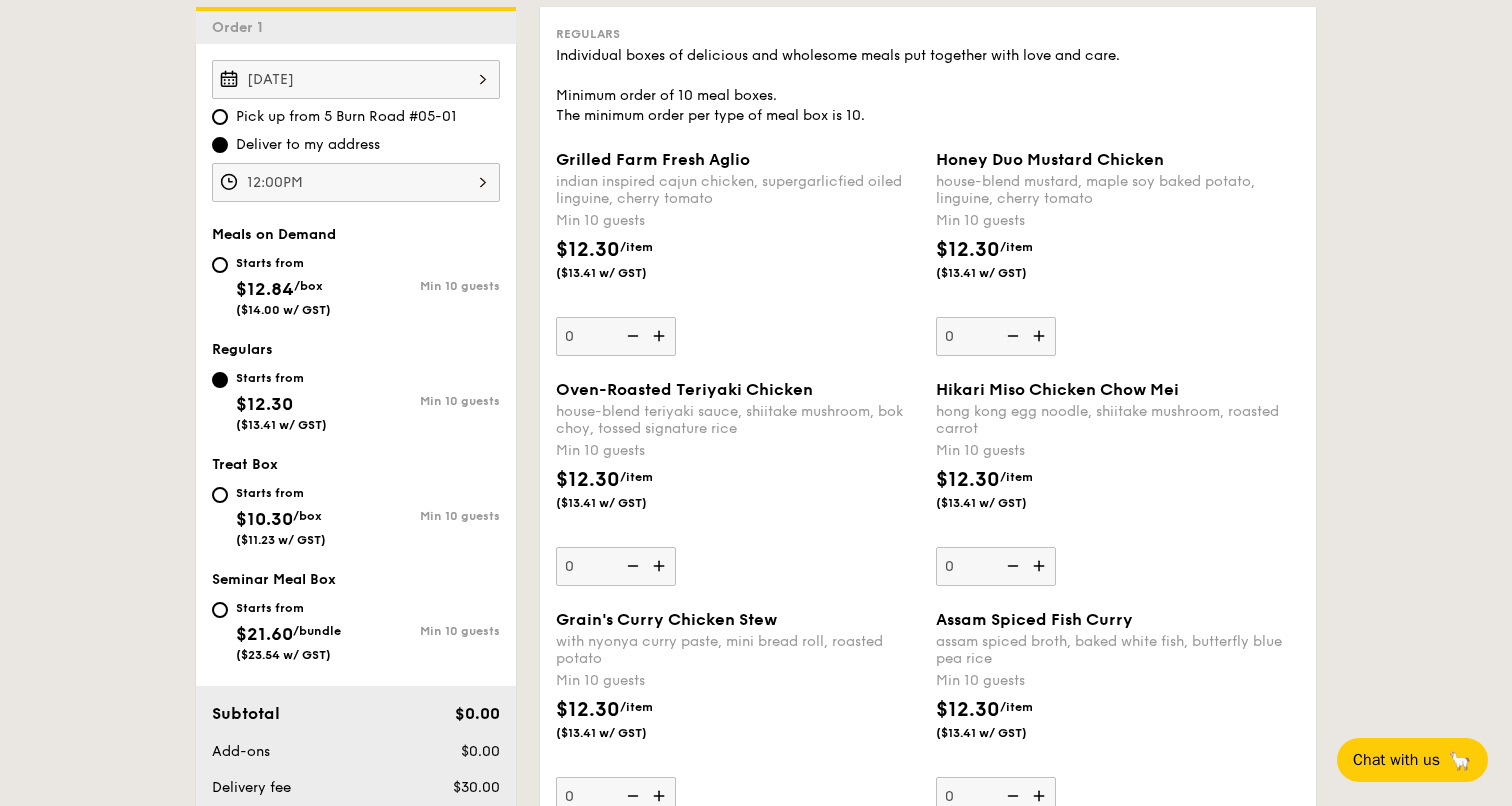 scroll, scrollTop: 600, scrollLeft: 0, axis: vertical 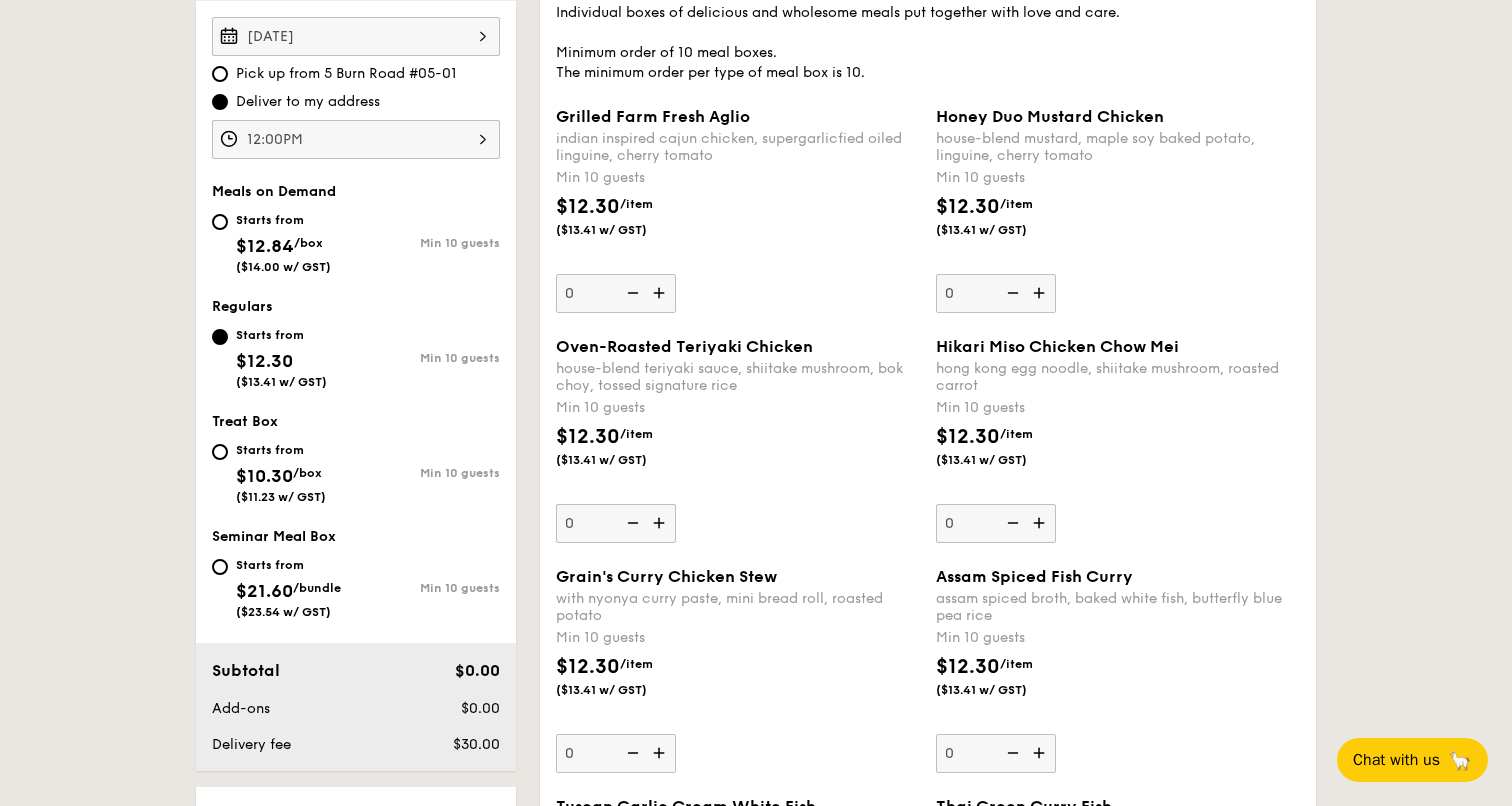 click at bounding box center [1041, 523] 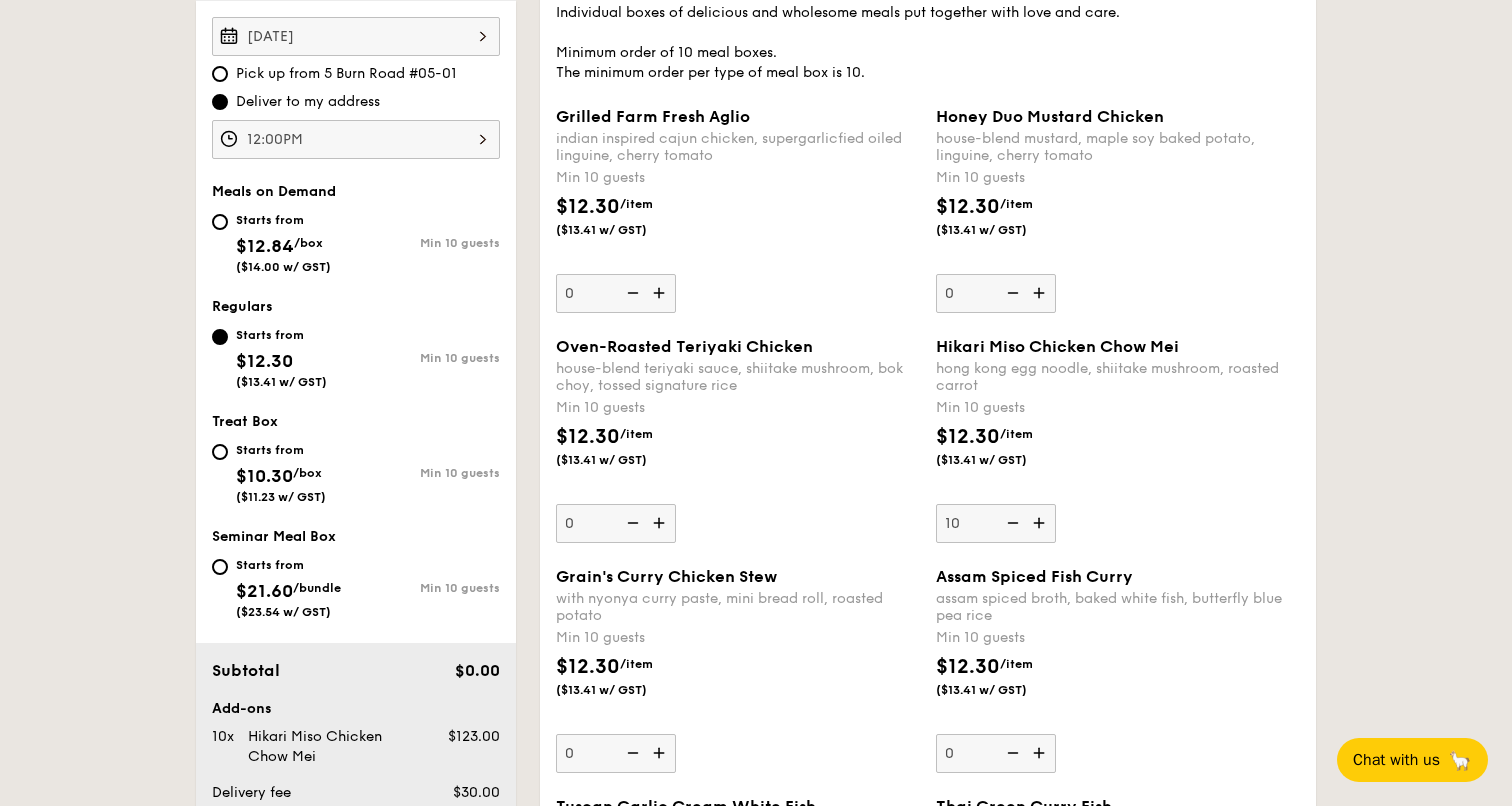 click at bounding box center (1041, 523) 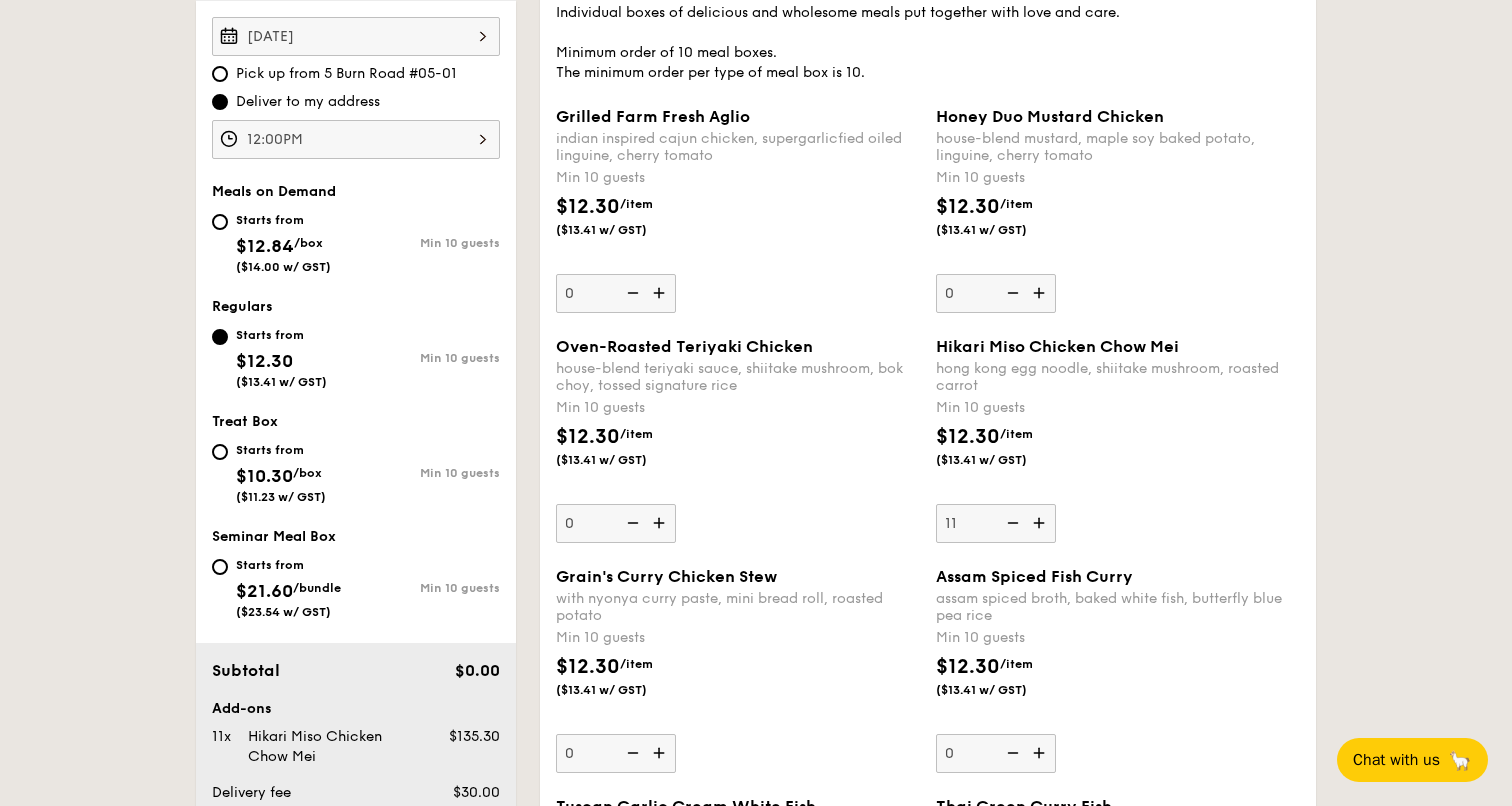 click at bounding box center (1041, 523) 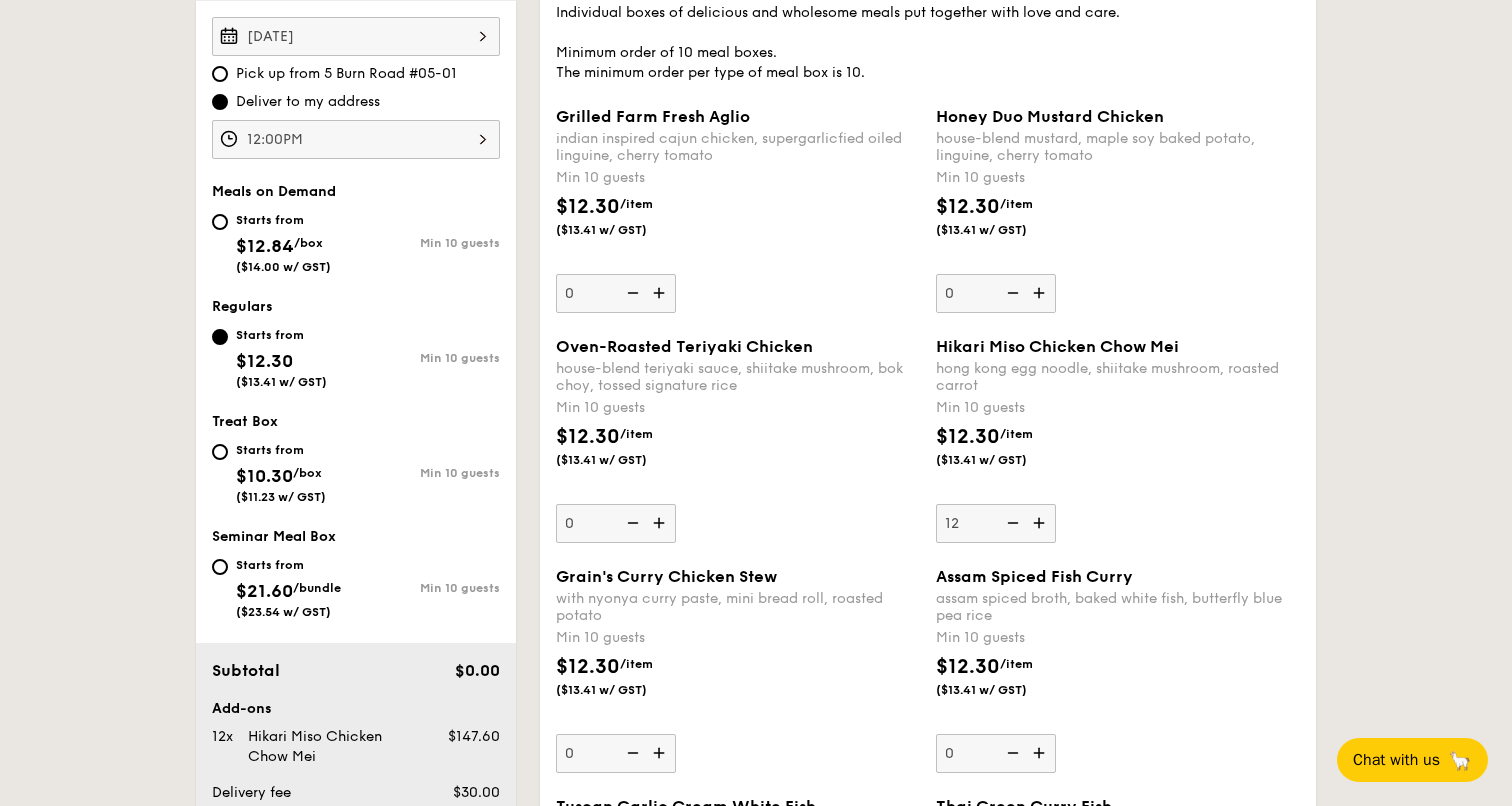 click at bounding box center (1041, 523) 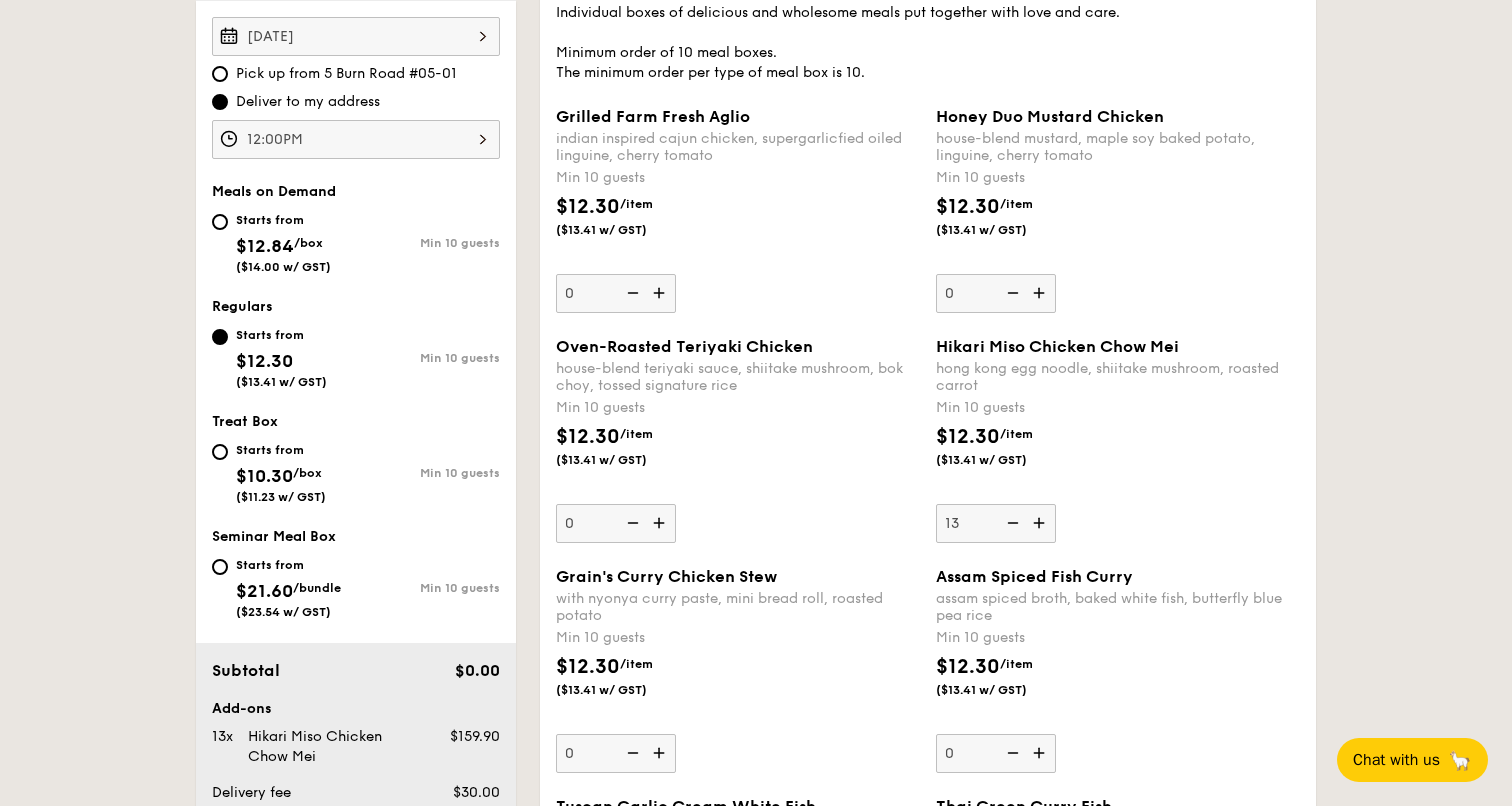 click at bounding box center (1041, 523) 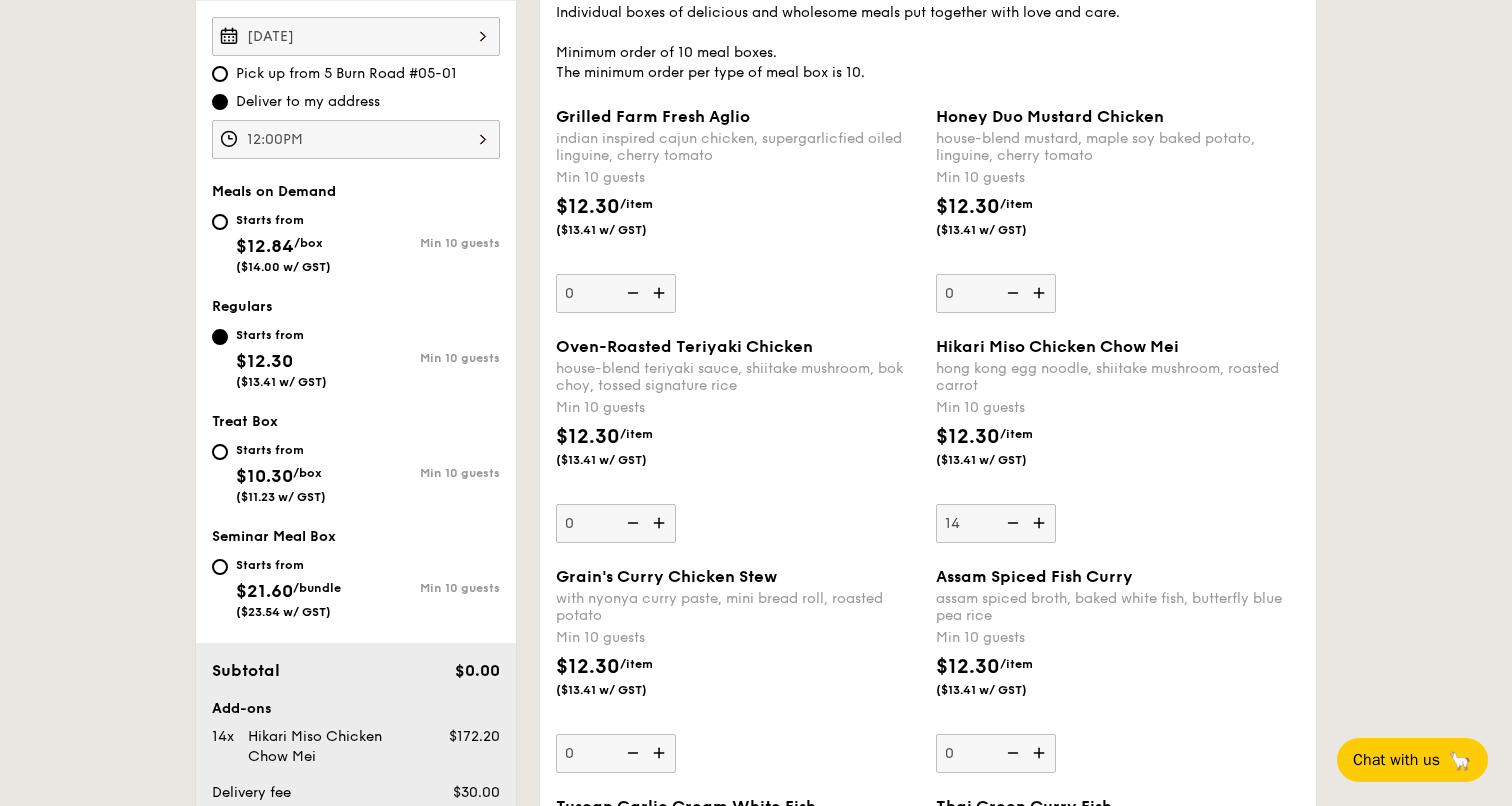 click at bounding box center [1041, 523] 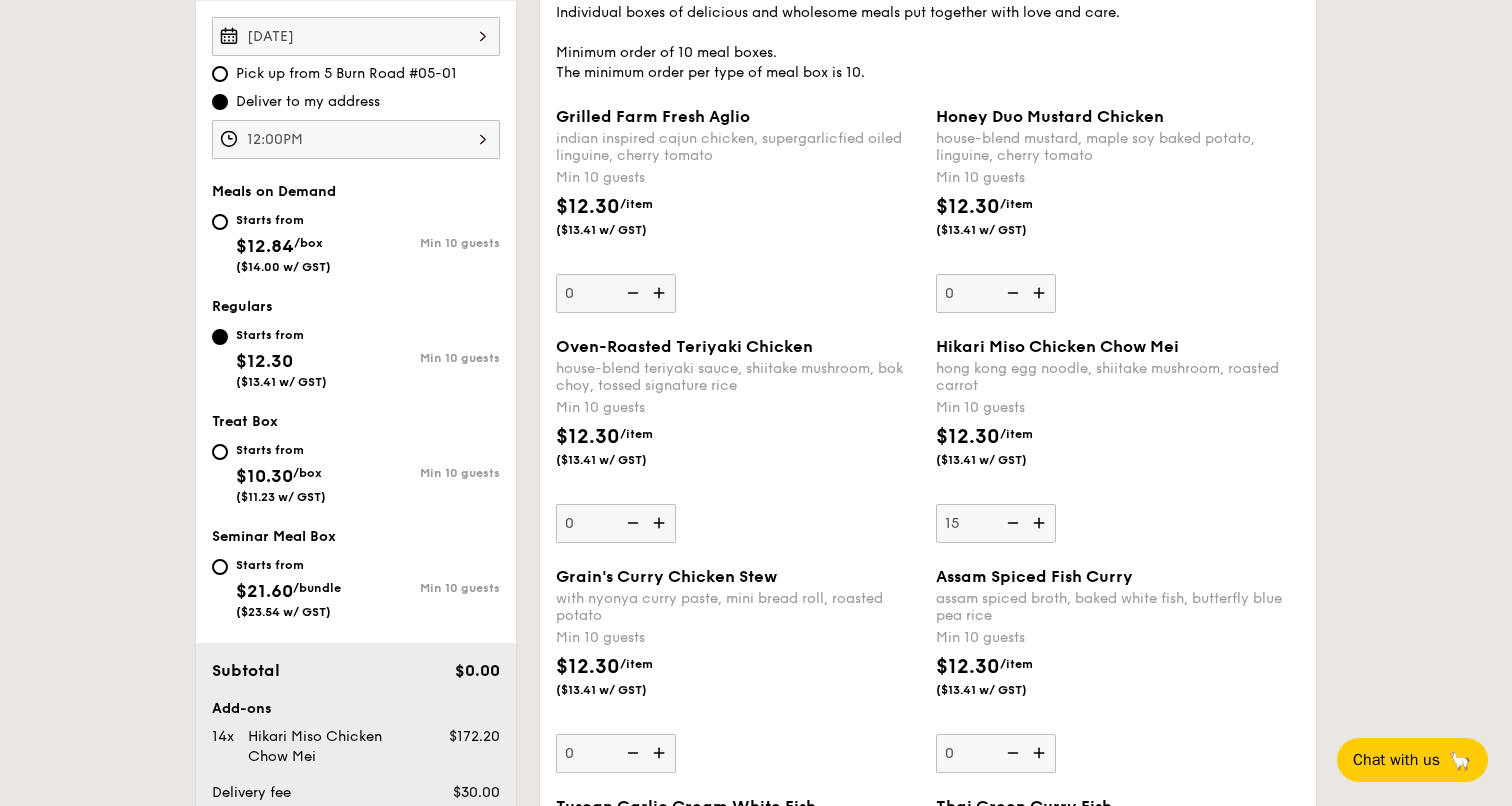 click at bounding box center (1041, 523) 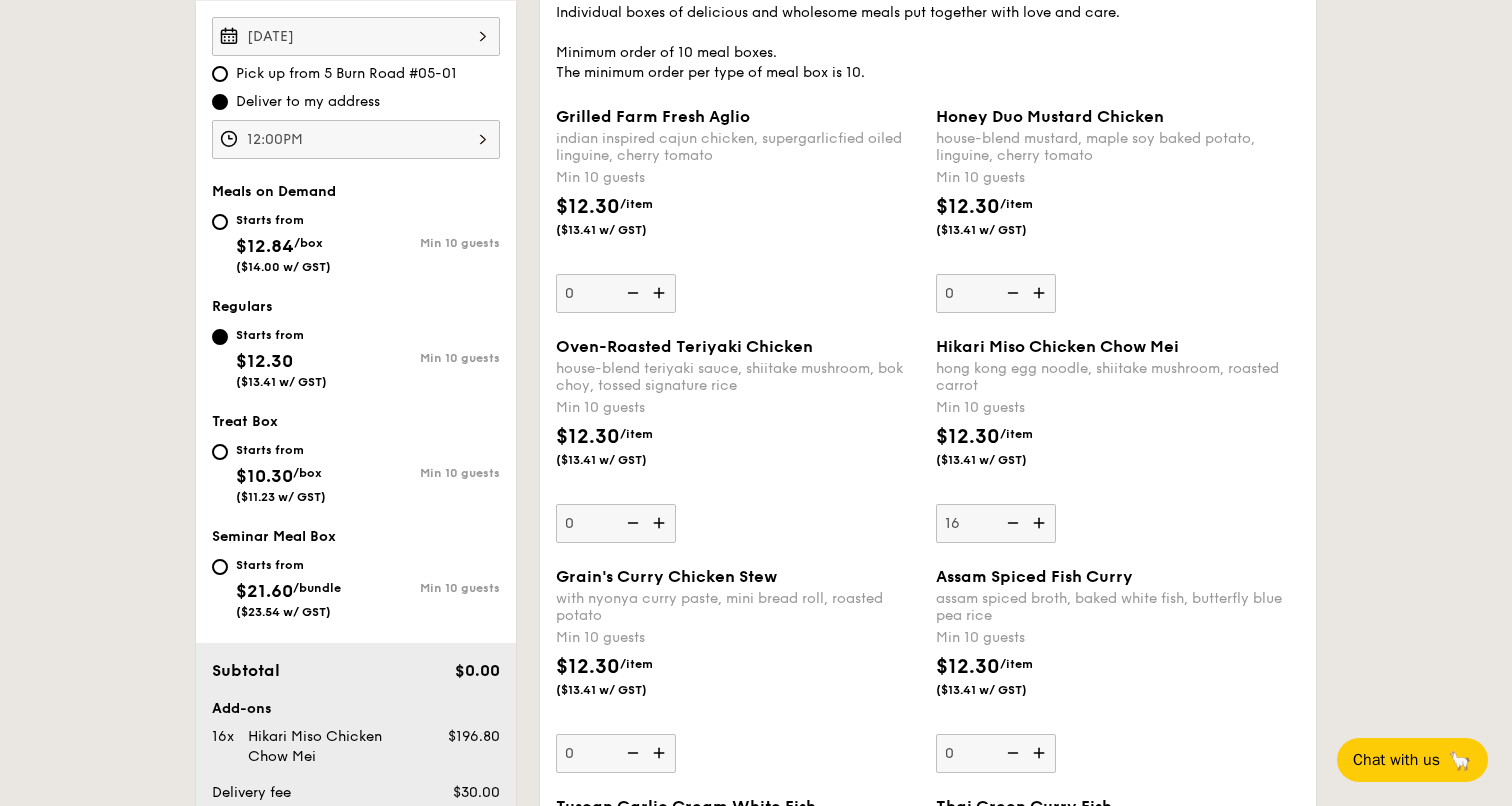 click at bounding box center [1041, 523] 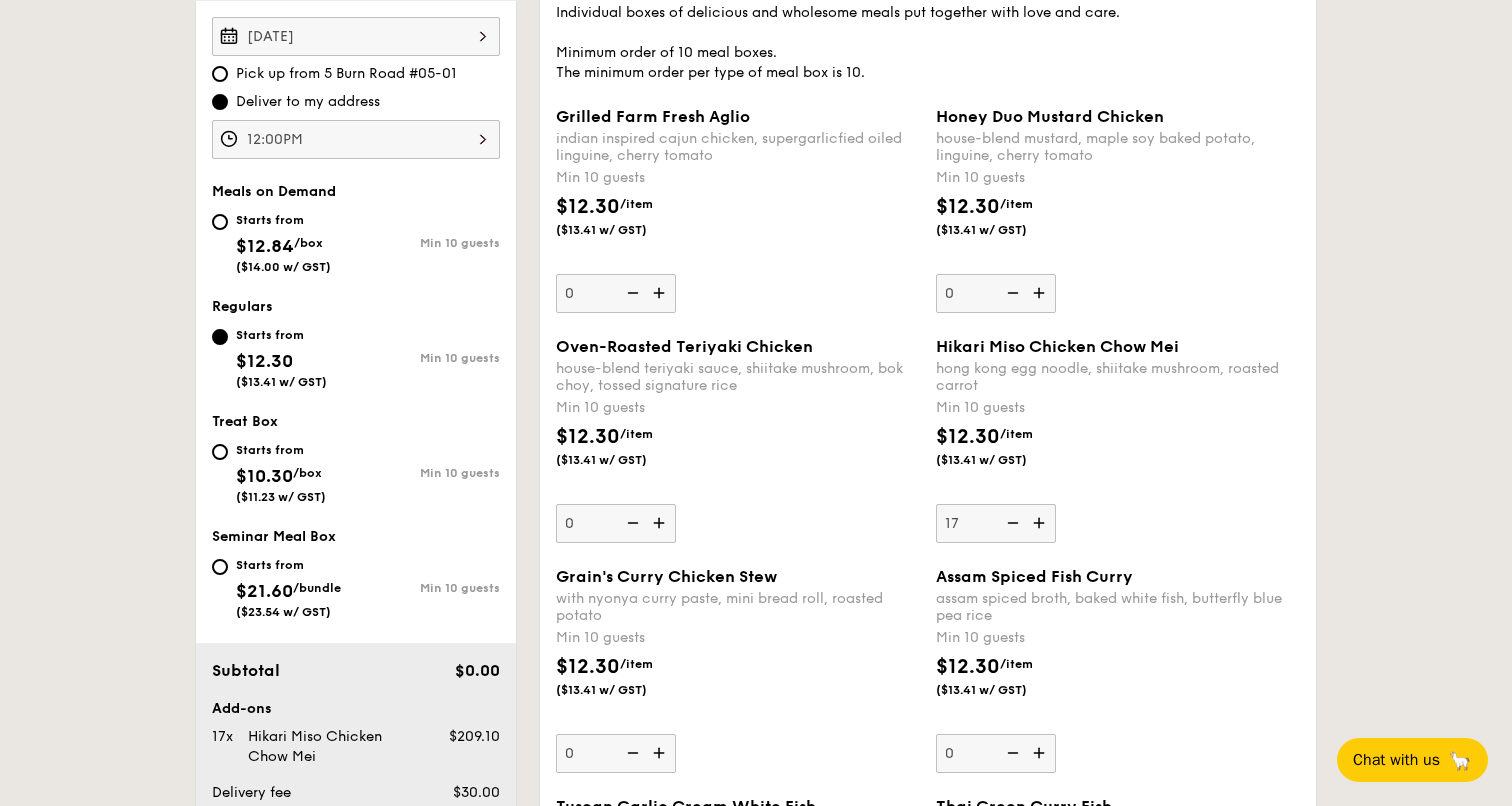 click at bounding box center (1041, 523) 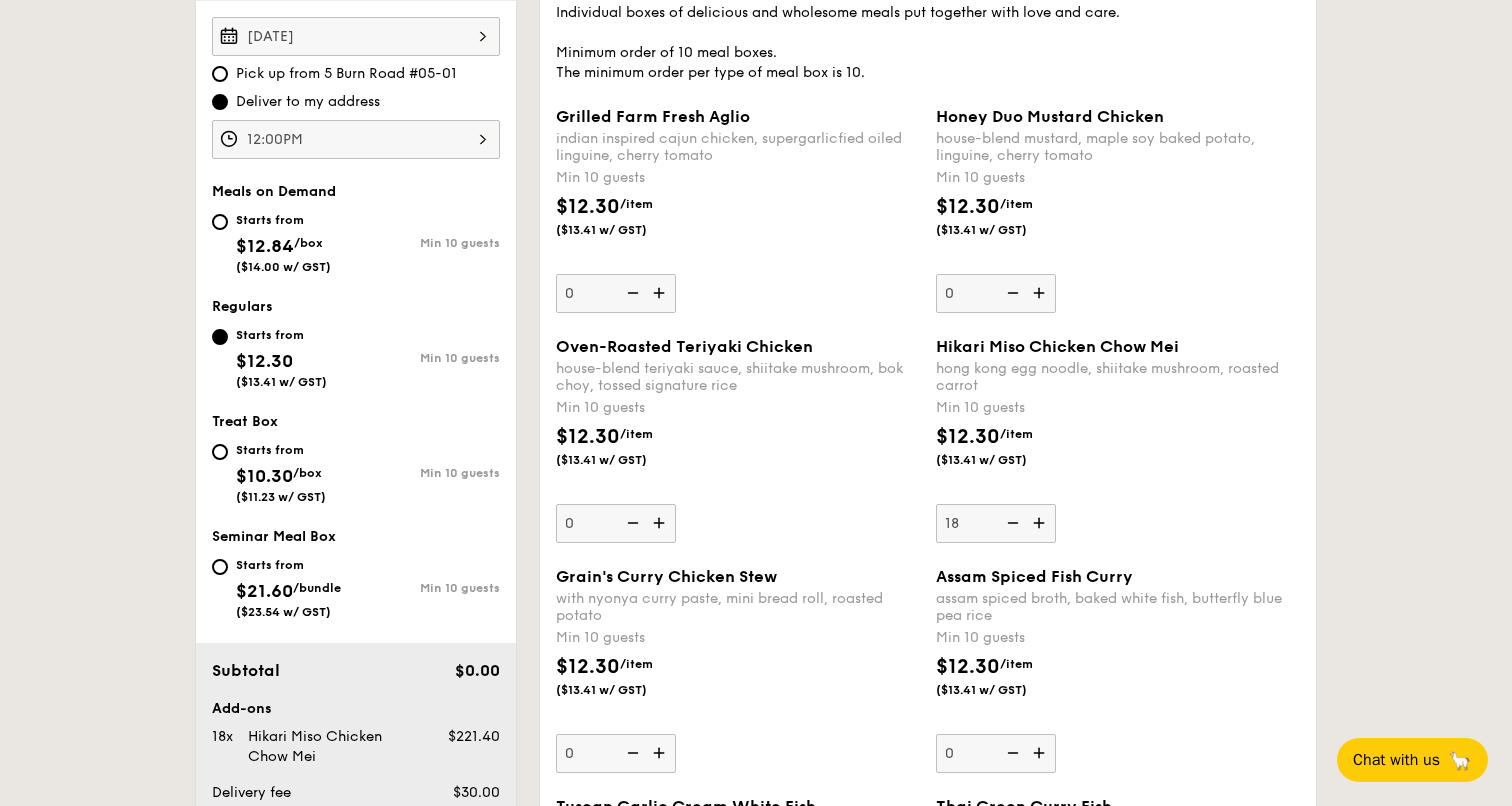 click at bounding box center (1041, 523) 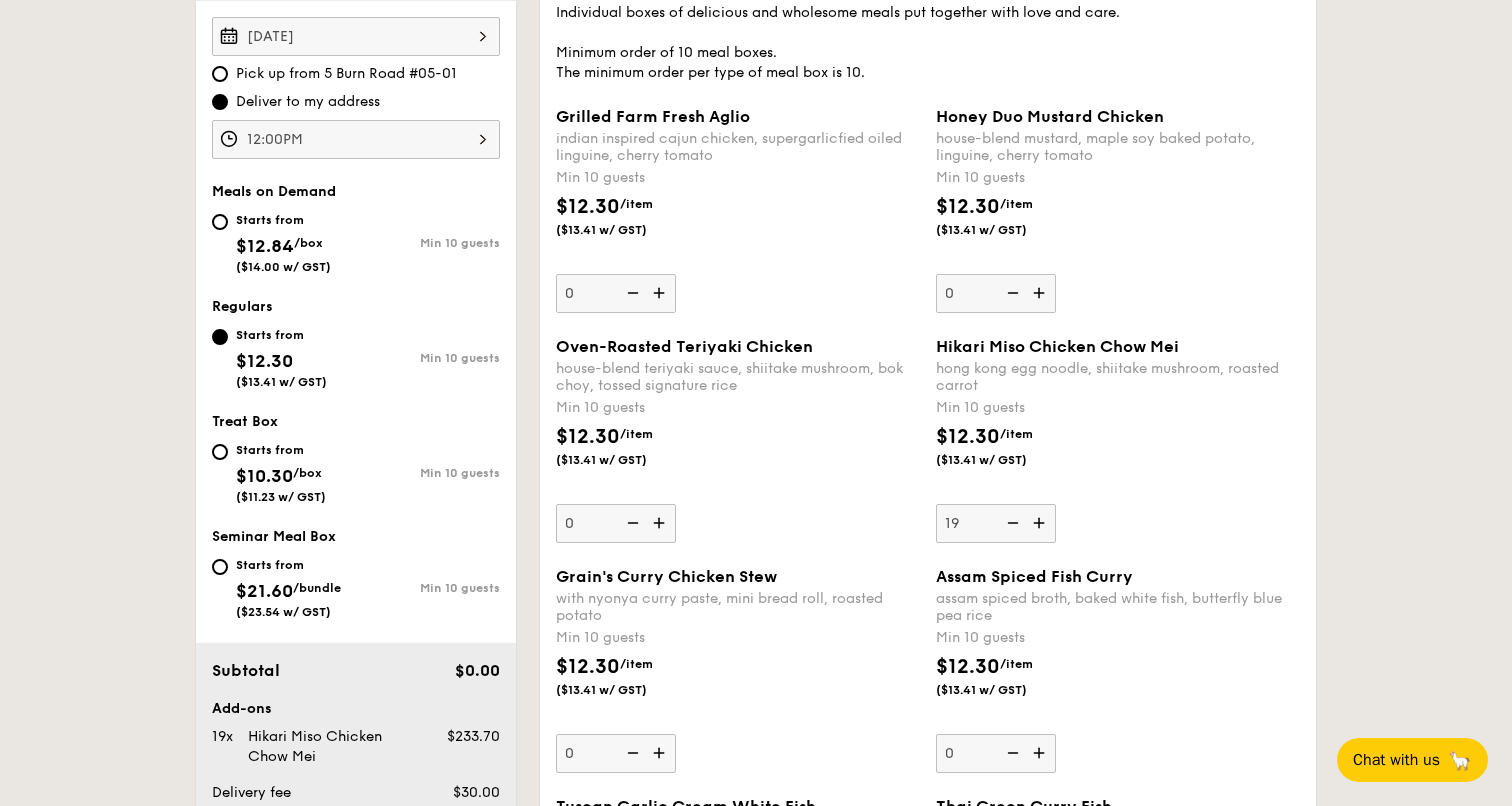 click at bounding box center [1041, 523] 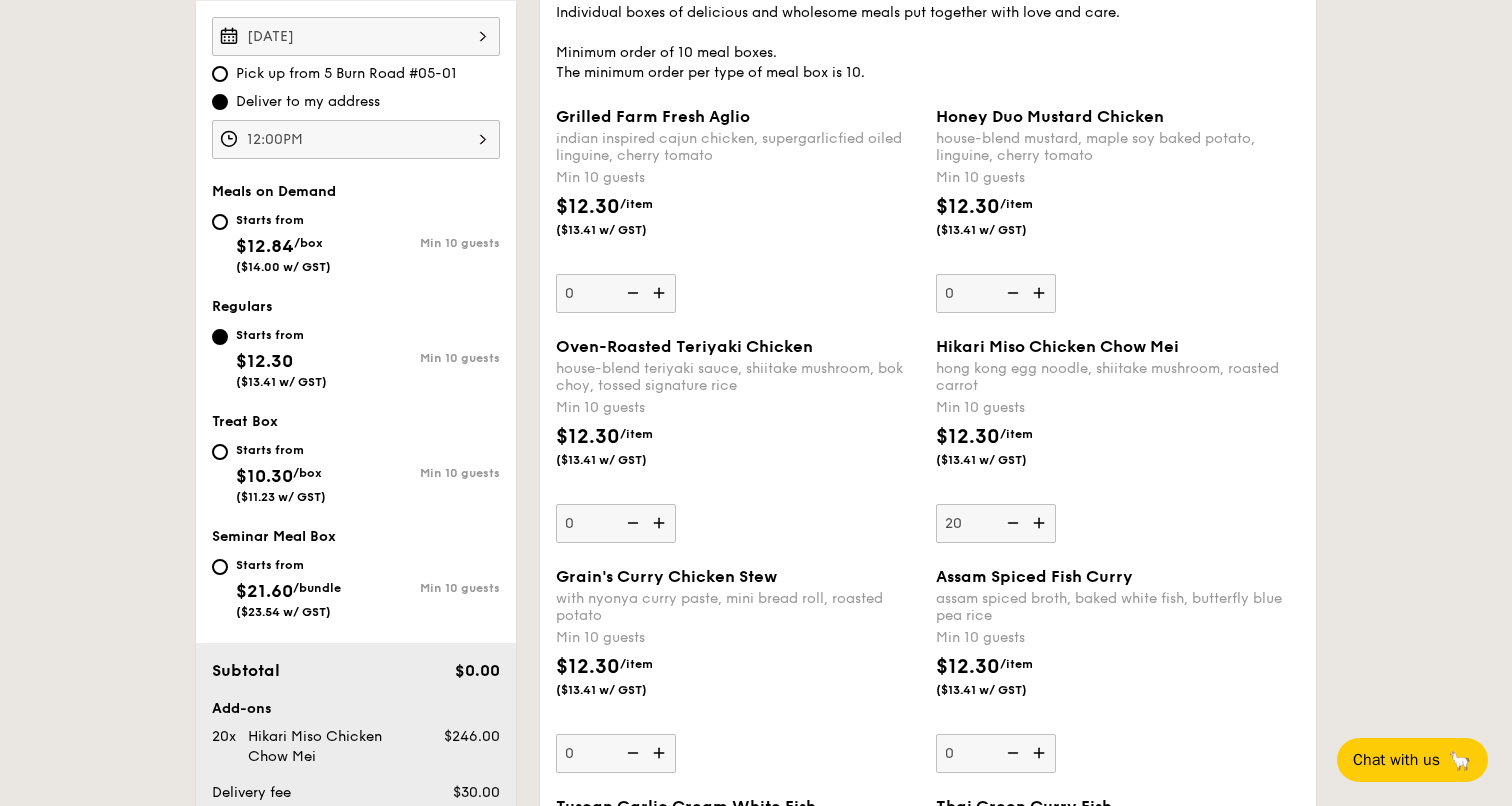 click on "Hikari Miso Chicken Chow Mei hong kong egg noodle, shiitake mushroom, roasted carrot
Min 10 guests
$12.30
/item
($13.41 w/ GST)
20" at bounding box center (1118, 440) 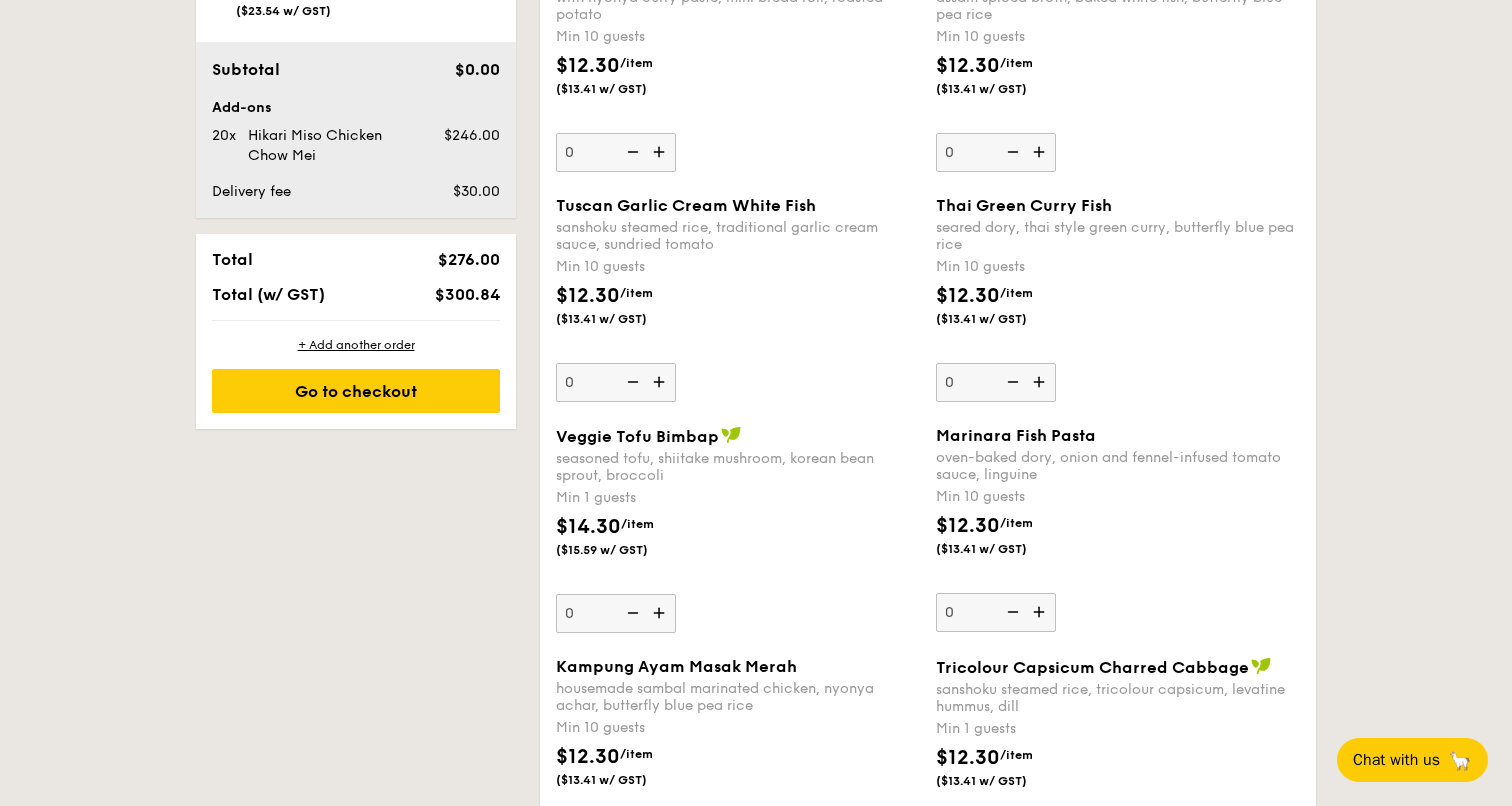 scroll, scrollTop: 1200, scrollLeft: 0, axis: vertical 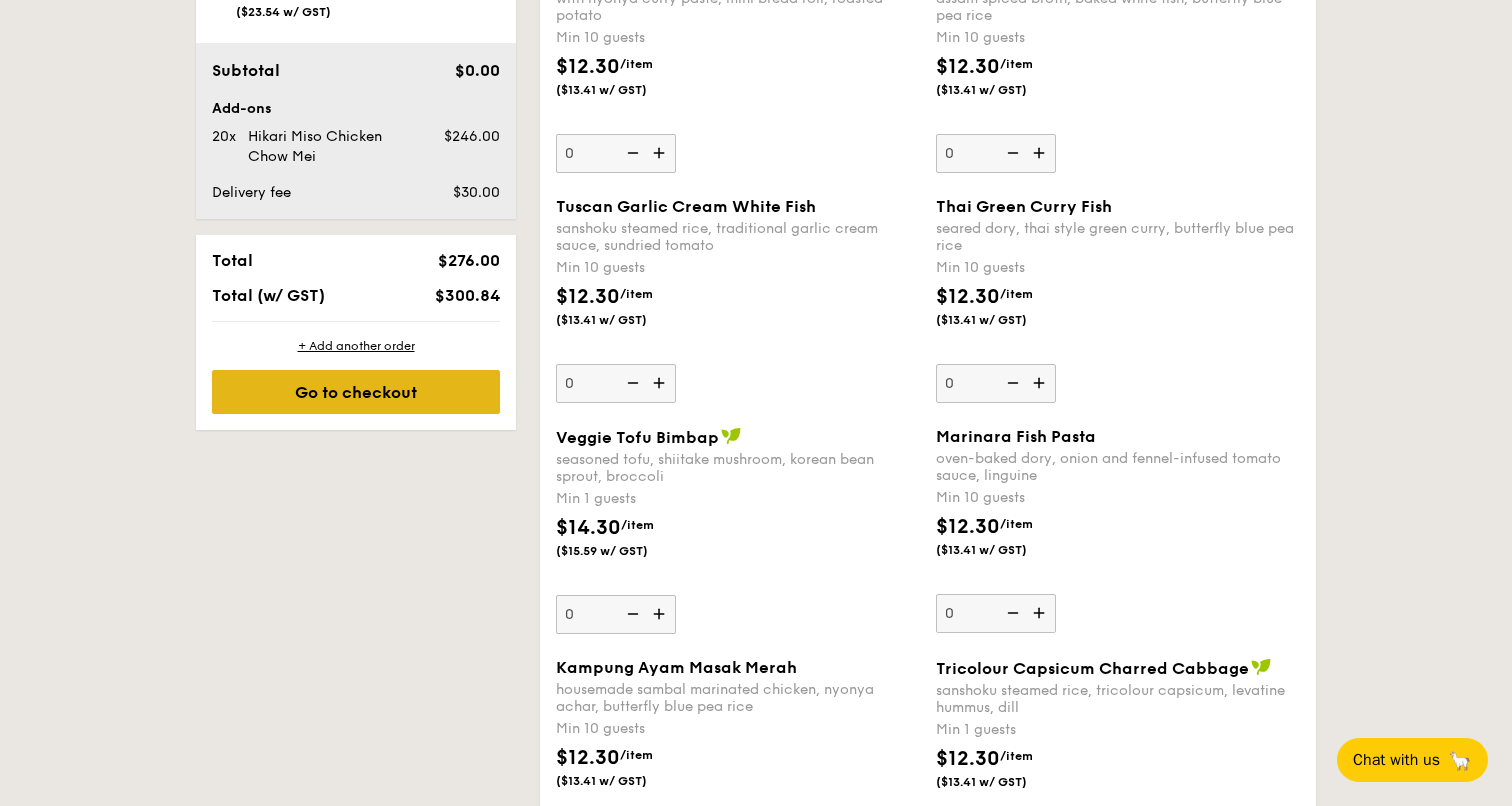 click on "Go to checkout" at bounding box center (356, 392) 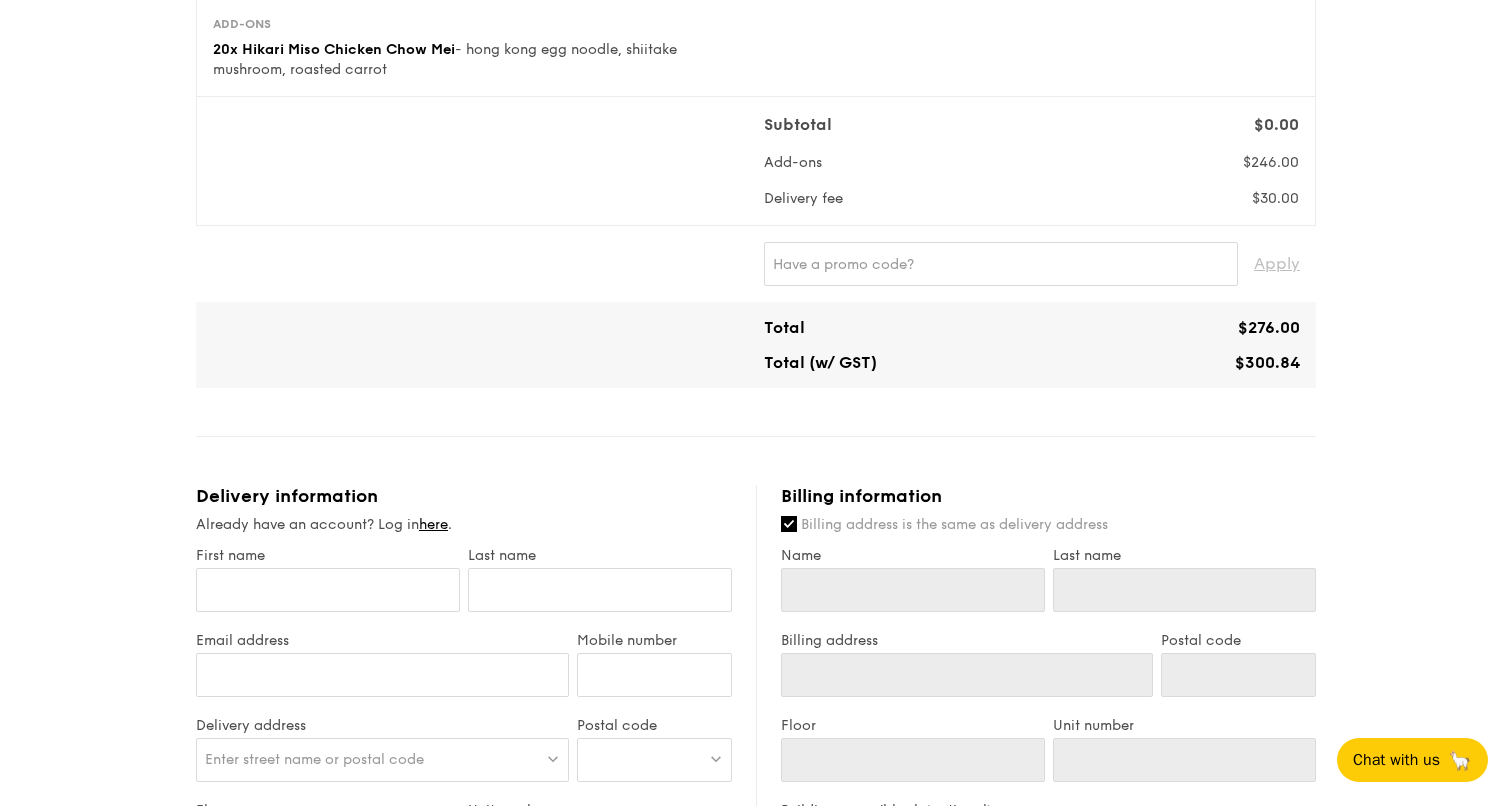 scroll, scrollTop: 300, scrollLeft: 0, axis: vertical 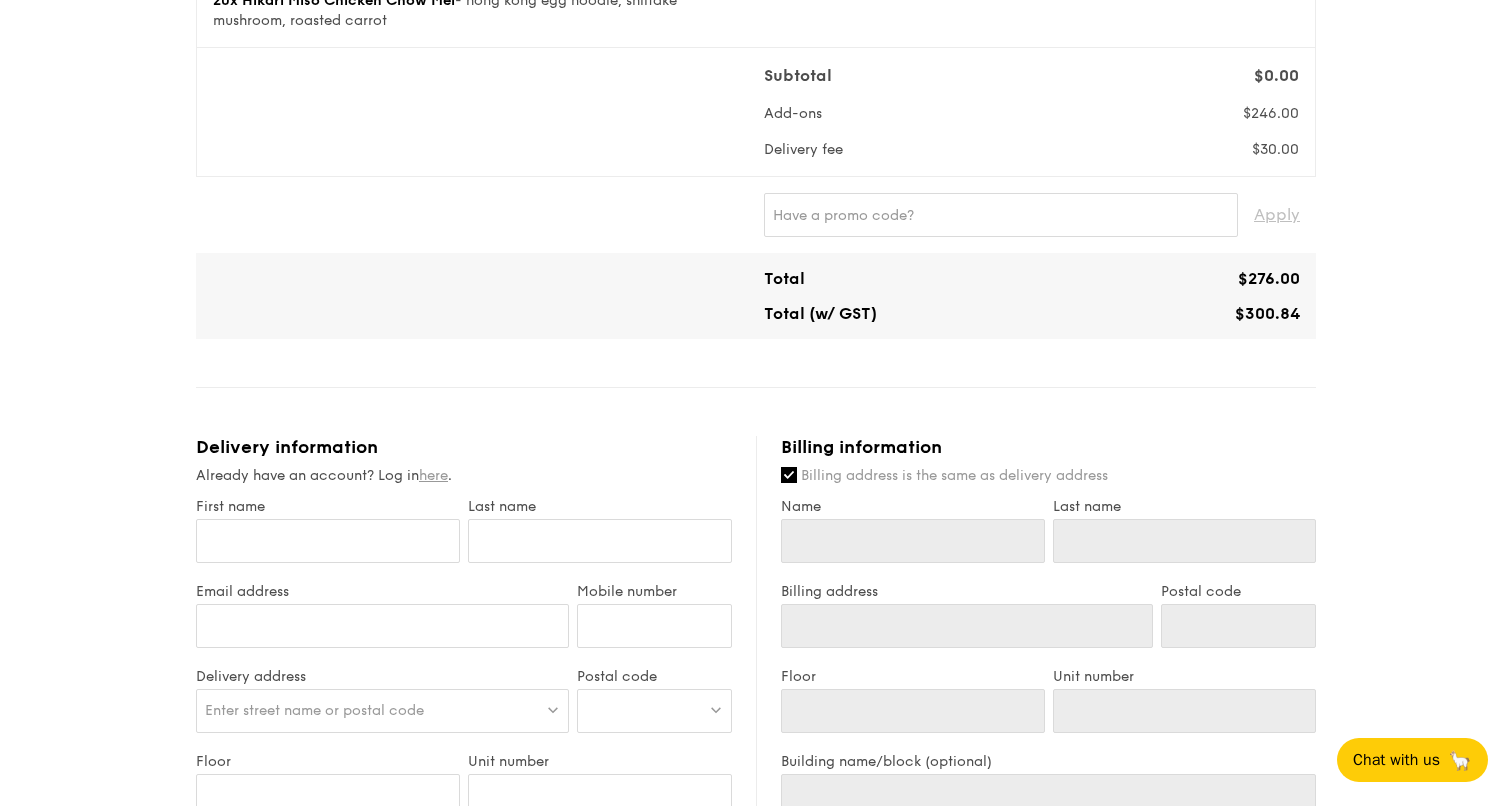 click on "here" at bounding box center (433, 475) 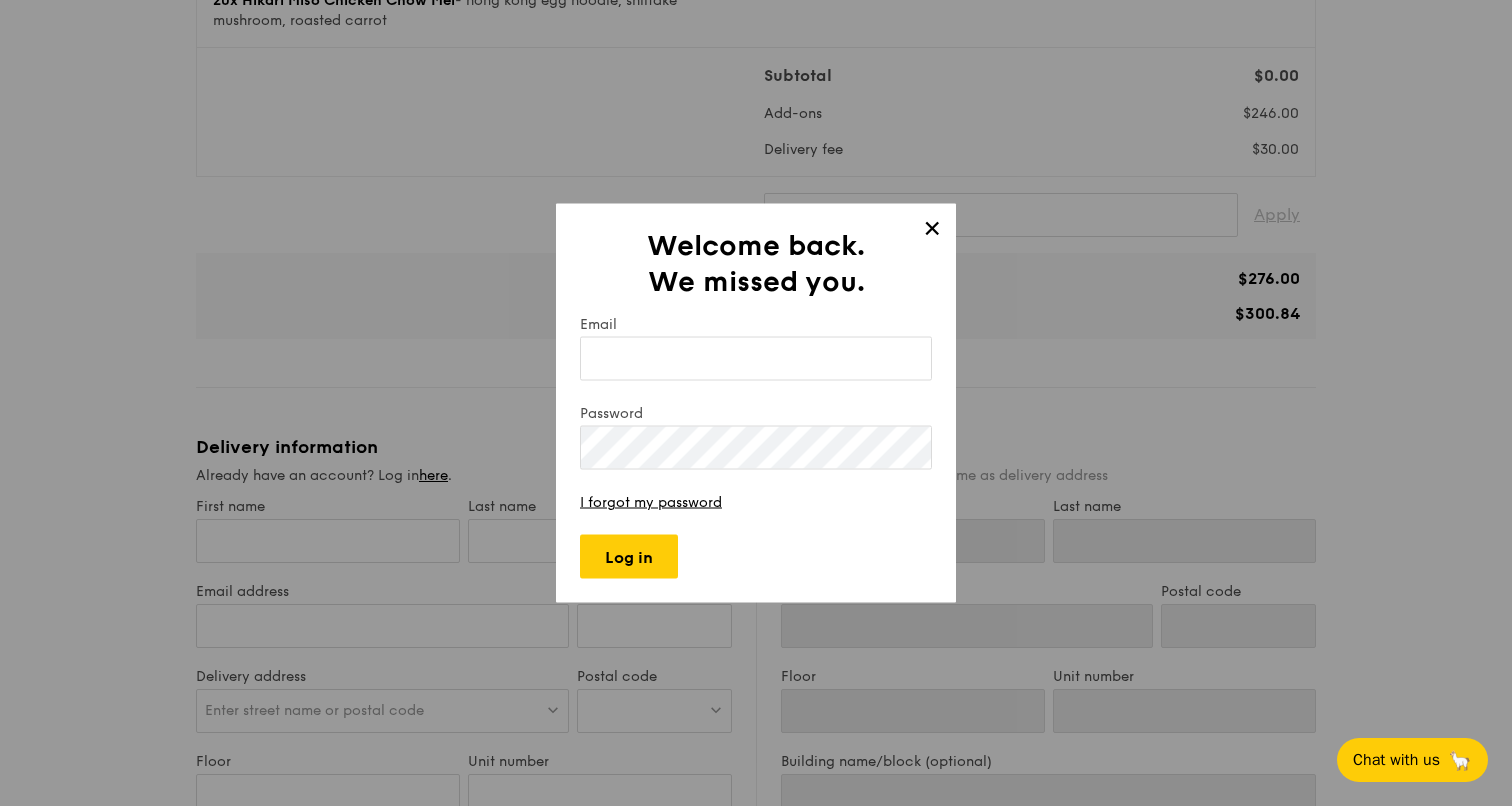 click on "Email" at bounding box center (756, 359) 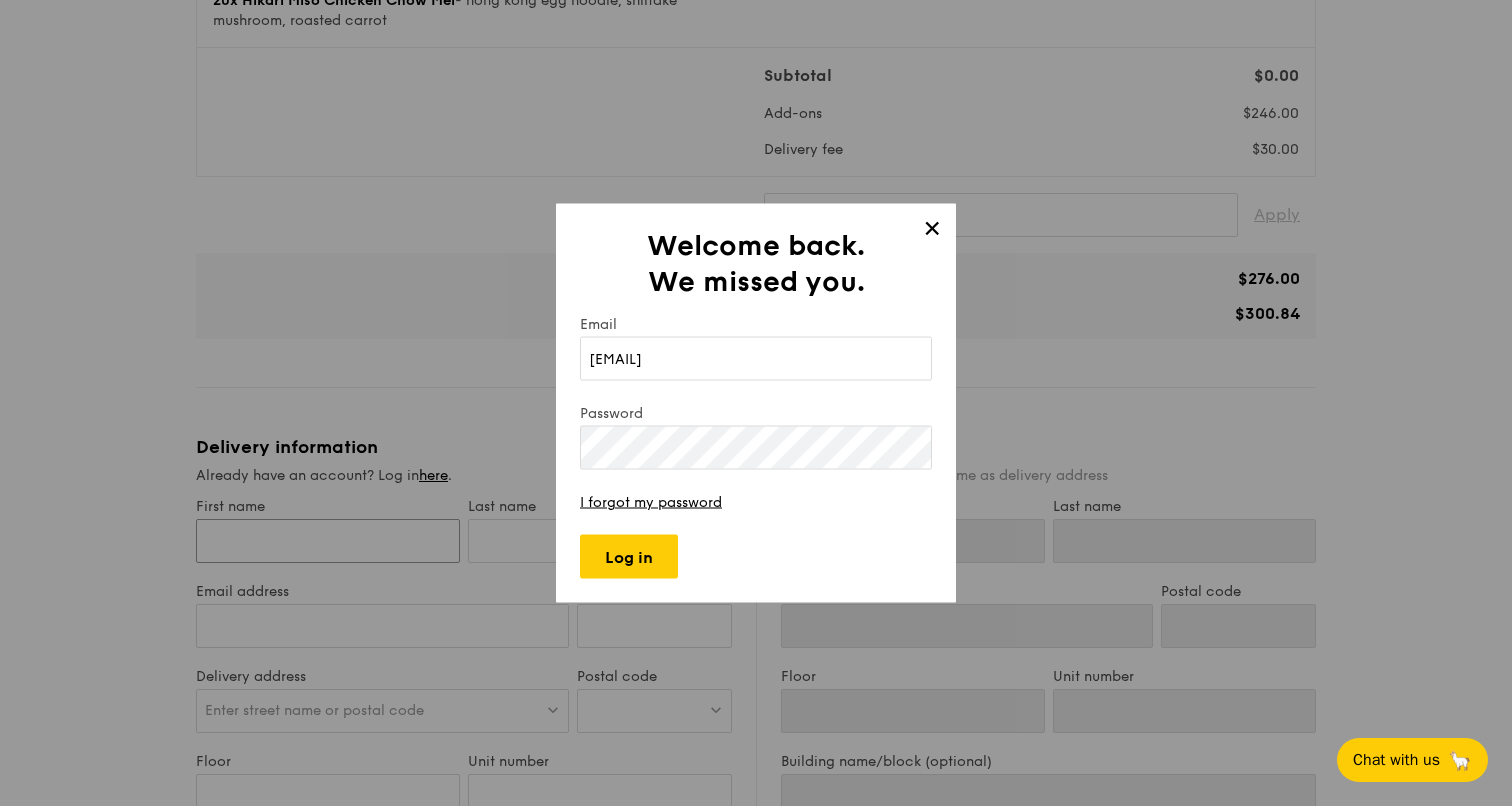 type on "Adeline" 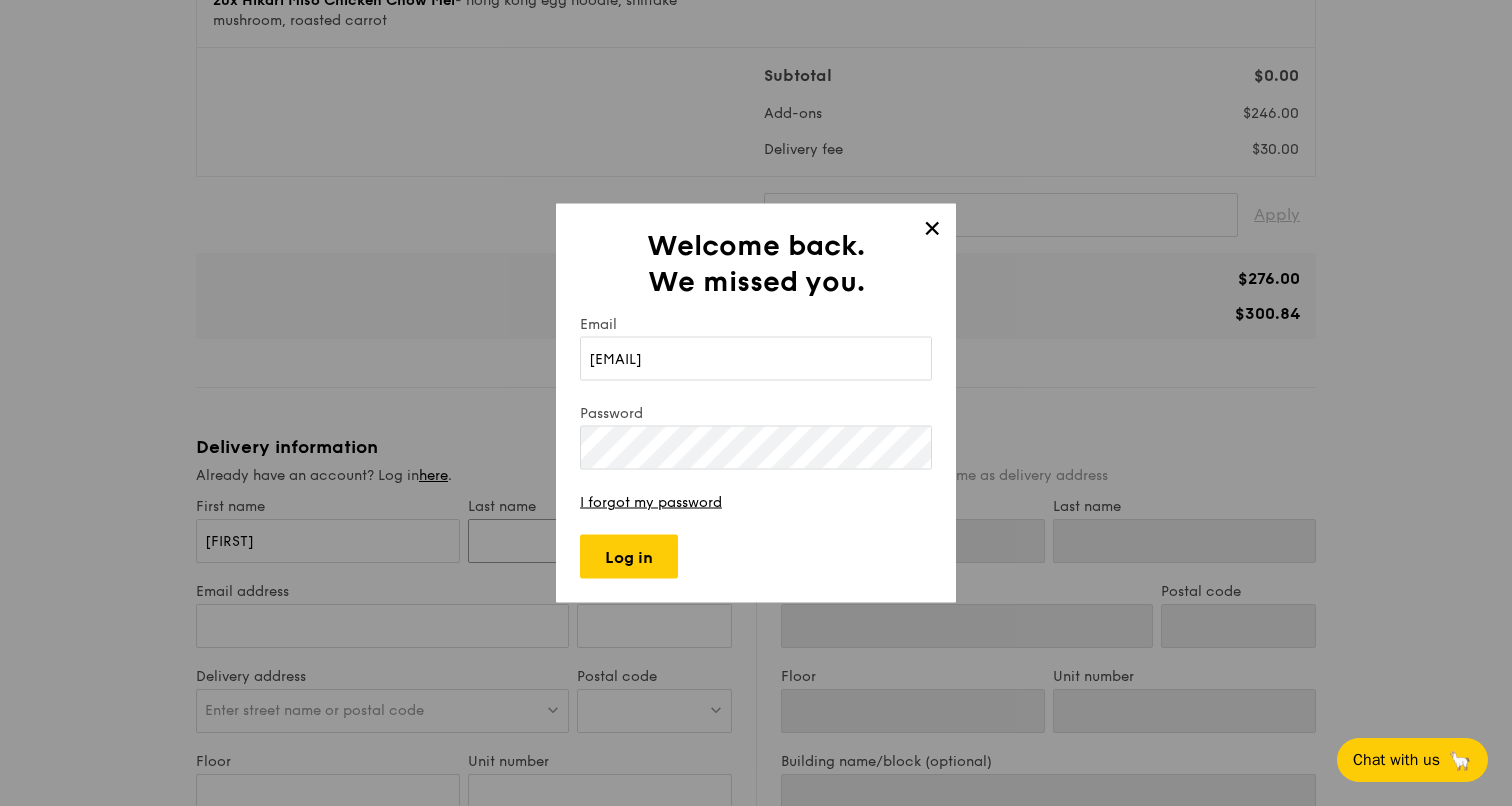 type on "Chan" 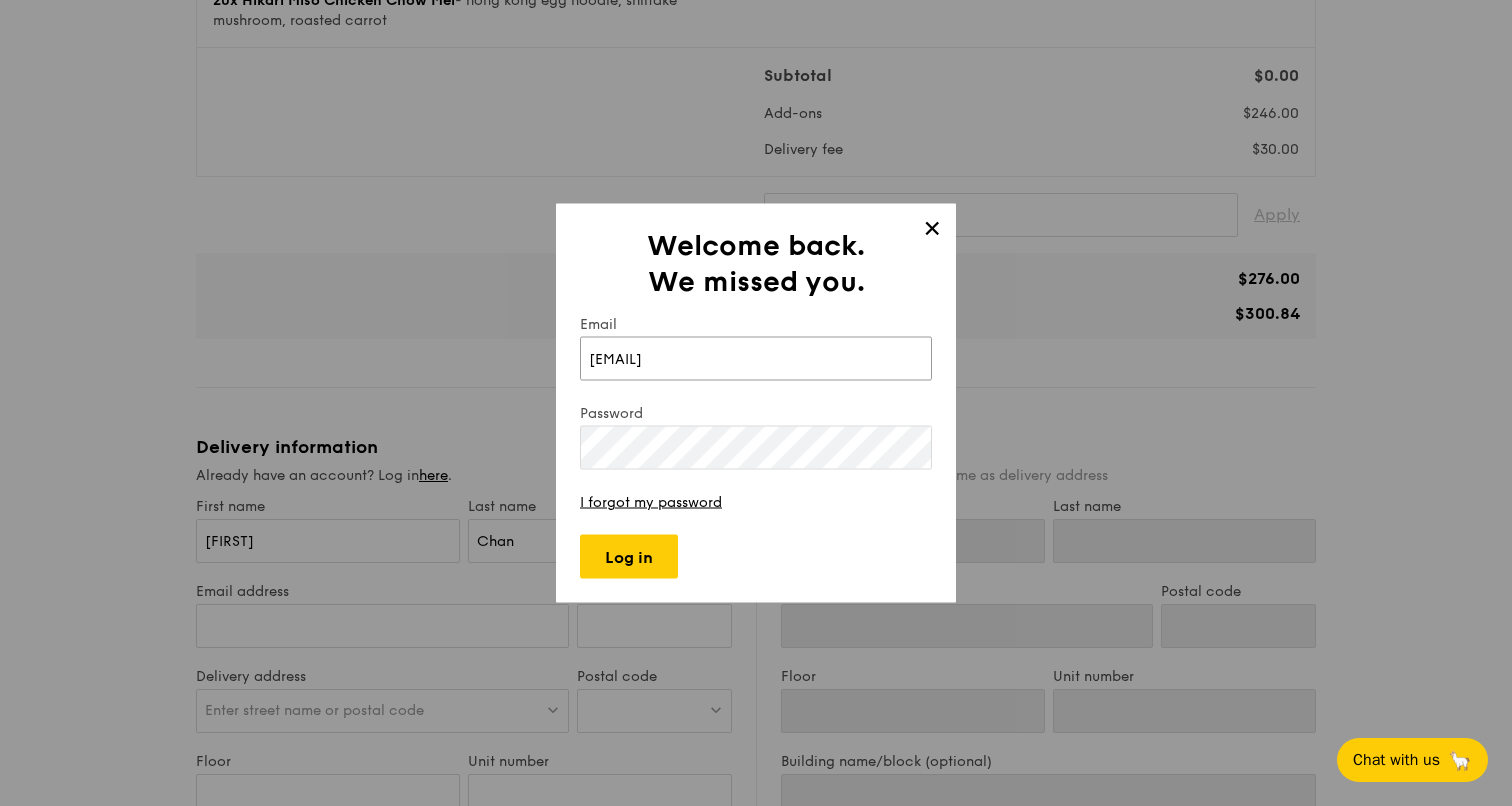 type on "Adeline" 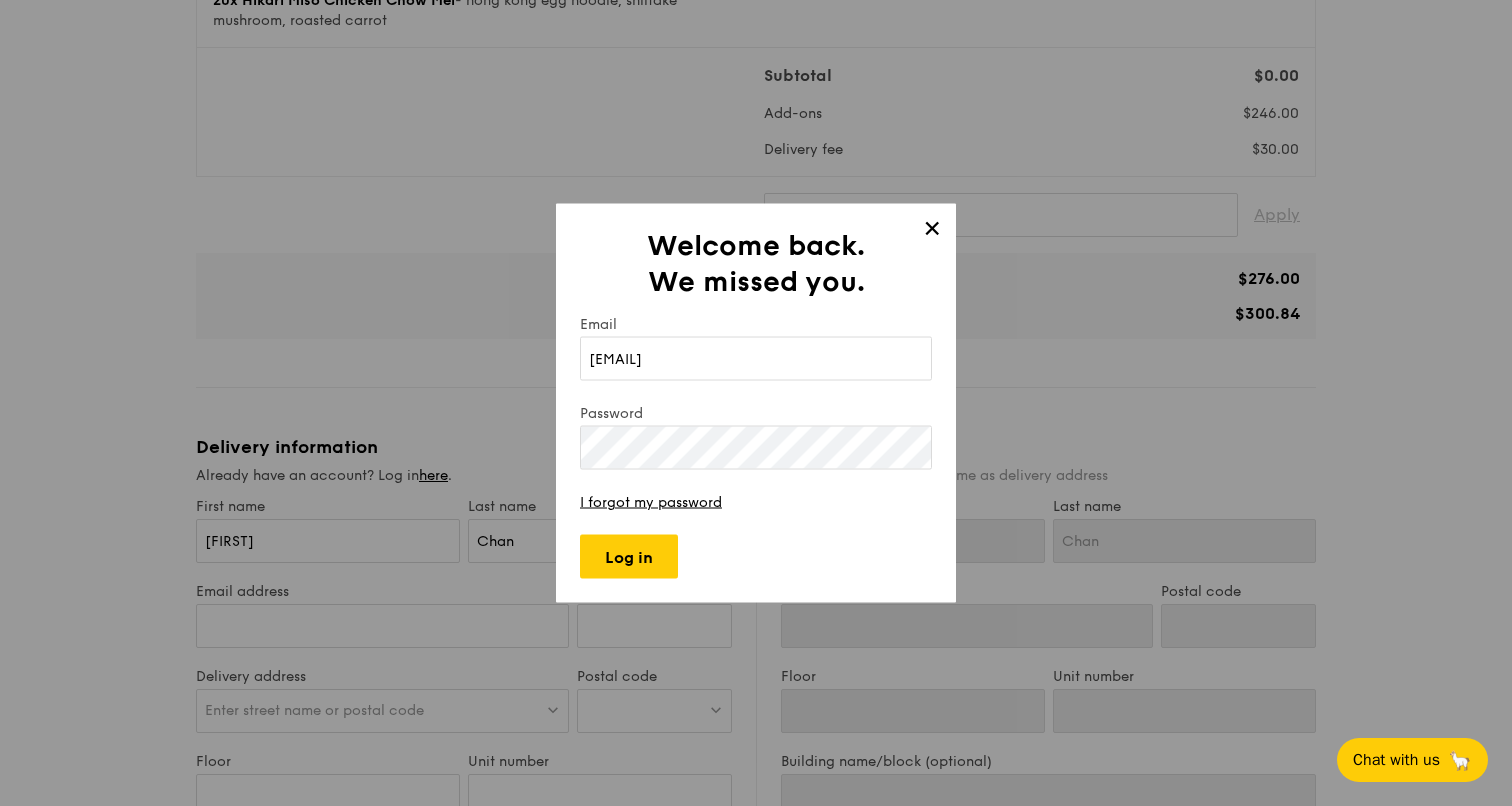 click on "✕" at bounding box center [932, 232] 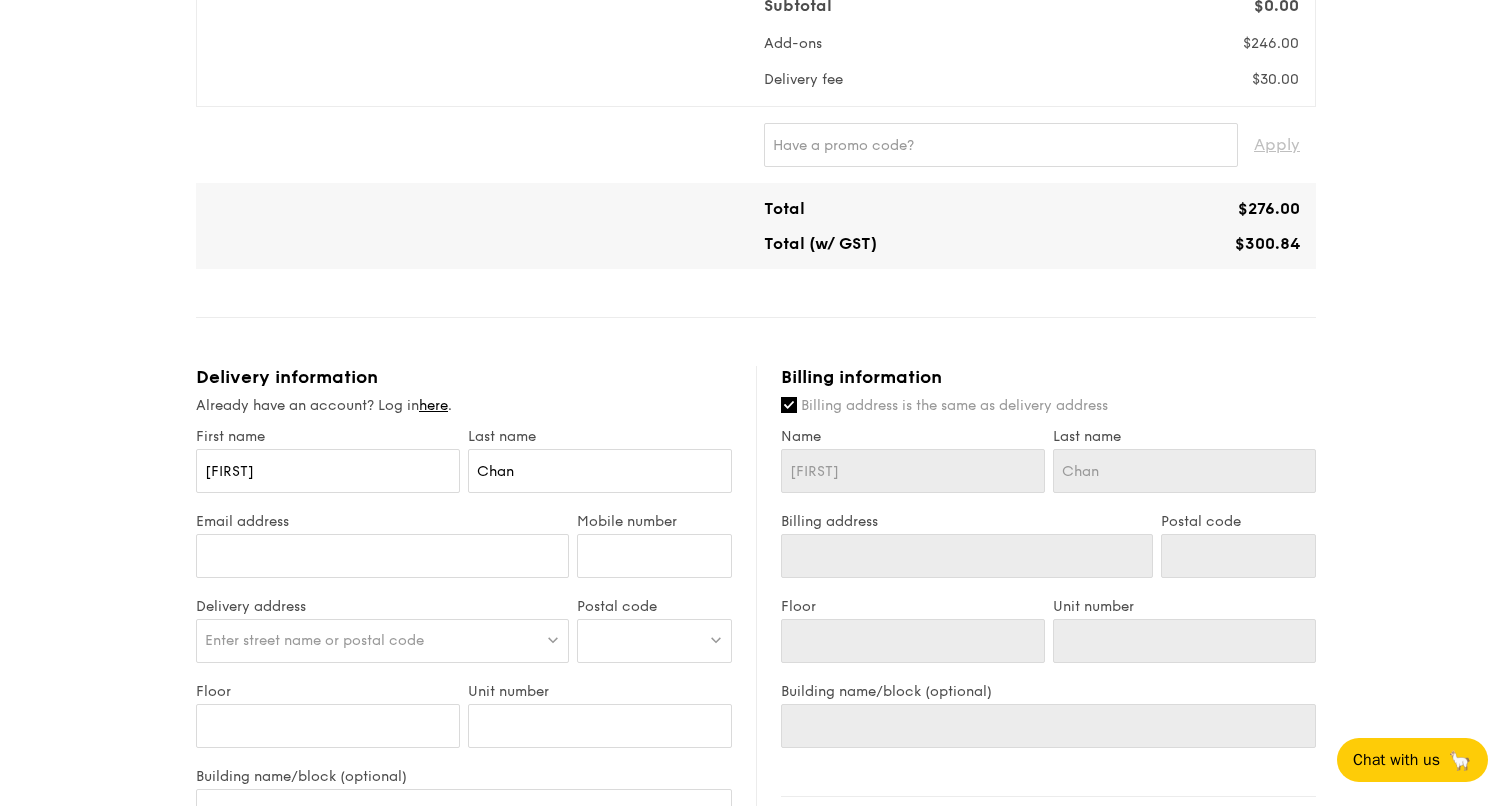 scroll, scrollTop: 500, scrollLeft: 0, axis: vertical 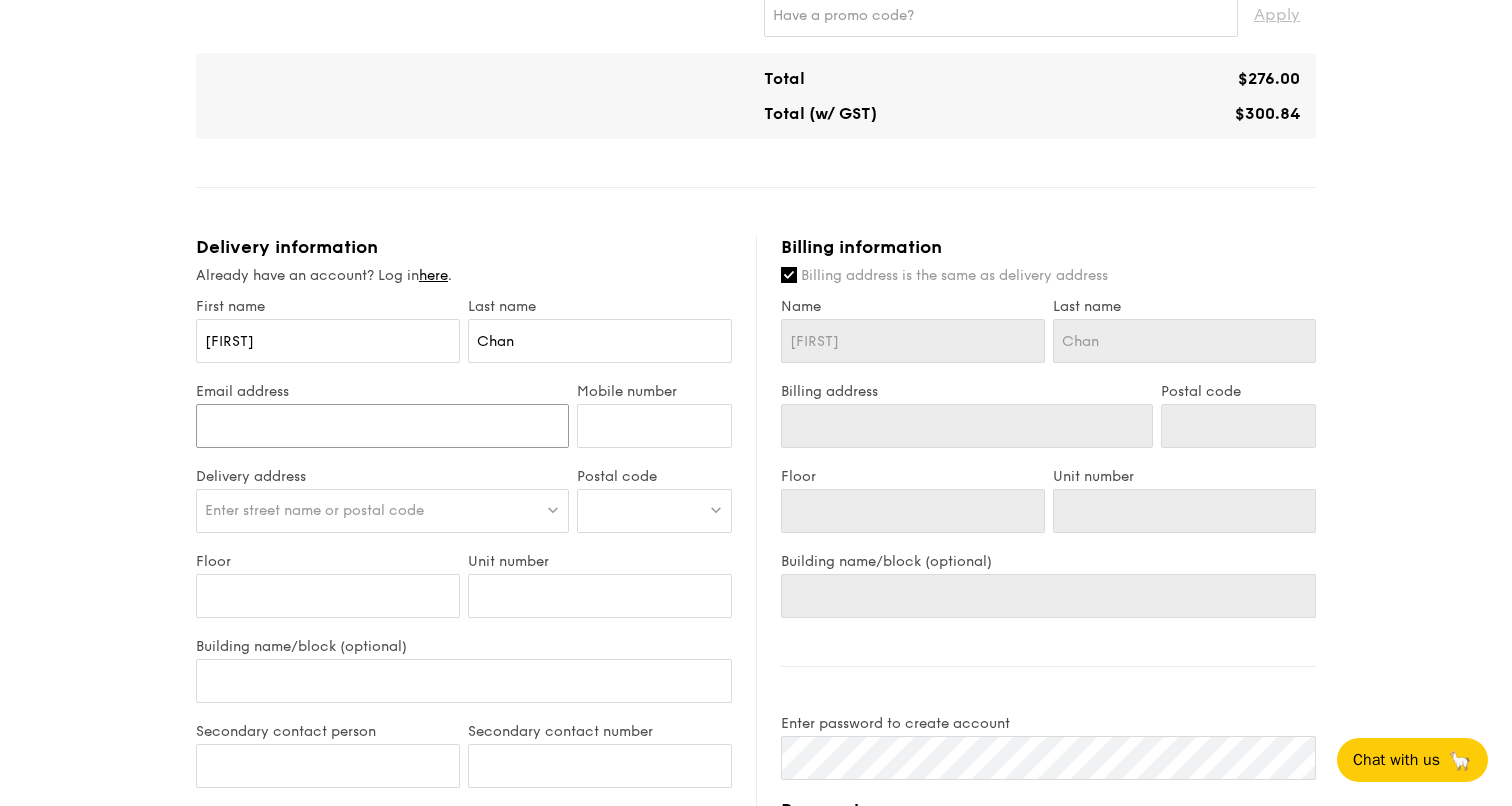 click on "Email address" at bounding box center (382, 426) 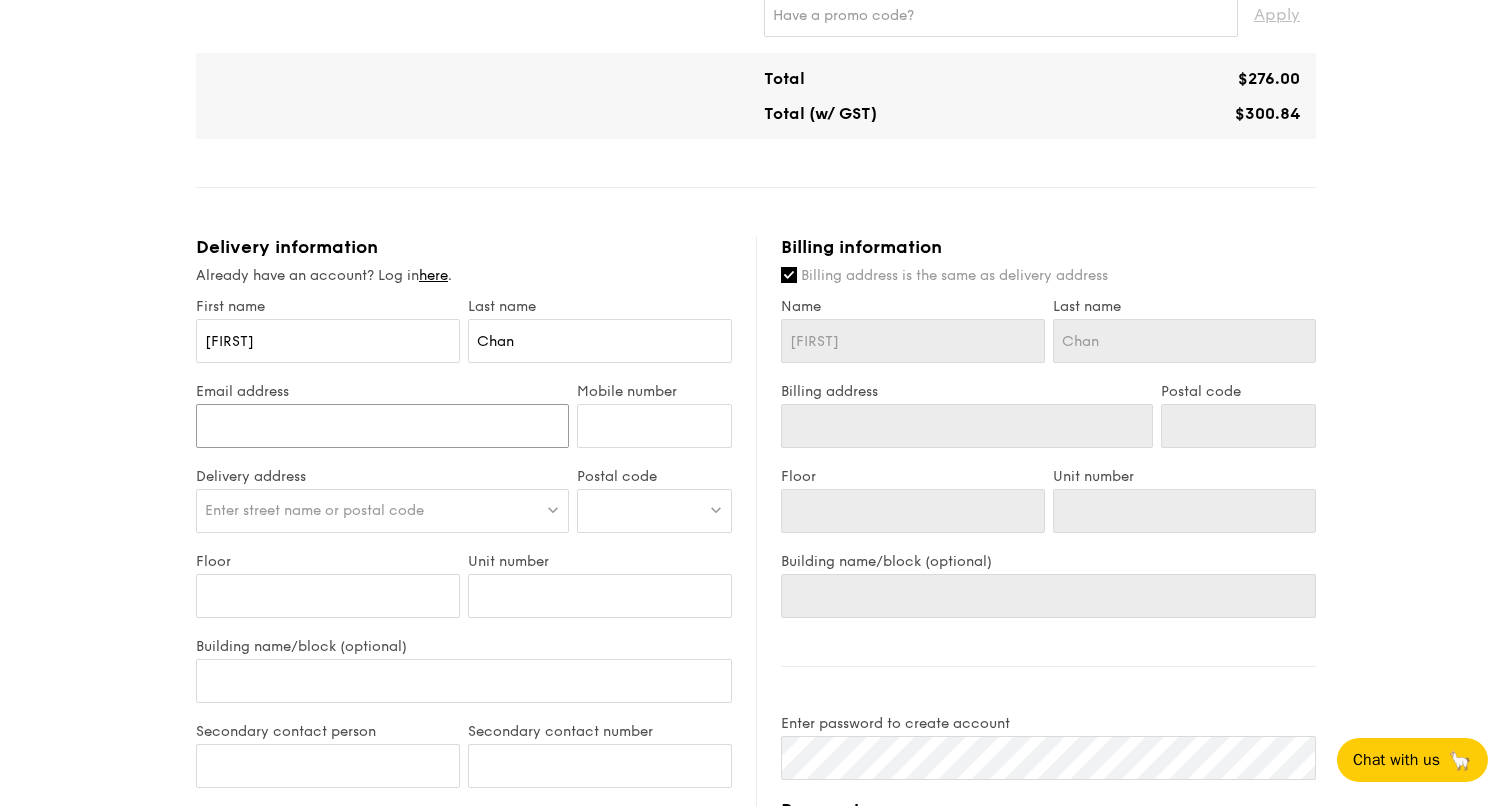 click on "Email address" at bounding box center [382, 426] 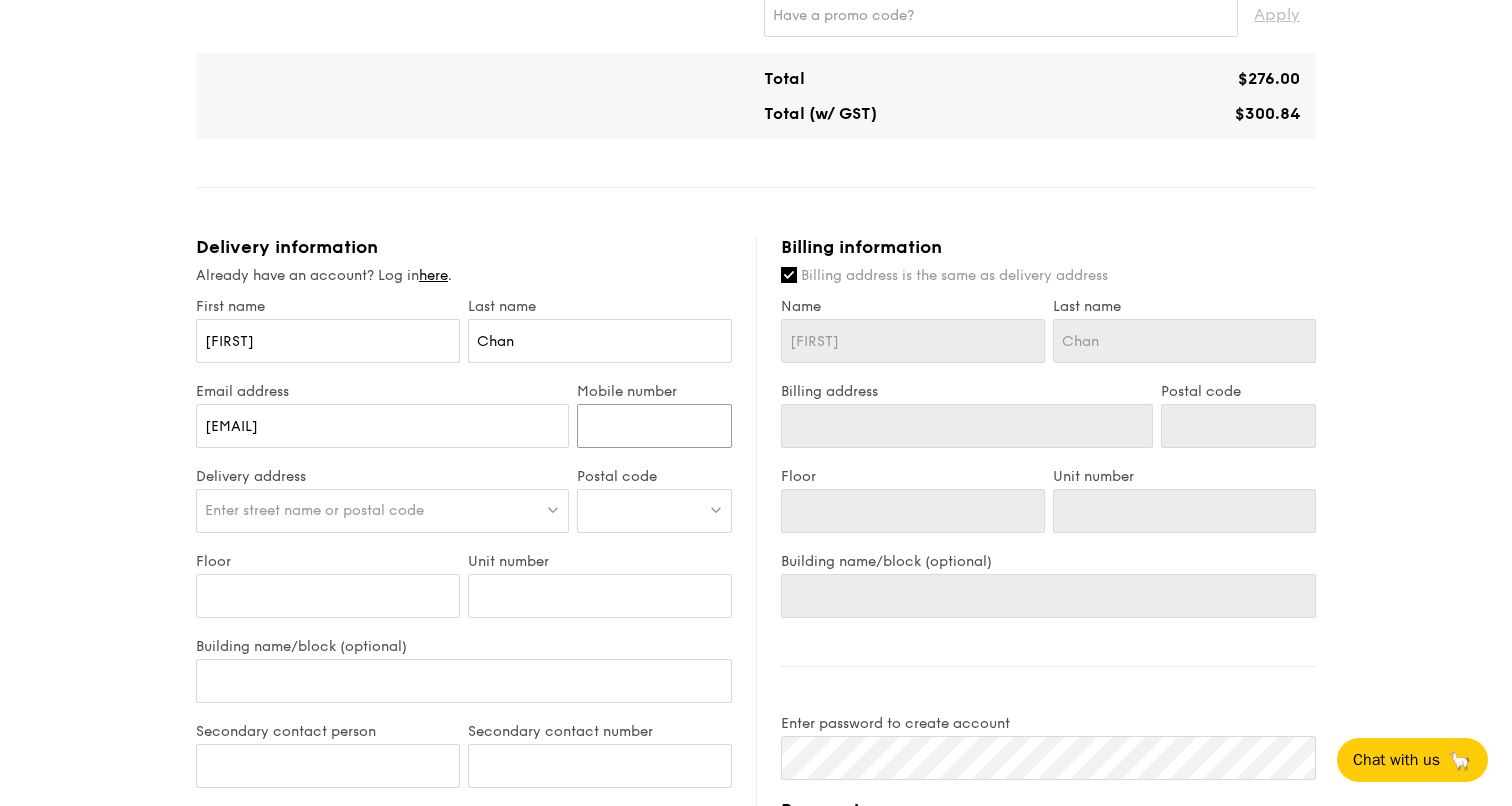 type on "96911866" 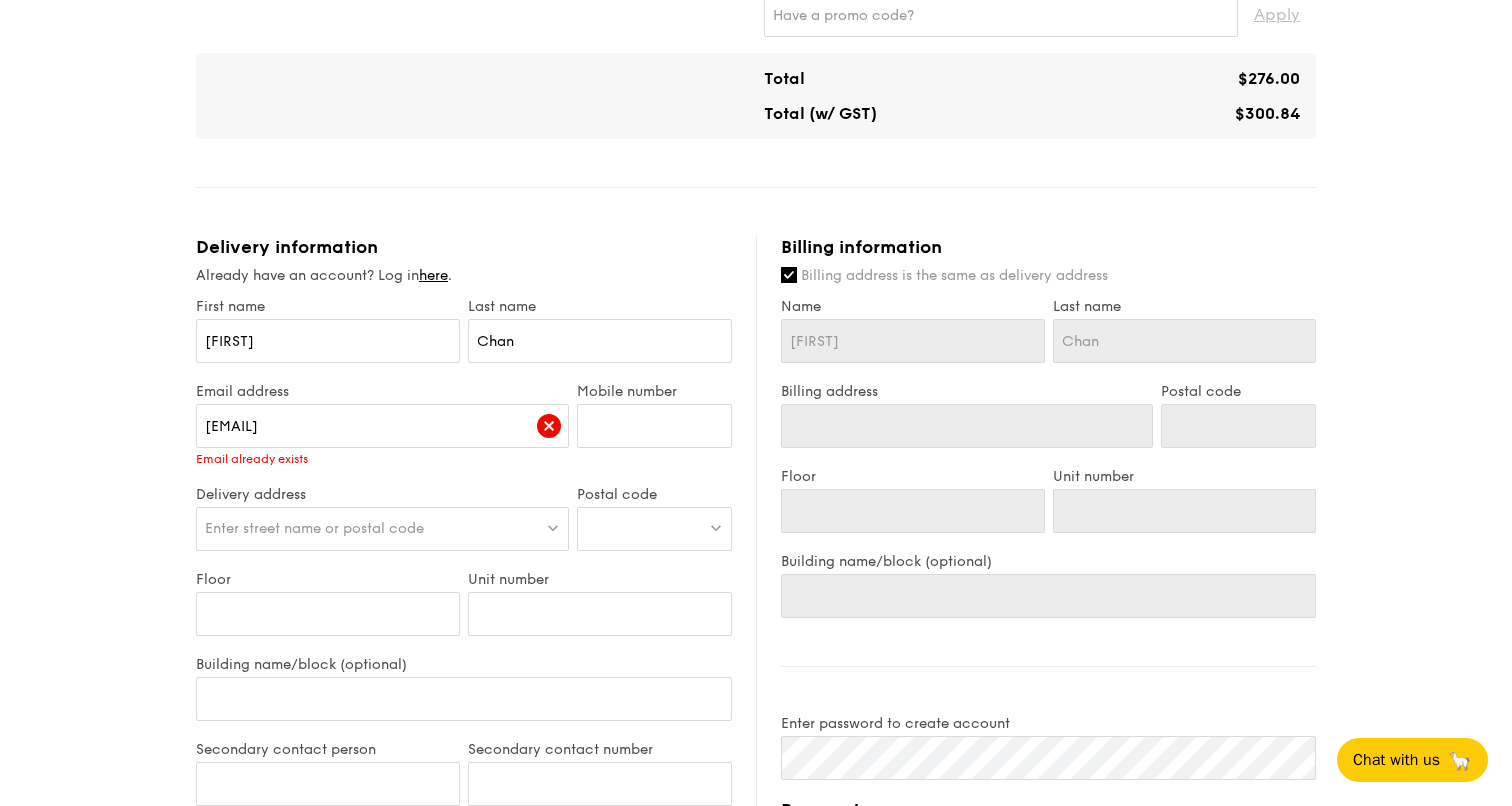 click on "Email already exists" at bounding box center (382, 459) 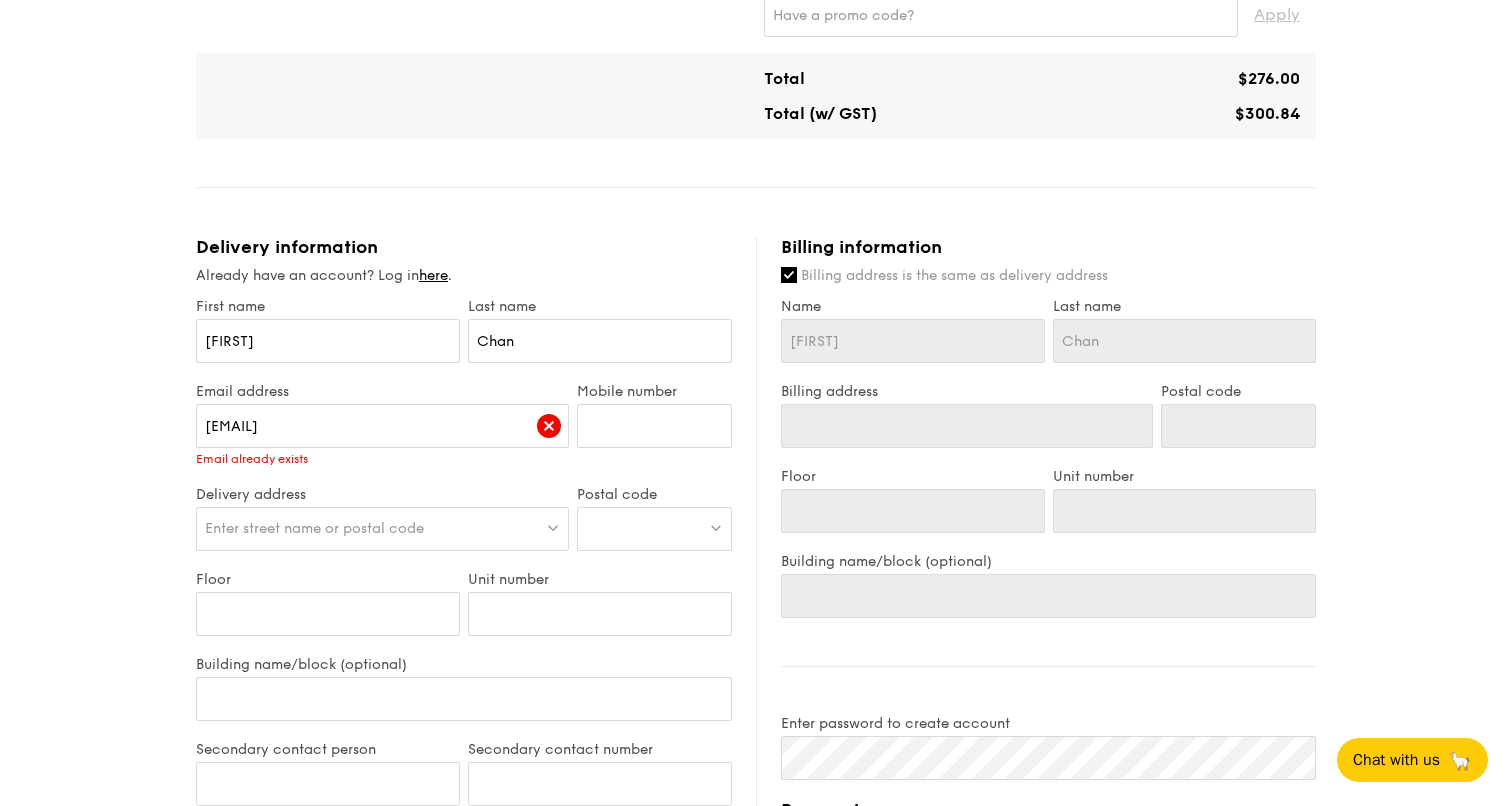 click on "1 - Select menu
2 - Select items
3 - Check out
Regulars
Serving time:
Aug 15, 2025,
12:00PM
Add-ons
20x Hikari Miso Chicken Chow Mei - hong kong egg noodle, shiitake mushroom, roasted carrot
Subtotal
$0.00
Add-ons
$246.00
Delivery fee
$30.00
Apply
Total
$276.00
Total (w/ GST)
$300.84
Delivery information
Already have an account? Log in
here .
First name
Adeline
Last name
Chan
Email address
adeline.chan@newshan.com
Email already exists
include" at bounding box center [756, 398] 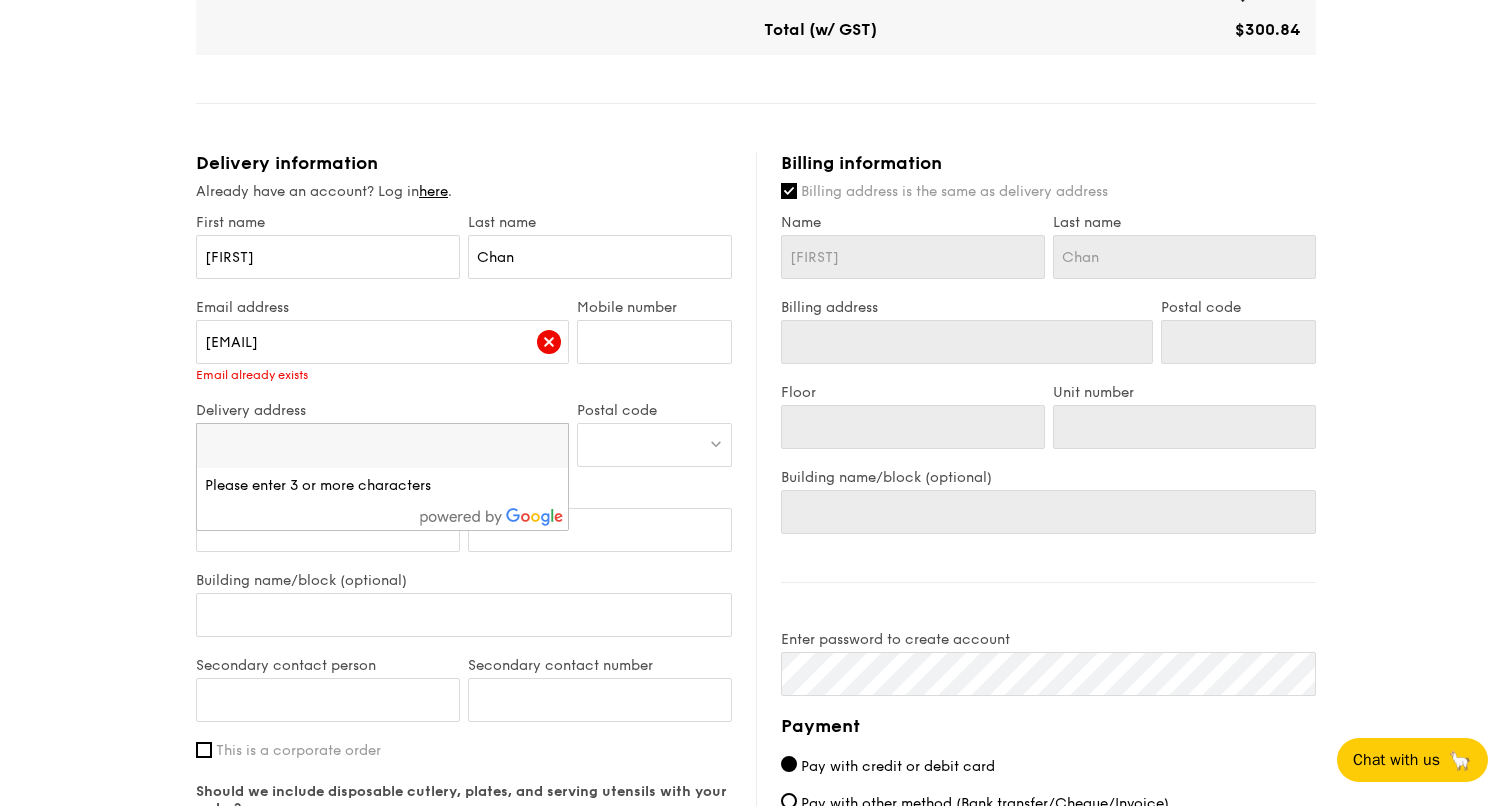 scroll, scrollTop: 700, scrollLeft: 0, axis: vertical 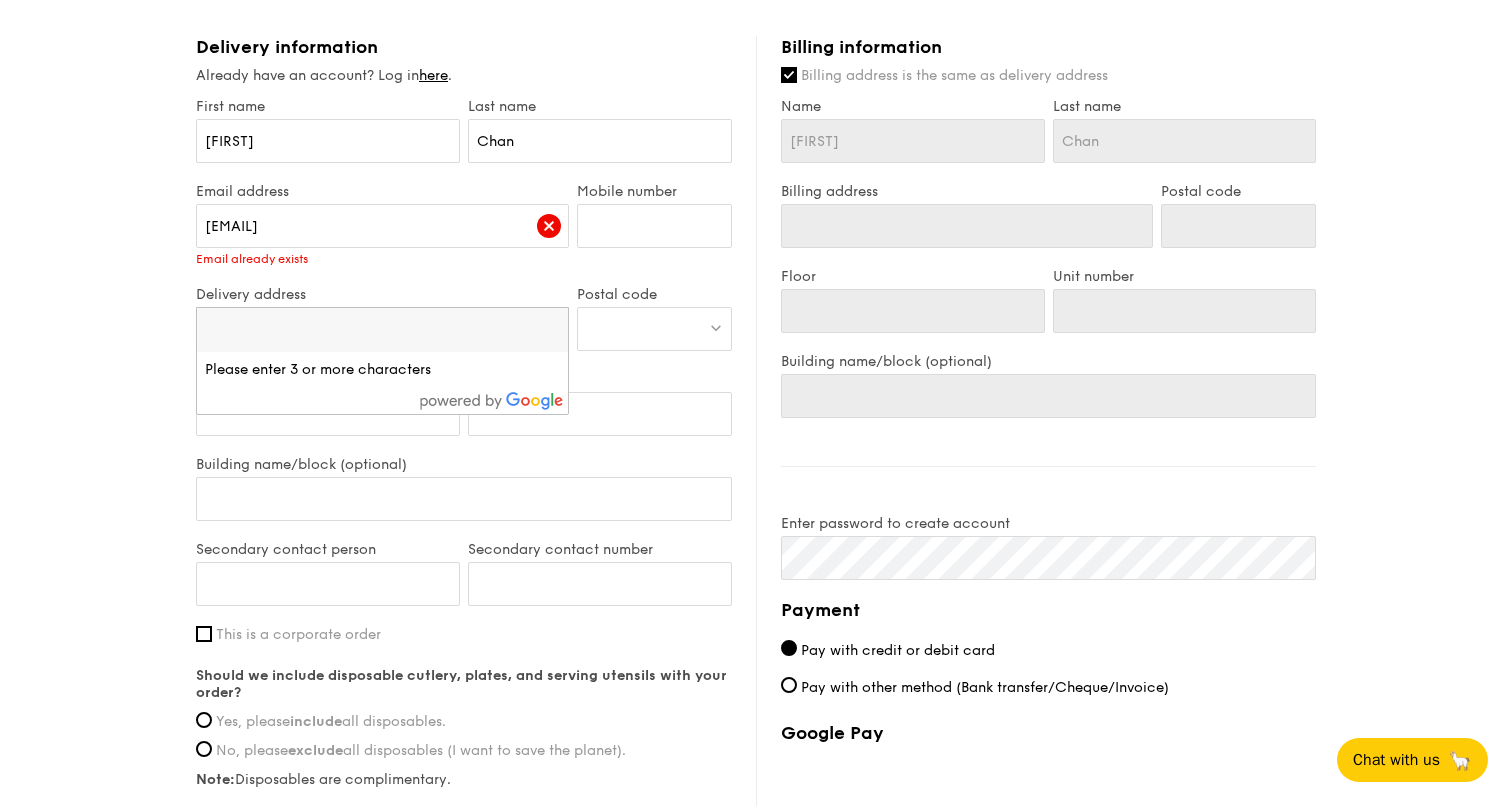 click on "1 - Select menu
2 - Select items
3 - Check out
Regulars
Serving time:
Aug 15, 2025,
12:00PM
Add-ons
20x Hikari Miso Chicken Chow Mei - hong kong egg noodle, shiitake mushroom, roasted carrot
Subtotal
$0.00
Add-ons
$246.00
Delivery fee
$30.00
Apply
Total
$276.00
Total (w/ GST)
$300.84
Delivery information
Already have an account? Log in
here .
First name
Adeline
Last name
Chan
Email address
adeline.chan@newshan.com
Email already exists
include" at bounding box center [756, 198] 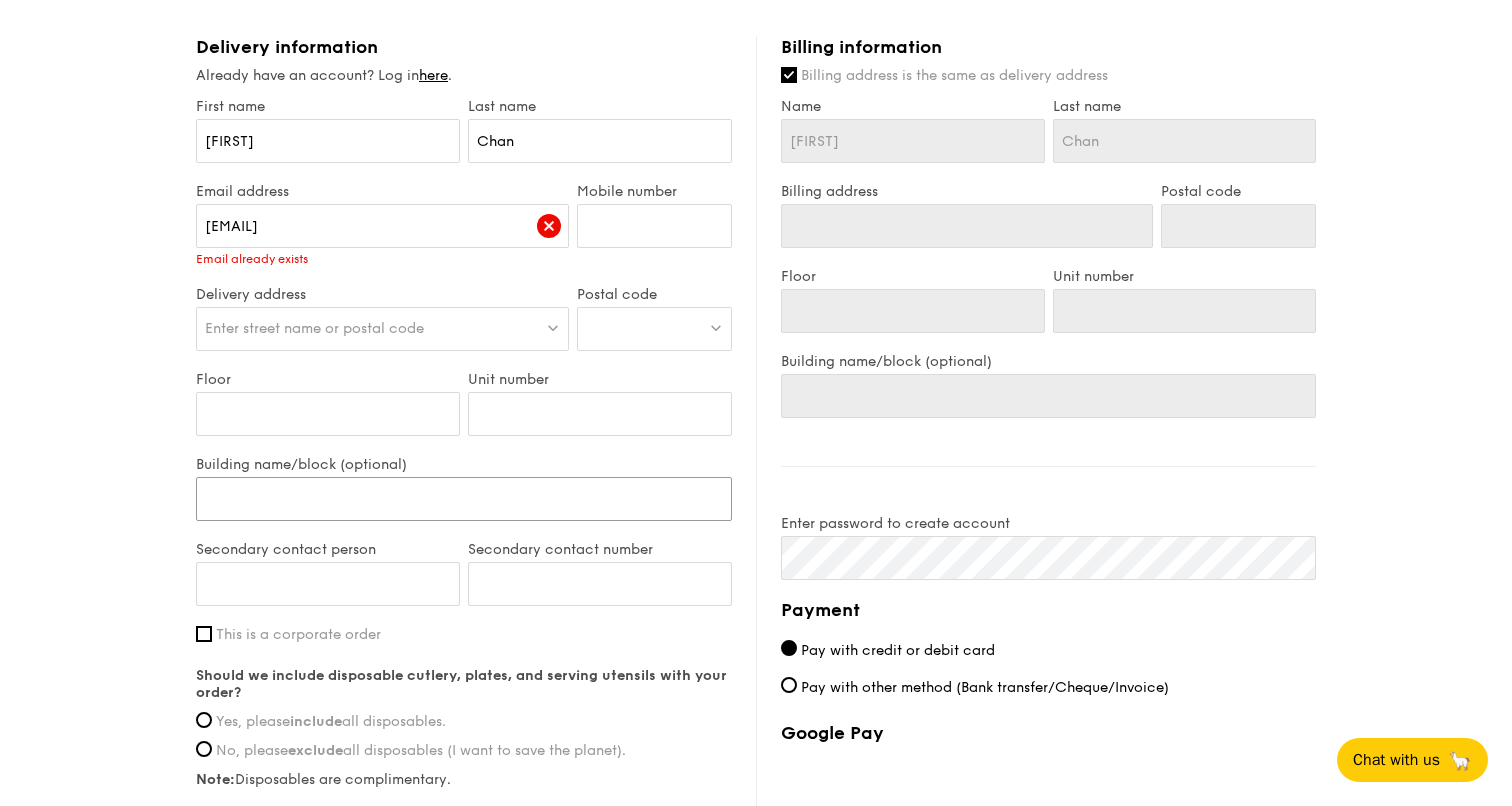 click on "Building name/block (optional)" at bounding box center [464, 499] 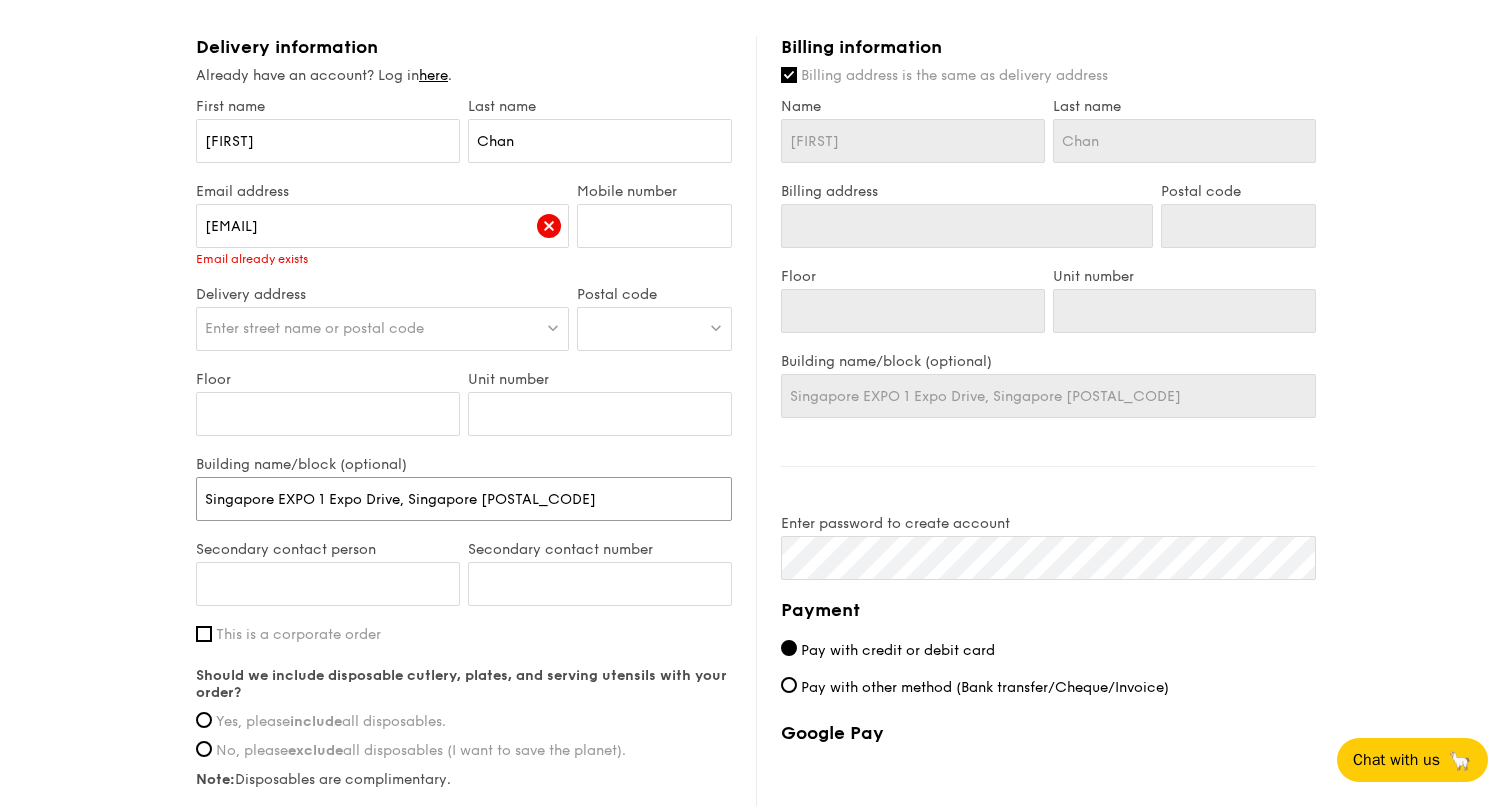 type on "Singapore EXPO 1 Expo Drive, Singapore 486150" 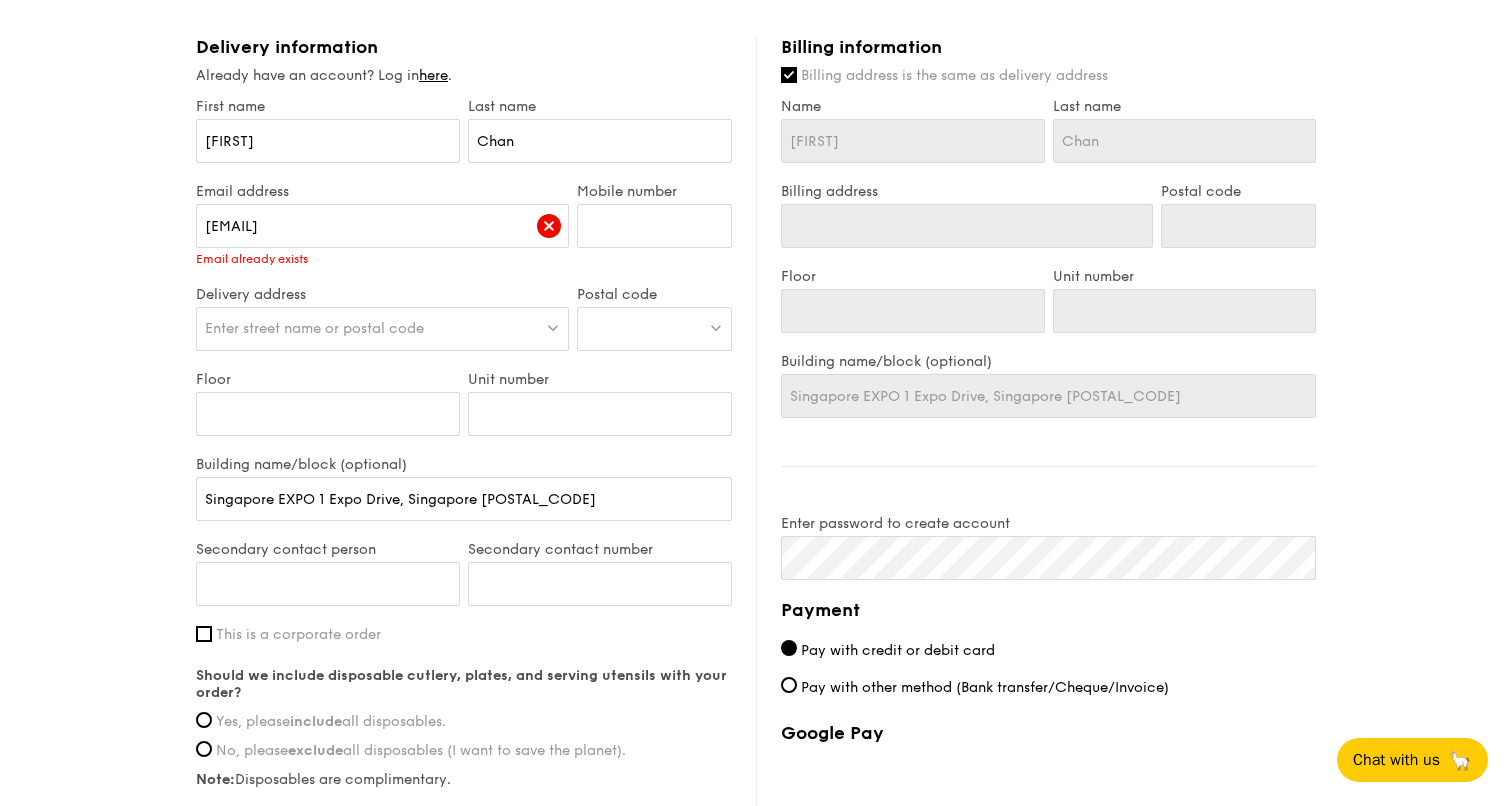 click at bounding box center [716, 327] 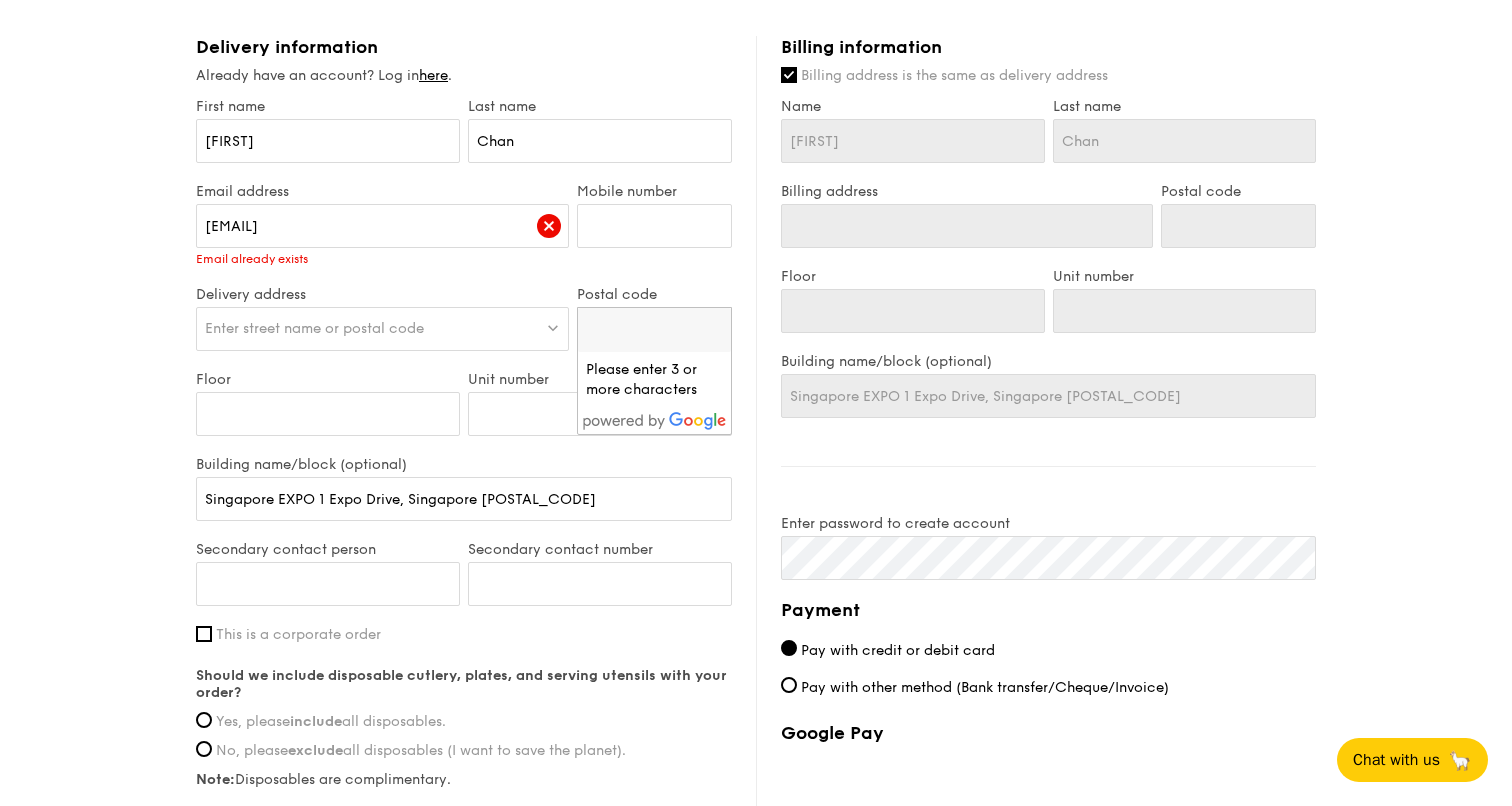 click at bounding box center (654, 330) 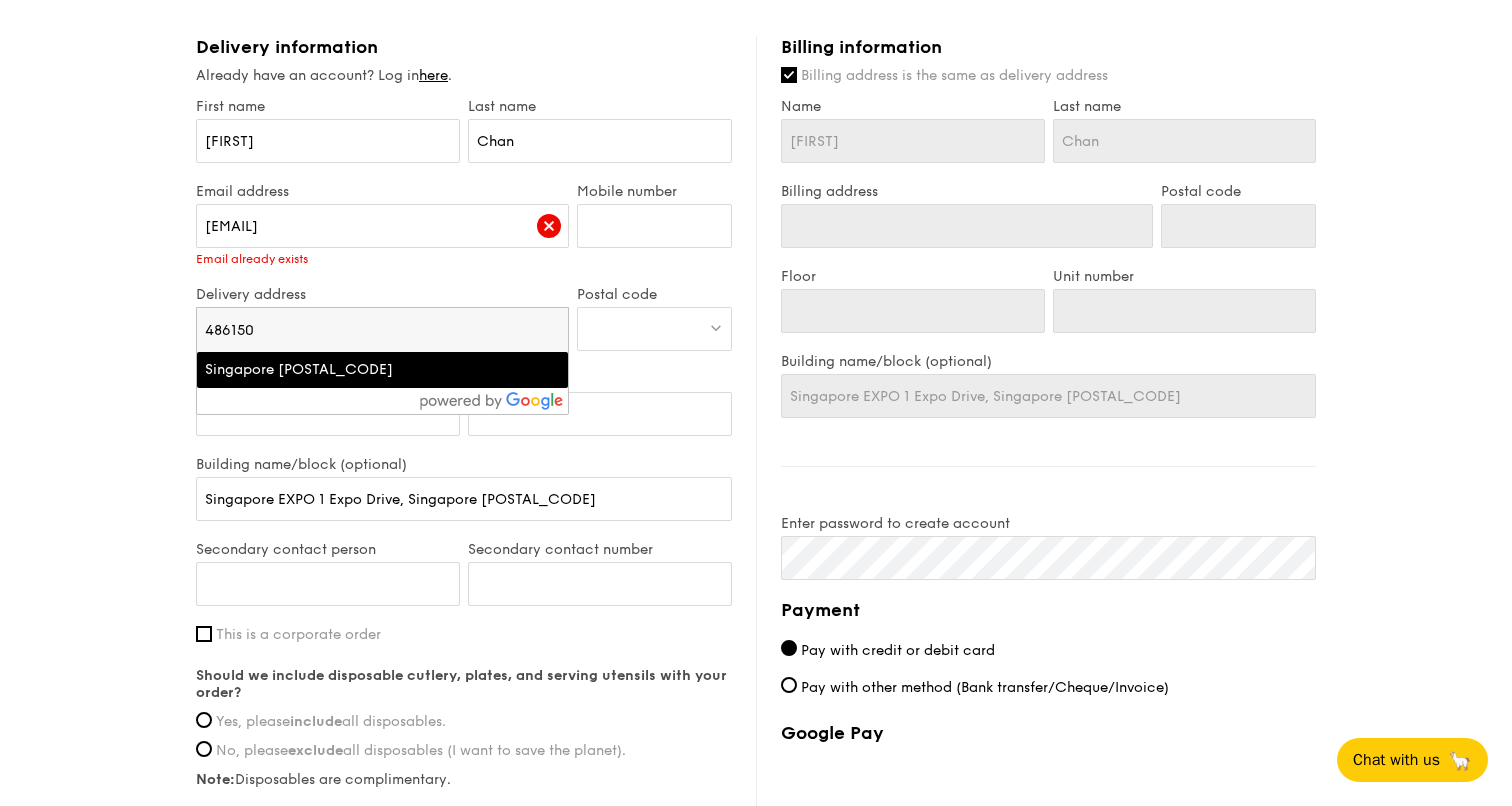 type on "486150" 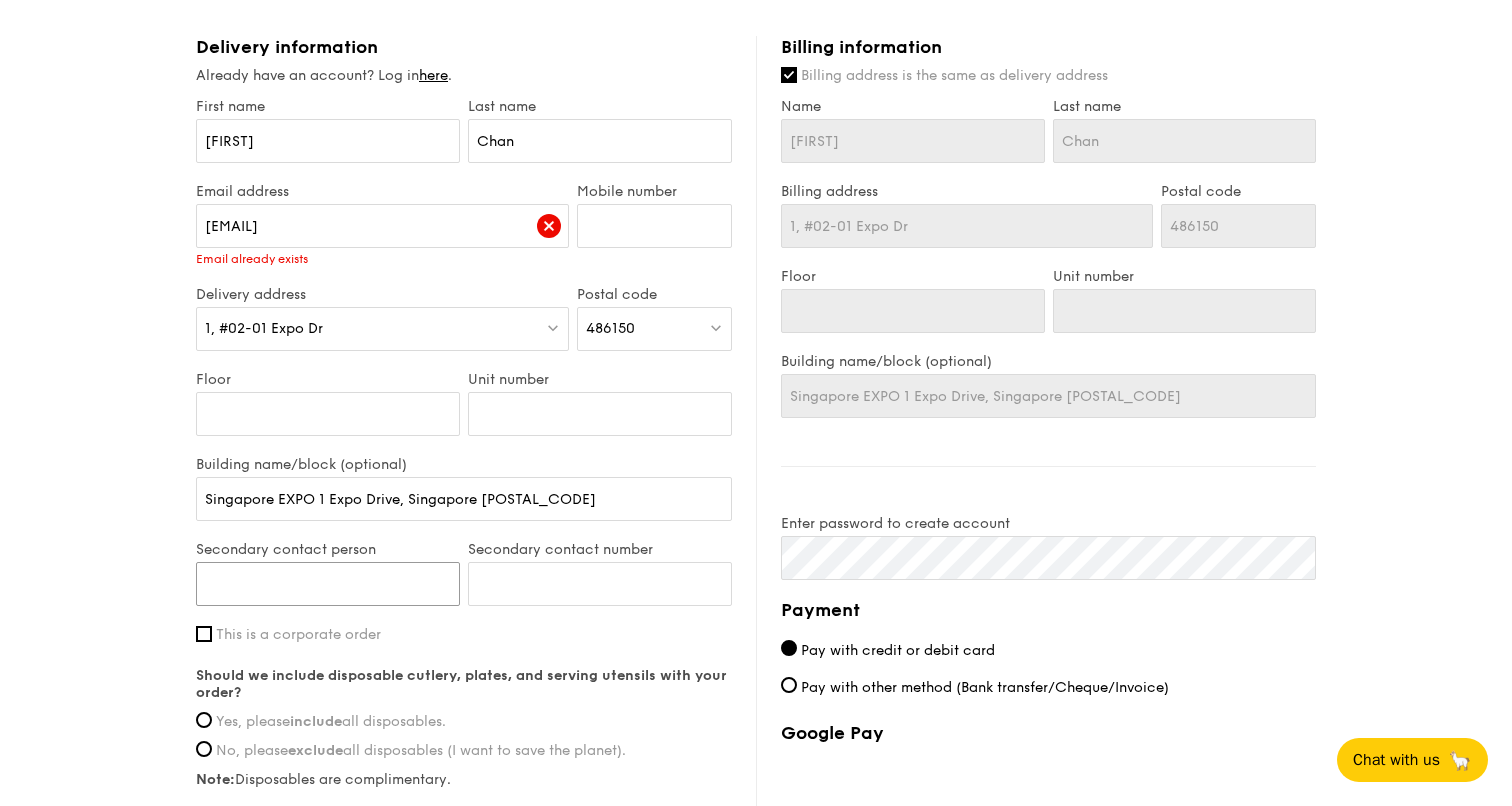 click on "Secondary contact person" at bounding box center (328, 584) 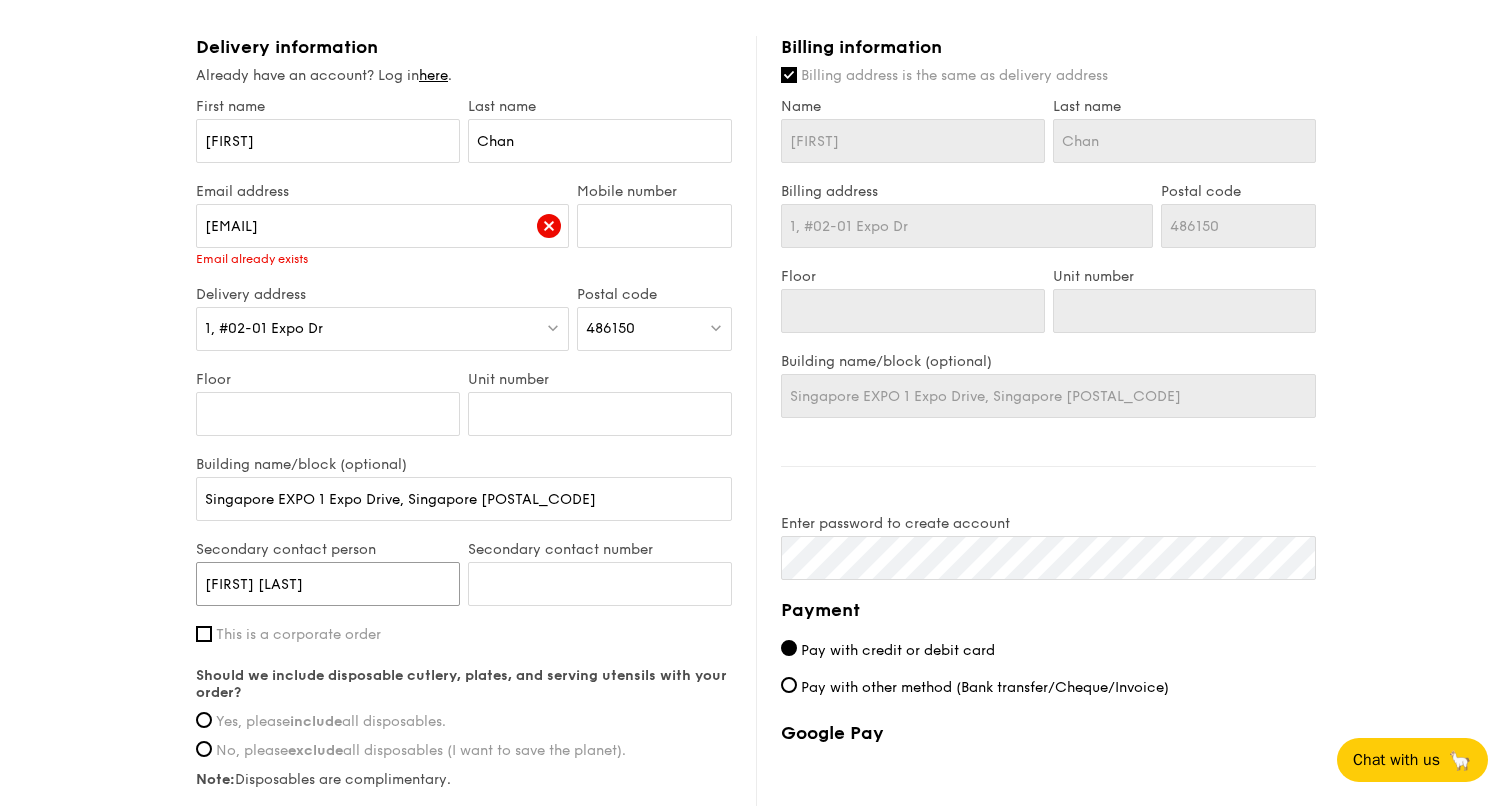 type on "Cheryl Lim" 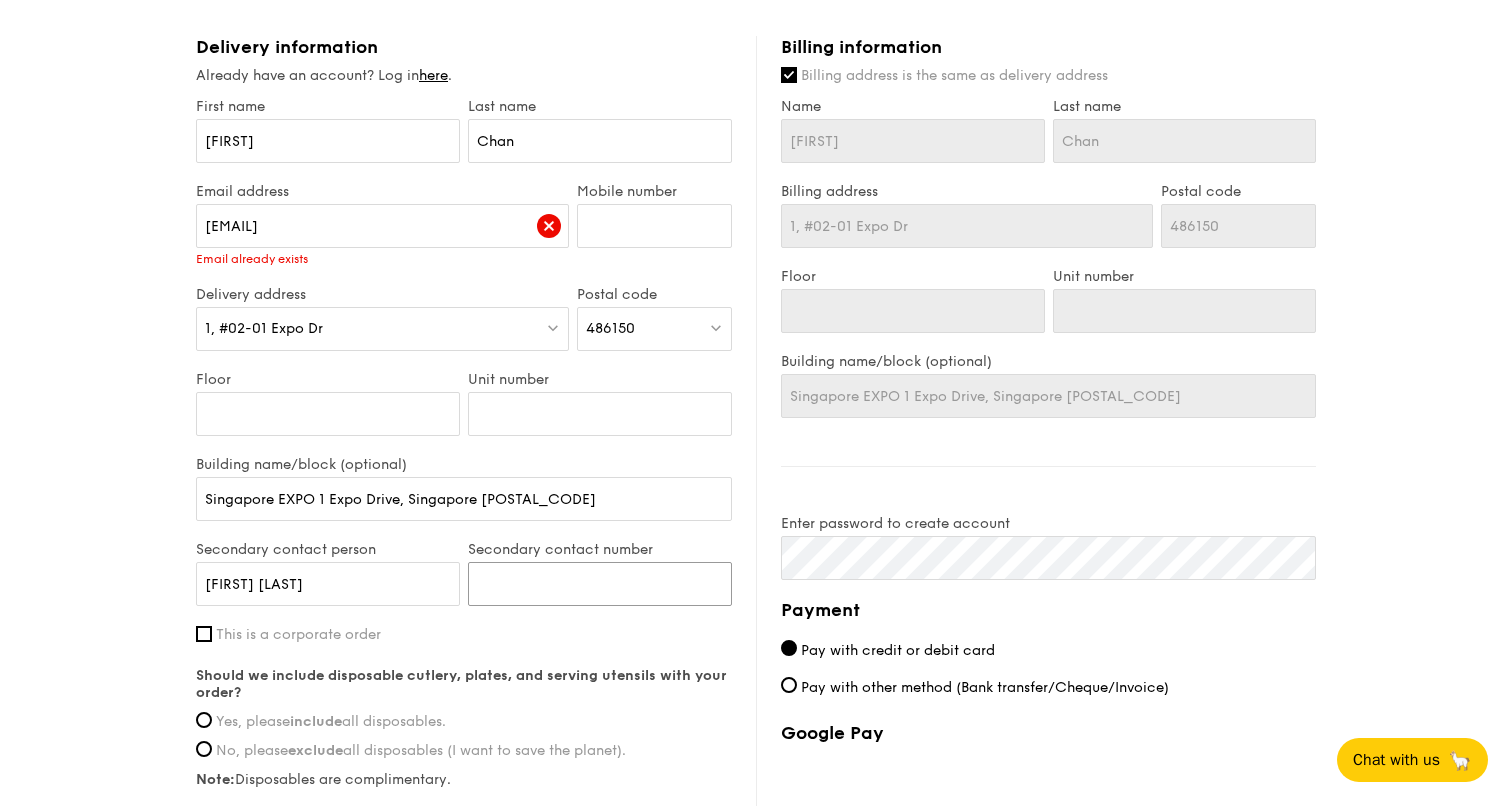 paste on "96600913" 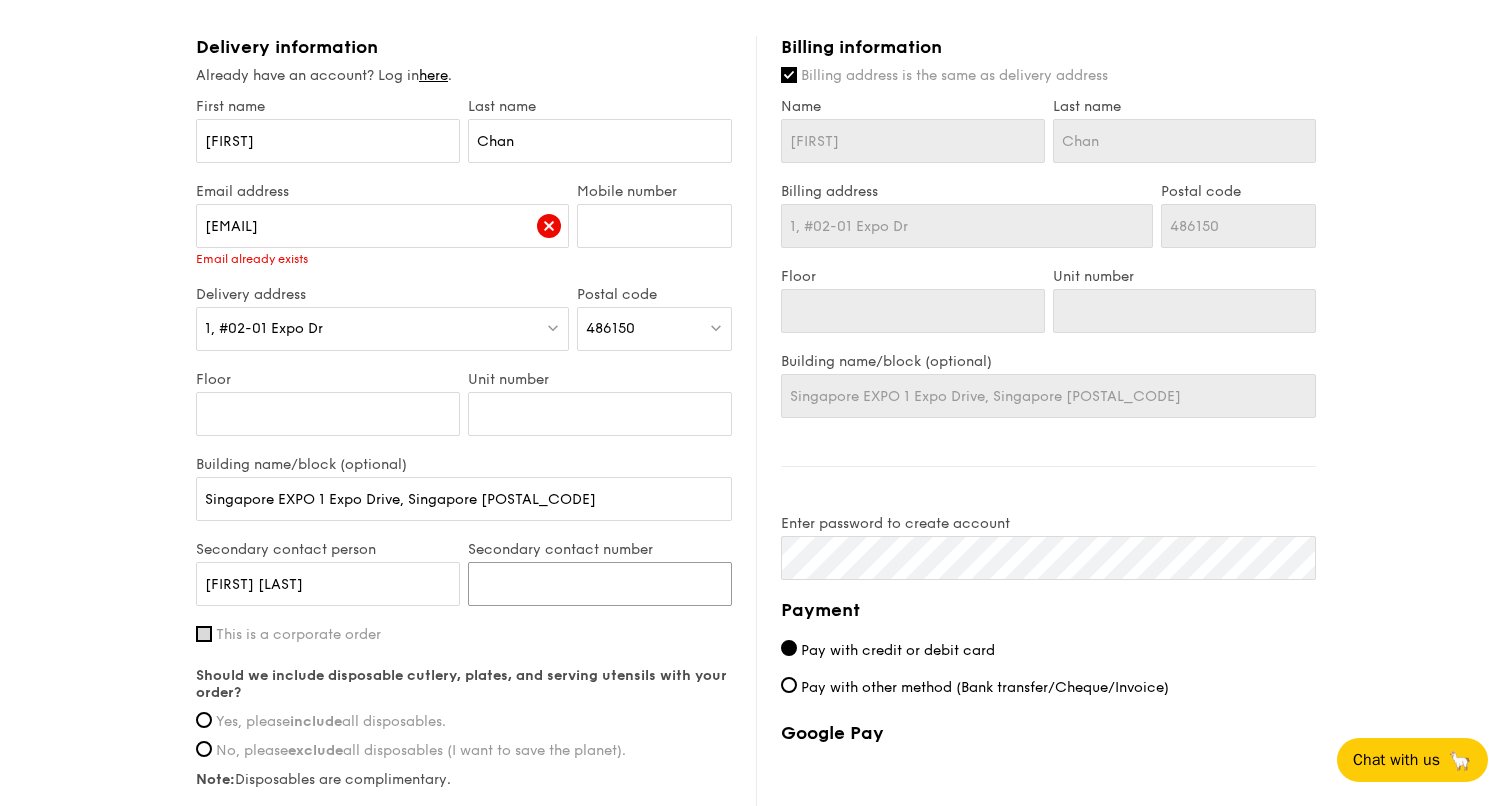 type on "96600913" 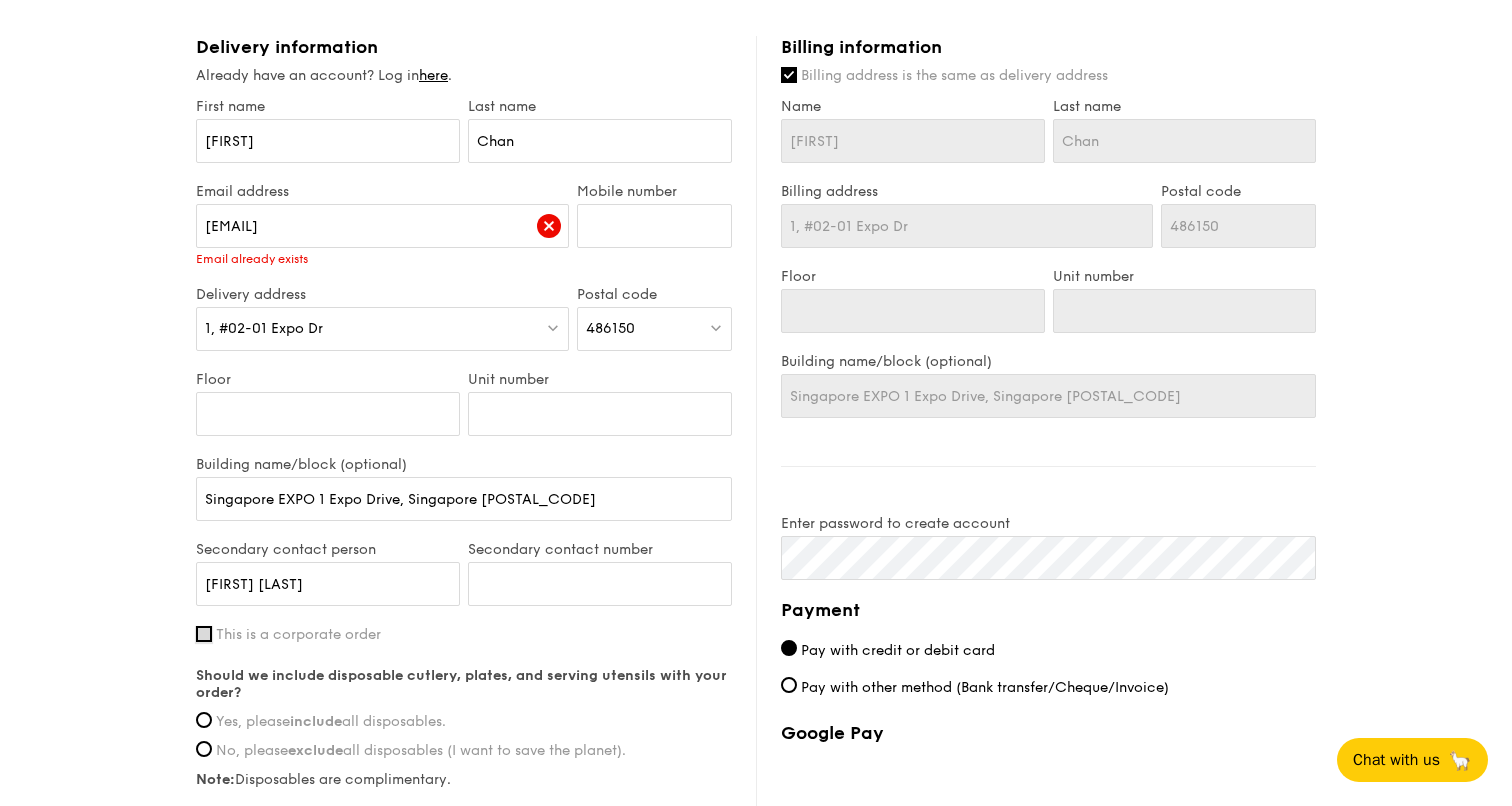 click on "This is a corporate order" at bounding box center [204, 634] 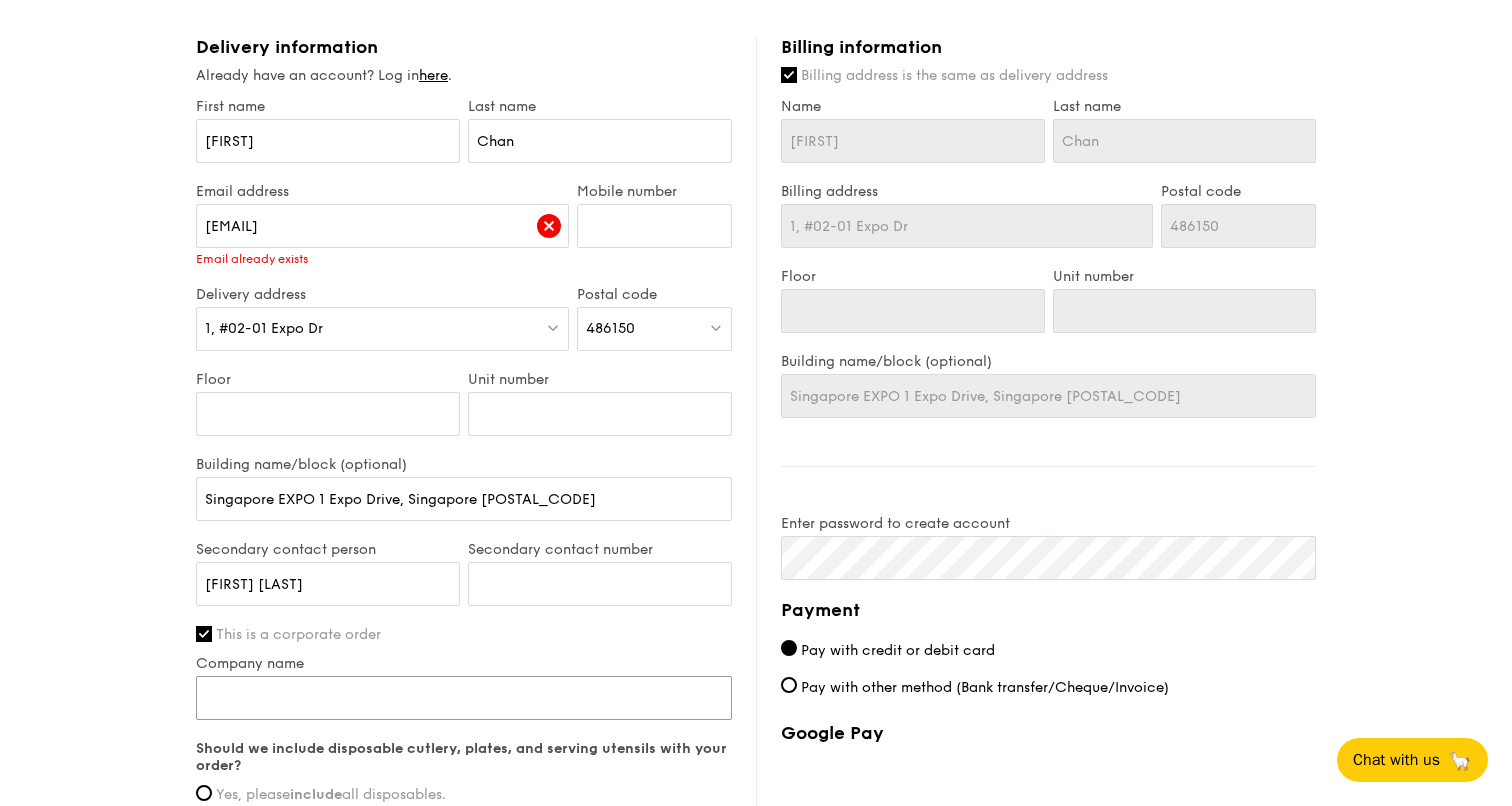 click on "Company name" at bounding box center (464, 698) 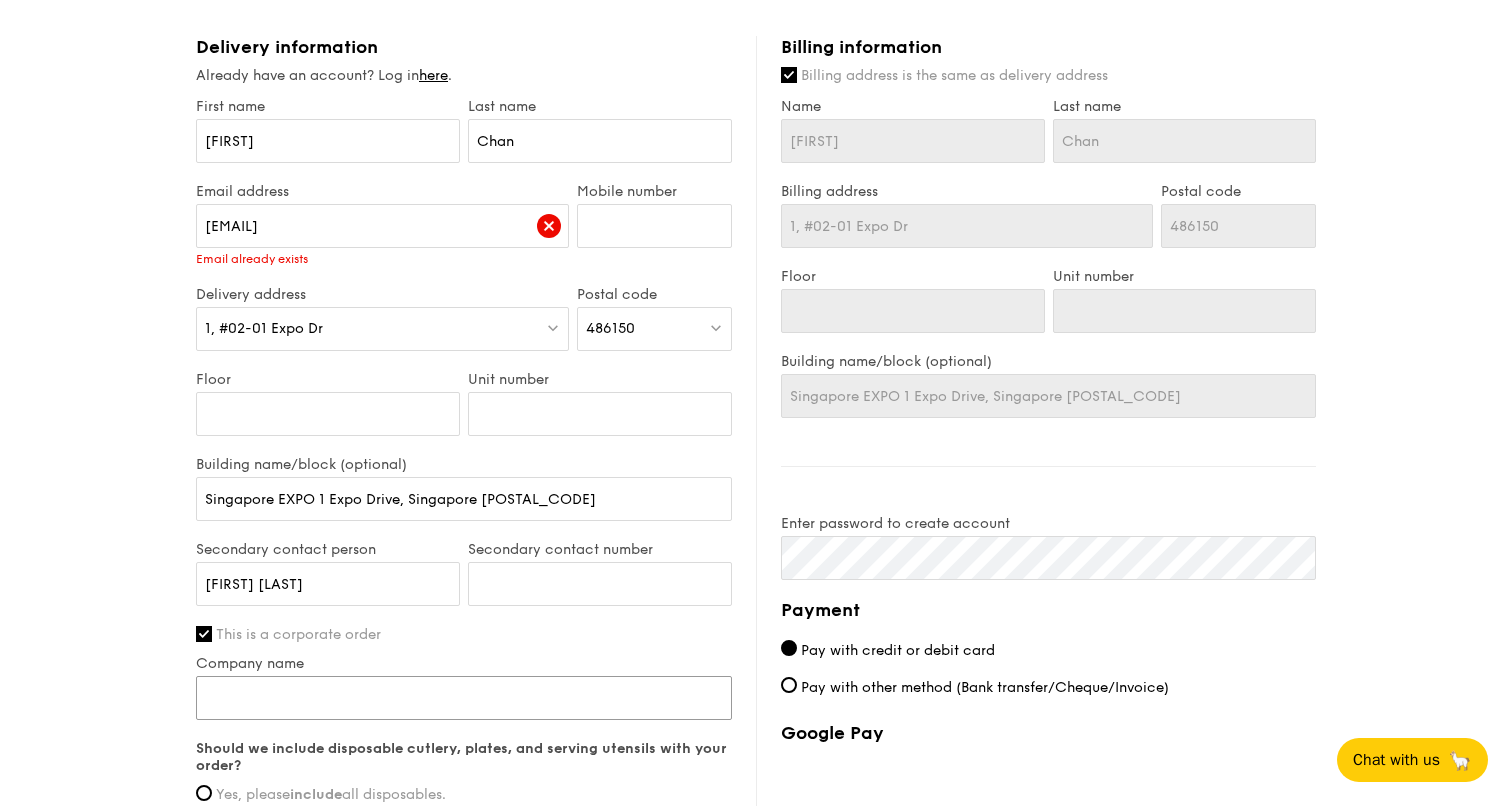 type on "New Shan Travel Service Pte Ltd" 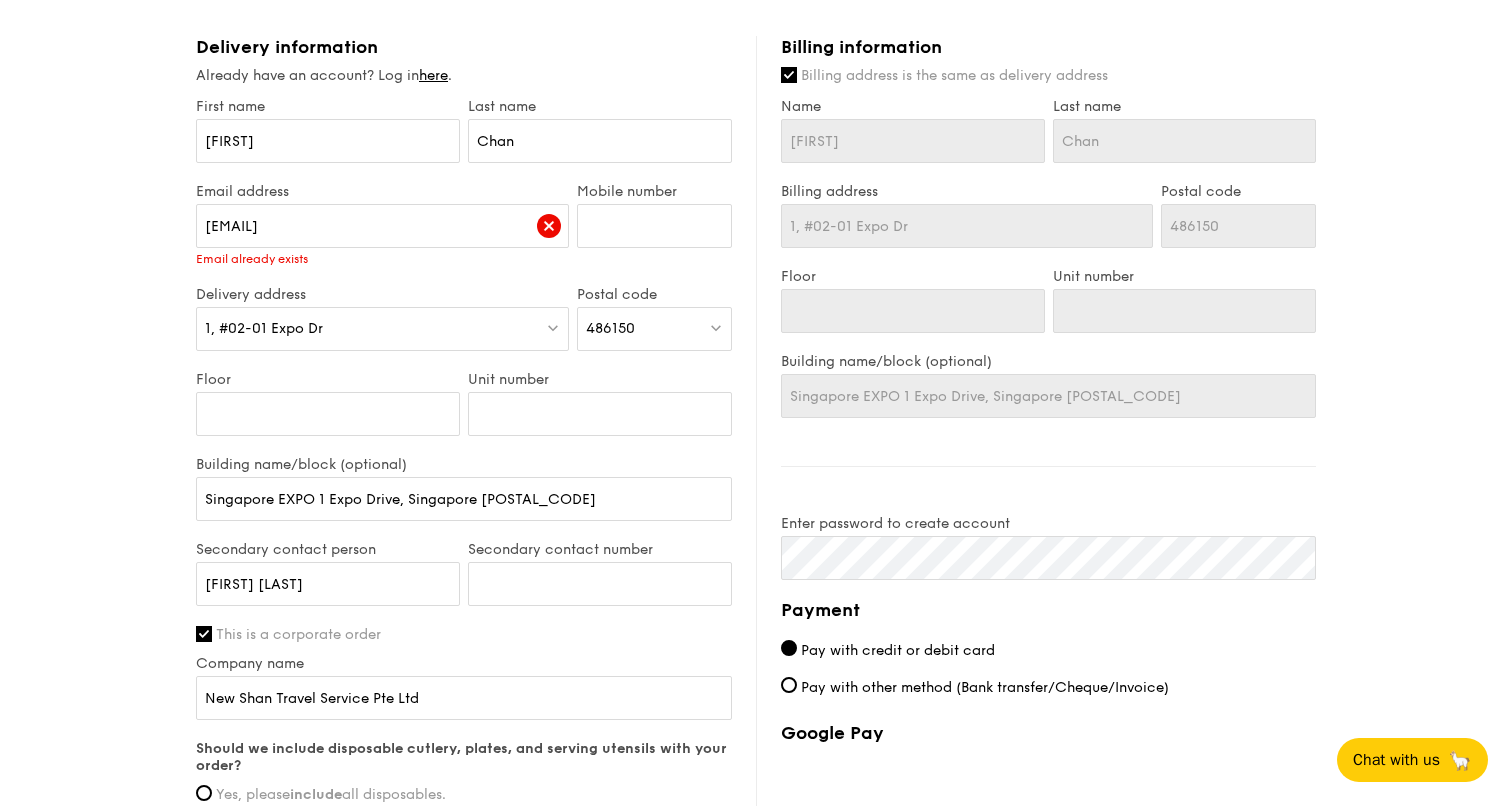 click on "1 - Select menu
2 - Select items
3 - Check out
Regulars
Serving time:
Aug 15, 2025,
12:00PM
Add-ons
20x Hikari Miso Chicken Chow Mei - hong kong egg noodle, shiitake mushroom, roasted carrot
Subtotal
$0.00
Add-ons
$246.00
Delivery fee
$30.00
Apply
Total
$276.00
Total (w/ GST)
$300.84
Delivery information
Already have an account? Log in
here .
First name
Adeline
Last name
Chan
Email address
adeline.chan@newshan.com
Email already exists
include" at bounding box center (756, 198) 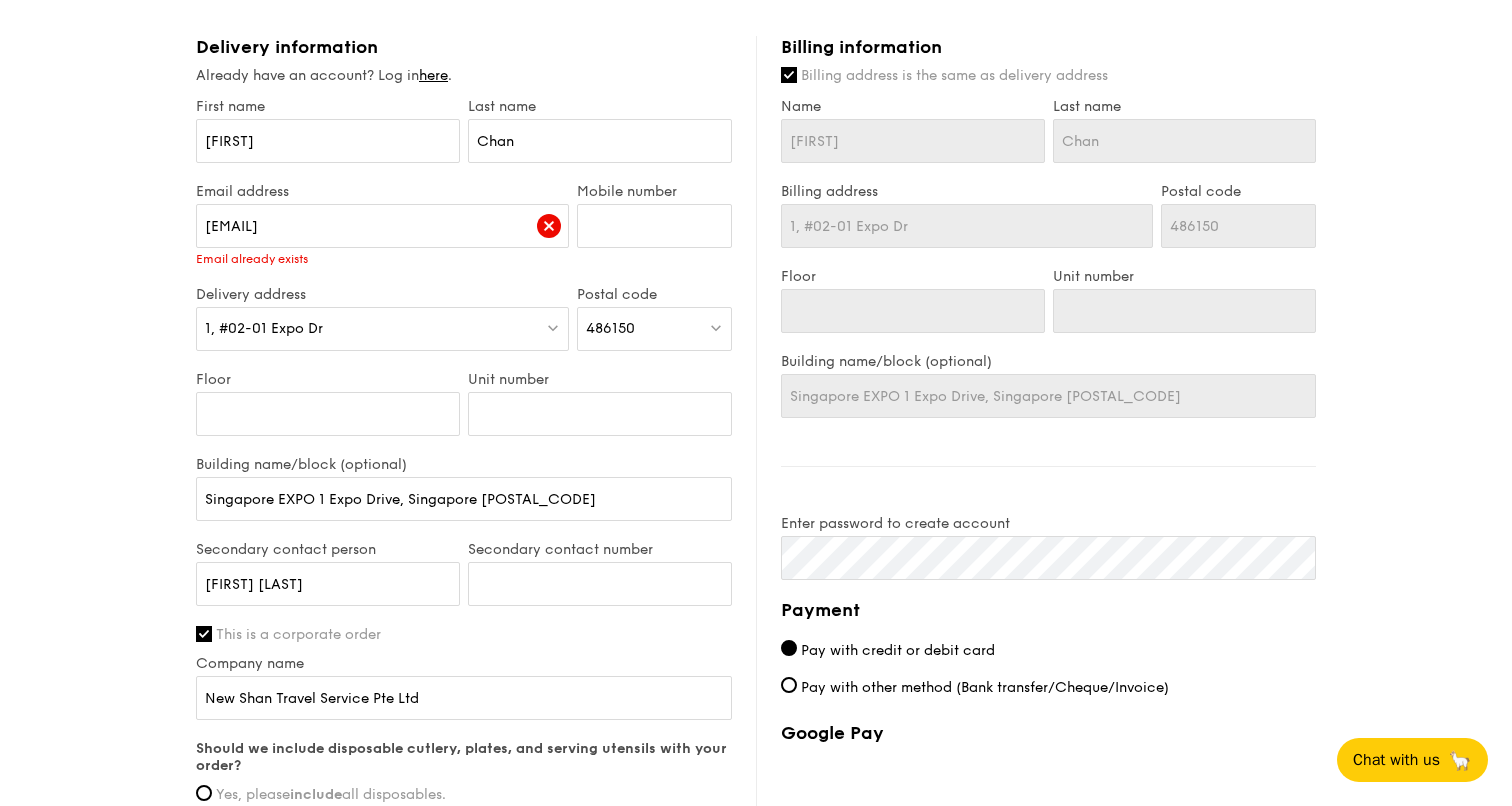 click on "Email already exists" at bounding box center [382, 259] 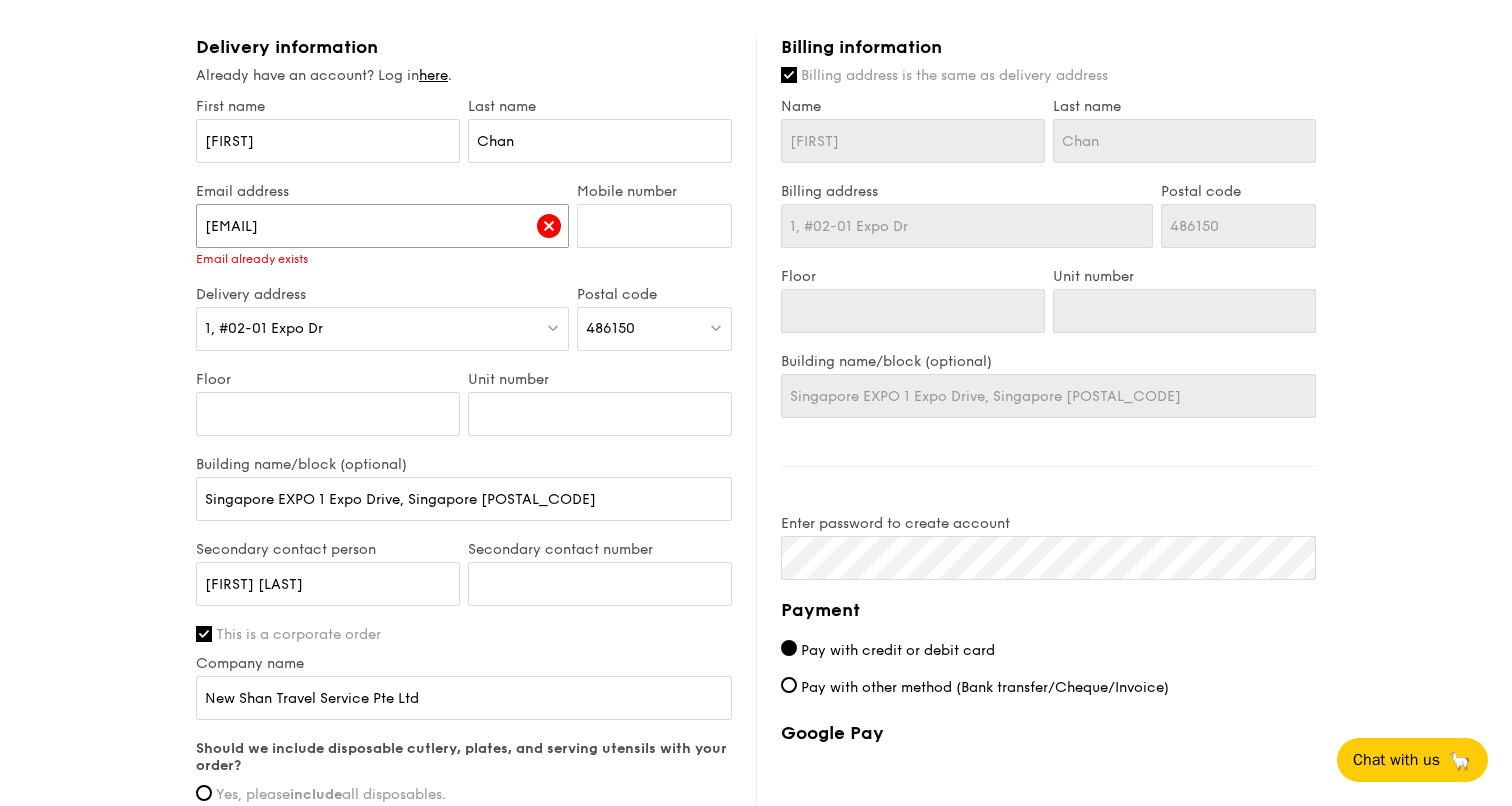 click on "[EMAIL]" at bounding box center [382, 226] 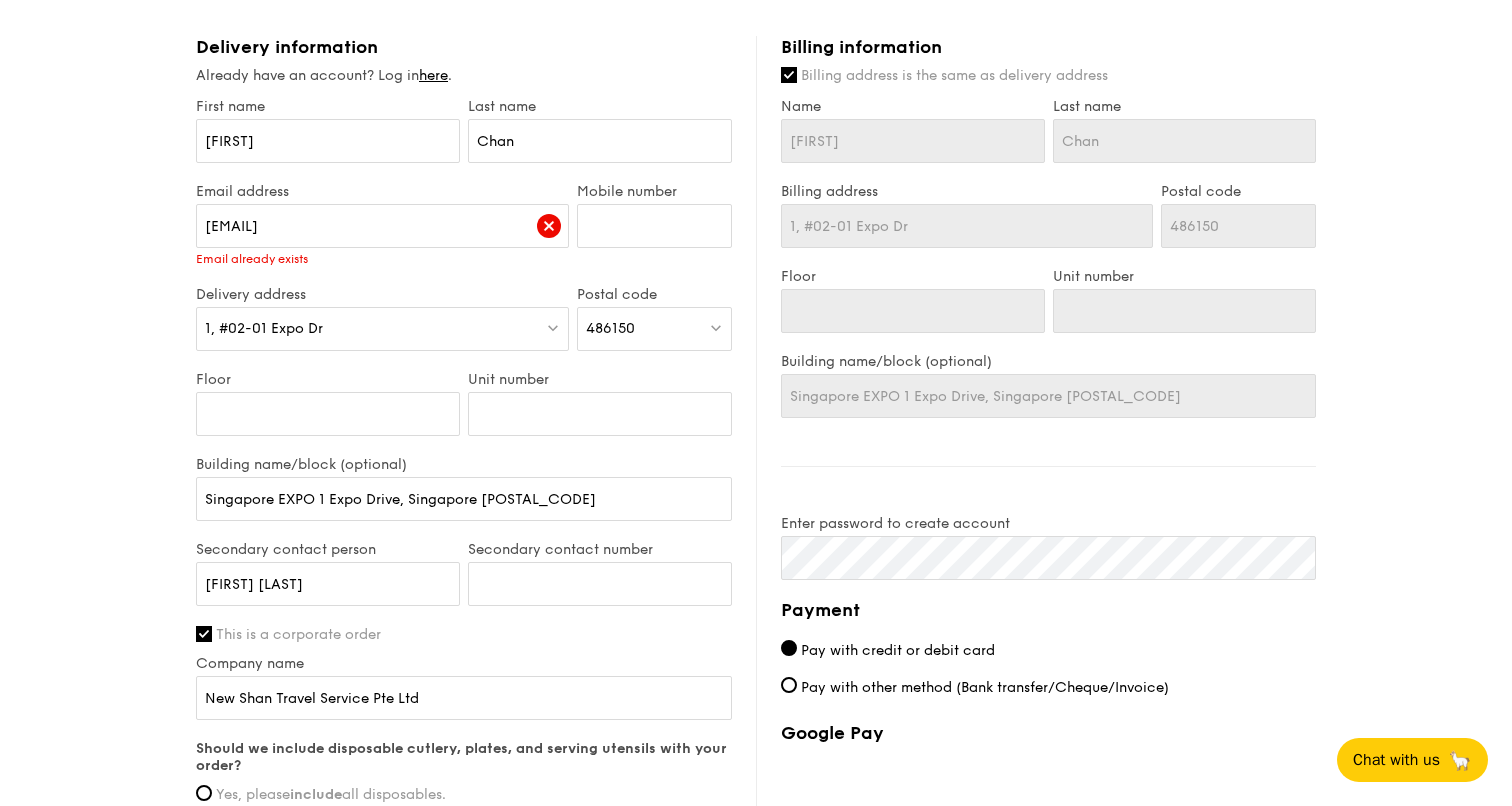 click on "1 - Select menu
2 - Select items
3 - Check out
Regulars
Serving time:
Aug 15, 2025,
12:00PM
Add-ons
20x Hikari Miso Chicken Chow Mei - hong kong egg noodle, shiitake mushroom, roasted carrot
Subtotal
$0.00
Add-ons
$246.00
Delivery fee
$30.00
Apply
Total
$276.00
Total (w/ GST)
$300.84
Delivery information
Already have an account? Log in
here .
First name
Adeline
Last name
Chan
Email address
adeline.chan@newshan.com
Email already exists
include" at bounding box center (756, 198) 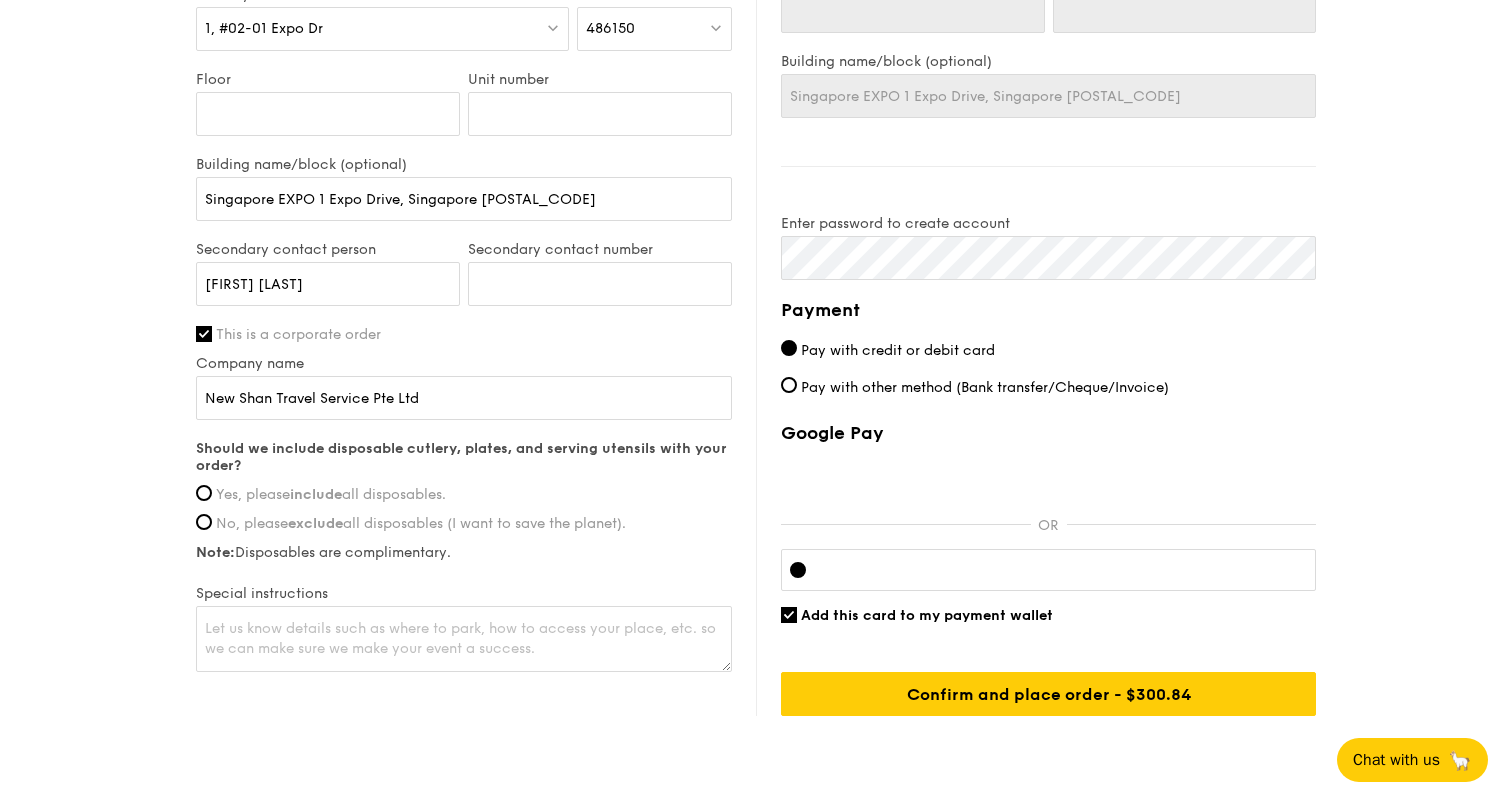 scroll, scrollTop: 1070, scrollLeft: 0, axis: vertical 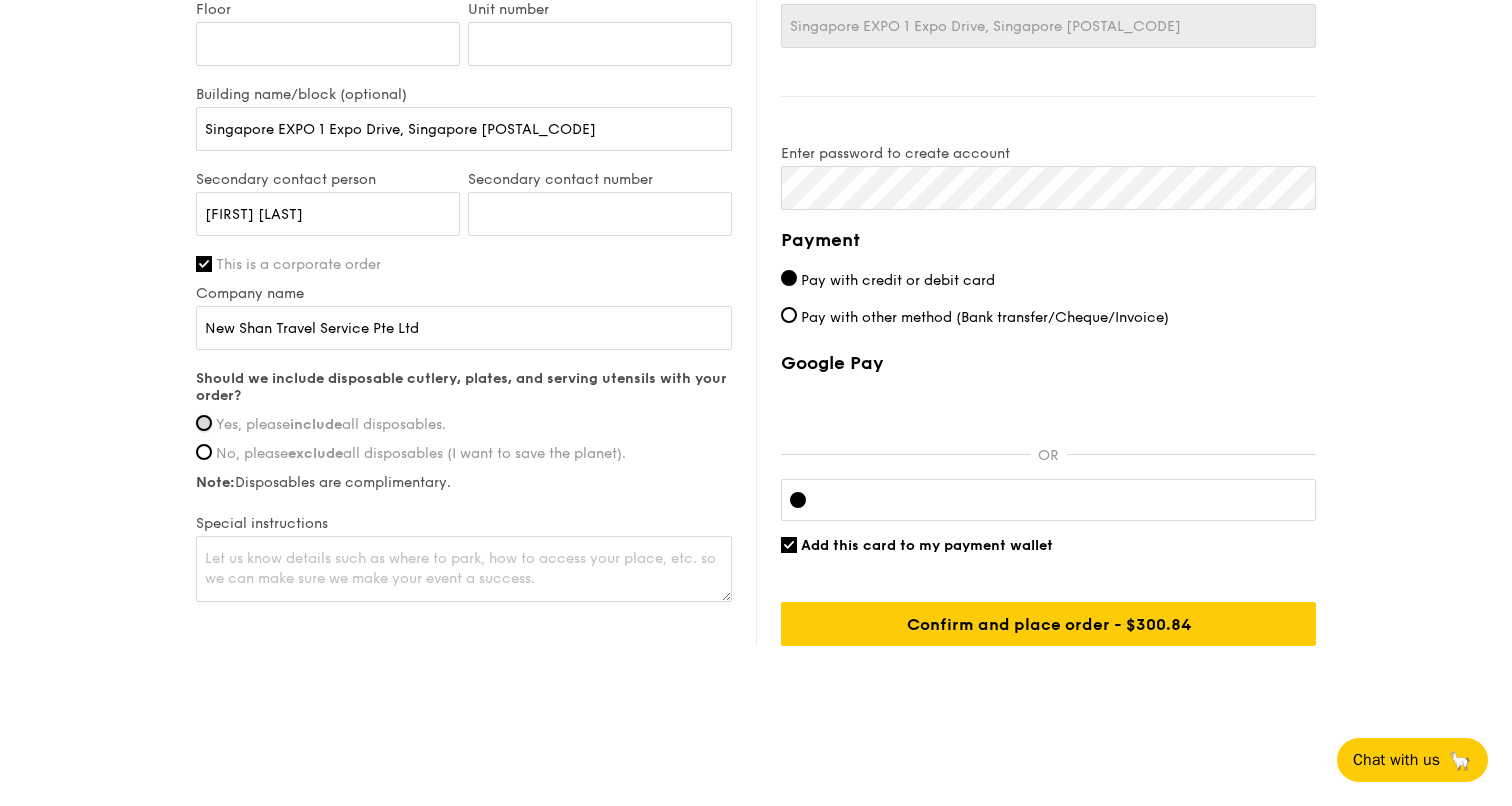 click on "Yes, please  include  all disposables." at bounding box center [204, 423] 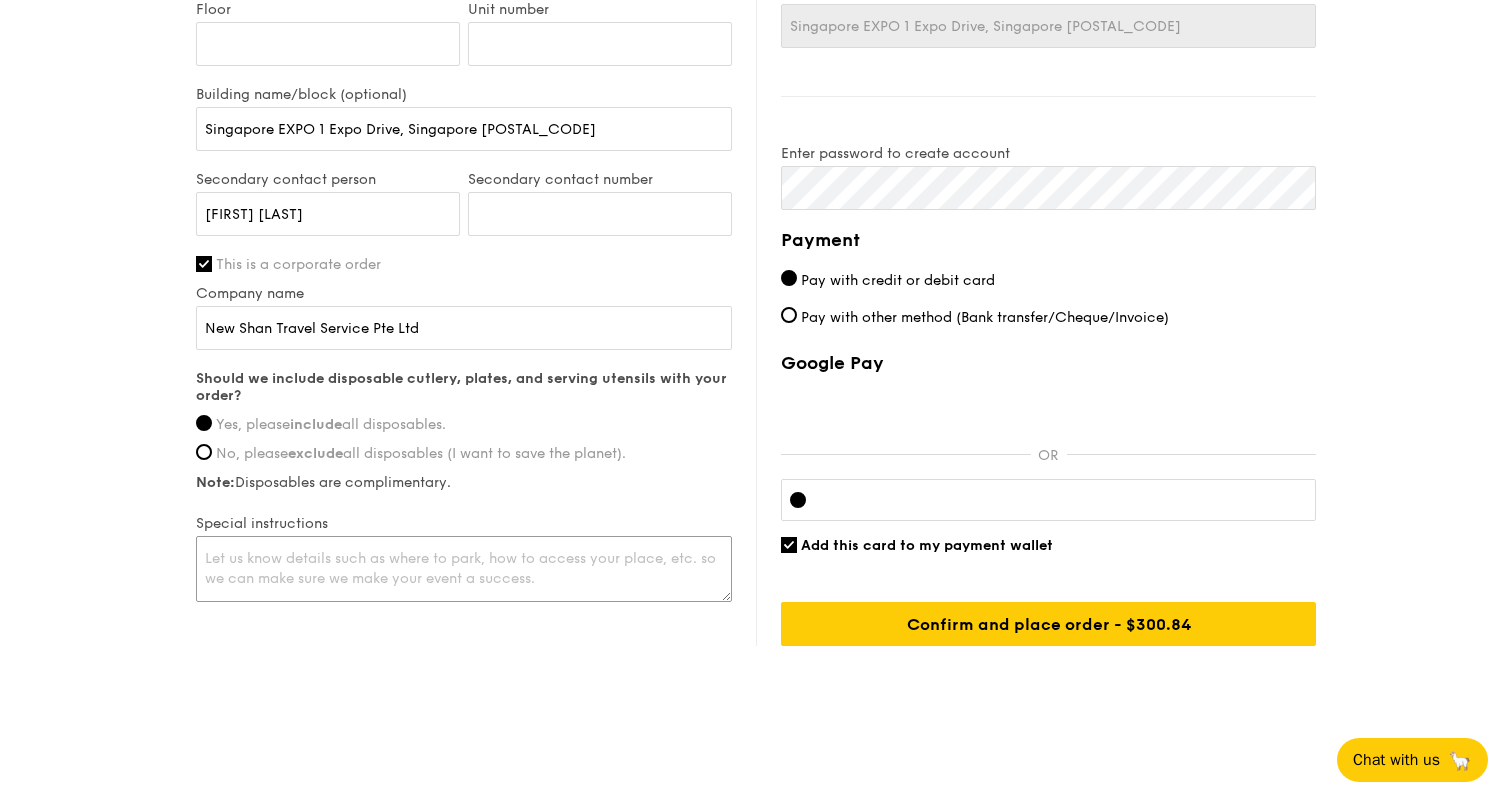 click at bounding box center (464, 569) 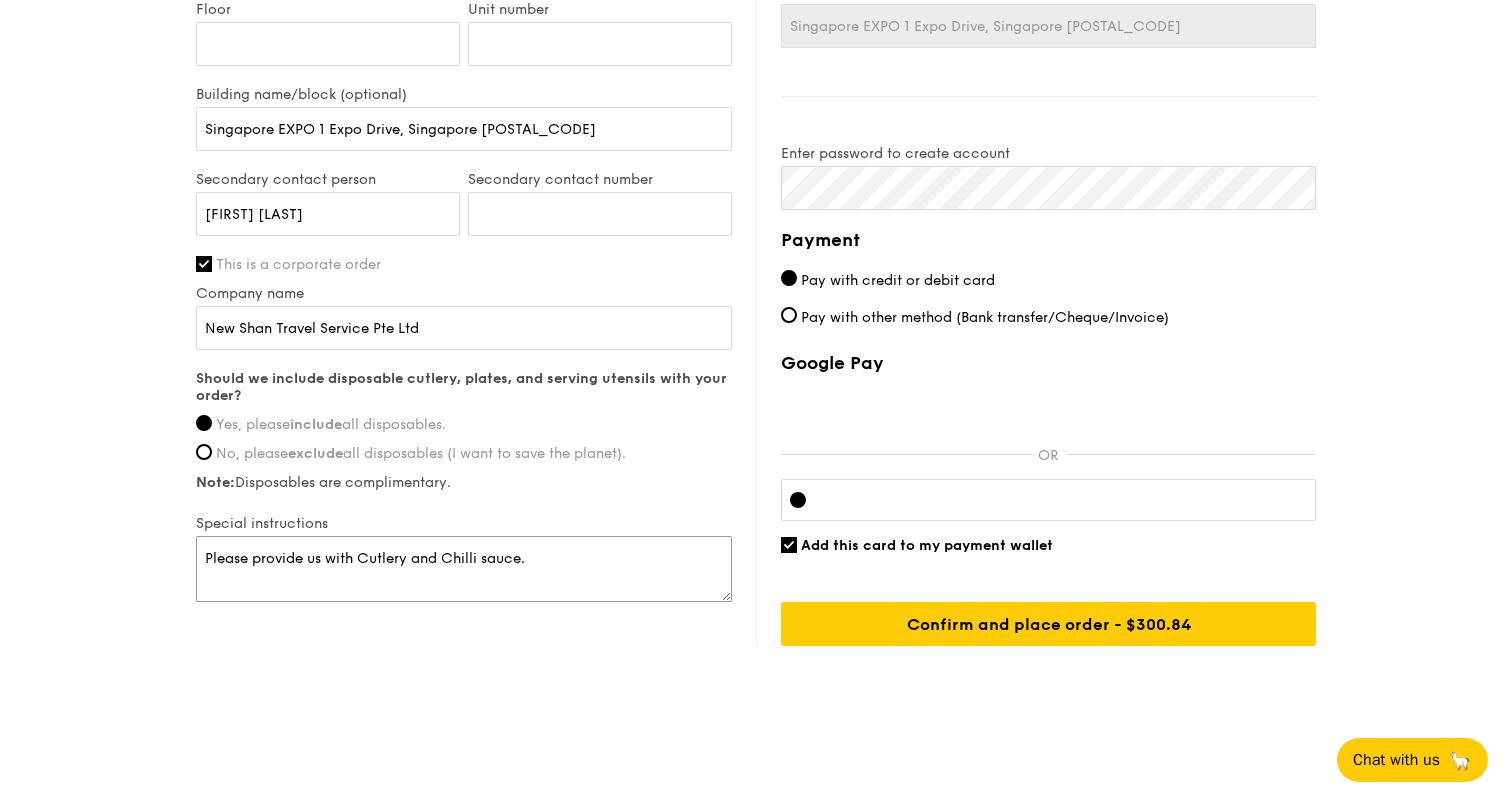 click on "Please provide us with Cutlery and Chilli sauce." at bounding box center [464, 569] 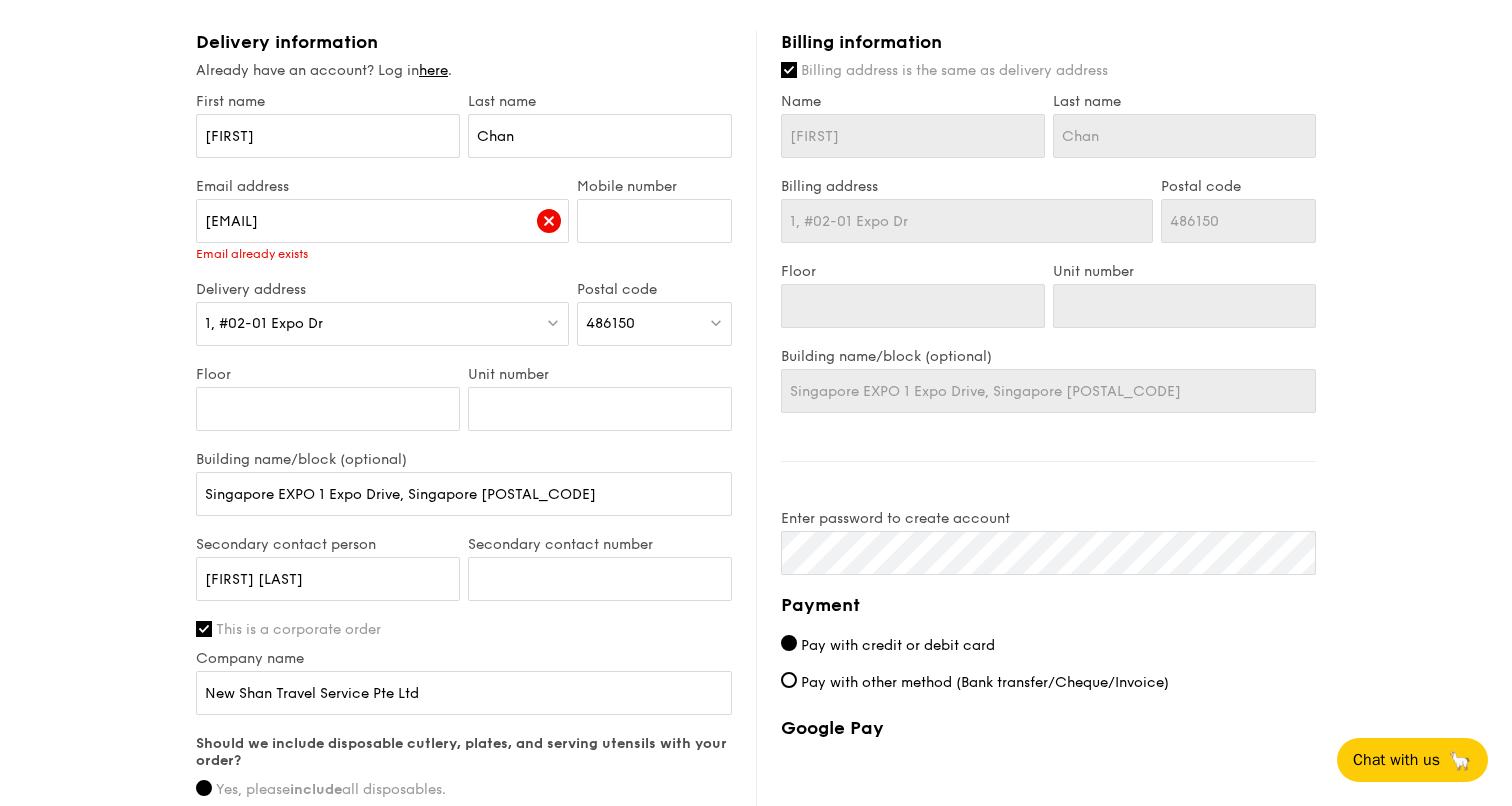 scroll, scrollTop: 670, scrollLeft: 0, axis: vertical 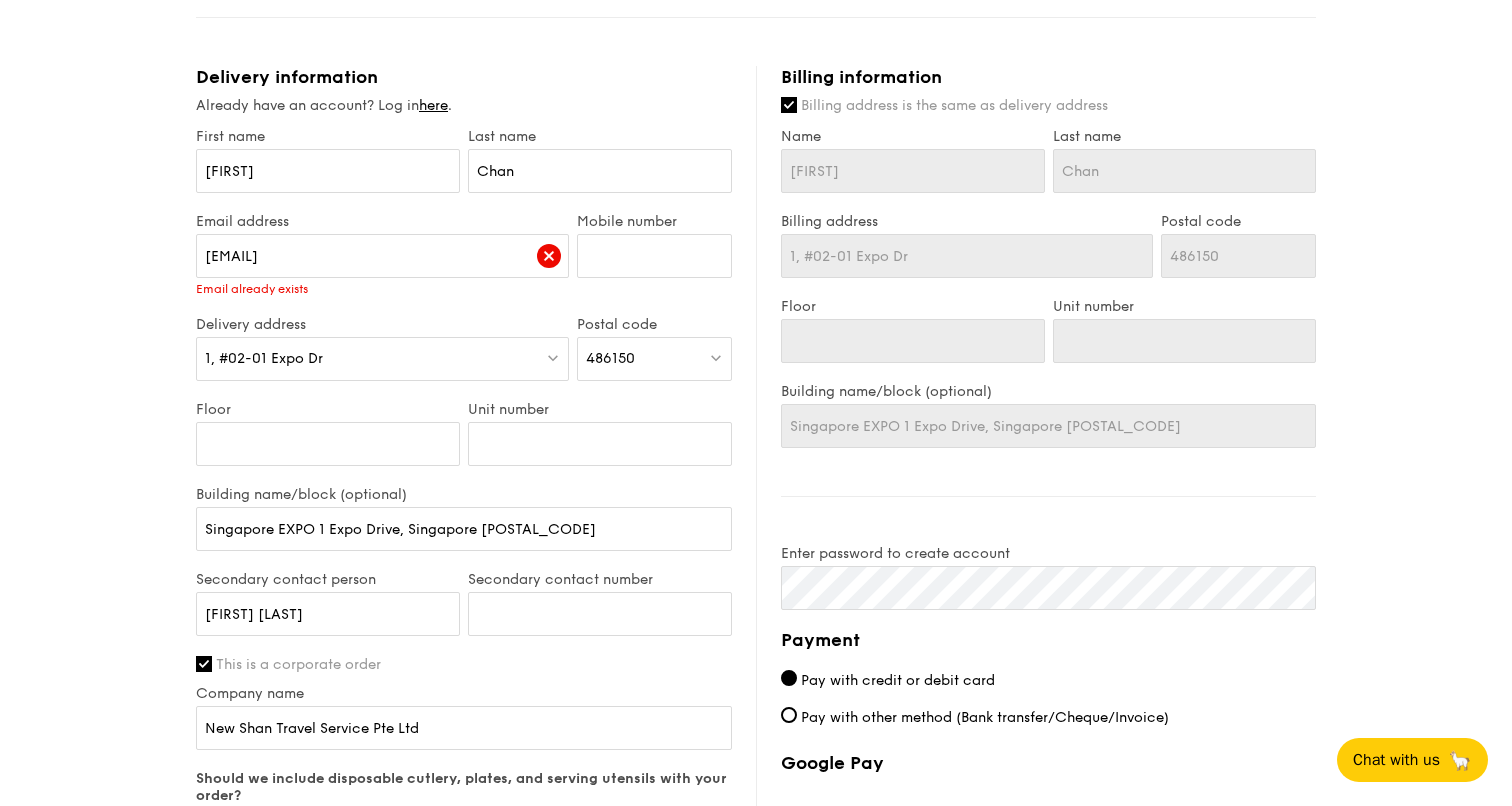 type on "Please provide us with Cutlery and Chilli sauce." 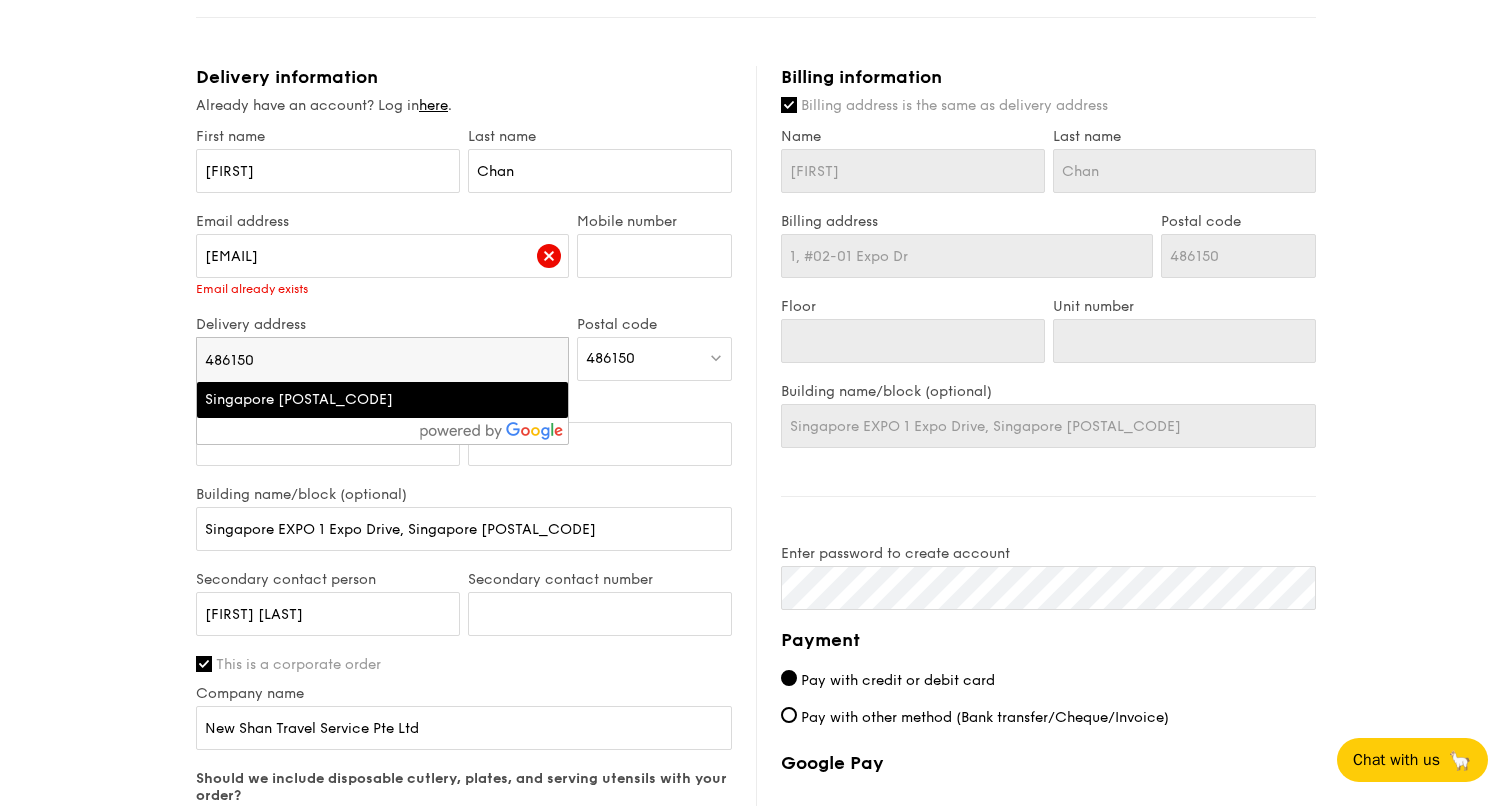click on "[CITY] [POSTAL_CODE]" at bounding box center [338, 400] 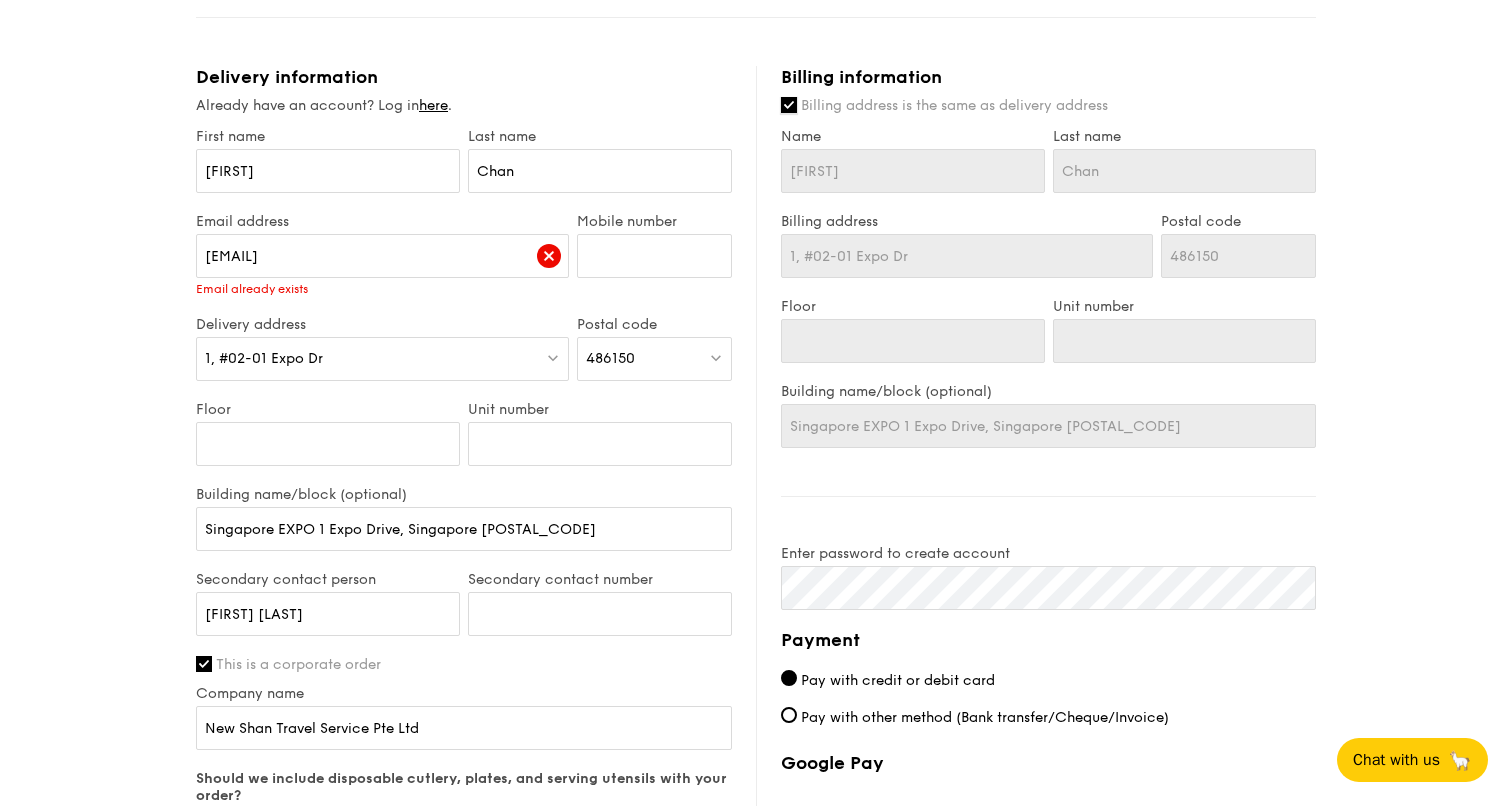 click on "Billing address is the same as delivery address" at bounding box center [789, 105] 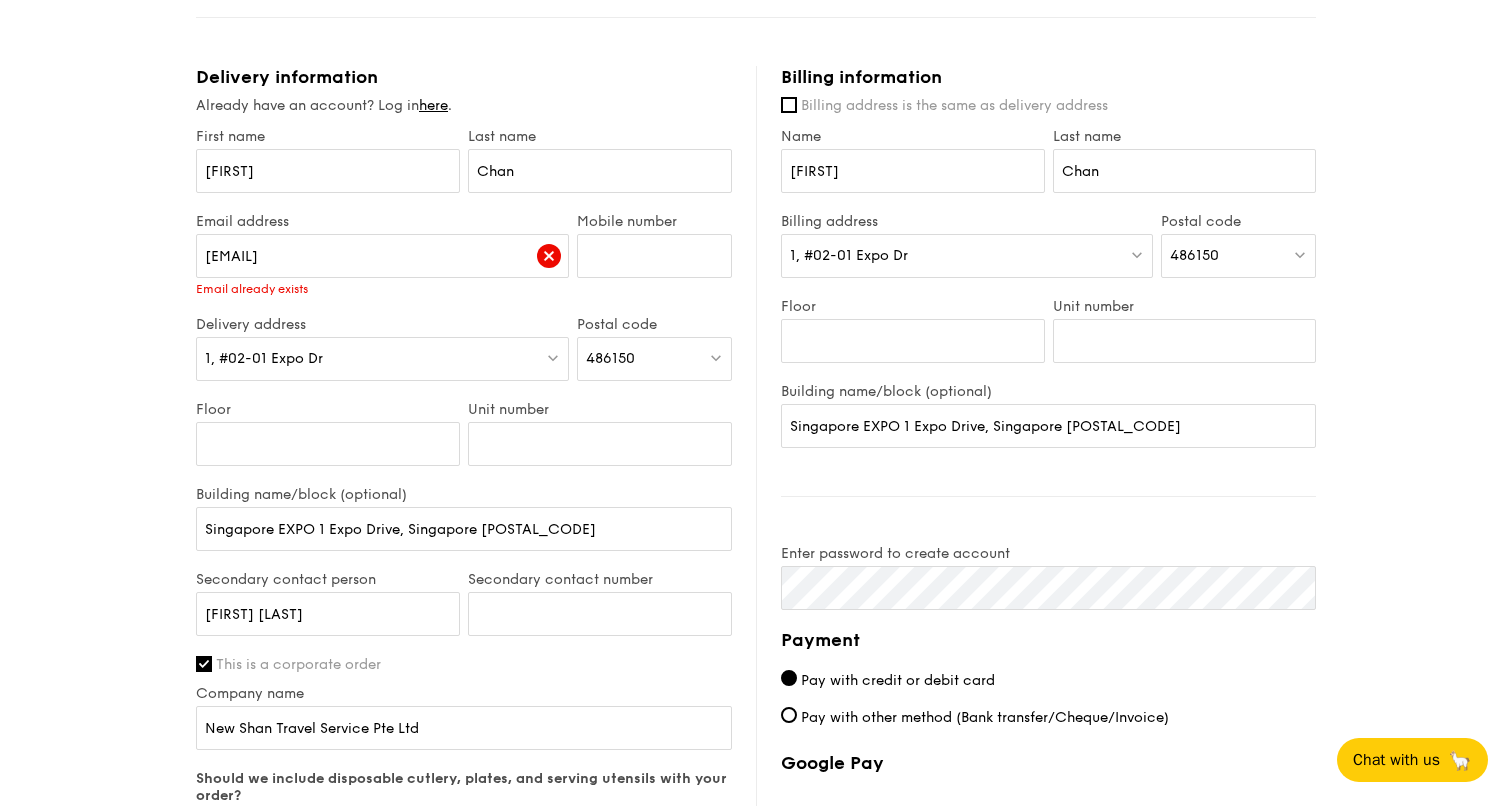 click on "1, #02-01 Expo Dr" at bounding box center [967, 256] 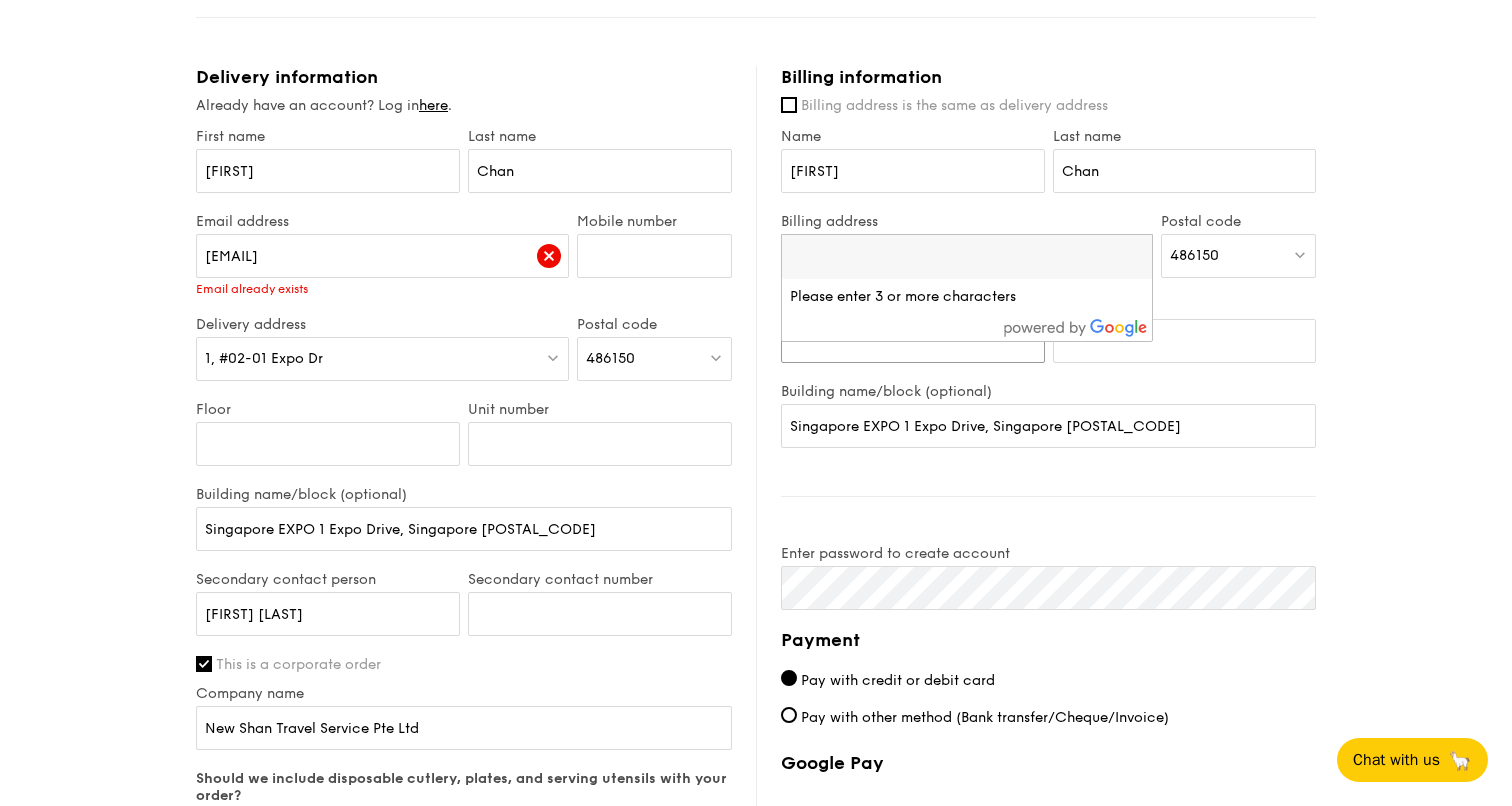 click on "Floor" at bounding box center [913, 341] 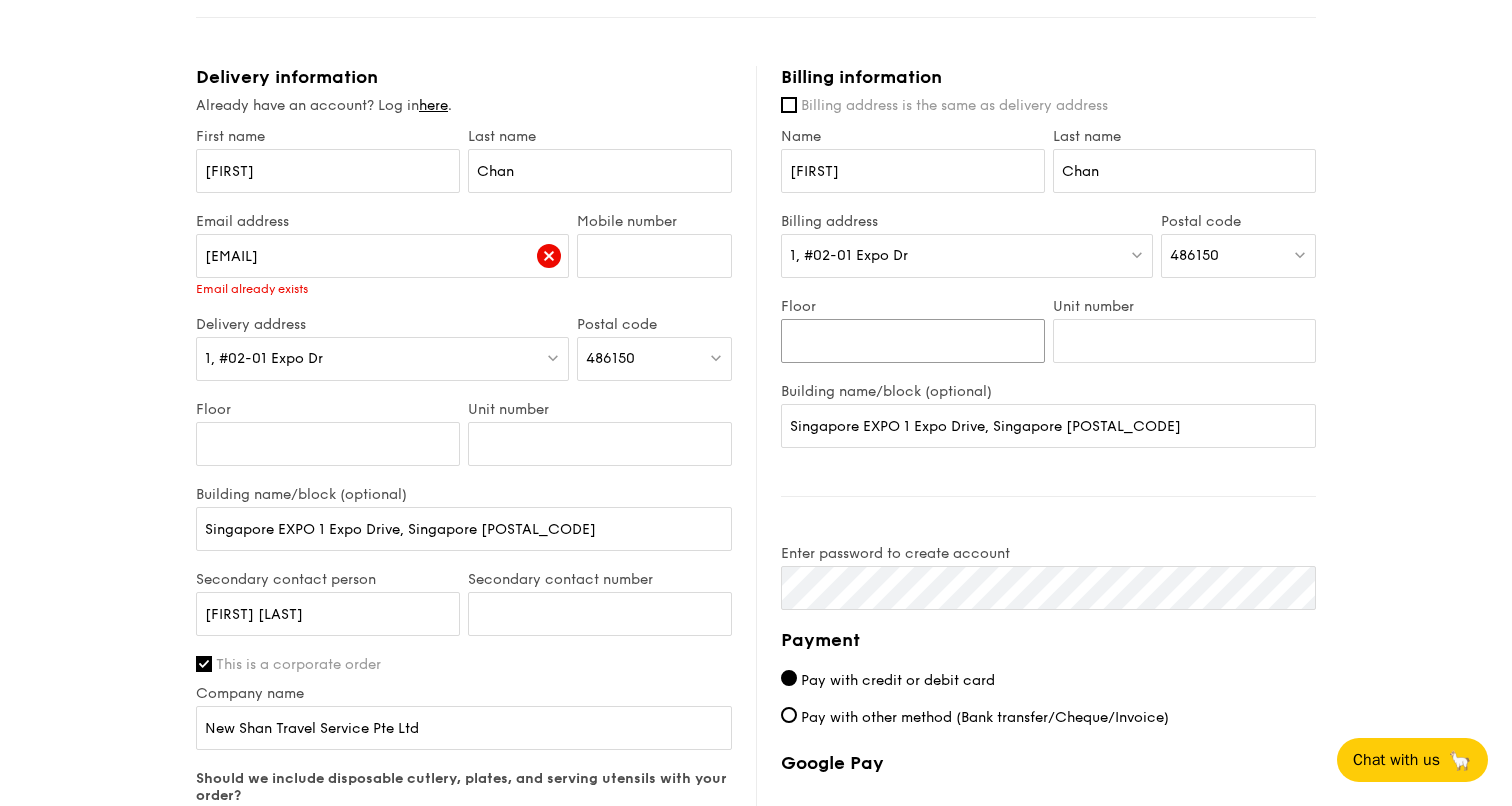 click on "Floor" at bounding box center (913, 341) 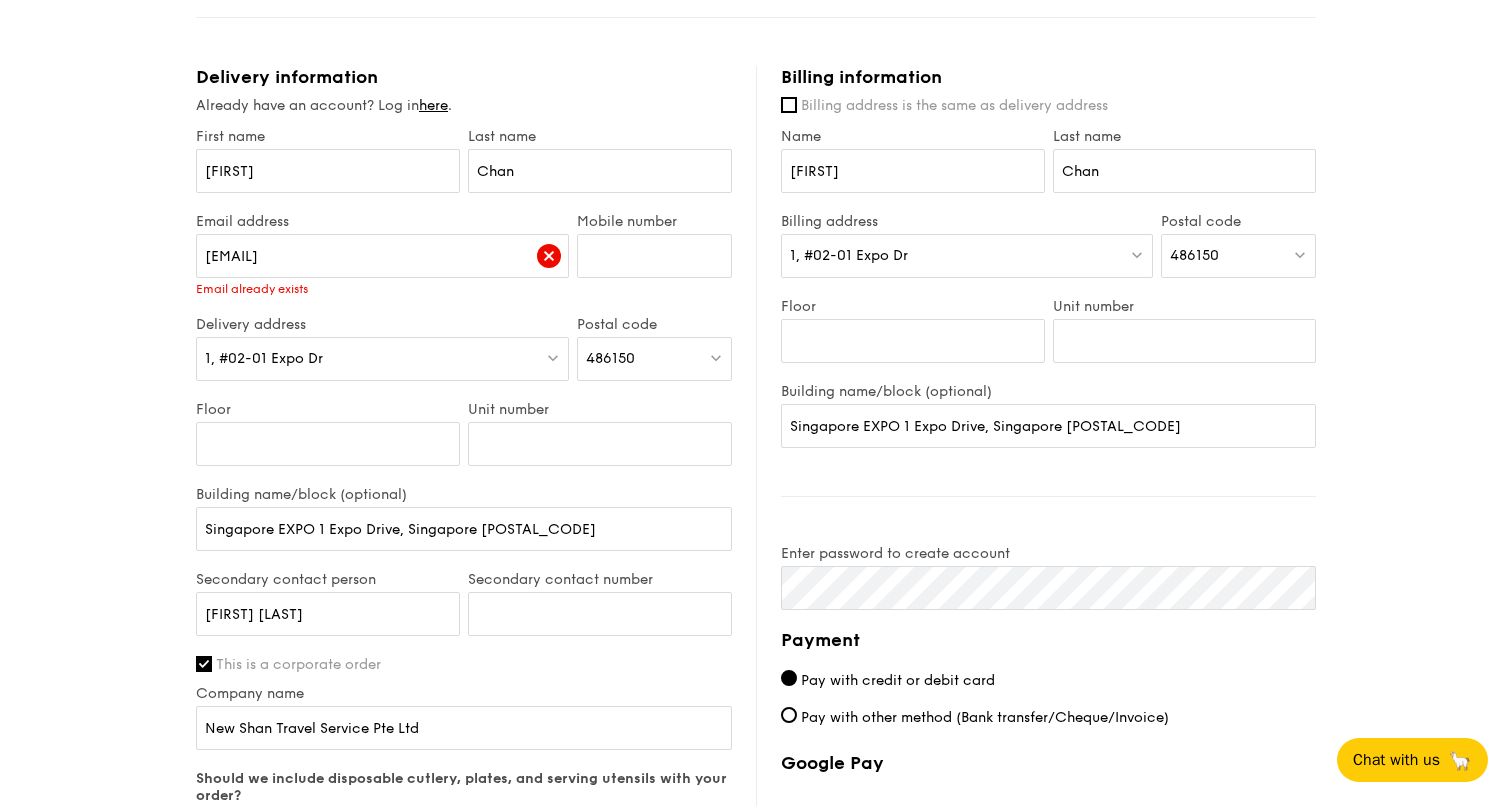 drag, startPoint x: 1247, startPoint y: 249, endPoint x: 1146, endPoint y: 255, distance: 101.17806 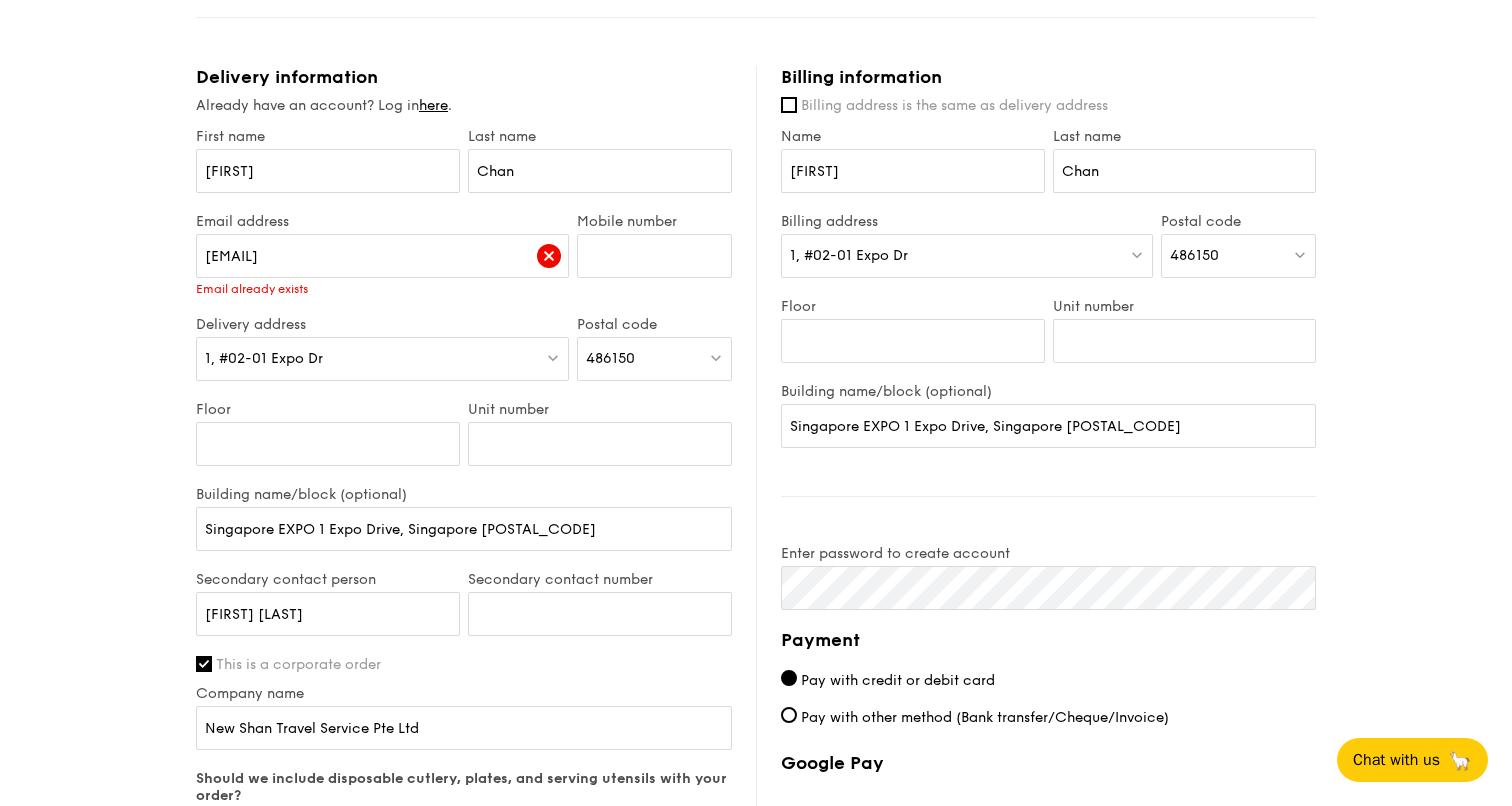 click on "Postal code
486150" at bounding box center [1238, 255] 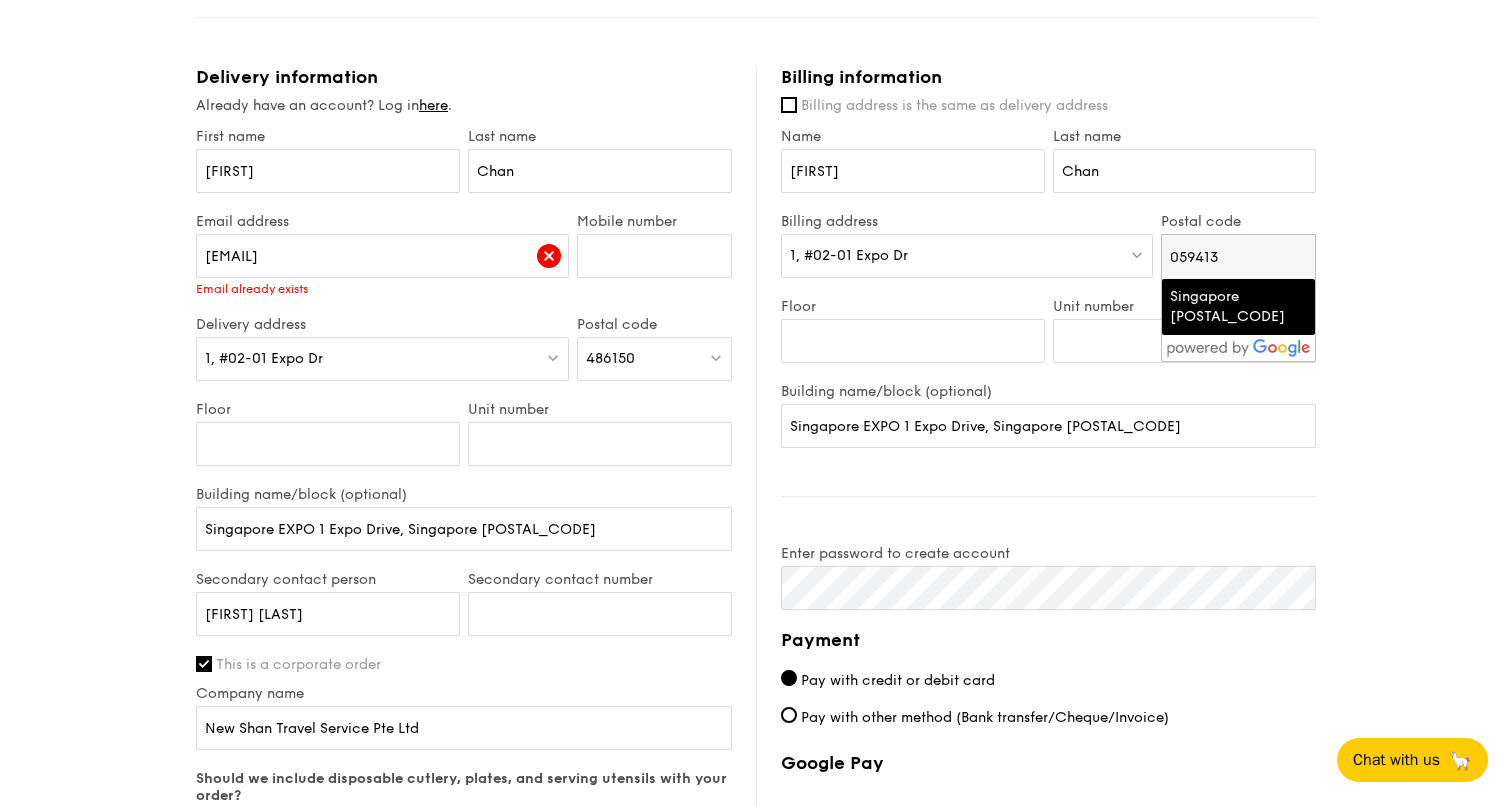 type on "059413" 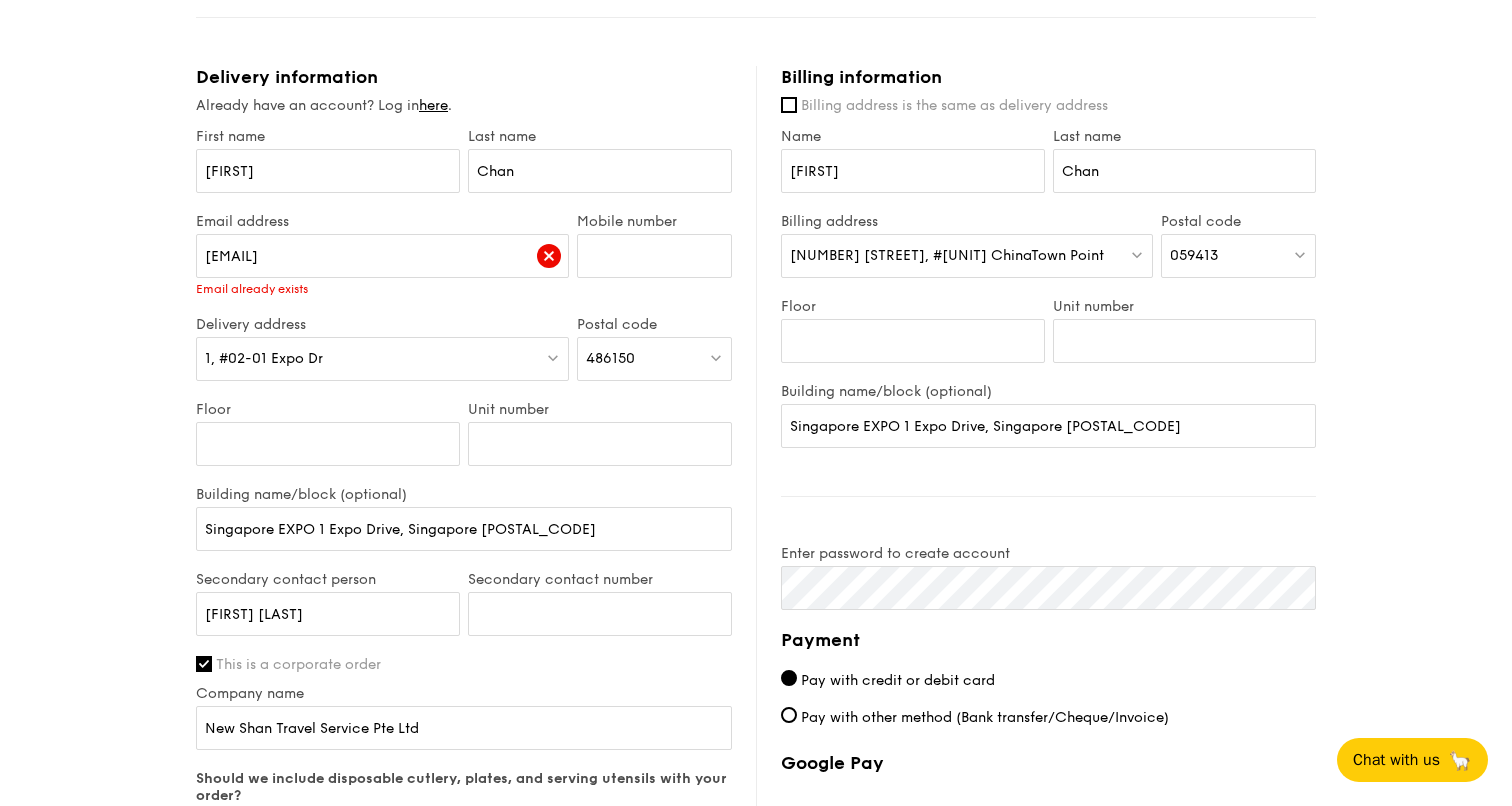 click on "133 New Bridge Rd, #01-39 ChinaTown Point" at bounding box center [947, 255] 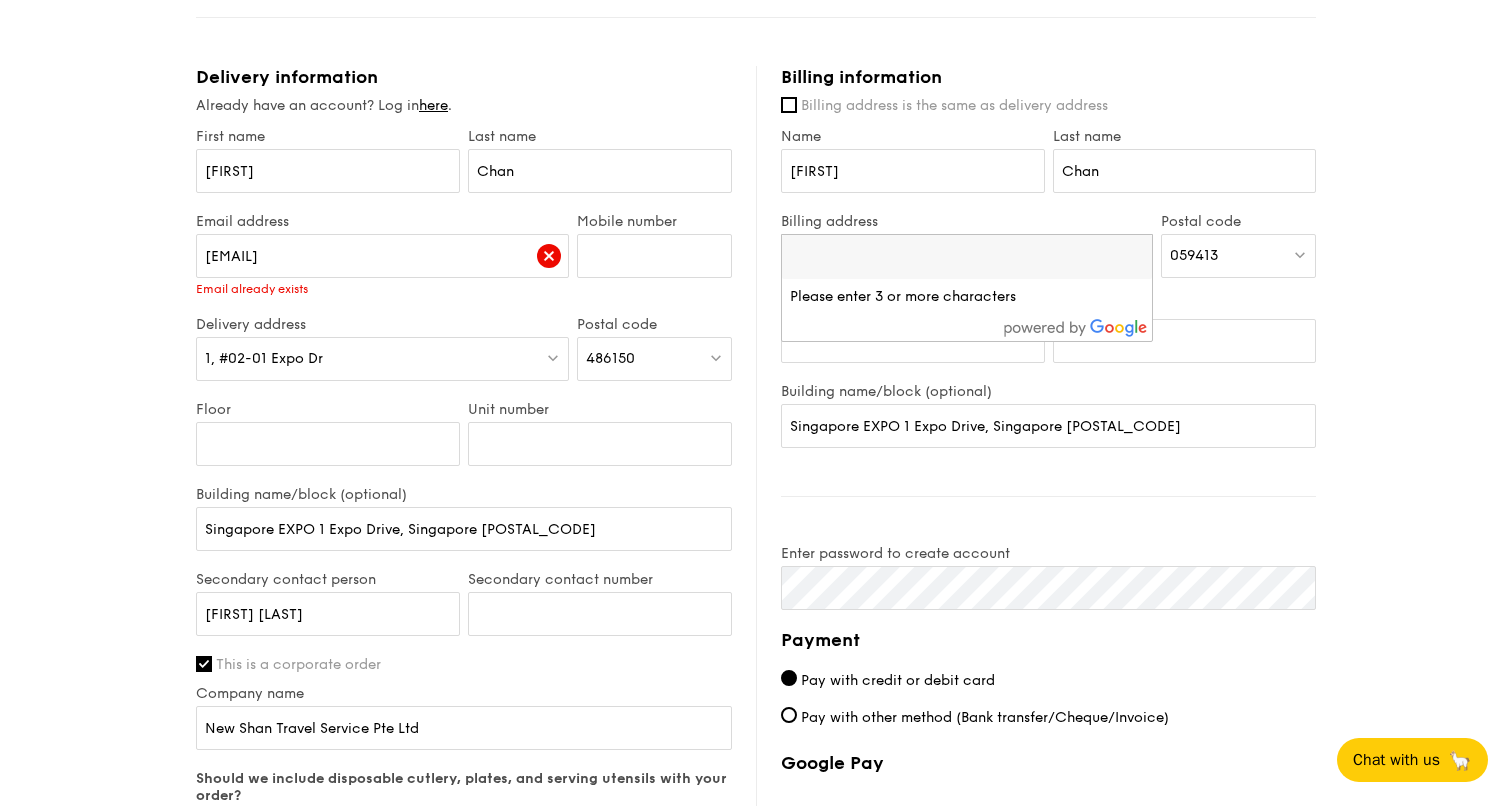 click on "1 - Select menu
2 - Select items
3 - Check out
Regulars
Serving time:
Aug 15, 2025,
12:00PM
Add-ons
20x Hikari Miso Chicken Chow Mei - hong kong egg noodle, shiitake mushroom, roasted carrot
Subtotal
$0.00
Add-ons
$246.00
Delivery fee
$30.00
Apply
Total
$276.00
Total (w/ GST)
$300.84
Delivery information
Already have an account? Log in
here .
First name
Adeline
Last name
Chan
Email address
adeline.chan@newshan.com
Email already exists
include" at bounding box center [756, 228] 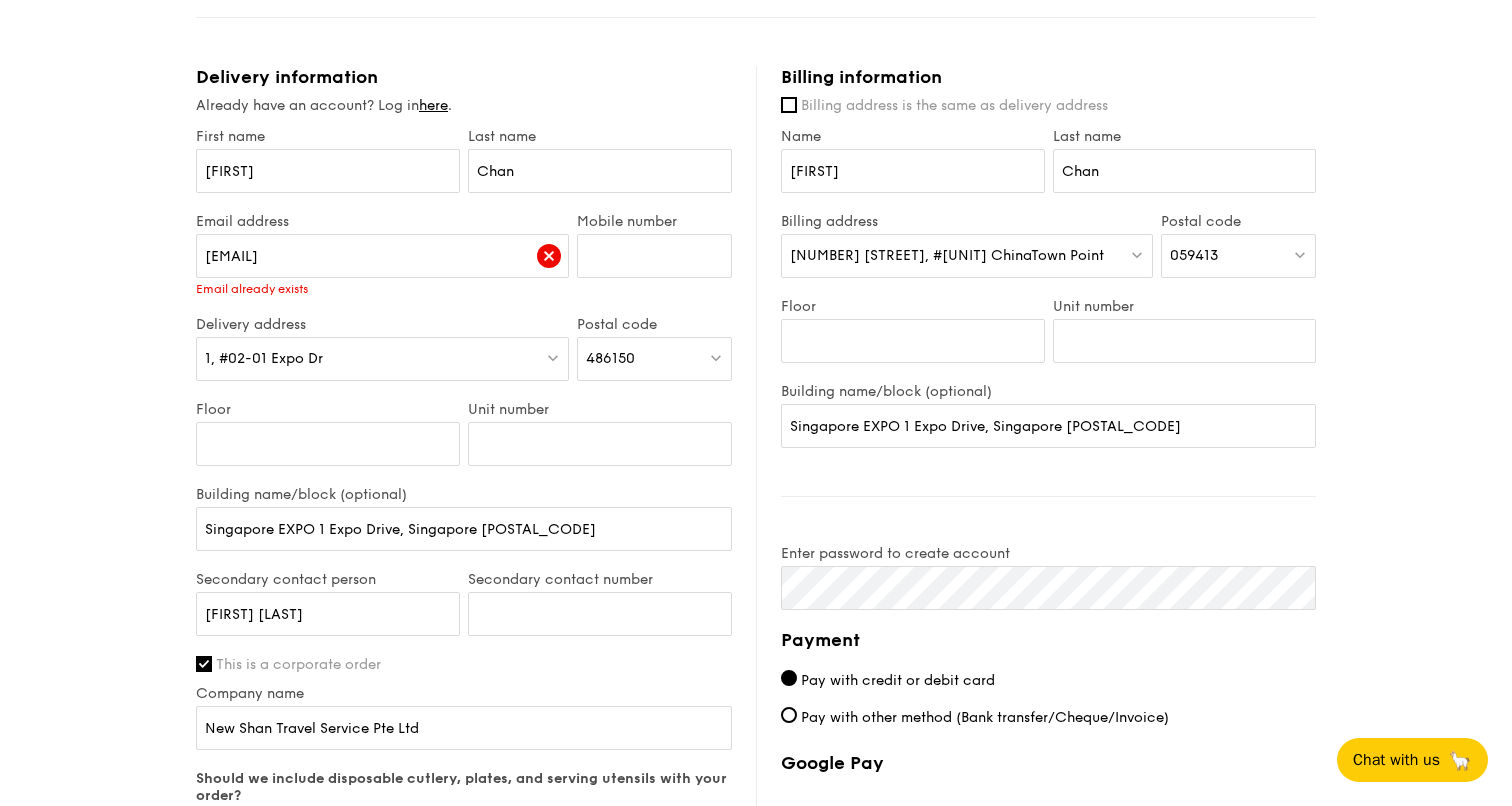drag, startPoint x: 785, startPoint y: 249, endPoint x: 1104, endPoint y: 249, distance: 319 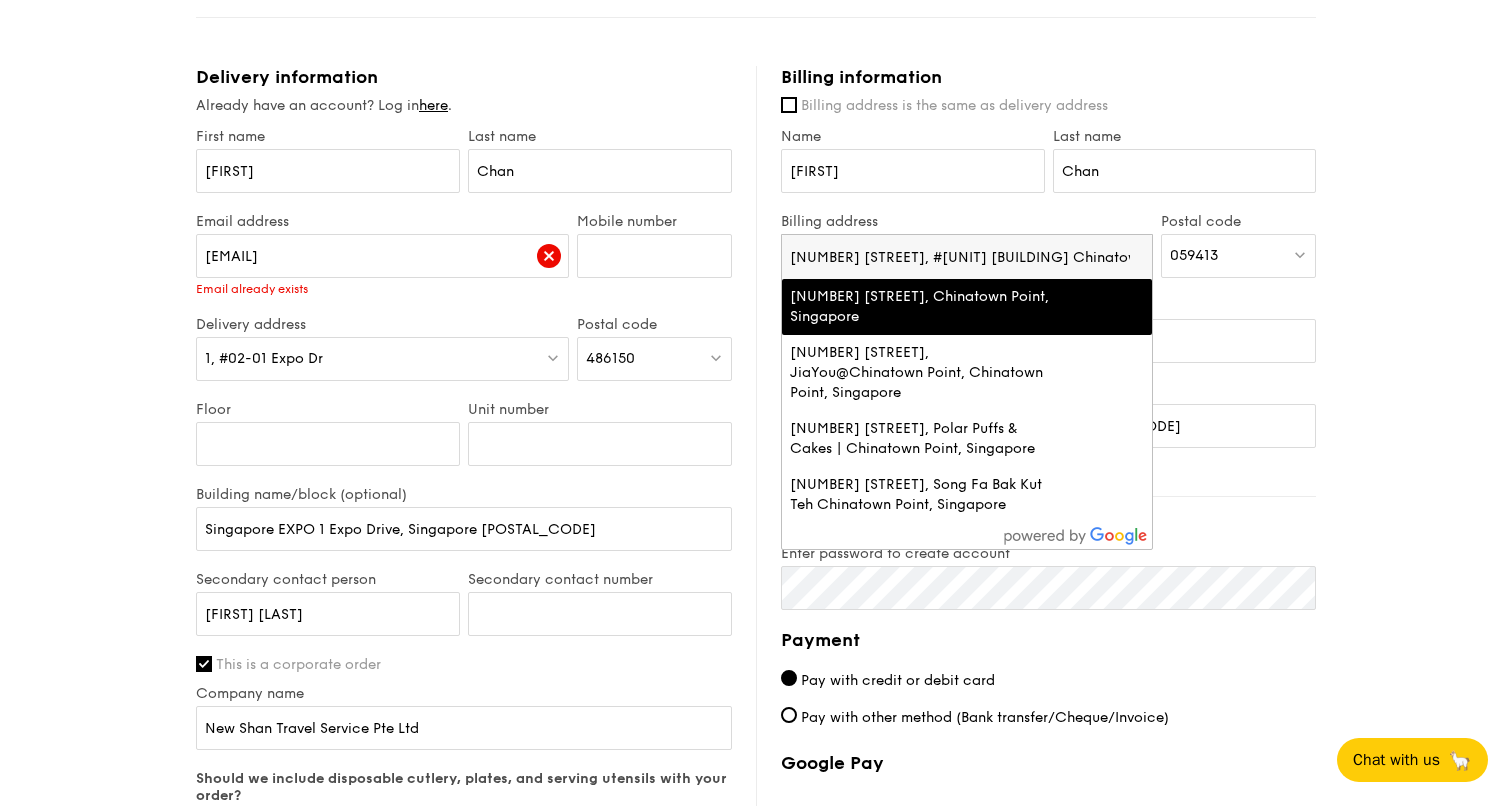 type on "133 New Bridge Road, #22-03 Chinatown Point," 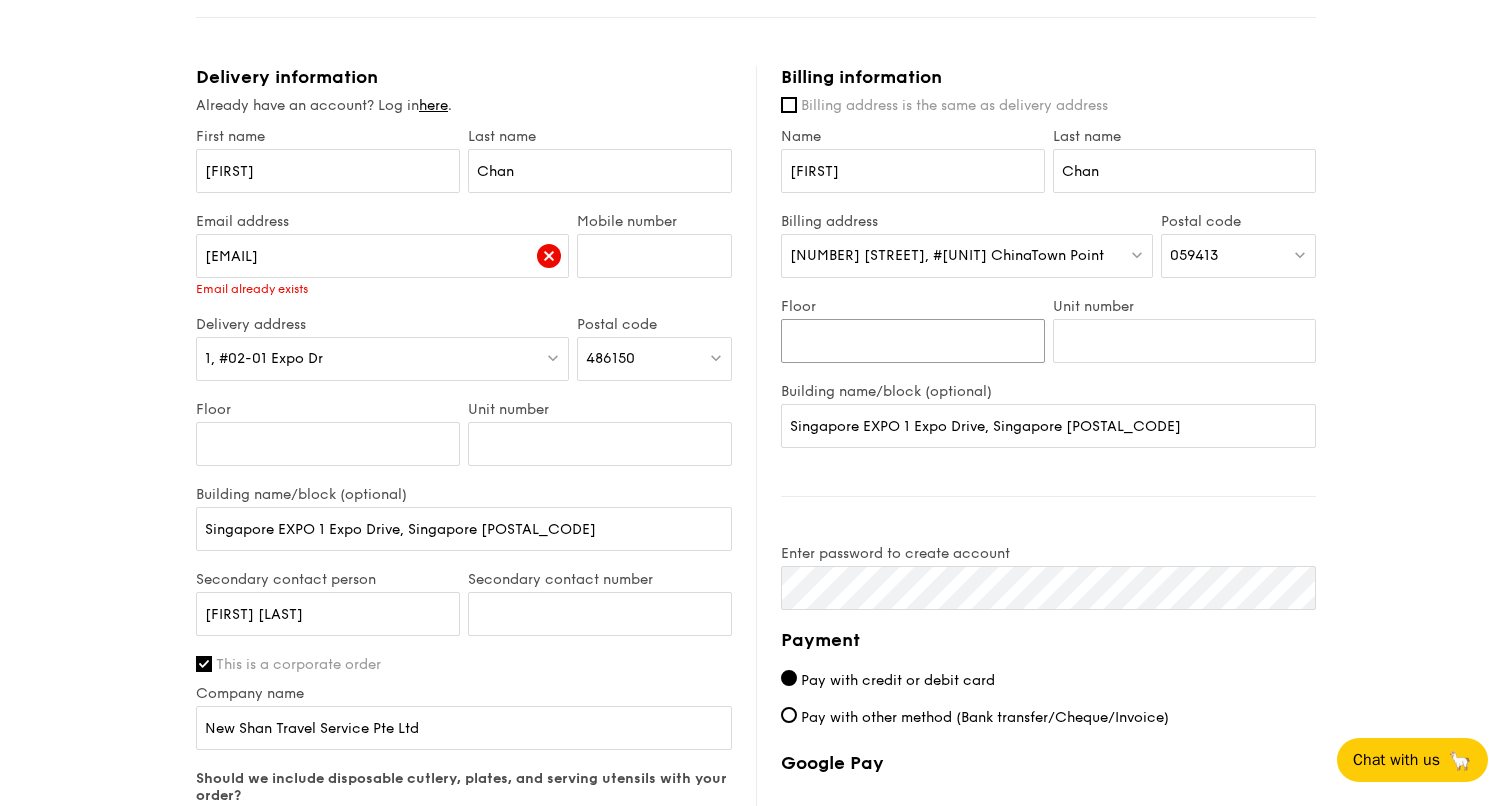 click on "Floor" at bounding box center [913, 341] 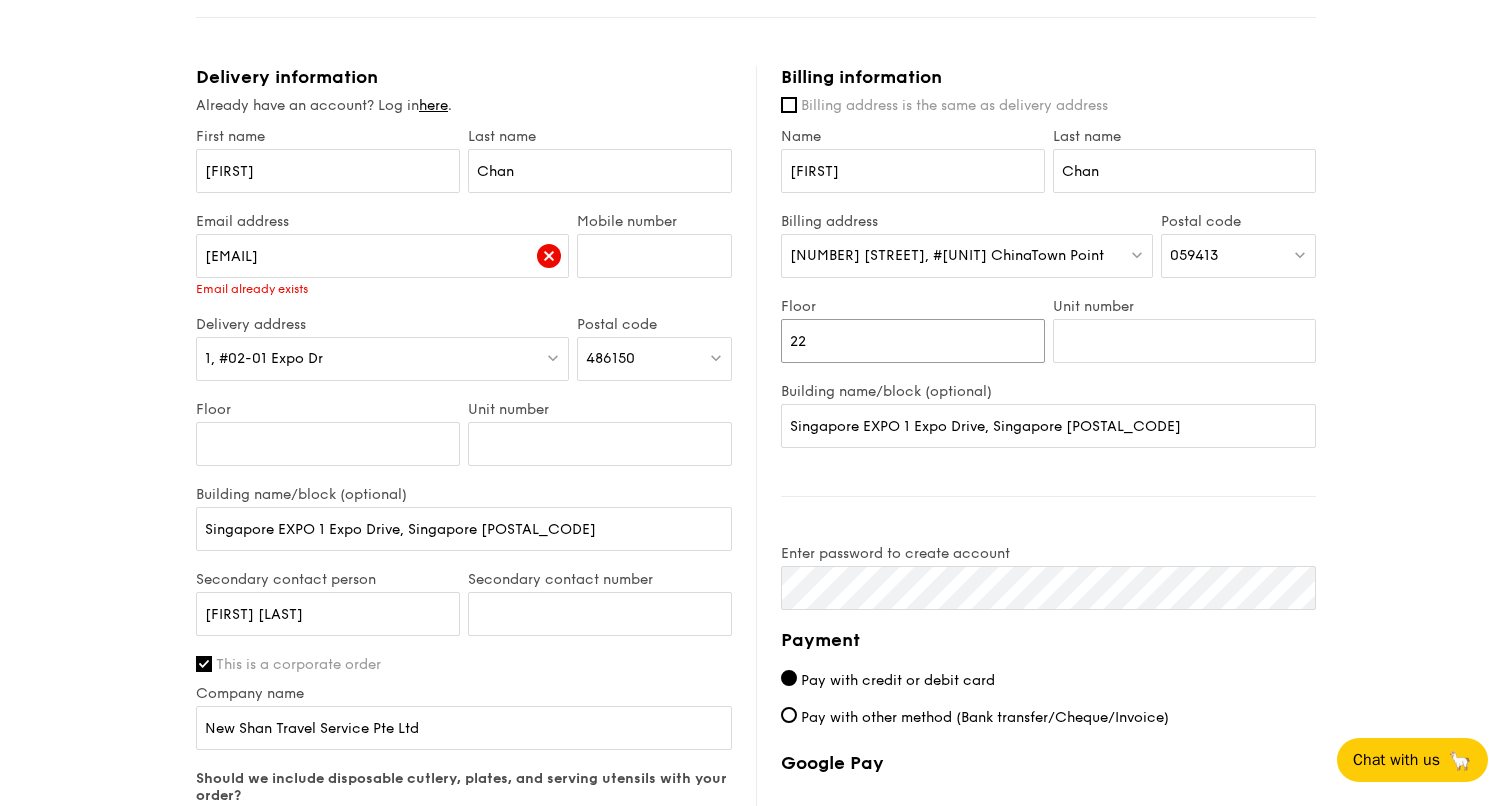 type on "22" 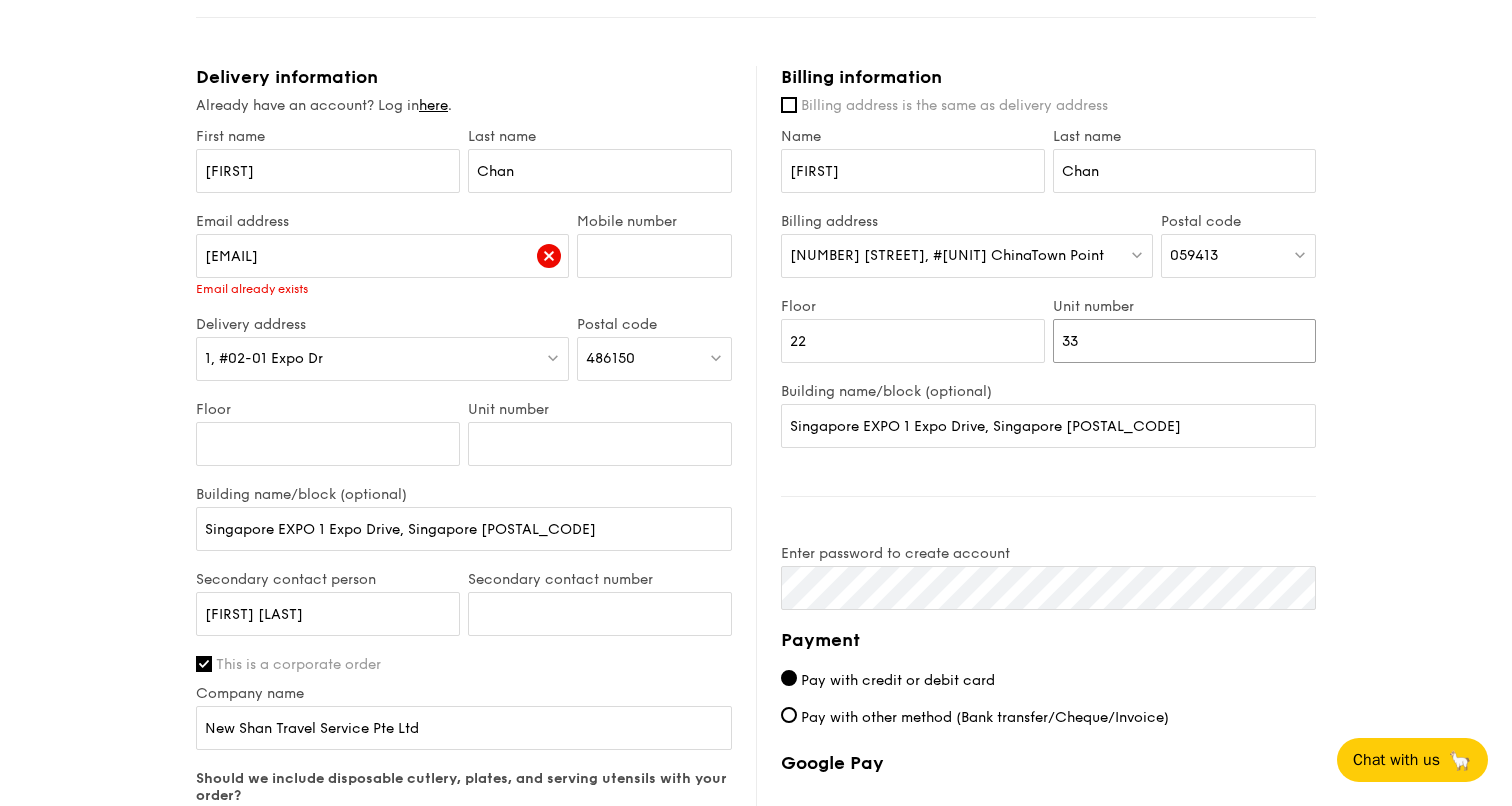 type on "33" 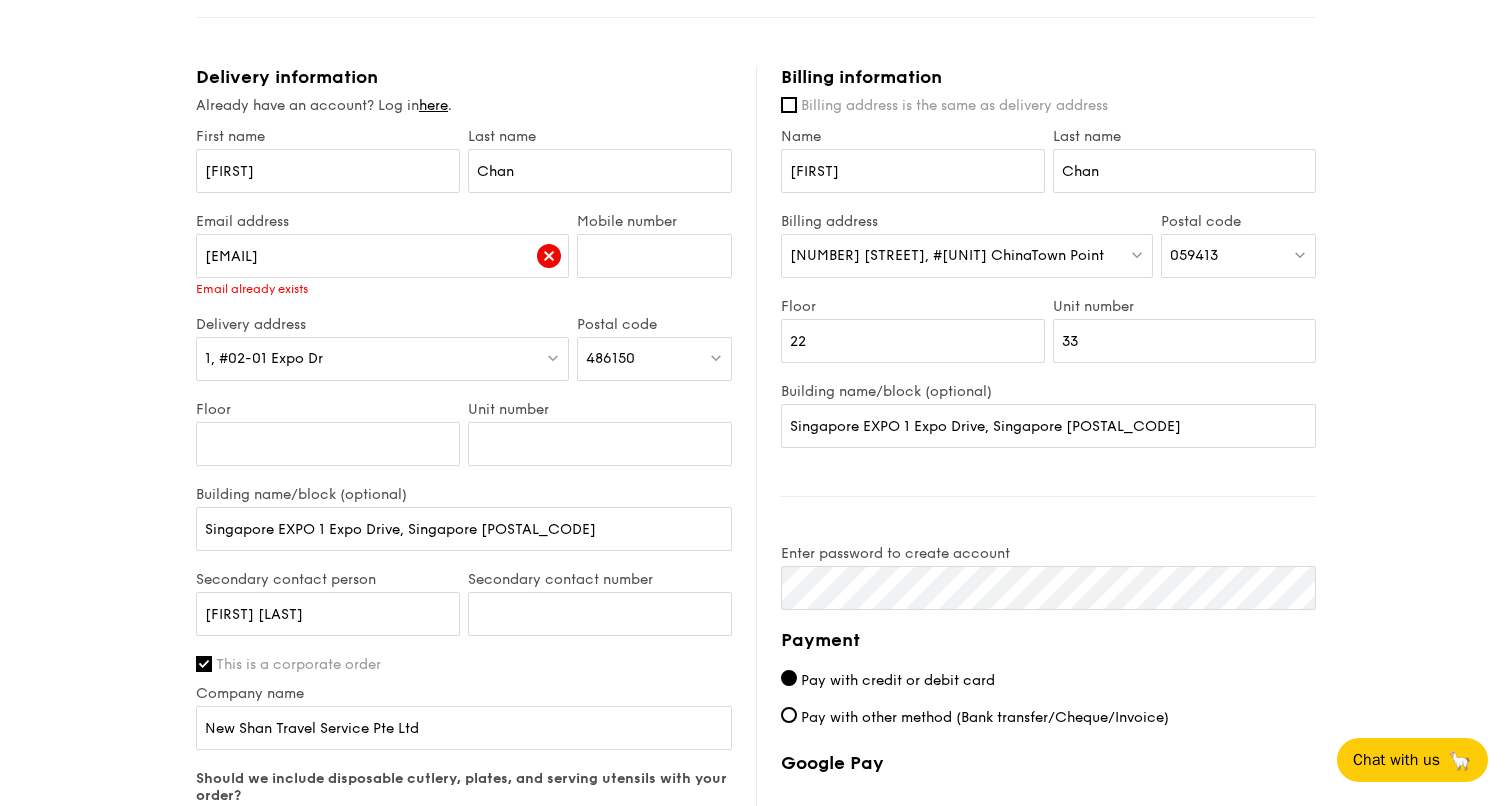 click at bounding box center (1300, 254) 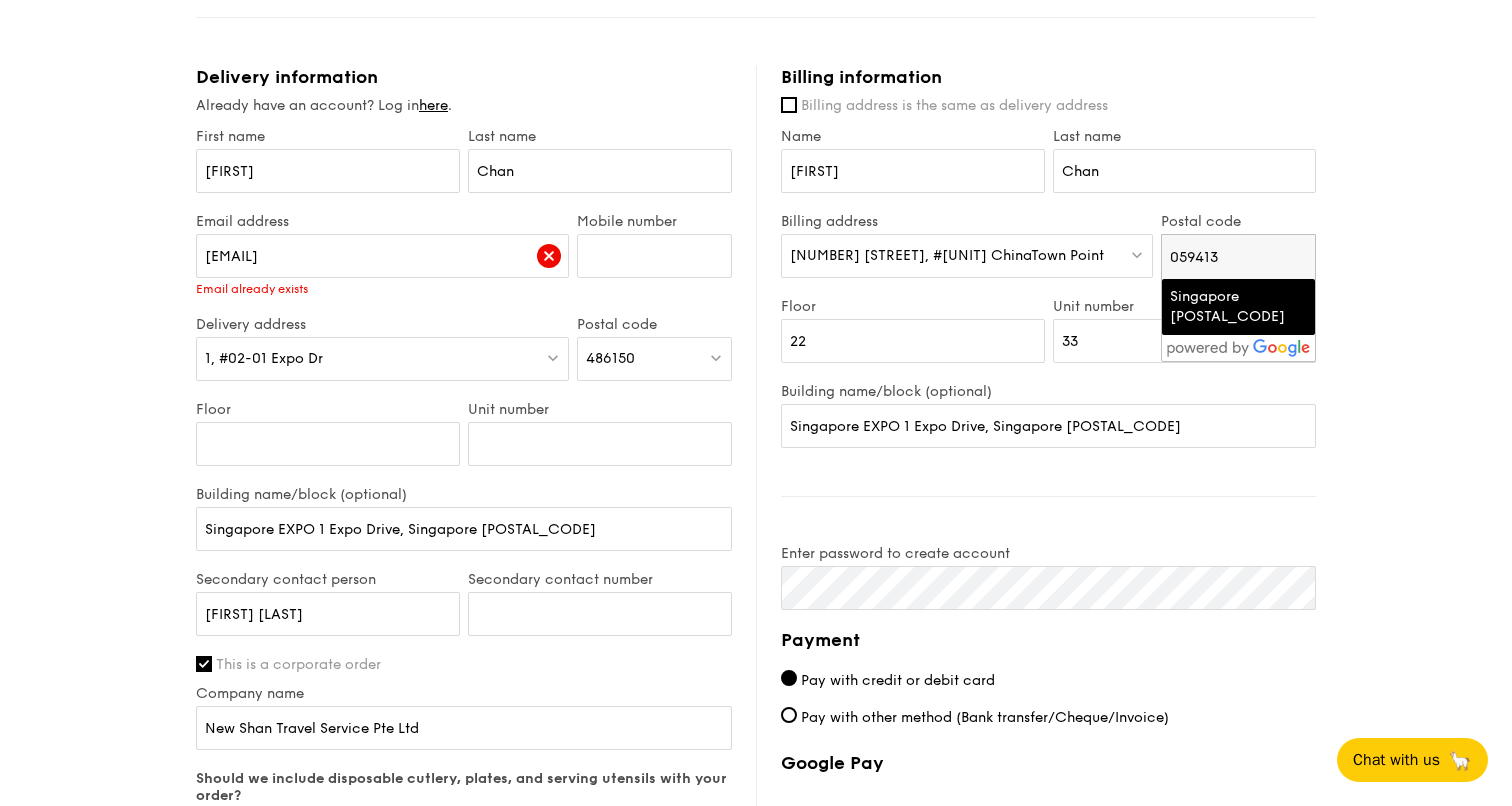 drag, startPoint x: 1229, startPoint y: 261, endPoint x: 987, endPoint y: 259, distance: 242.00827 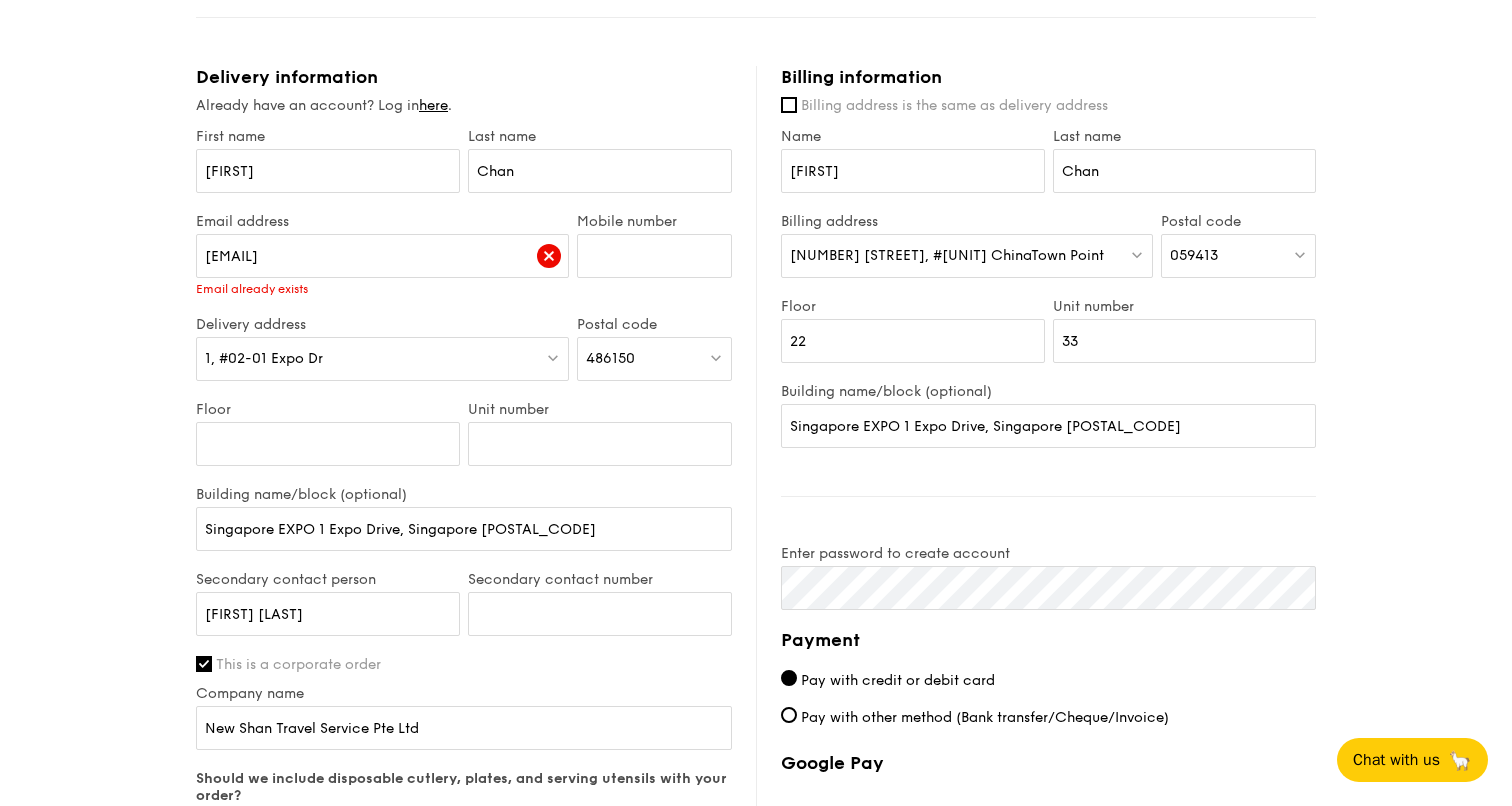 click on "059413" at bounding box center (1194, 255) 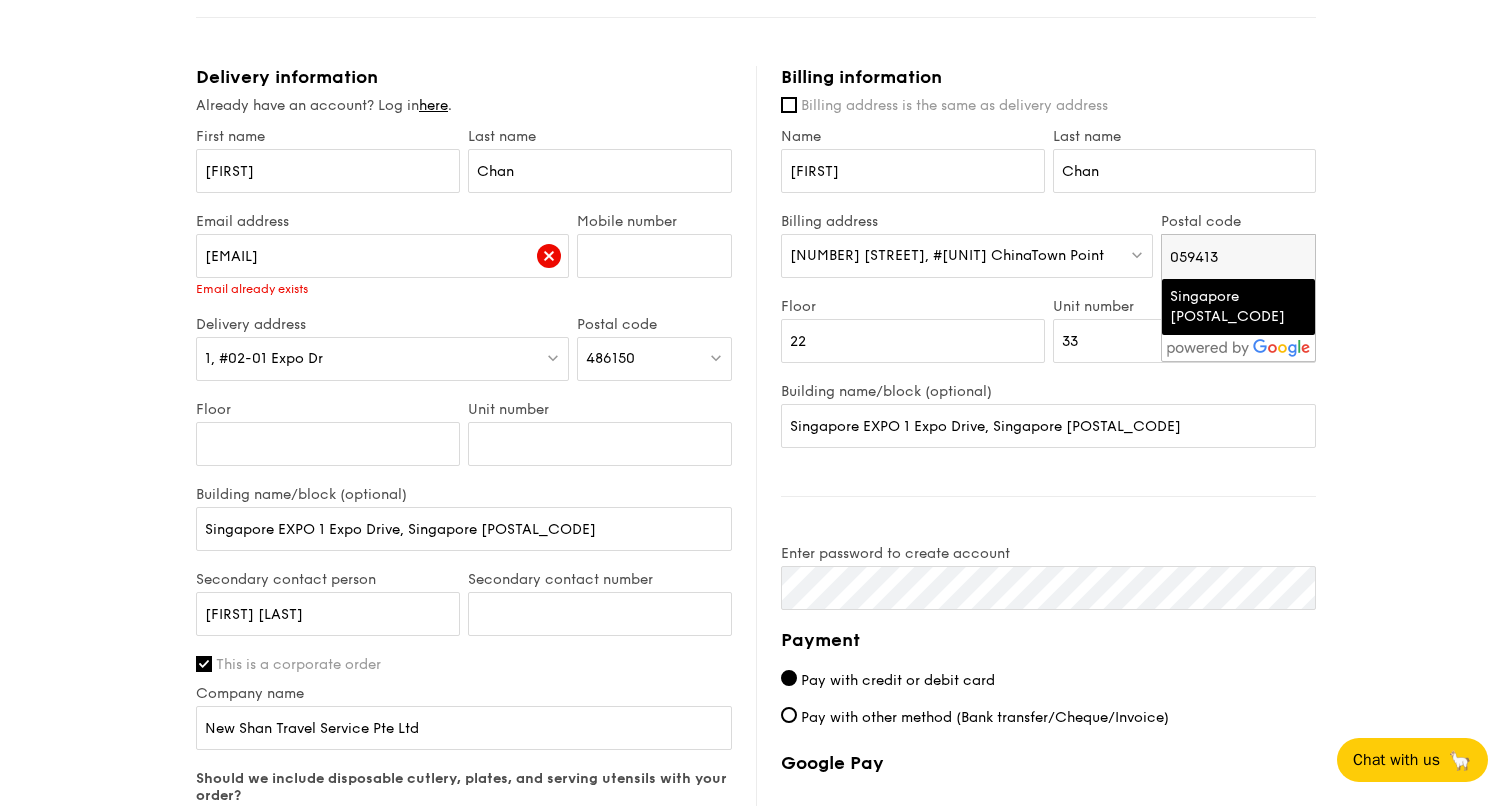 click on "Singapore 059413" at bounding box center [1221, 307] 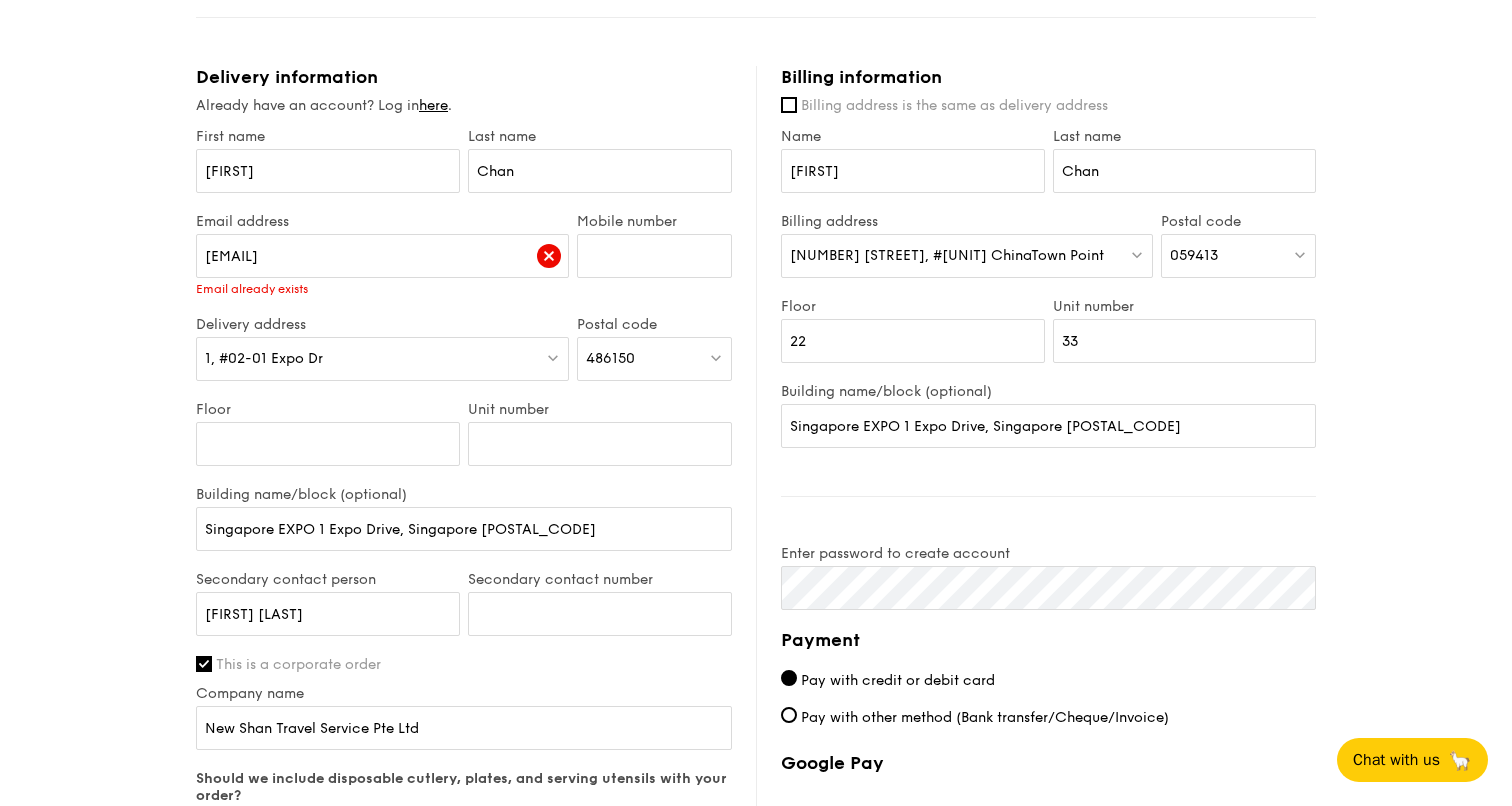 click on "133 New Bridge Rd, #01-39 ChinaTown Point" at bounding box center (967, 256) 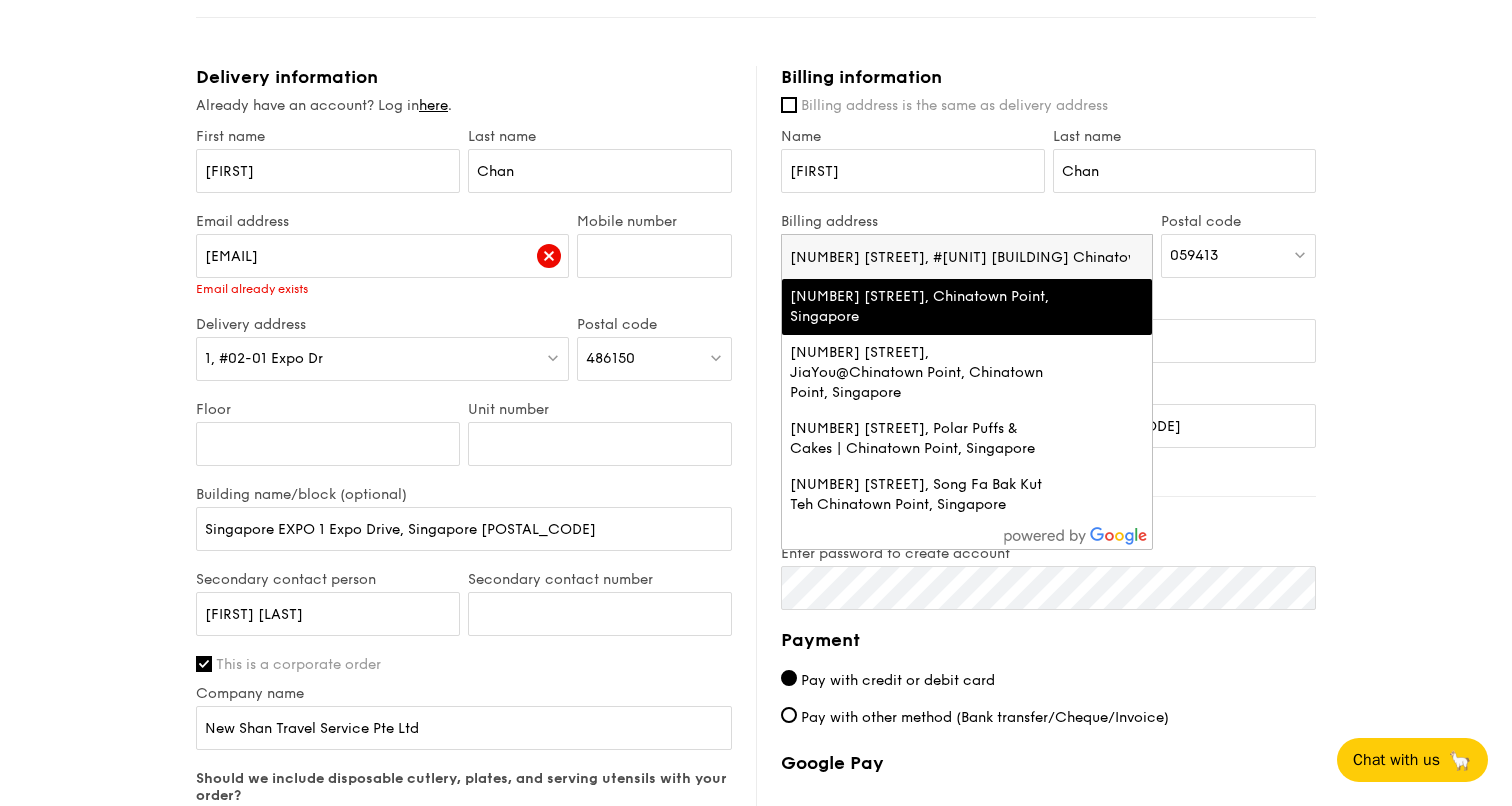 click on "133 New Bridge Road, Chinatown Point, Singapore" at bounding box center (923, 307) 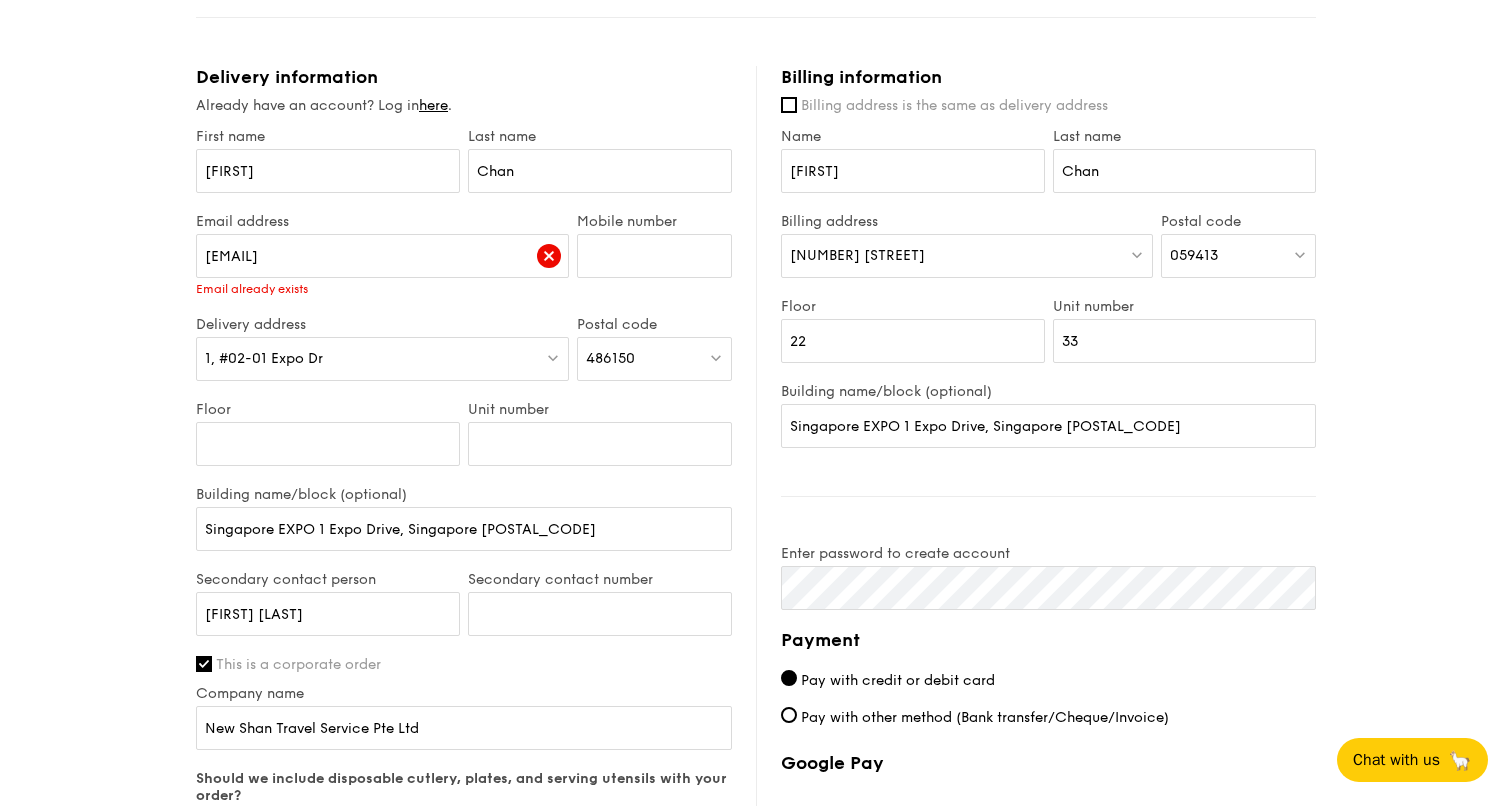 click on "1 - Select menu
2 - Select items
3 - Check out
Regulars
Serving time:
Aug 15, 2025,
12:00PM
Add-ons
20x Hikari Miso Chicken Chow Mei - hong kong egg noodle, shiitake mushroom, roasted carrot
Subtotal
$0.00
Add-ons
$246.00
Delivery fee
$30.00
Apply
Total
$276.00
Total (w/ GST)
$300.84
Delivery information
Already have an account? Log in
here .
First name
Adeline
Last name
Chan
Email address
adeline.chan@newshan.com
Email already exists
include" at bounding box center (756, 228) 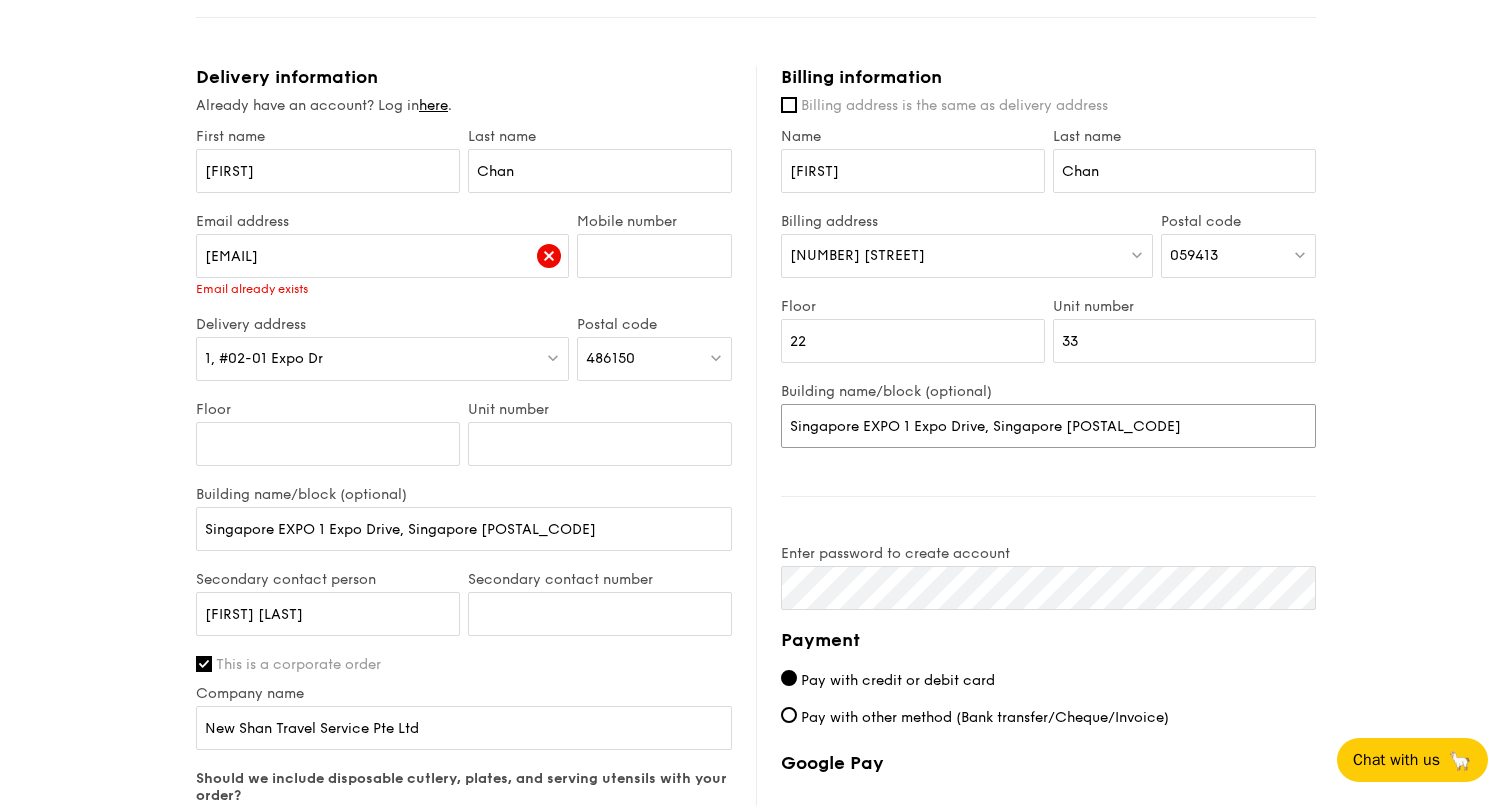 drag, startPoint x: 1168, startPoint y: 429, endPoint x: 615, endPoint y: 429, distance: 553 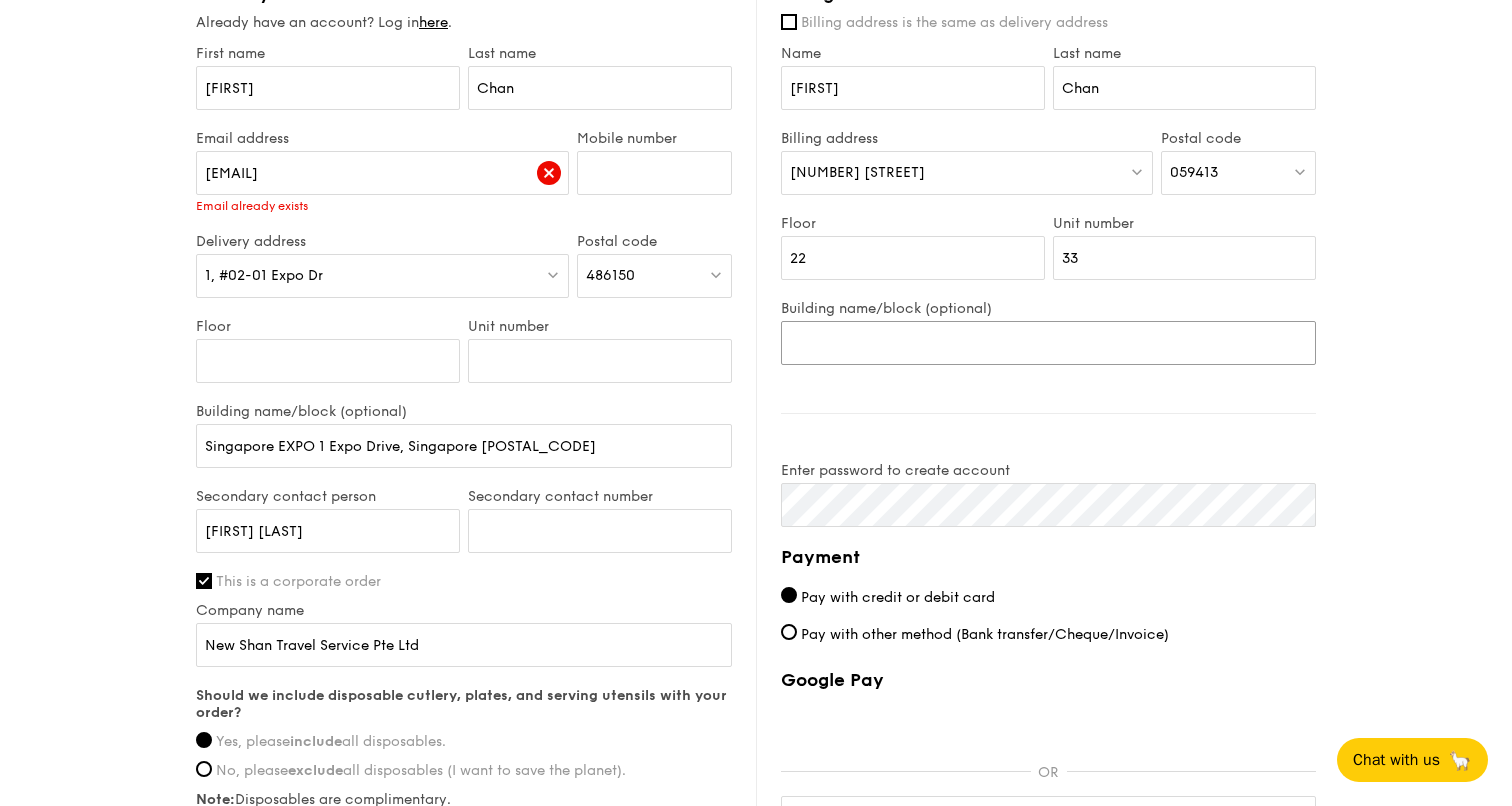 scroll, scrollTop: 770, scrollLeft: 0, axis: vertical 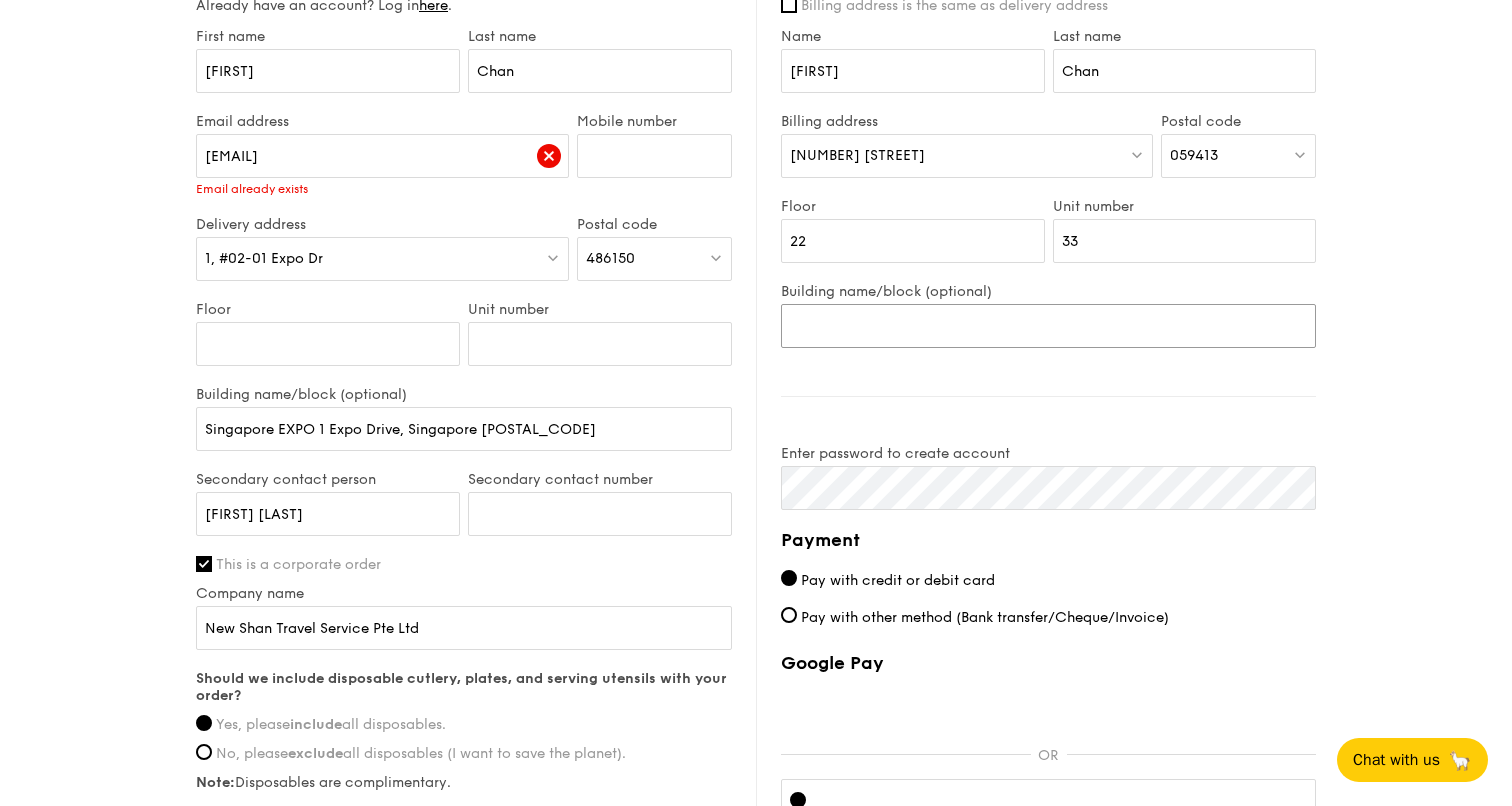 type 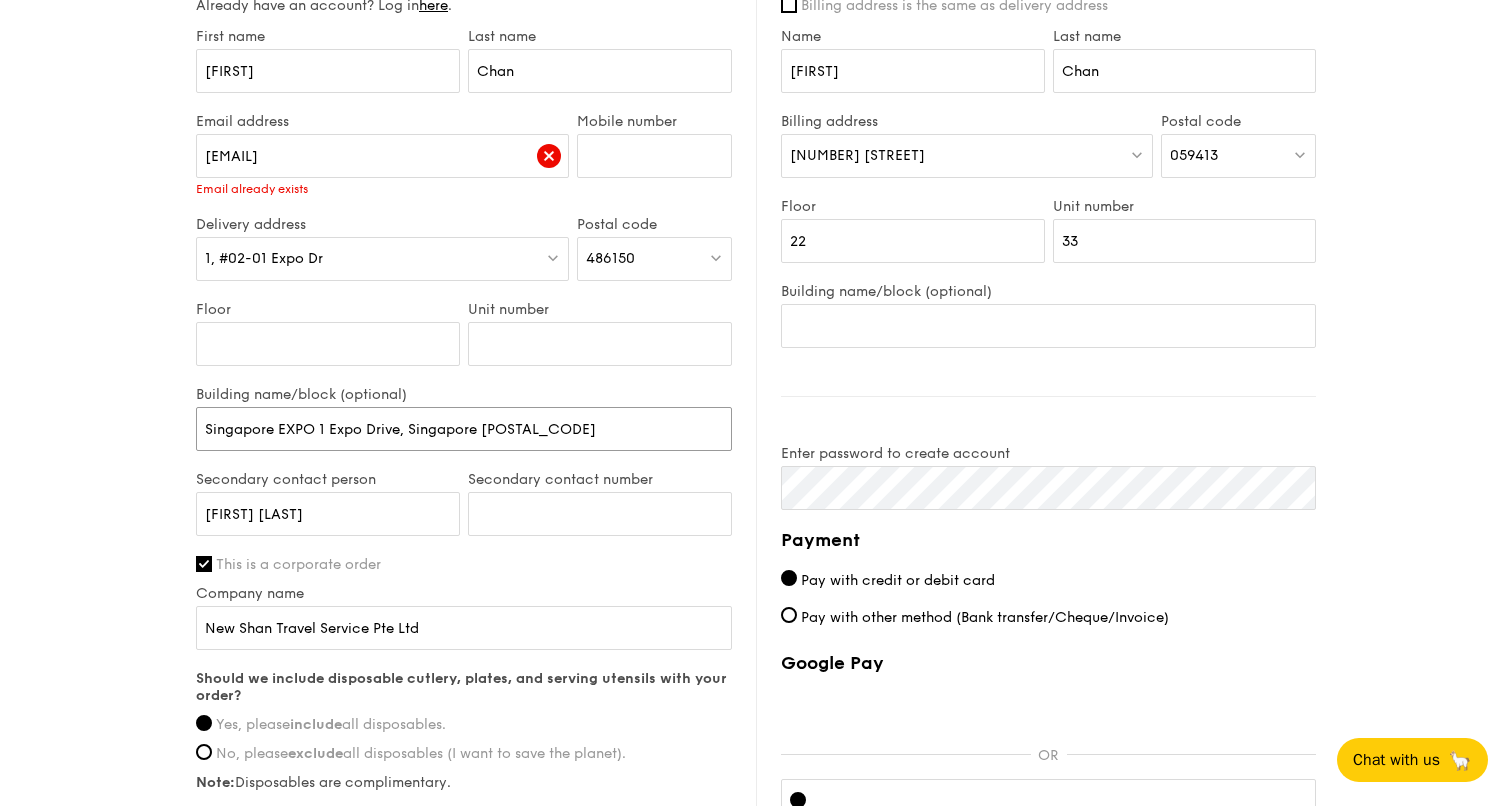 click on "Singapore EXPO 1 Expo Drive, Singapore 486150" at bounding box center [464, 429] 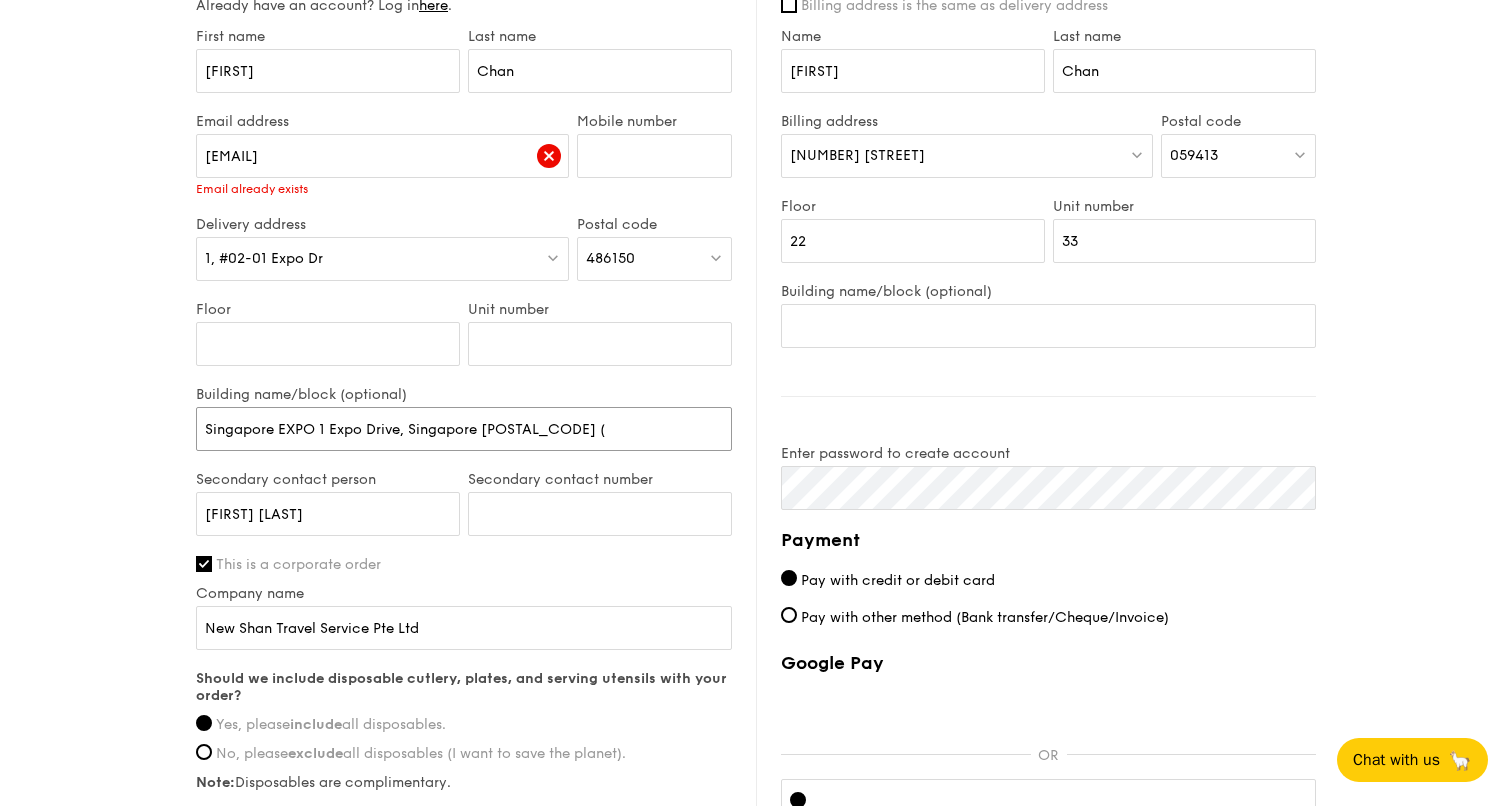 paste on "Hall 5 & 6 – Booth 4H38" 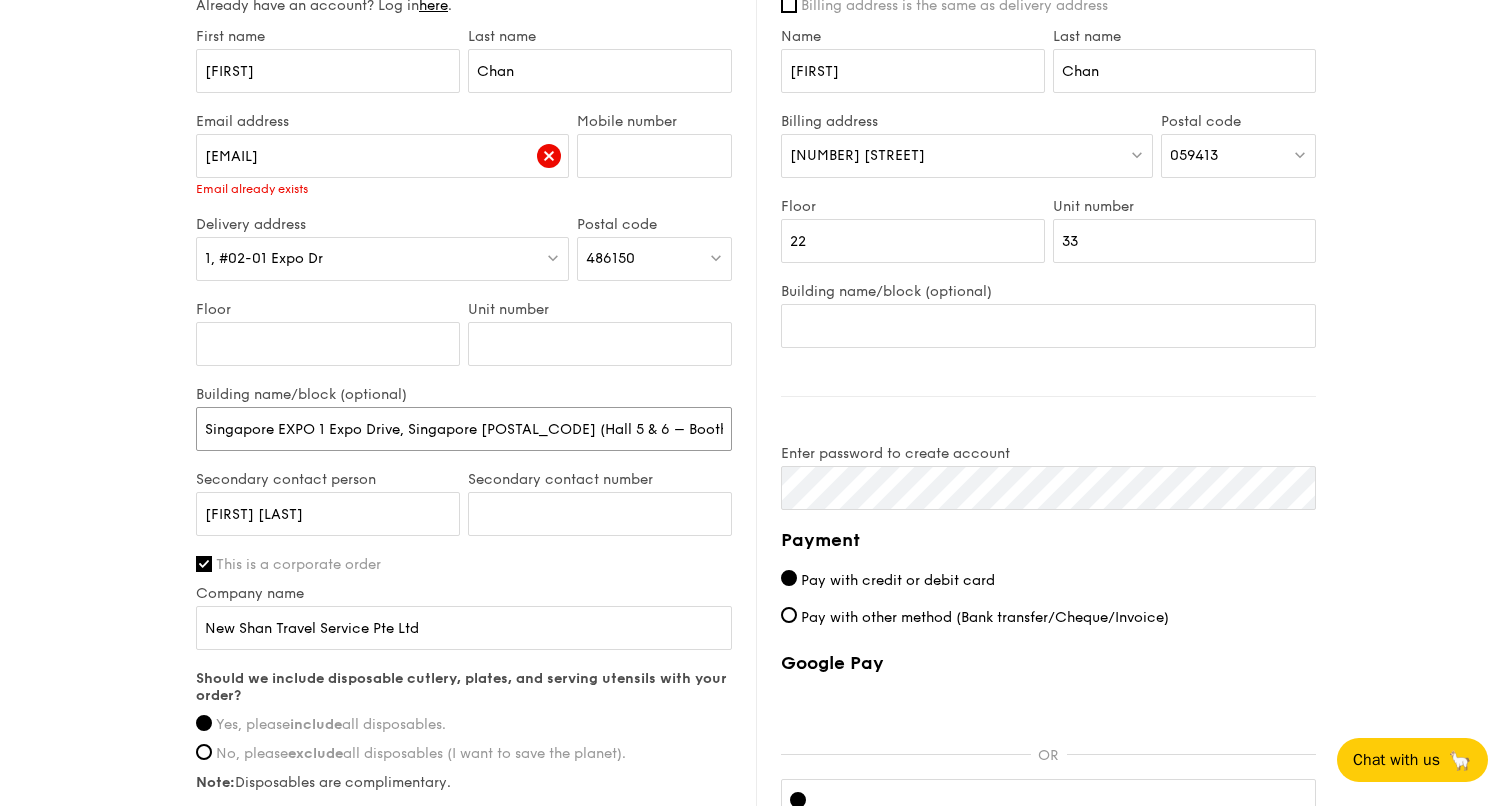 type on "Singapore EXPO 1 Expo Drive, Singapore 486150 (Hall 5 & 6 – Booth 4H38)" 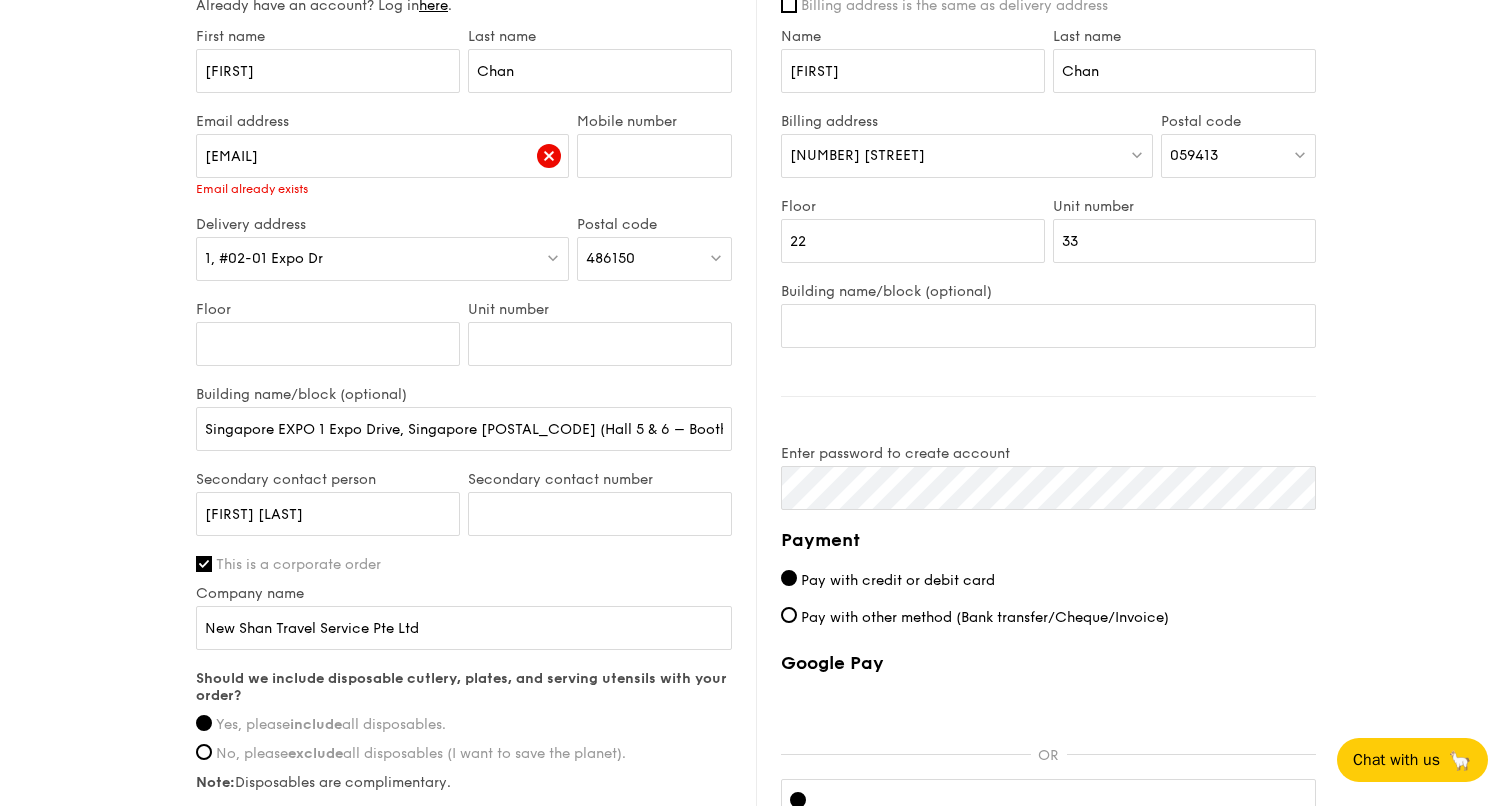 click on "1 - Select menu
2 - Select items
3 - Check out
Regulars
Serving time:
Aug 15, 2025,
12:00PM
Add-ons
20x Hikari Miso Chicken Chow Mei - hong kong egg noodle, shiitake mushroom, roasted carrot
Subtotal
$0.00
Add-ons
$246.00
Delivery fee
$30.00
Apply
Total
$276.00
Total (w/ GST)
$300.84
Delivery information
Already have an account? Log in
here .
First name
Adeline
Last name
Chan
Email address
adeline.chan@newshan.com
Email already exists
include" at bounding box center (756, 128) 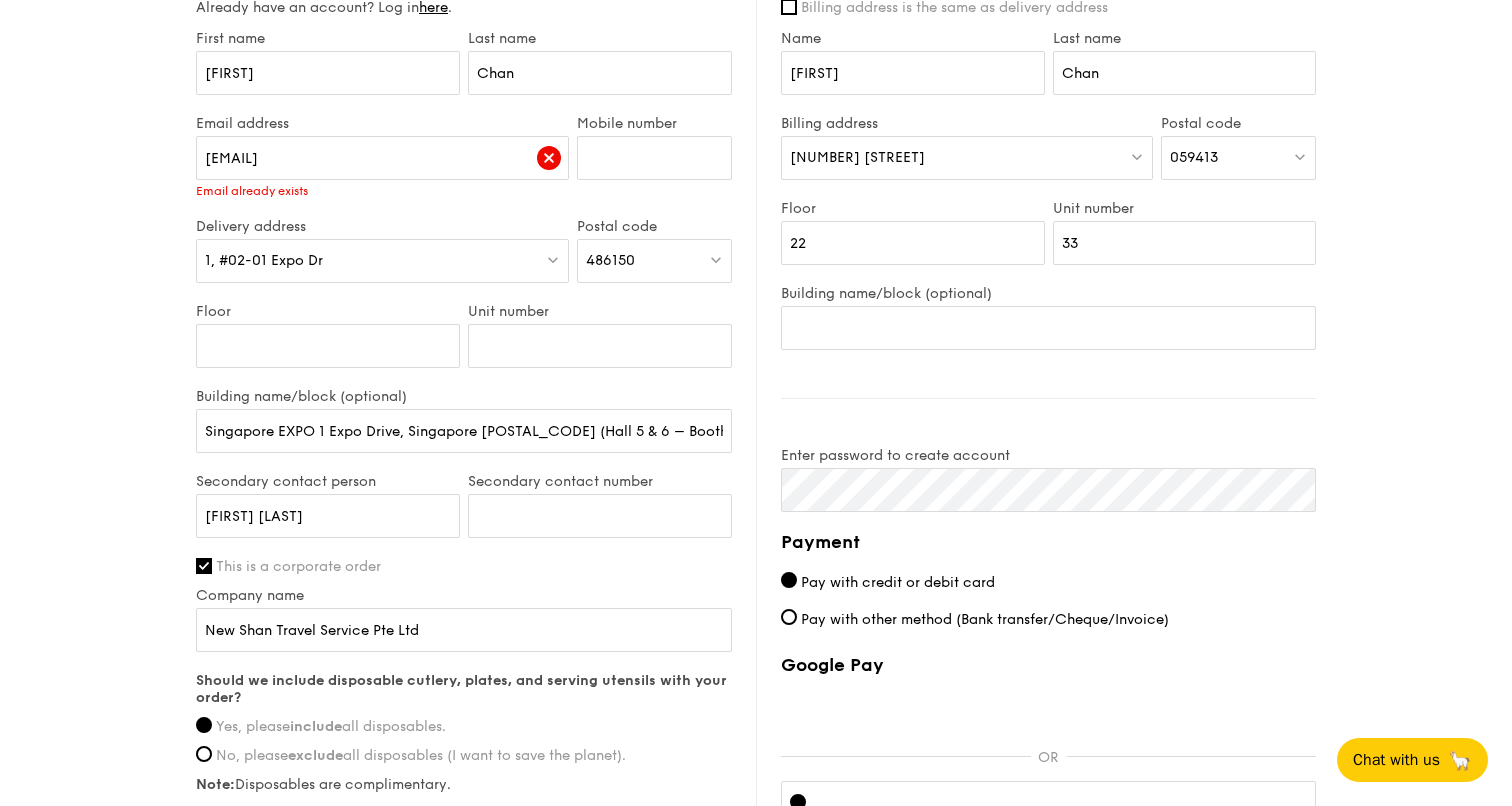scroll, scrollTop: 770, scrollLeft: 0, axis: vertical 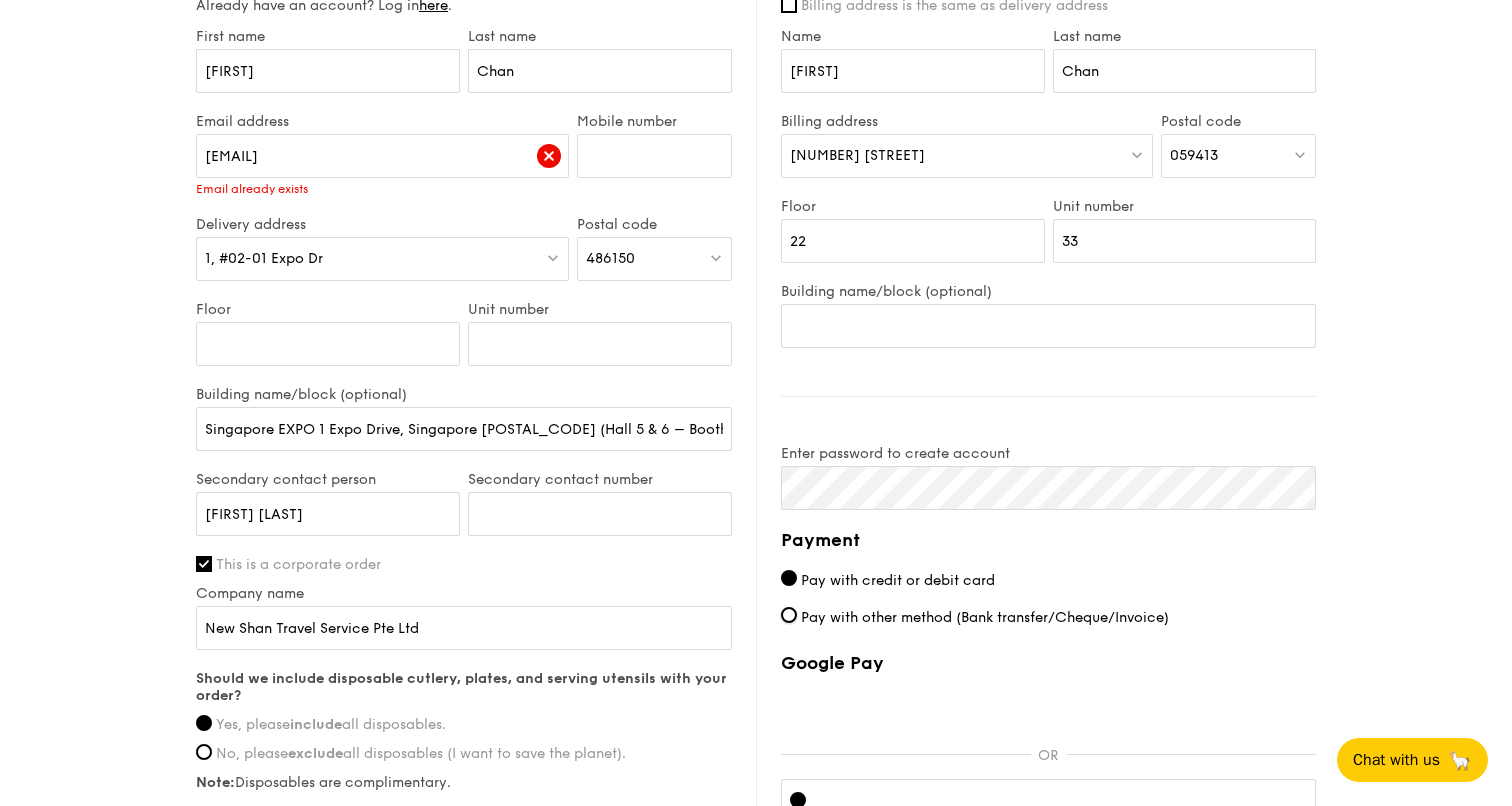 drag, startPoint x: 786, startPoint y: 612, endPoint x: 1022, endPoint y: 661, distance: 241.03319 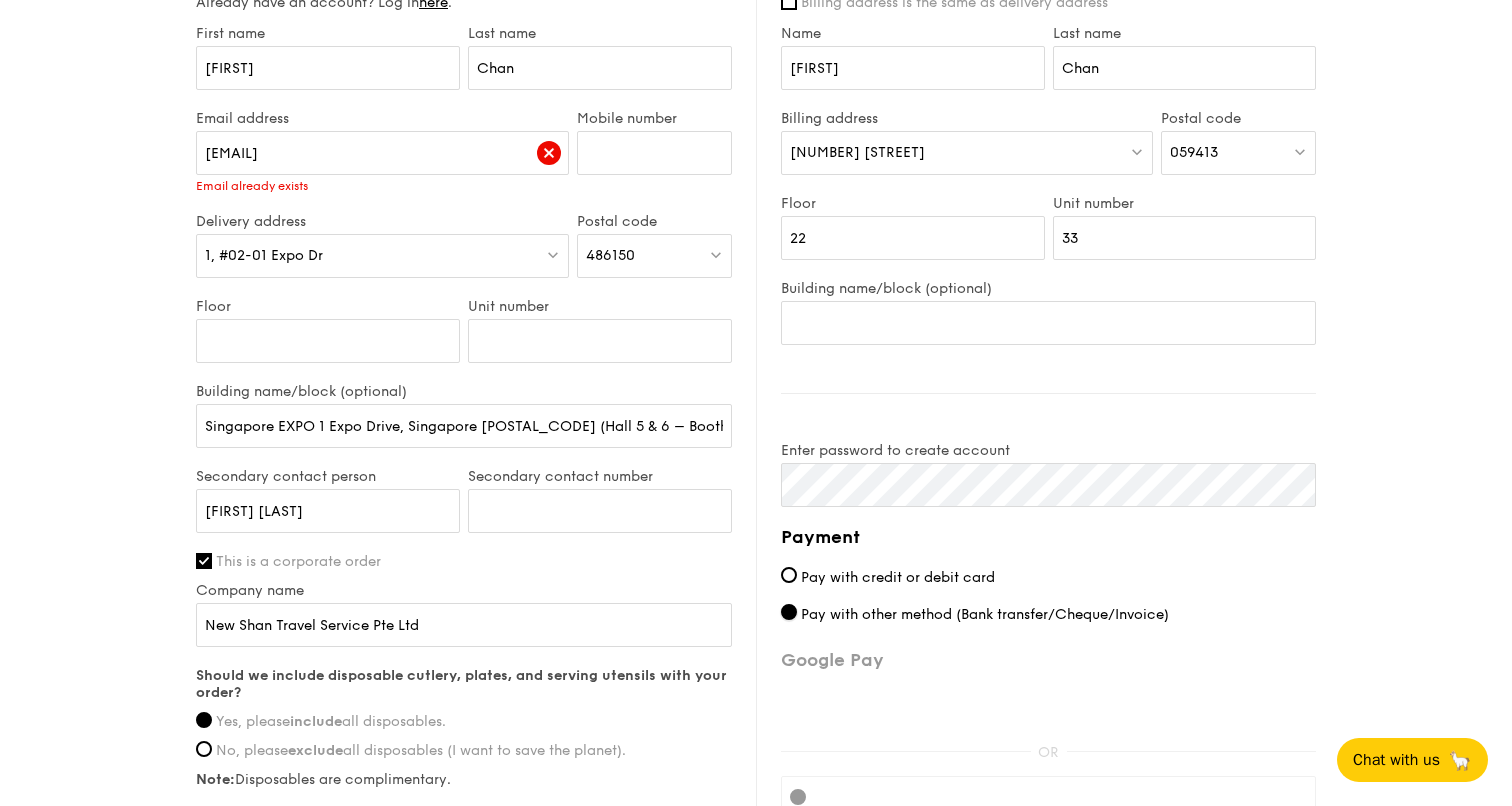 scroll, scrollTop: 1070, scrollLeft: 0, axis: vertical 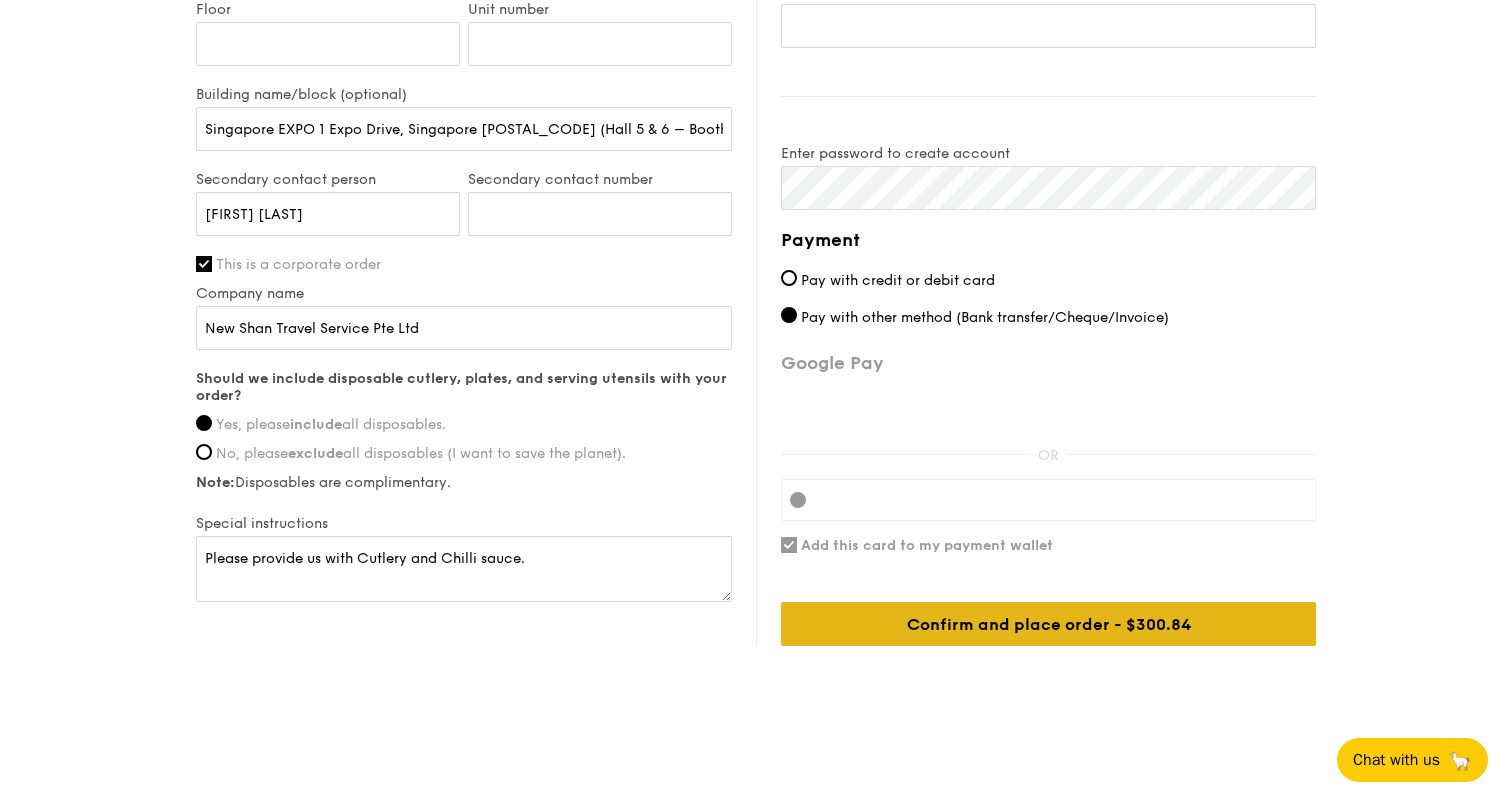 click on "Confirm and place order - $300.84" at bounding box center [1048, 624] 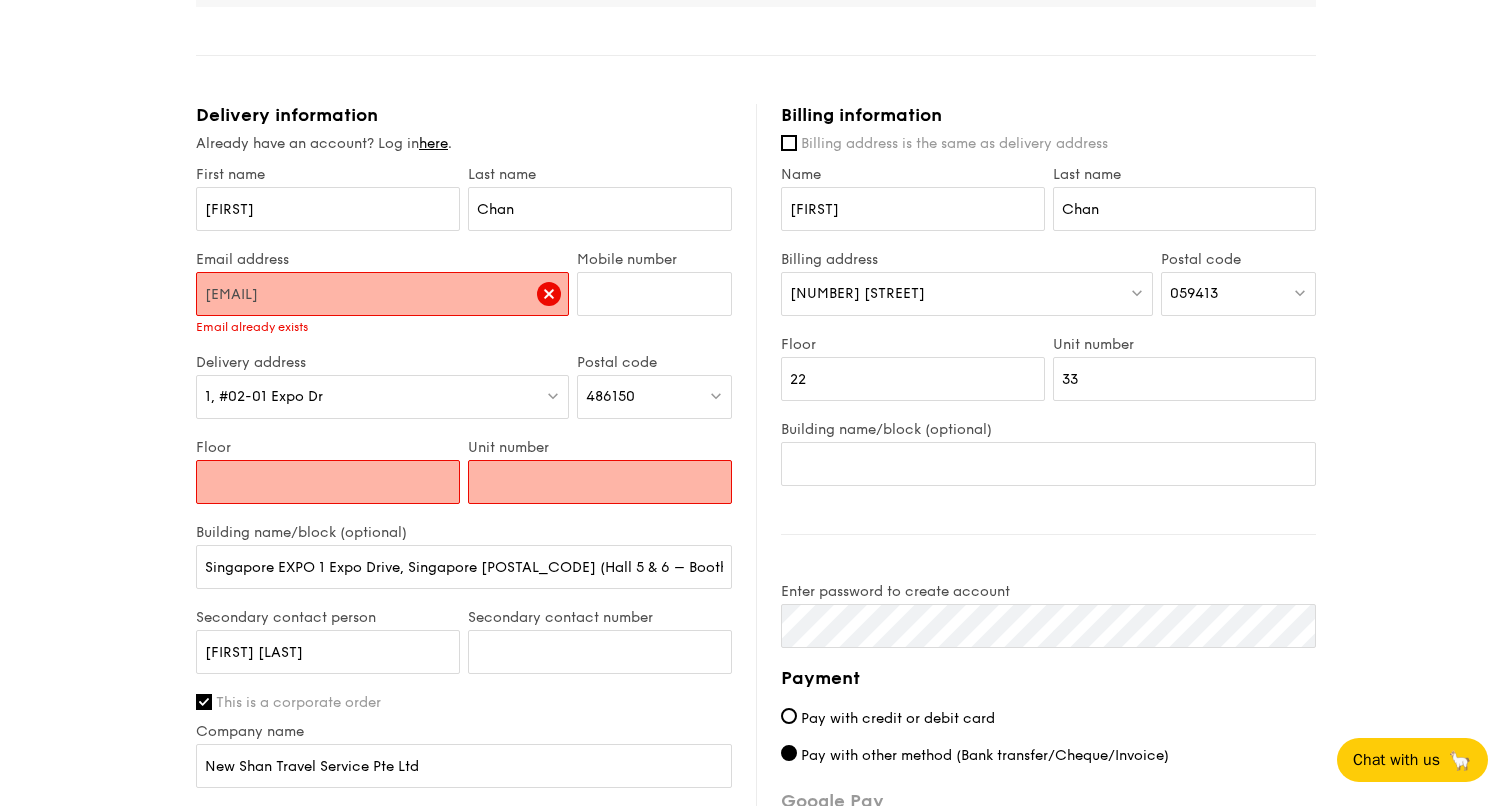 scroll, scrollTop: 570, scrollLeft: 0, axis: vertical 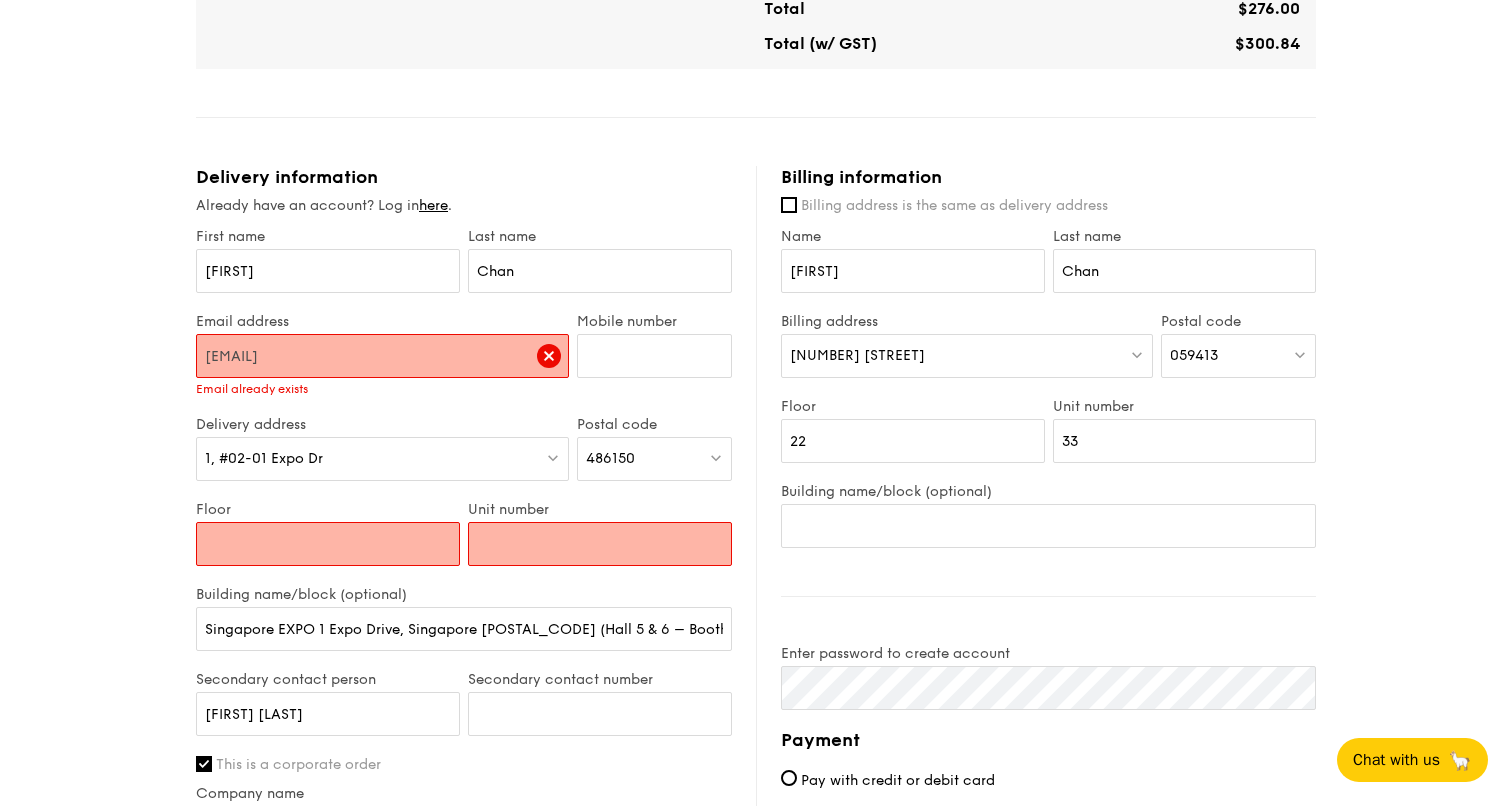 click on "Floor" at bounding box center [328, 544] 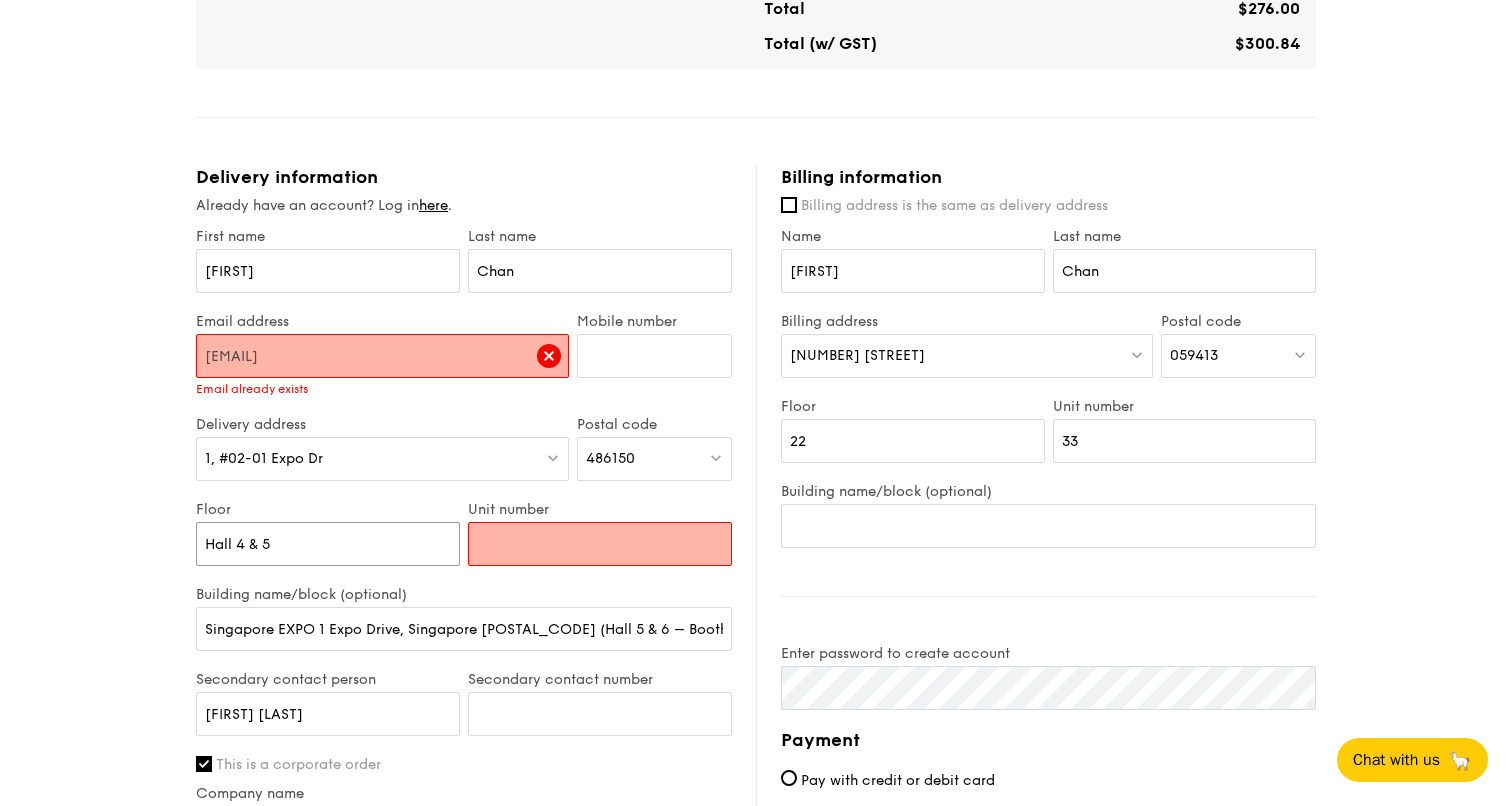 click on "Hall 4 & 5" at bounding box center [328, 544] 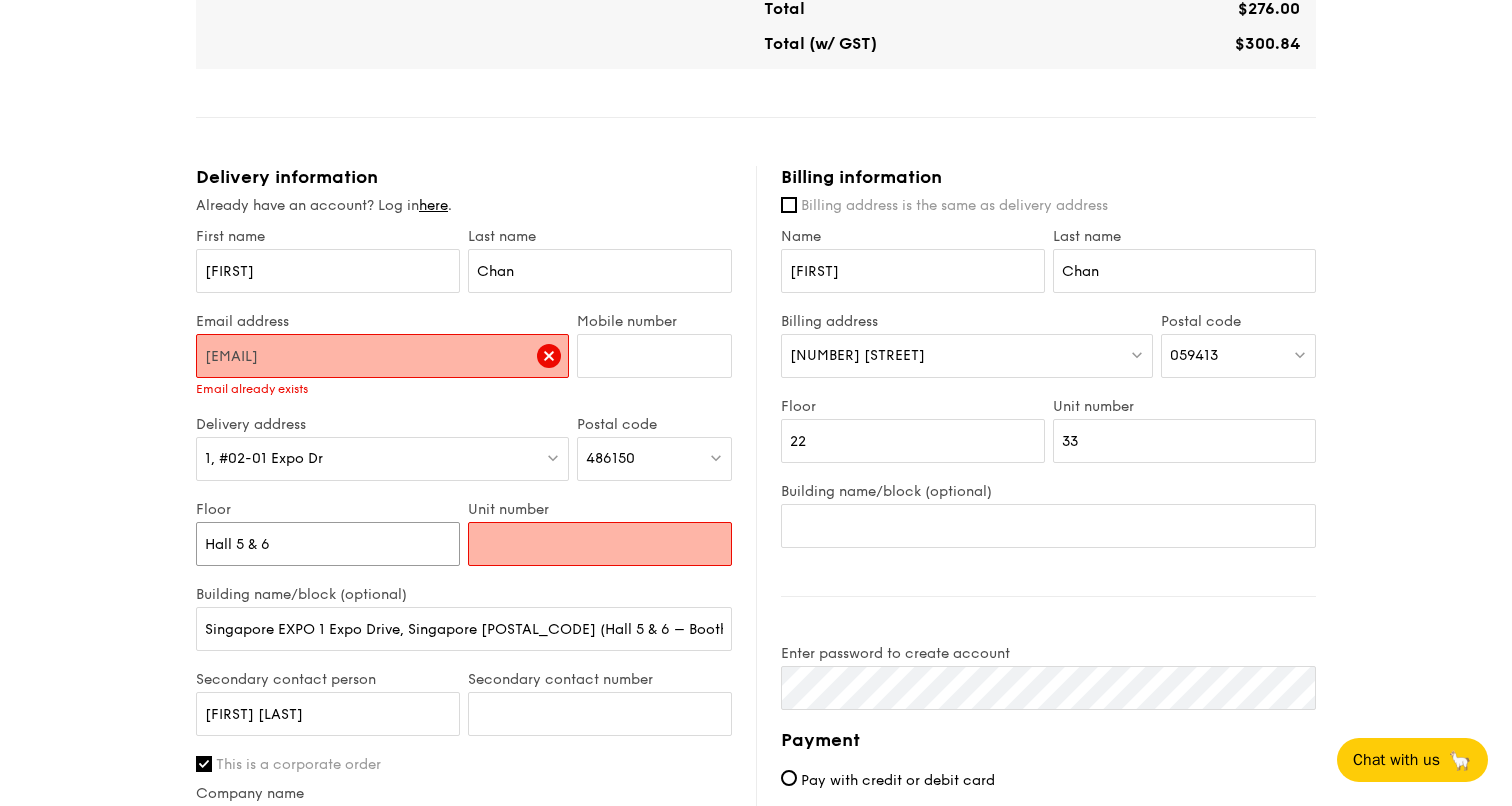 type on "Hall 5 & 6" 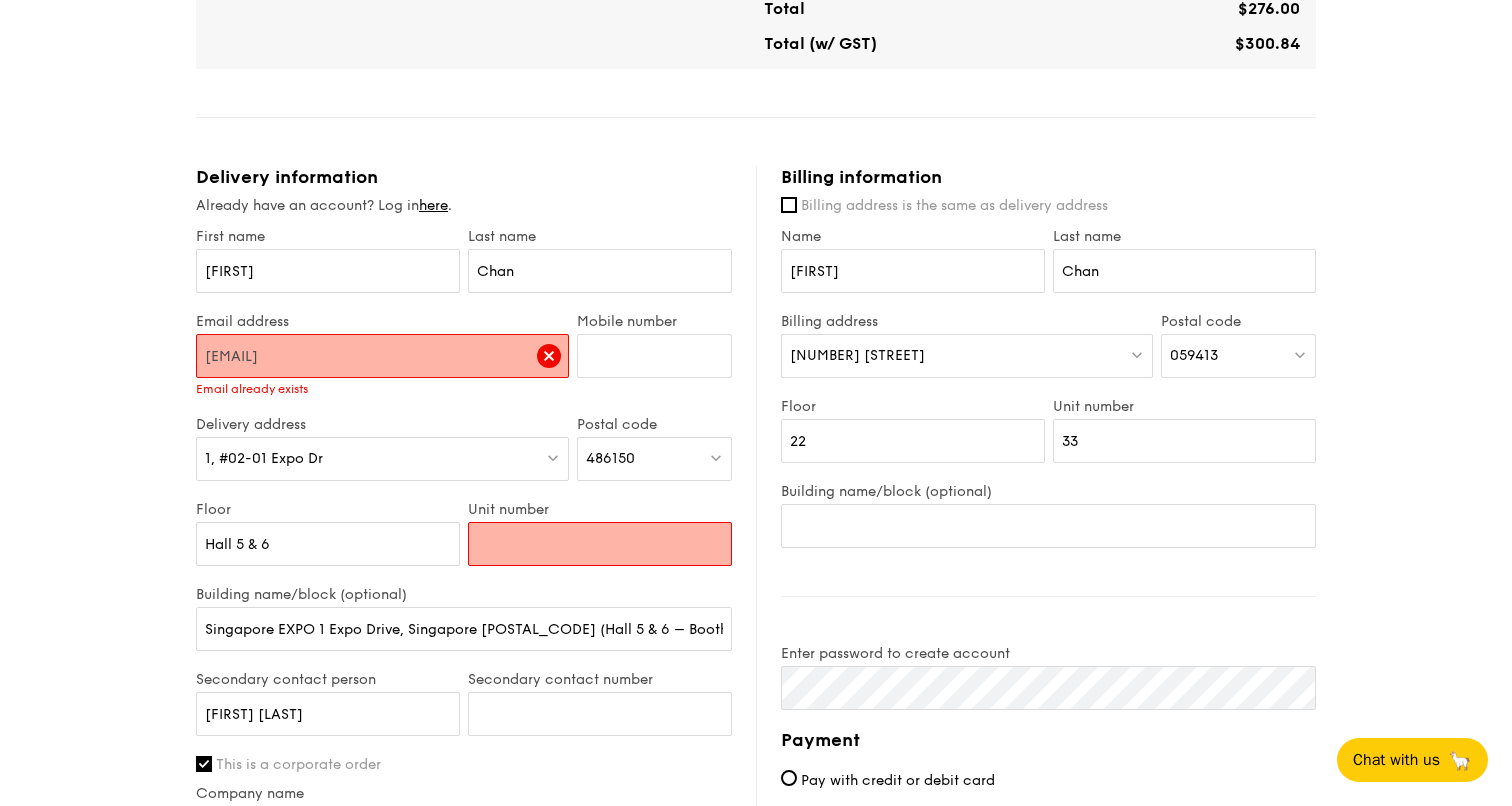 click on "Unit number" at bounding box center (600, 544) 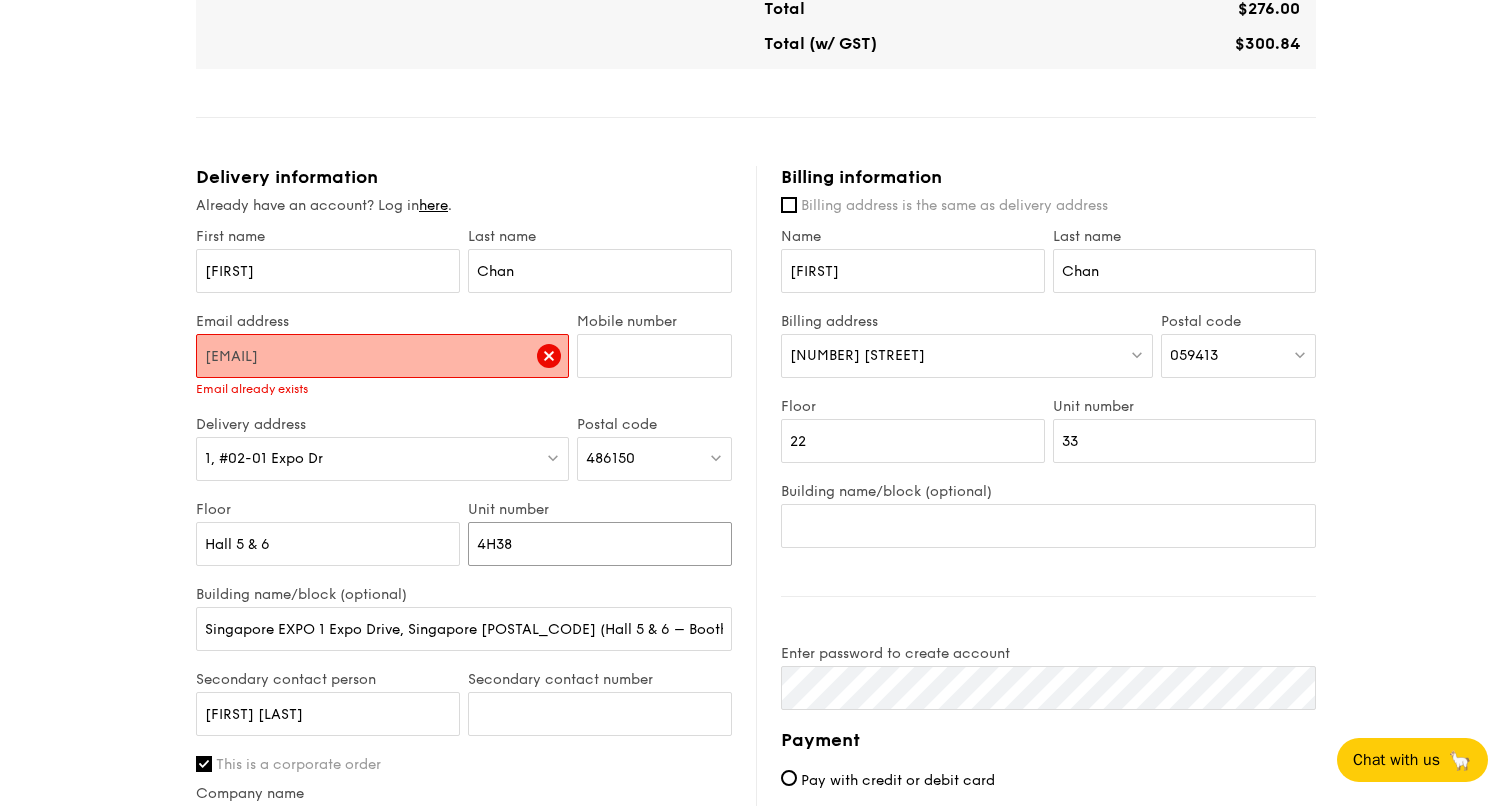 type on "4H38" 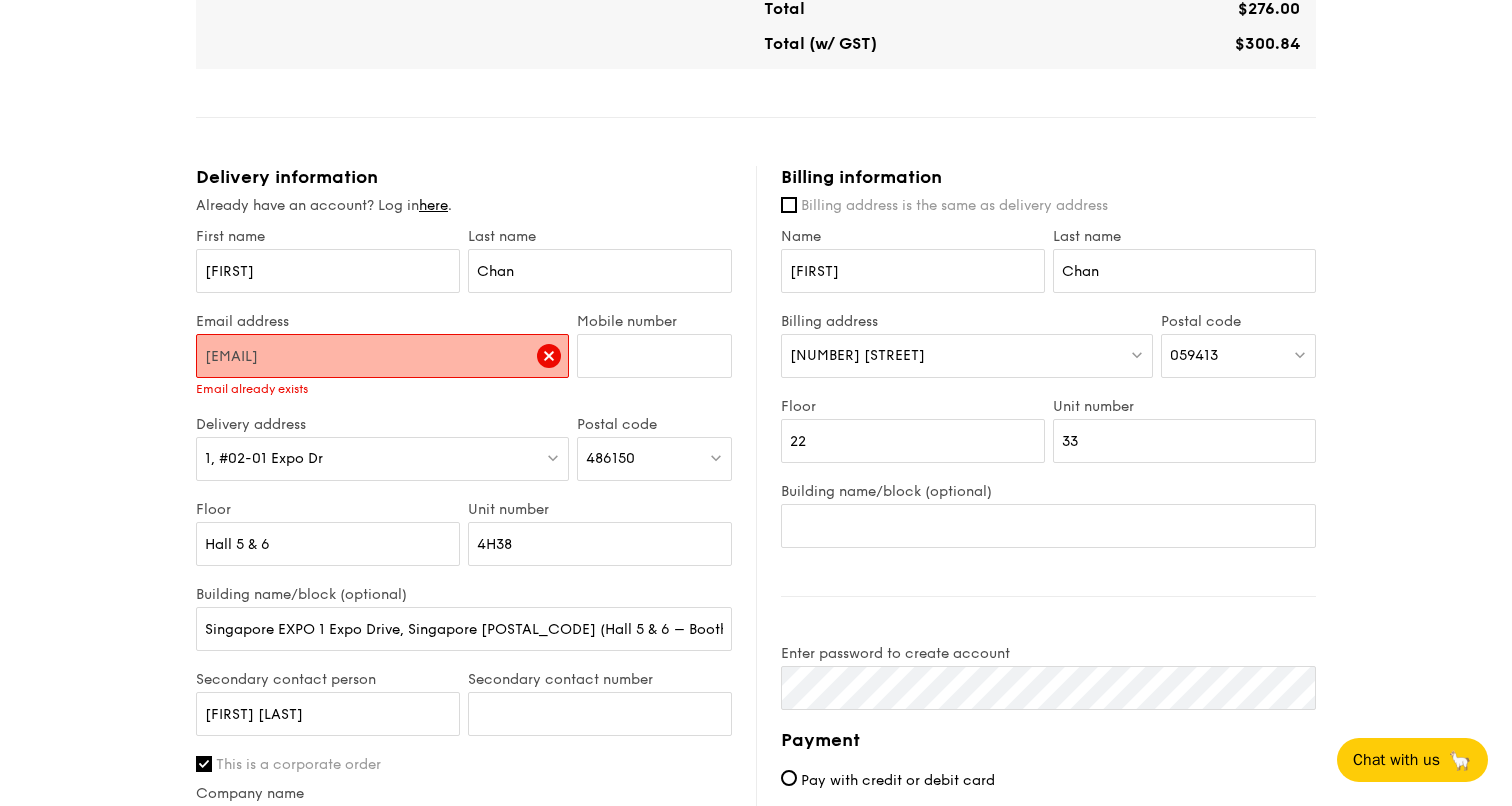 click on "1 - Select menu
2 - Select items
3 - Check out
Regulars
Serving time:
Aug 15, 2025,
12:00PM
Add-ons
20x Hikari Miso Chicken Chow Mei - hong kong egg noodle, shiitake mushroom, roasted carrot
Subtotal
$0.00
Add-ons
$246.00
Delivery fee
$30.00
Apply
Total
$276.00
Total (w/ GST)
$300.84
Delivery information
Already have an account? Log in
here .
First name
Adeline
Last name
Chan
Email address
adeline.chan@newshan.com
Email already exists
4H38 22" at bounding box center [756, 328] 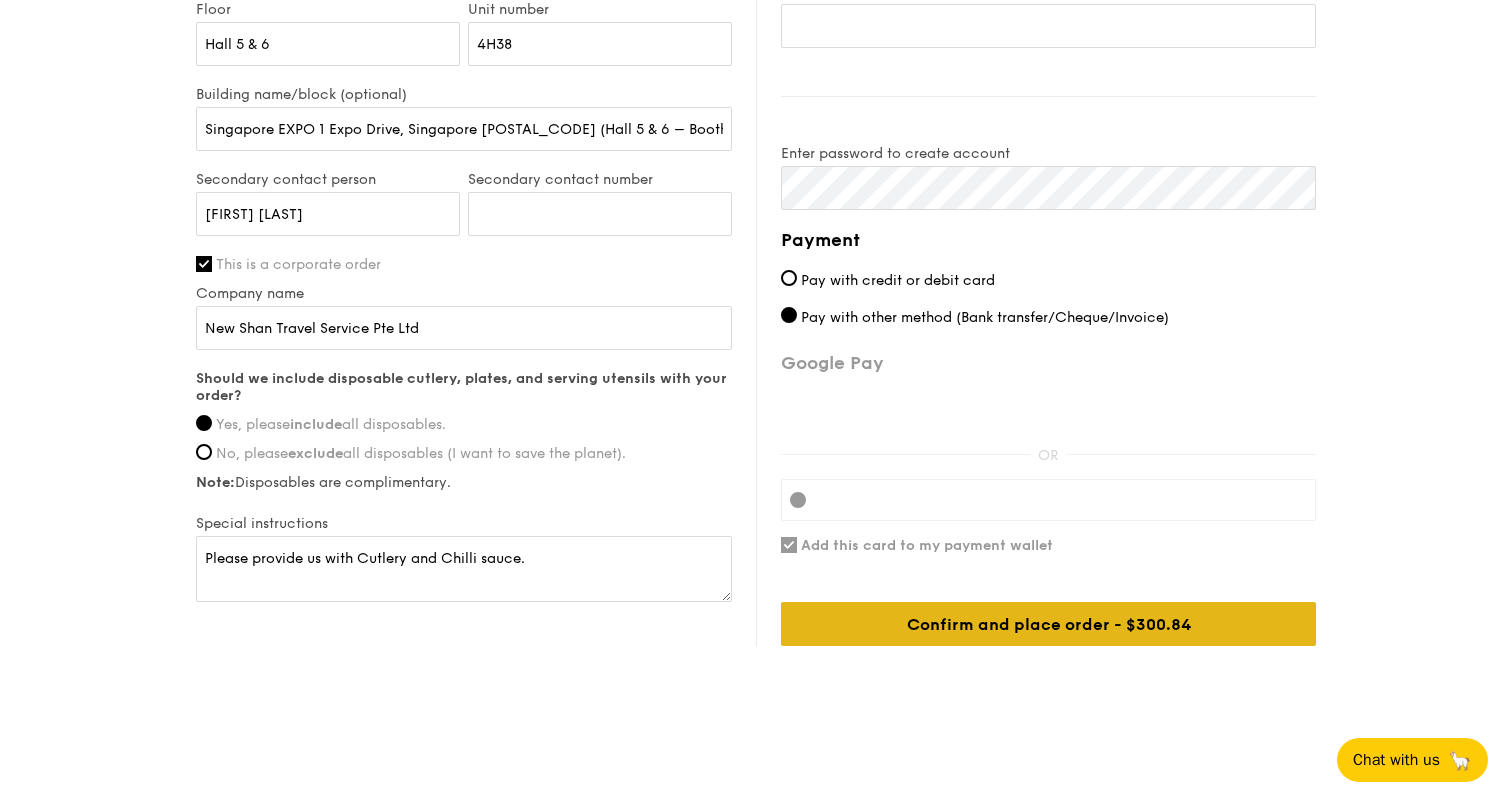 click on "Confirm and place order - $300.84" at bounding box center [1048, 624] 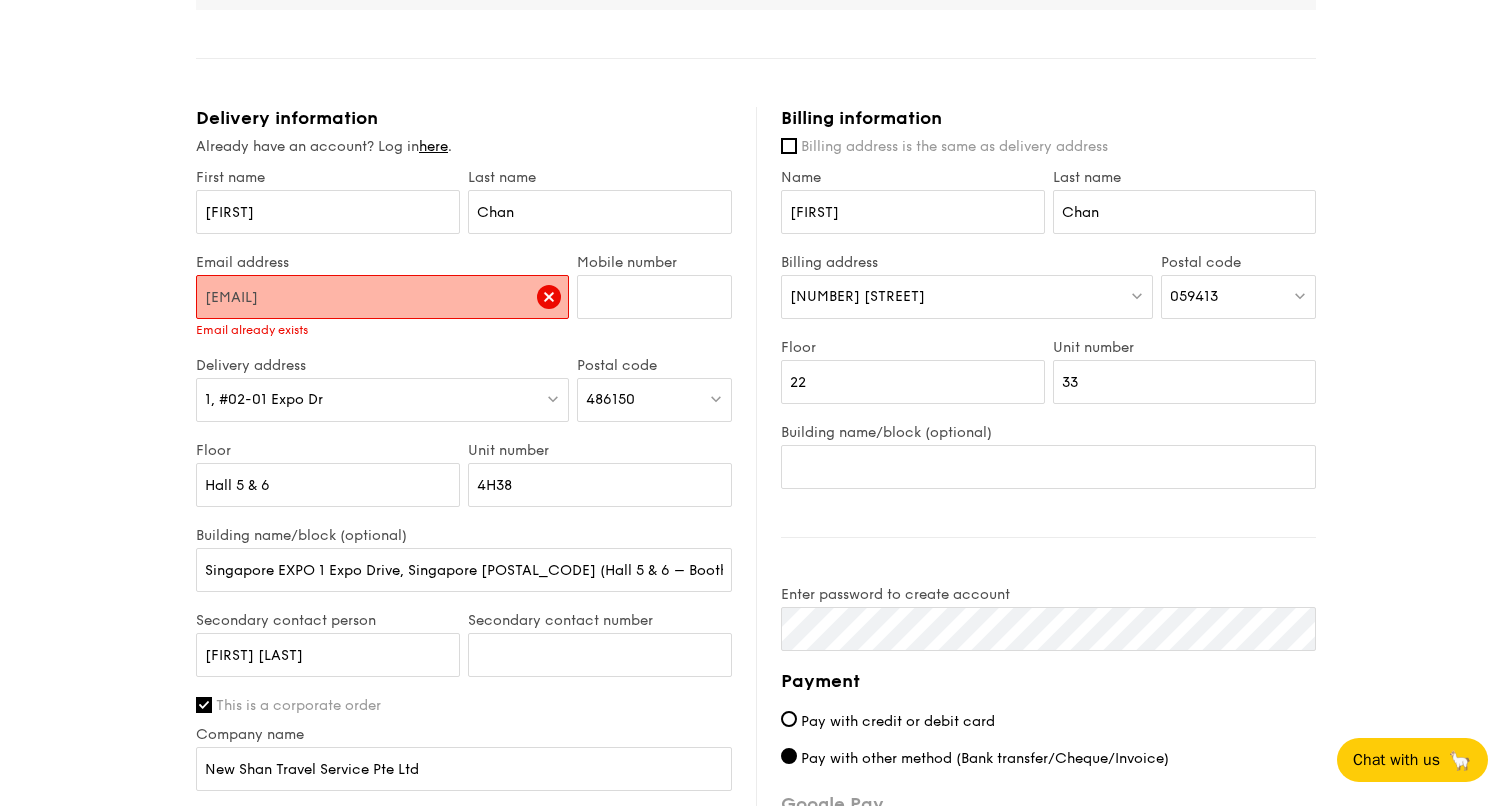 scroll, scrollTop: 604, scrollLeft: 0, axis: vertical 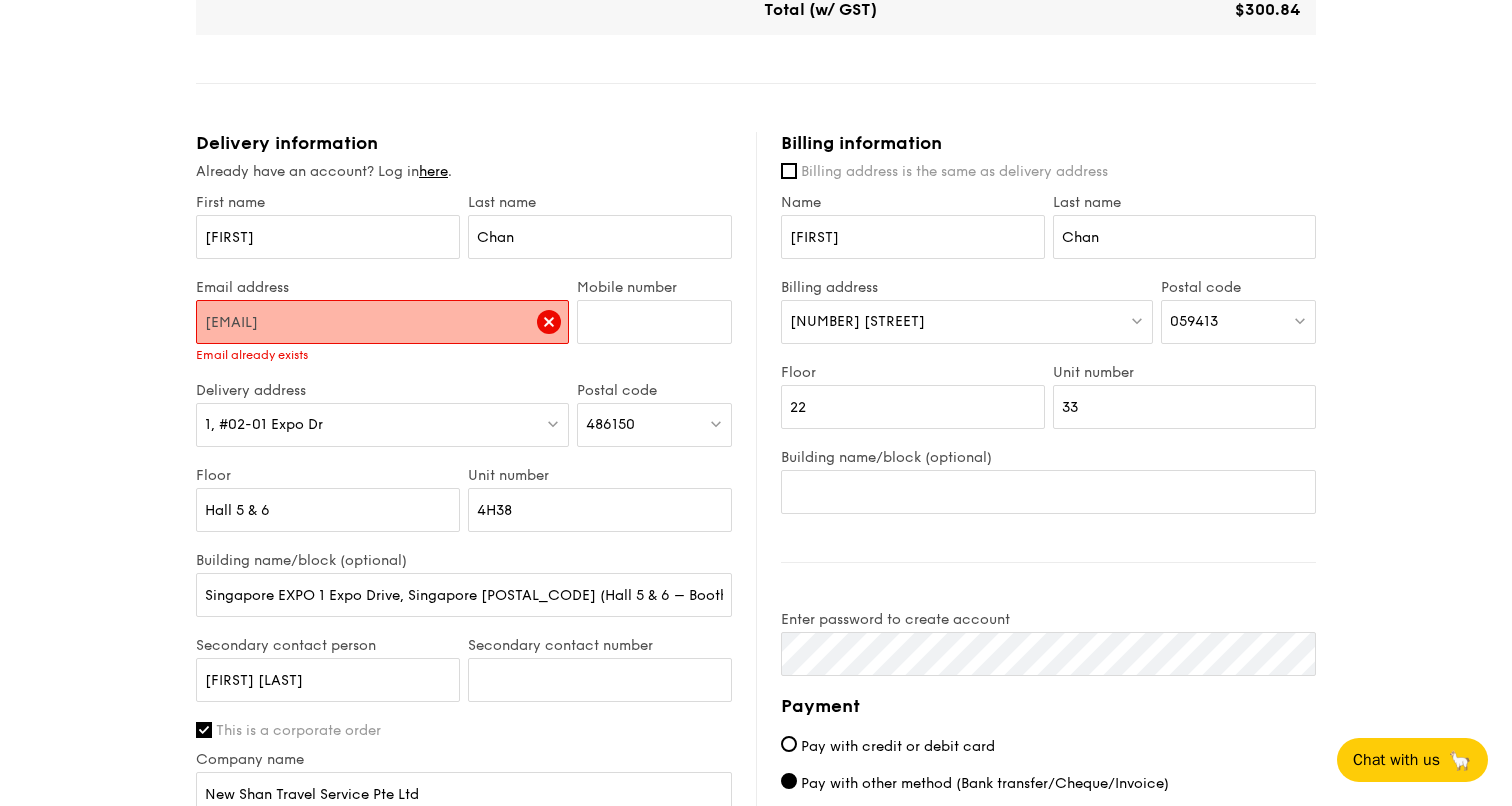 click on "[EMAIL]" at bounding box center (382, 322) 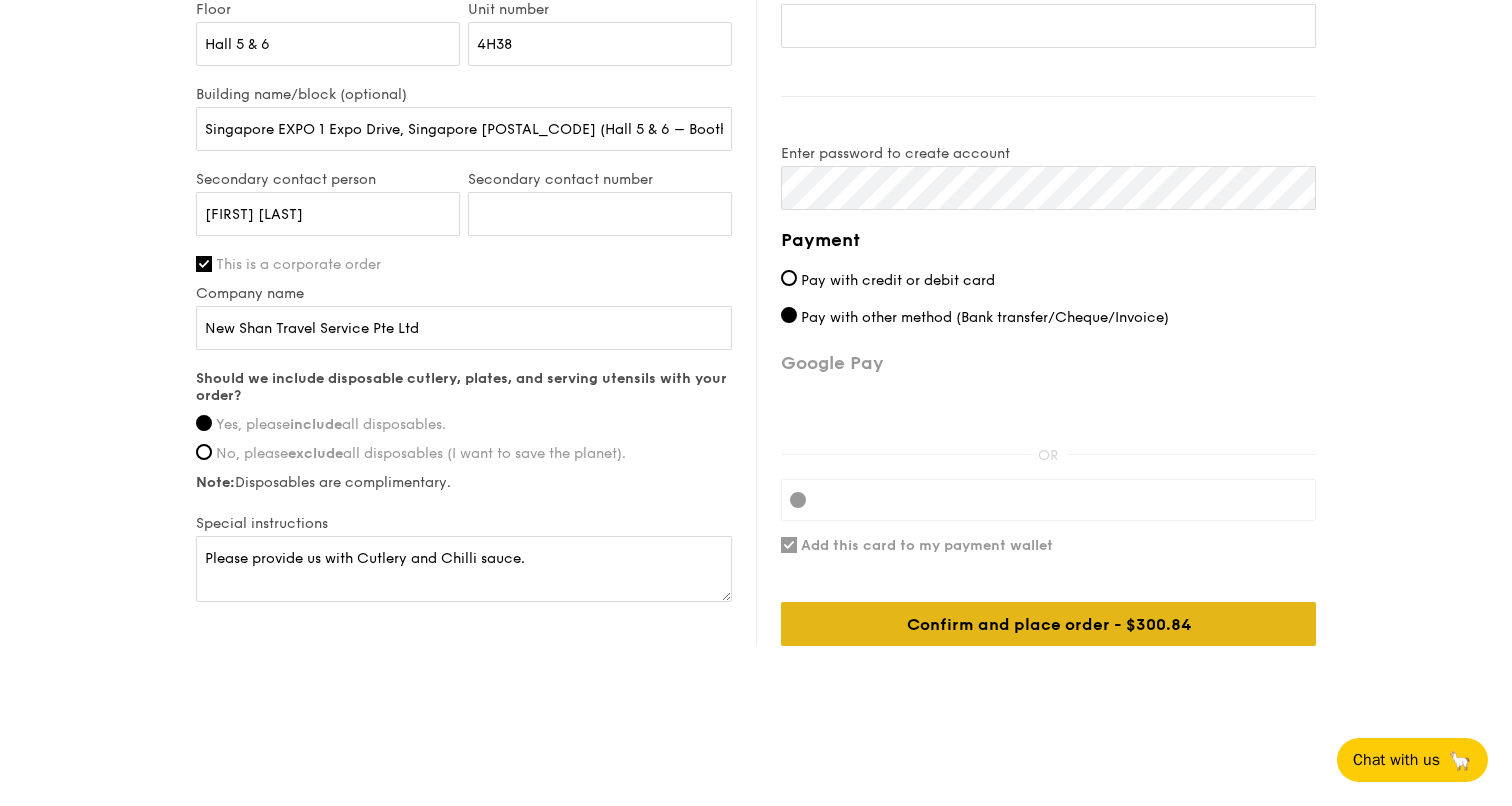 click on "Confirm and place order - $300.84" at bounding box center [1048, 624] 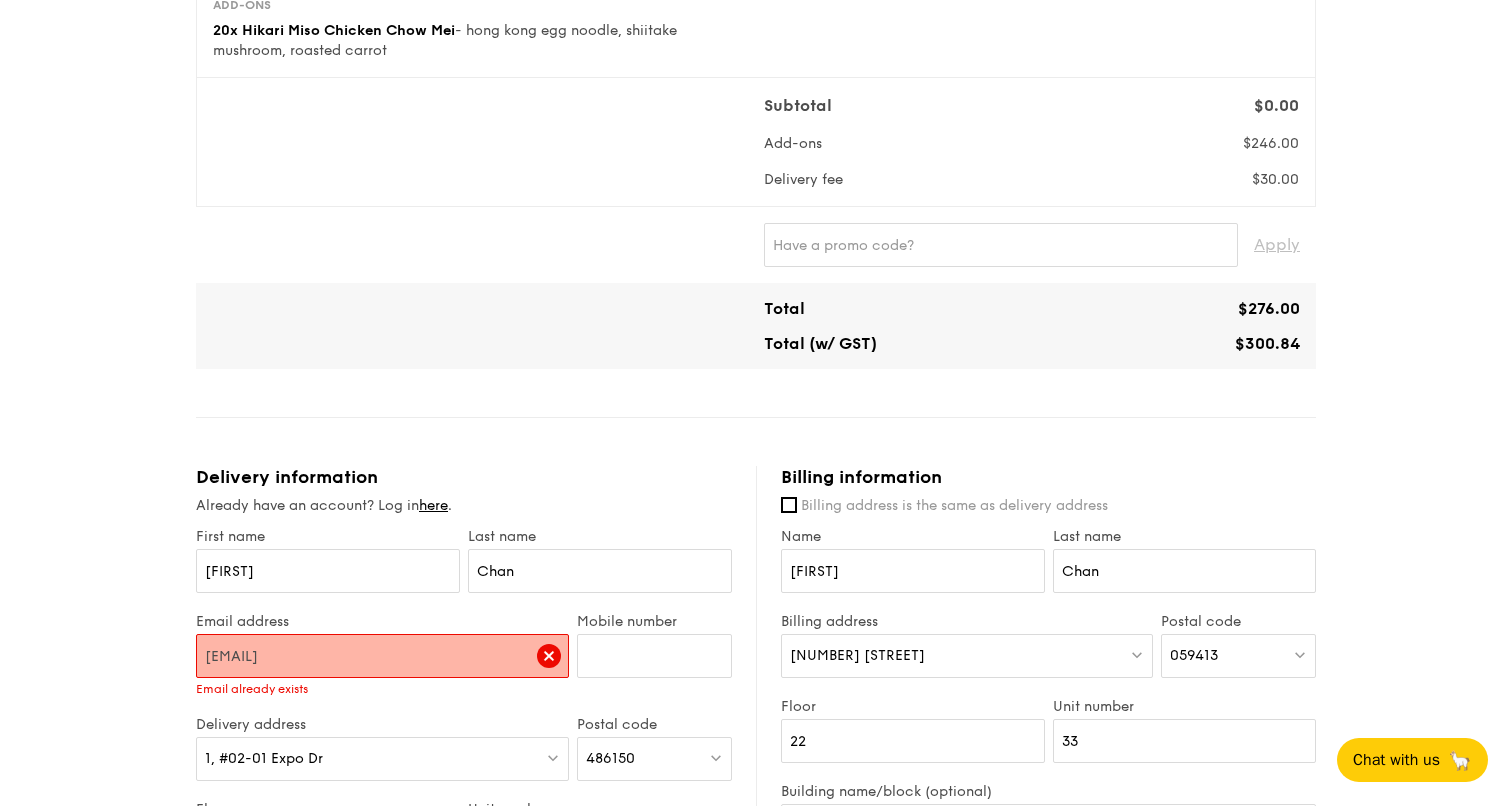 scroll, scrollTop: 0, scrollLeft: 0, axis: both 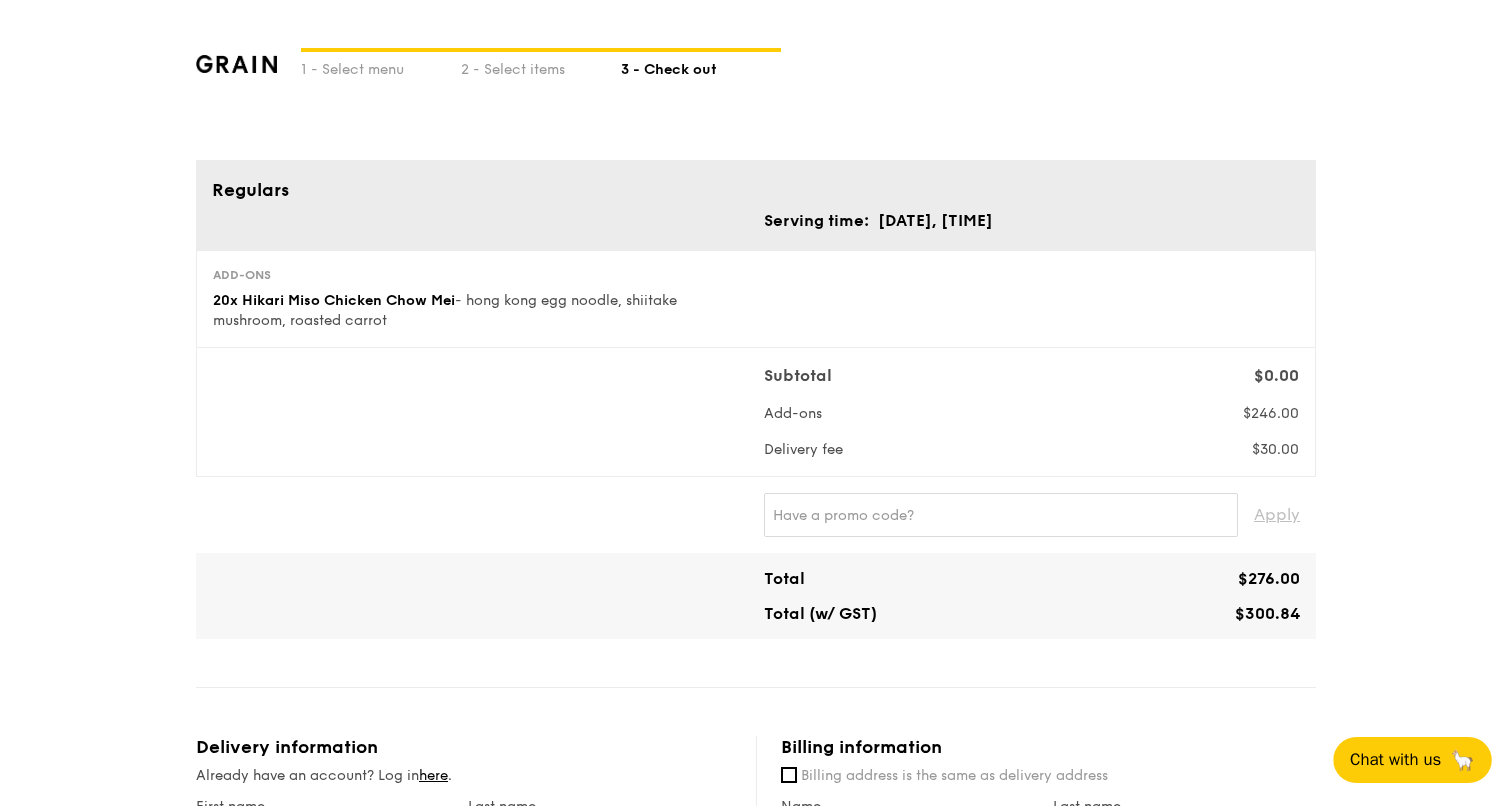 click on "Chat with us" at bounding box center [1395, 760] 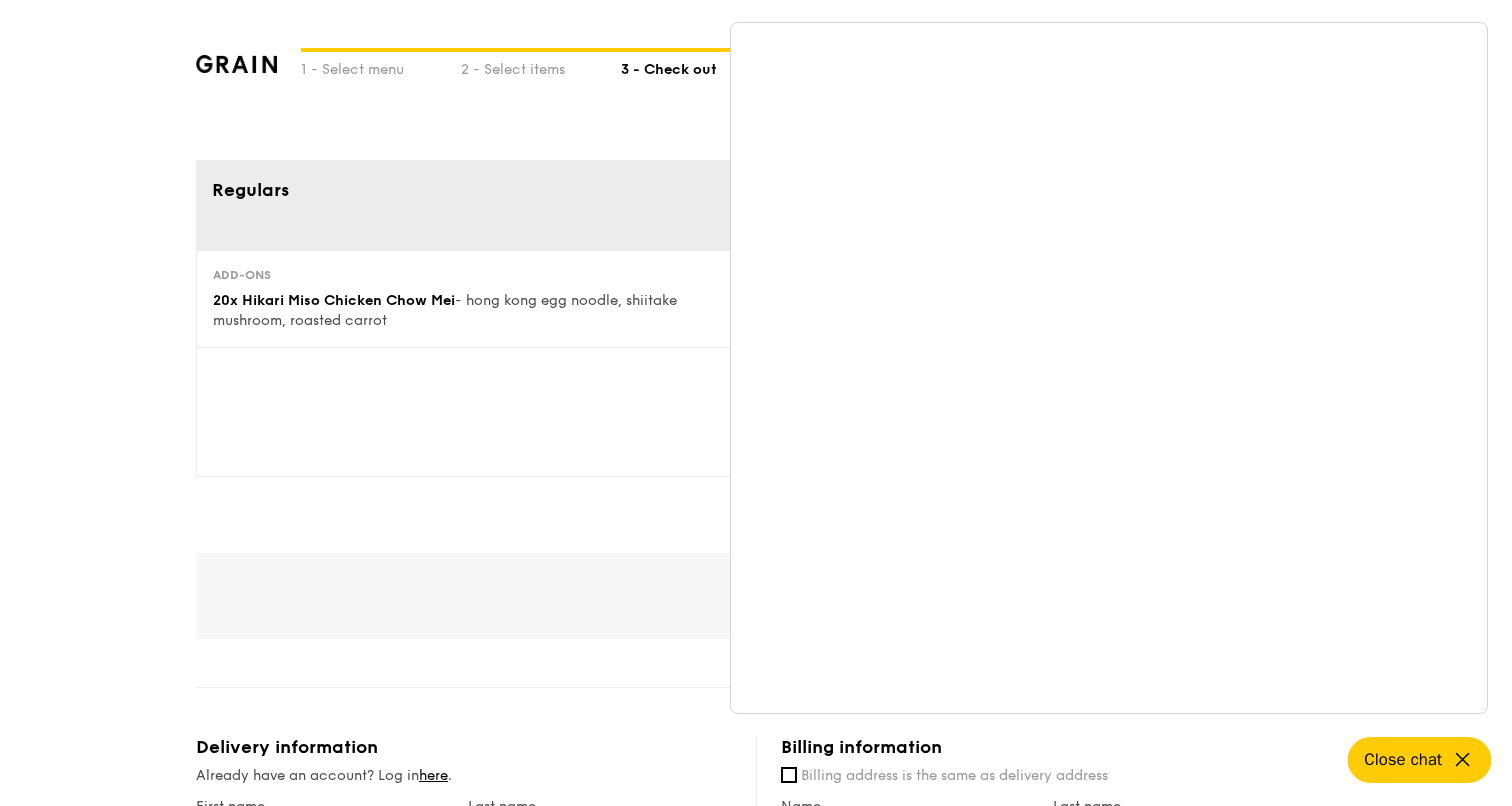 click 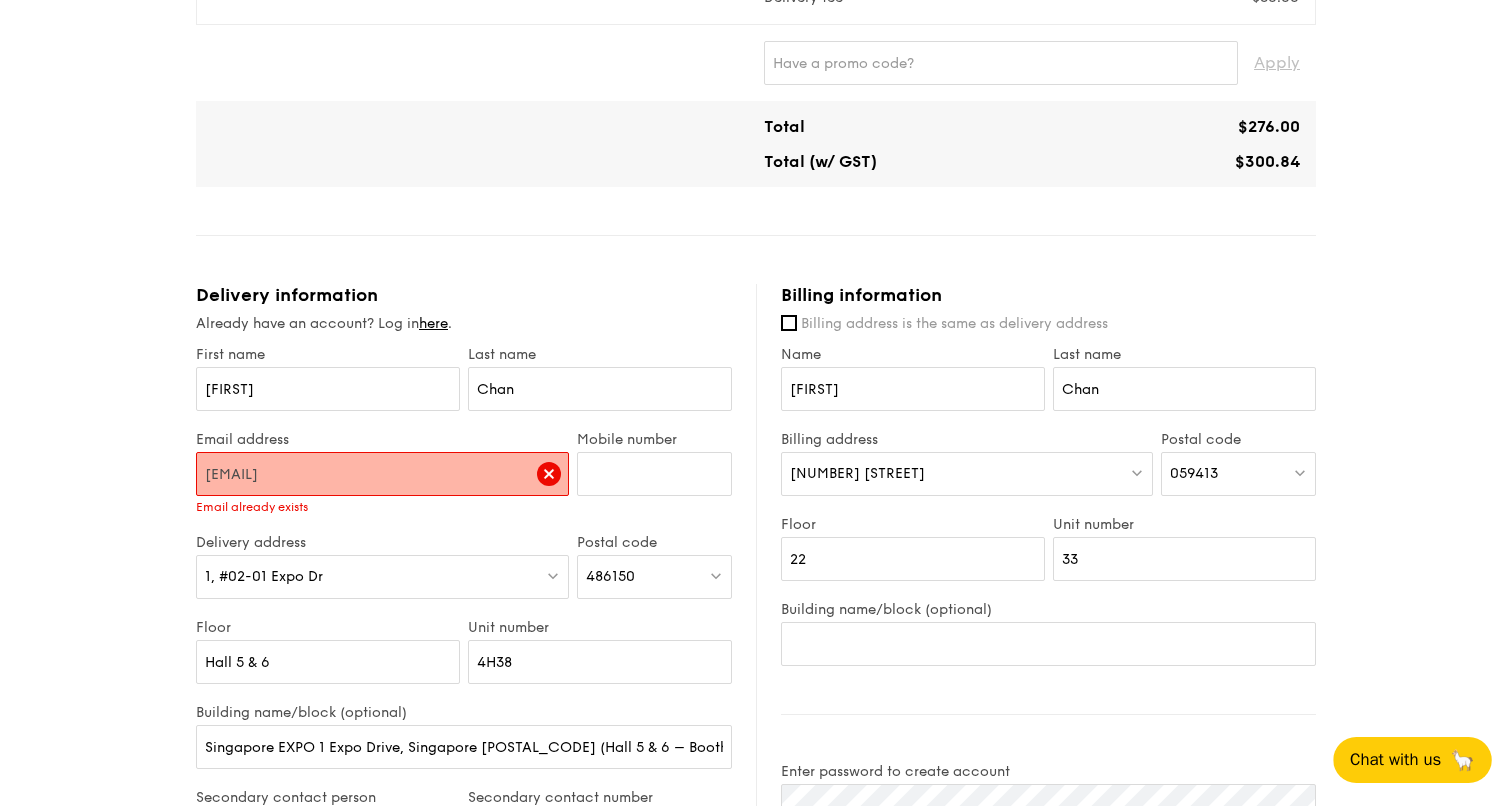 scroll, scrollTop: 500, scrollLeft: 0, axis: vertical 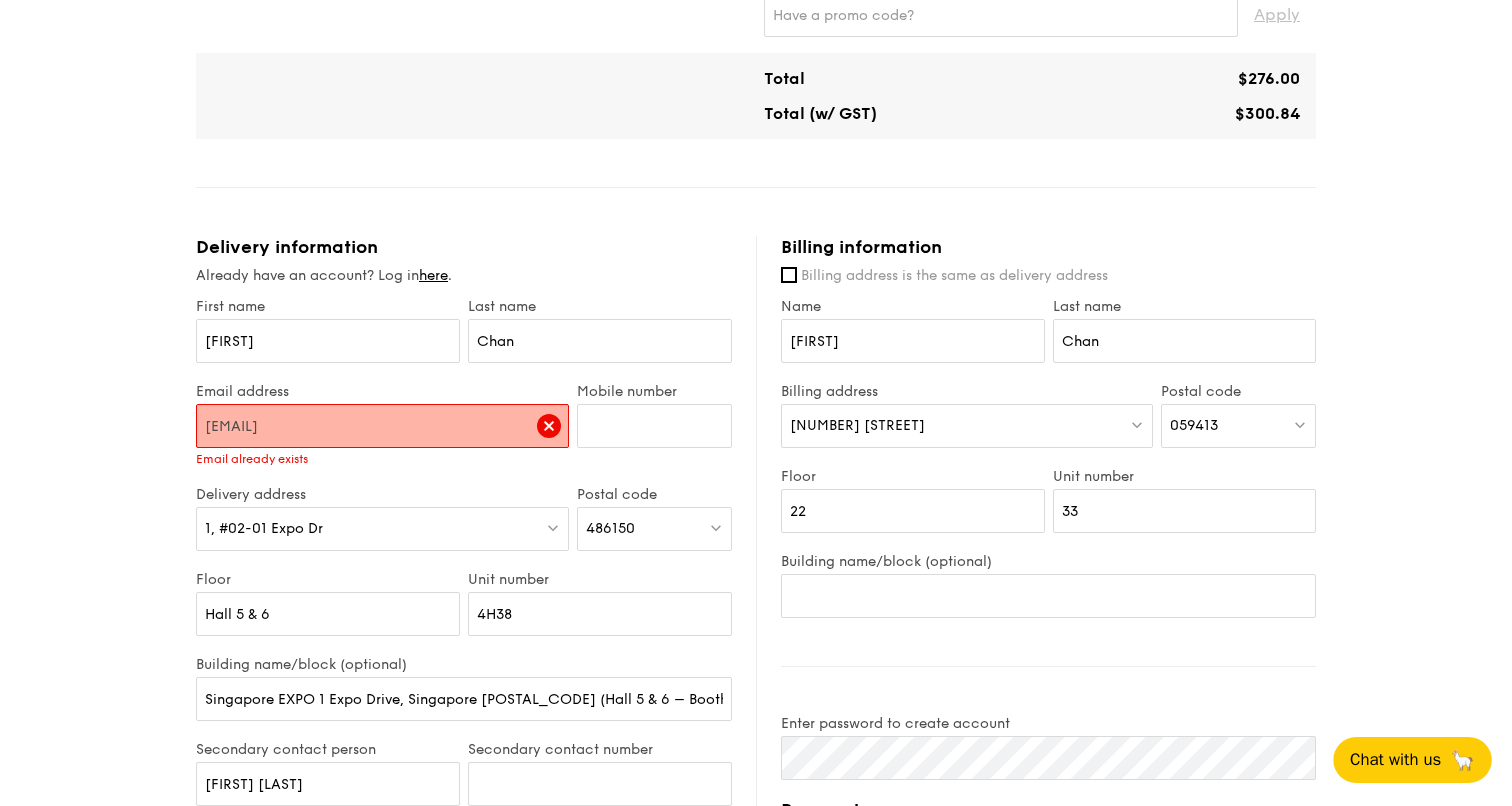 click on "[EMAIL]" at bounding box center (382, 426) 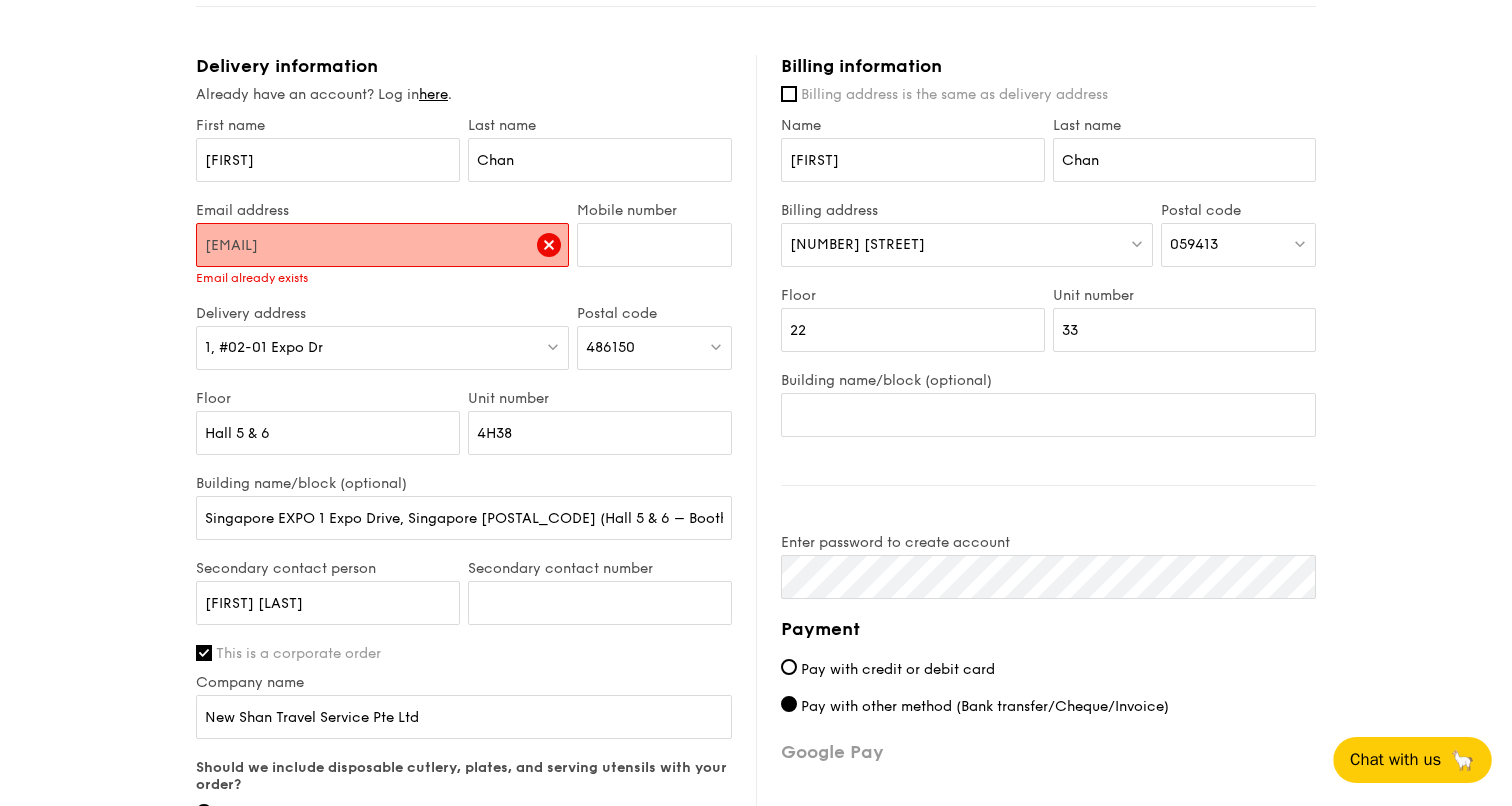 scroll, scrollTop: 1000, scrollLeft: 0, axis: vertical 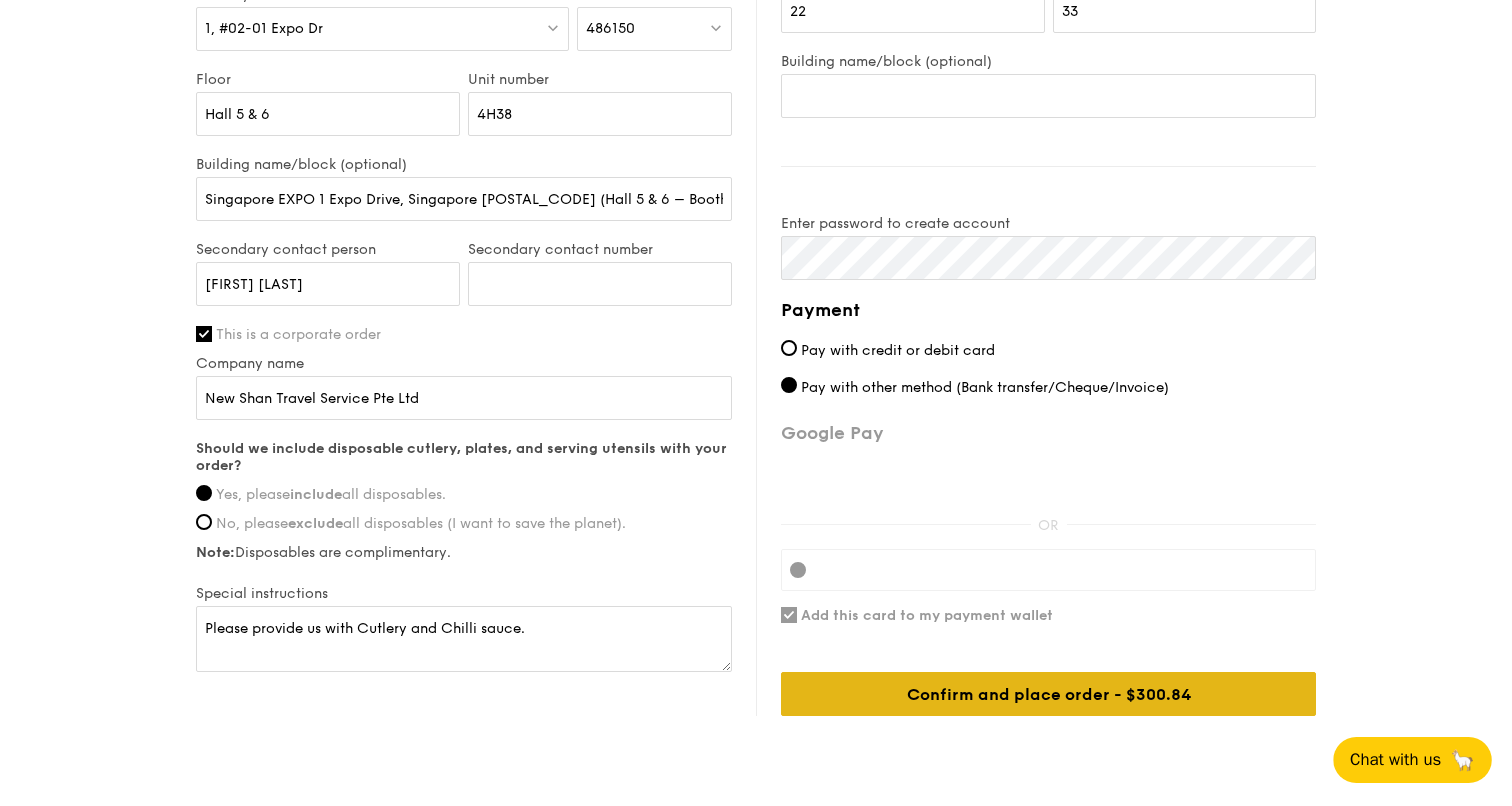 click on "Confirm and place order - $300.84" at bounding box center (1048, 694) 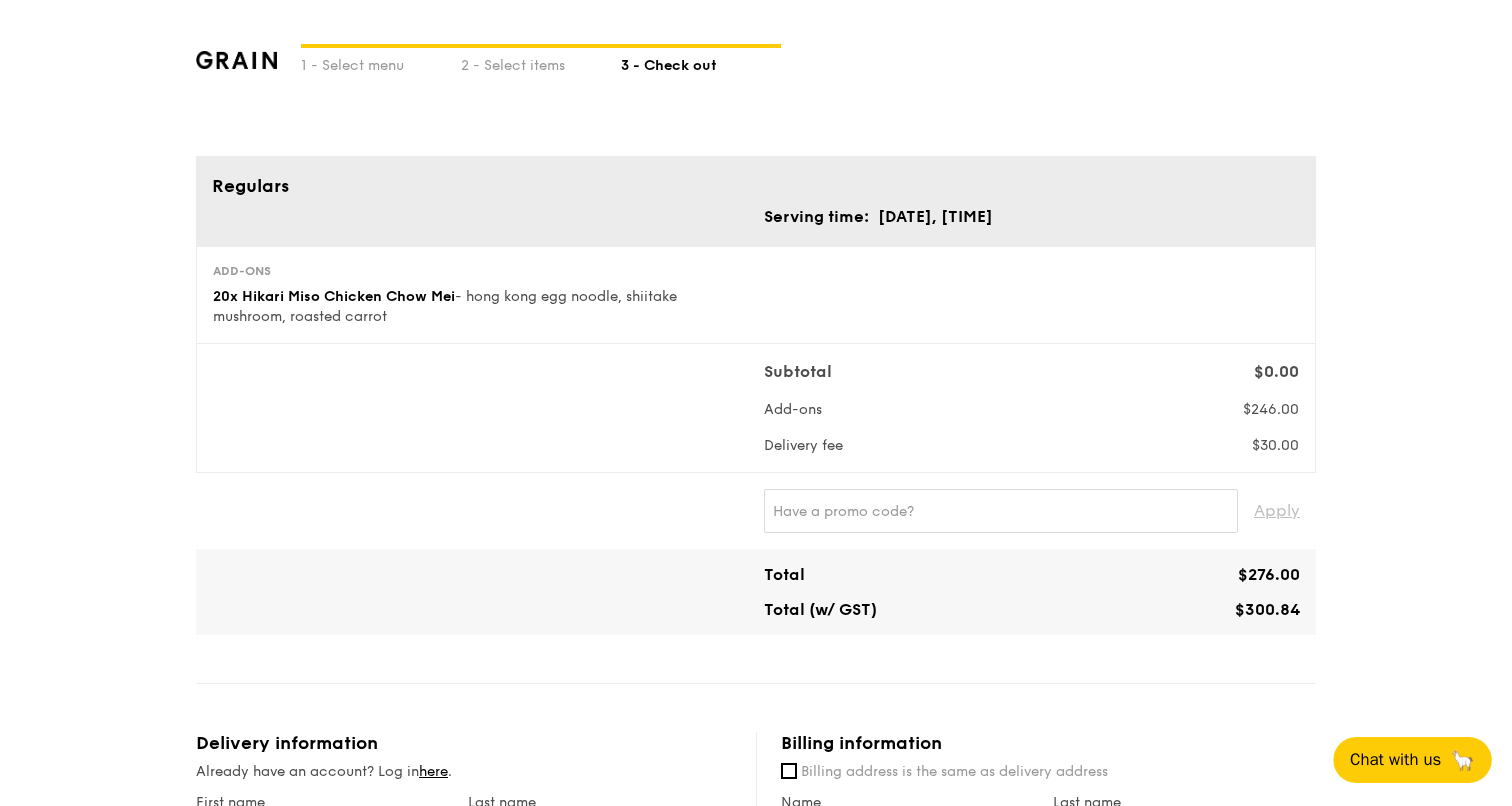 scroll, scrollTop: 0, scrollLeft: 0, axis: both 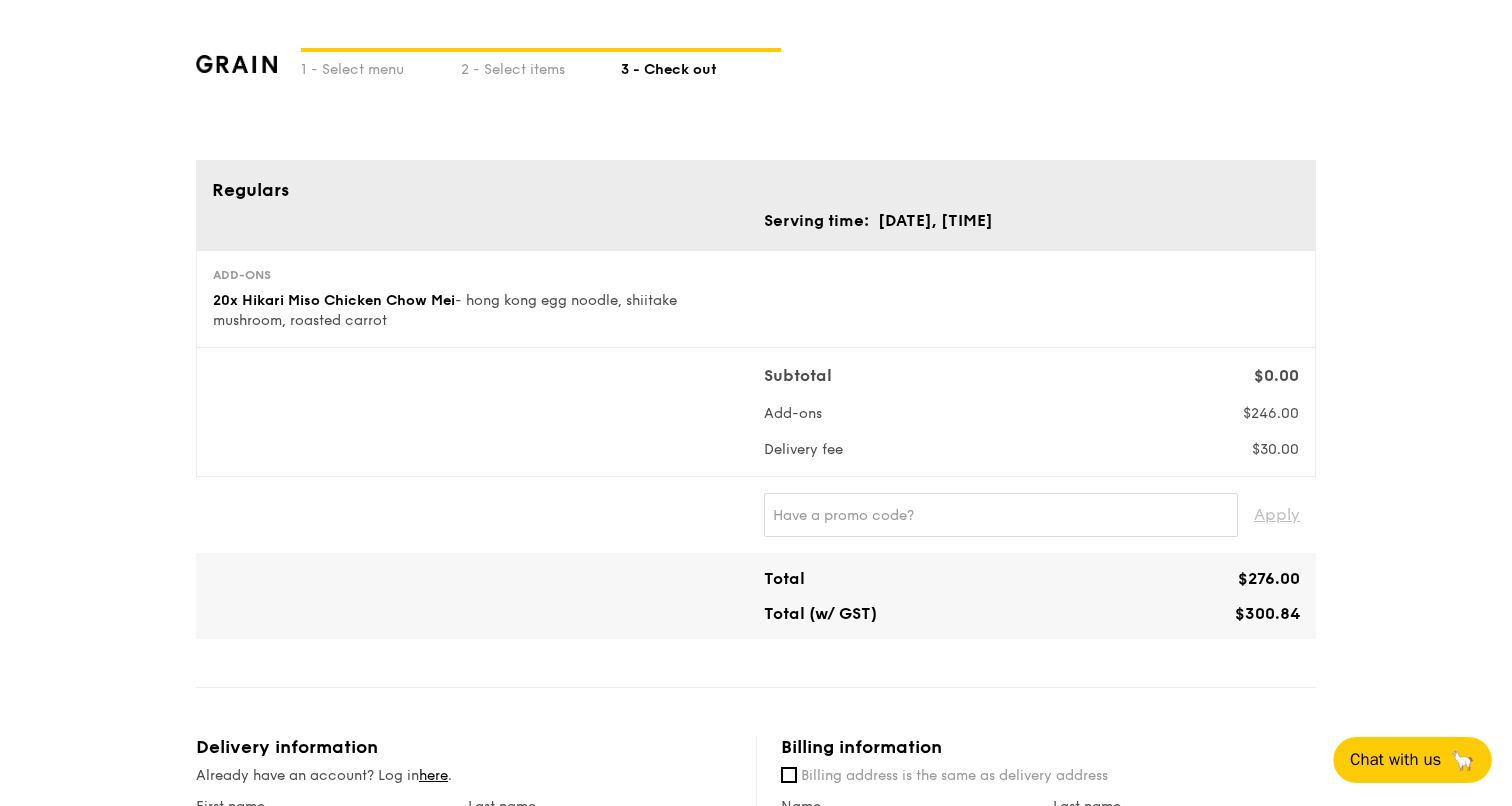 click at bounding box center (236, 64) 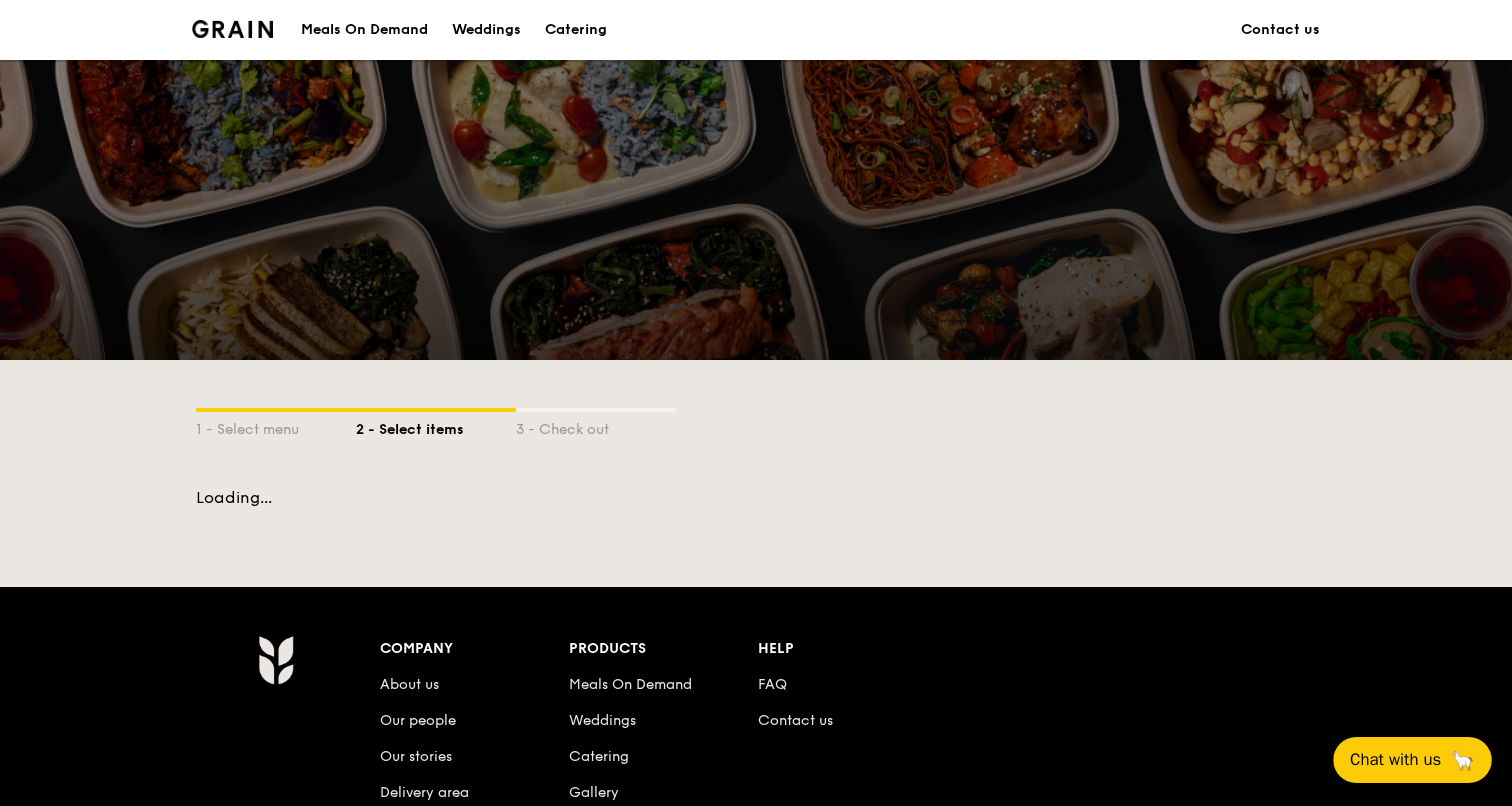 scroll, scrollTop: 337, scrollLeft: 0, axis: vertical 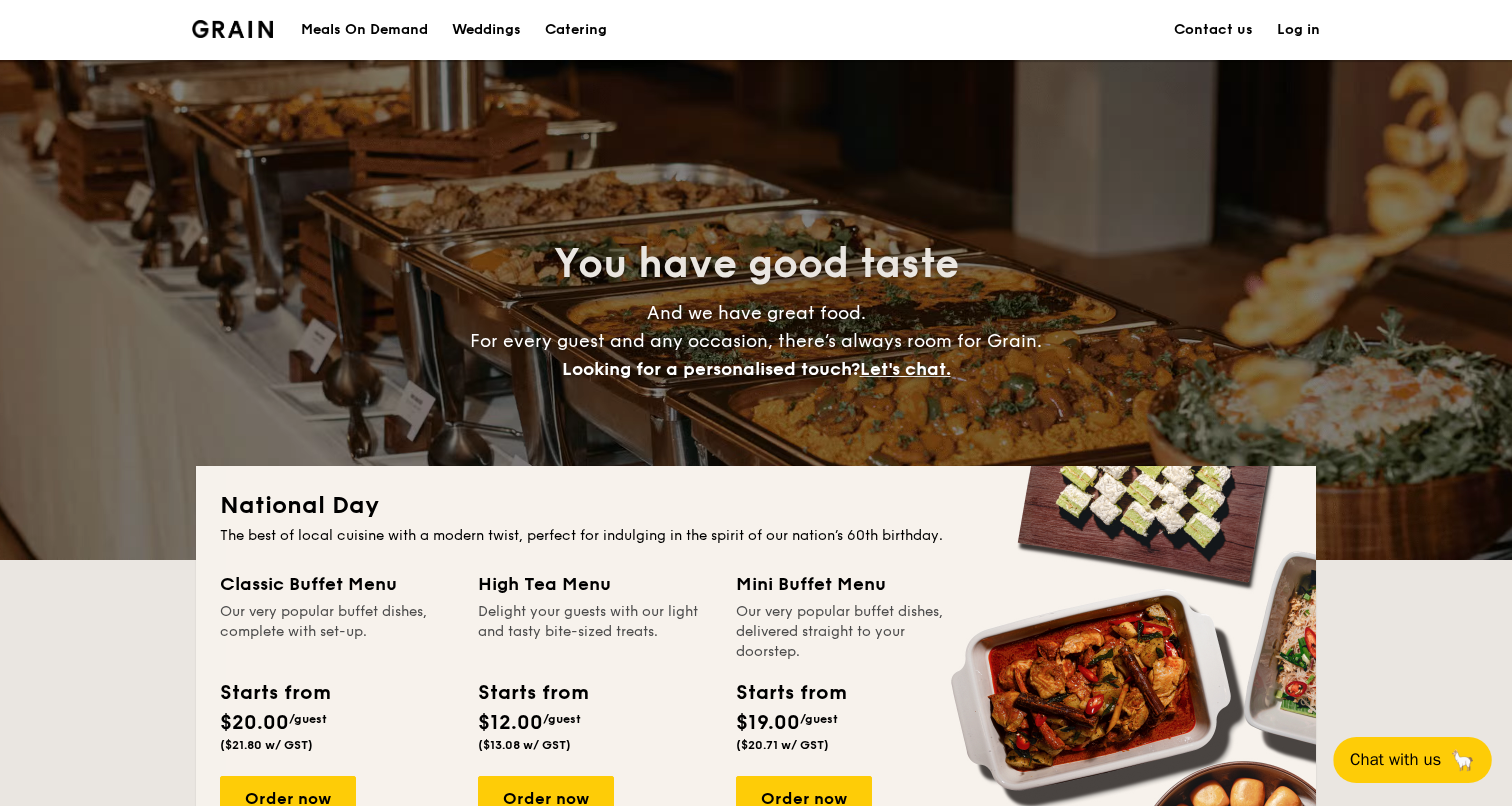 click on "Log in" at bounding box center [1298, 30] 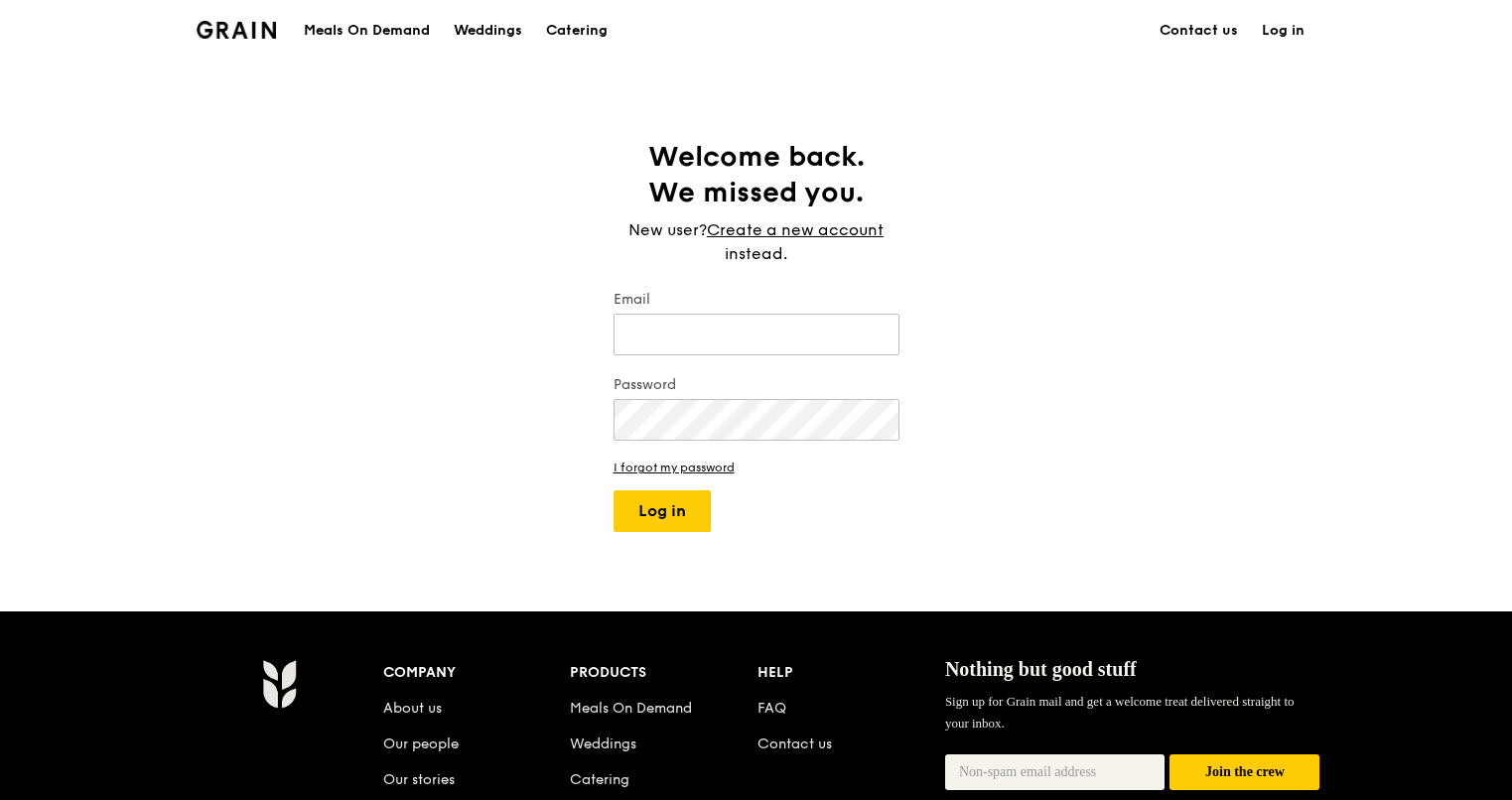 scroll, scrollTop: 0, scrollLeft: 0, axis: both 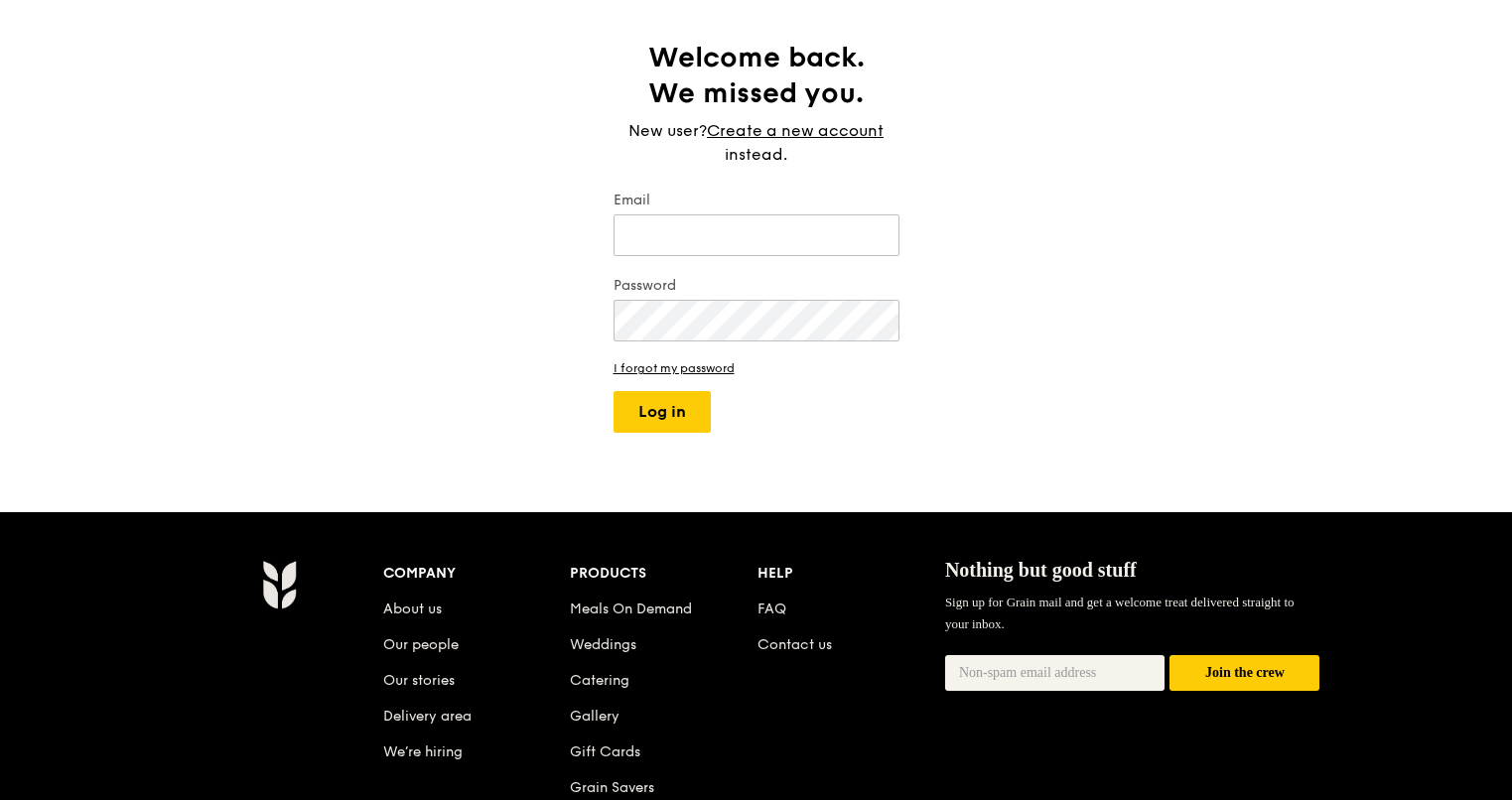 click on "Email" at bounding box center [756, 200] 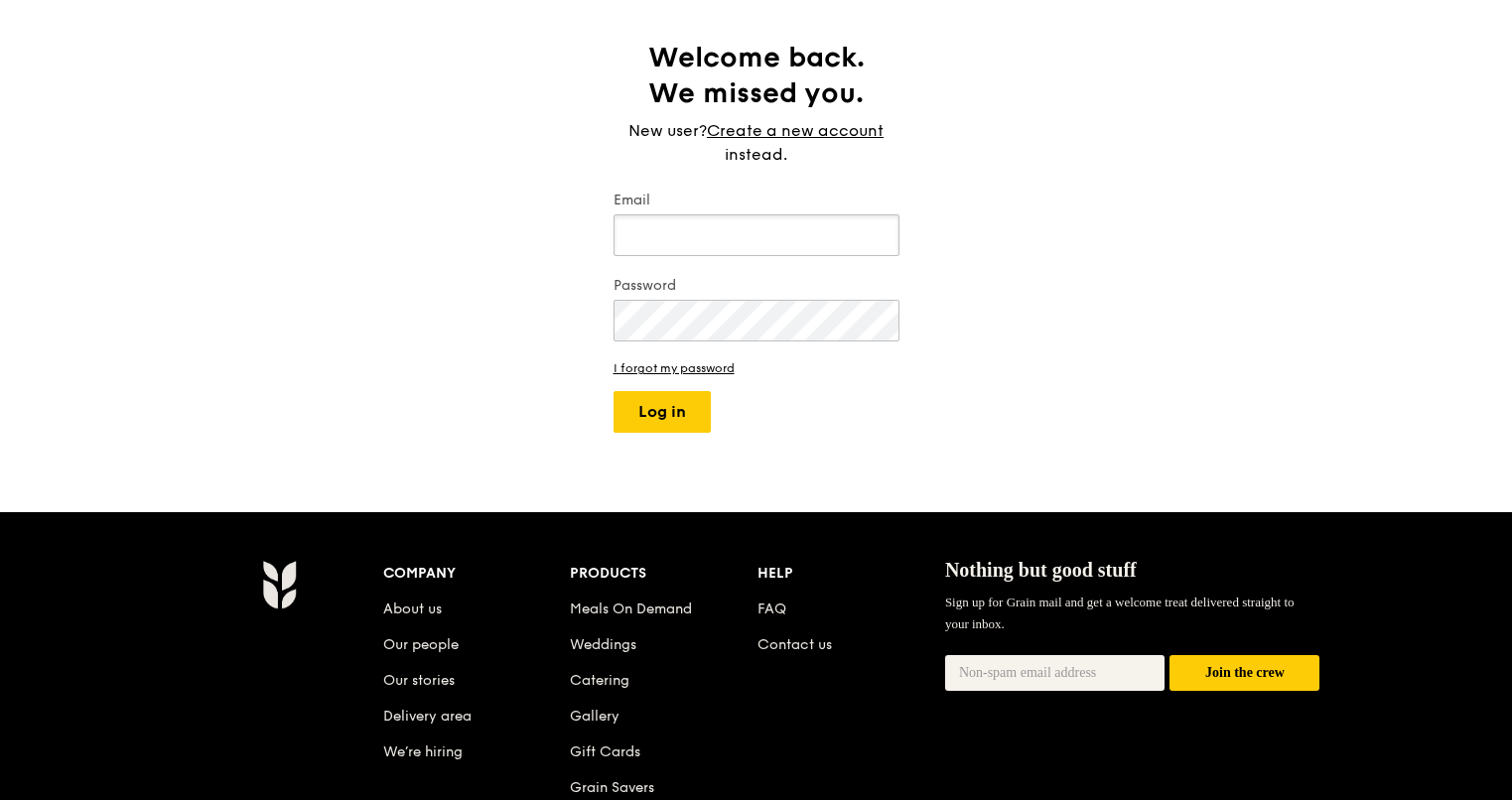 click on "Email" at bounding box center (756, 235) 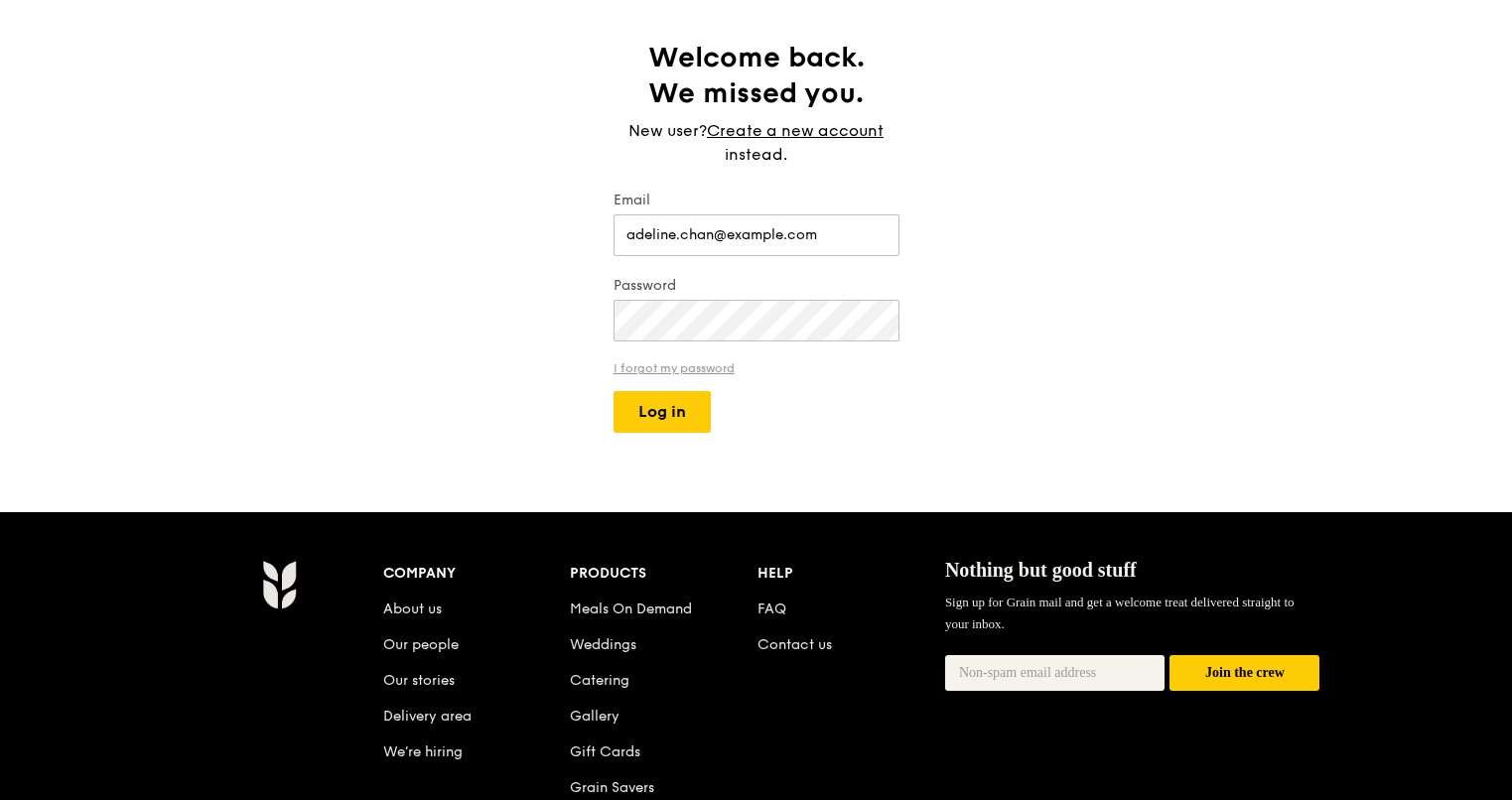 click on "I forgot my password" at bounding box center (756, 368) 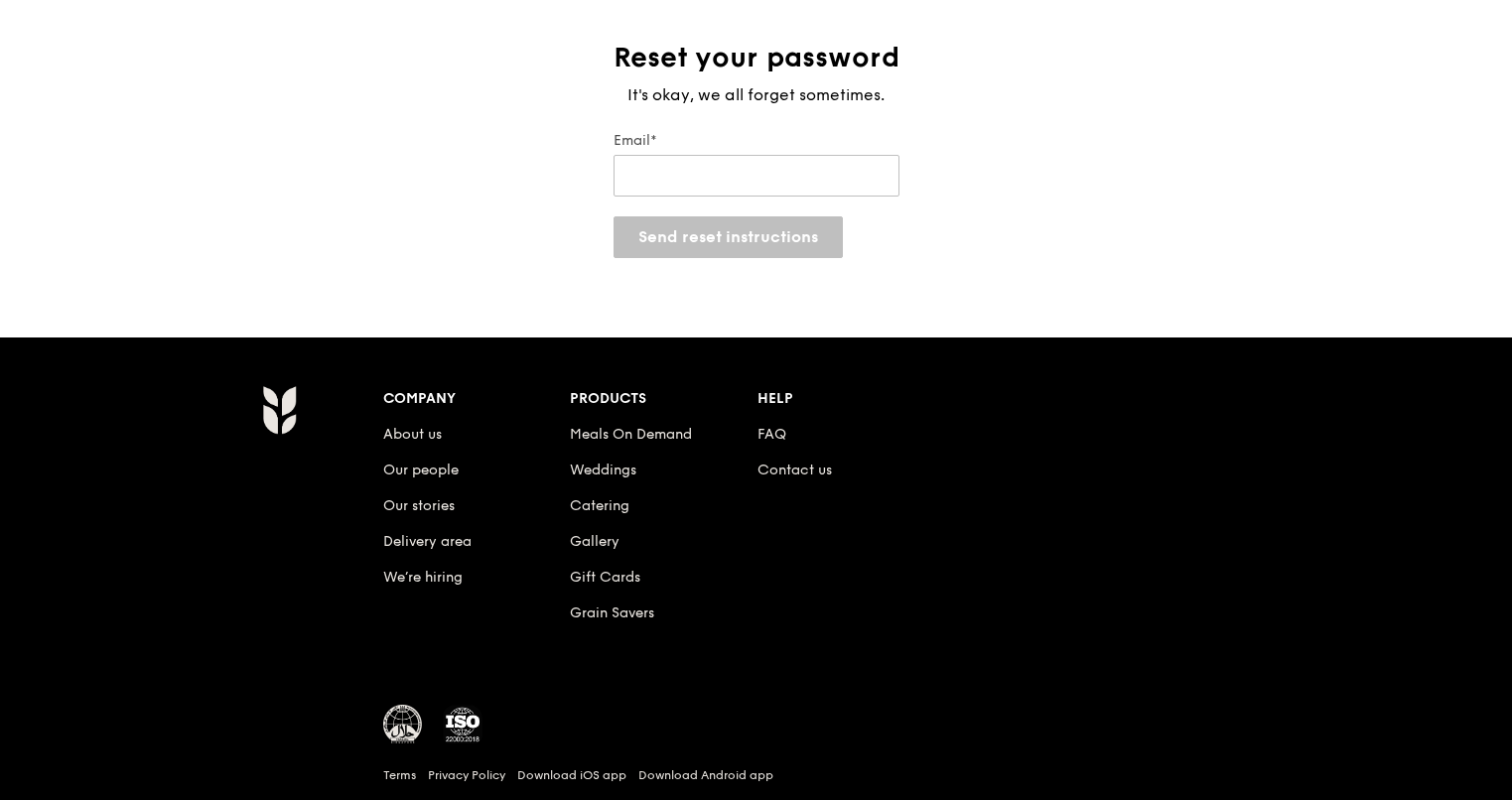 scroll, scrollTop: 0, scrollLeft: 0, axis: both 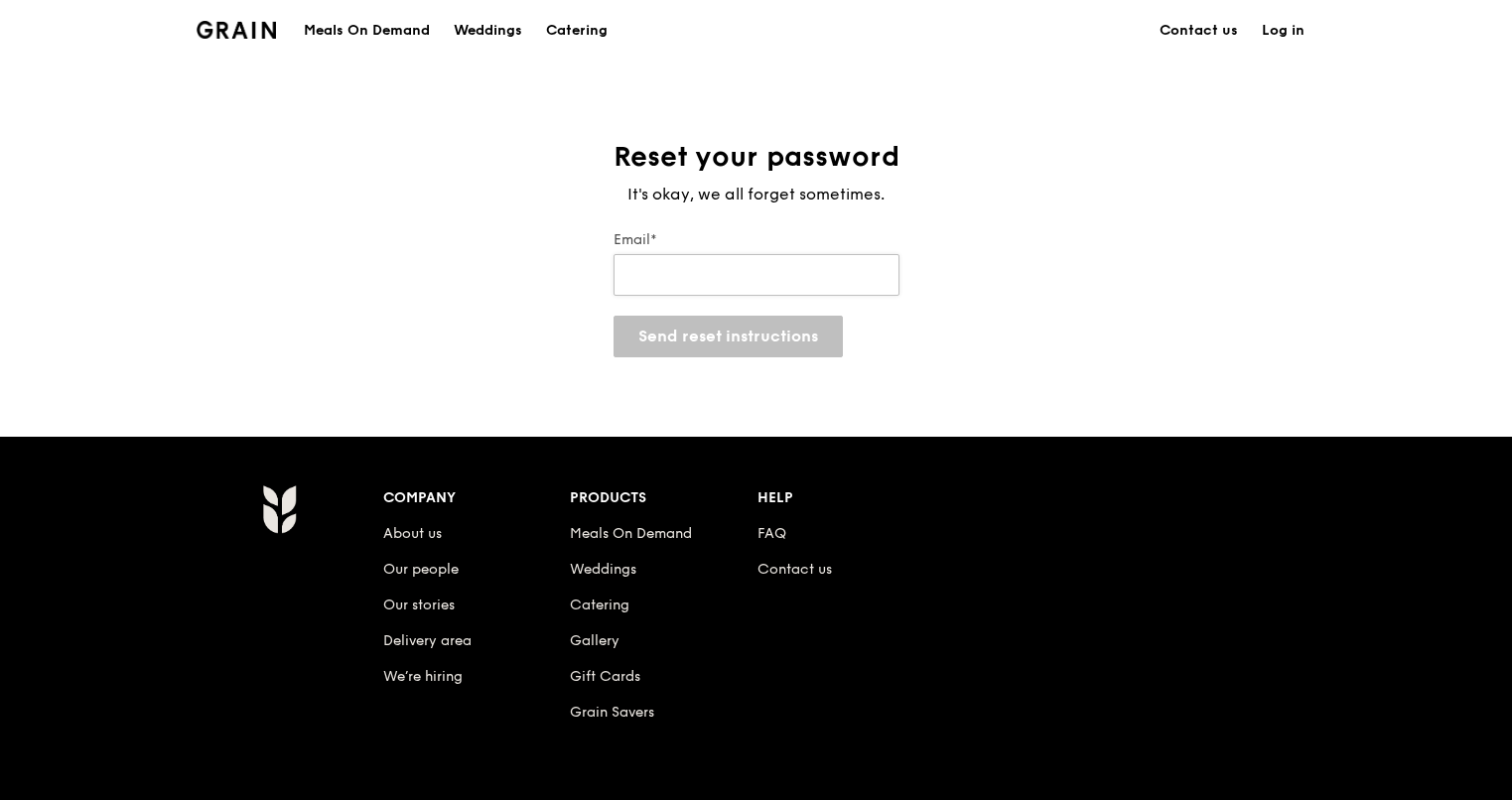 click on "Email*" at bounding box center (756, 275) 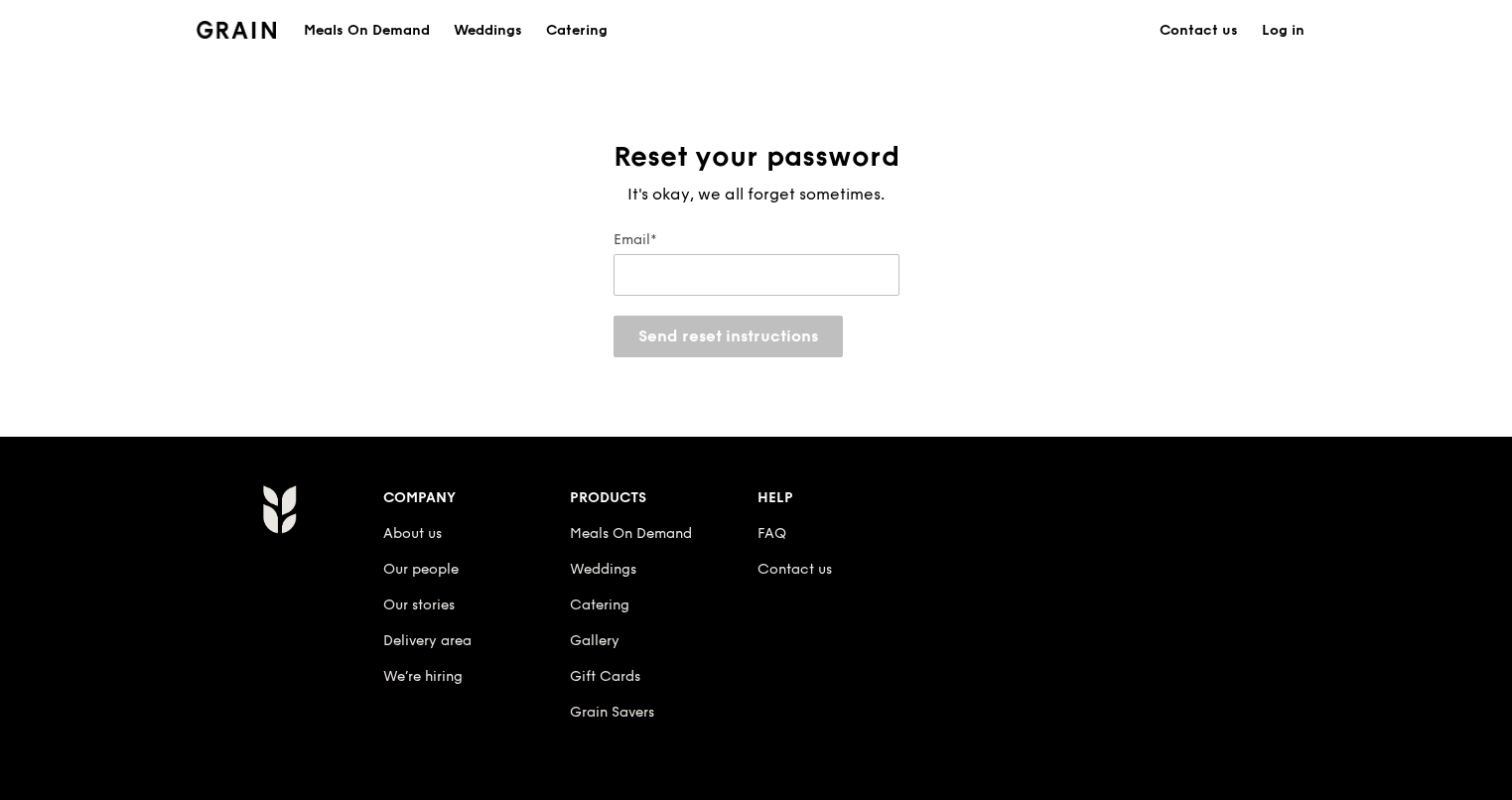 type on "[EMAIL]" 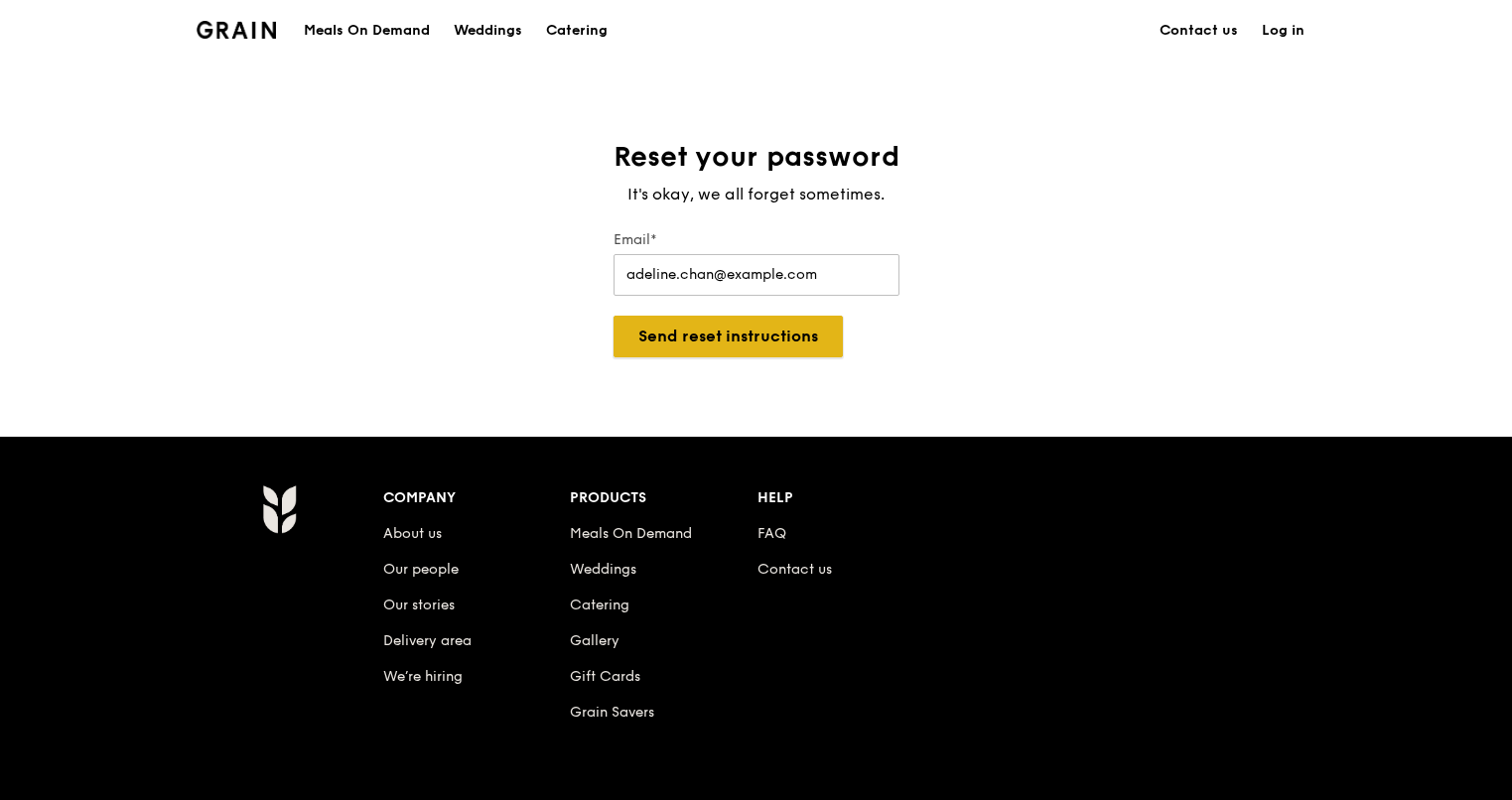 click on "Send reset instructions" at bounding box center [728, 336] 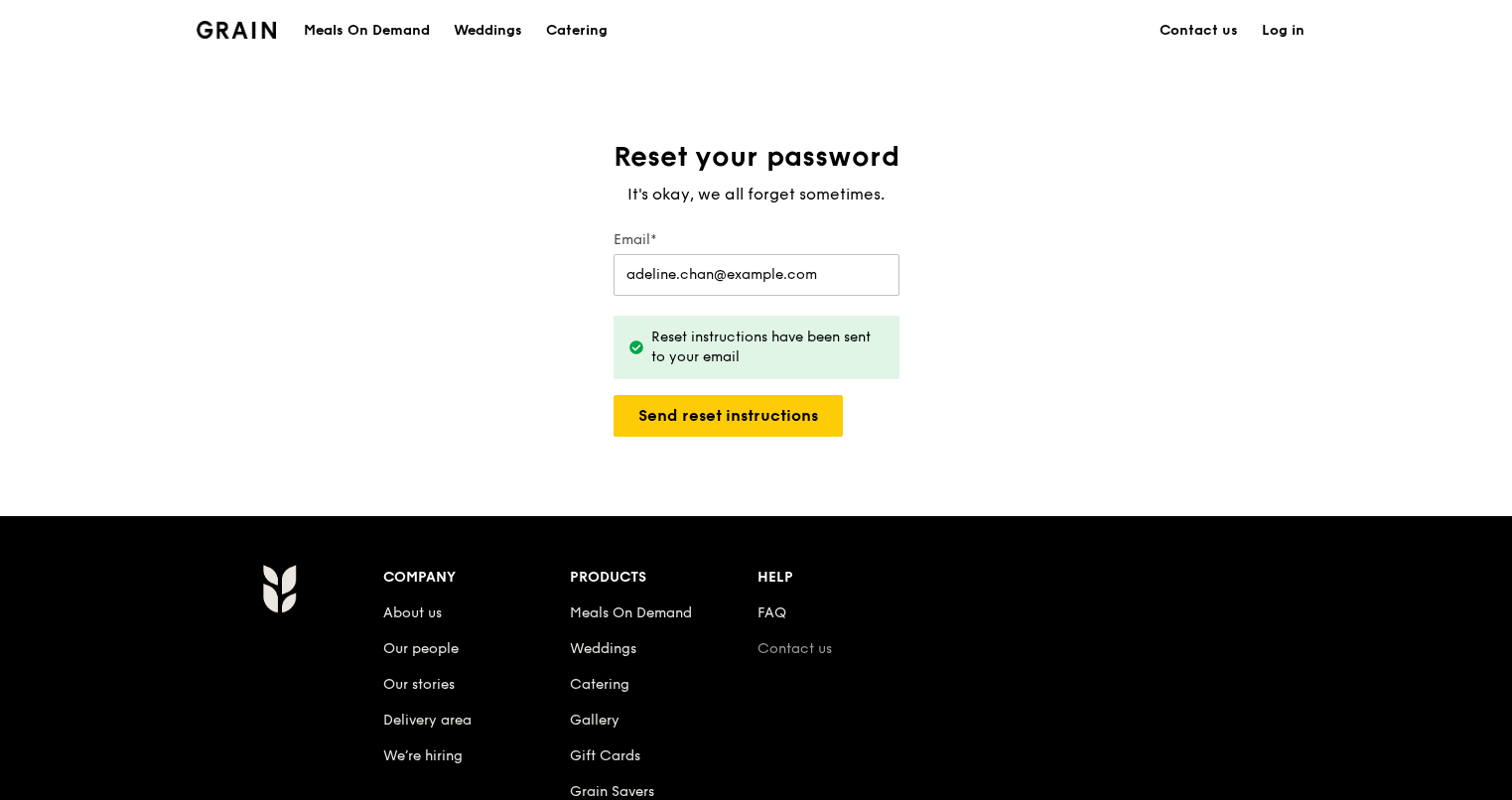 click on "Contact us" at bounding box center (794, 648) 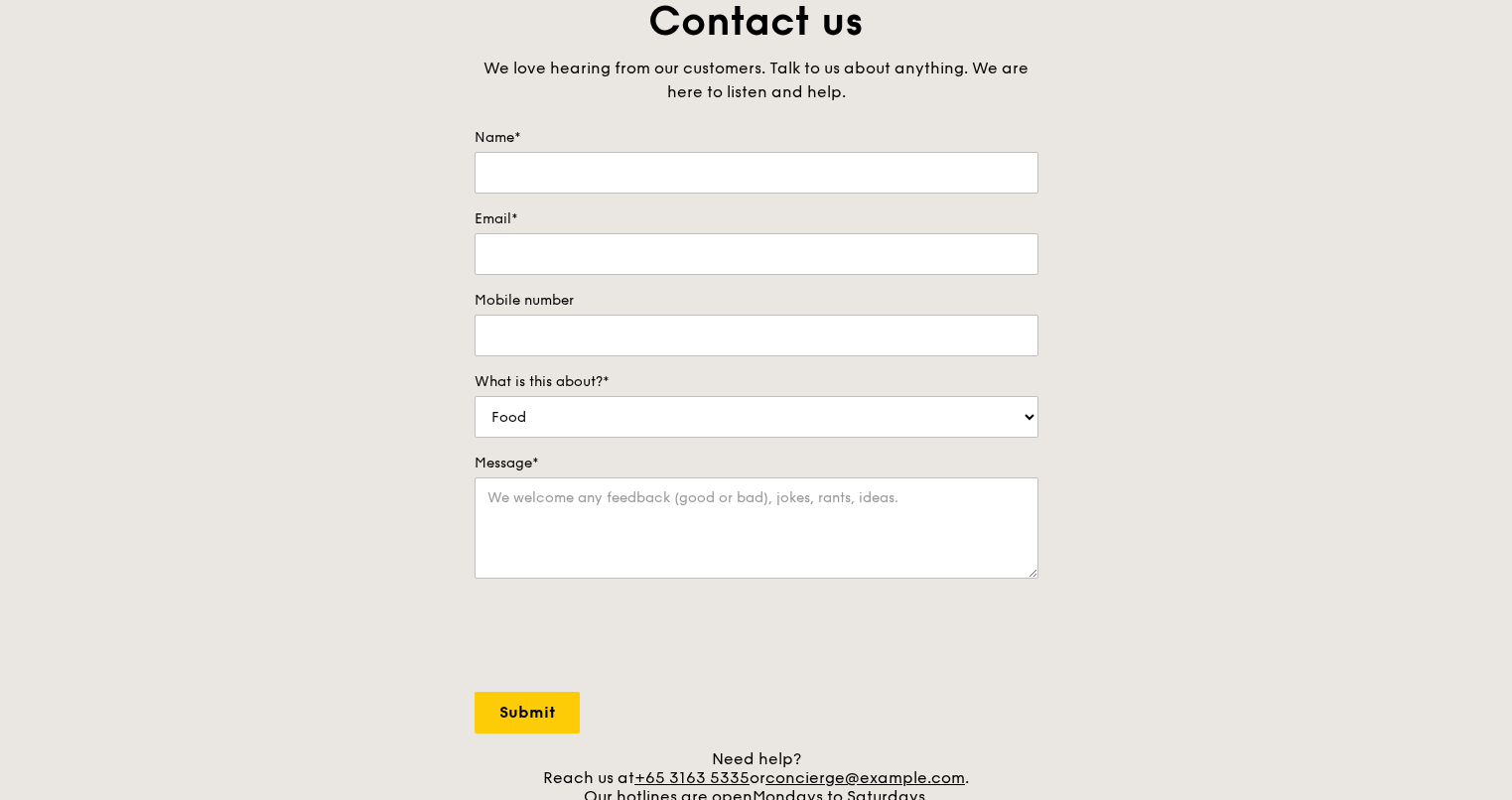 scroll, scrollTop: 0, scrollLeft: 0, axis: both 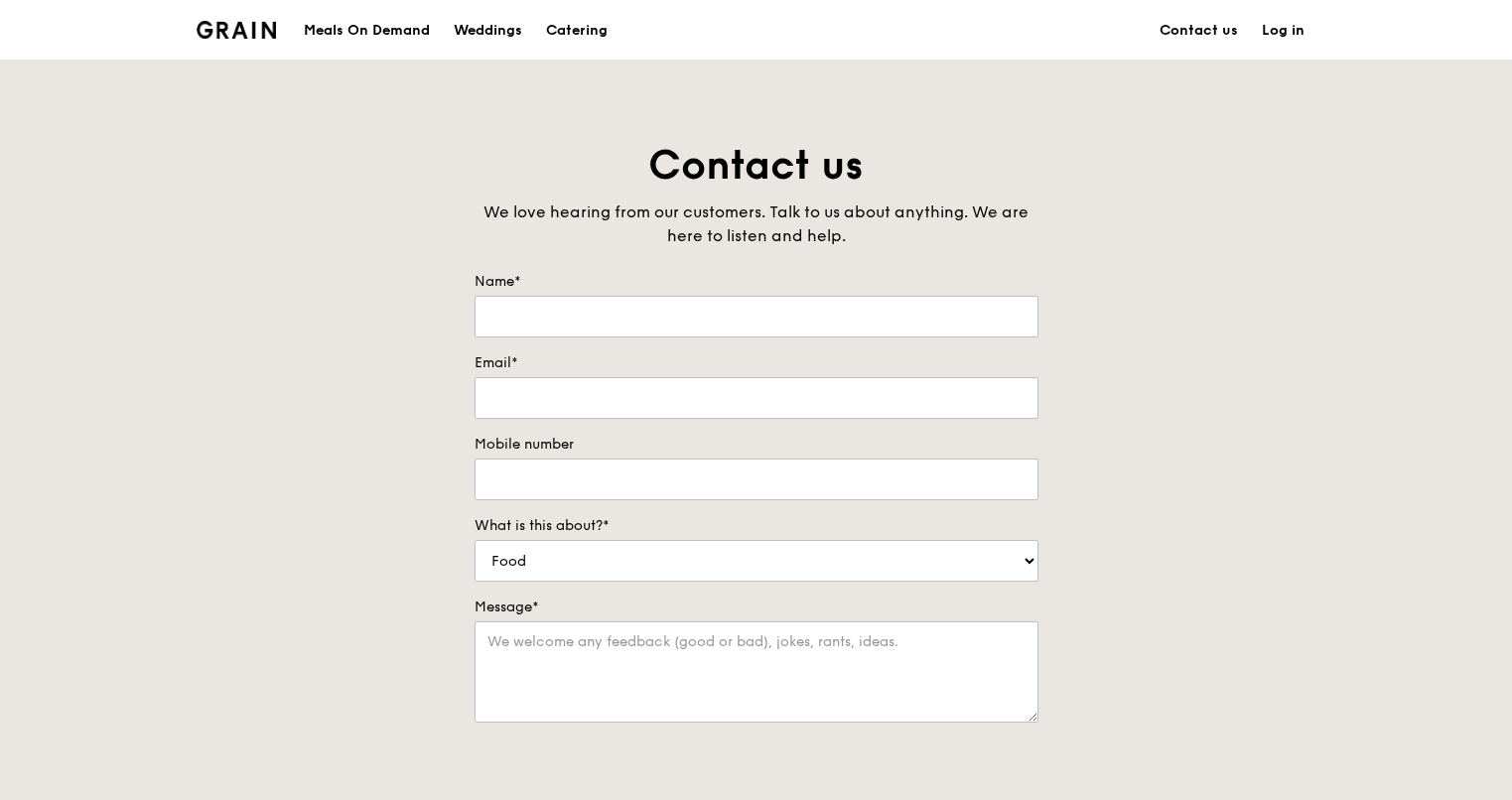 click on "Meals On Demand" at bounding box center (366, 31) 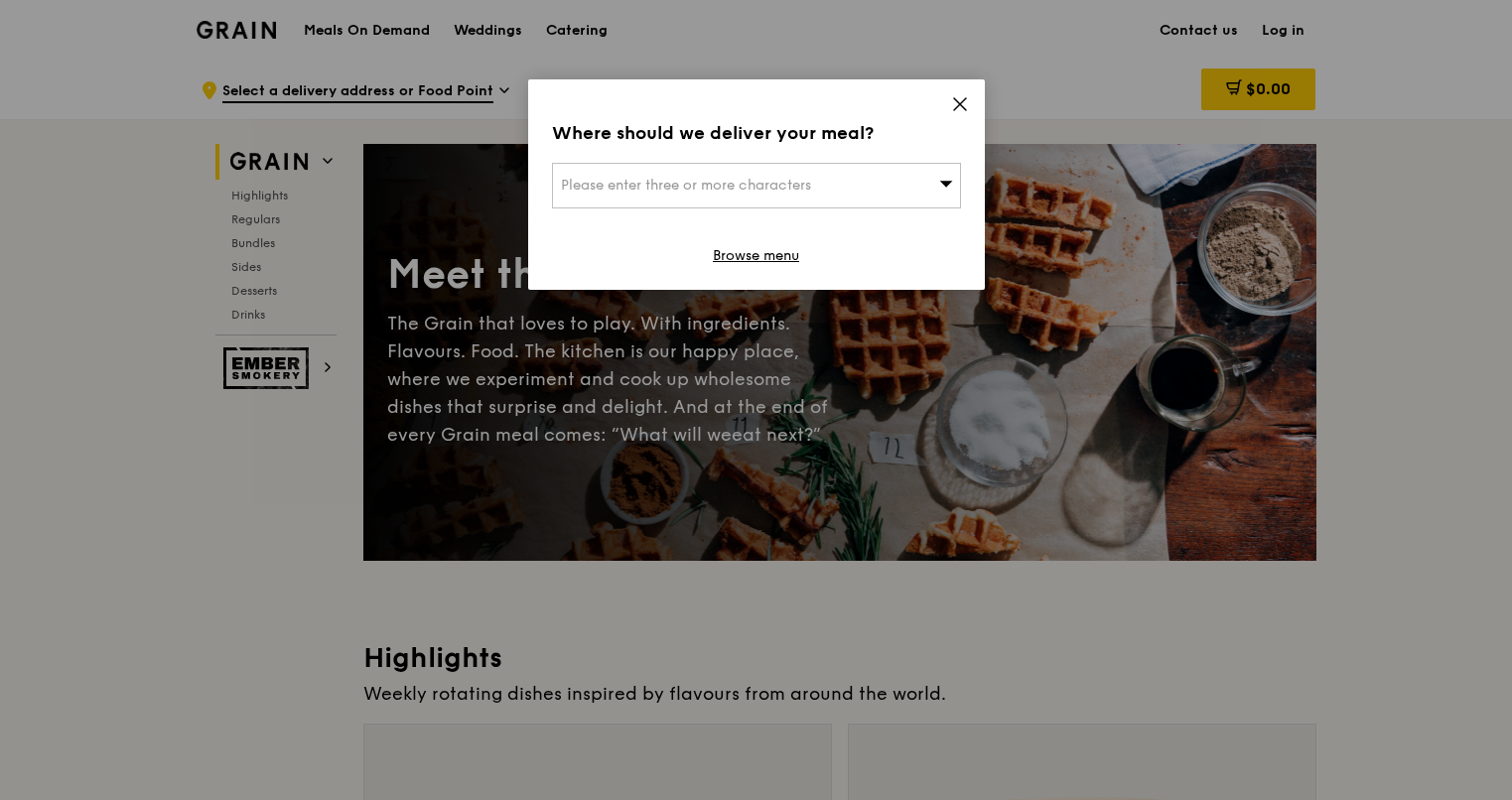drag, startPoint x: 961, startPoint y: 101, endPoint x: 912, endPoint y: 96, distance: 49.25444 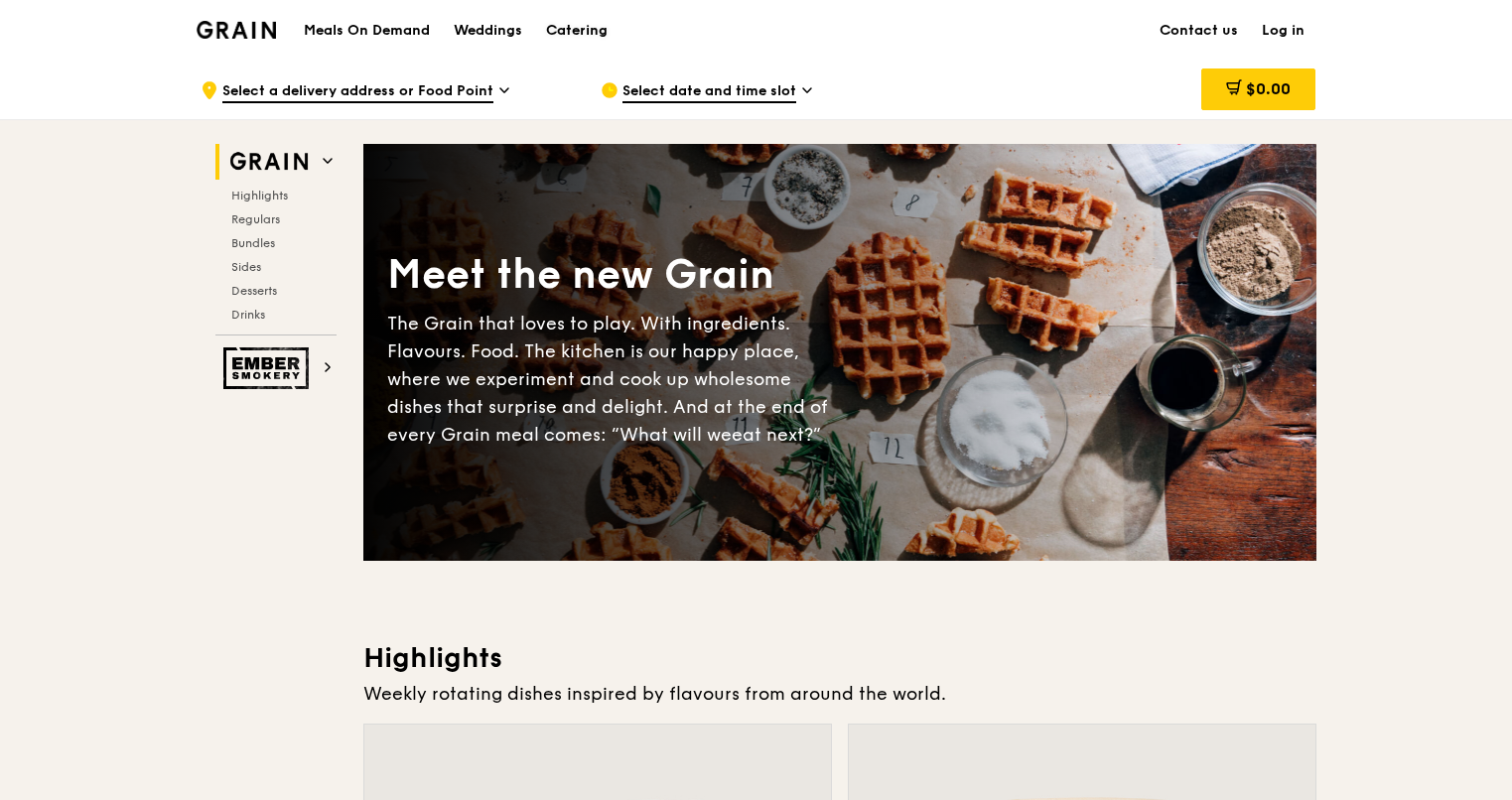 click on "Catering" at bounding box center [577, 31] 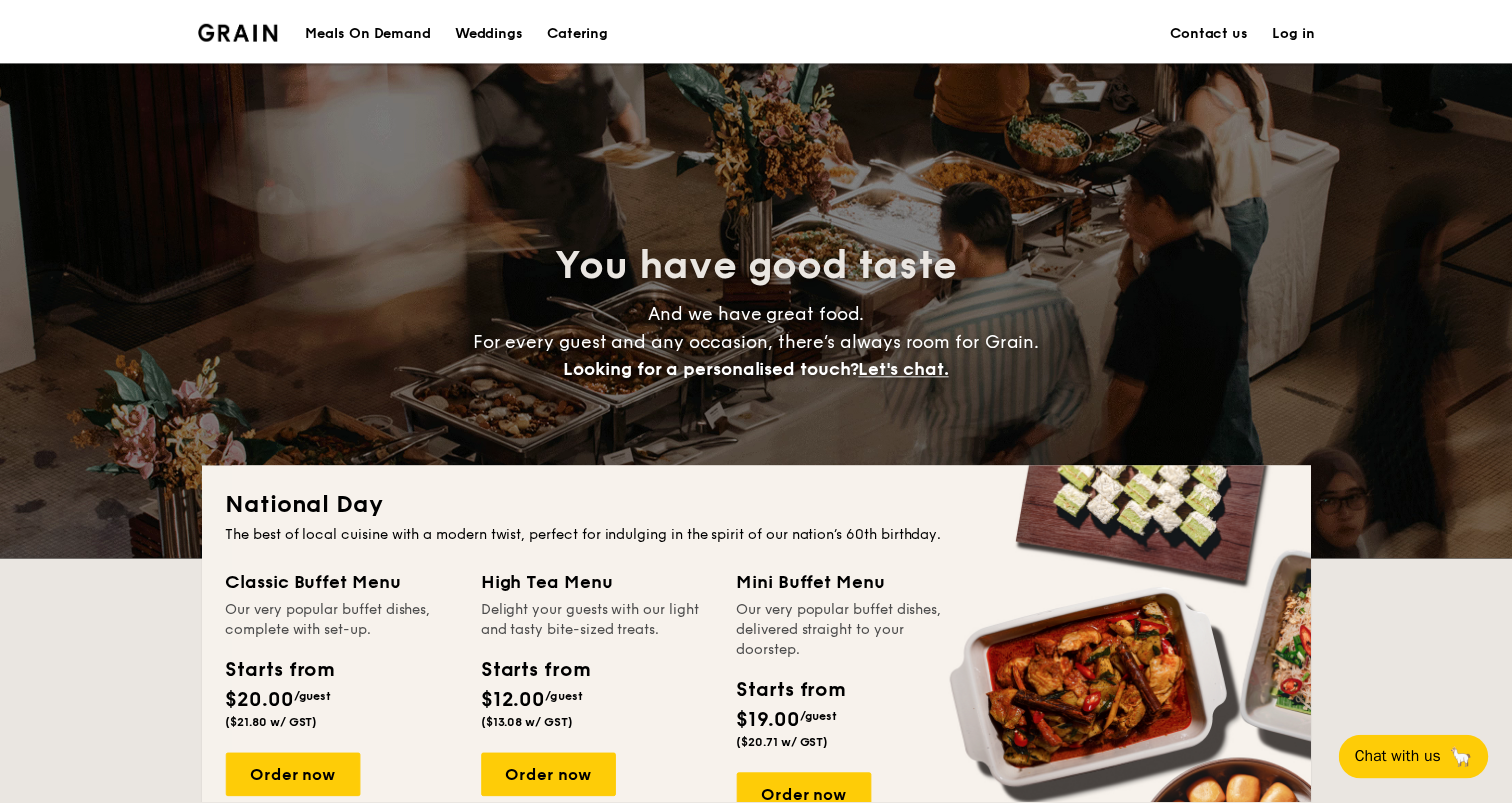 scroll, scrollTop: 0, scrollLeft: 0, axis: both 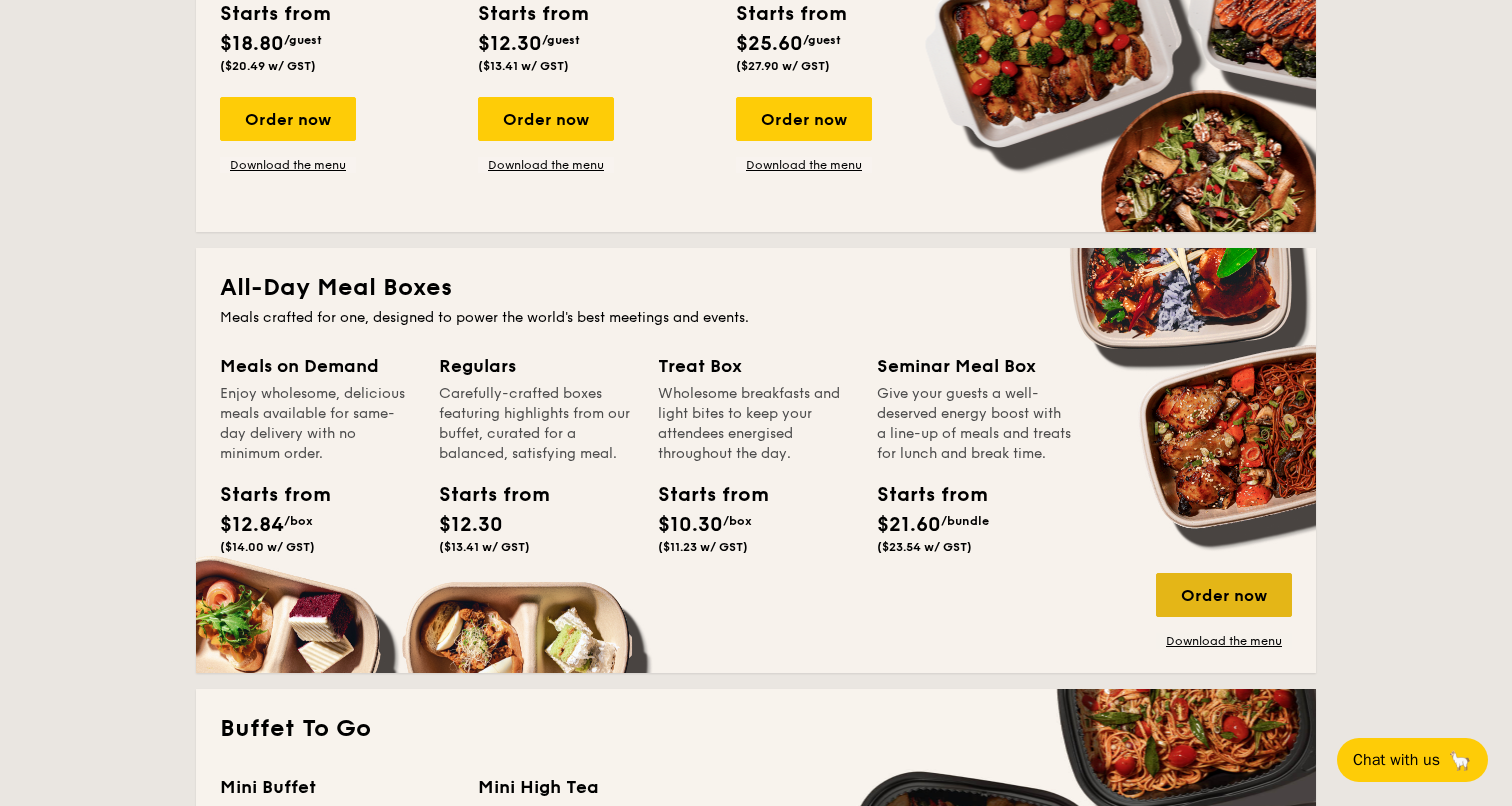click on "Order now" at bounding box center (1224, 595) 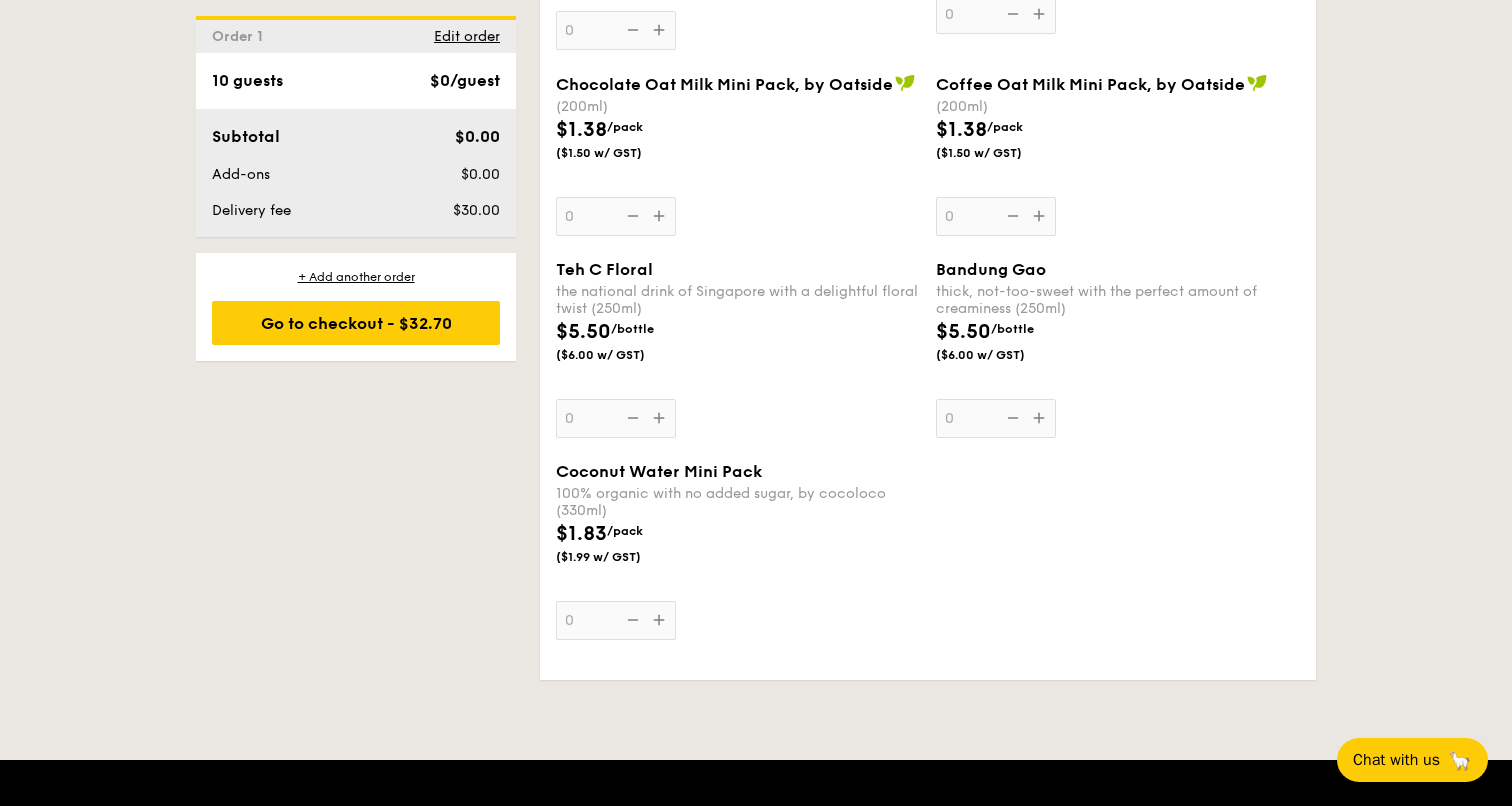 scroll, scrollTop: 4000, scrollLeft: 0, axis: vertical 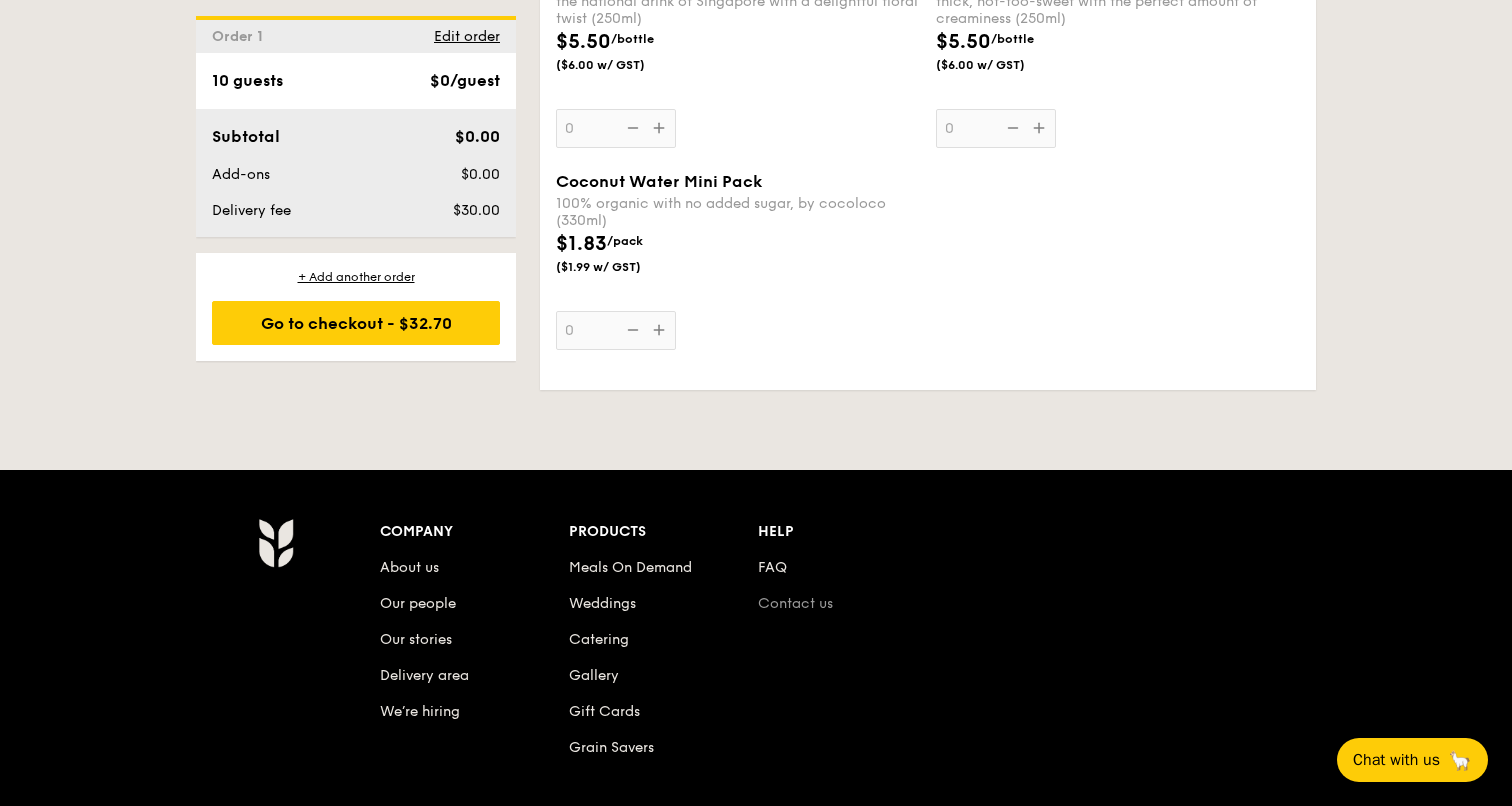 click on "Contact us" at bounding box center [795, 603] 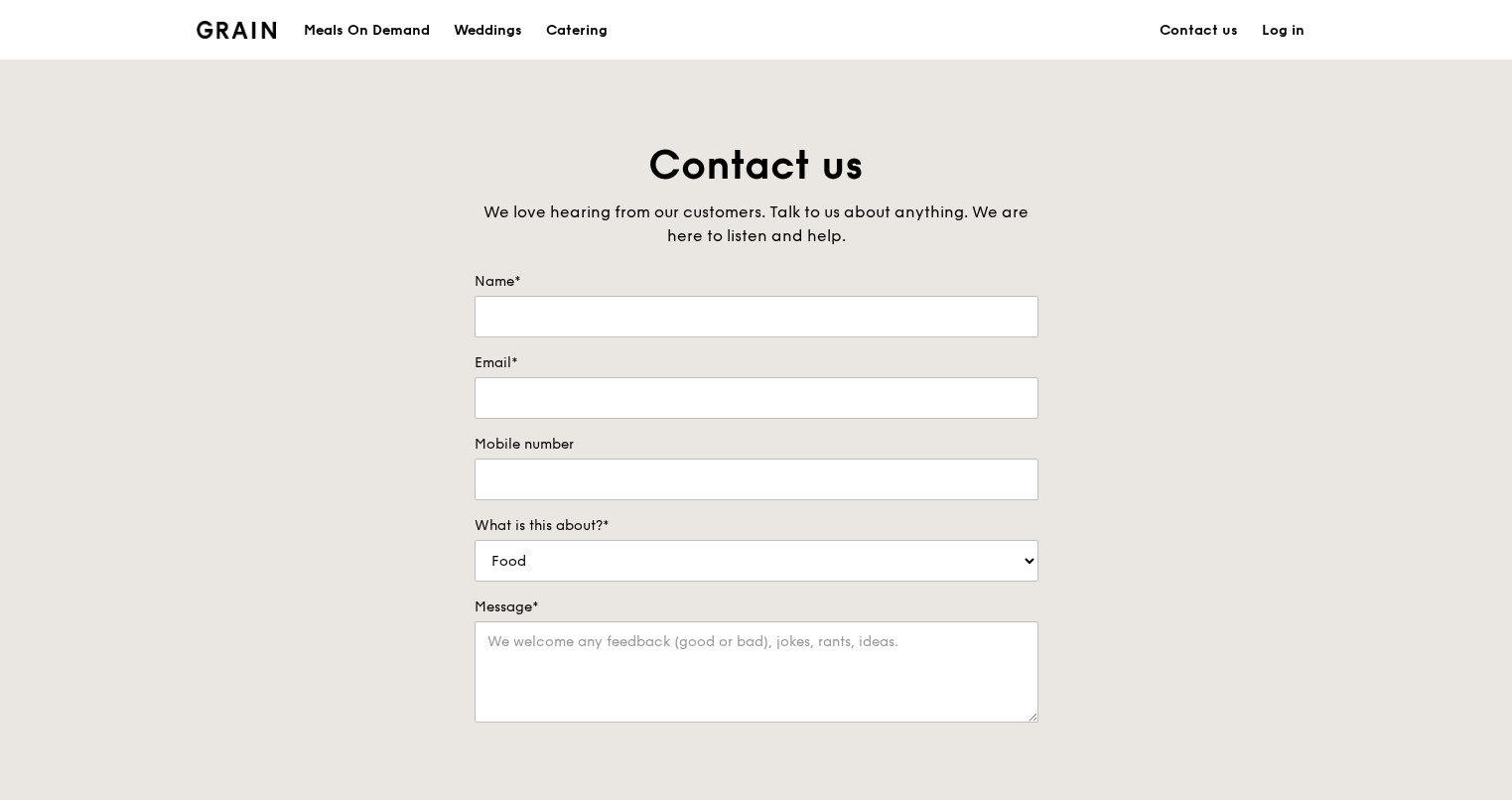 scroll, scrollTop: 0, scrollLeft: 0, axis: both 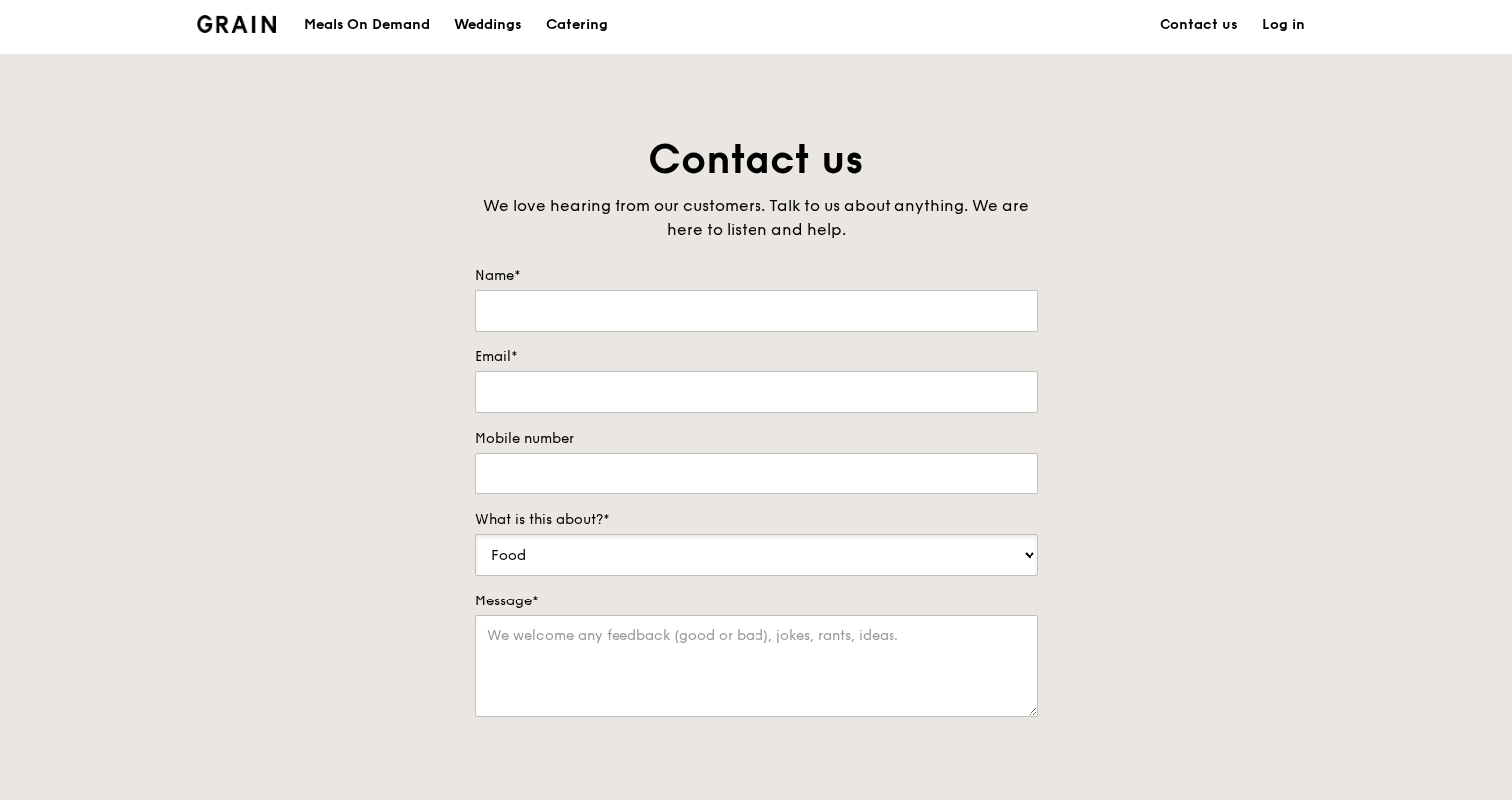 click on "Food
Service
Billing/Payment
Catering
Others" at bounding box center (756, 555) 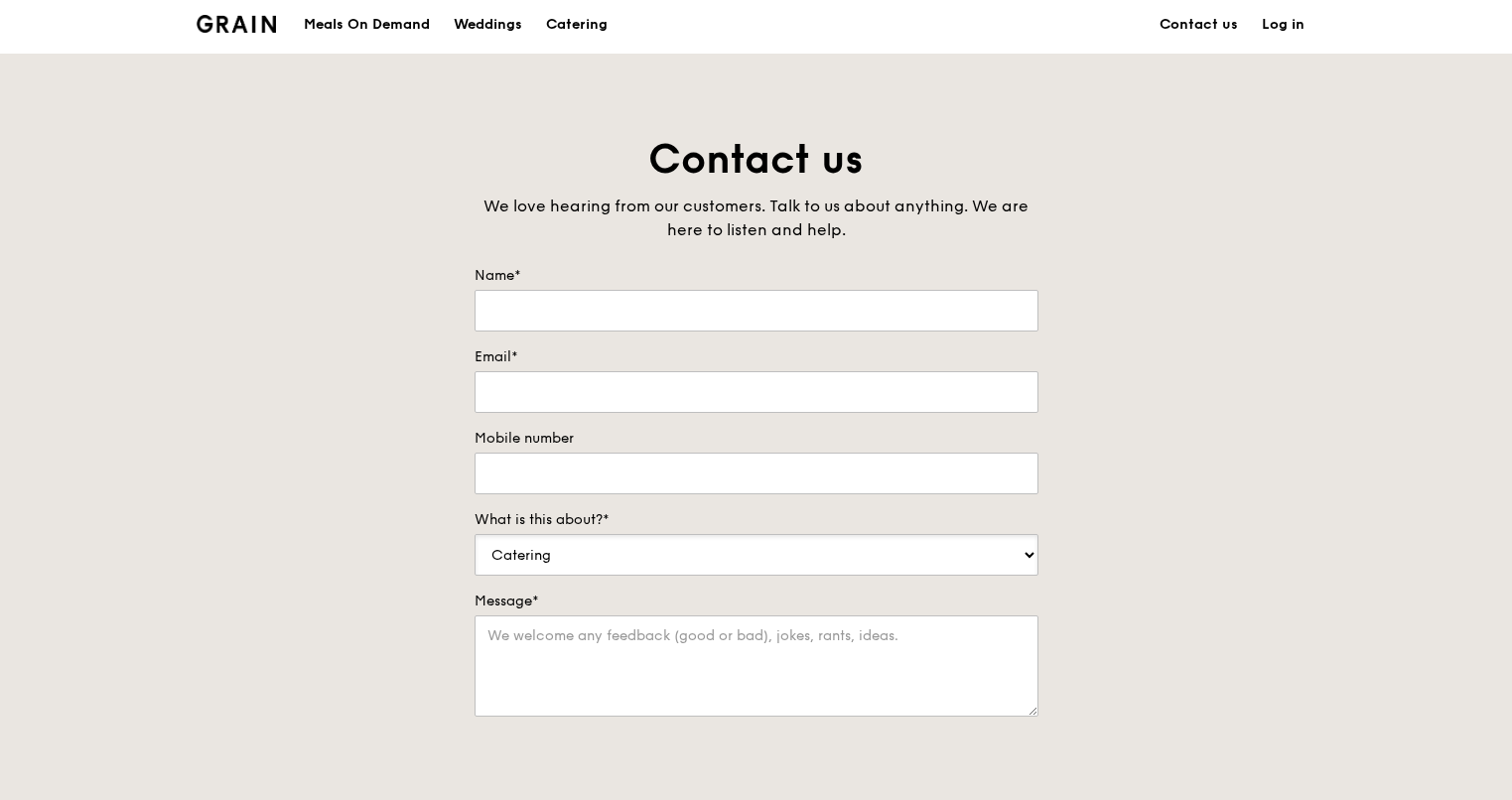 click on "Food
Service
Billing/Payment
Catering
Others" at bounding box center (756, 555) 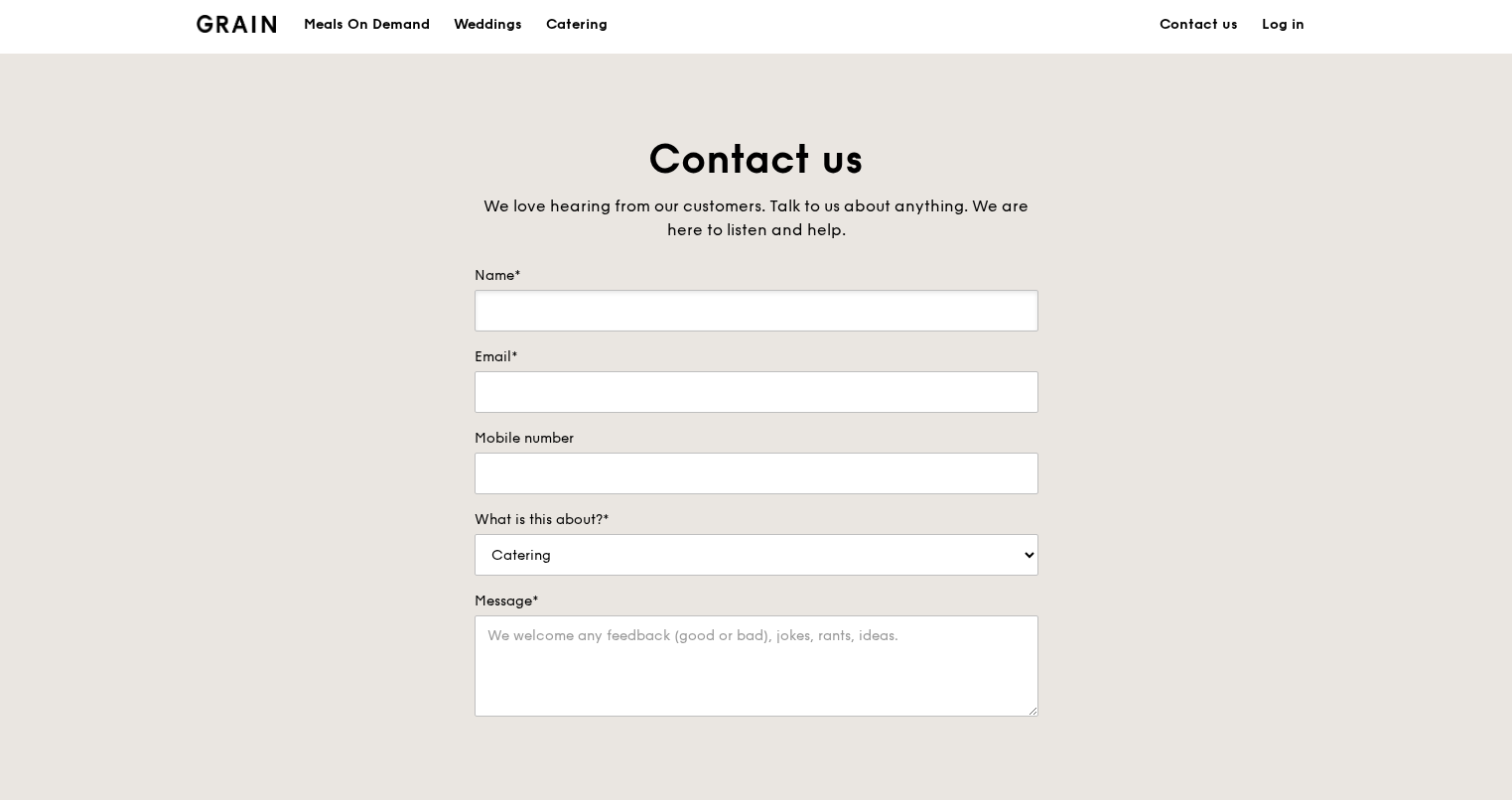 click on "Name*" at bounding box center [756, 311] 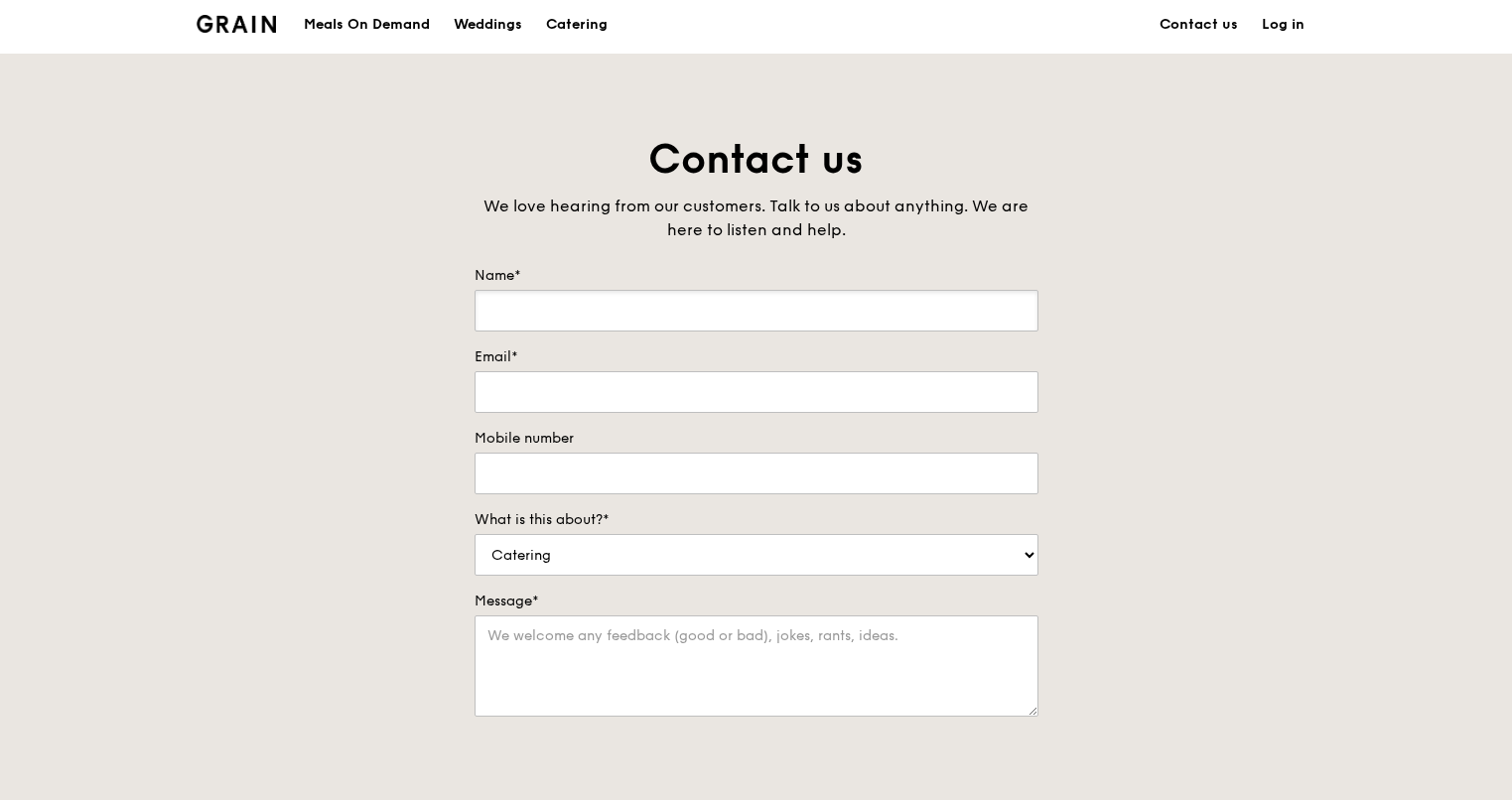 type on "[FIRST] [LAST]" 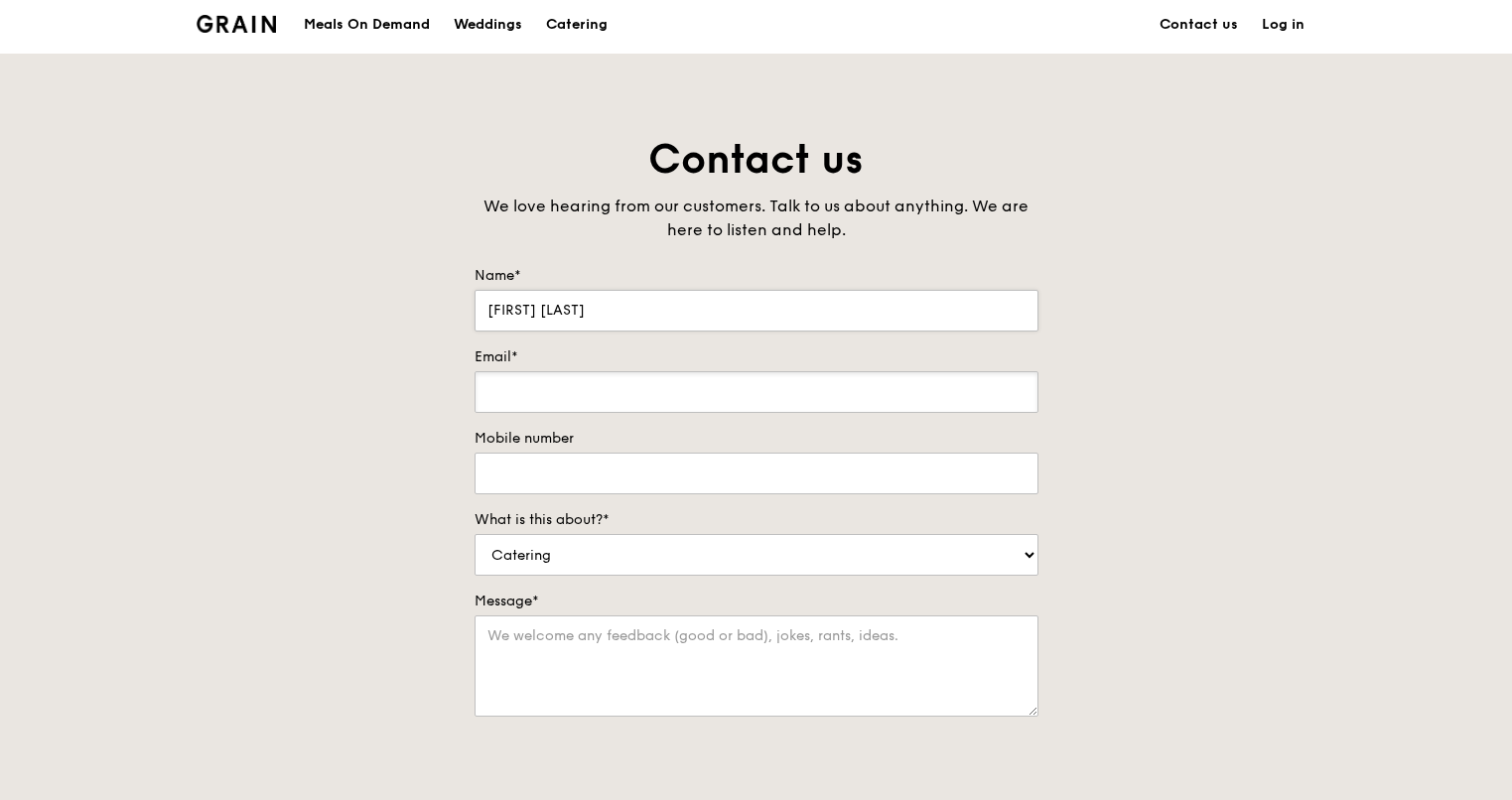 type on "[EMAIL]" 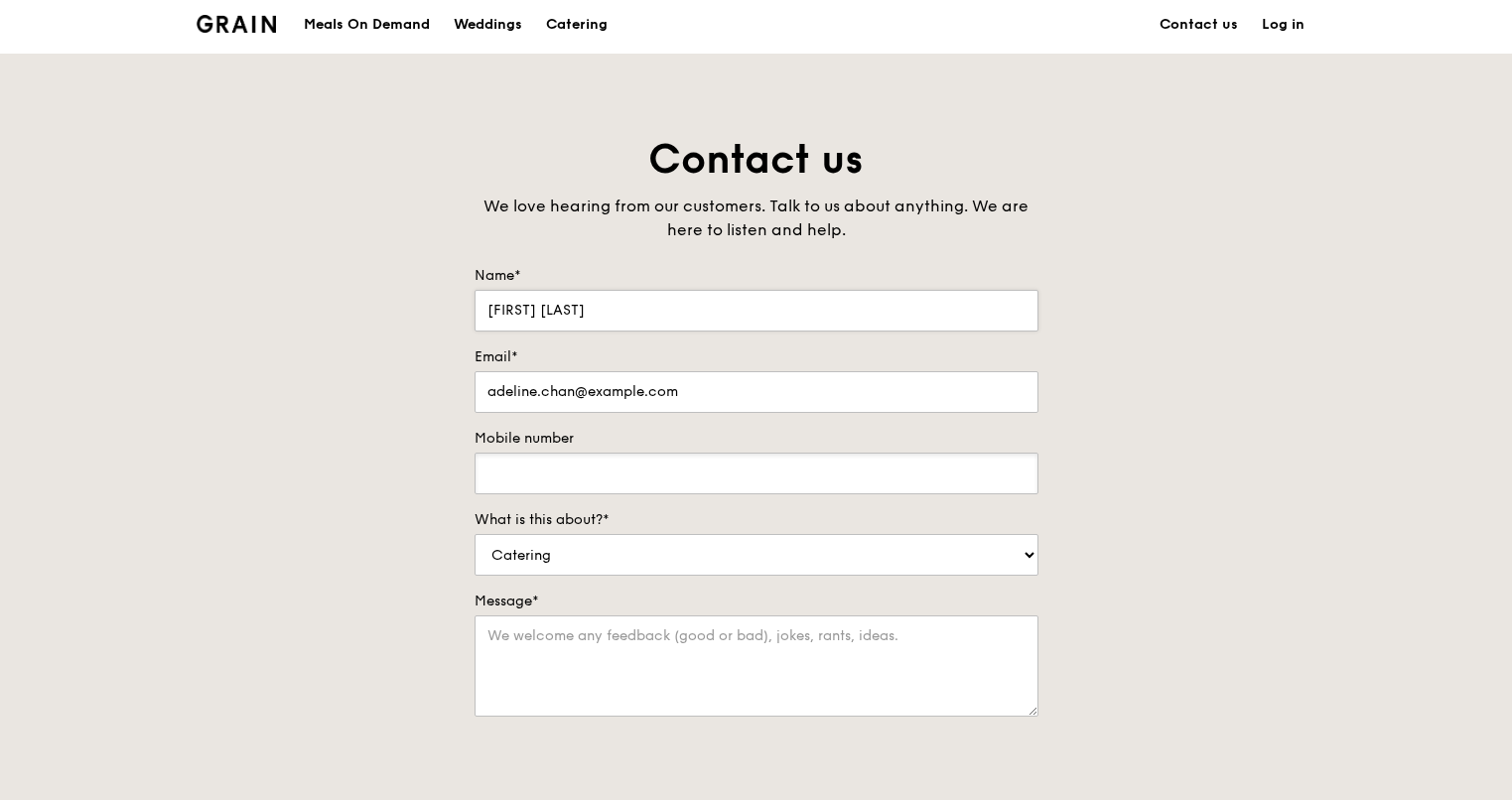 type on "96911866" 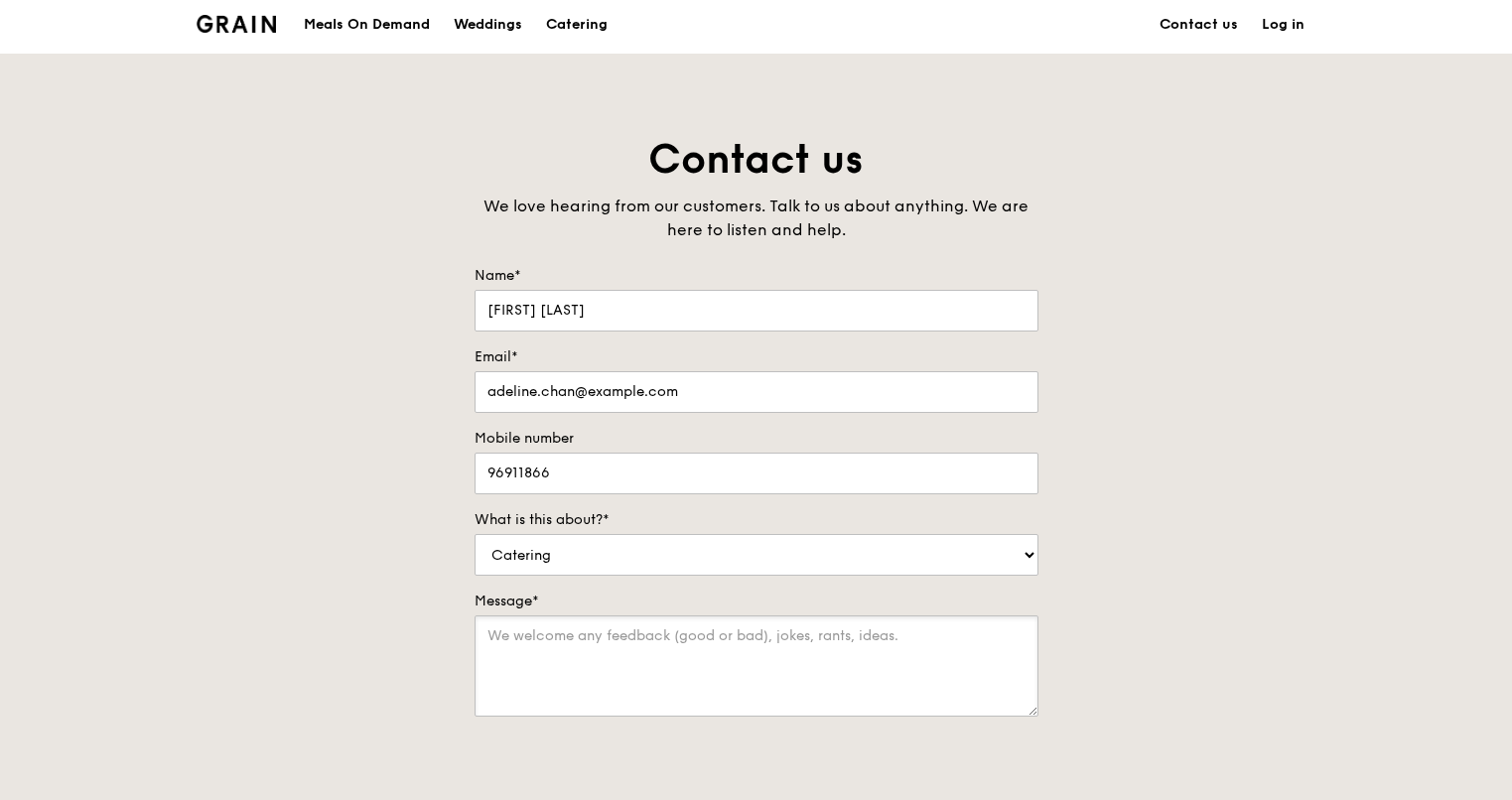 click on "Message*" at bounding box center [756, 666] 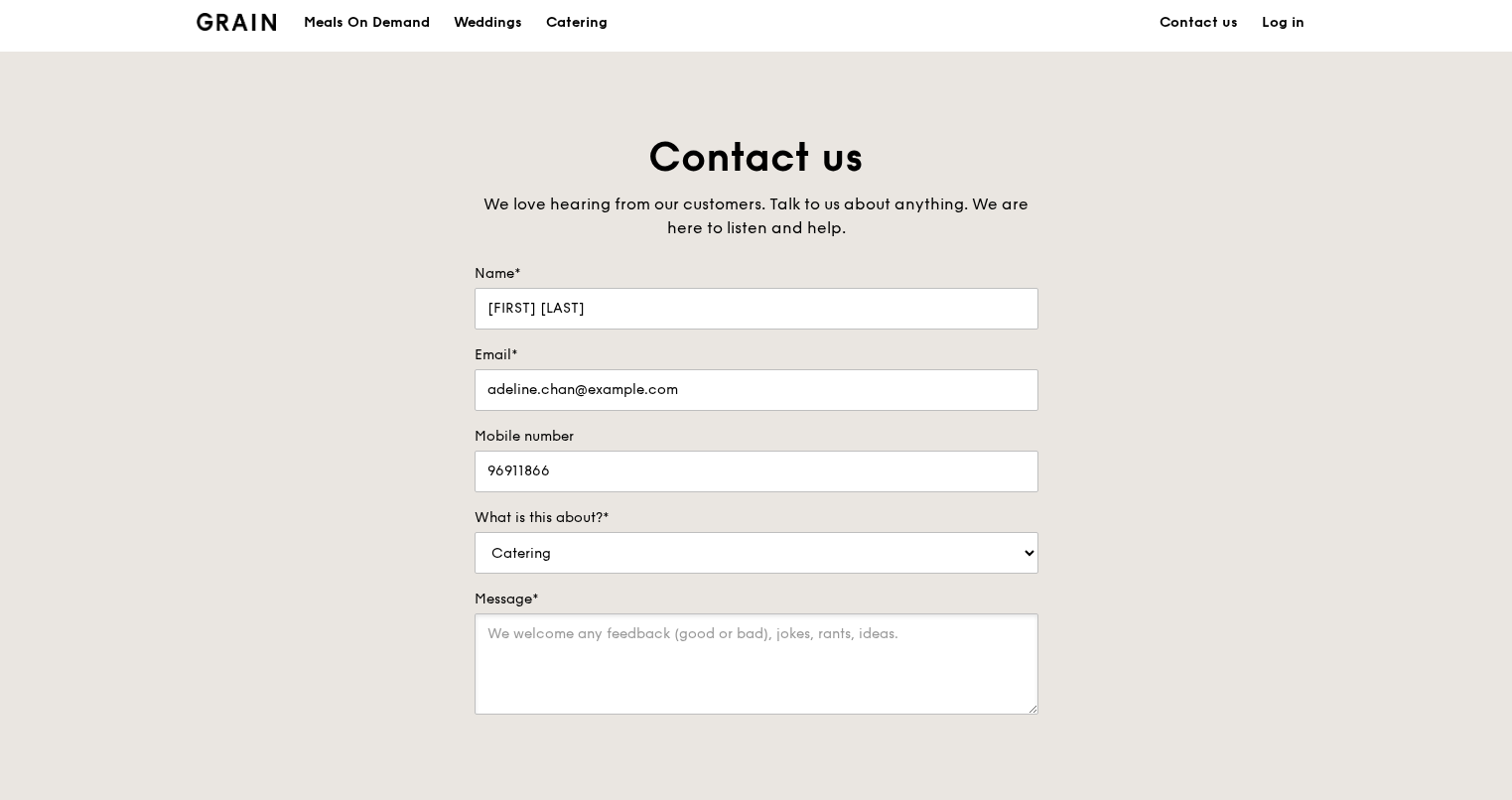 scroll, scrollTop: 0, scrollLeft: 0, axis: both 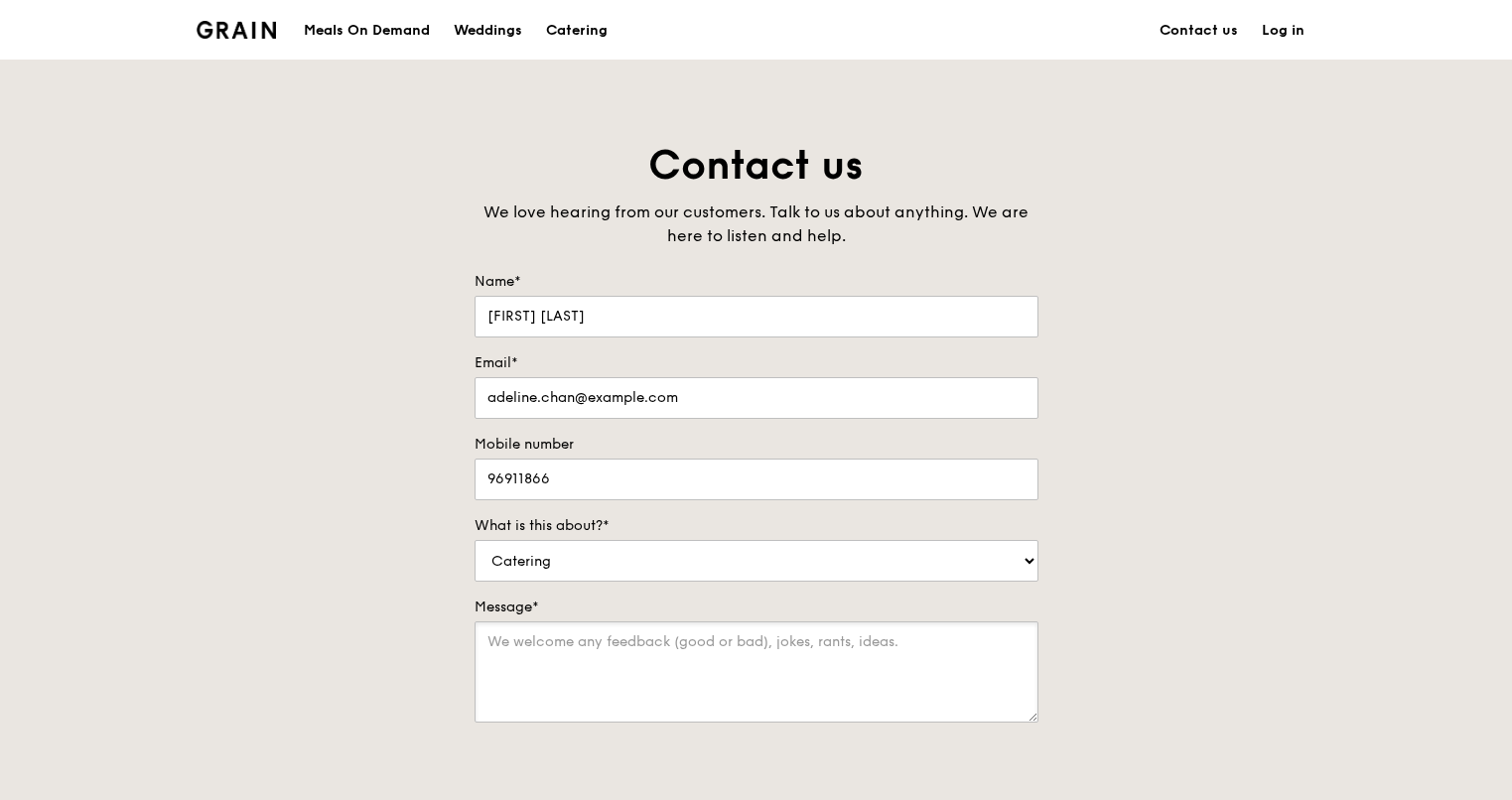 type on "i" 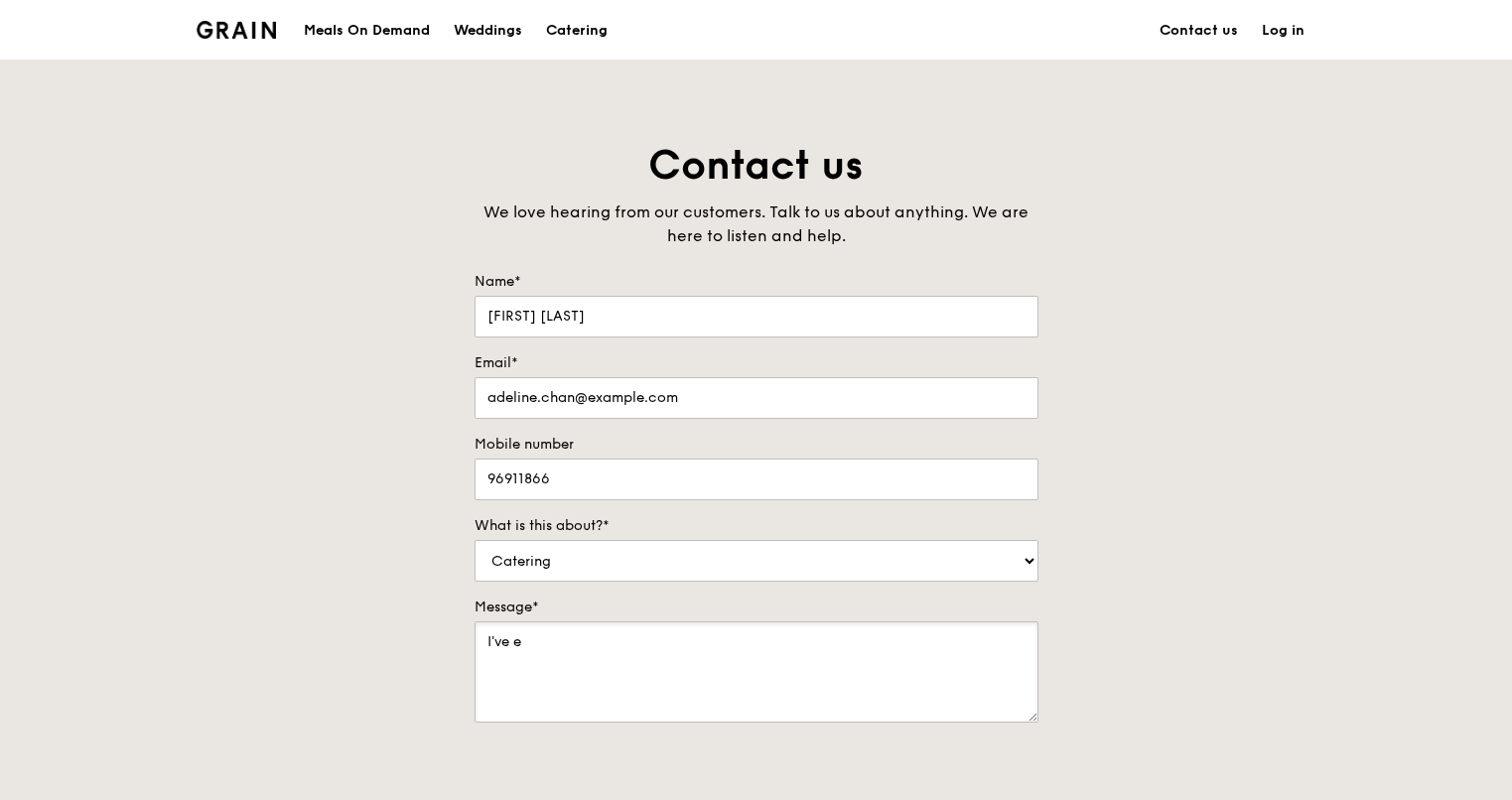 type on "I've e" 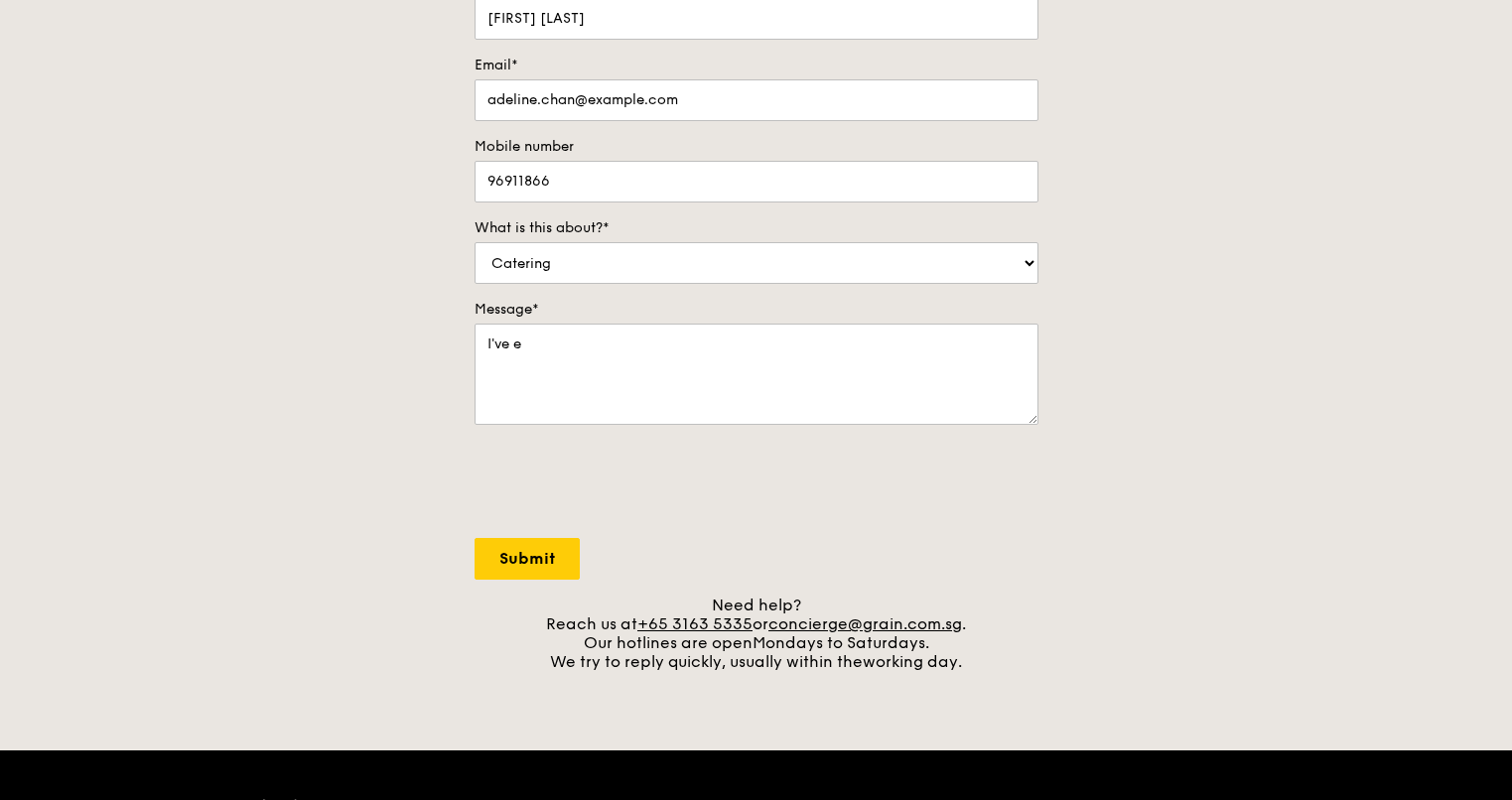 scroll, scrollTop: 0, scrollLeft: 0, axis: both 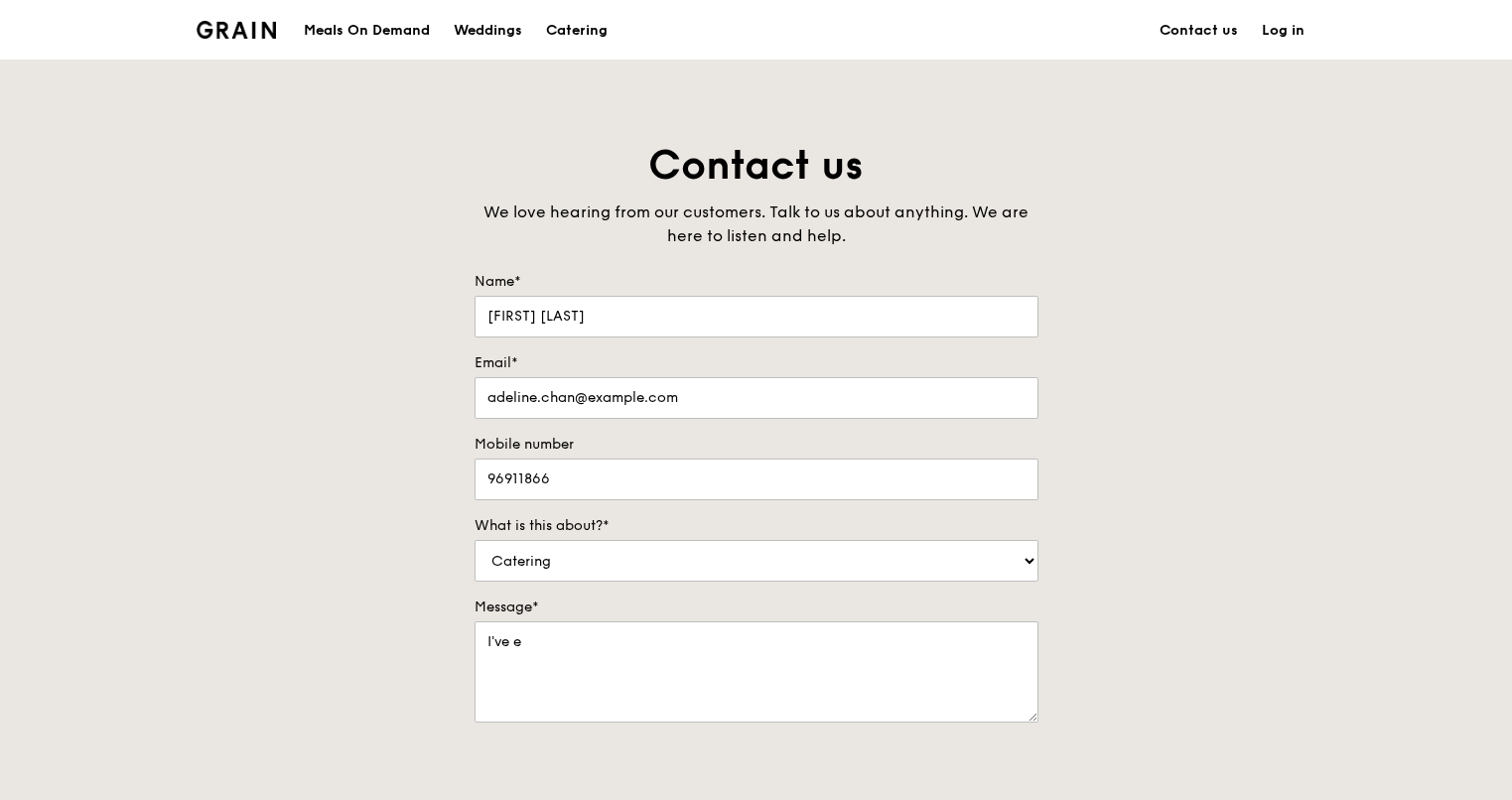 click on "Meals On Demand" at bounding box center [366, 31] 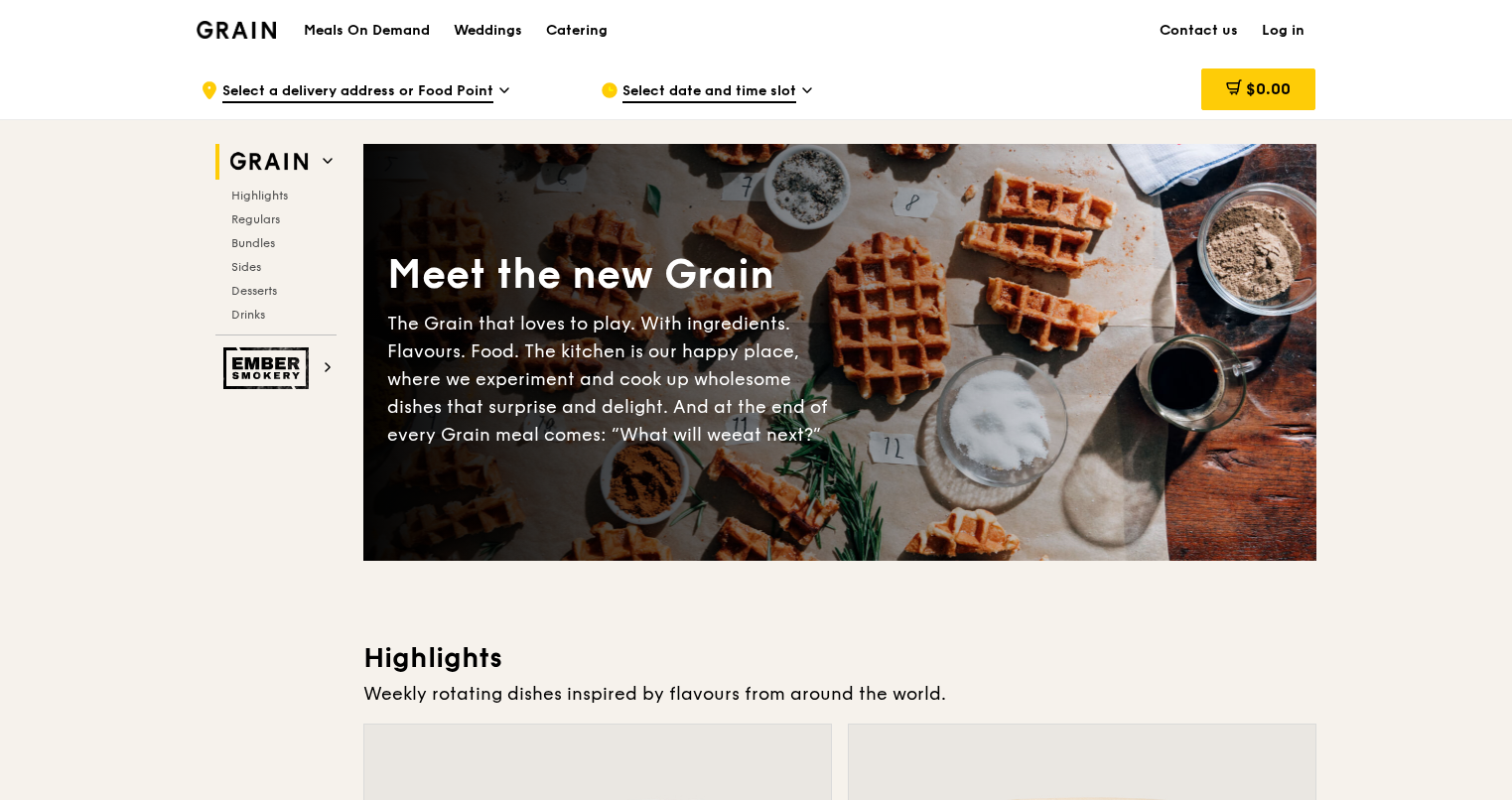 drag, startPoint x: 583, startPoint y: 28, endPoint x: 631, endPoint y: 44, distance: 50.596443 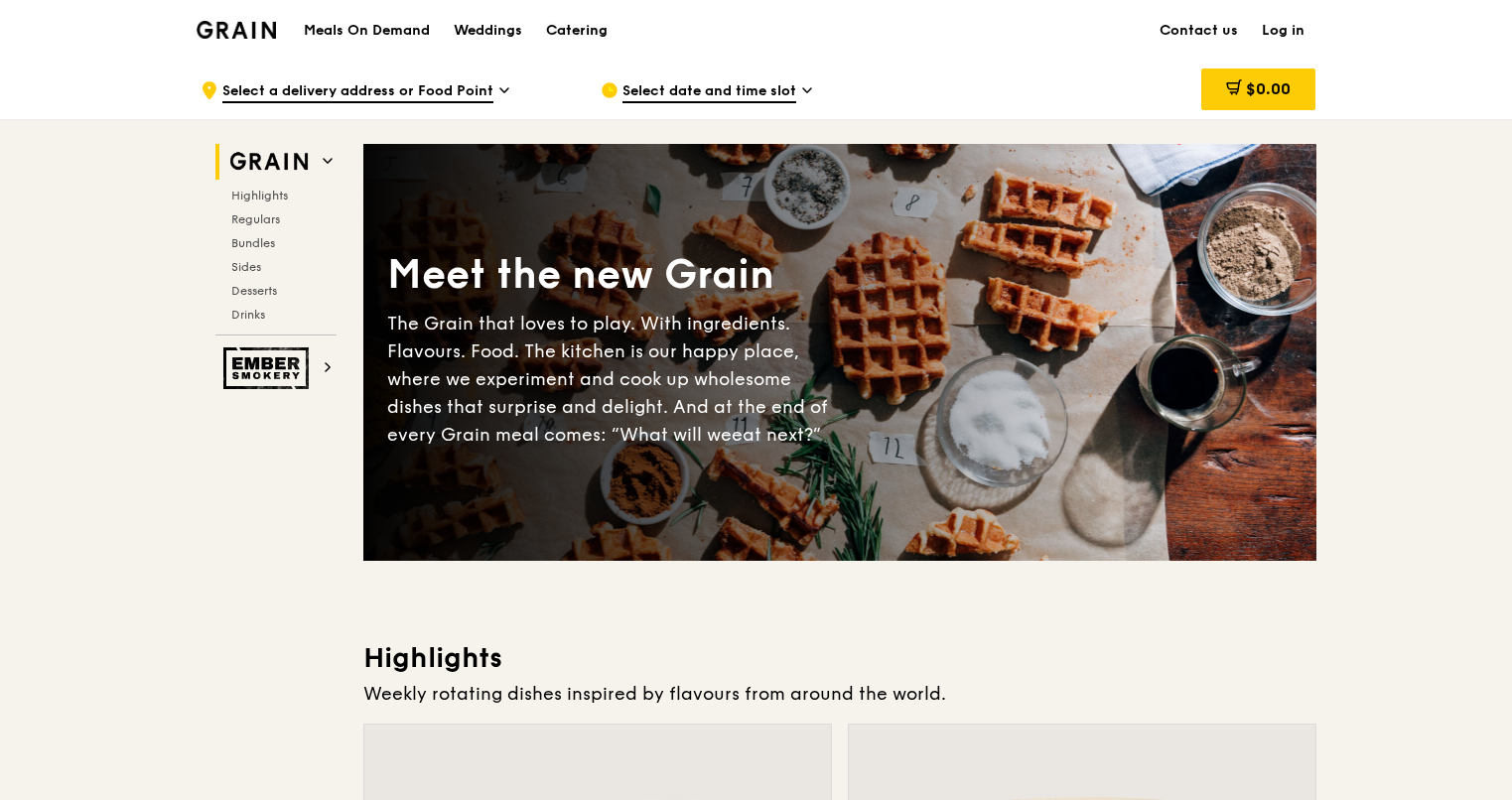 click on "Catering" at bounding box center [577, 31] 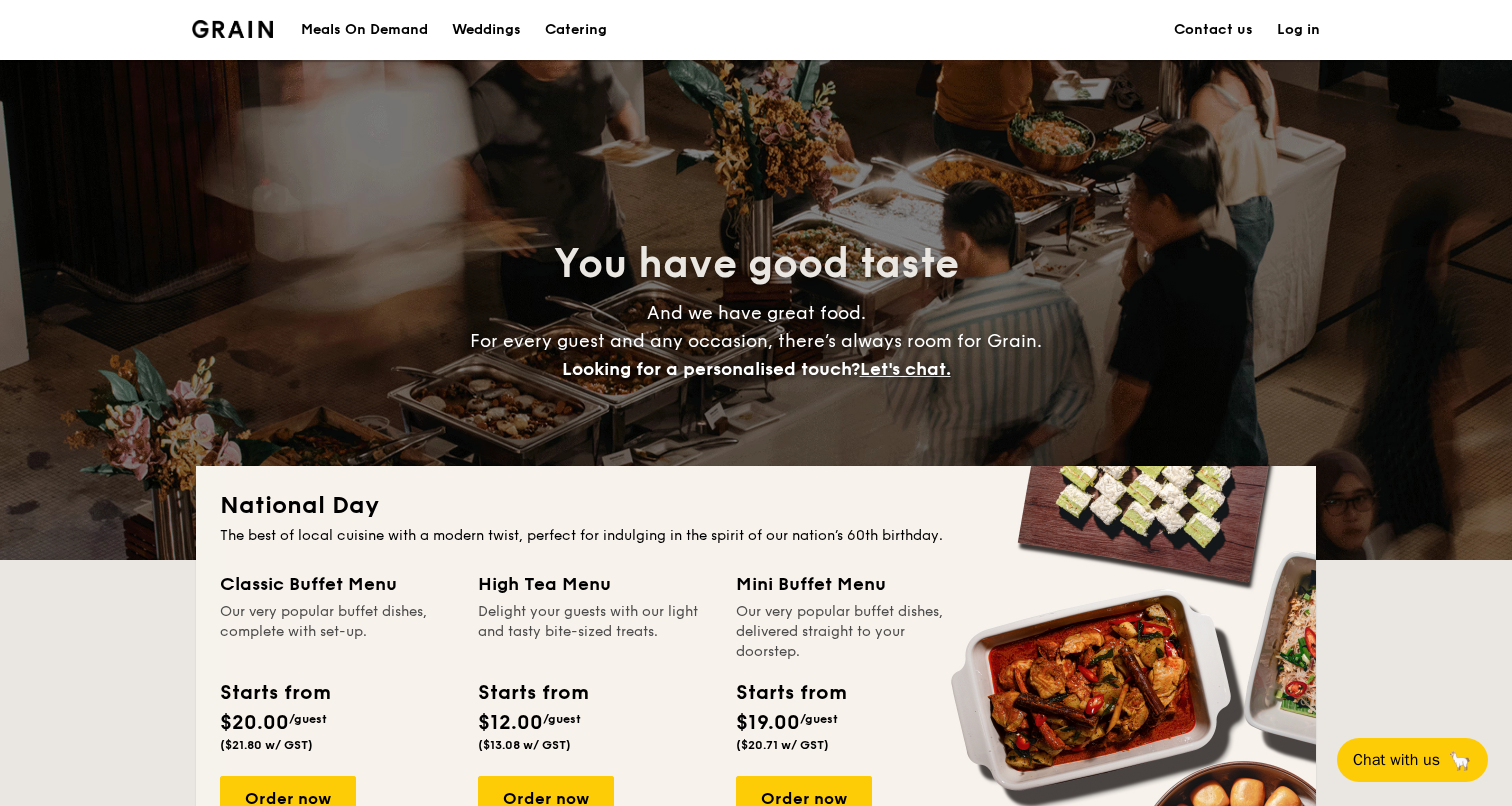 scroll, scrollTop: 0, scrollLeft: 0, axis: both 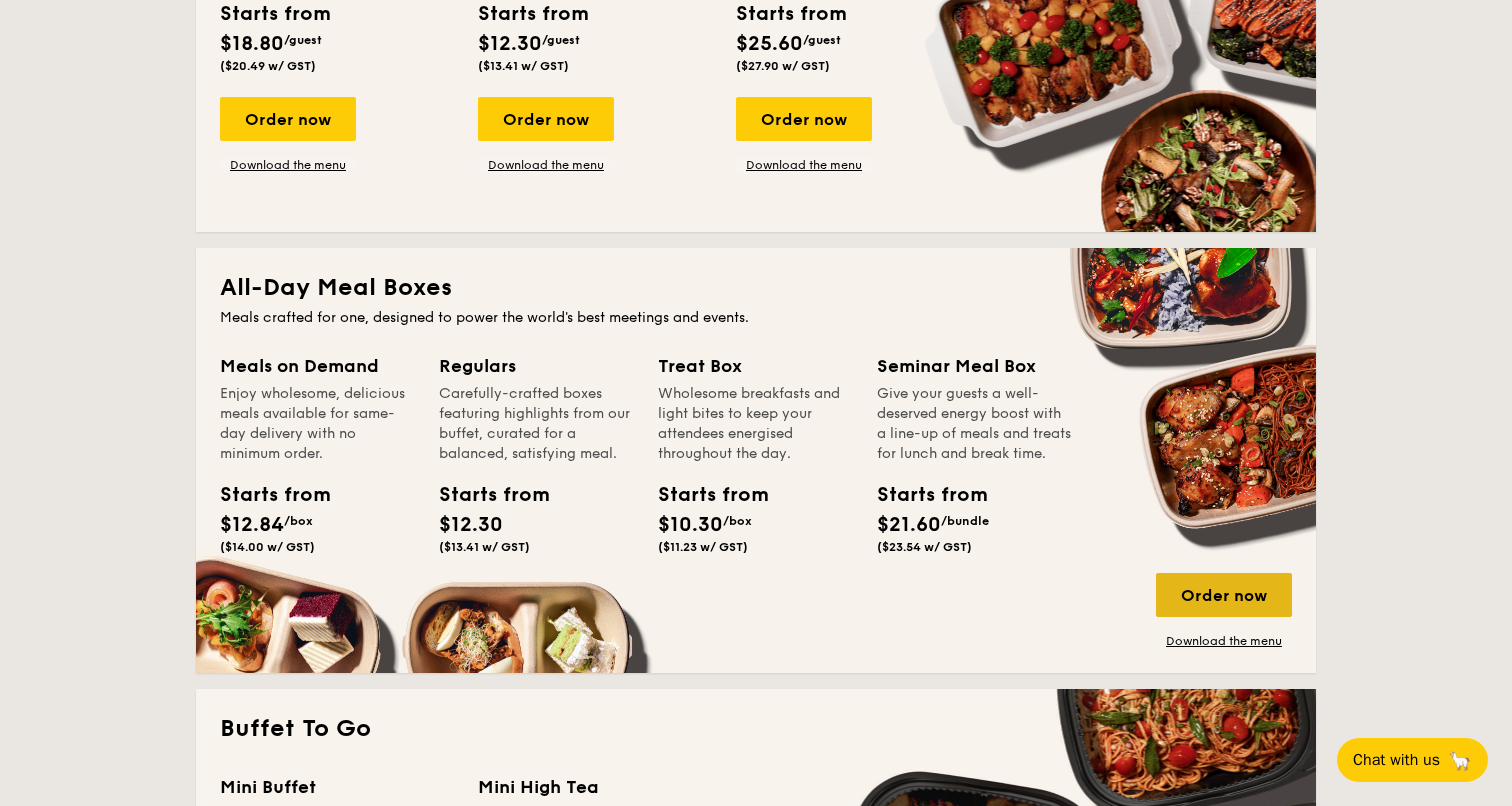 click on "Order now" at bounding box center [1224, 595] 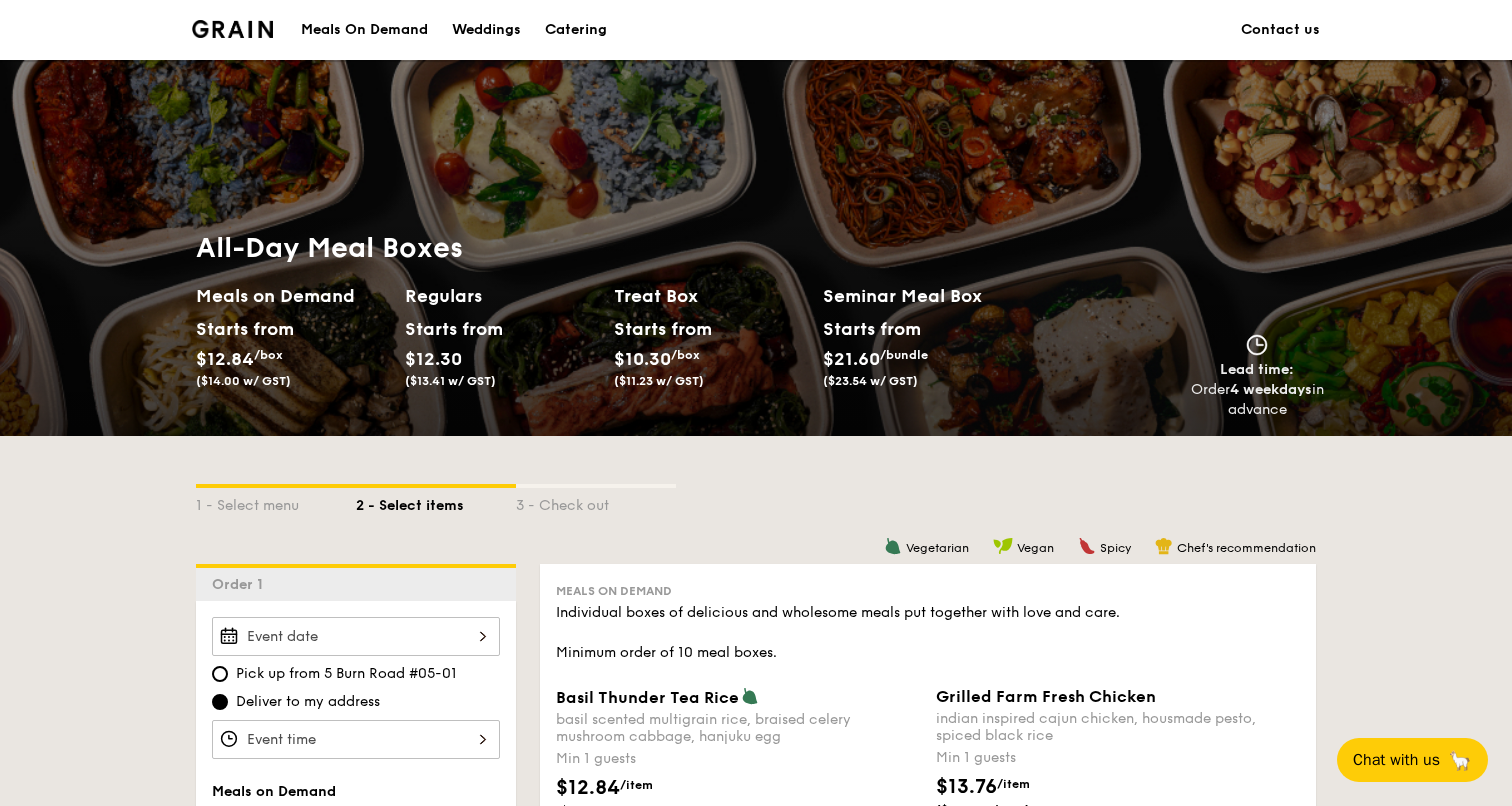 scroll, scrollTop: 400, scrollLeft: 0, axis: vertical 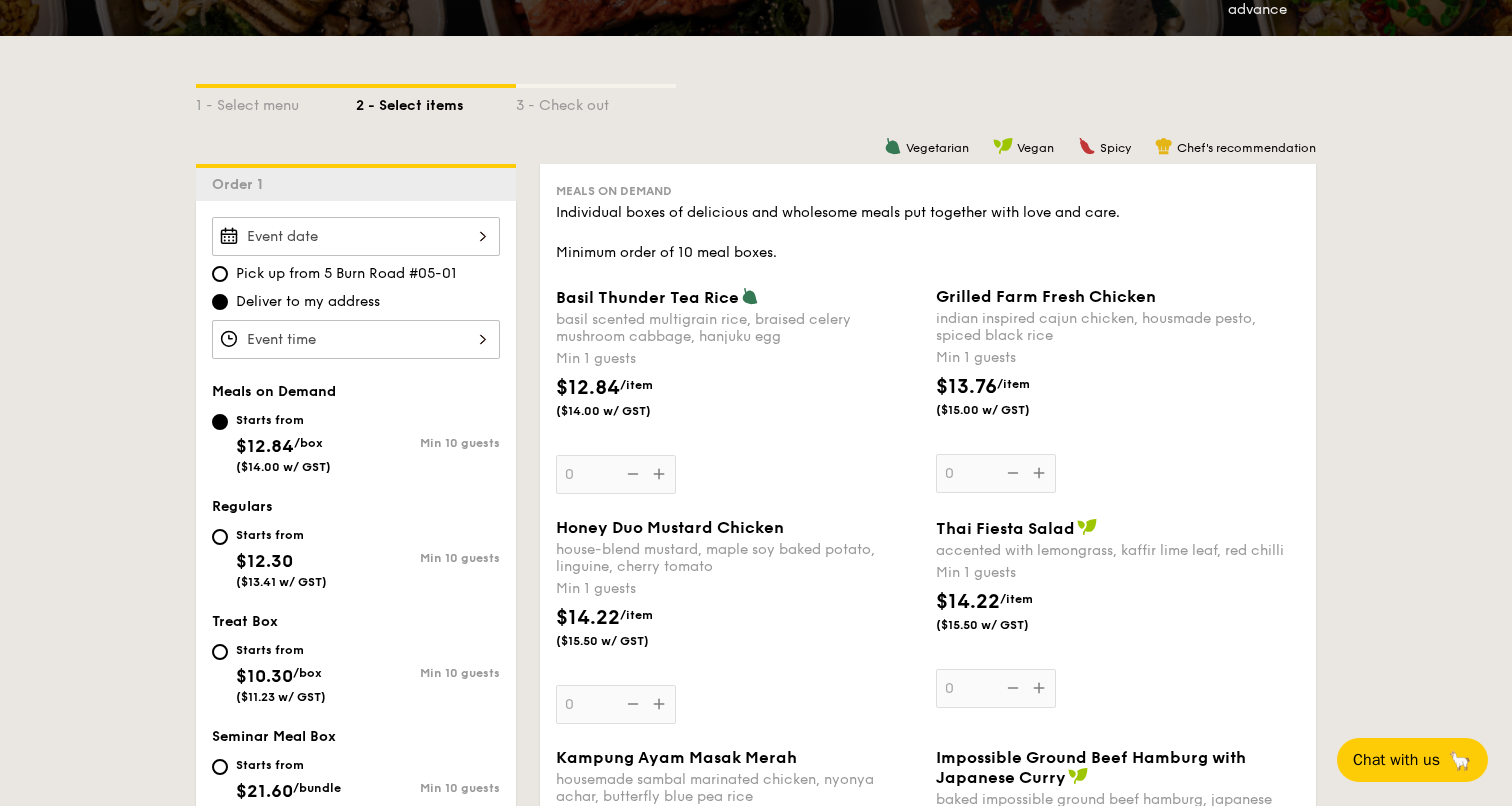 click at bounding box center [356, 236] 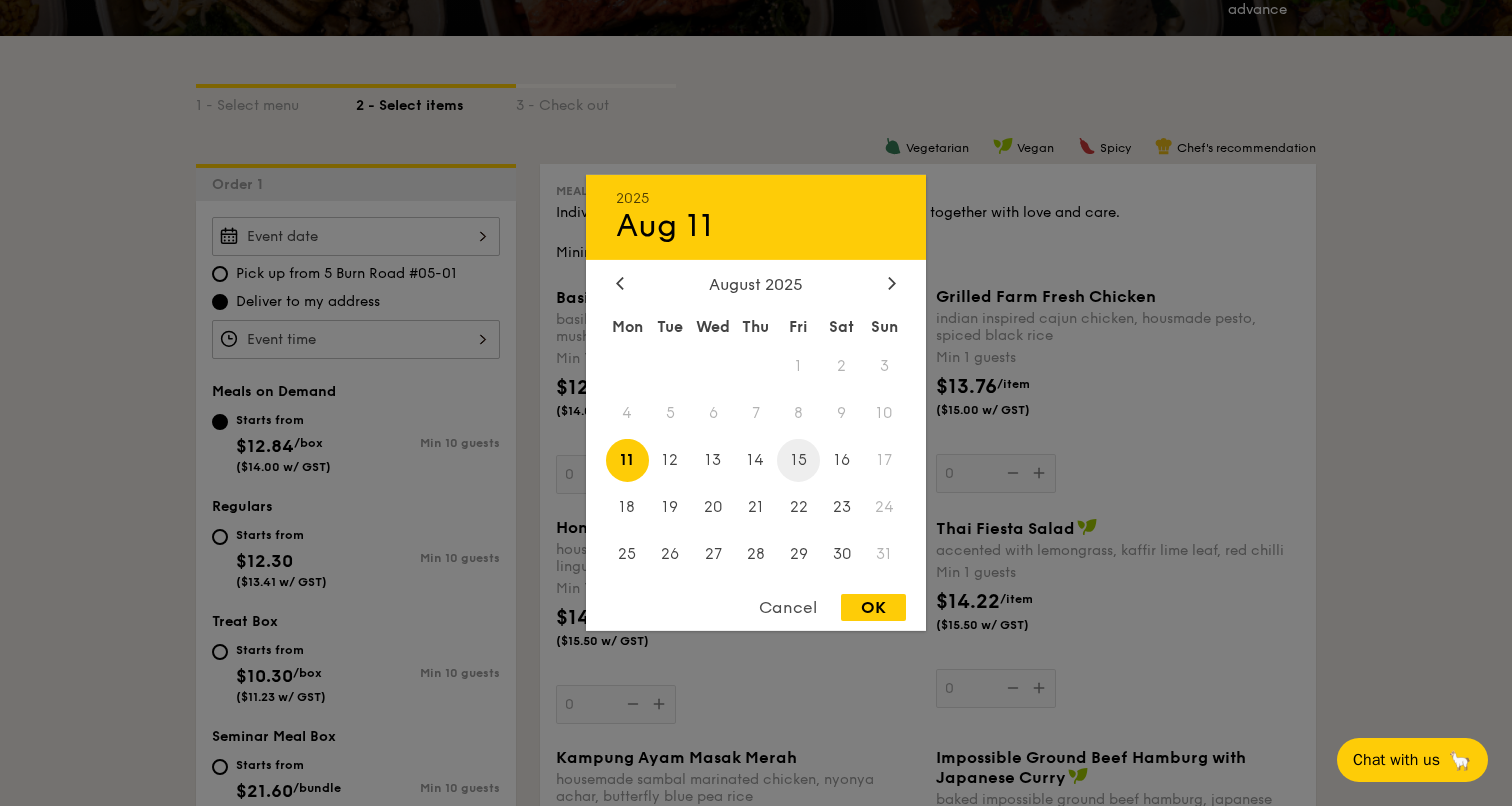 click on "15" at bounding box center [798, 460] 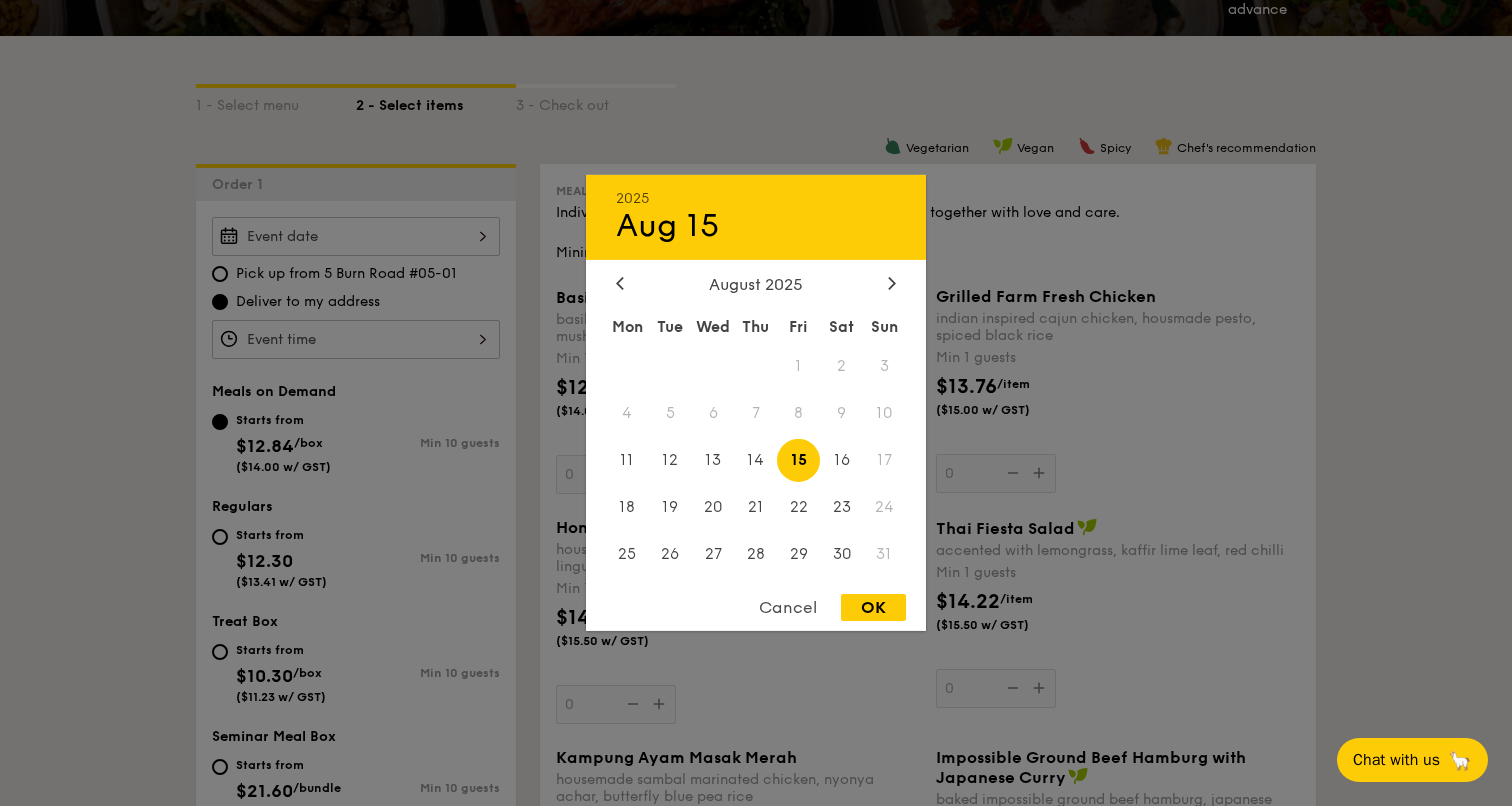 click on "OK" at bounding box center (873, 607) 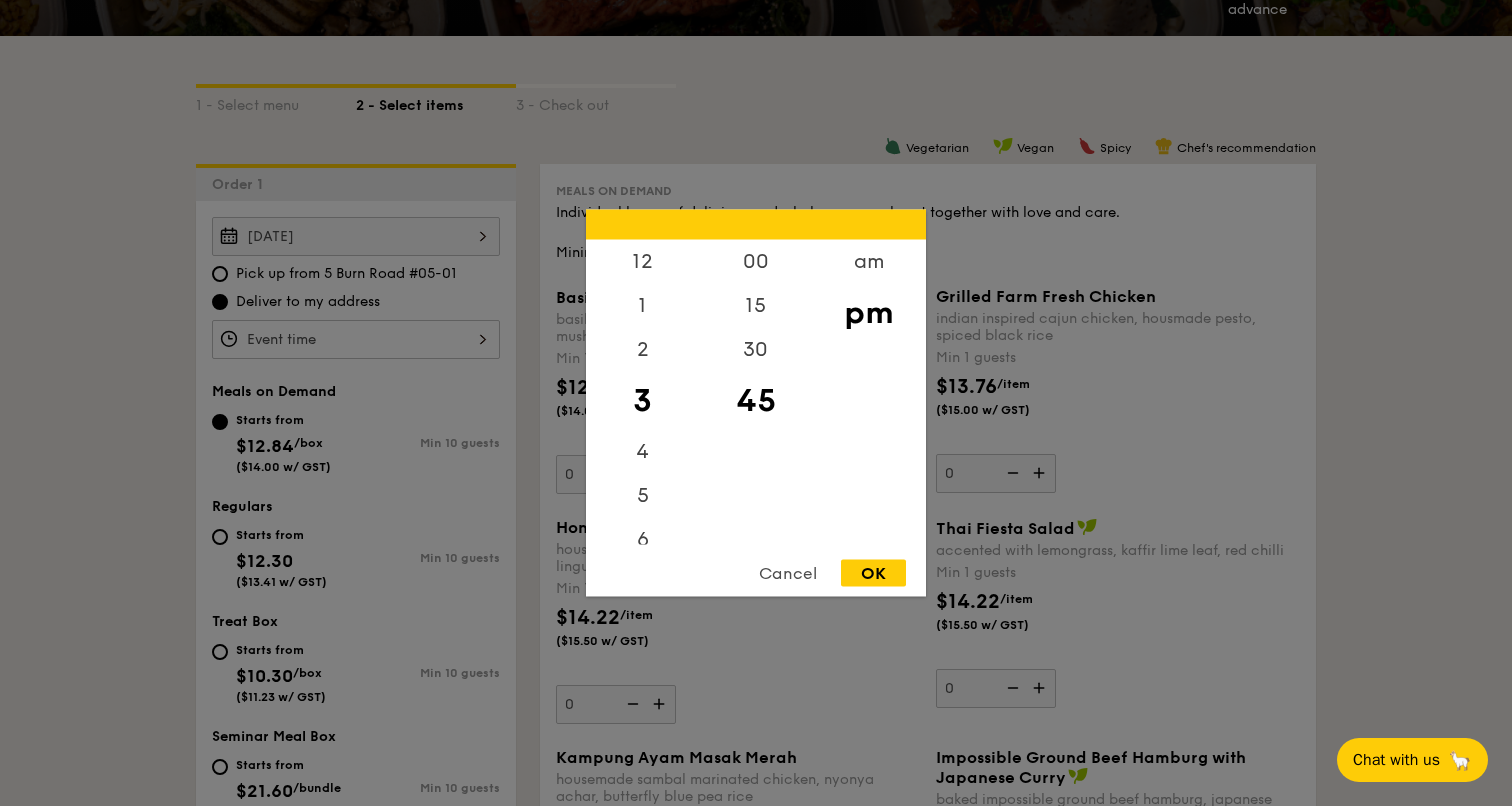 click on "12 1 2 3 4 5 6 7 8 9 10 11   00 15 30 45   am   pm   Cancel   OK" at bounding box center (356, 339) 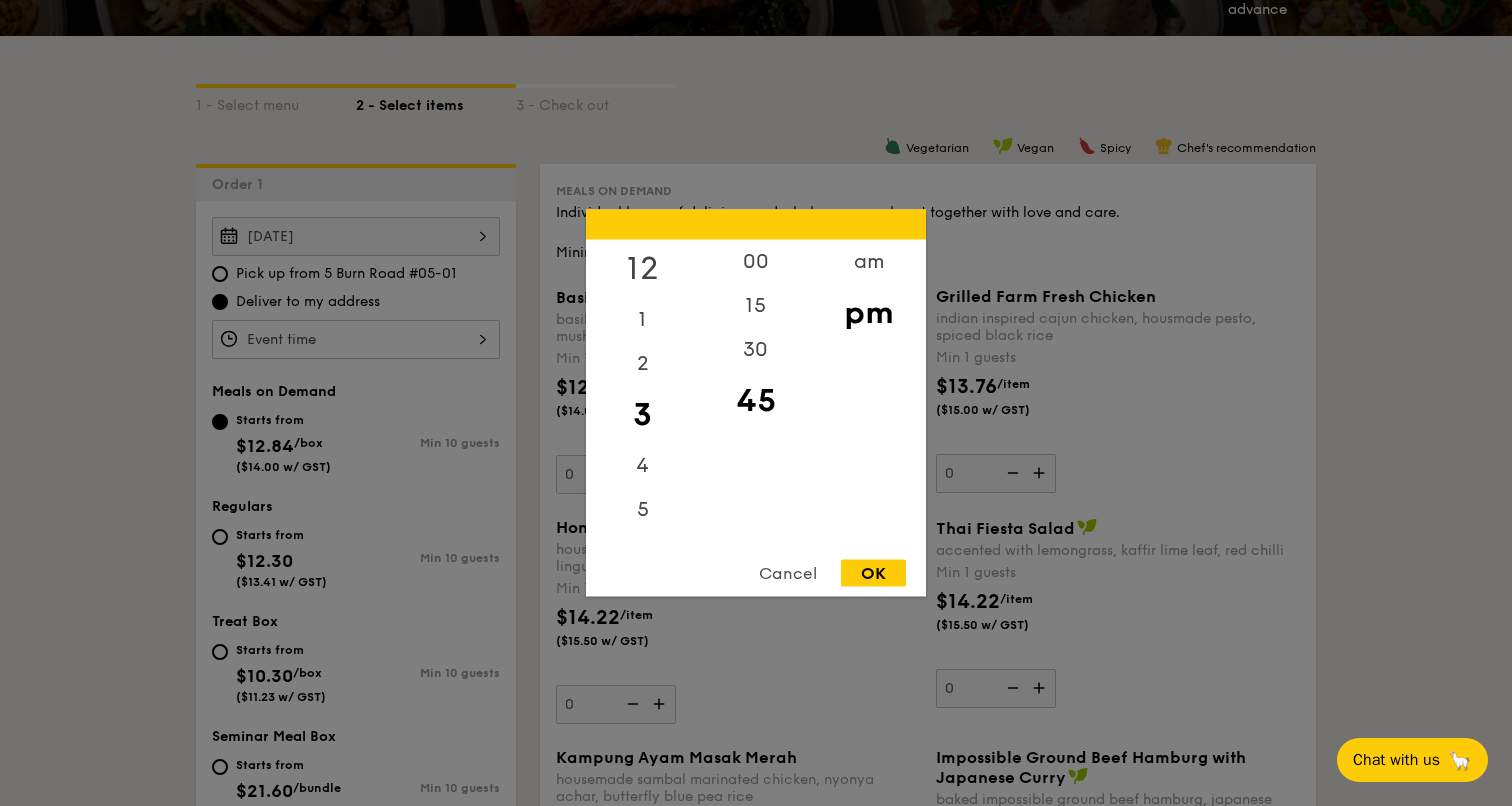 click on "12" at bounding box center (642, 269) 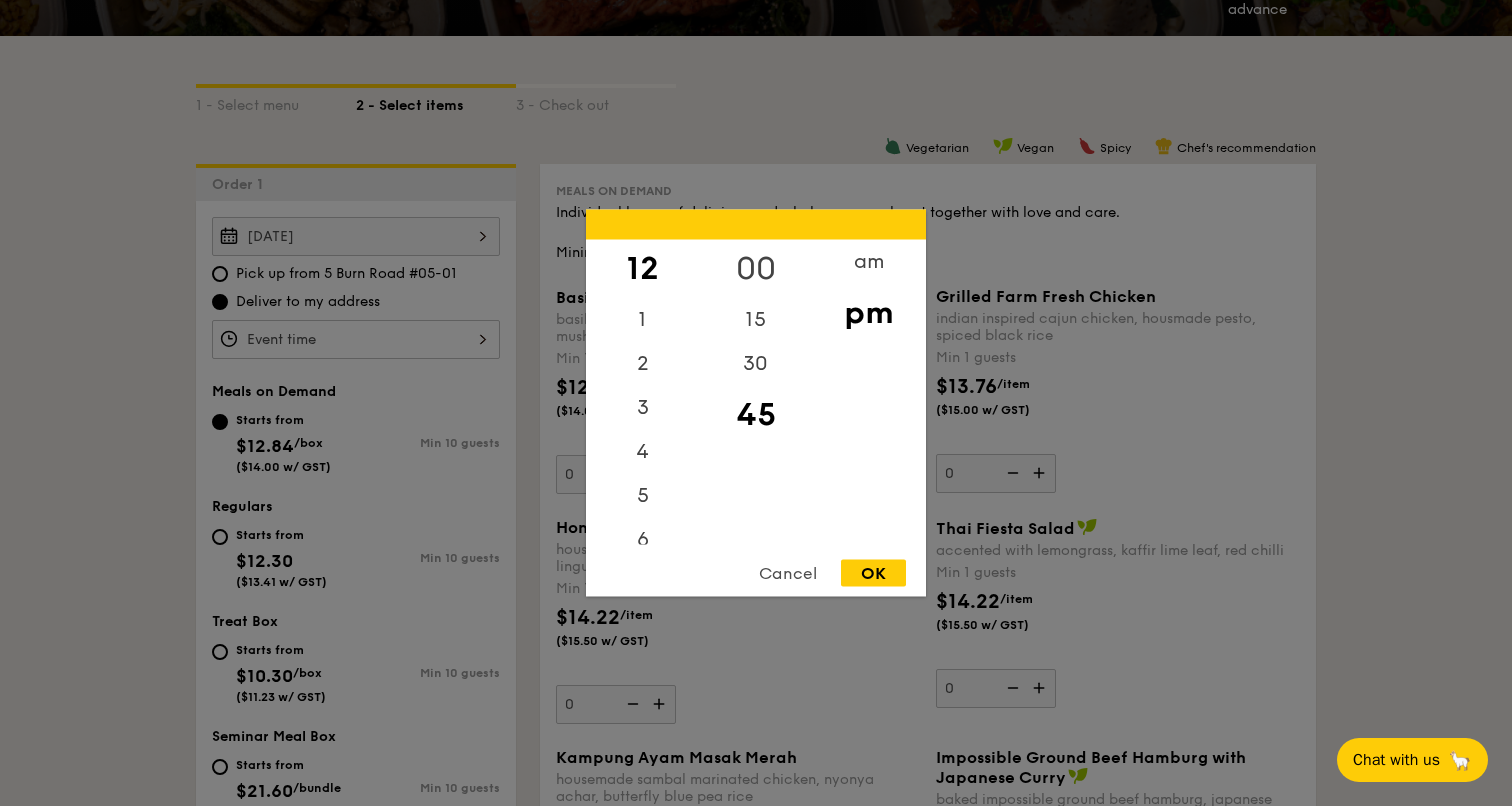 click on "00" at bounding box center (755, 269) 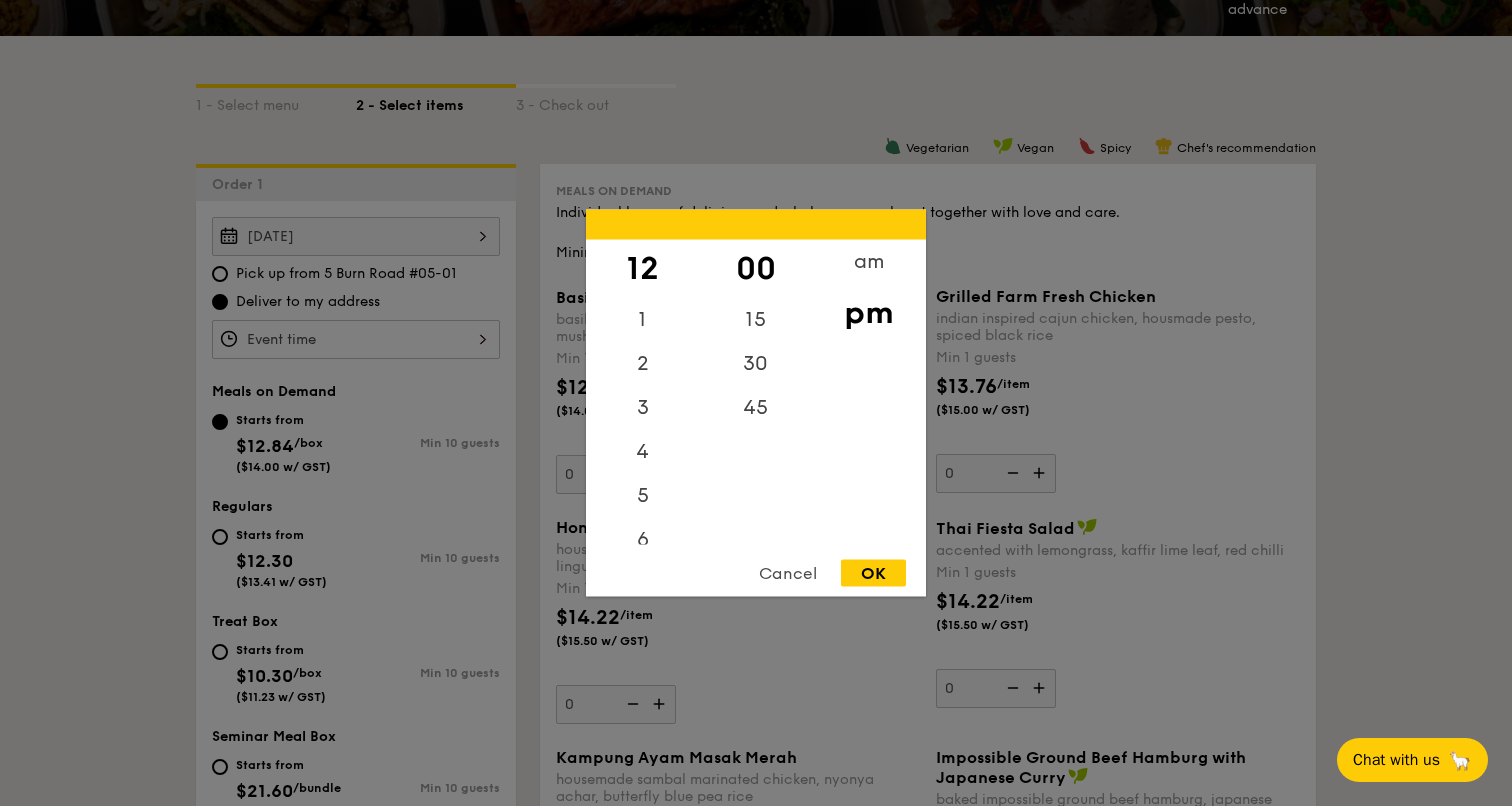 click on "pm" at bounding box center (868, 313) 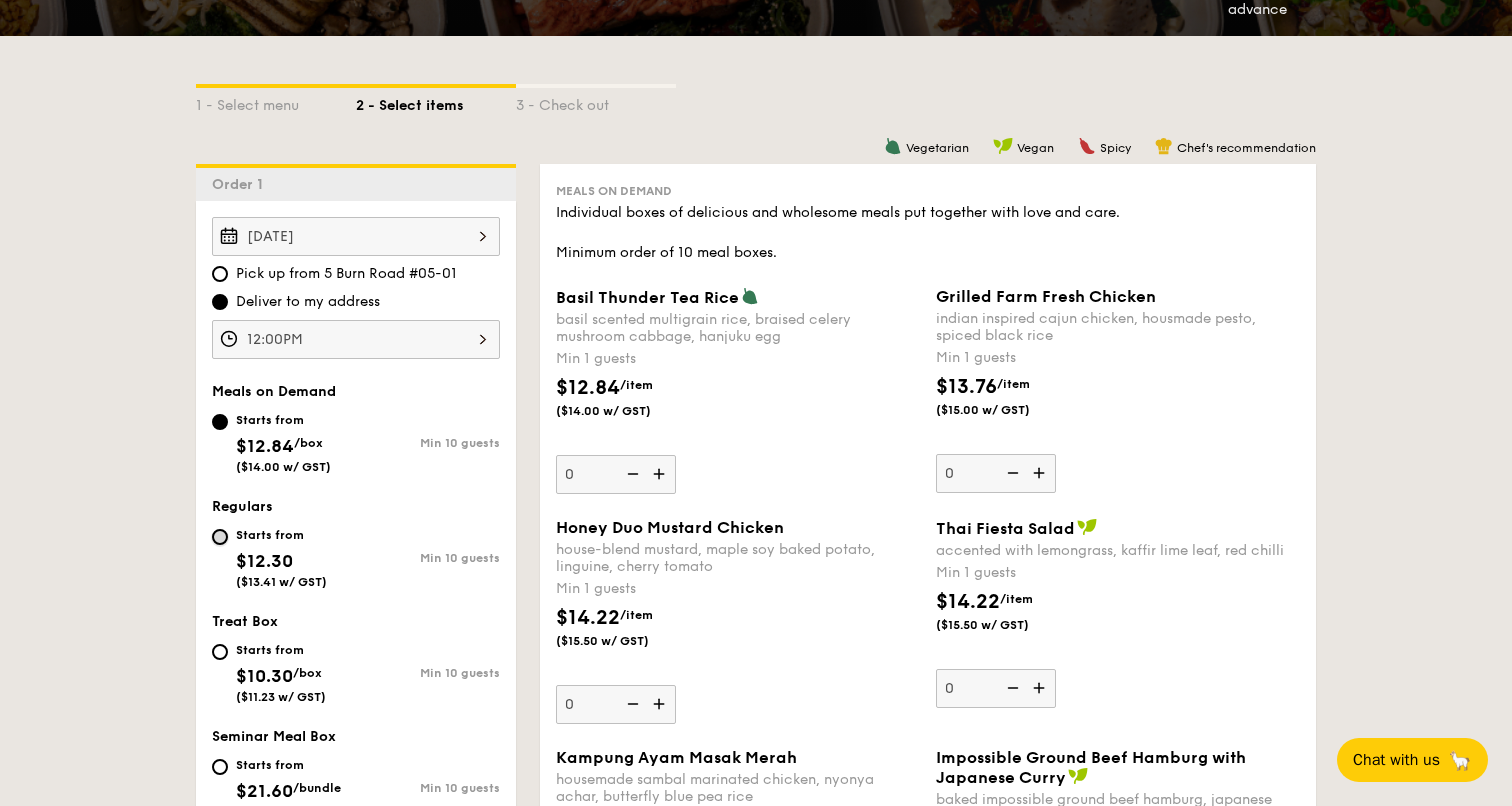 click on "Starts from
$12.30
($13.41 w/ GST)
Min 10 guests" at bounding box center (220, 537) 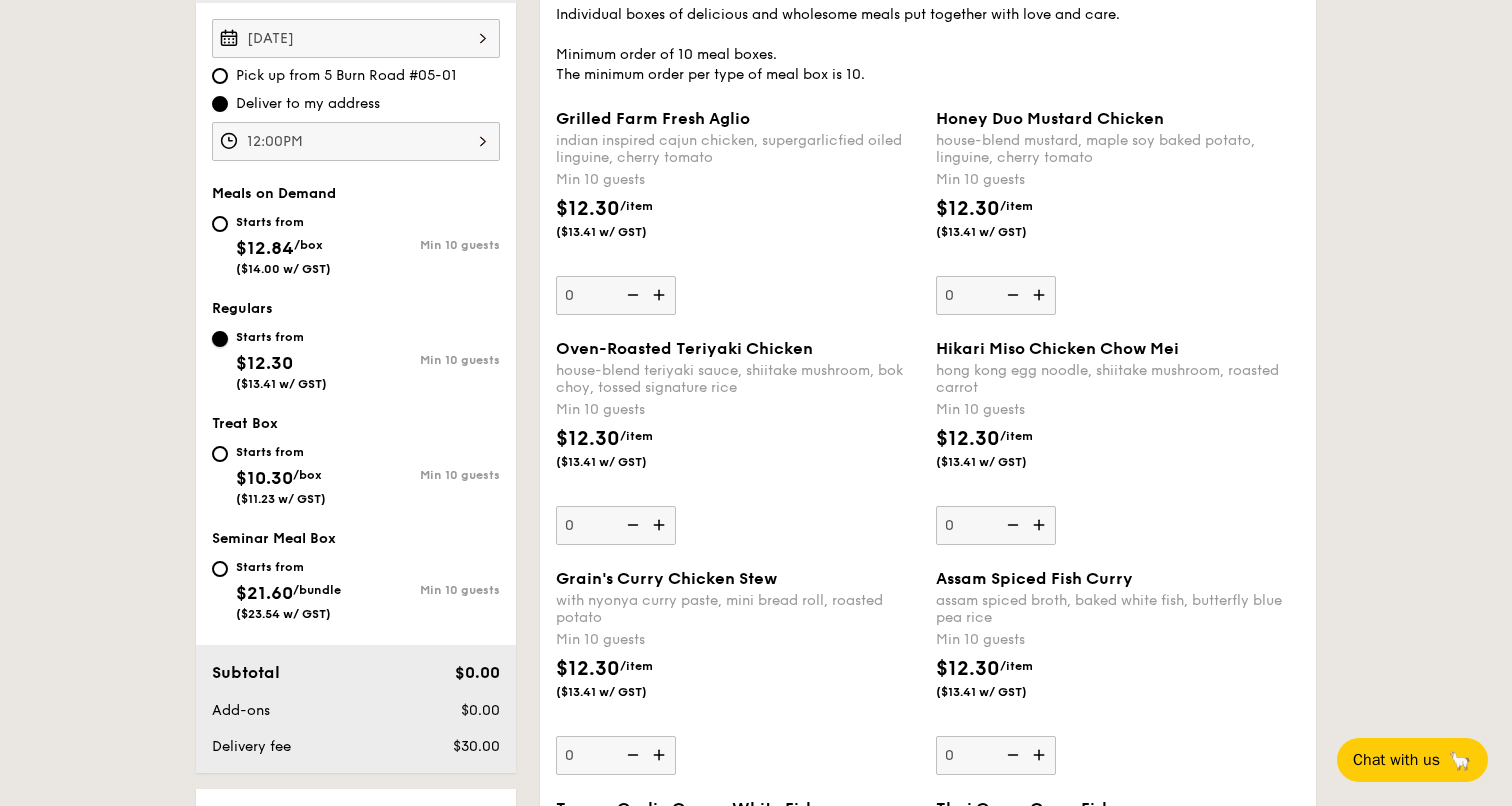 scroll, scrollTop: 600, scrollLeft: 0, axis: vertical 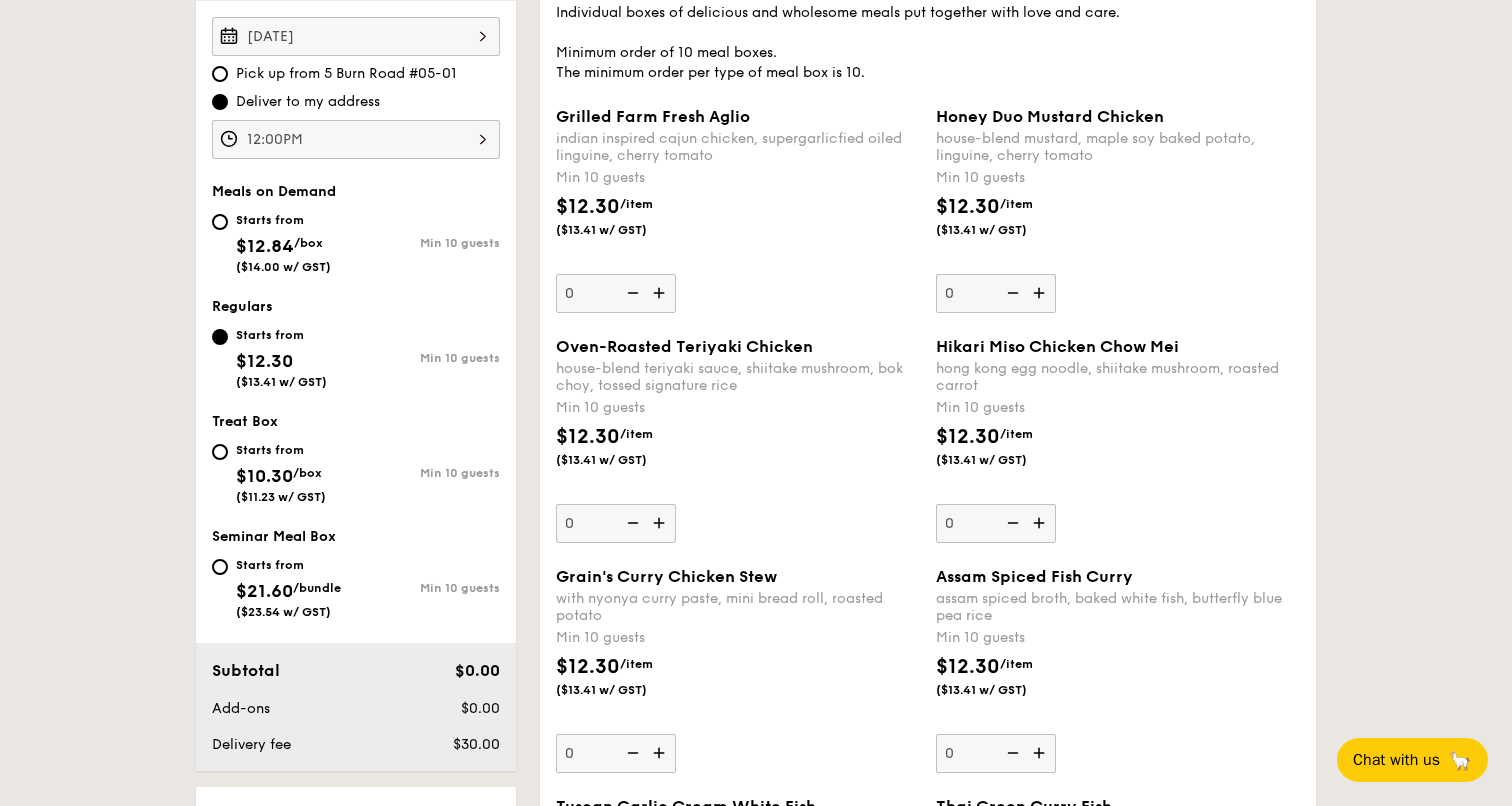 click at bounding box center [1041, 523] 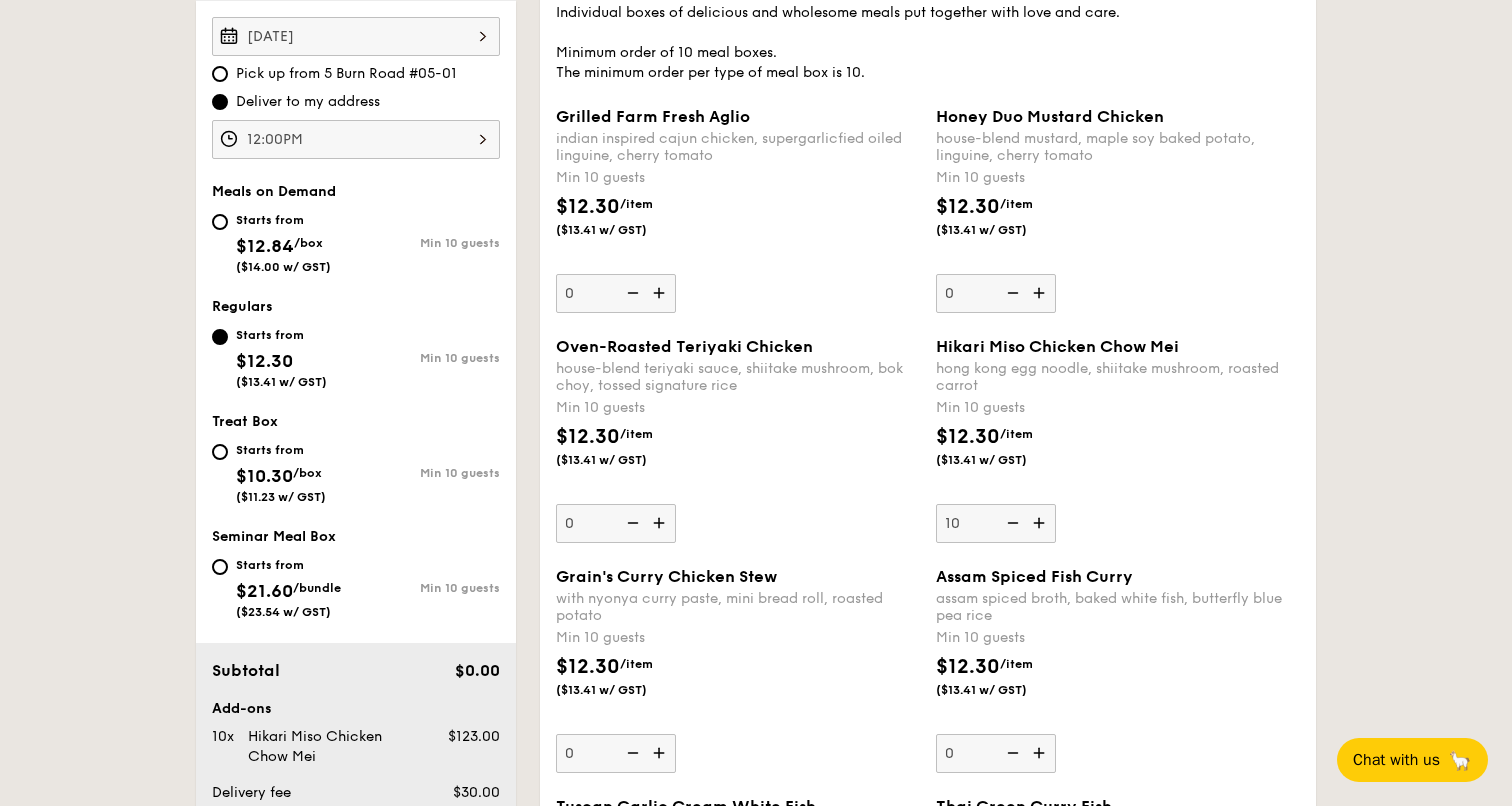 click at bounding box center [1041, 523] 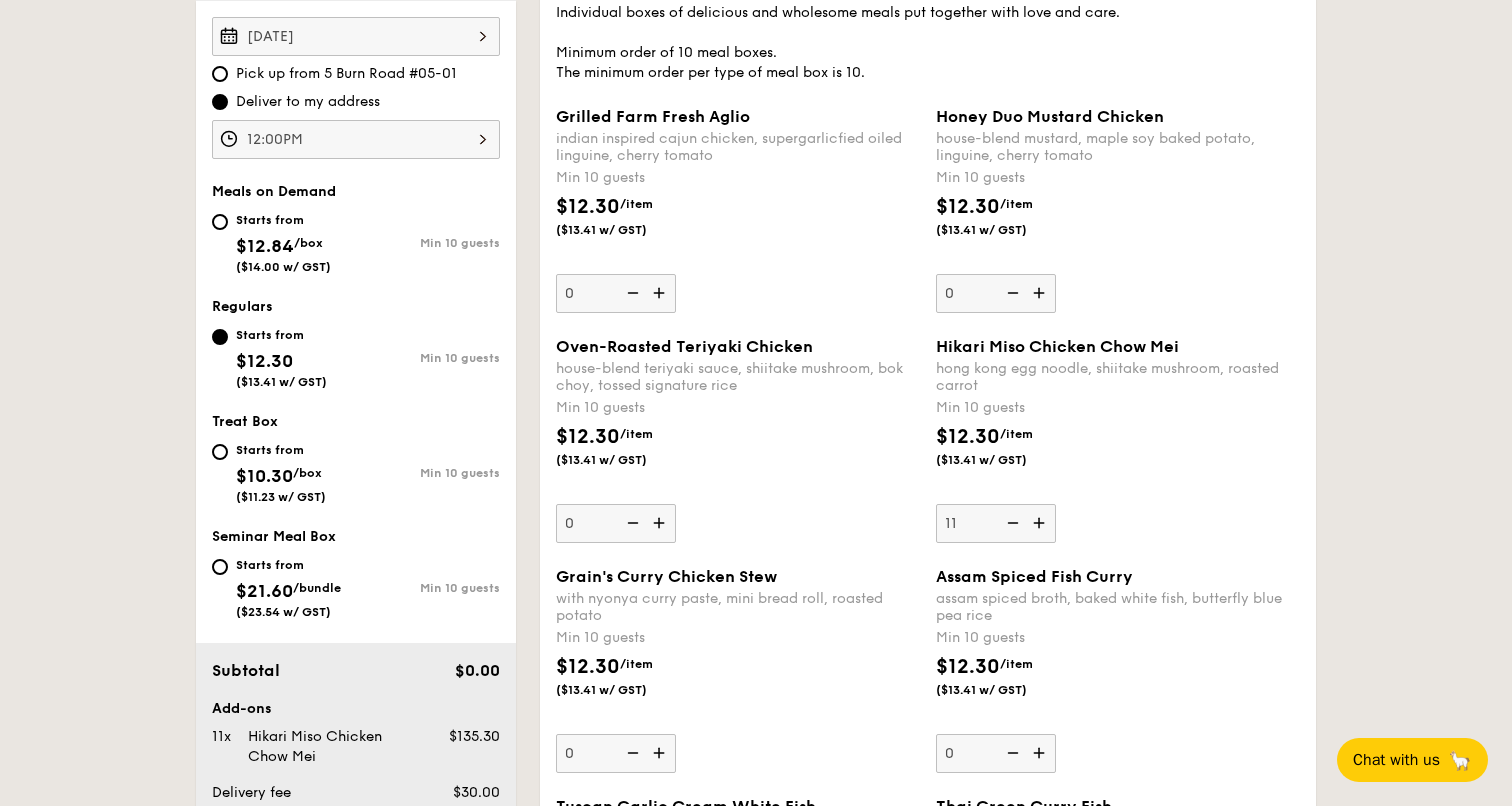 click at bounding box center (1041, 523) 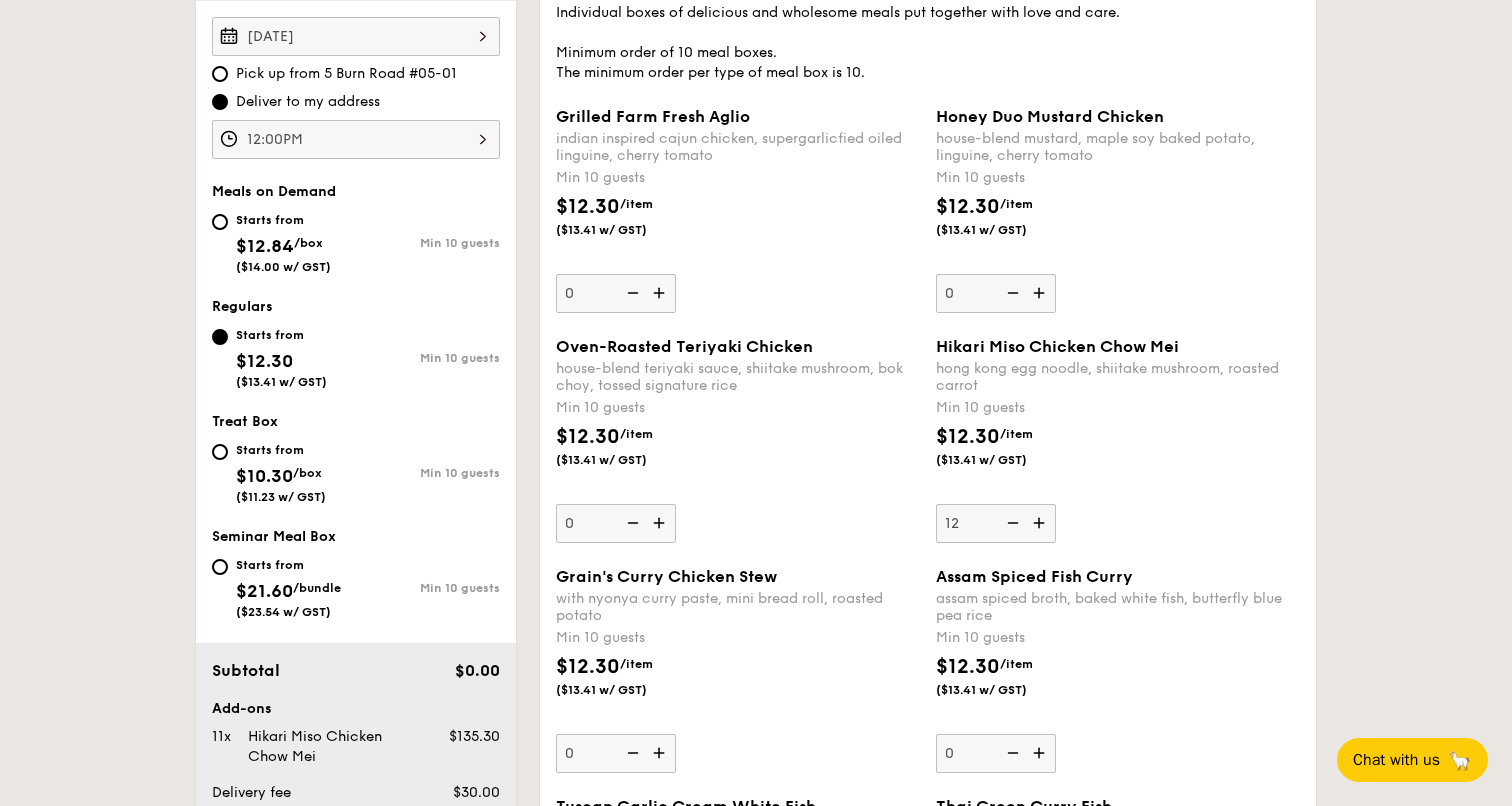 click at bounding box center [1041, 523] 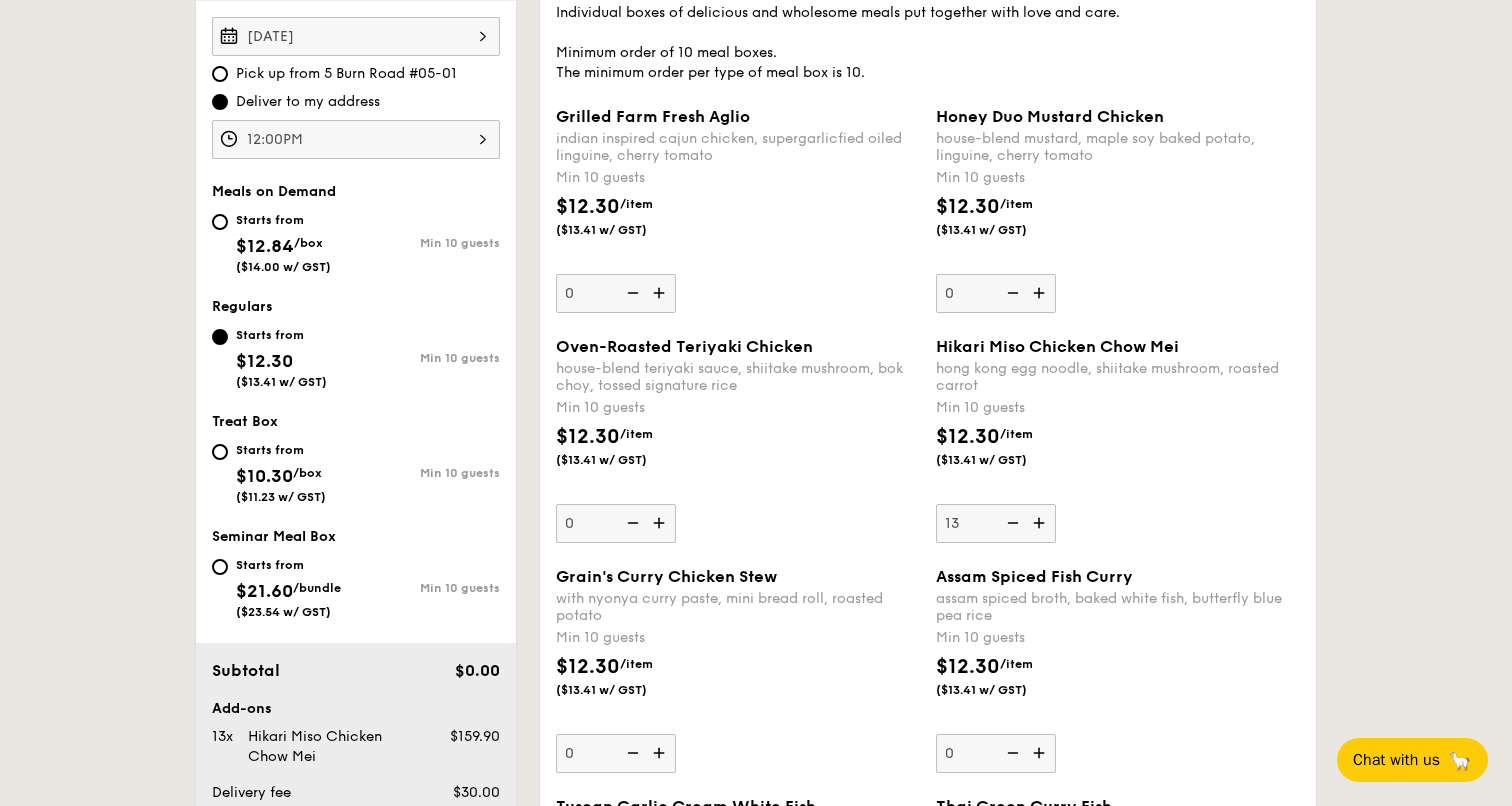 click at bounding box center (1041, 523) 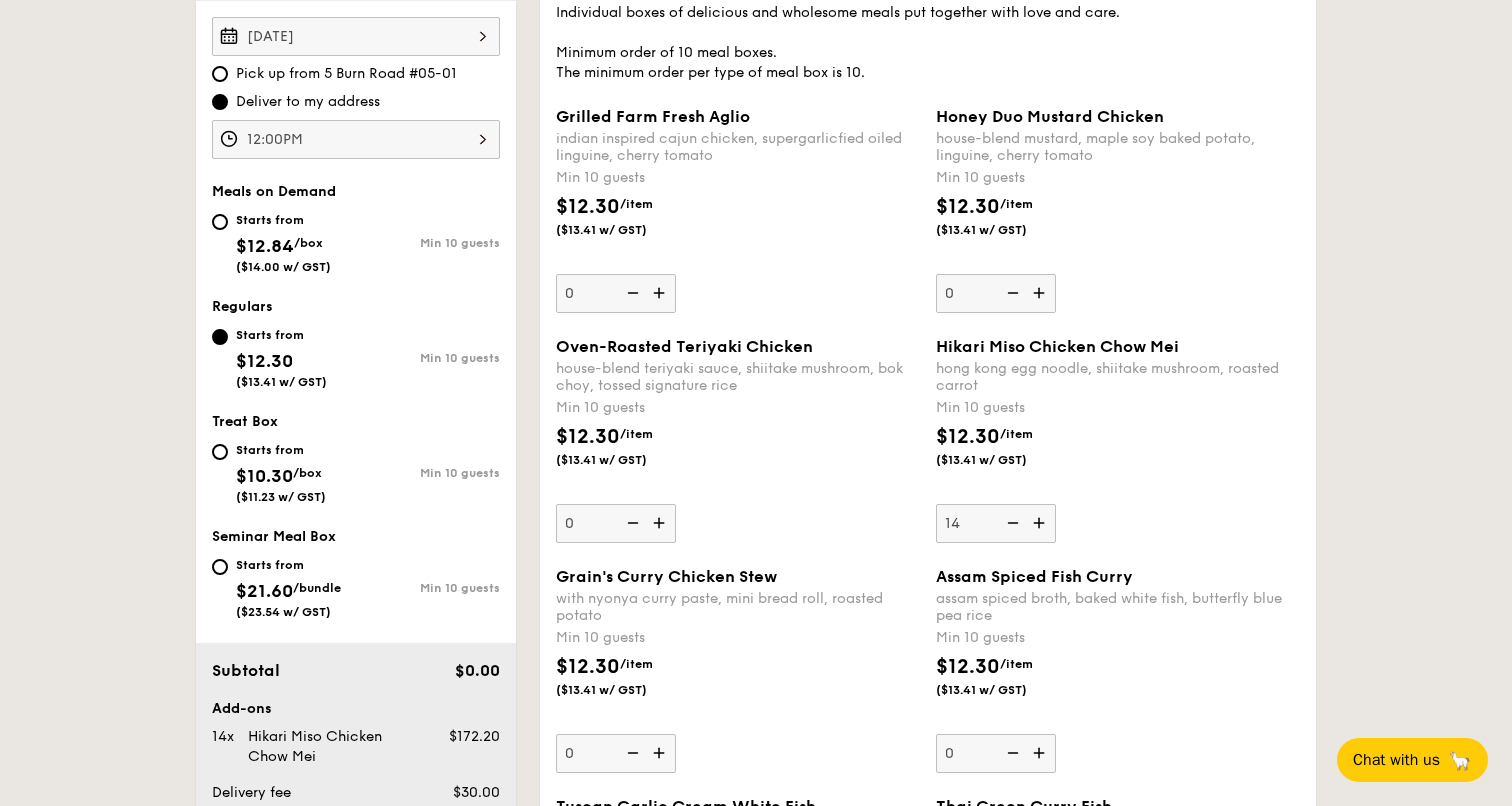 click at bounding box center (1041, 523) 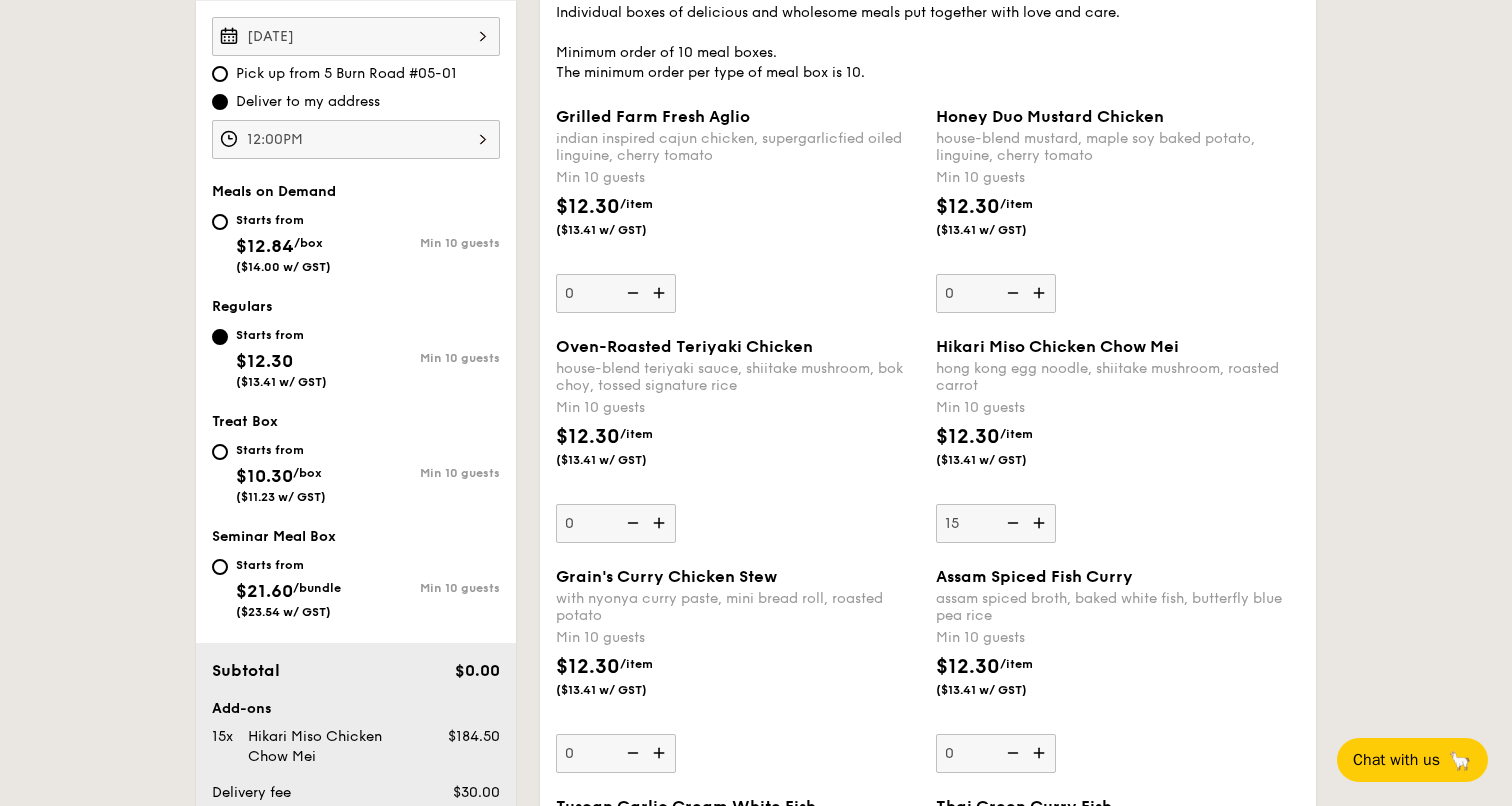 click at bounding box center (1041, 523) 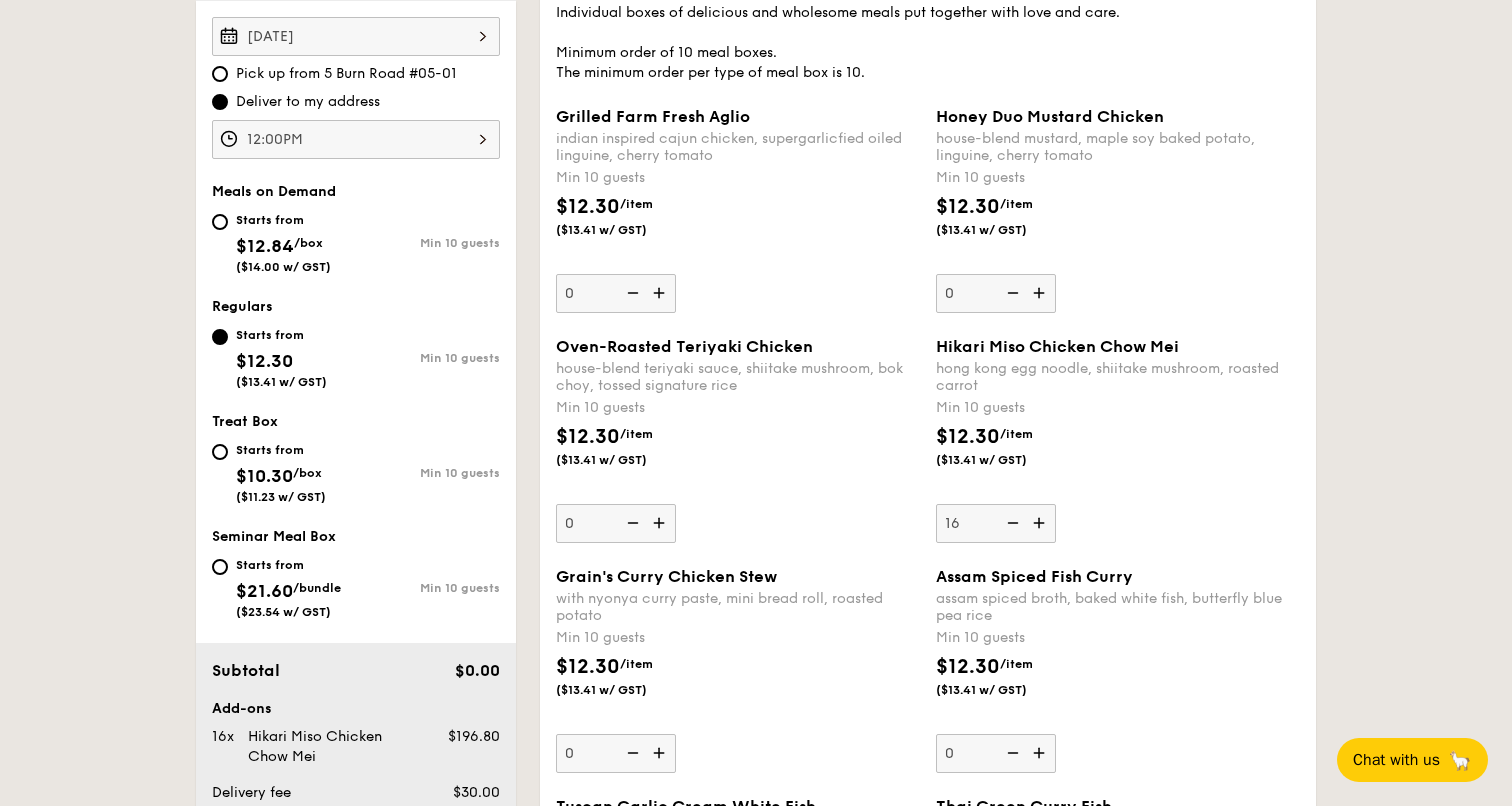 click at bounding box center [1041, 523] 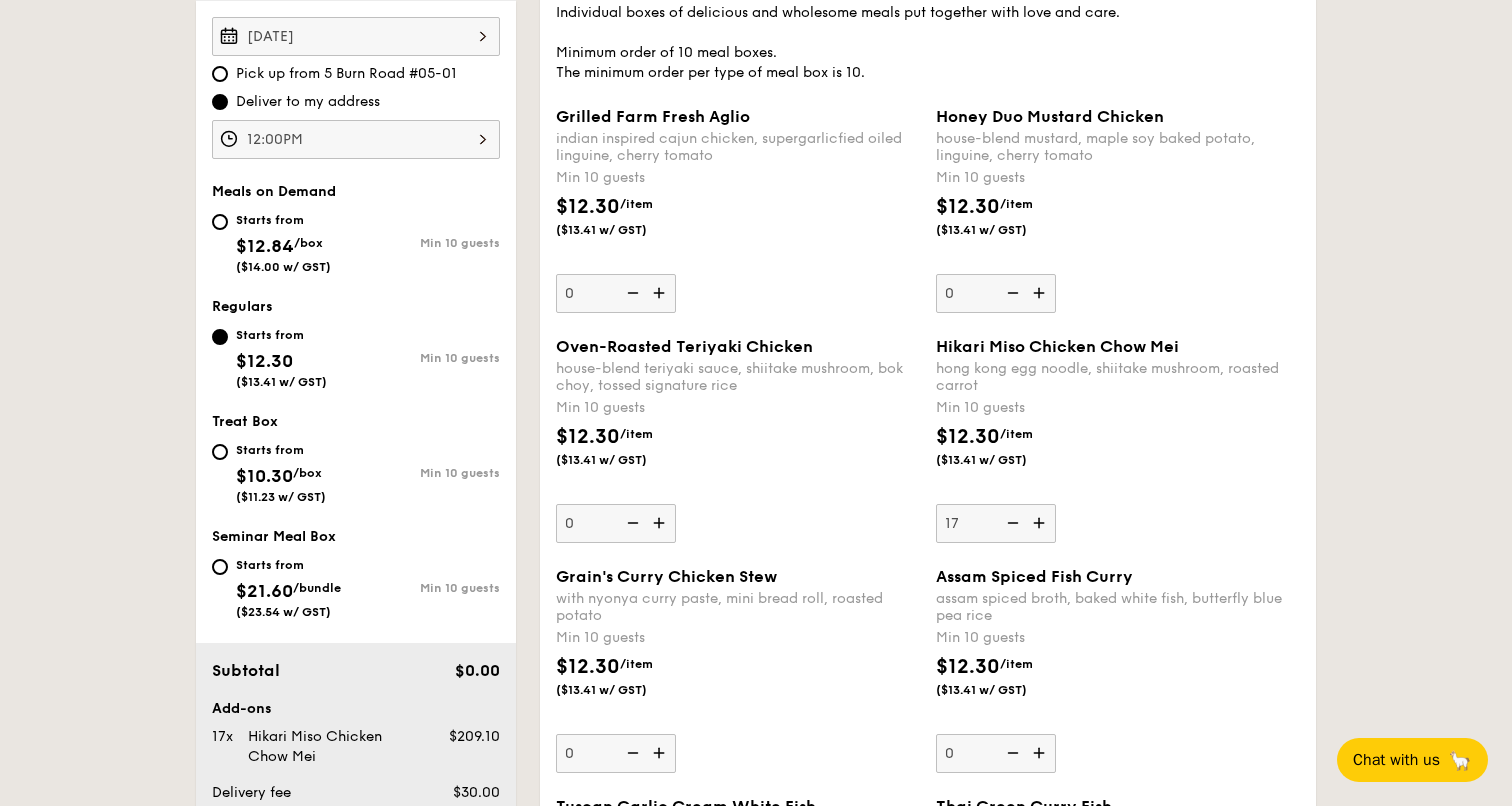click at bounding box center (1041, 523) 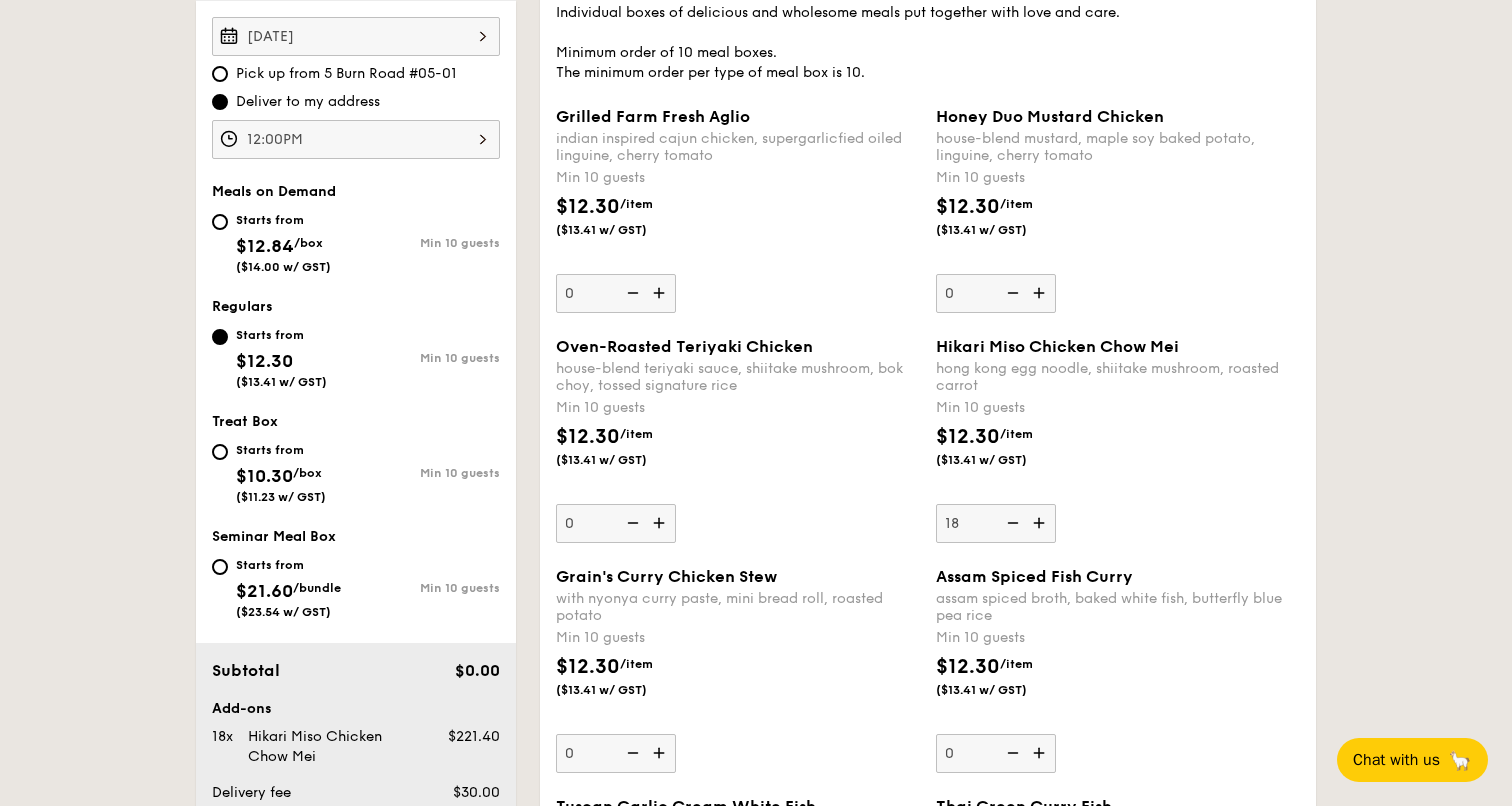click at bounding box center [1041, 523] 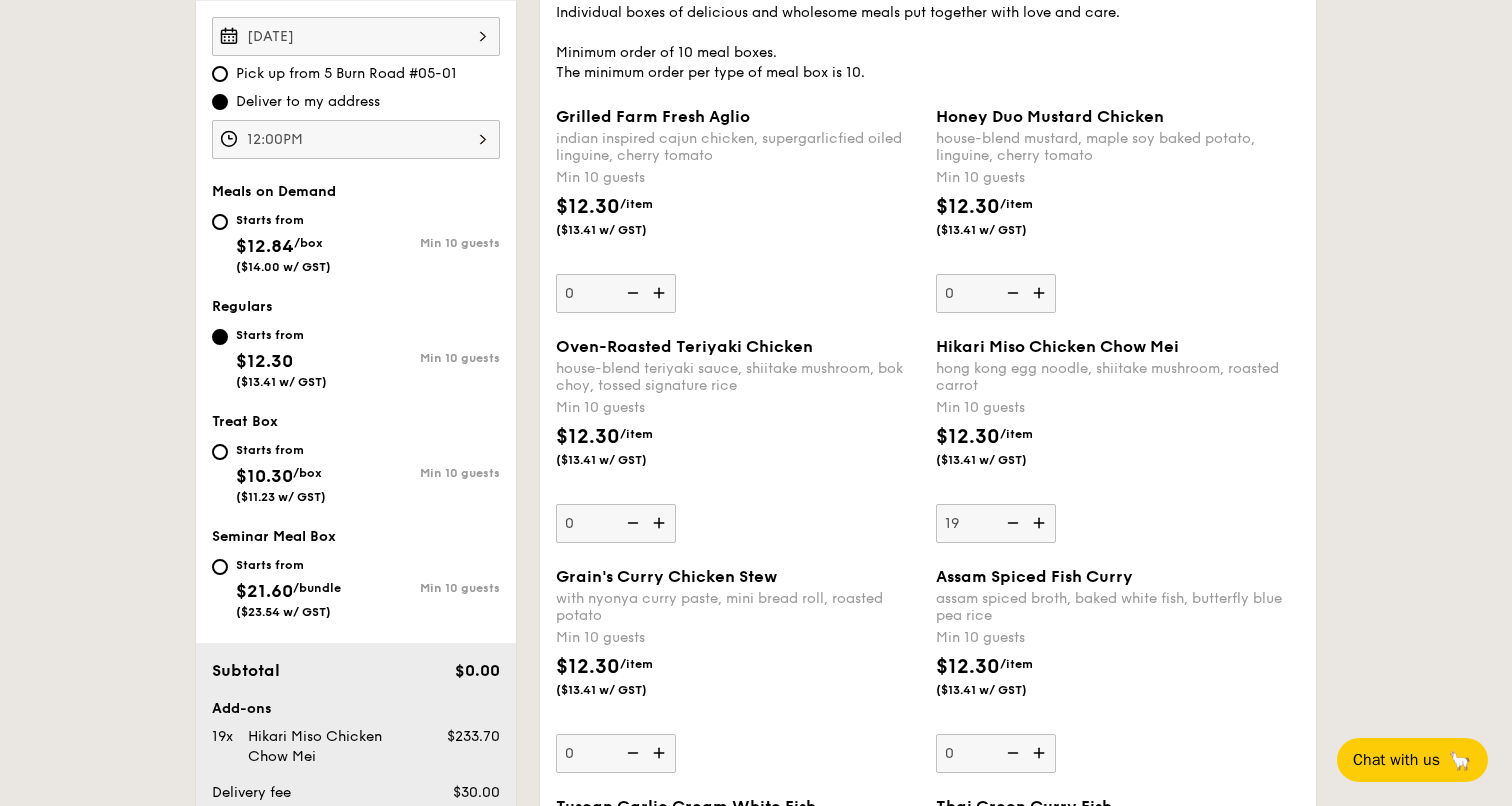 click at bounding box center [1041, 523] 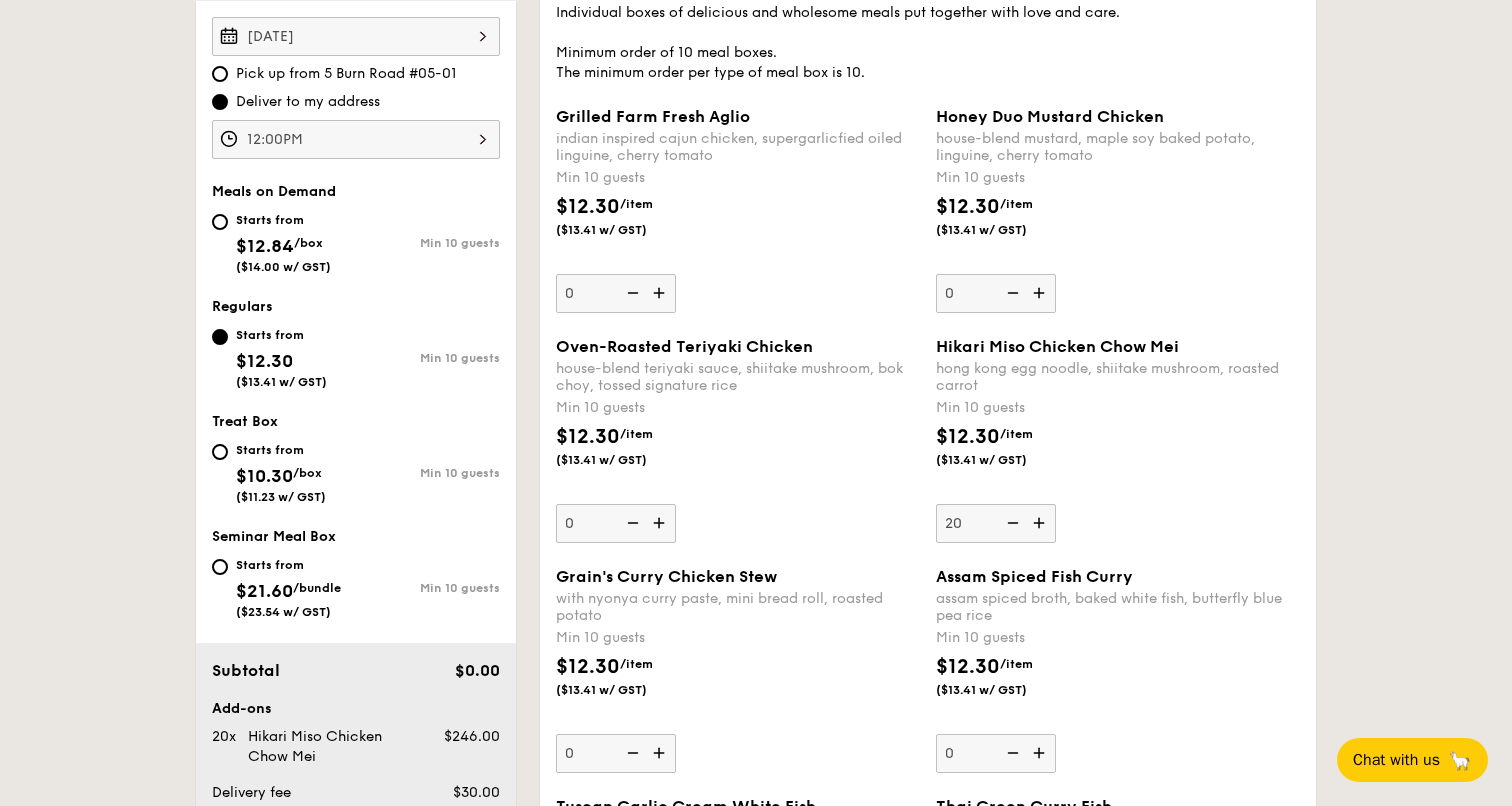 click on "Hikari Miso Chicken Chow Mei hong kong egg noodle, shiitake mushroom, roasted carrot
Min 10 guests
$12.30
/item
($13.41 w/ GST)
20" at bounding box center (1118, 440) 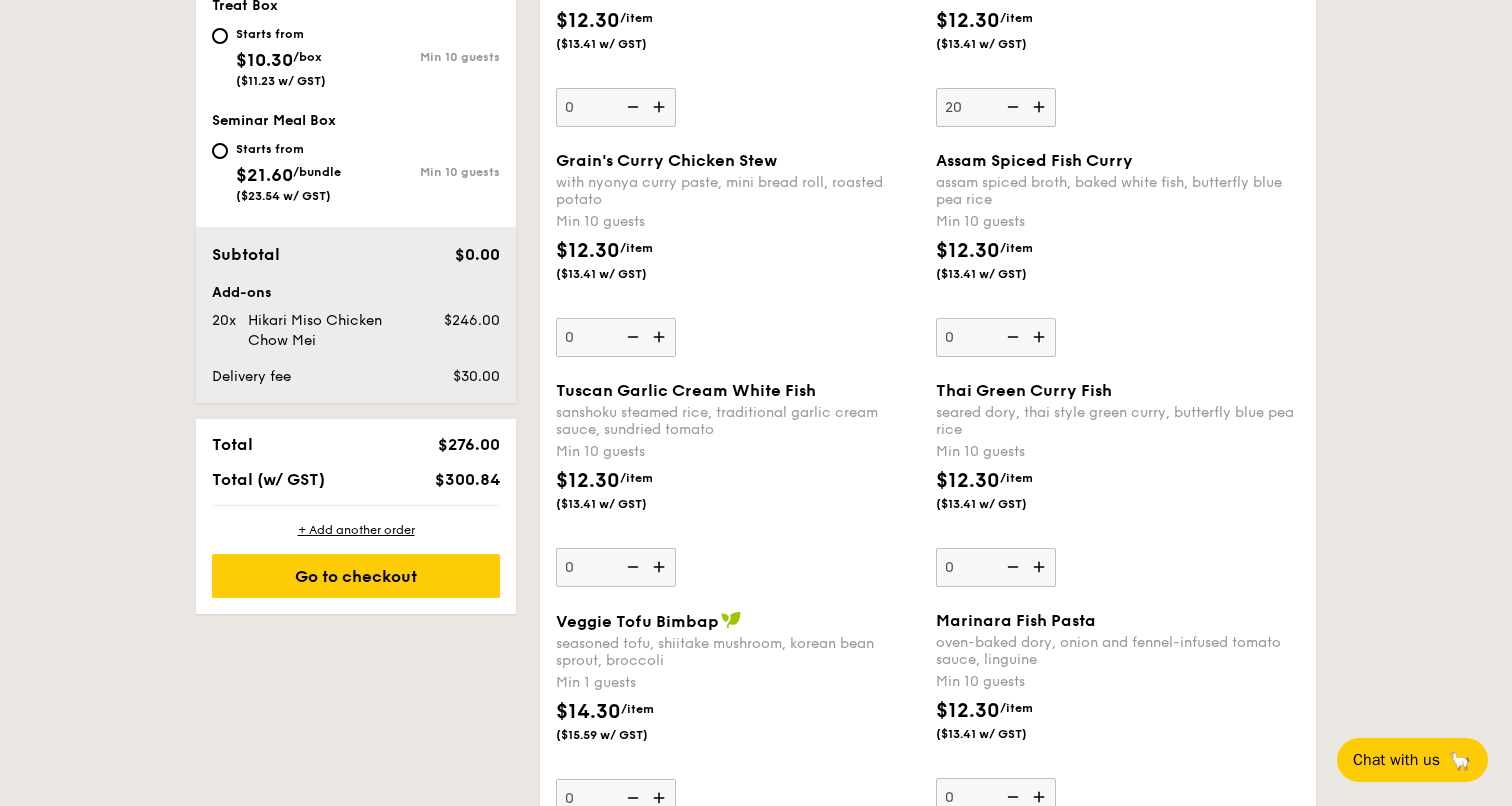 scroll, scrollTop: 1100, scrollLeft: 0, axis: vertical 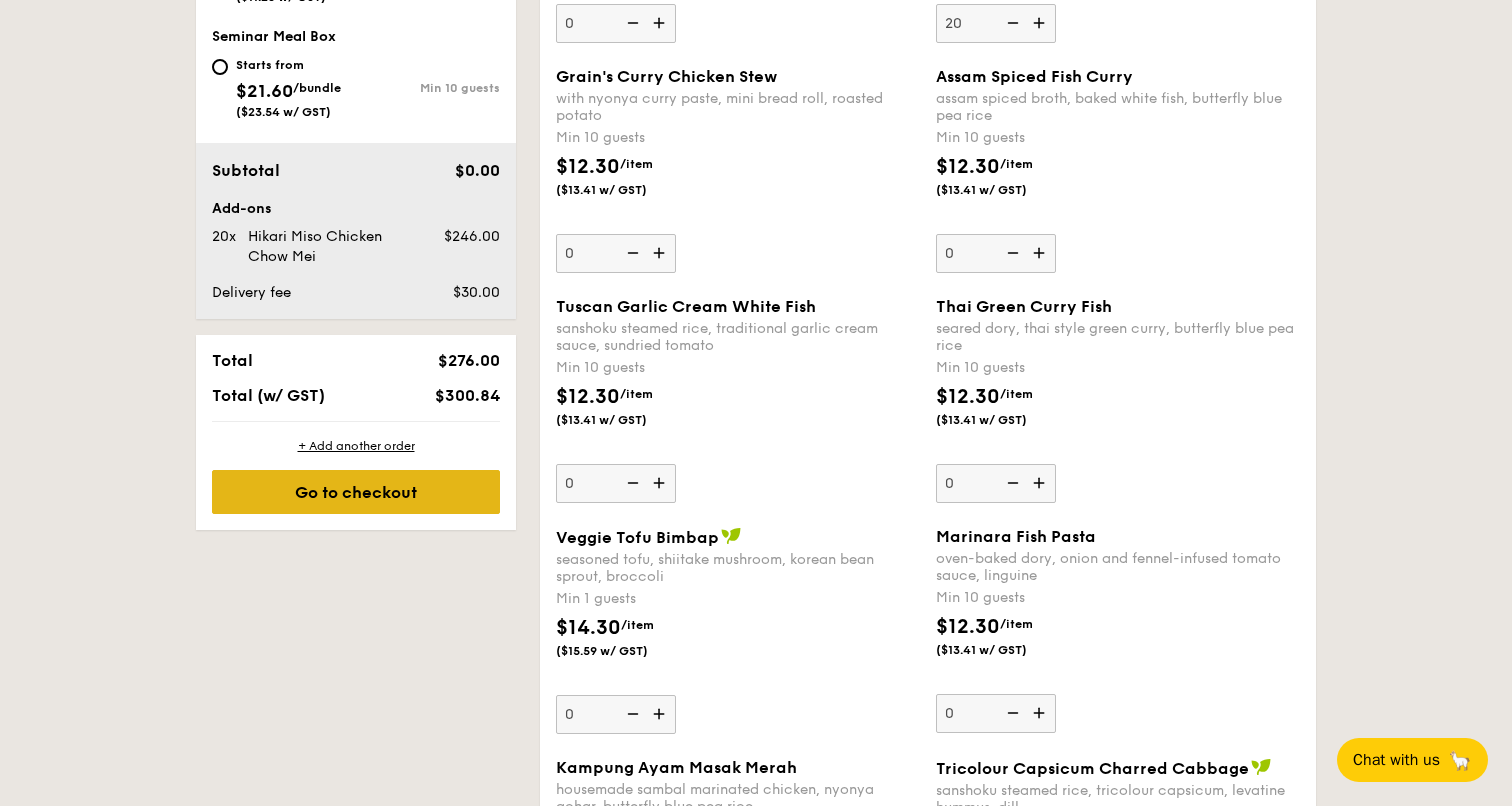 click on "Go to checkout" at bounding box center (356, 492) 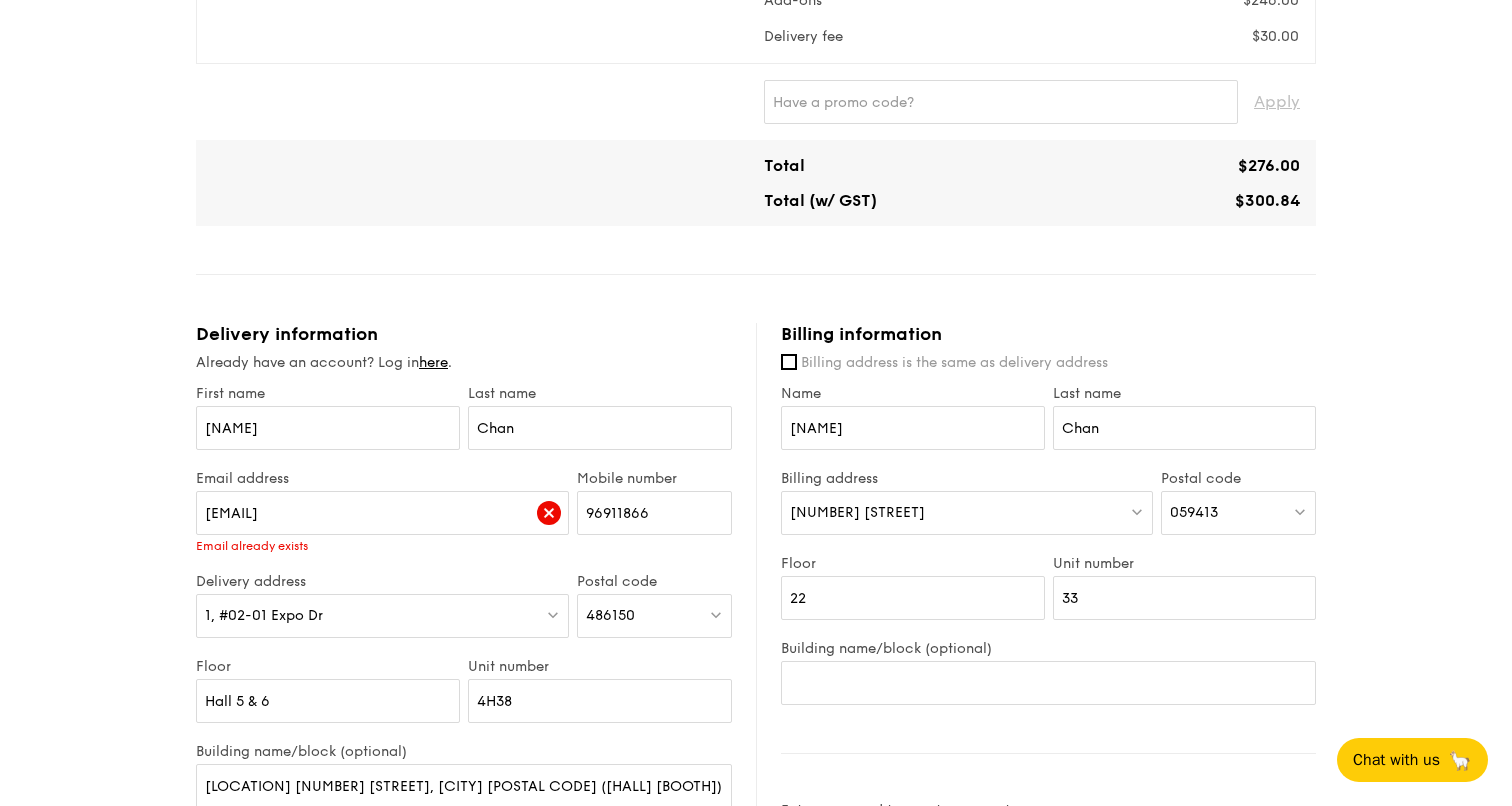 scroll, scrollTop: 500, scrollLeft: 0, axis: vertical 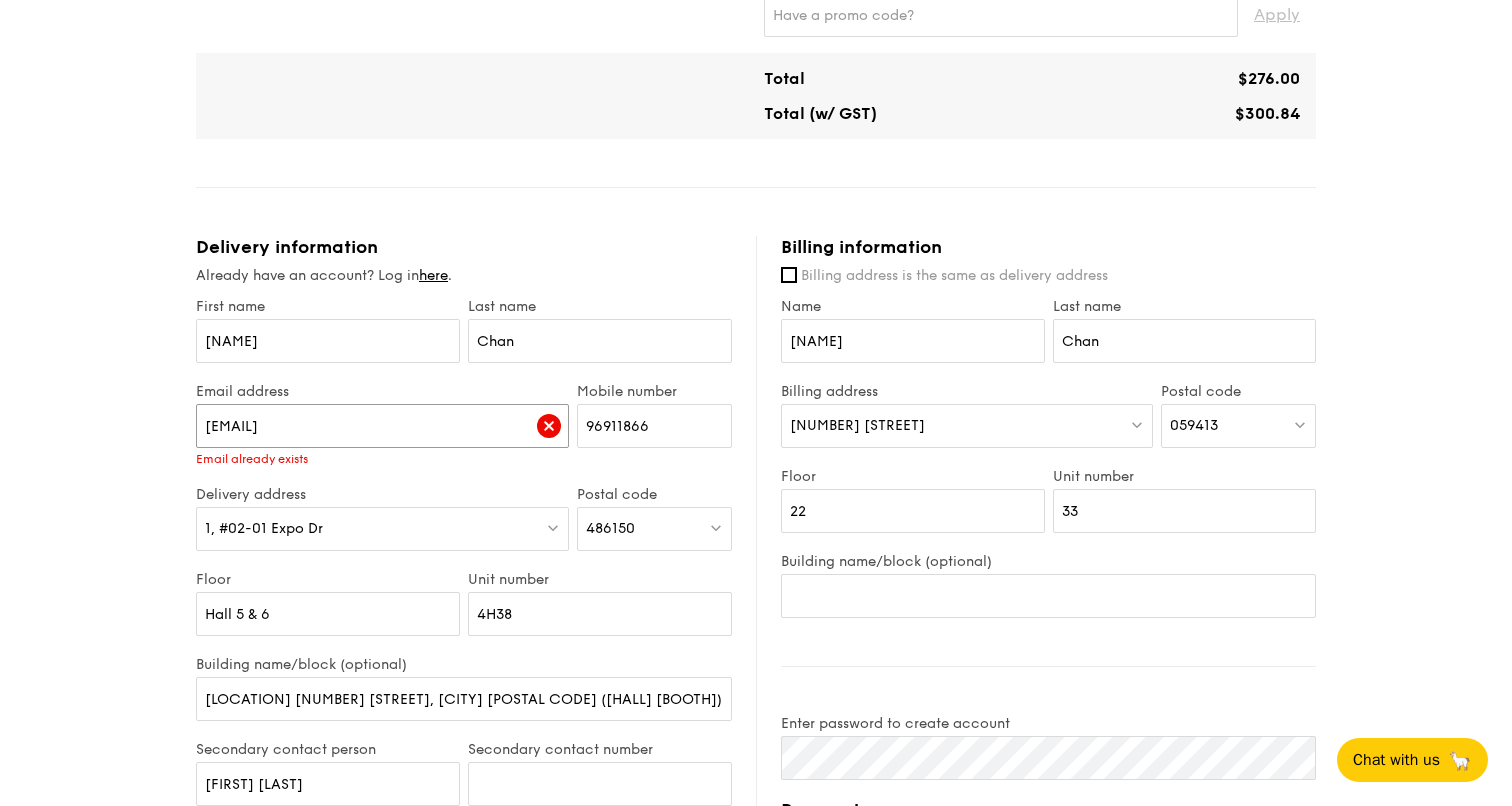 click on "[EMAIL]" at bounding box center [382, 426] 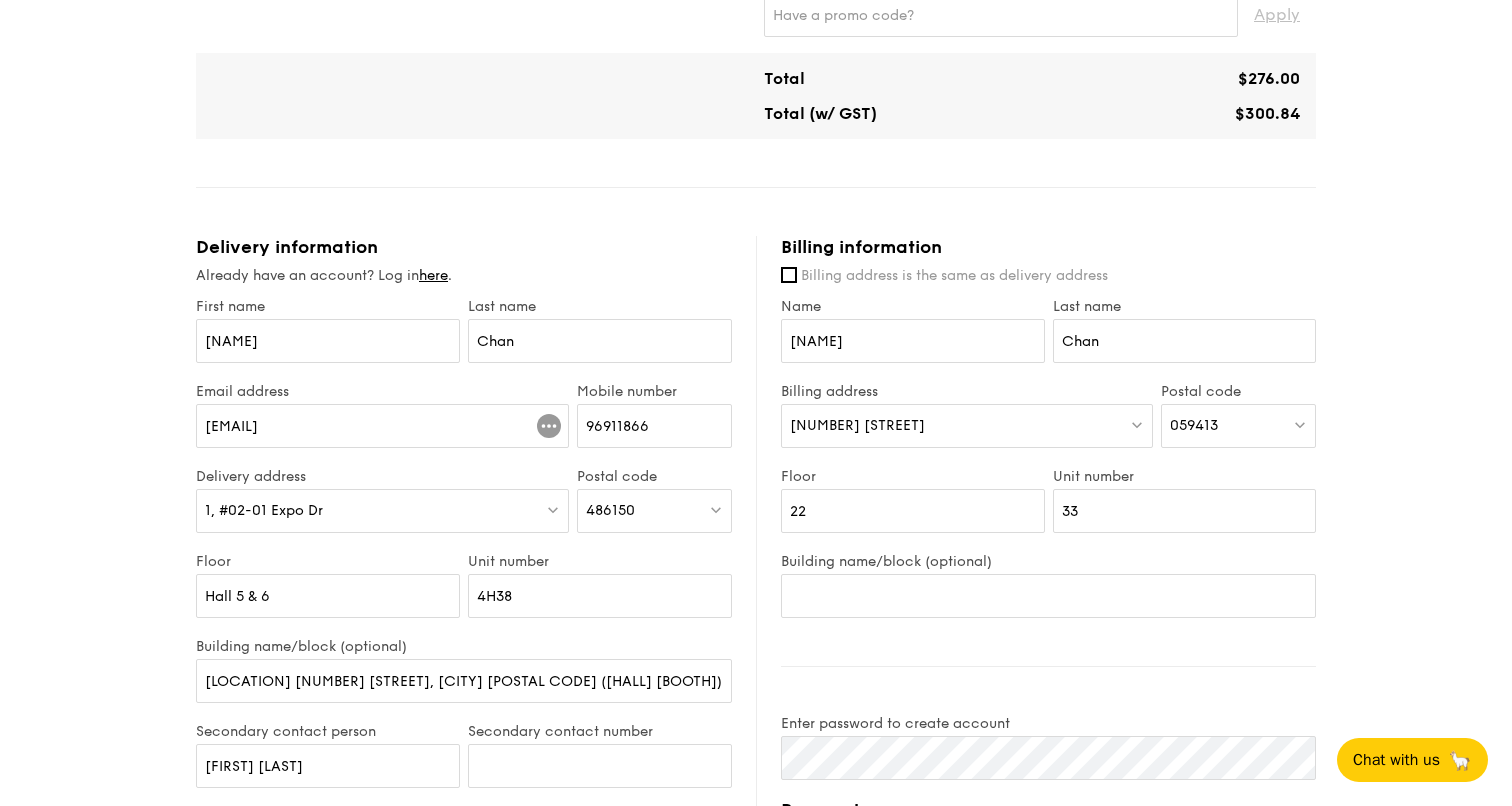 click on "Total
$276.00
Total (w/ GST)
$300.84" at bounding box center (756, 96) 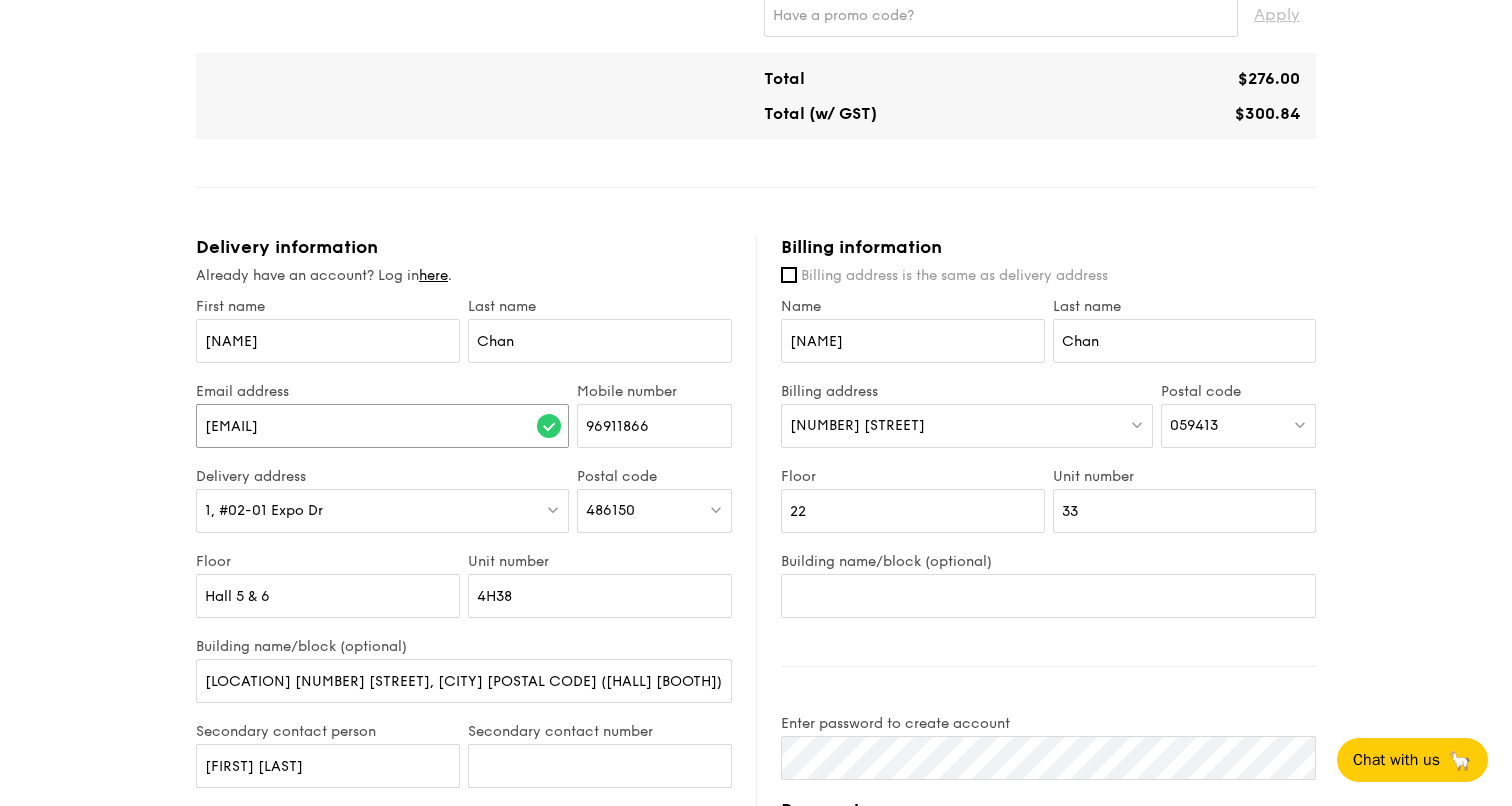 click on "adeline.chan@newshan.com.sg" at bounding box center (382, 426) 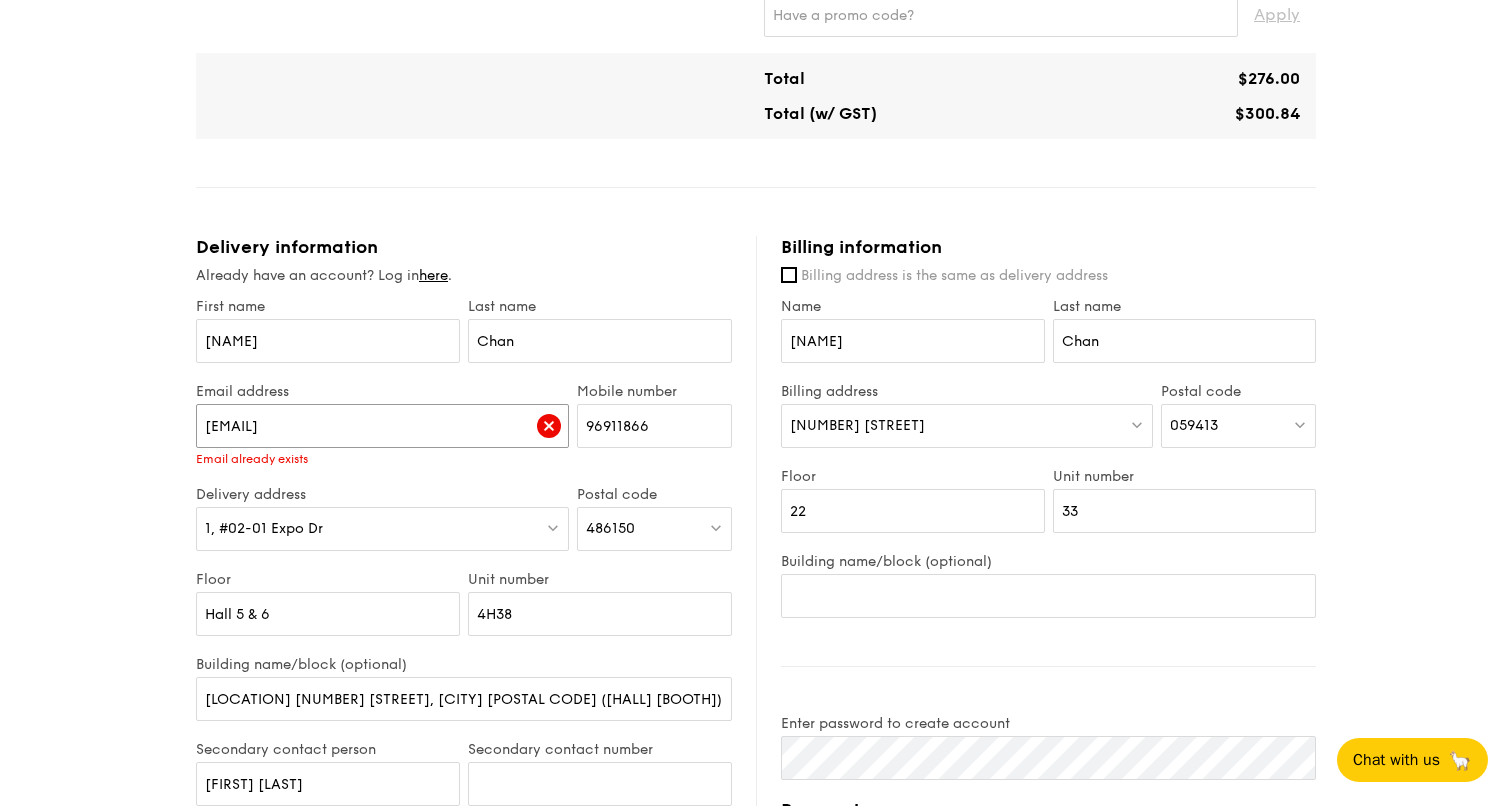 type on "[EMAIL]" 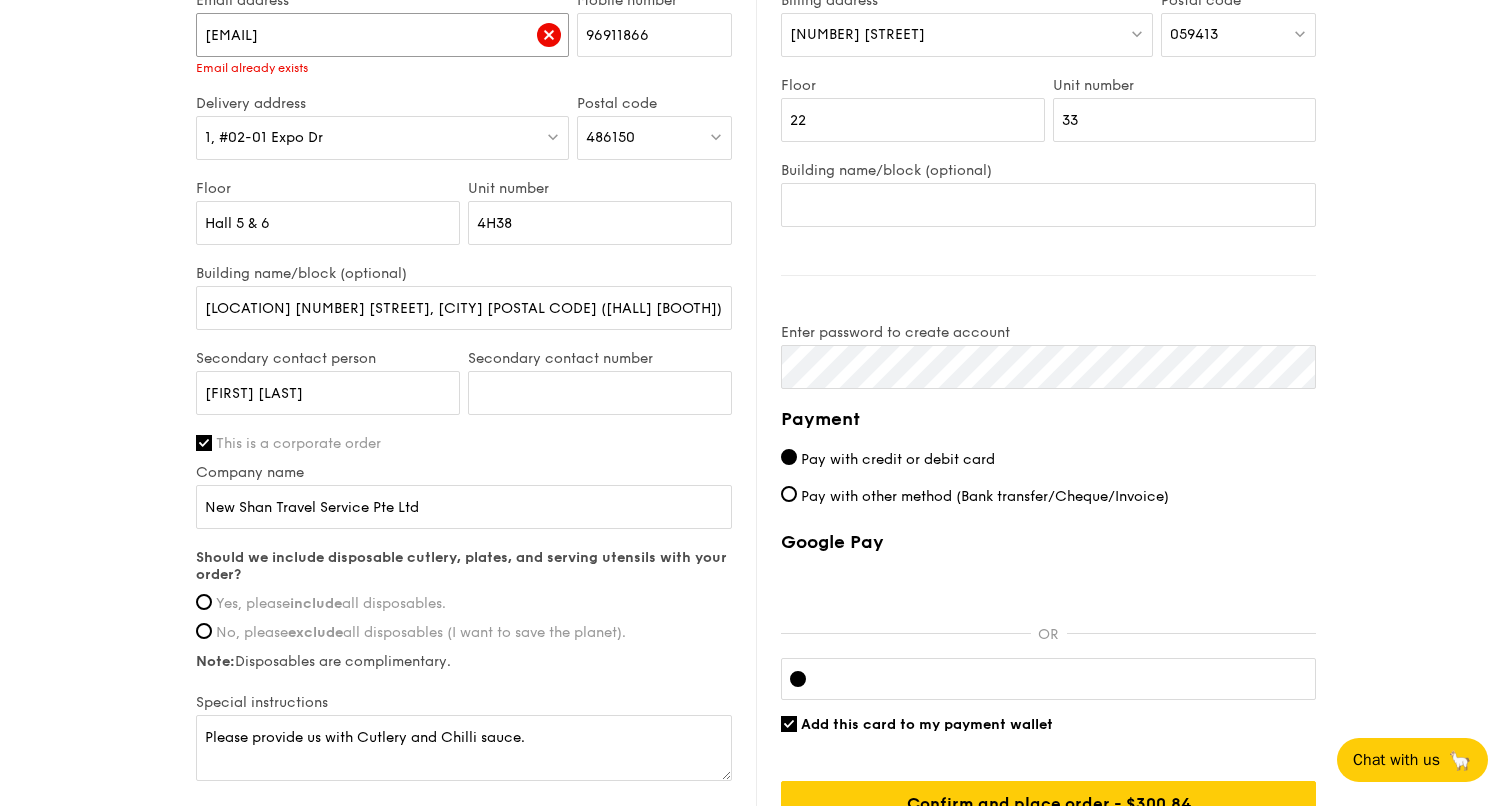scroll, scrollTop: 900, scrollLeft: 0, axis: vertical 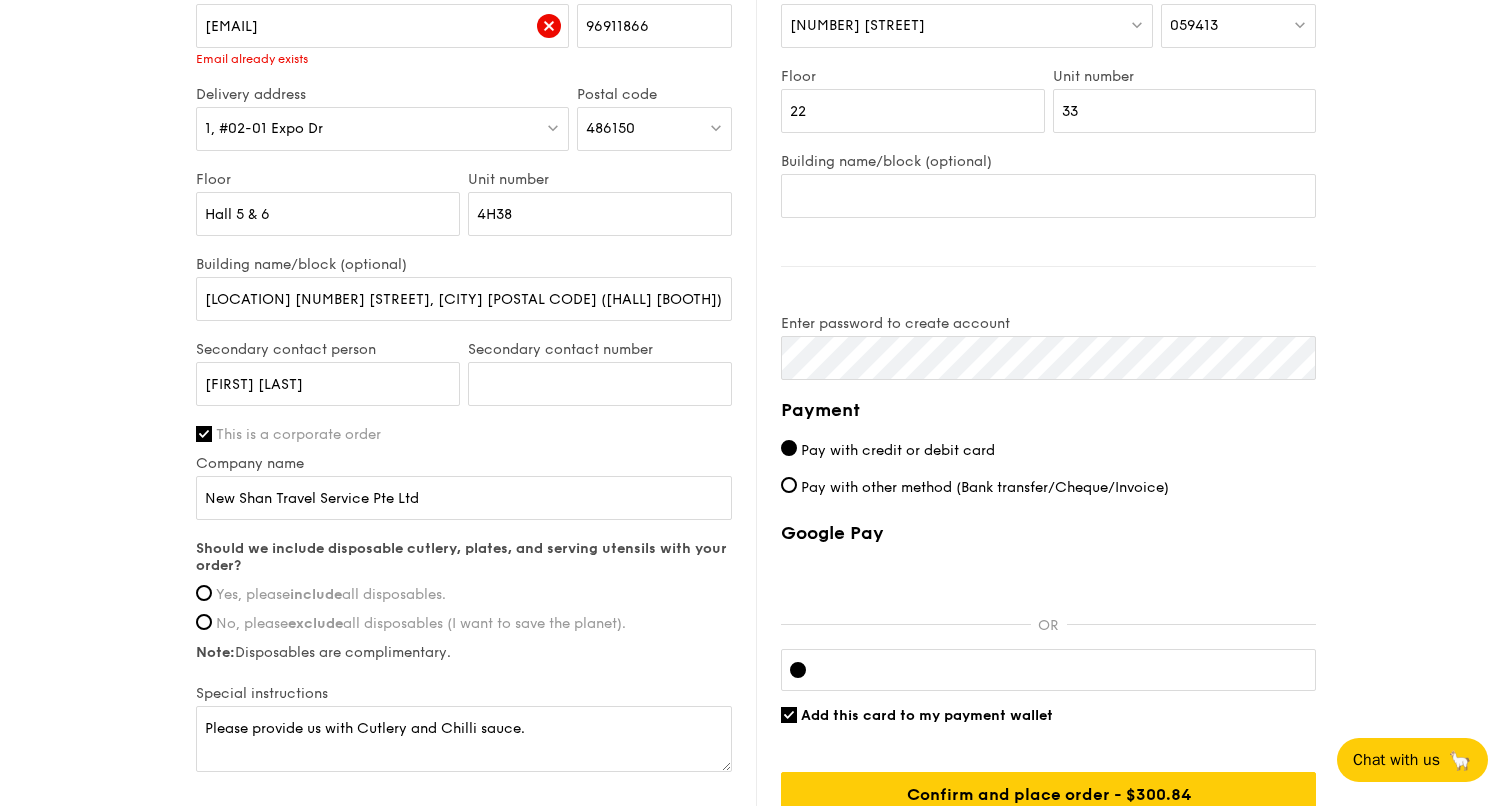 click on "Pay with other method (Bank transfer/Cheque/Invoice)" at bounding box center [1048, 487] 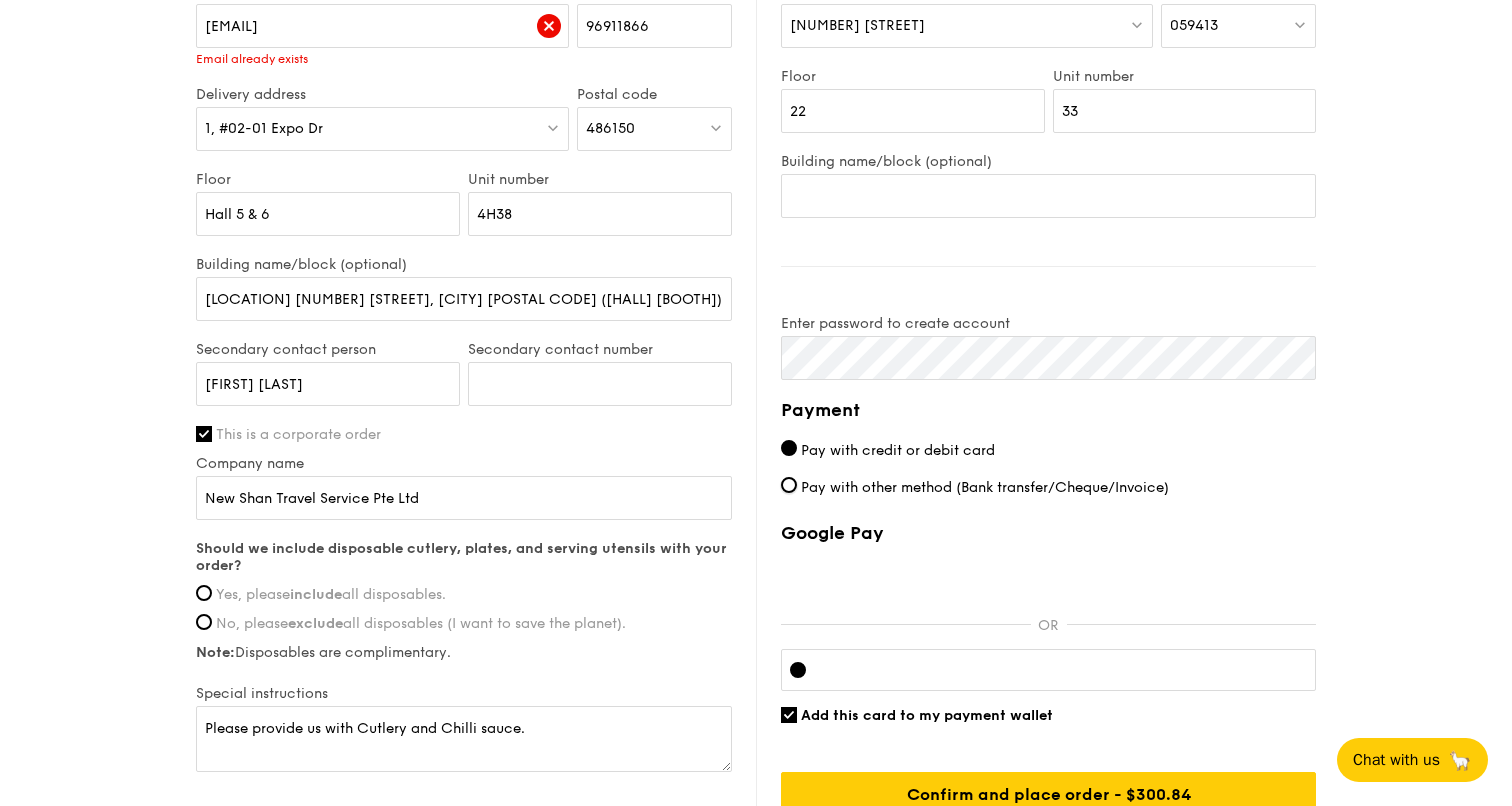 click on "Pay with other method (Bank transfer/Cheque/Invoice)" at bounding box center (789, 485) 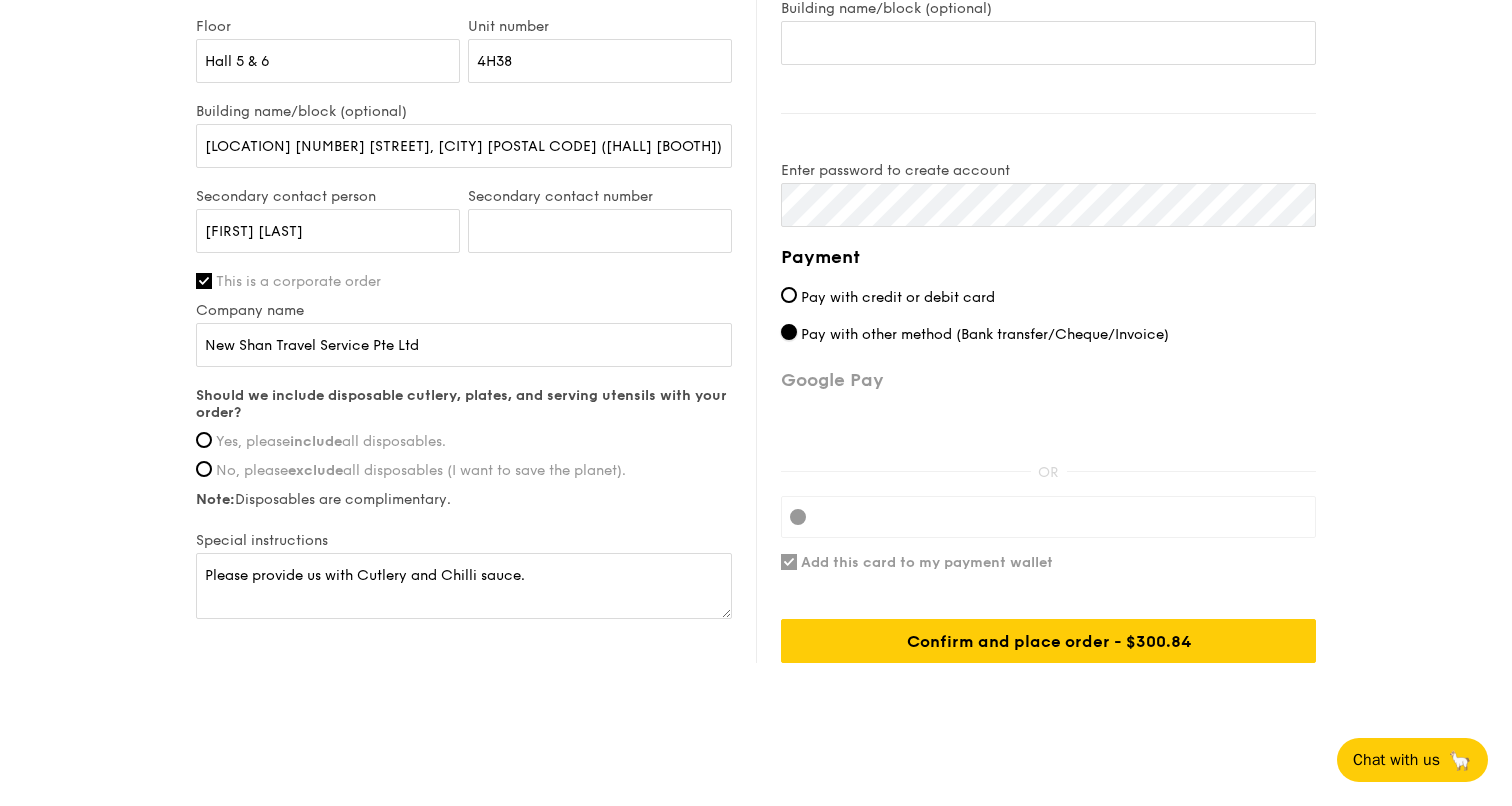scroll, scrollTop: 1070, scrollLeft: 0, axis: vertical 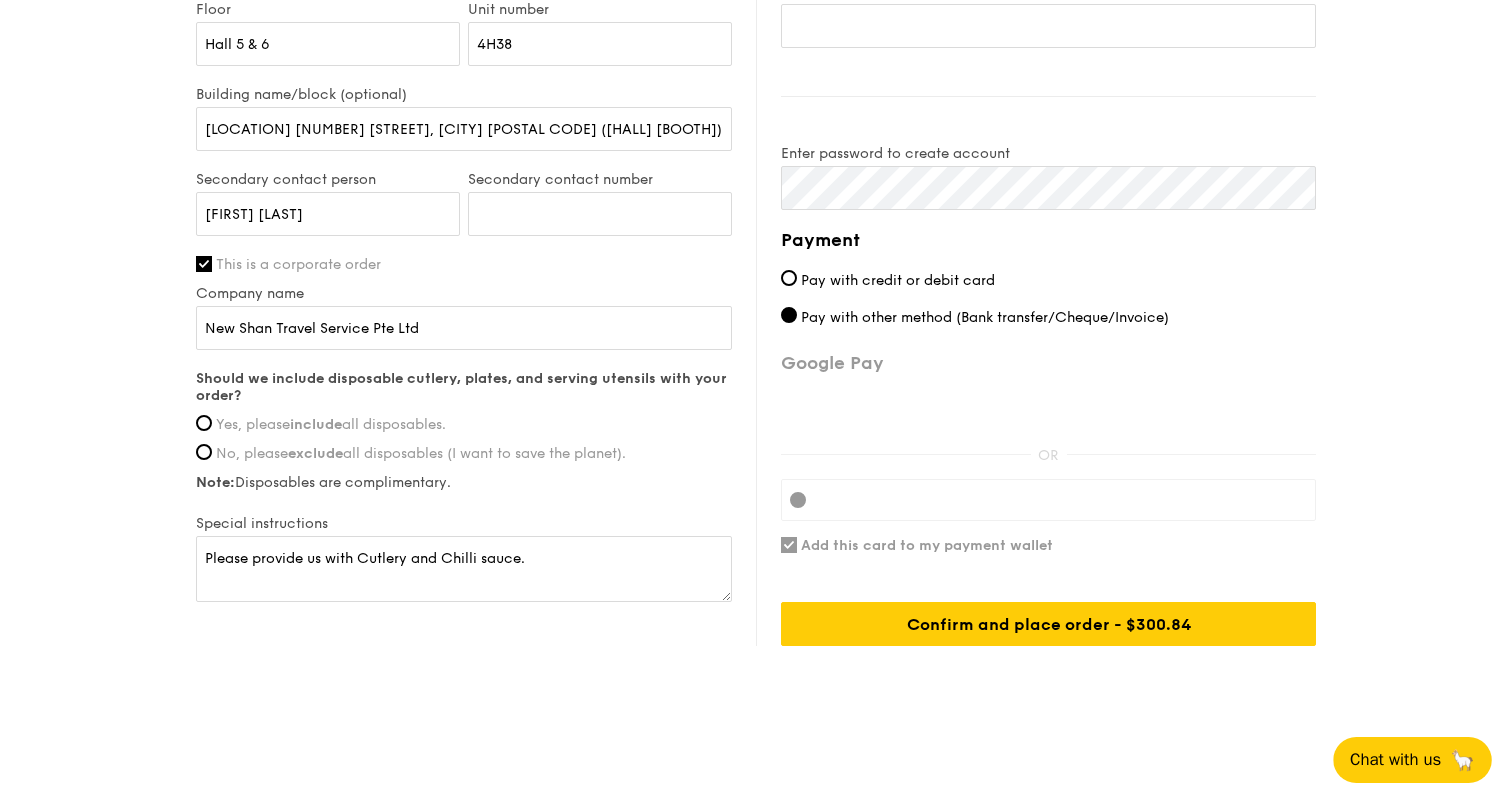 click on "Chat with us" at bounding box center (1395, 760) 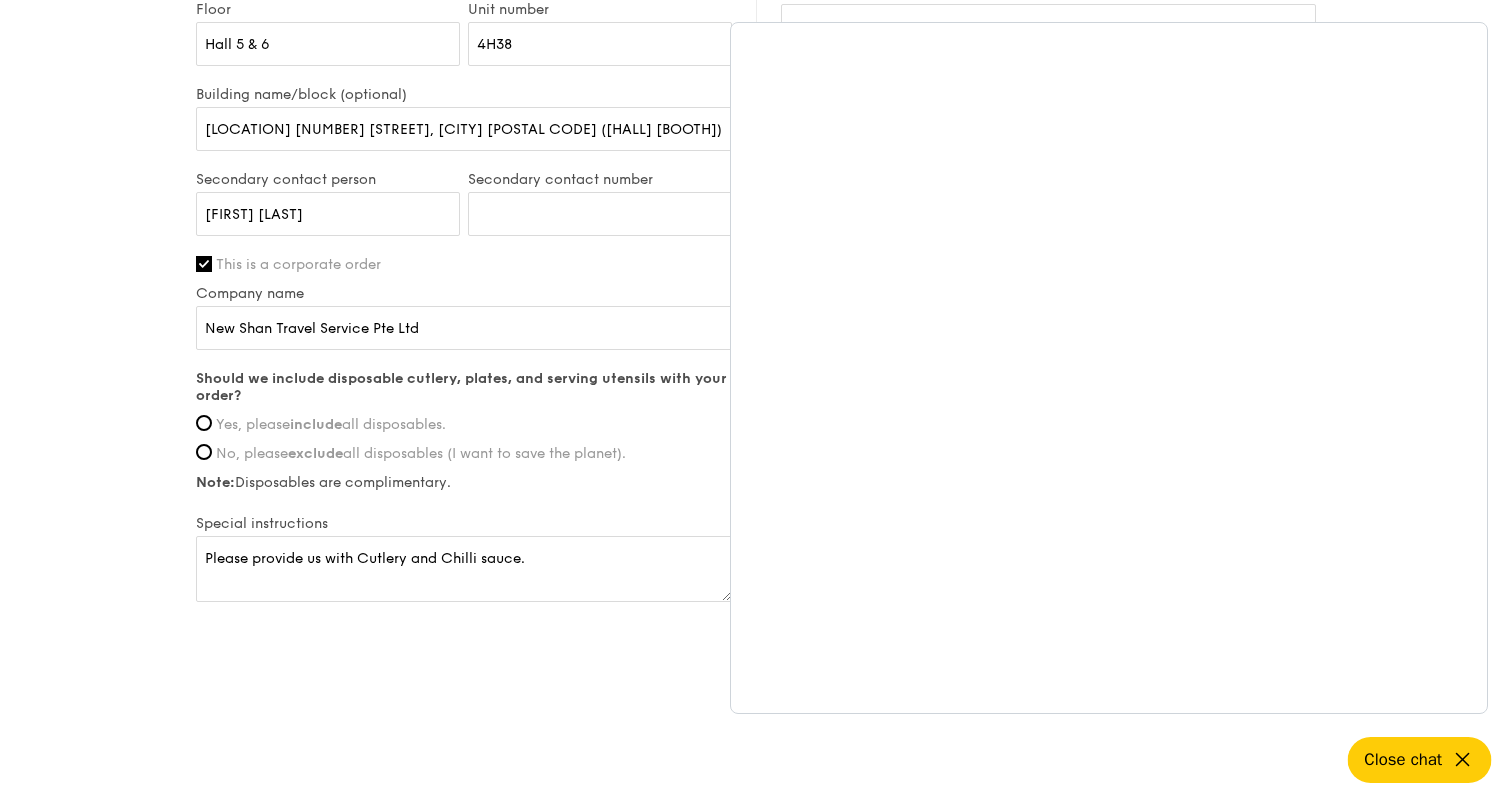 click 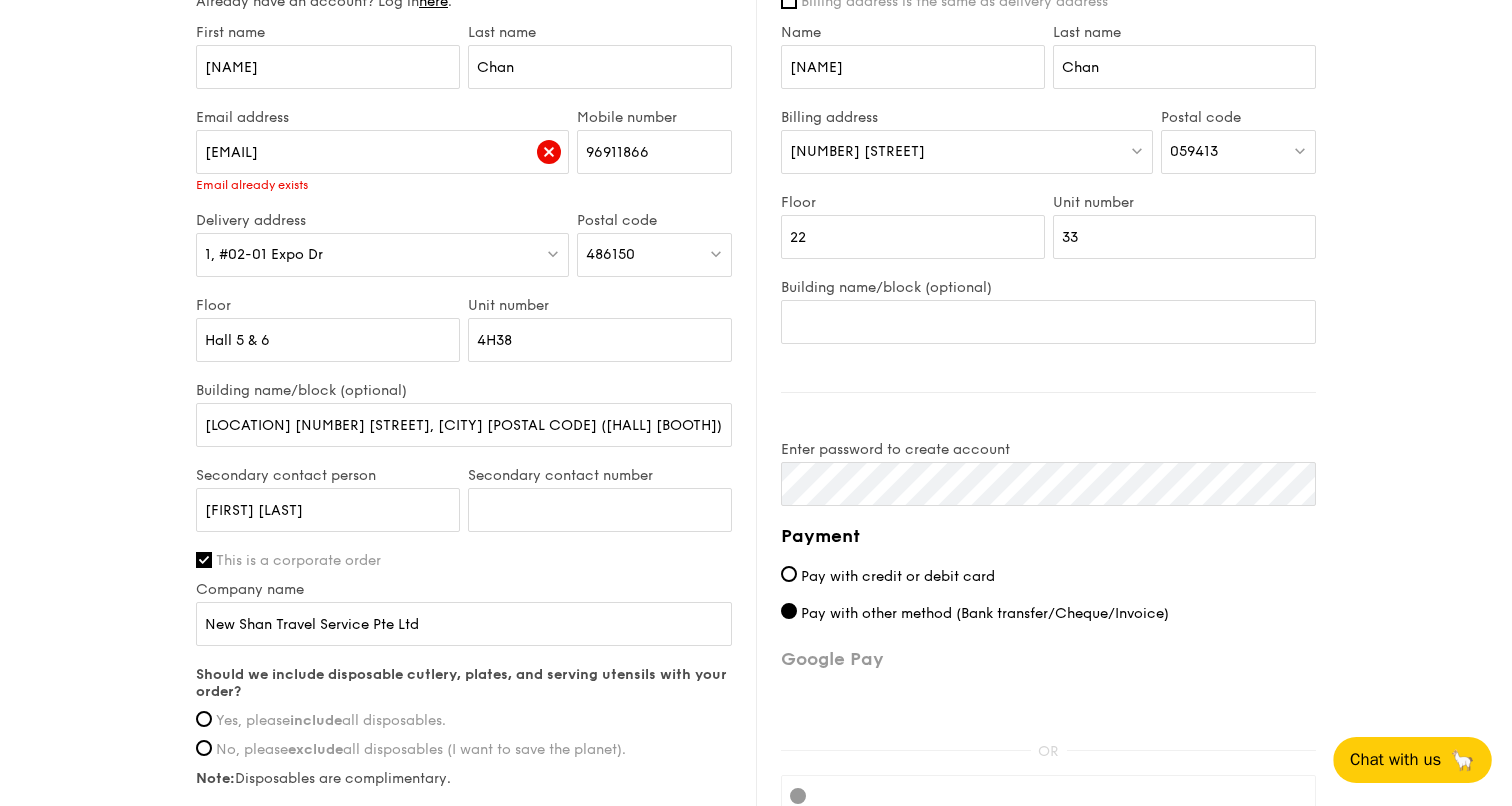 scroll, scrollTop: 770, scrollLeft: 0, axis: vertical 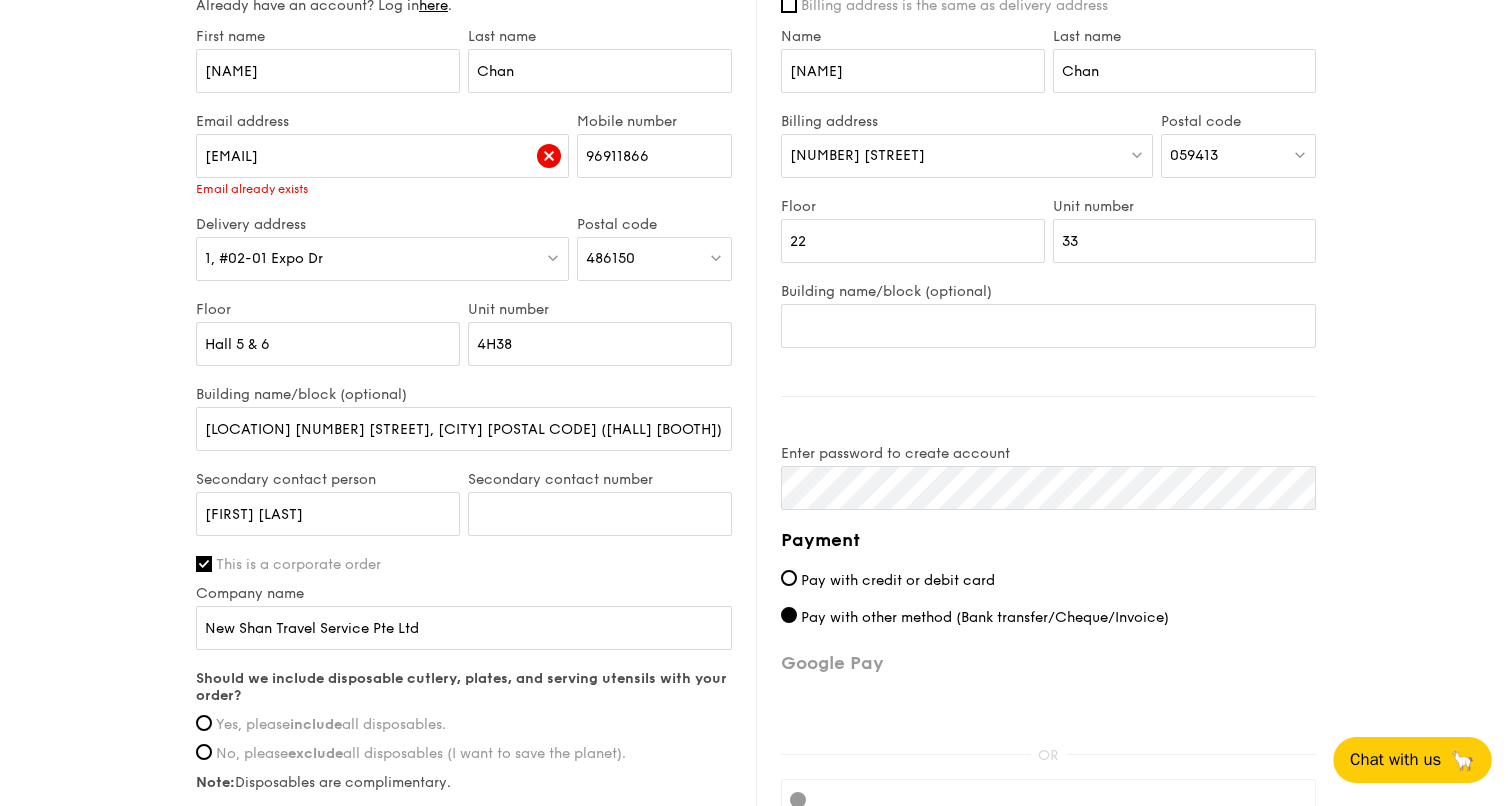 click on "1 - Select menu
2 - Select items
3 - Check out
Regulars
Serving time:
Aug 15, 2025,
12:00PM
Add-ons
20x Hikari Miso Chicken Chow Mei - hong kong egg noodle, shiitake mushroom, roasted carrot
Subtotal
$0.00
Add-ons
$246.00
Delivery fee
$30.00
Apply
Total
$276.00
Total (w/ GST)
$300.84
Delivery information
Already have an account? Log in
here .
First name
Adeline
Last name
Chan
Email address
adeline.chan@newshan.com
Email already exists
4H38 22" at bounding box center [756, 128] 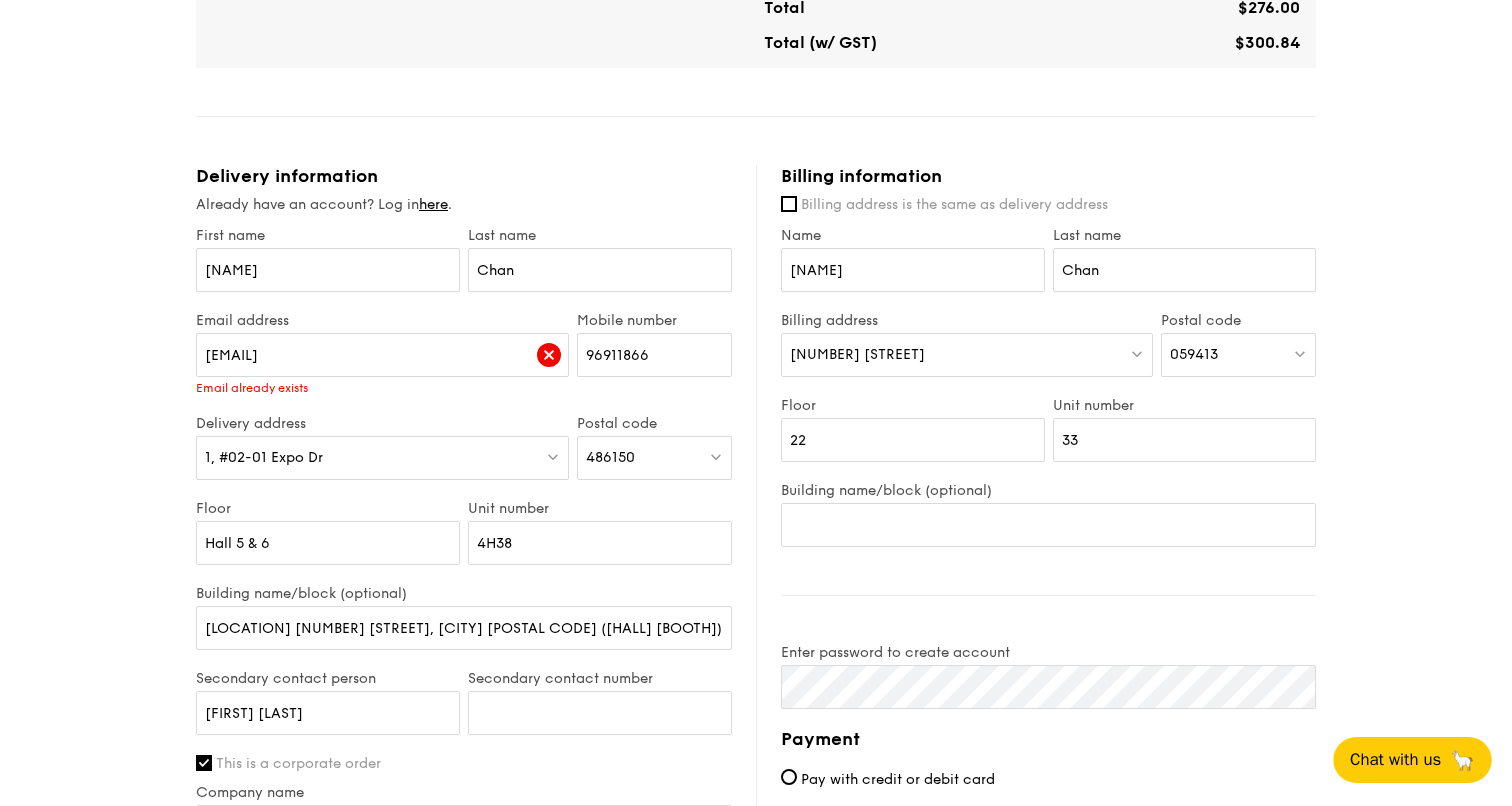 scroll, scrollTop: 570, scrollLeft: 0, axis: vertical 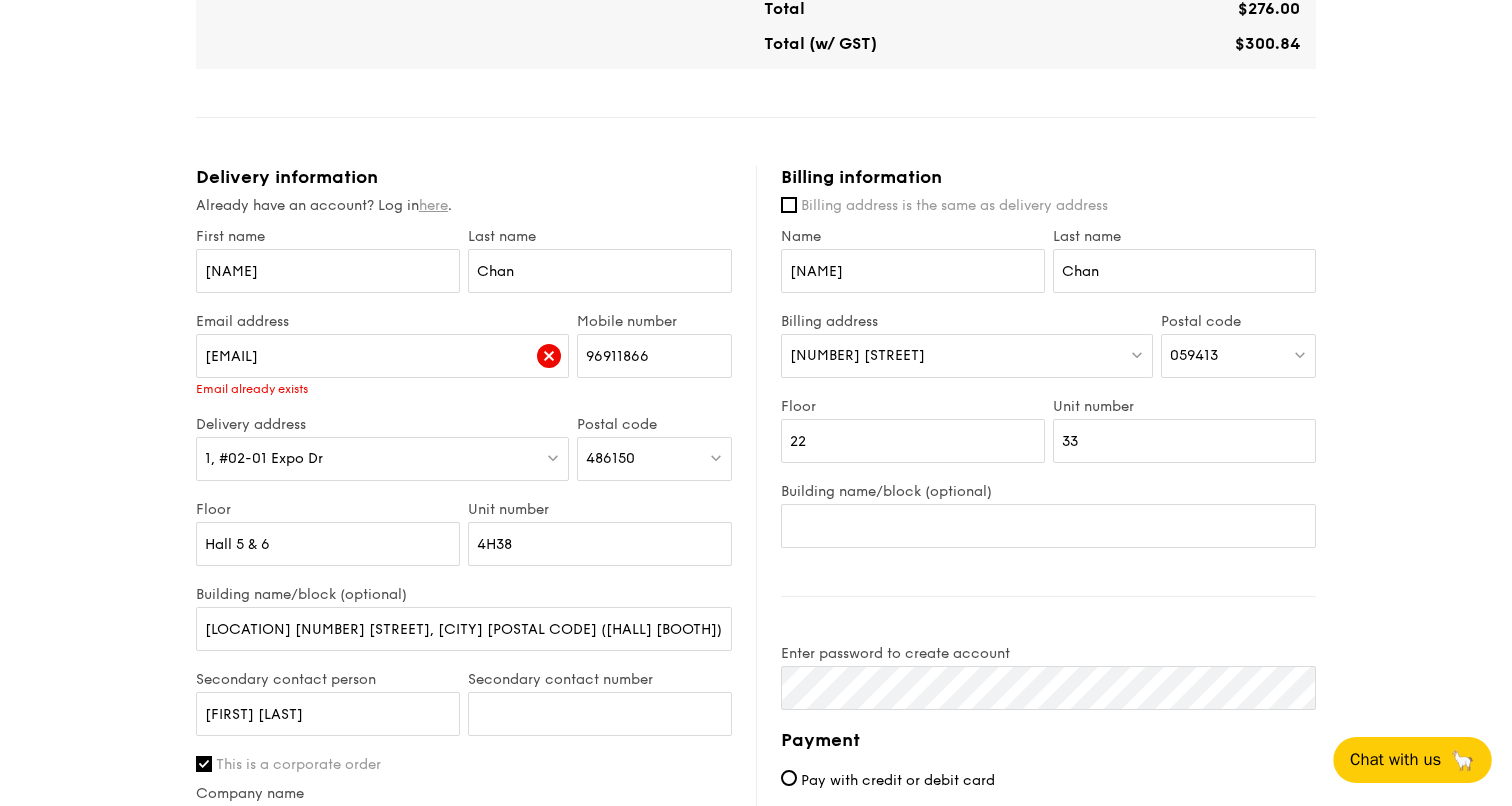 click on "here" at bounding box center (433, 205) 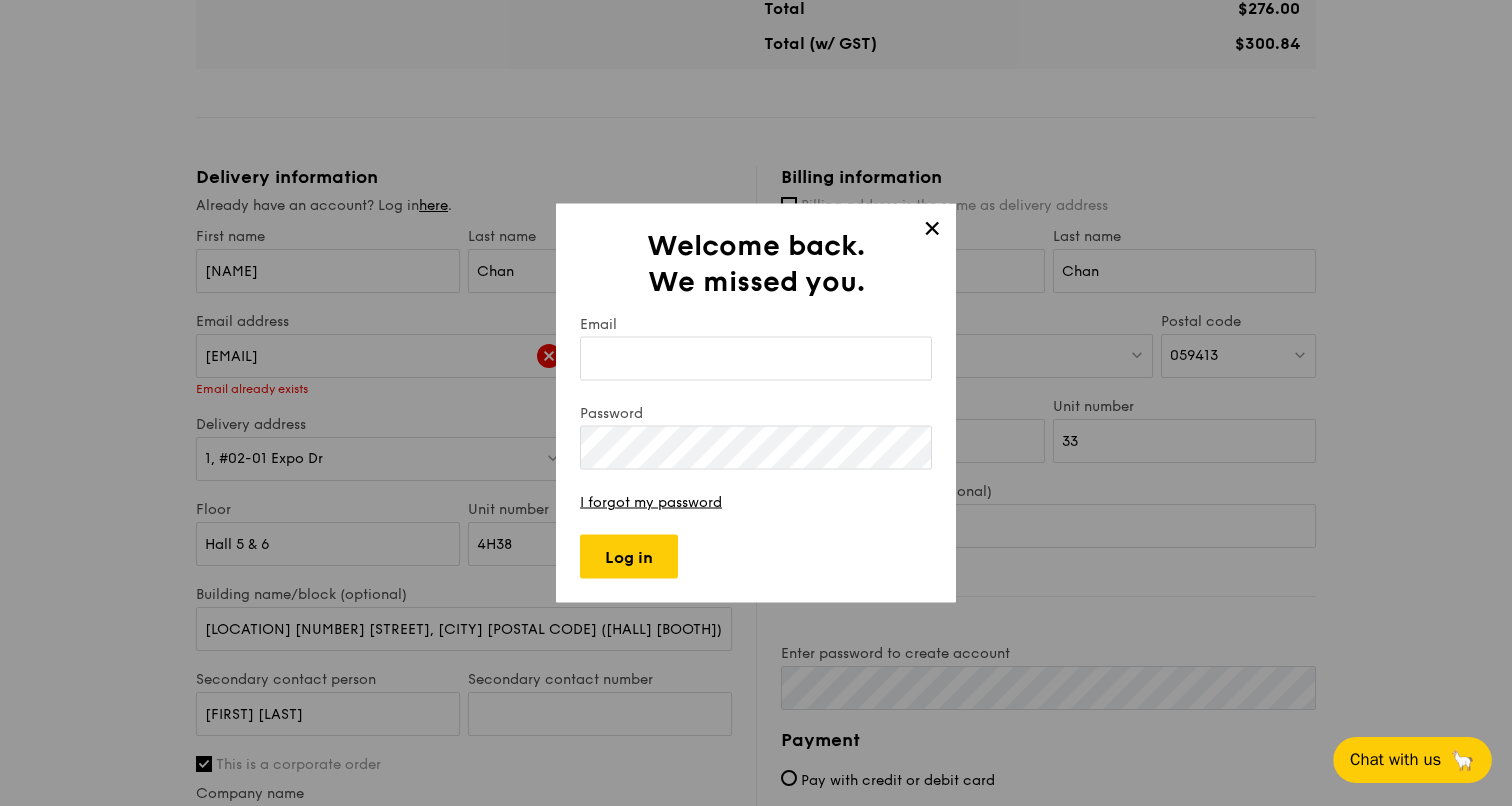 click on "Email" at bounding box center (756, 359) 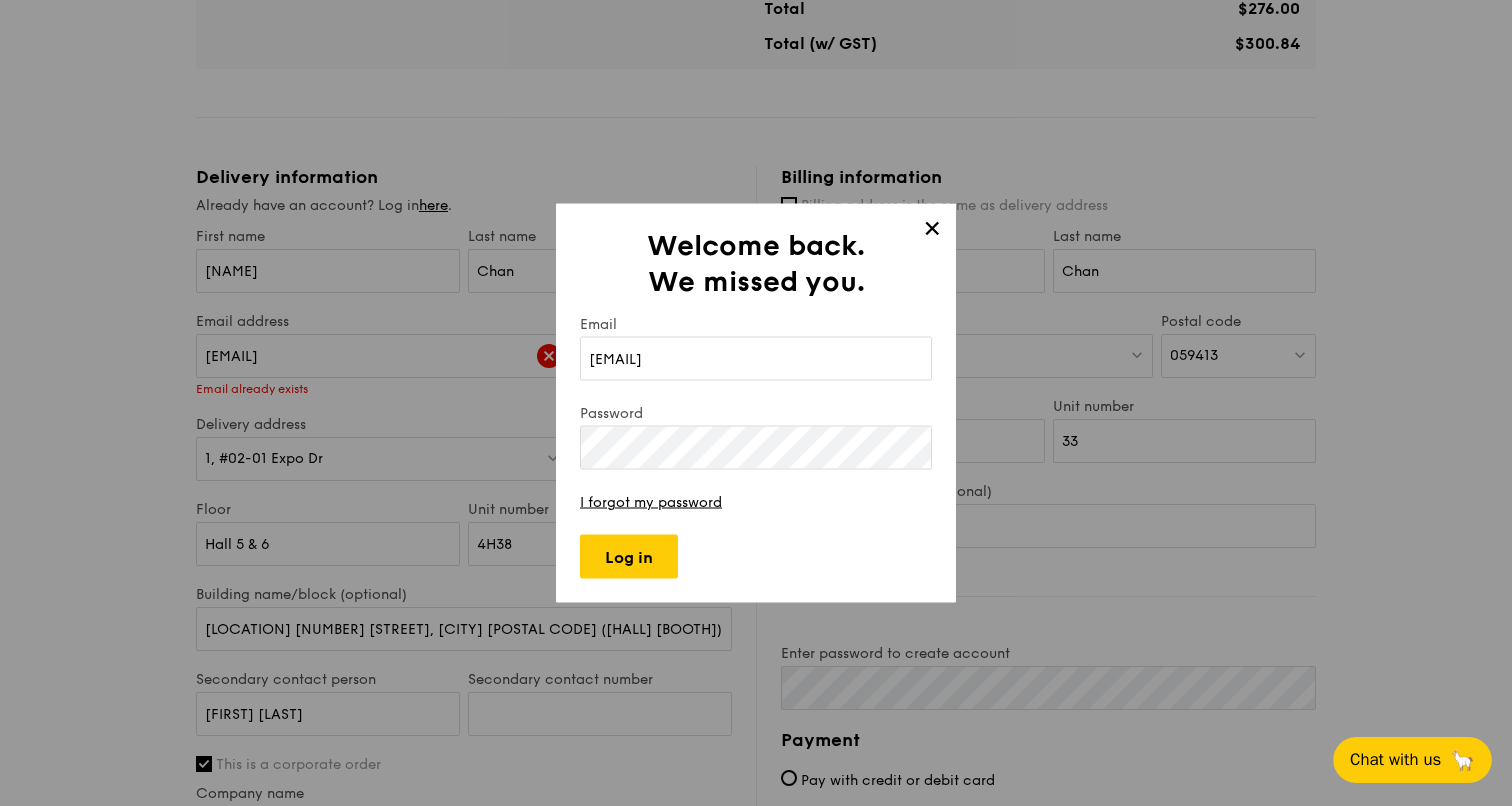 type on "[EMAIL]" 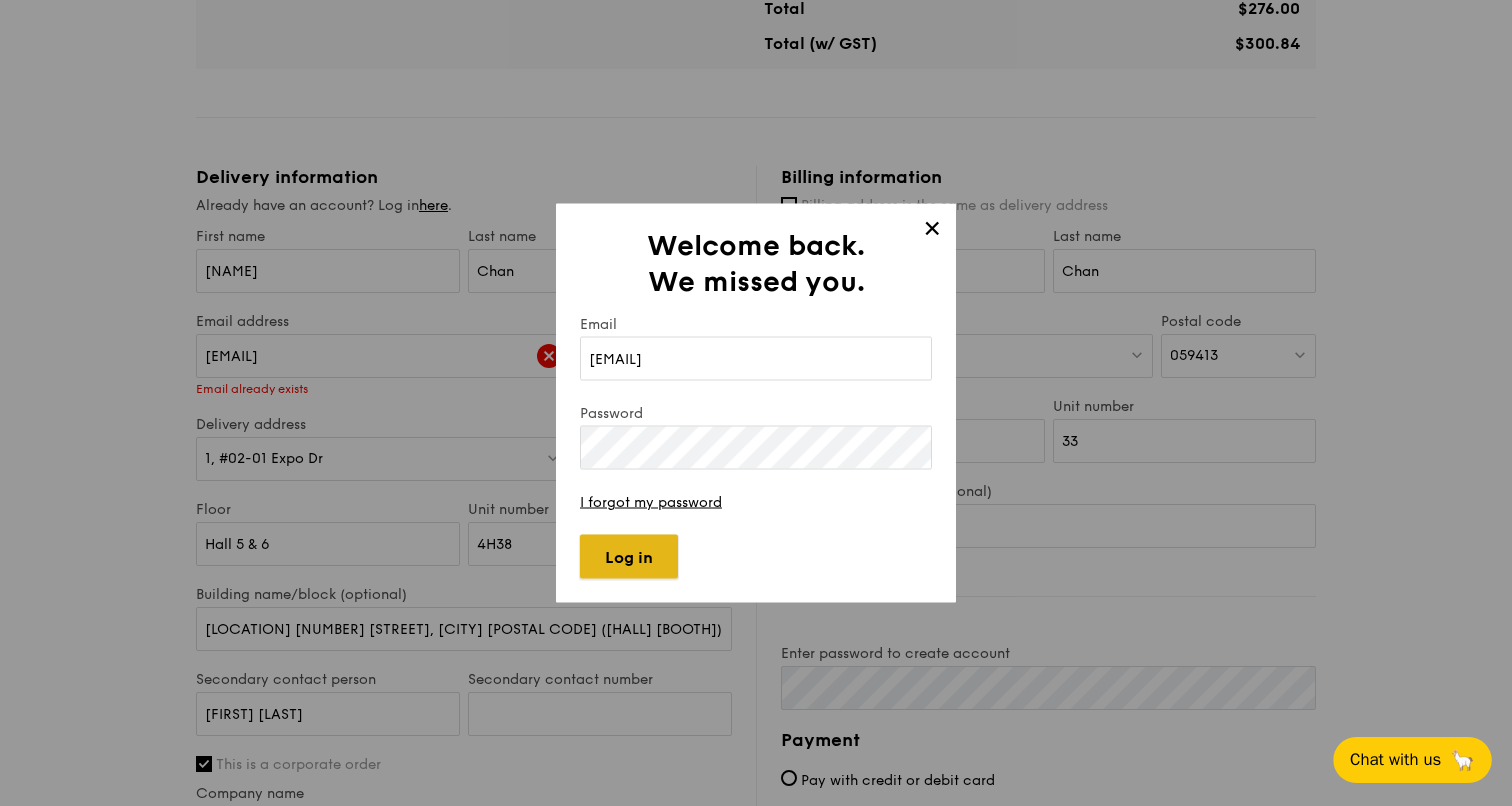 click on "Log in" at bounding box center [629, 557] 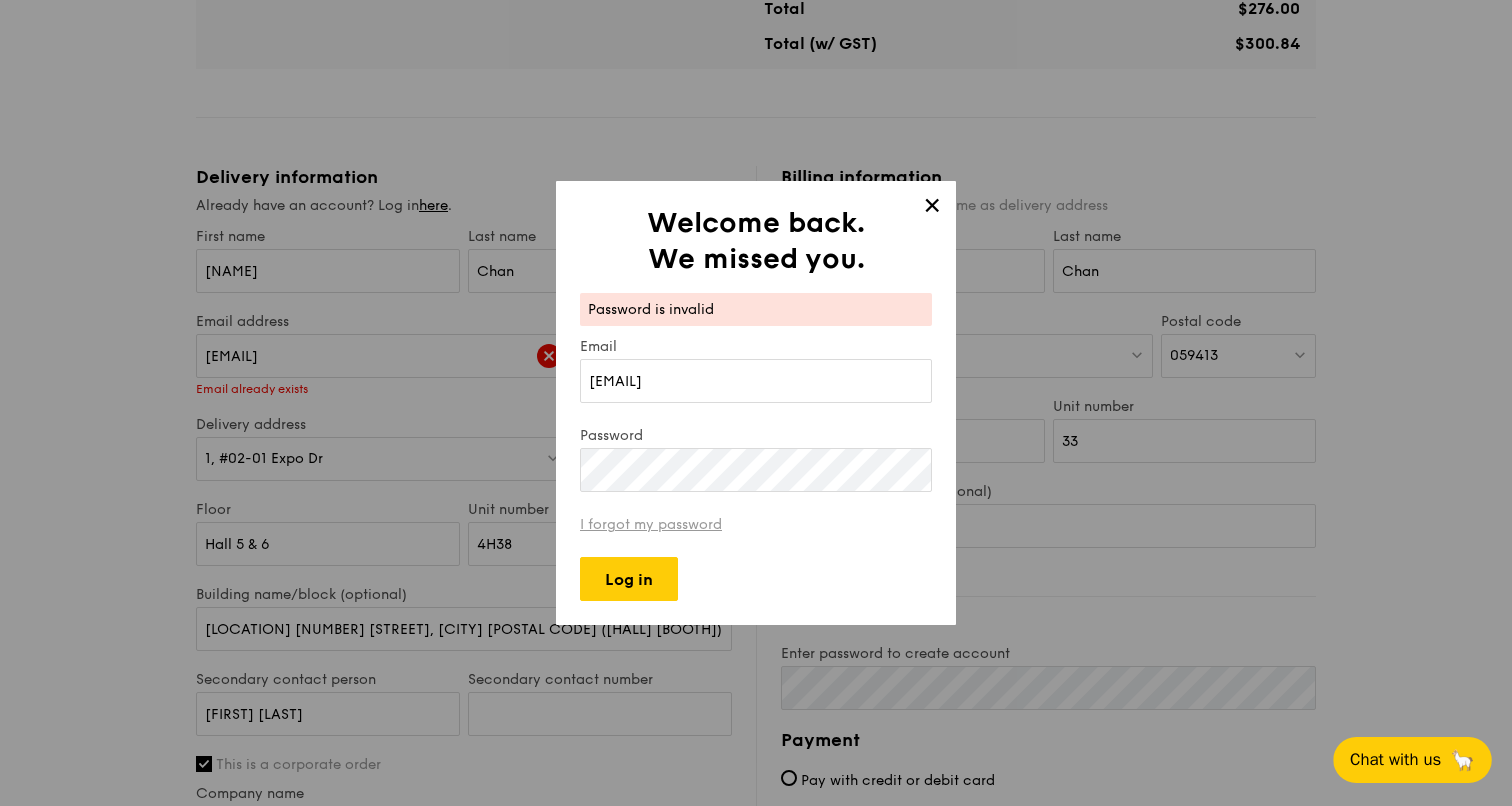 click on "I forgot my password" at bounding box center (651, 524) 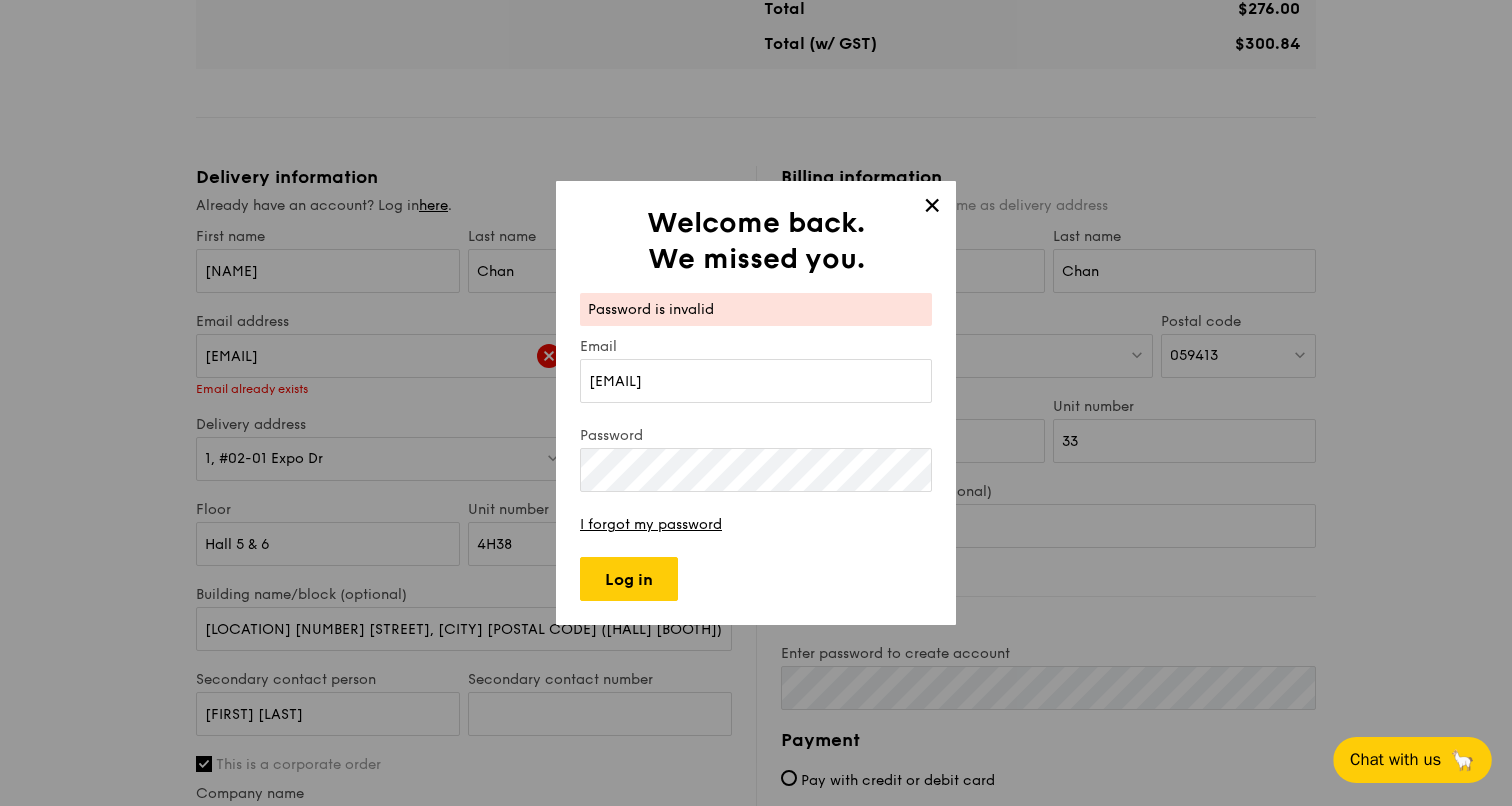 click on "✕" at bounding box center (932, 209) 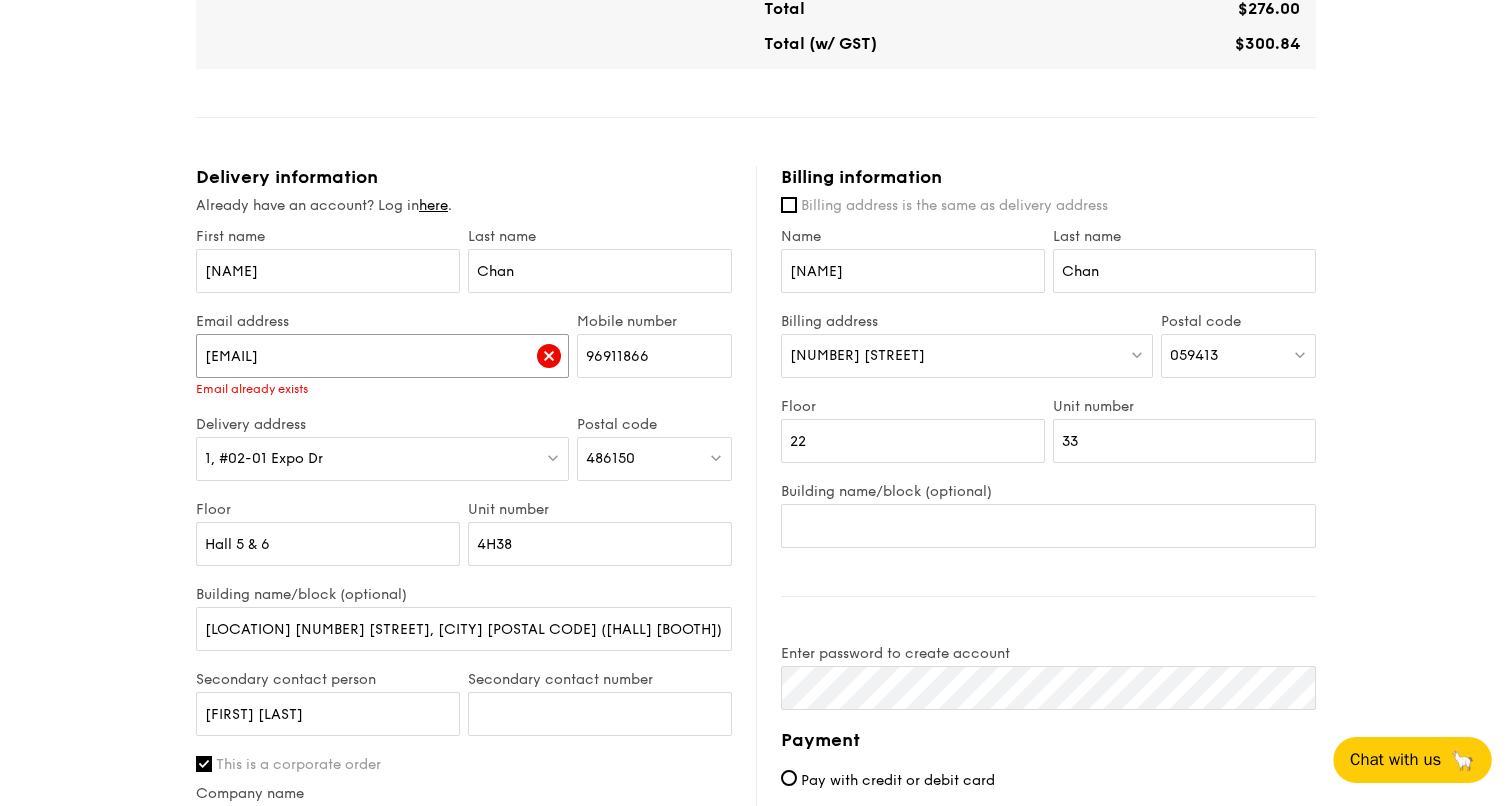 click on "[EMAIL]" at bounding box center [382, 356] 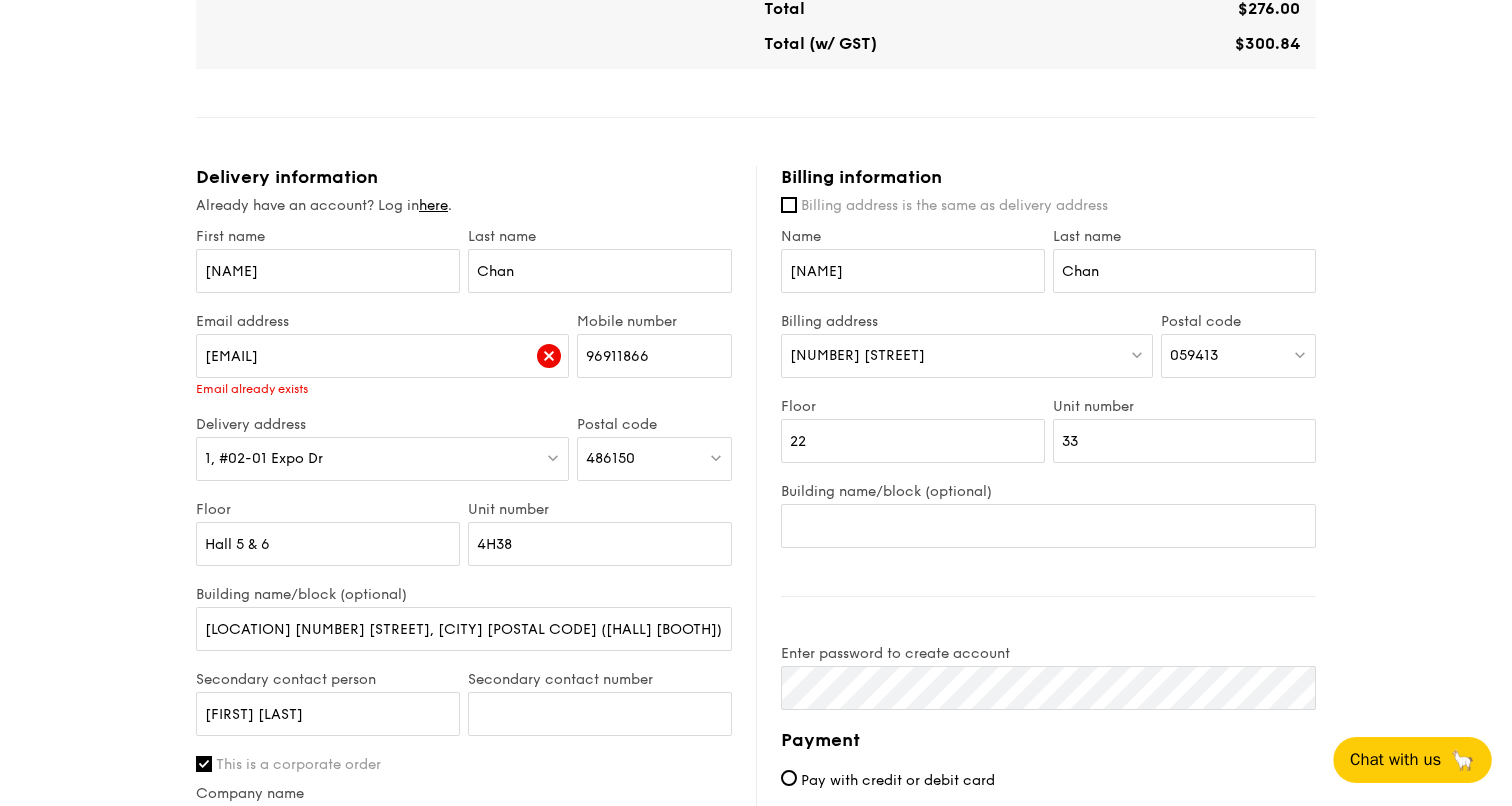 drag, startPoint x: 339, startPoint y: 356, endPoint x: 80, endPoint y: 233, distance: 286.72287 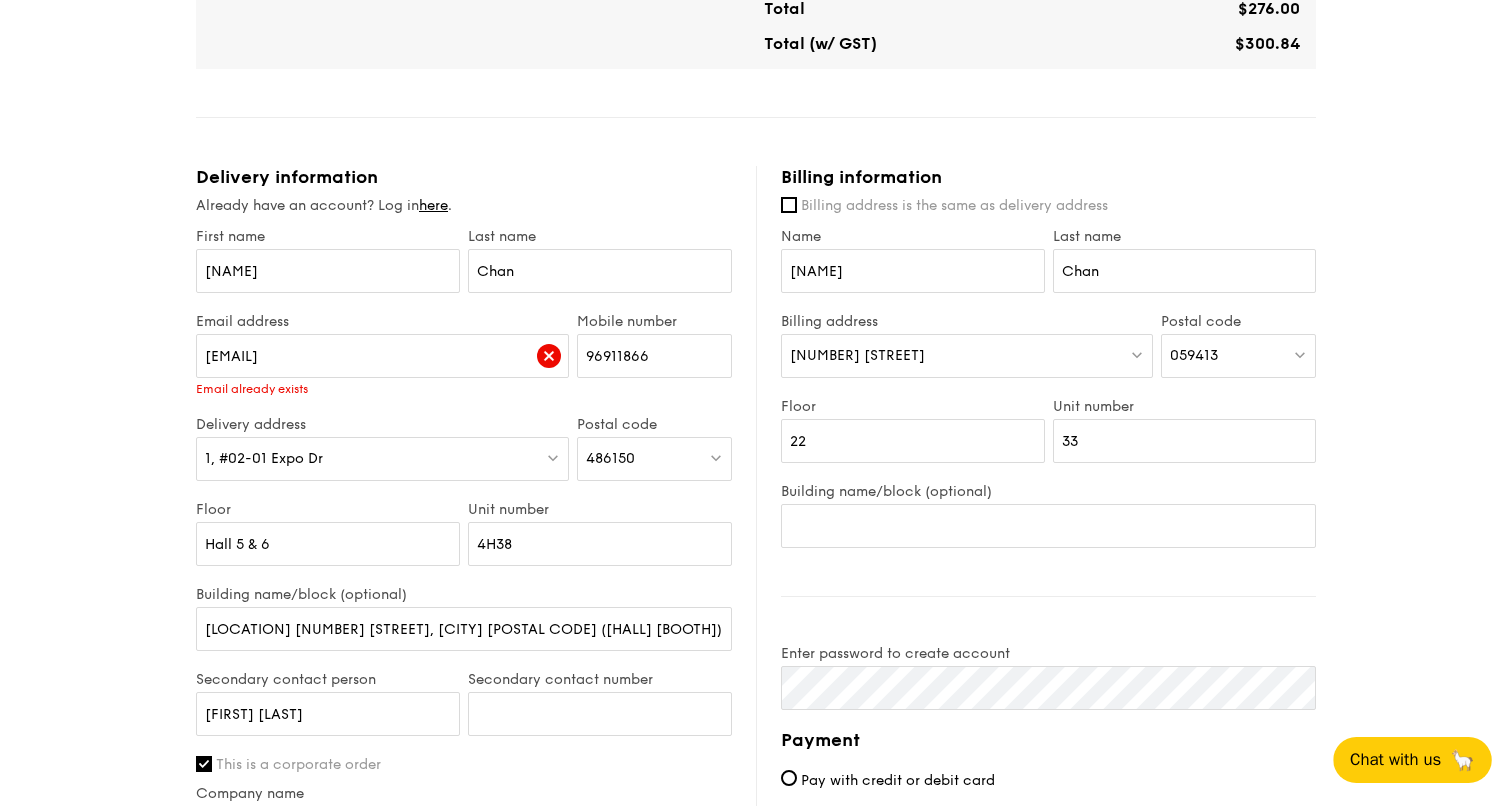 click on "1 - Select menu
2 - Select items
3 - Check out
Regulars
Serving time:
Aug 15, 2025,
12:00PM
Add-ons
20x Hikari Miso Chicken Chow Mei - hong kong egg noodle, shiitake mushroom, roasted carrot
Subtotal
$0.00
Add-ons
$246.00
Delivery fee
$30.00
Apply
Total
$276.00
Total (w/ GST)
$300.84
Delivery information
Already have an account? Log in
here .
First name
Adeline
Last name
Chan
Email address
adeline.chan@newshan.com
Email already exists
4H38 22" at bounding box center (756, 328) 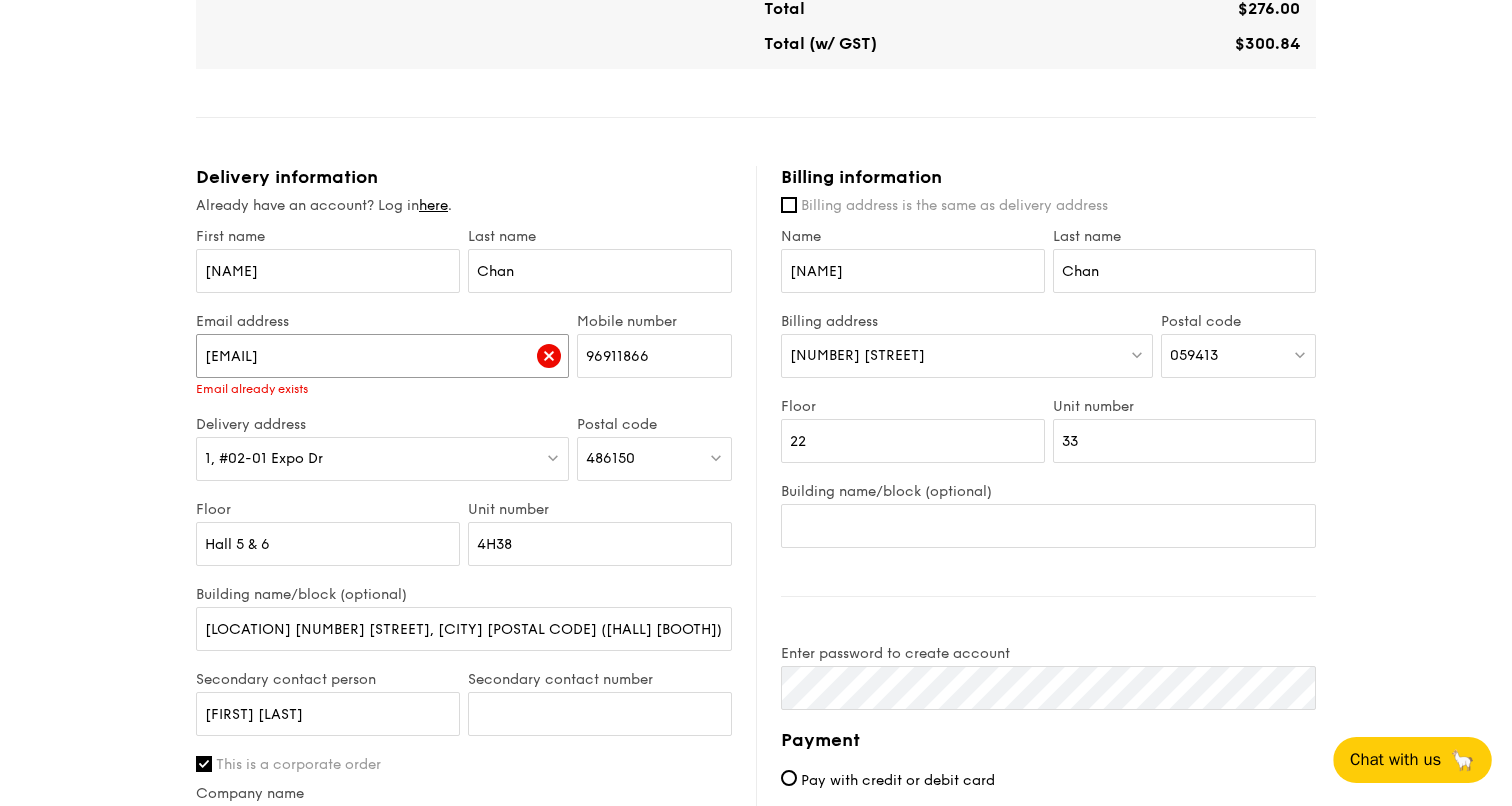 click on "1 - Select menu
2 - Select items
3 - Check out
Regulars
Serving time:
Aug 15, 2025,
12:00PM
Add-ons
20x Hikari Miso Chicken Chow Mei - hong kong egg noodle, shiitake mushroom, roasted carrot
Subtotal
$0.00
Add-ons
$246.00
Delivery fee
$30.00
Apply
Total
$276.00
Total (w/ GST)
$300.84
Delivery information
Already have an account? Log in
here .
First name
Adeline
Last name
Chan
Email address
adeline.chan@newshan.com
Email already exists
4H38 22" at bounding box center [756, 368] 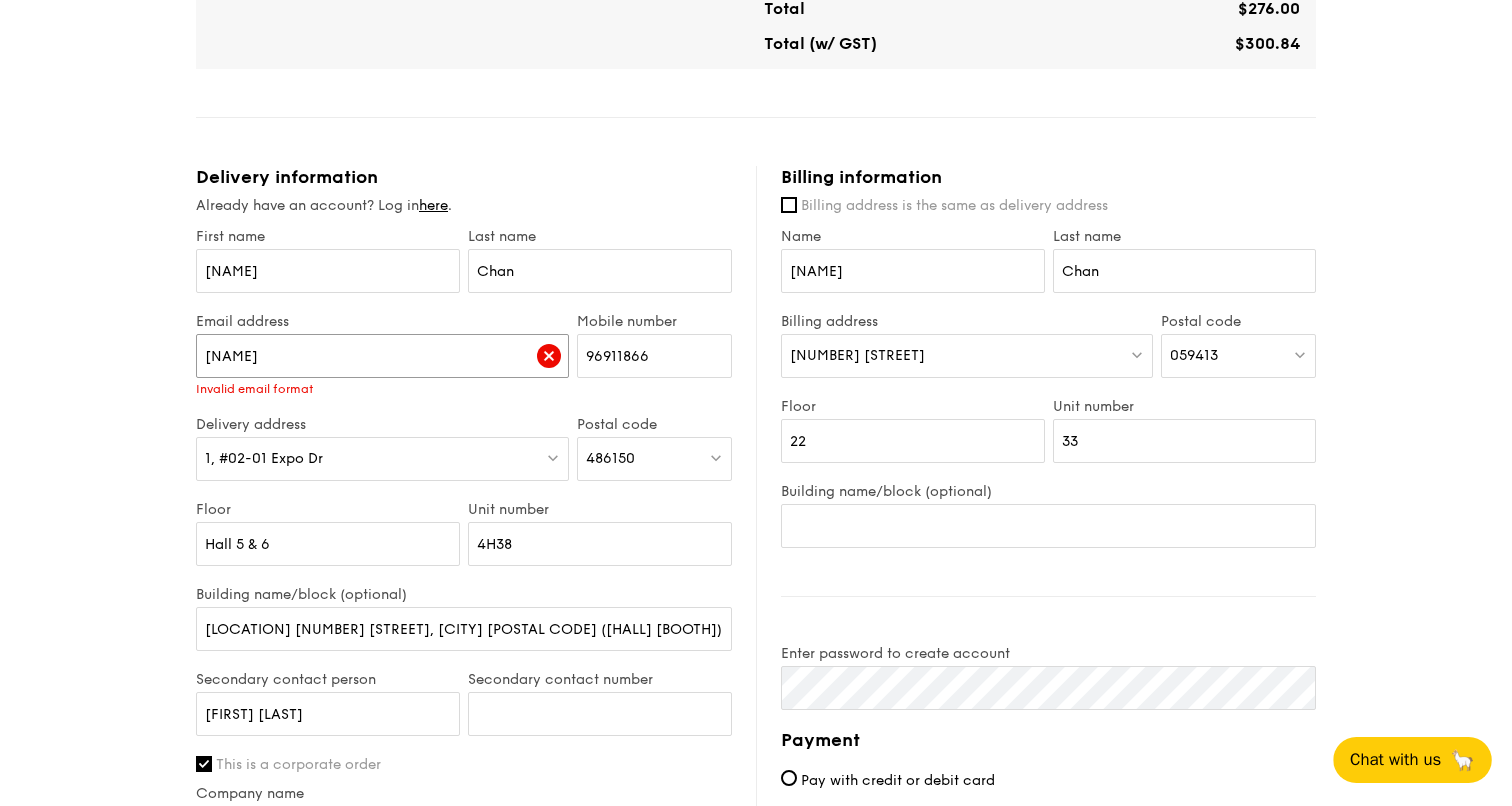 click on "adeline" at bounding box center [382, 356] 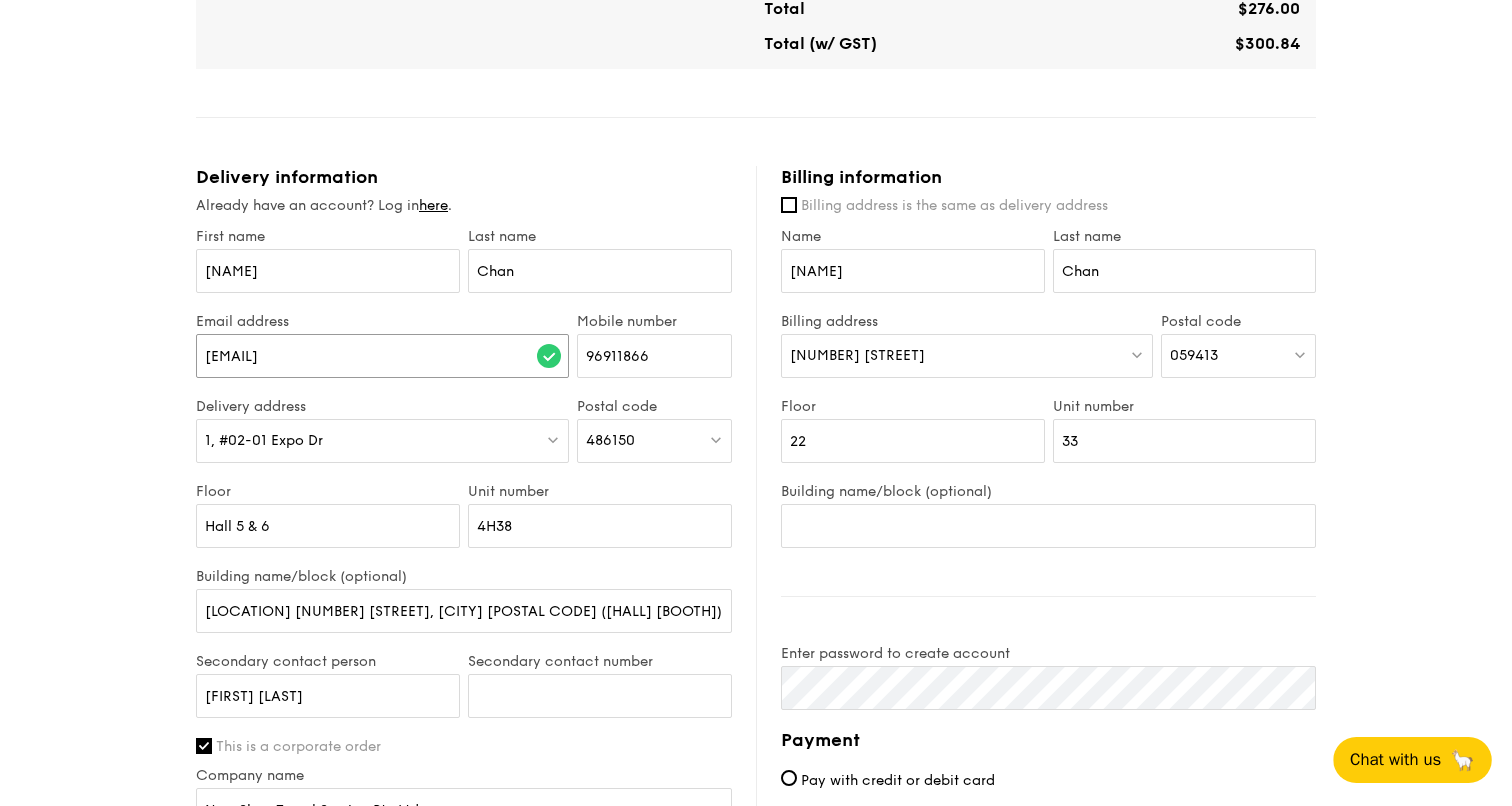 click on "adeline@newshan.com" at bounding box center [382, 356] 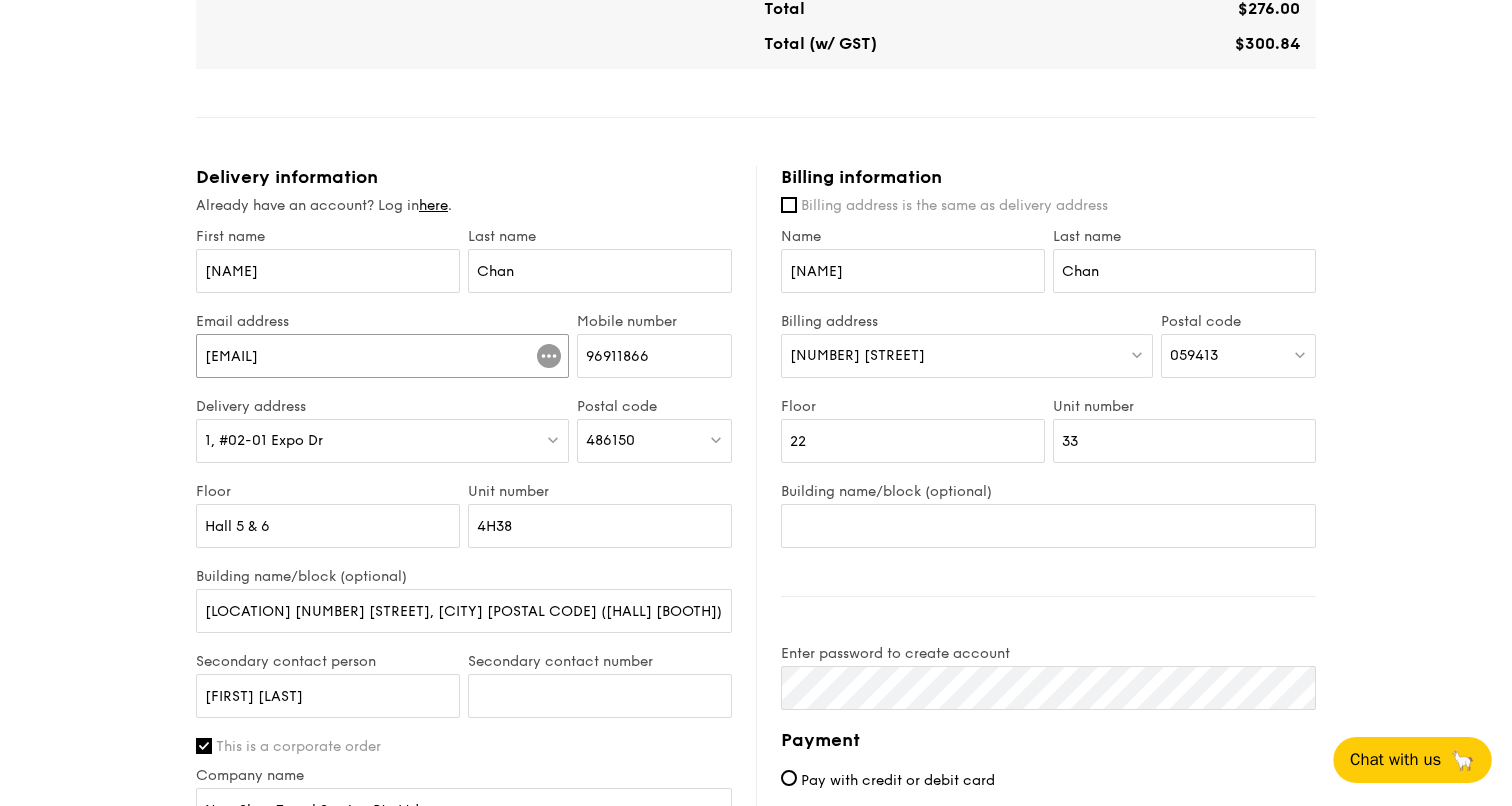 type on "[EMAIL]" 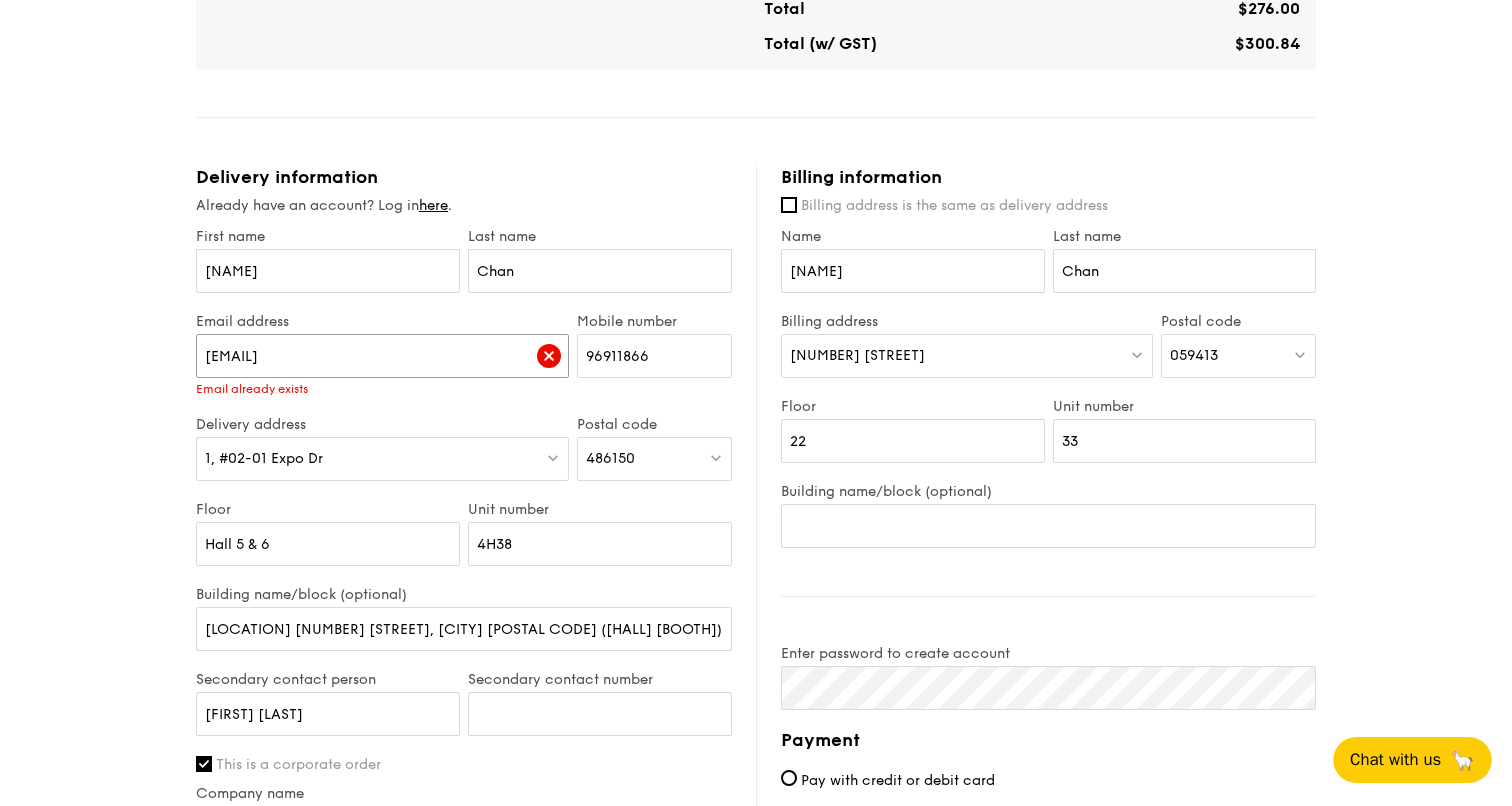 click on "[EMAIL]" at bounding box center [382, 356] 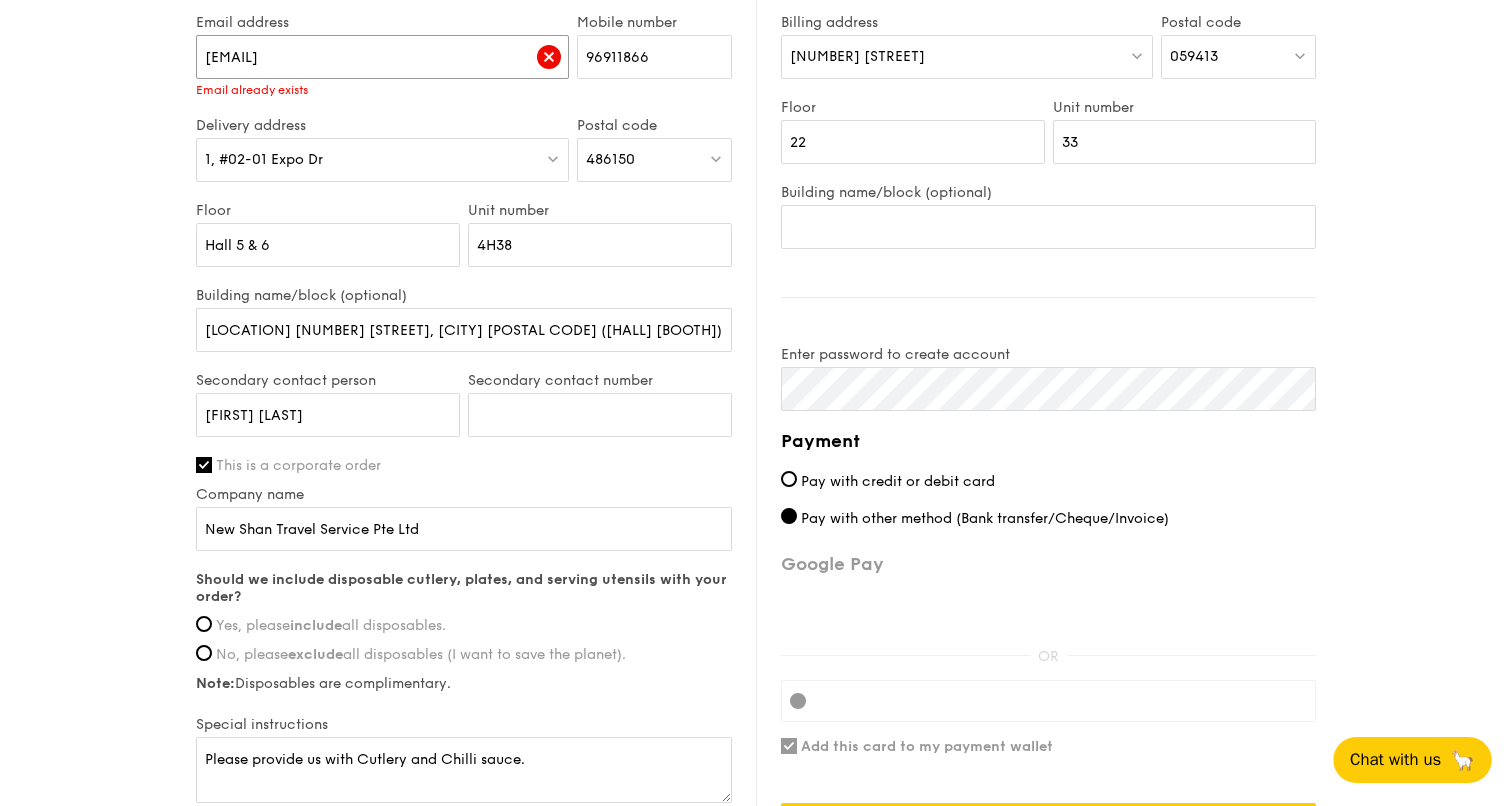scroll, scrollTop: 970, scrollLeft: 0, axis: vertical 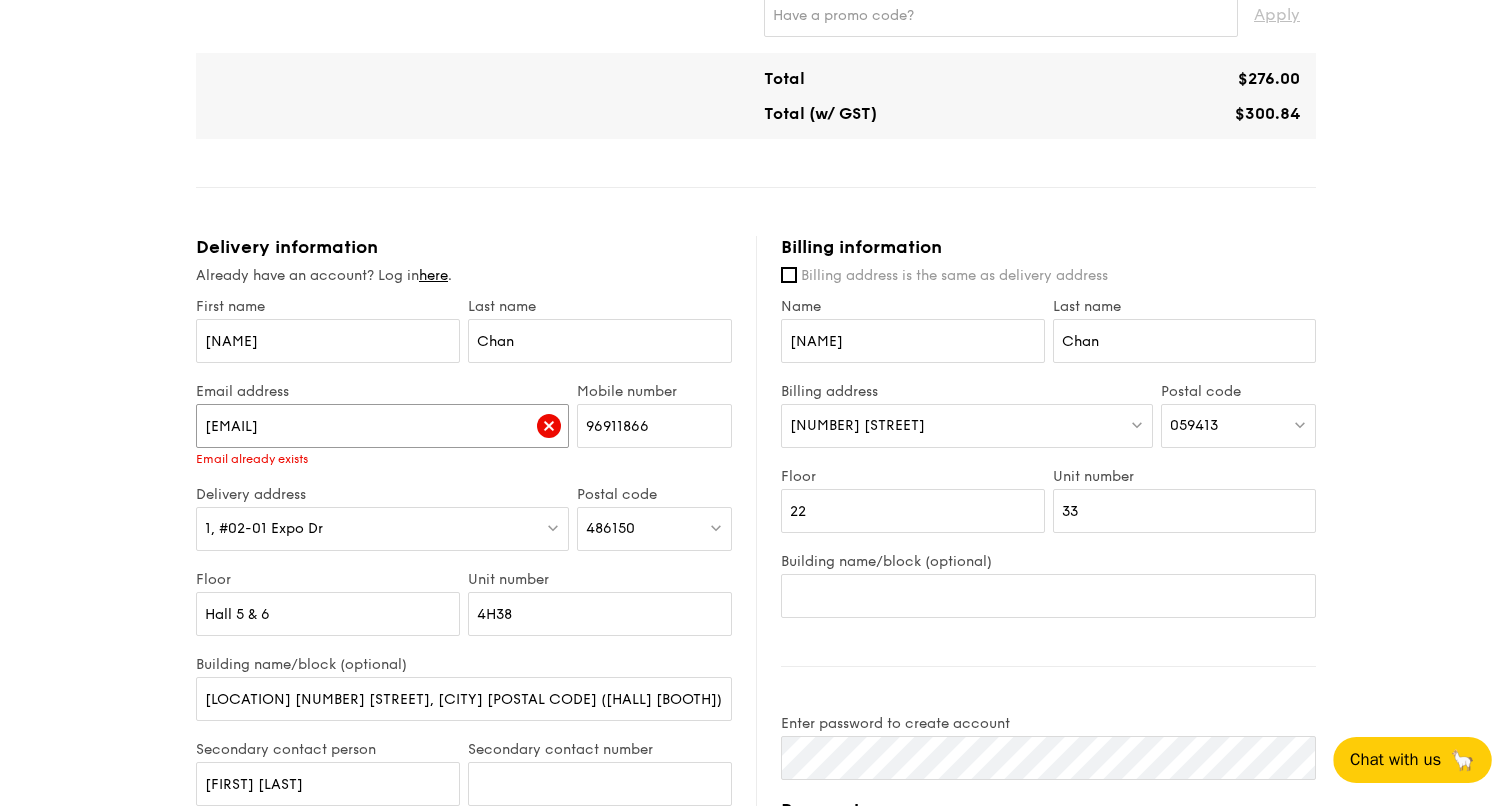 click on "[EMAIL]" at bounding box center [382, 426] 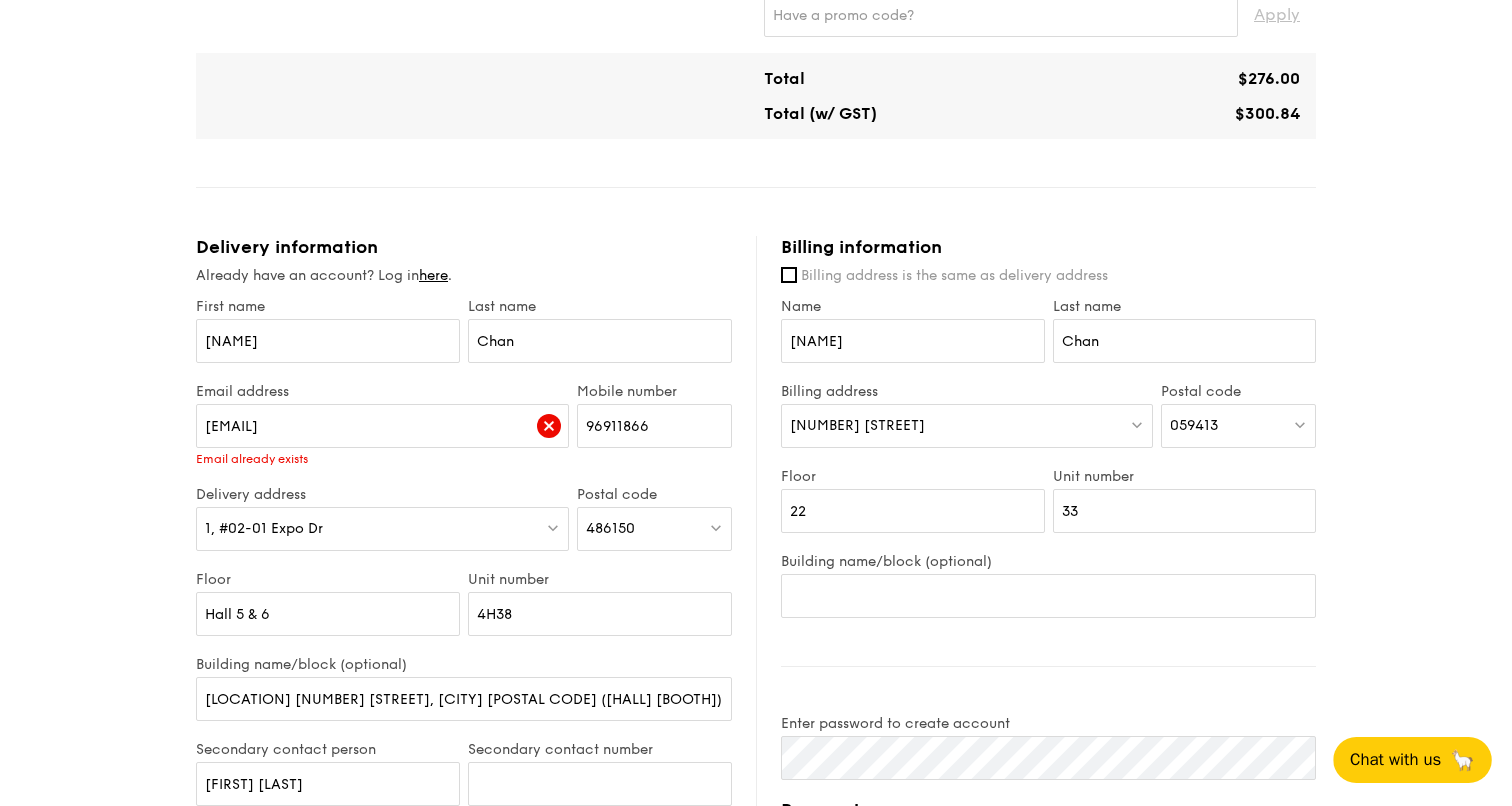 click on "1 - Select menu
2 - Select items
3 - Check out
Regulars
Serving time:
Aug 15, 2025,
12:00PM
Add-ons
20x Hikari Miso Chicken Chow Mei - hong kong egg noodle, shiitake mushroom, roasted carrot
Subtotal
$0.00
Add-ons
$246.00
Delivery fee
$30.00
Apply
Total
$276.00
Total (w/ GST)
$300.84
Delivery information
Already have an account? Log in
here .
First name
Adeline
Last name
Chan
Email address
adeline.chan@newshan.com
Email already exists
4H38 22" at bounding box center (756, 398) 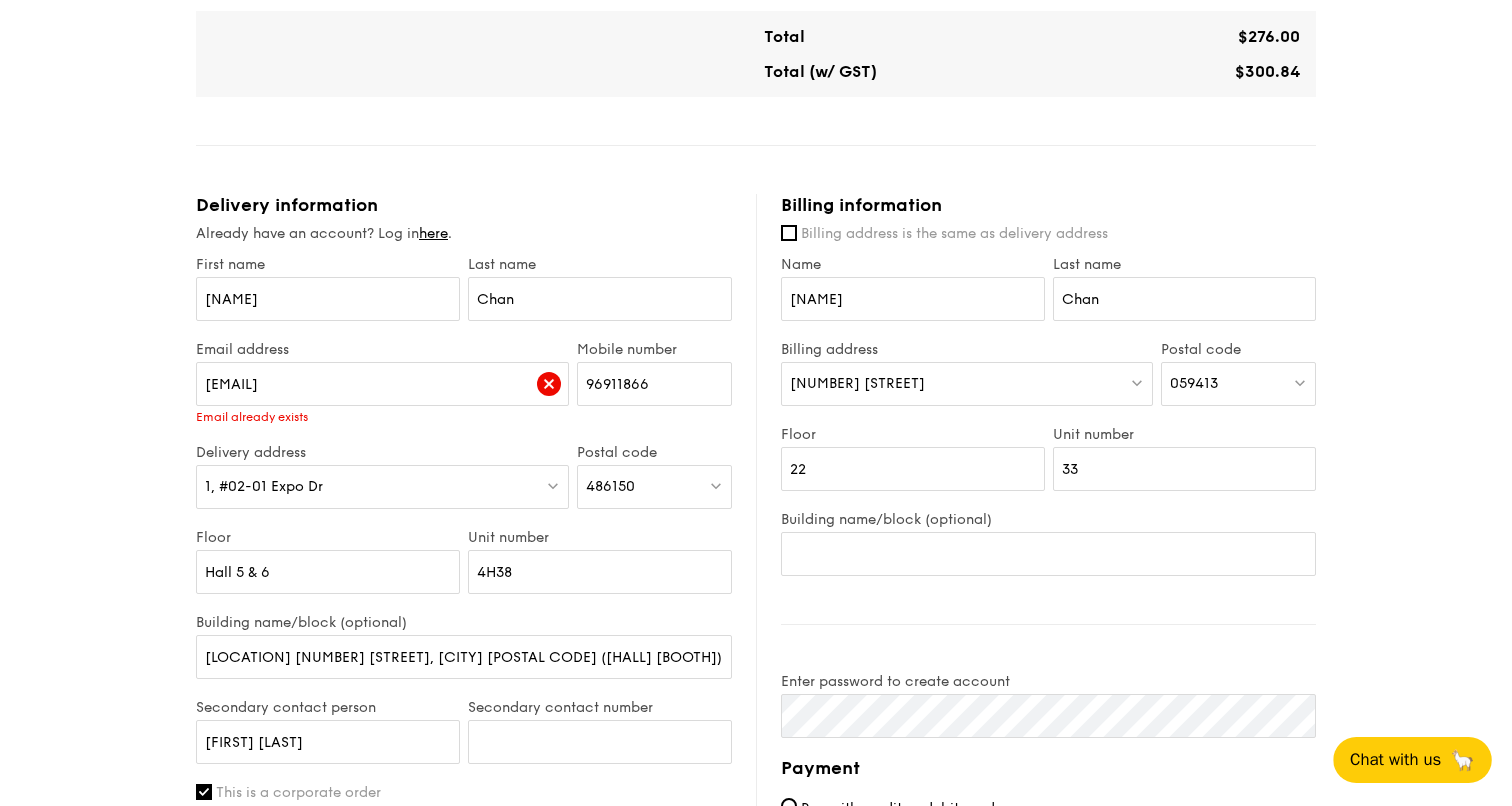 scroll, scrollTop: 470, scrollLeft: 0, axis: vertical 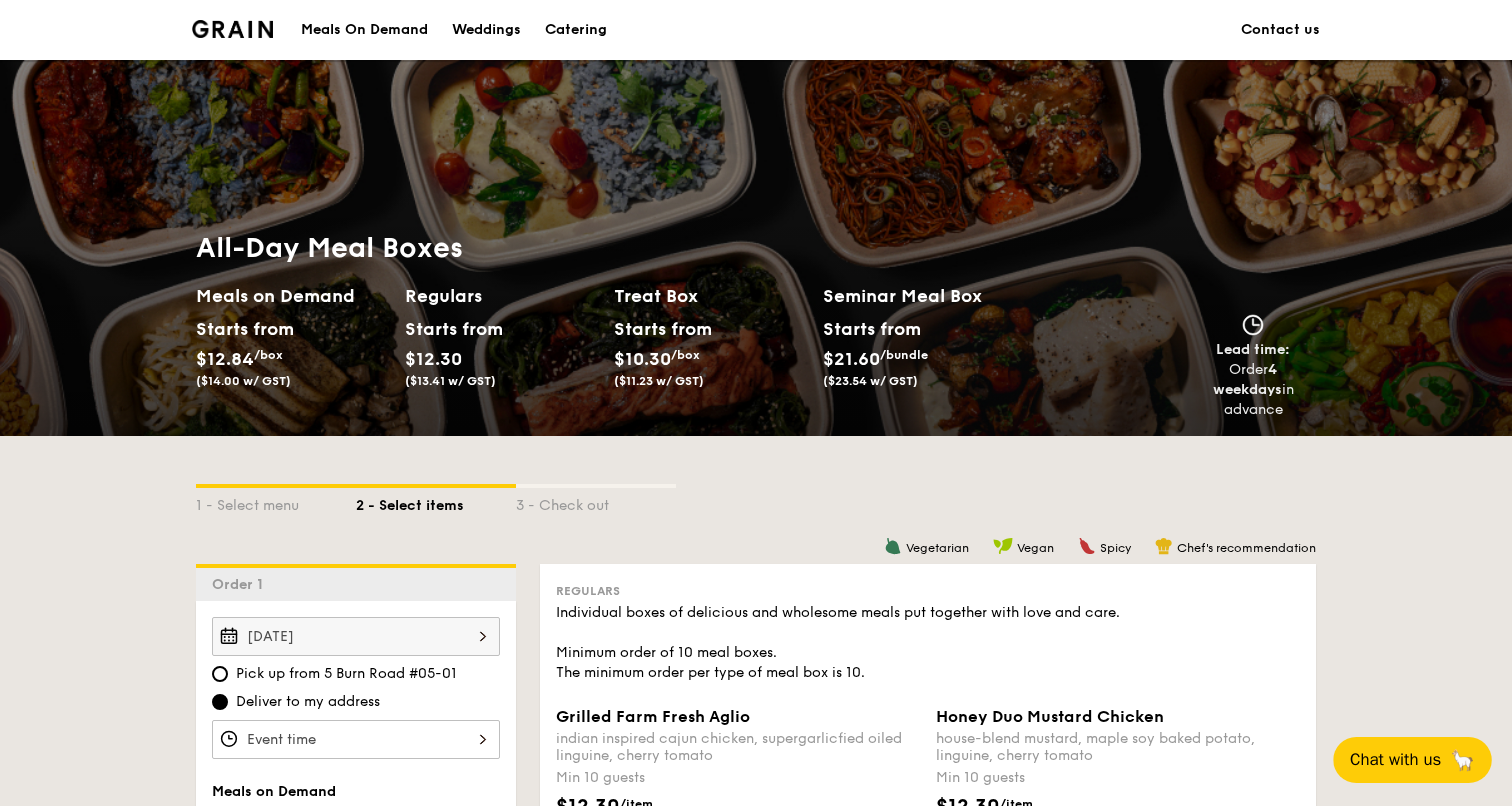 click at bounding box center [232, 29] 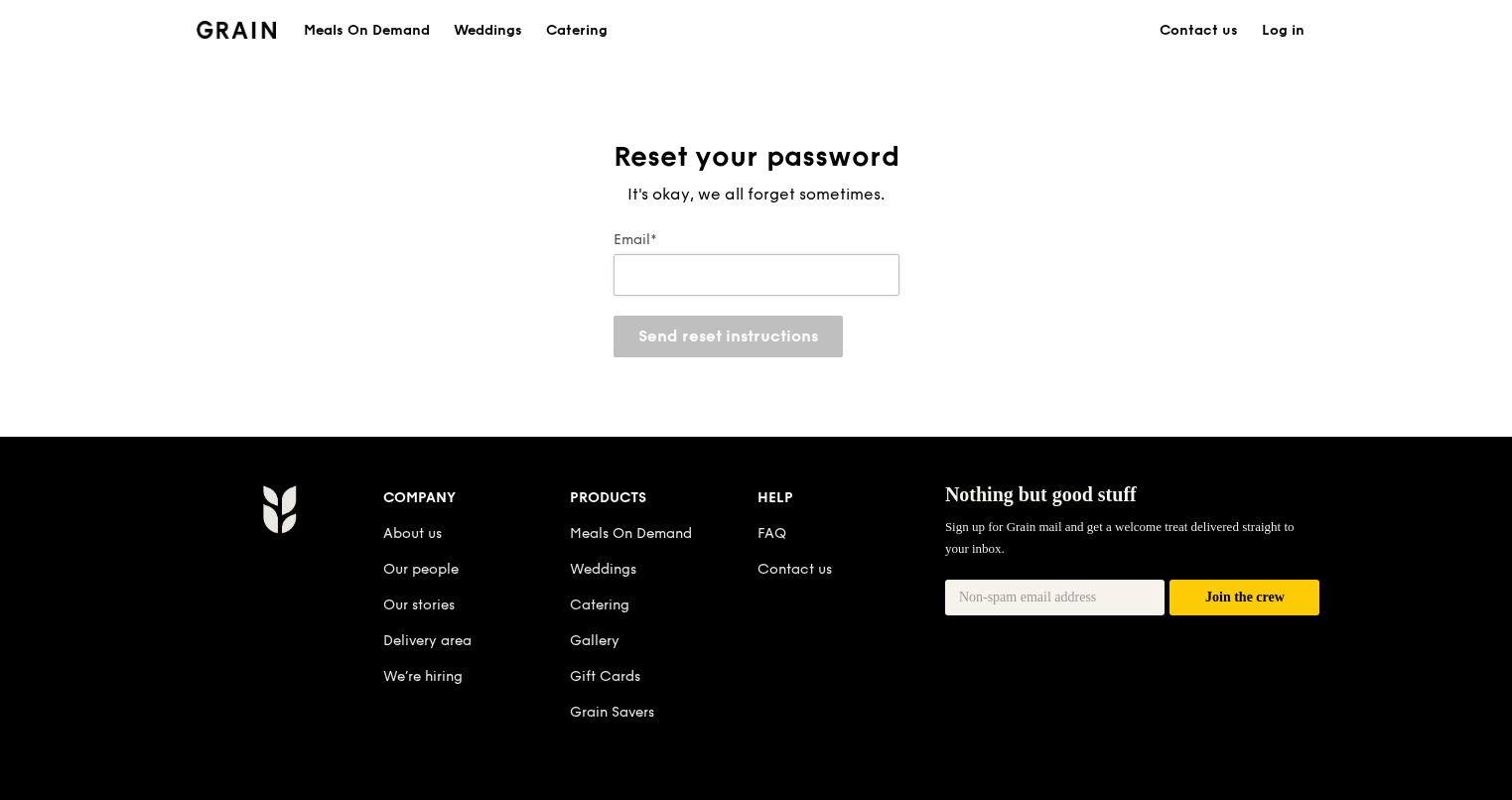 scroll, scrollTop: 0, scrollLeft: 0, axis: both 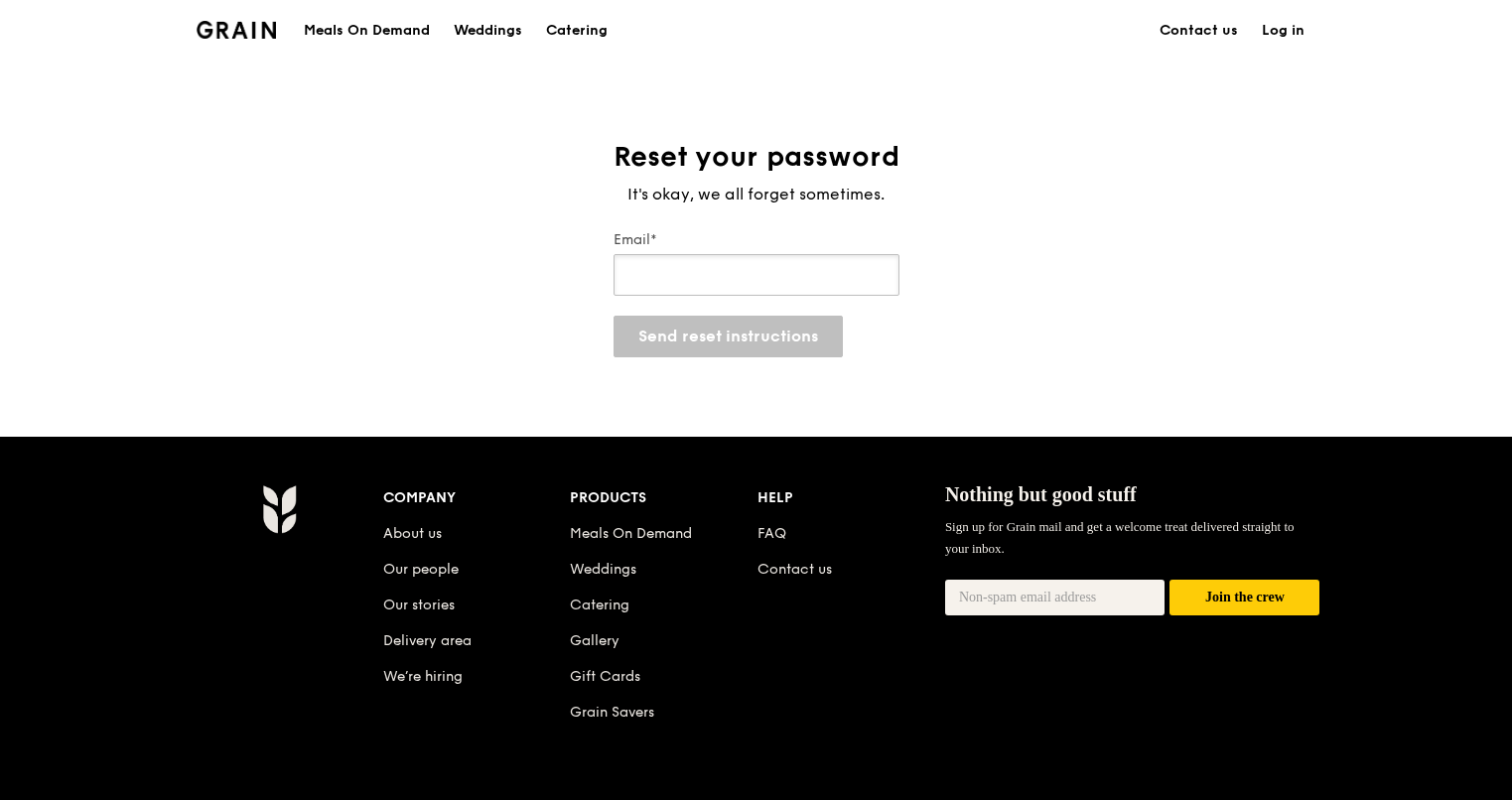 click on "Email*" at bounding box center (756, 275) 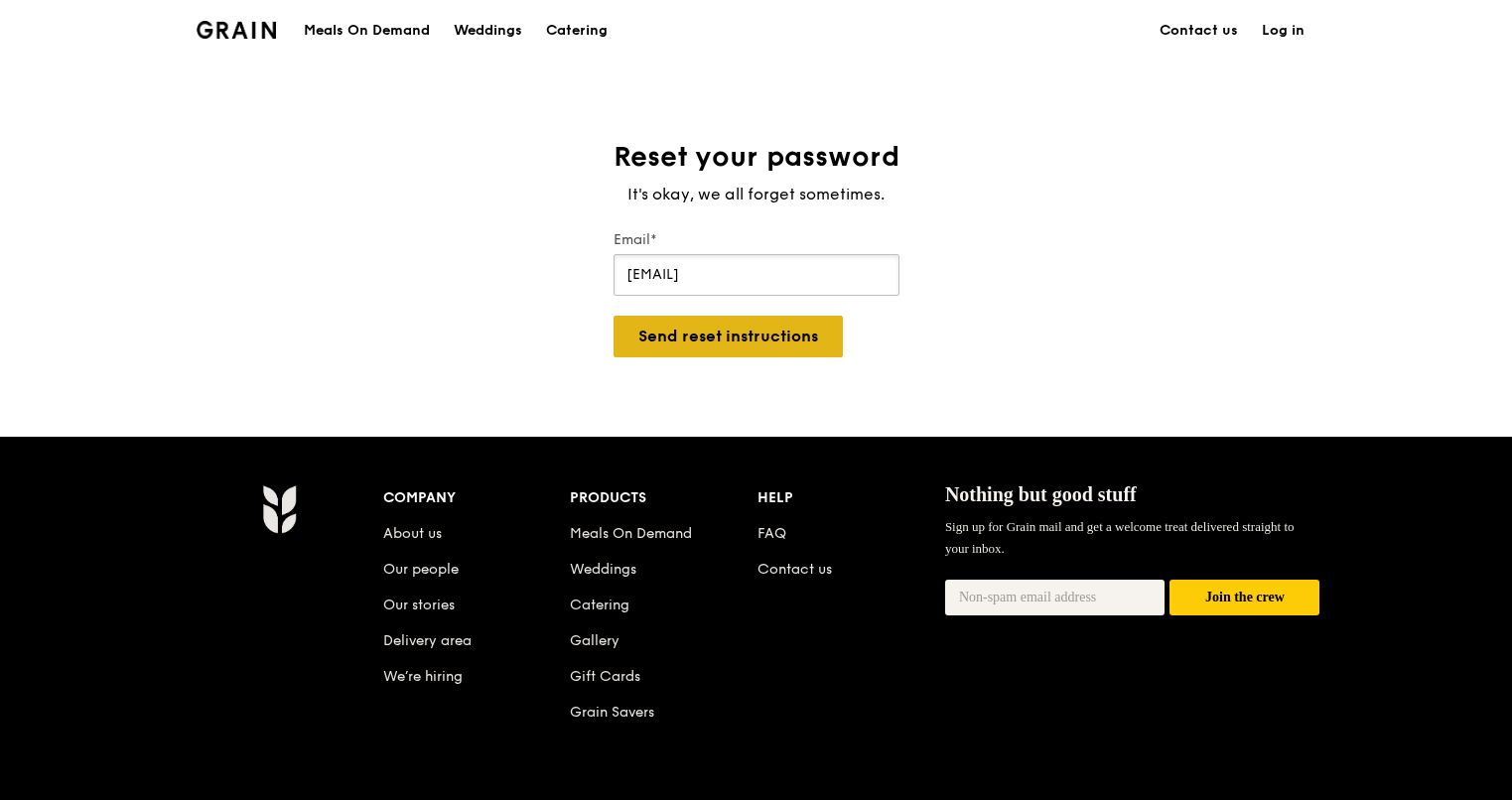 type on "adeline.chan@newshan.com" 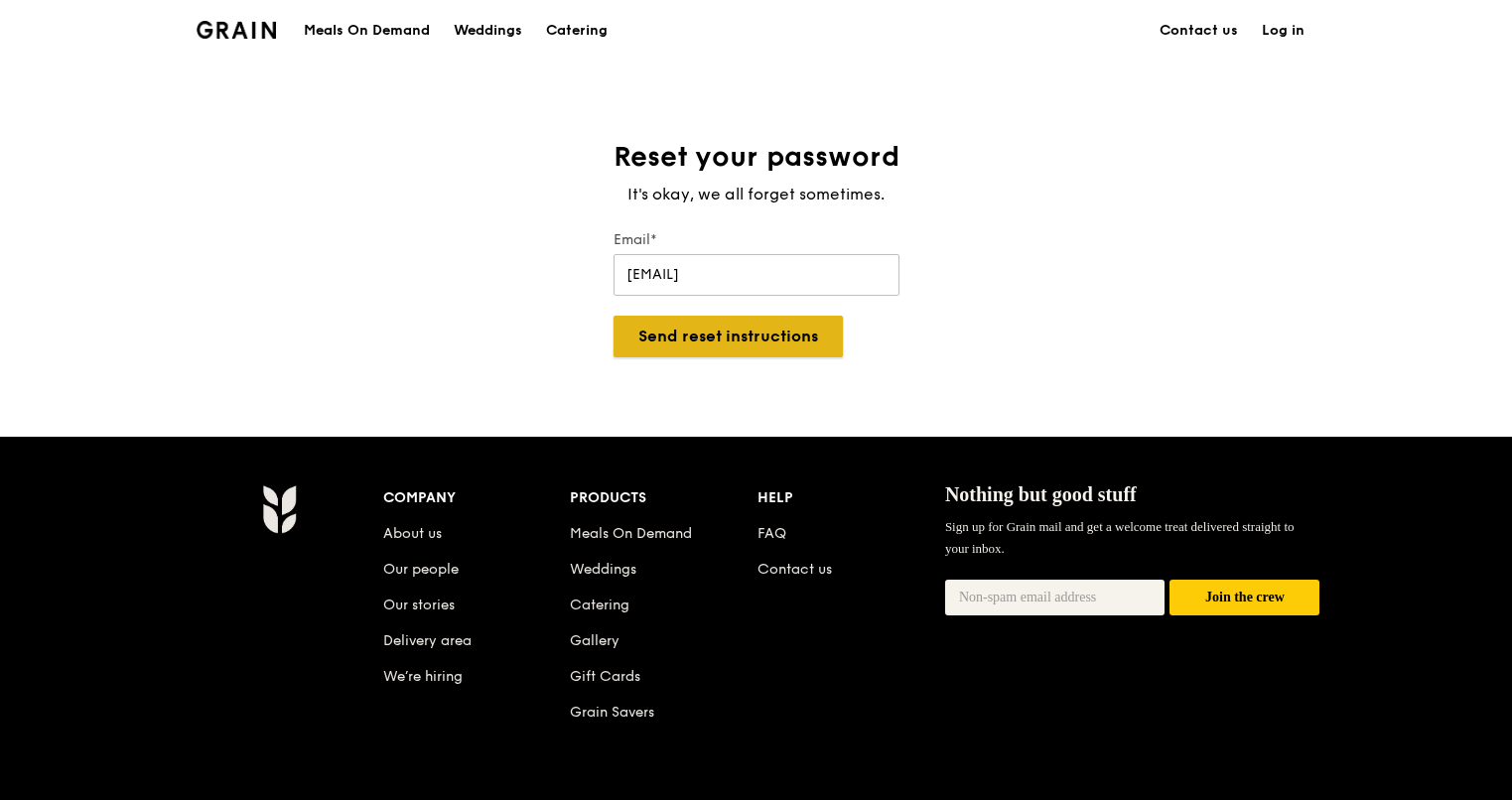 click on "Send reset instructions" at bounding box center [728, 336] 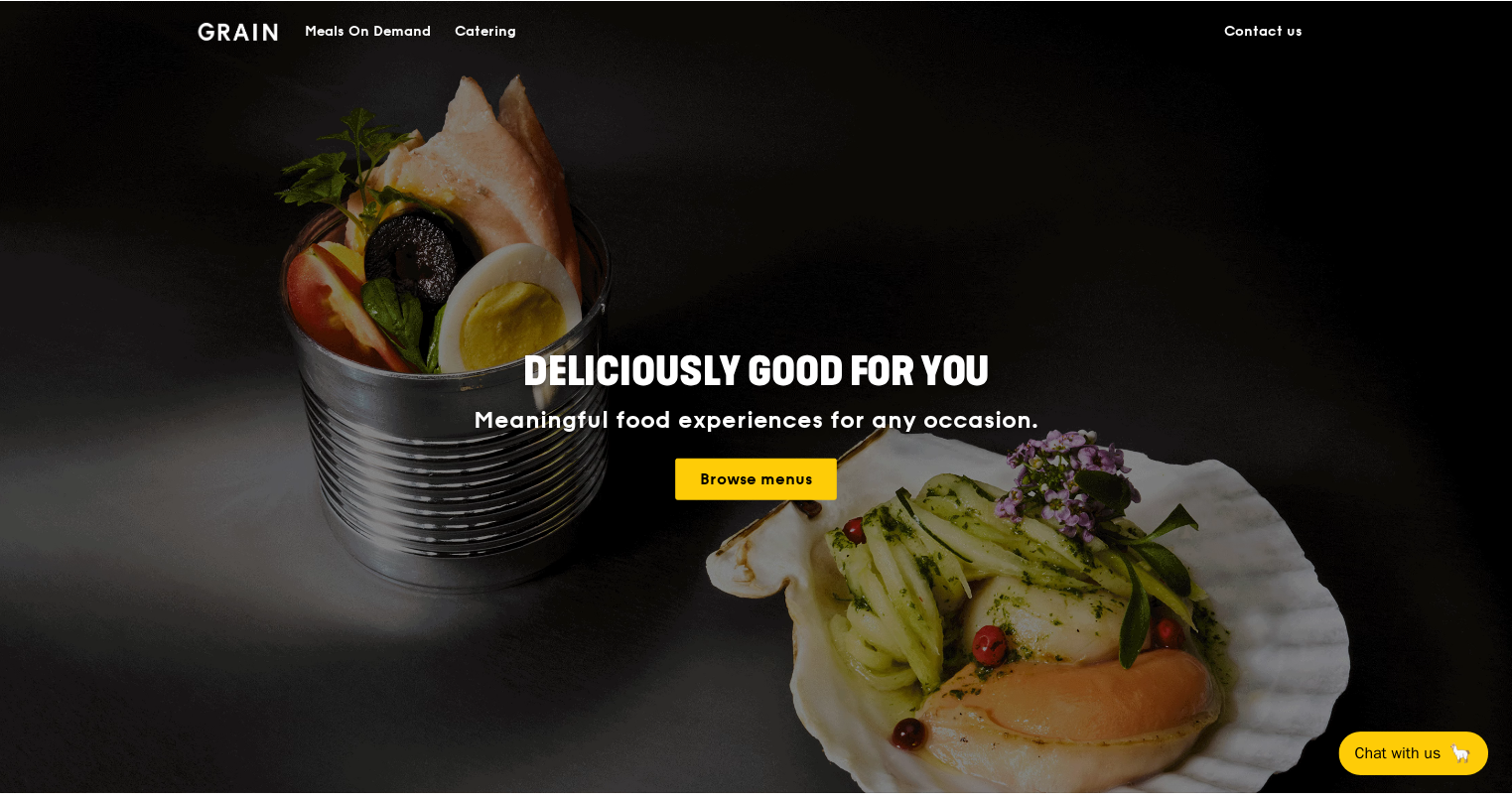 scroll, scrollTop: 0, scrollLeft: 0, axis: both 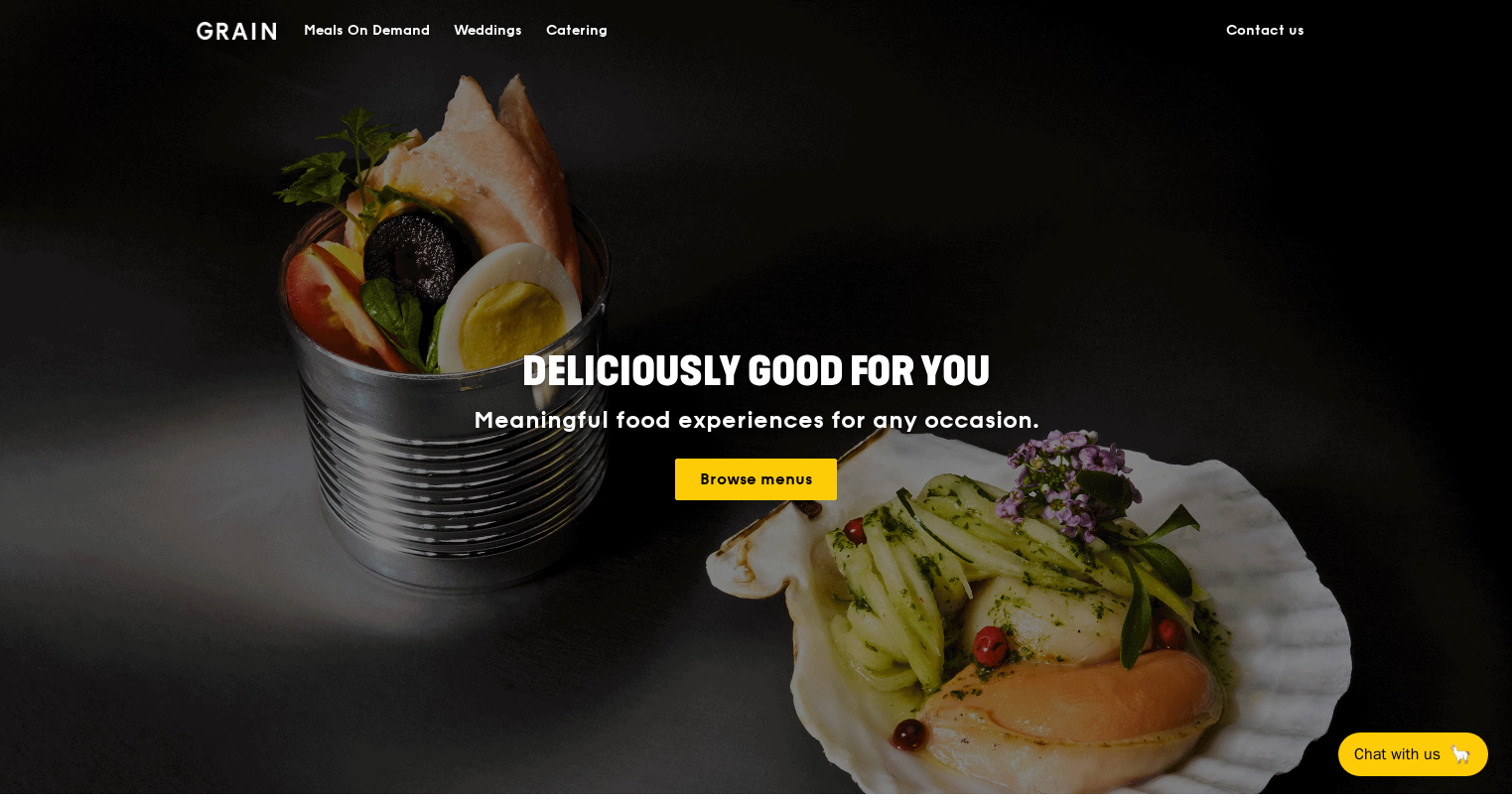 click on "Catering" at bounding box center (577, 31) 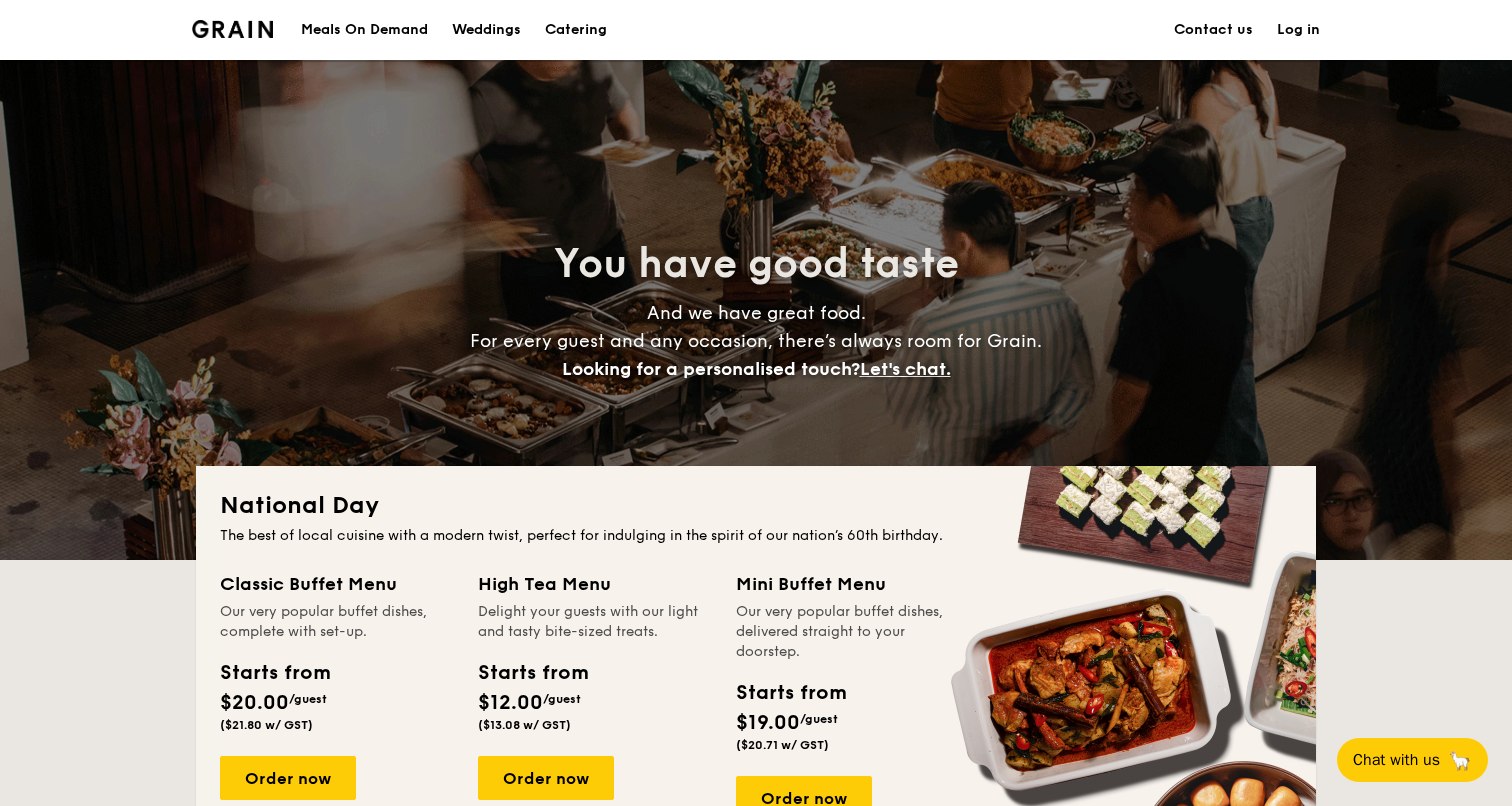 scroll, scrollTop: 0, scrollLeft: 0, axis: both 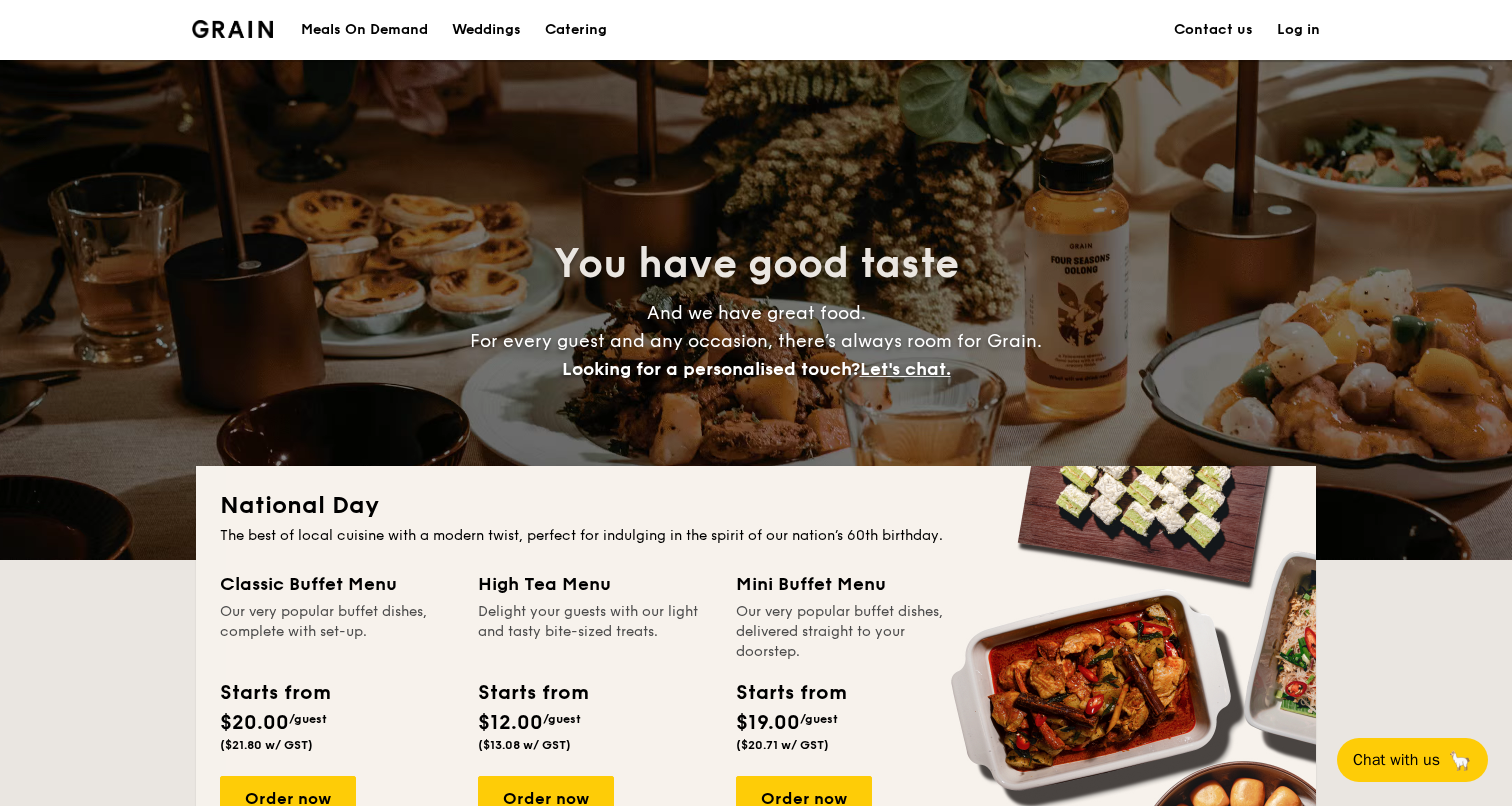 click on "Log in" at bounding box center [1298, 30] 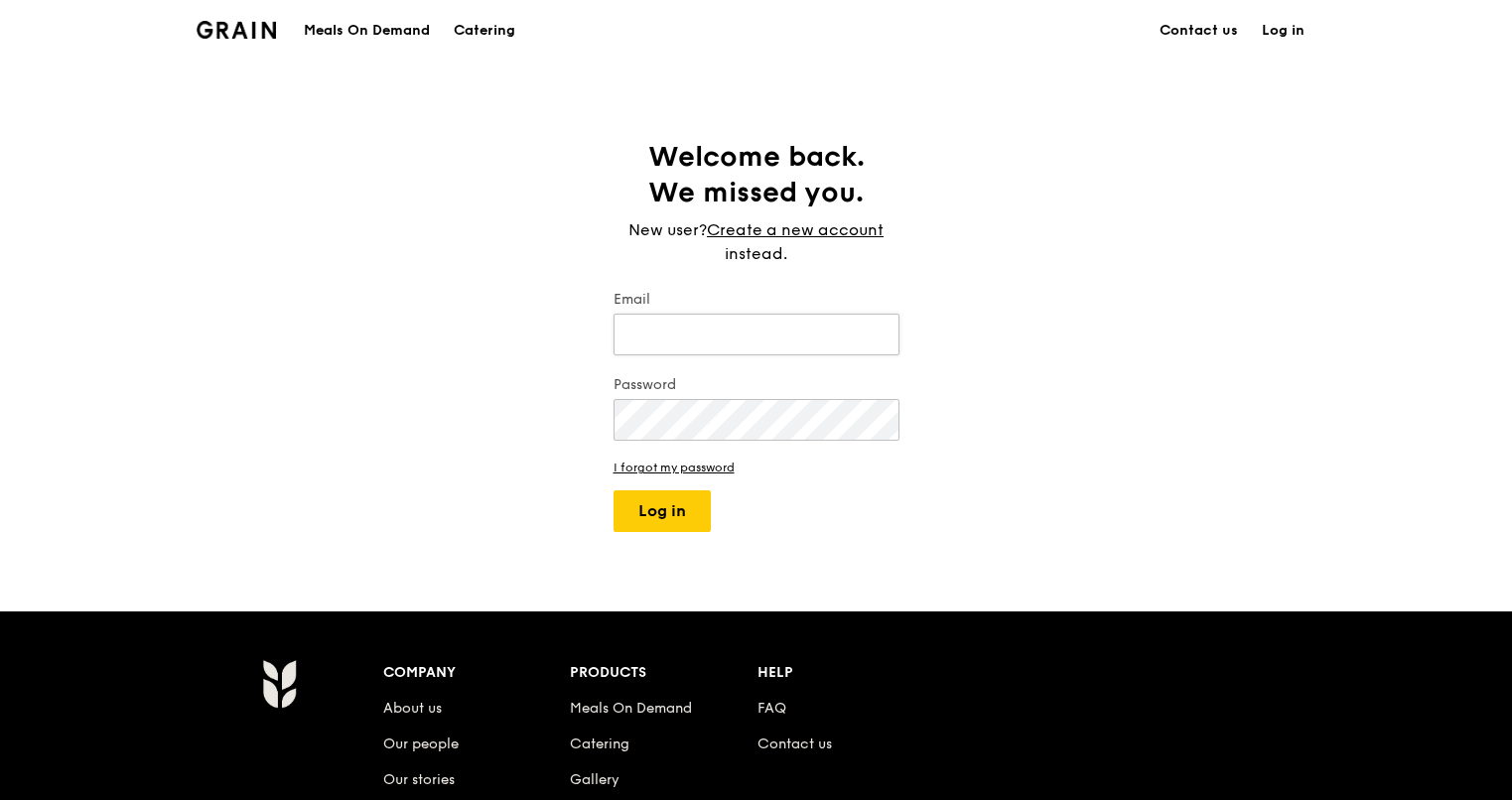scroll, scrollTop: 0, scrollLeft: 0, axis: both 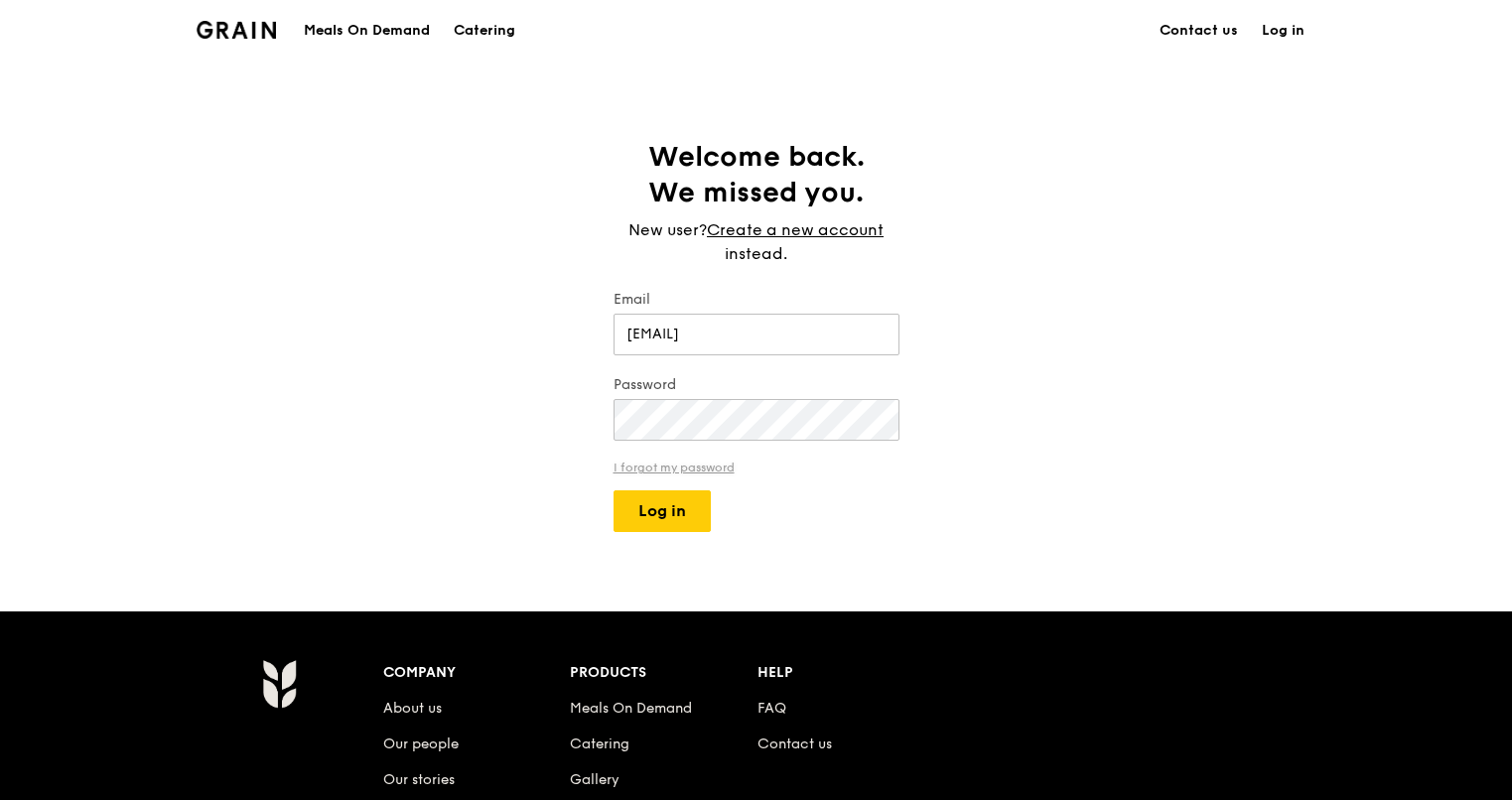 click on "I forgot my password" at bounding box center (756, 467) 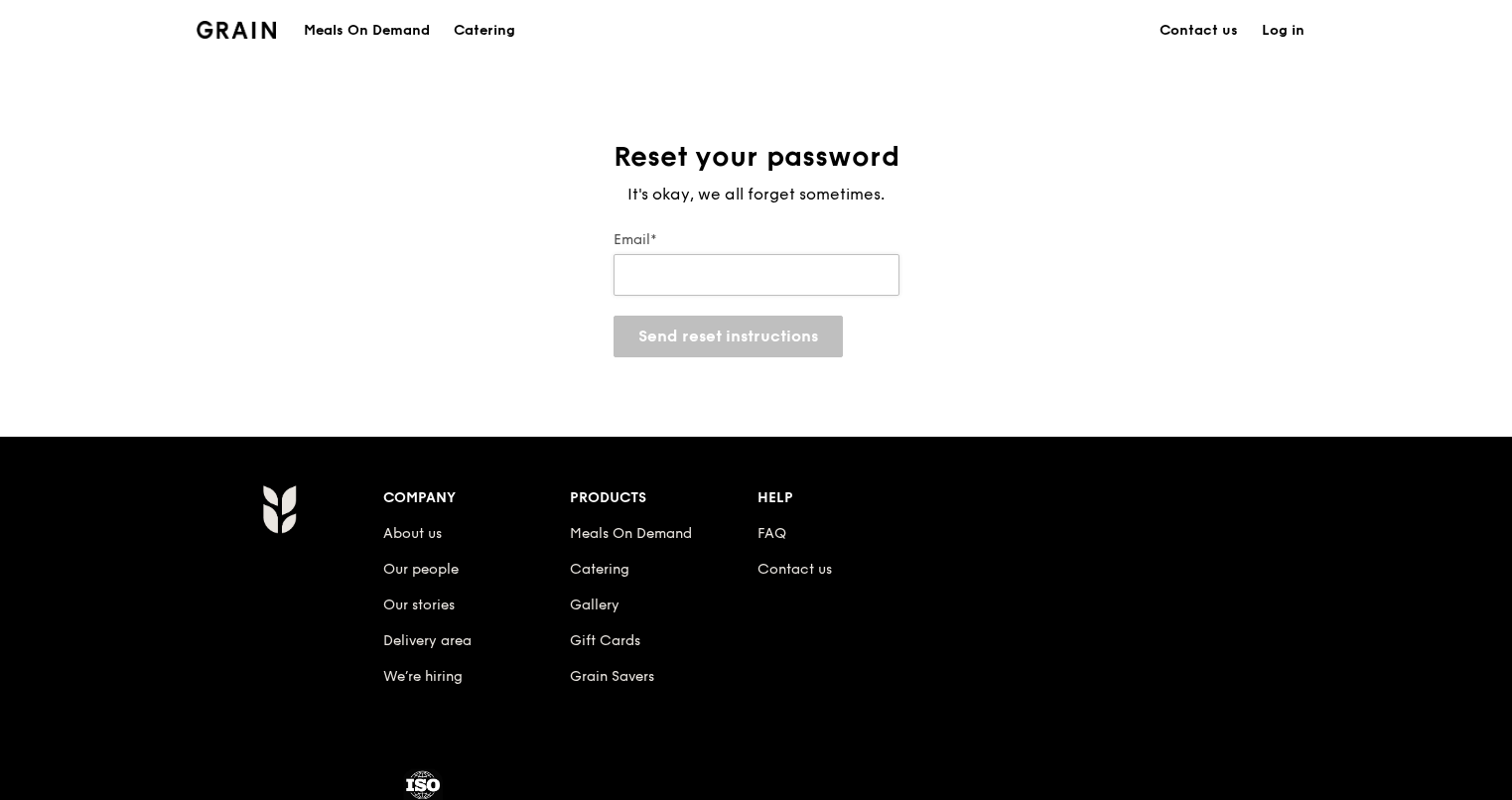 click on "Email*" at bounding box center (756, 275) 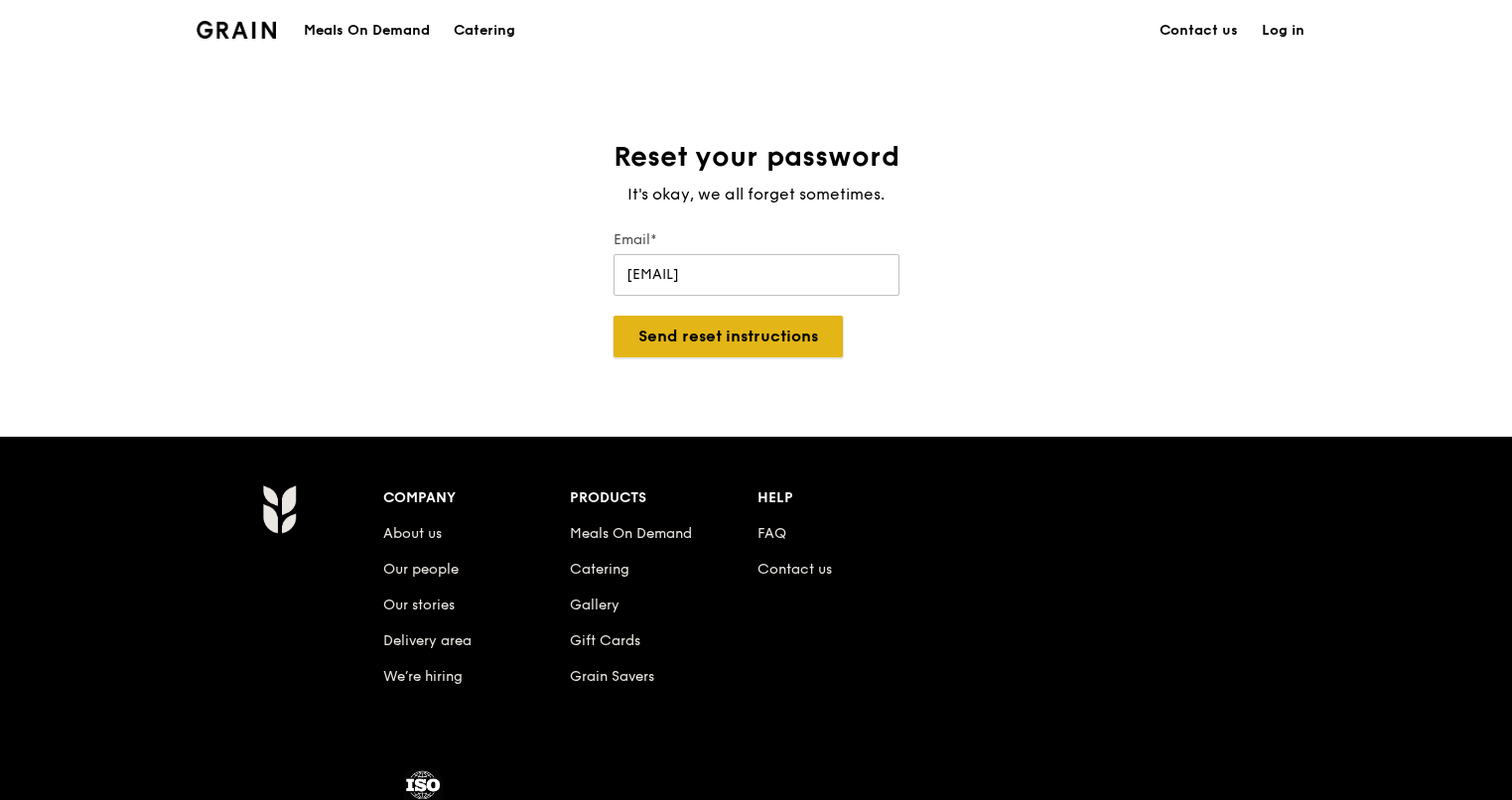 click on "Send reset instructions" at bounding box center [728, 336] 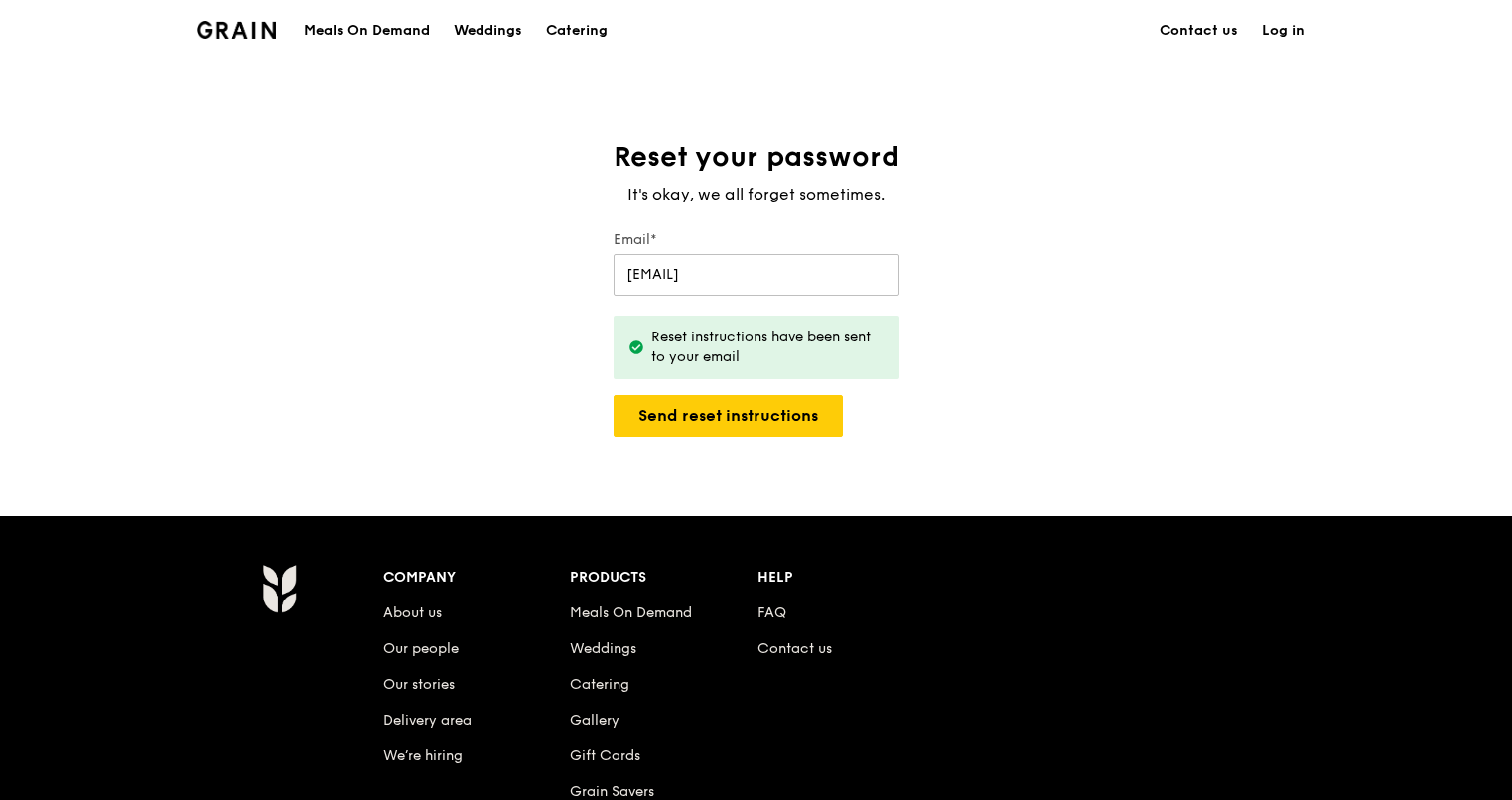 click on "Log in" at bounding box center (1283, 31) 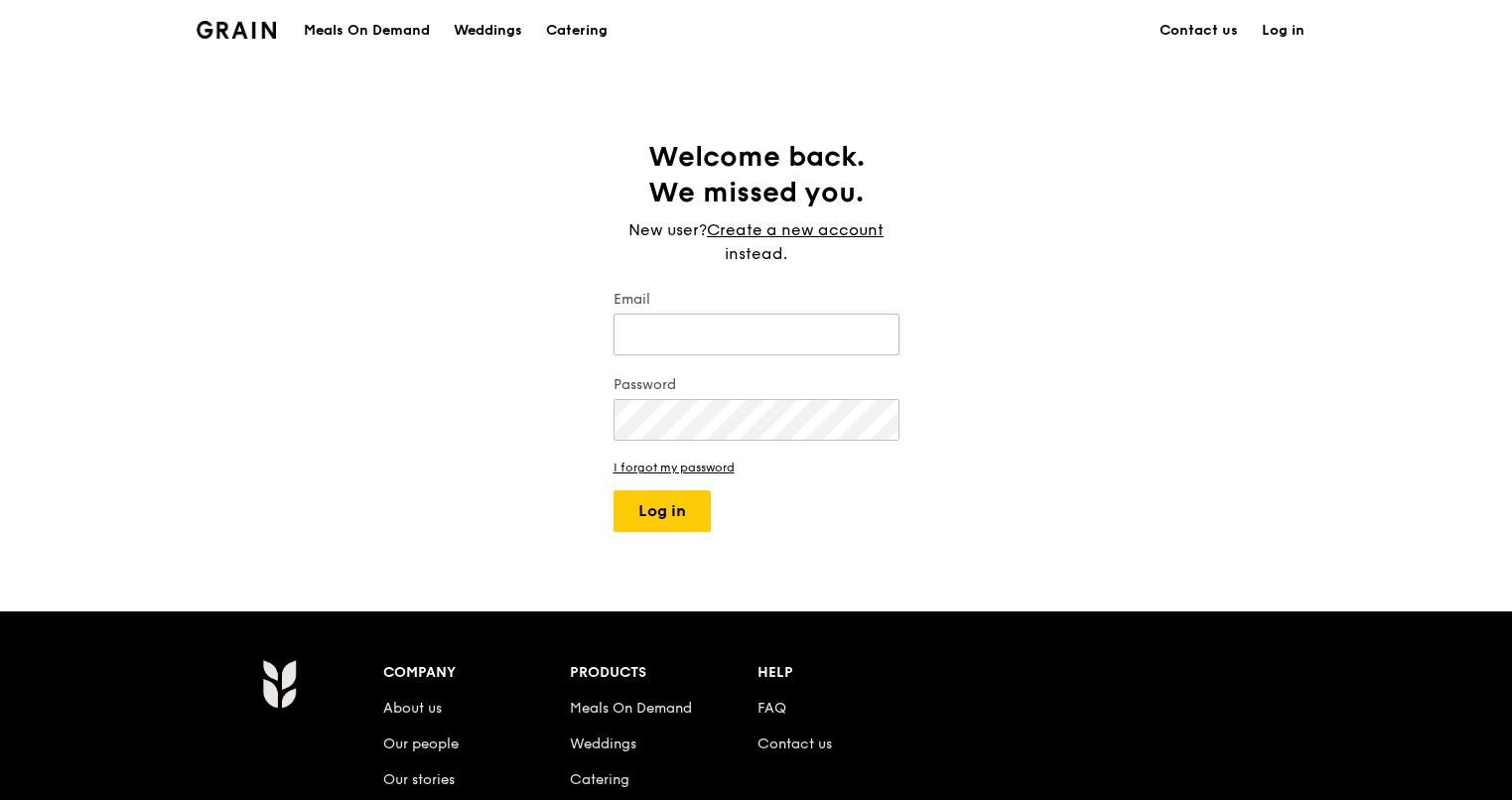 click on "Email" at bounding box center [756, 334] 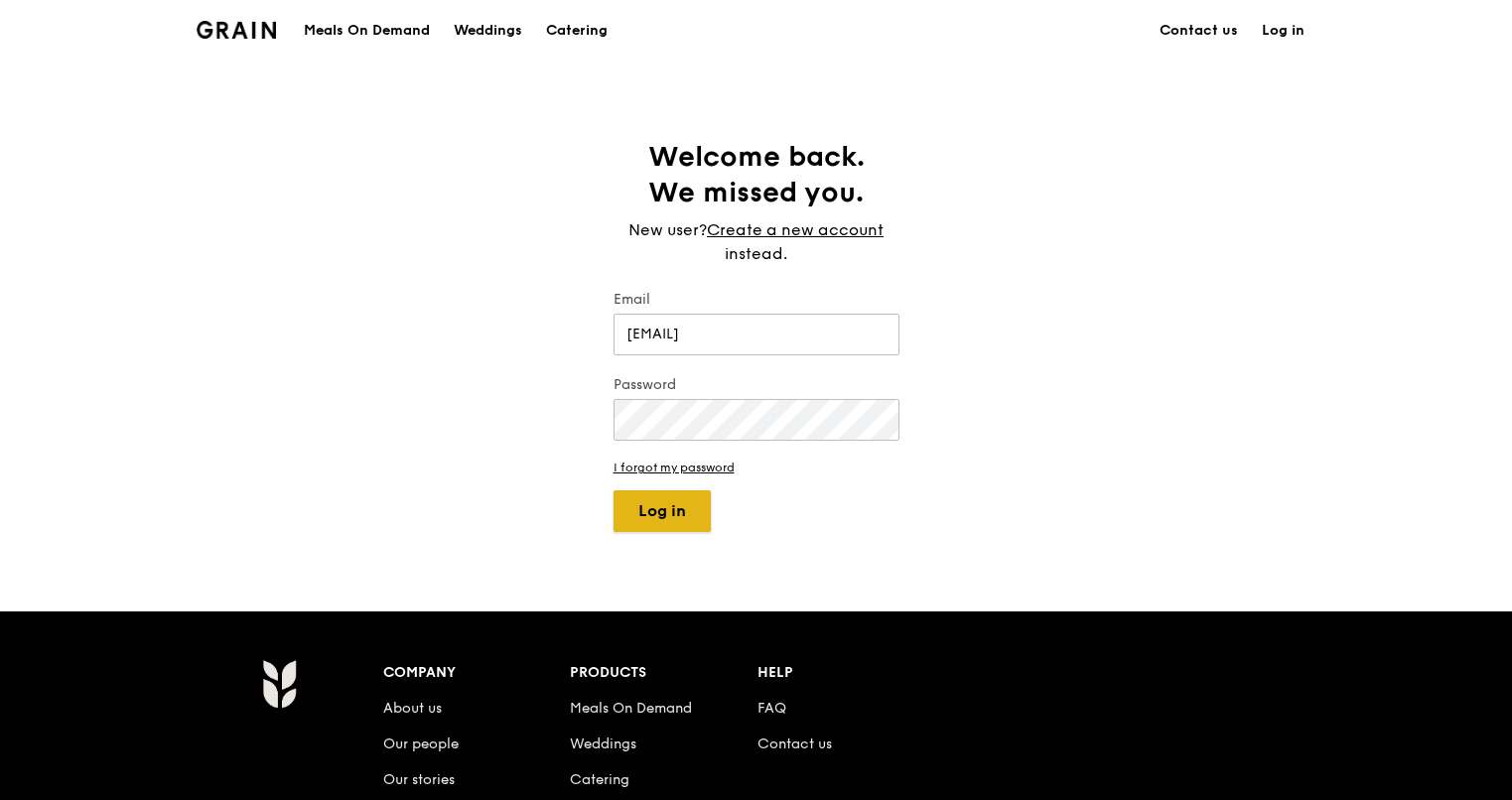 click on "Log in" at bounding box center (662, 511) 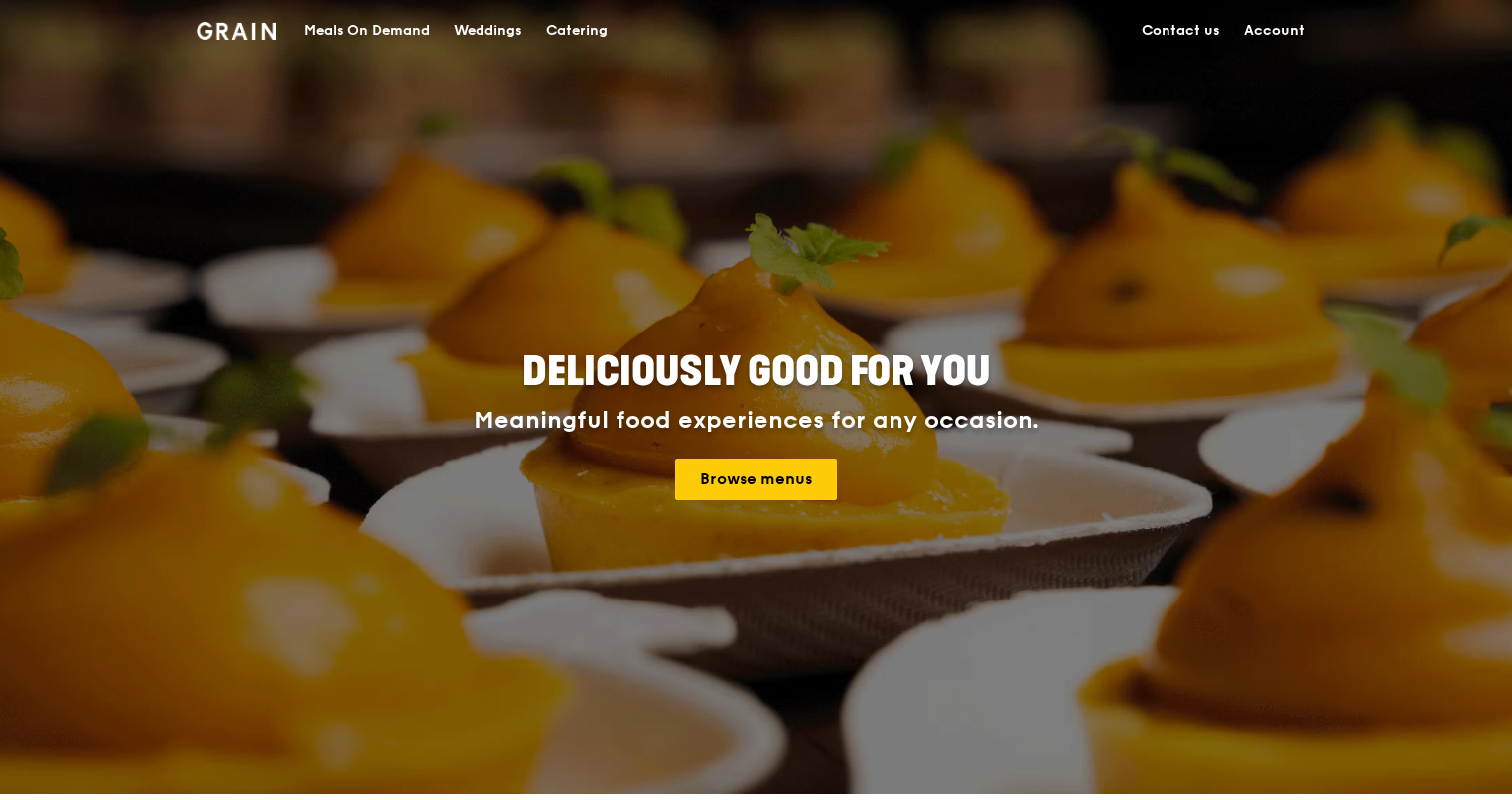 click on "Account" at bounding box center (1274, 31) 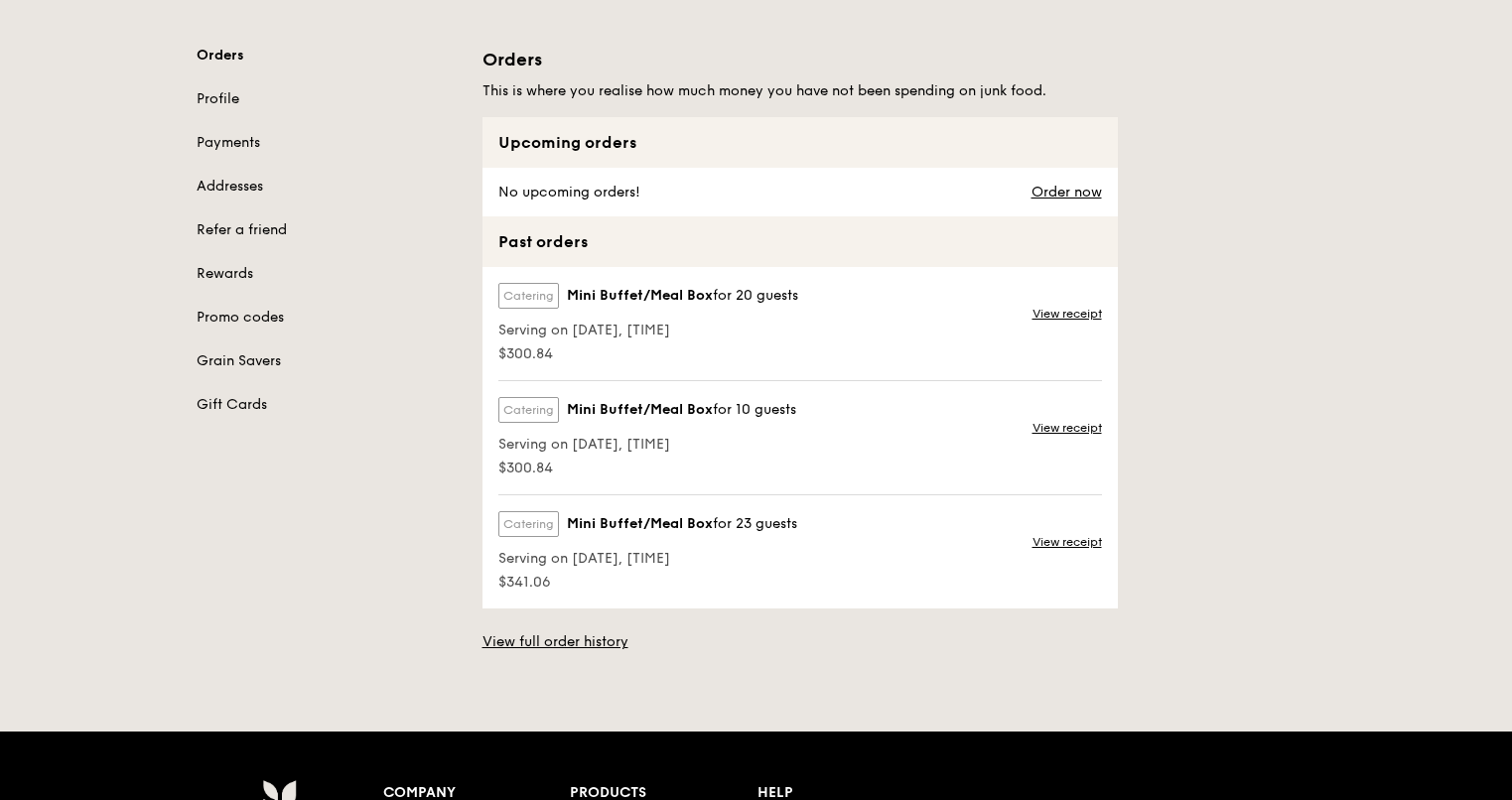 scroll, scrollTop: 0, scrollLeft: 0, axis: both 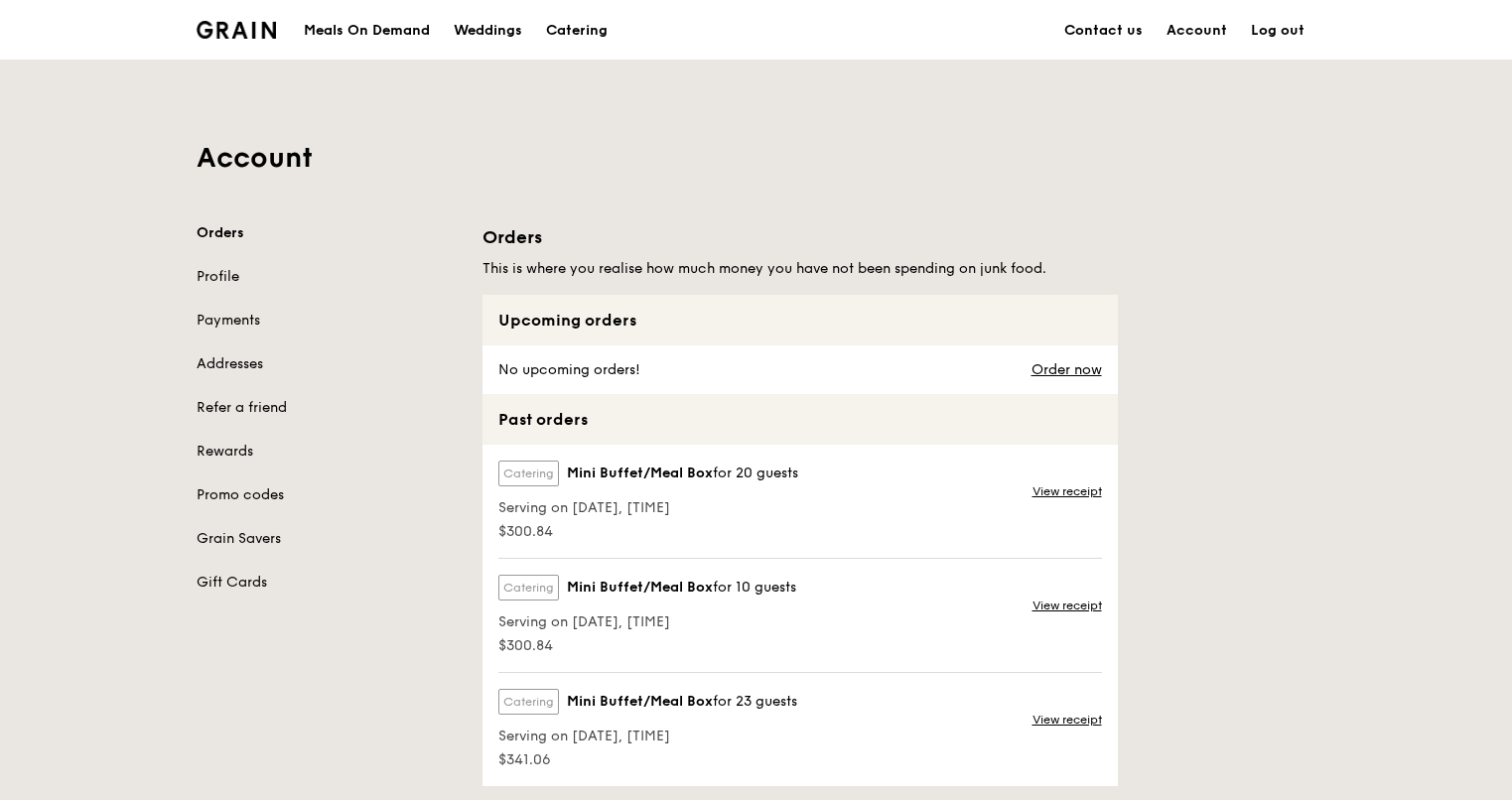 click on "Log out" at bounding box center [1278, 31] 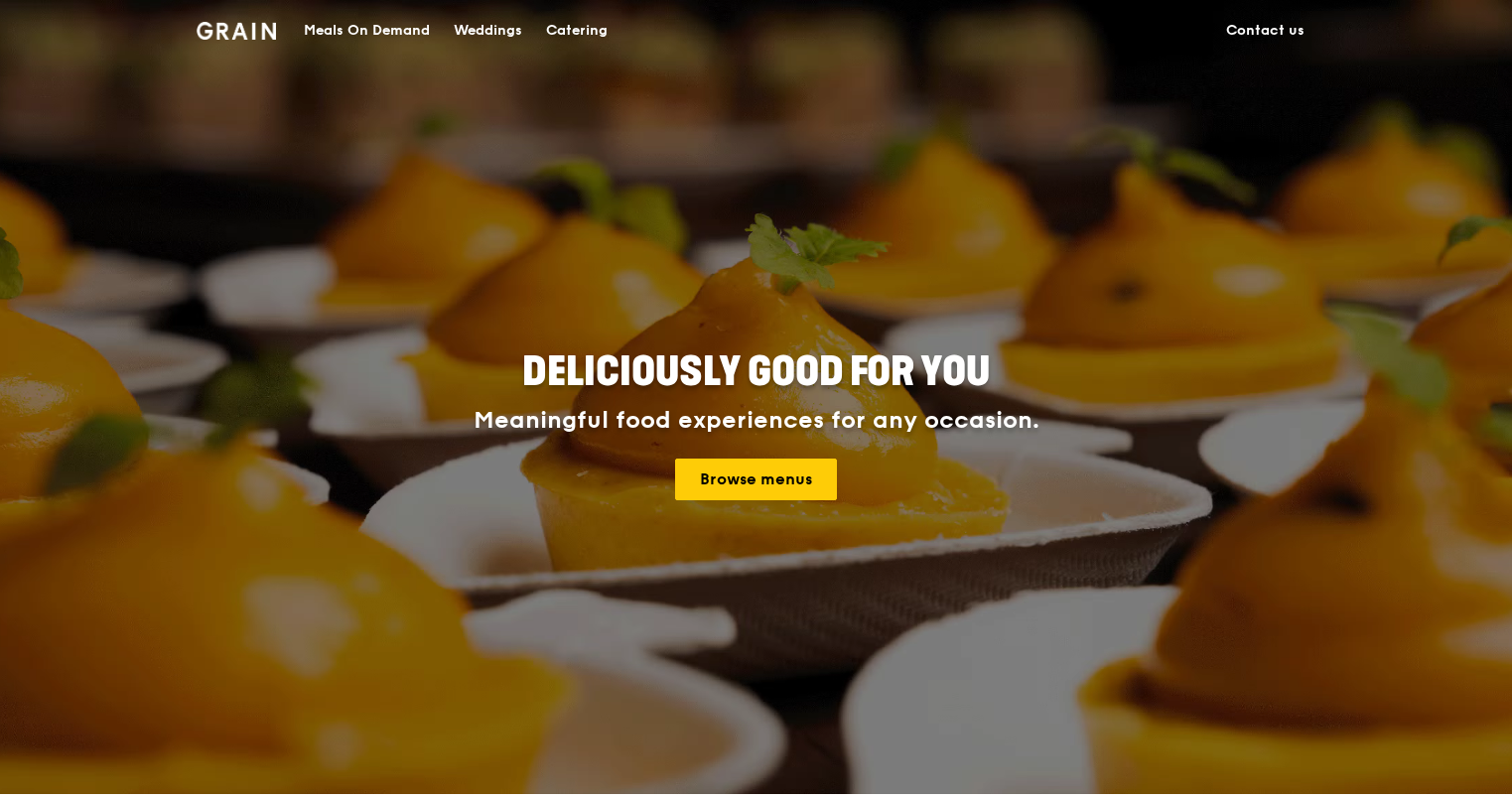 click on "Catering" at bounding box center (577, 31) 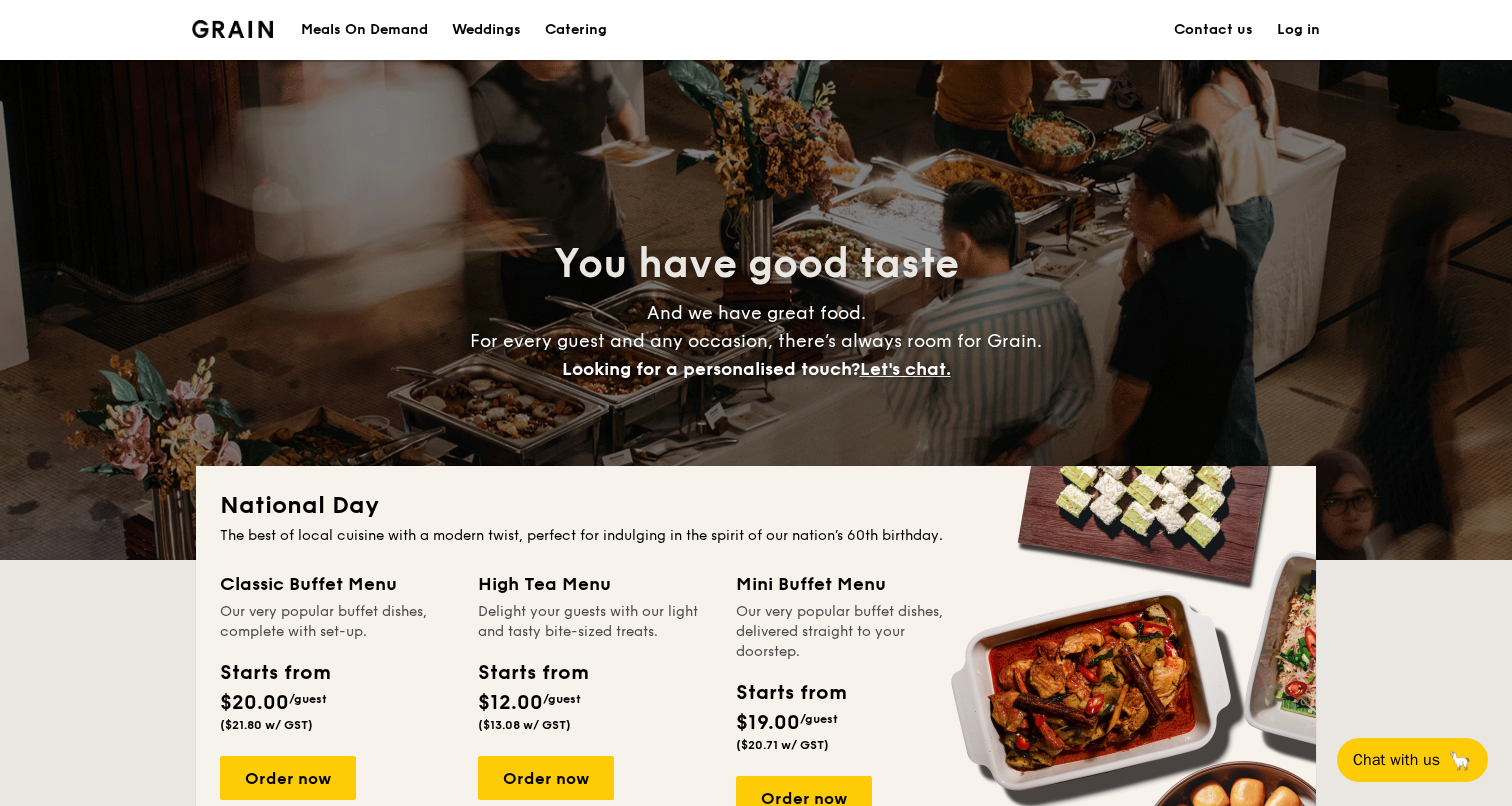 scroll, scrollTop: 0, scrollLeft: 0, axis: both 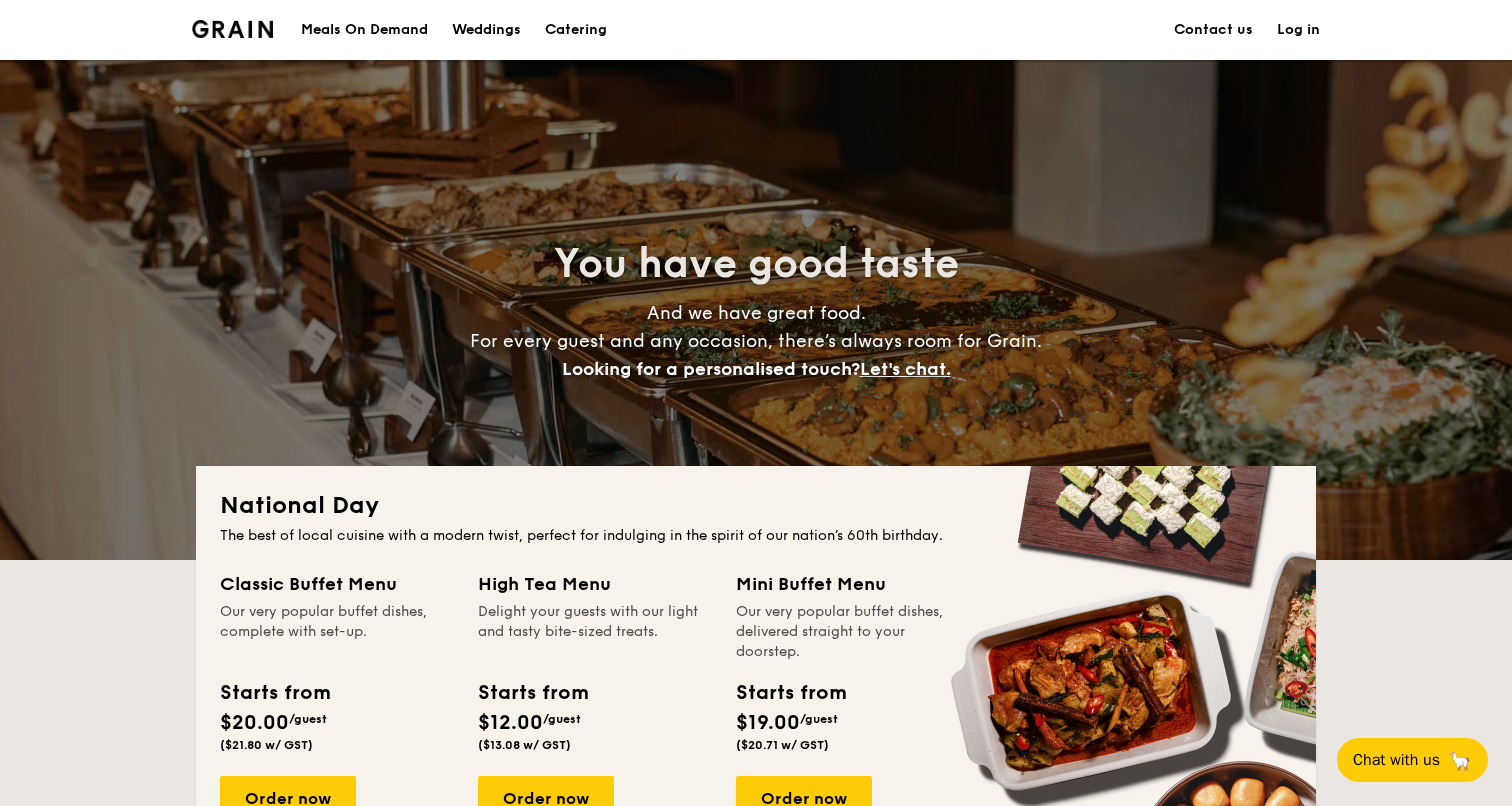 click on "Log in" at bounding box center [1298, 30] 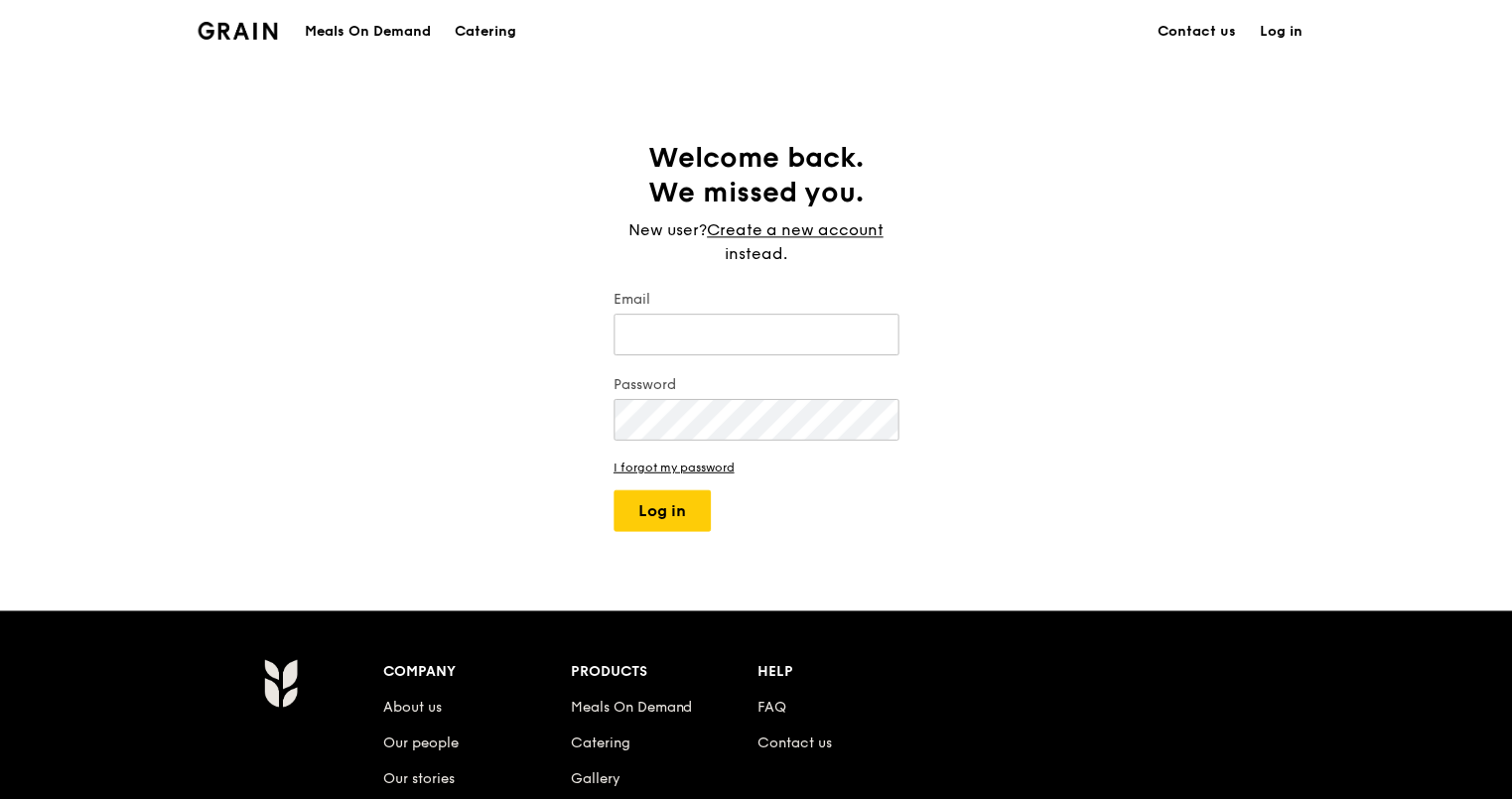 scroll, scrollTop: 0, scrollLeft: 0, axis: both 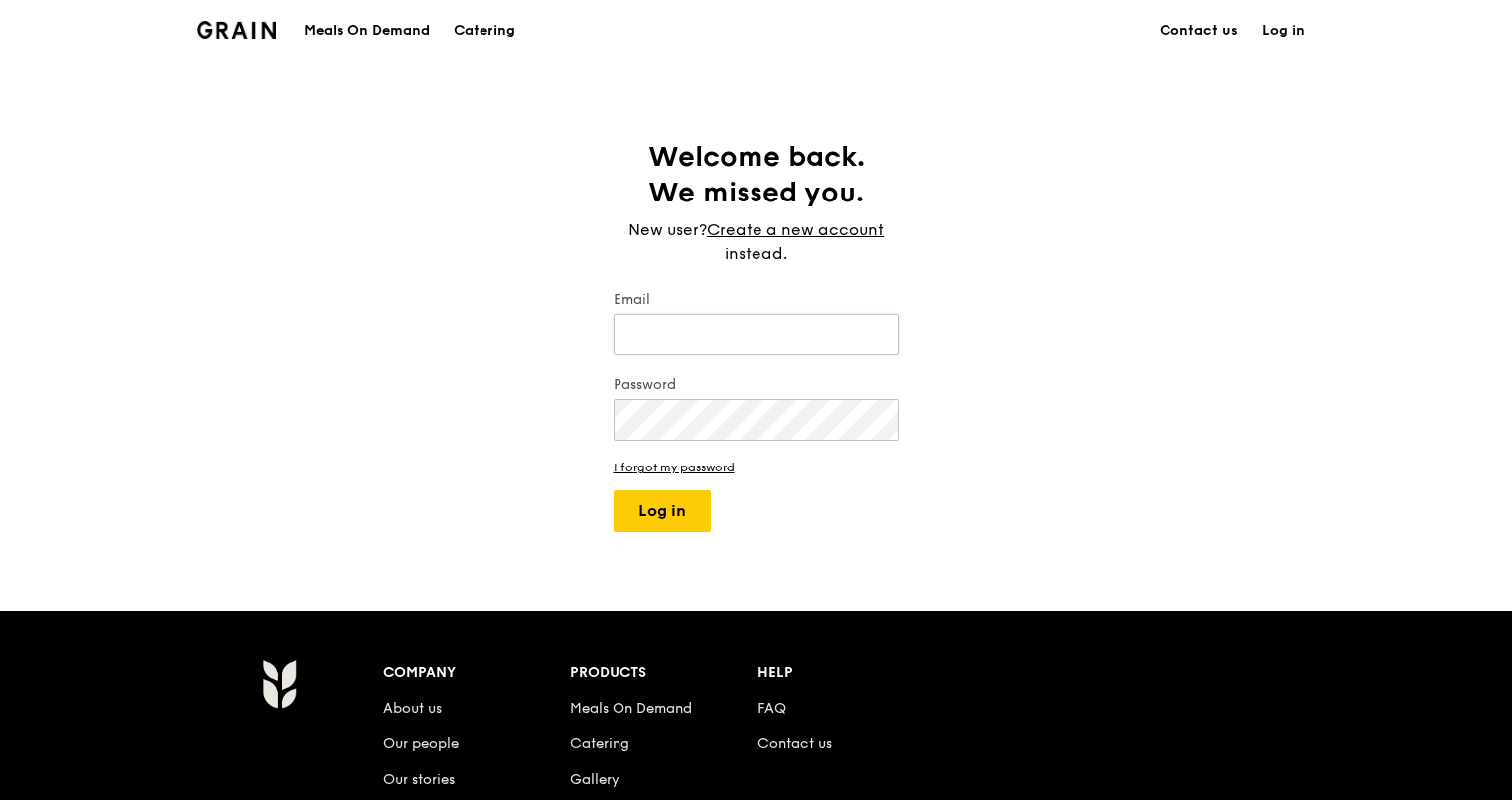click on "Email" at bounding box center [756, 334] 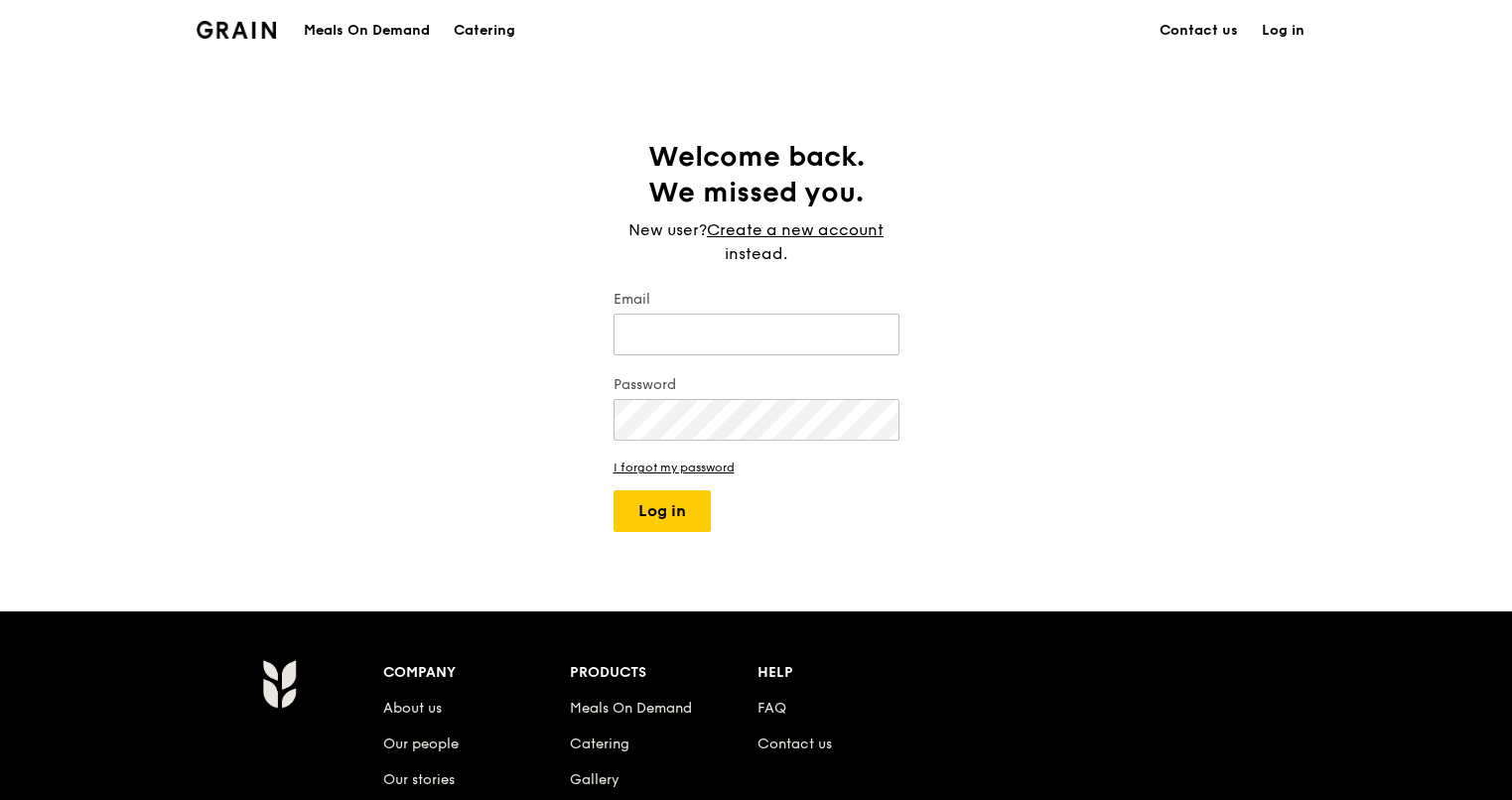 type on "[EMAIL]" 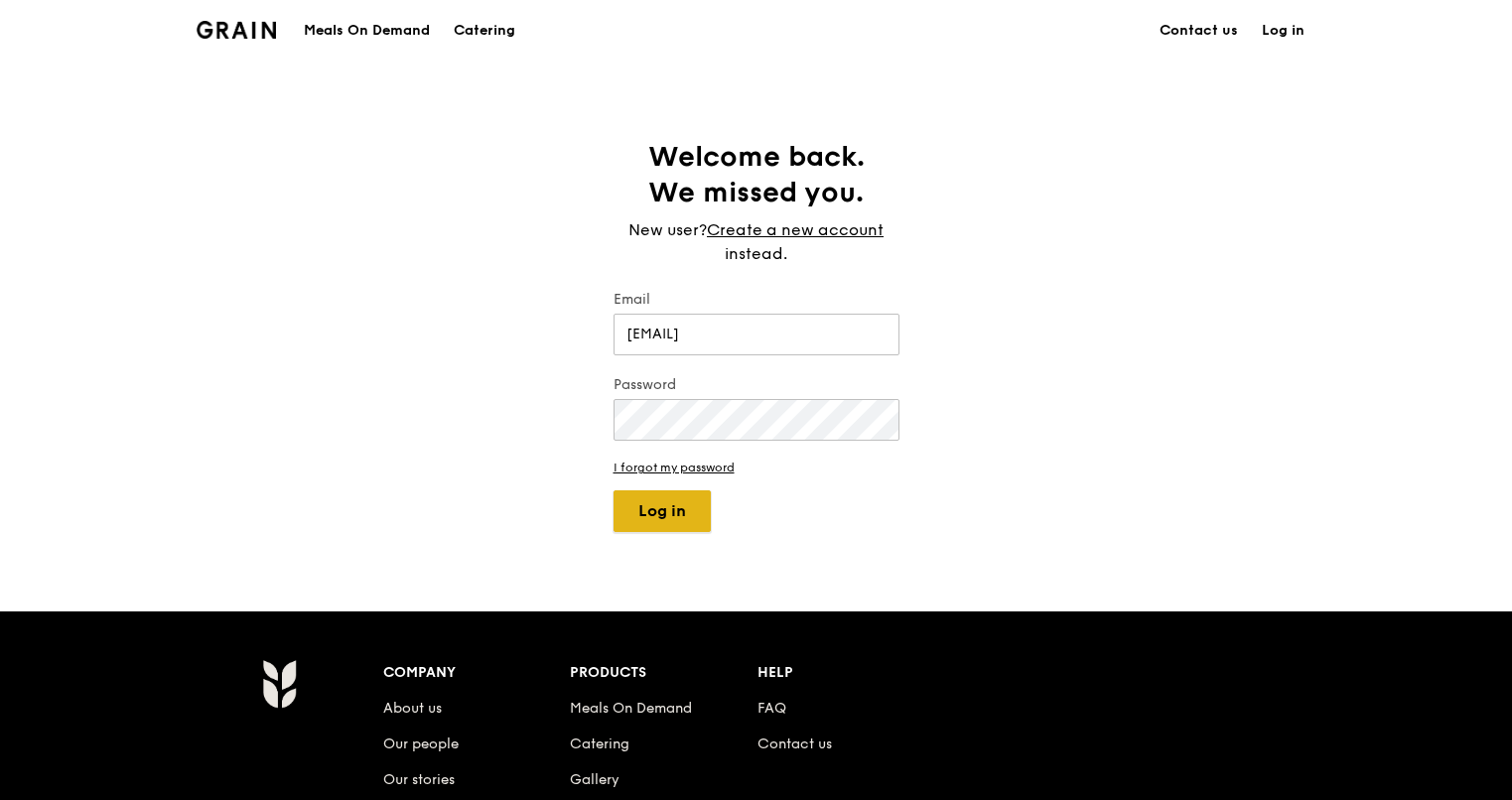 click on "Log in" at bounding box center (662, 511) 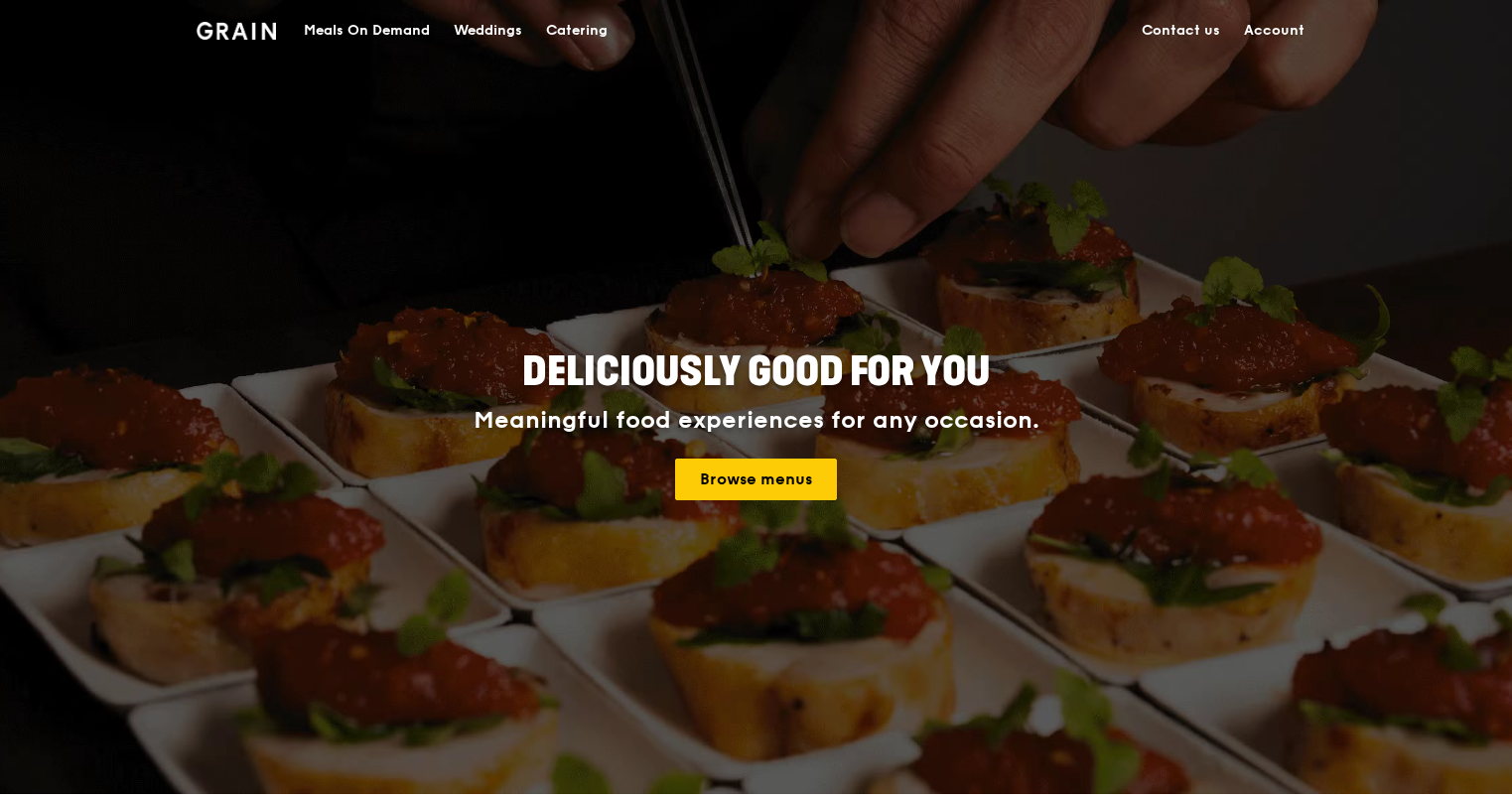click on "Account" at bounding box center (1274, 31) 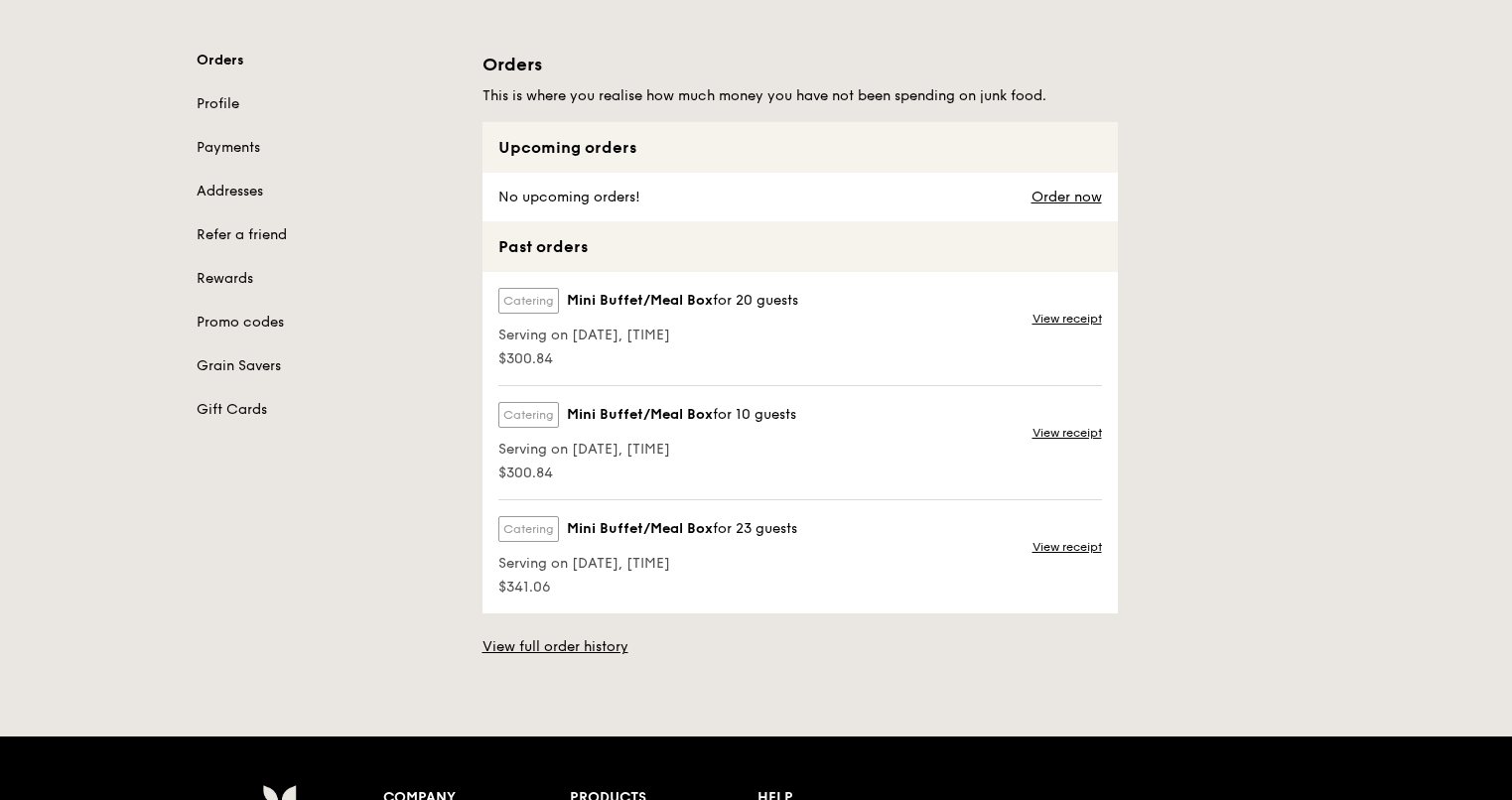 scroll, scrollTop: 0, scrollLeft: 0, axis: both 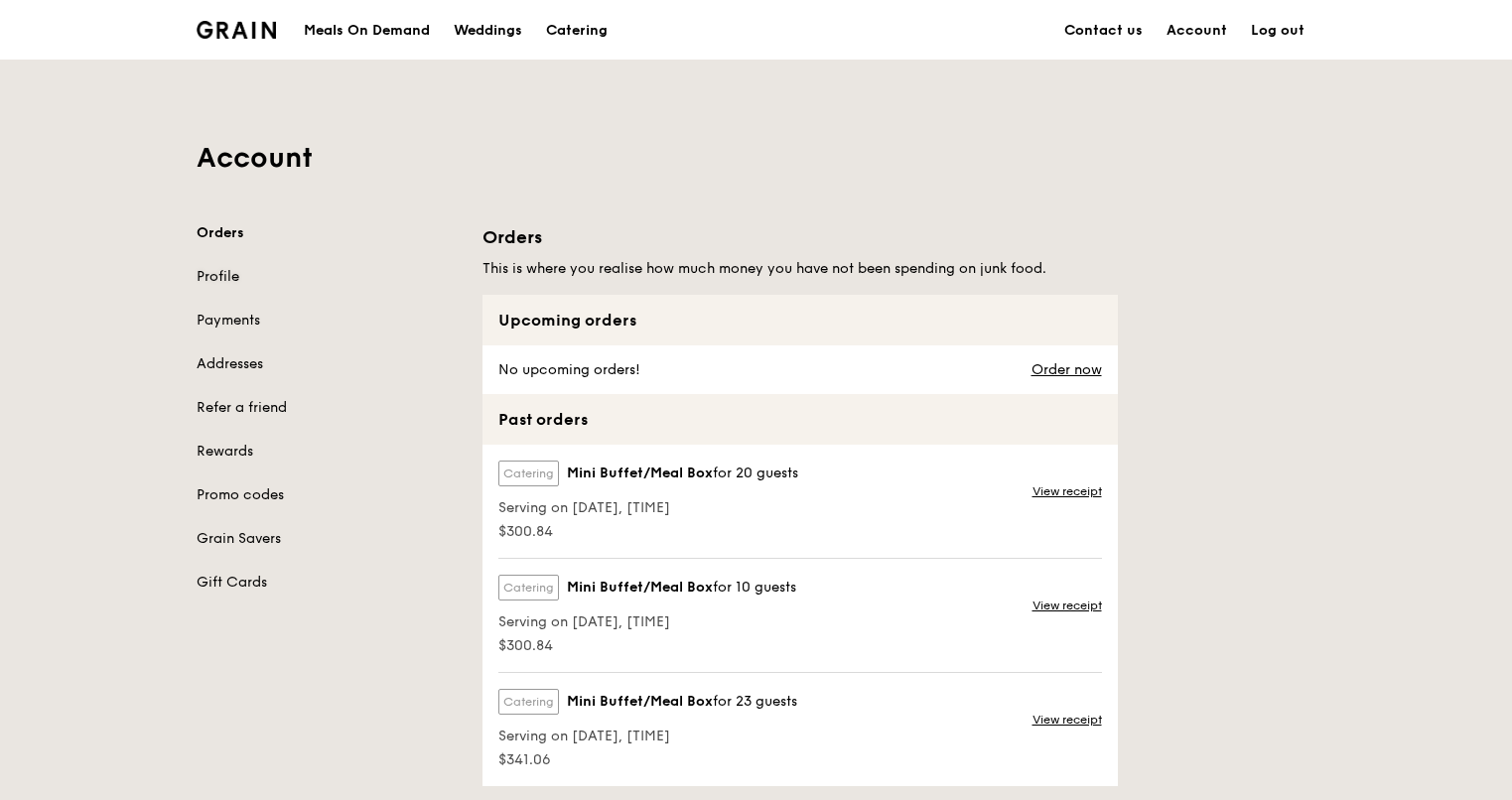 click on "Profile" at bounding box center (328, 277) 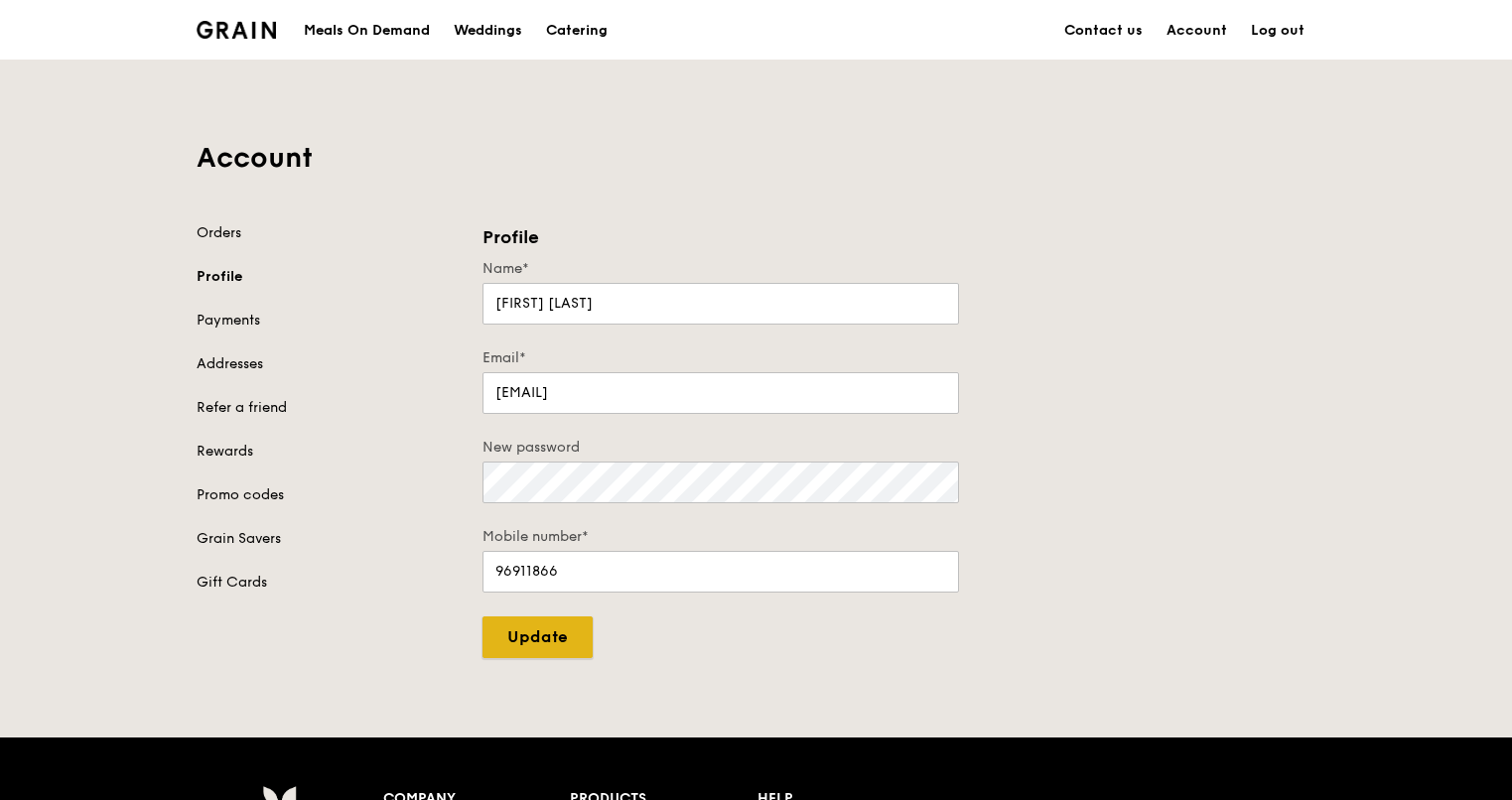 click on "Update" at bounding box center (537, 637) 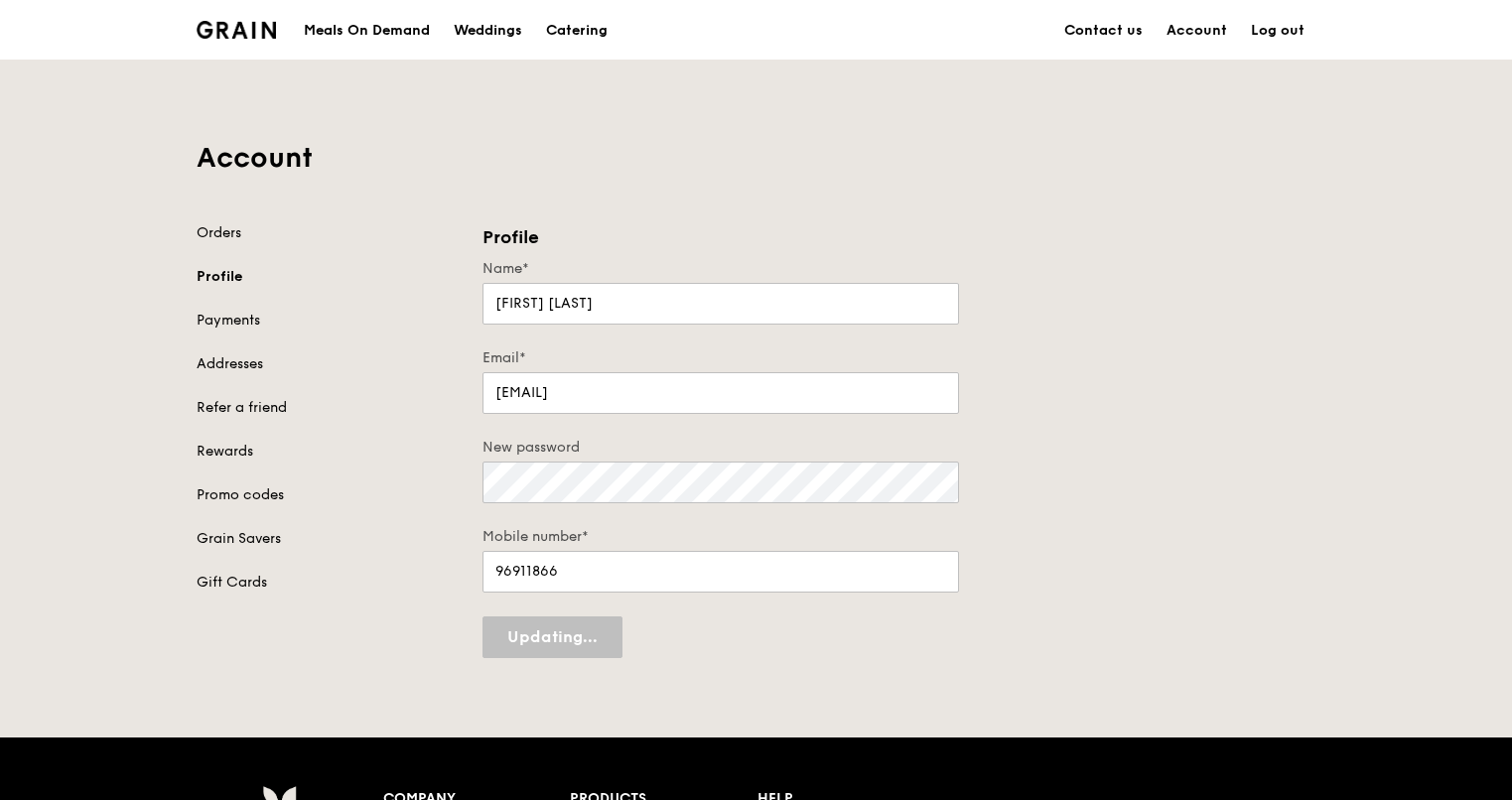 type on "Update" 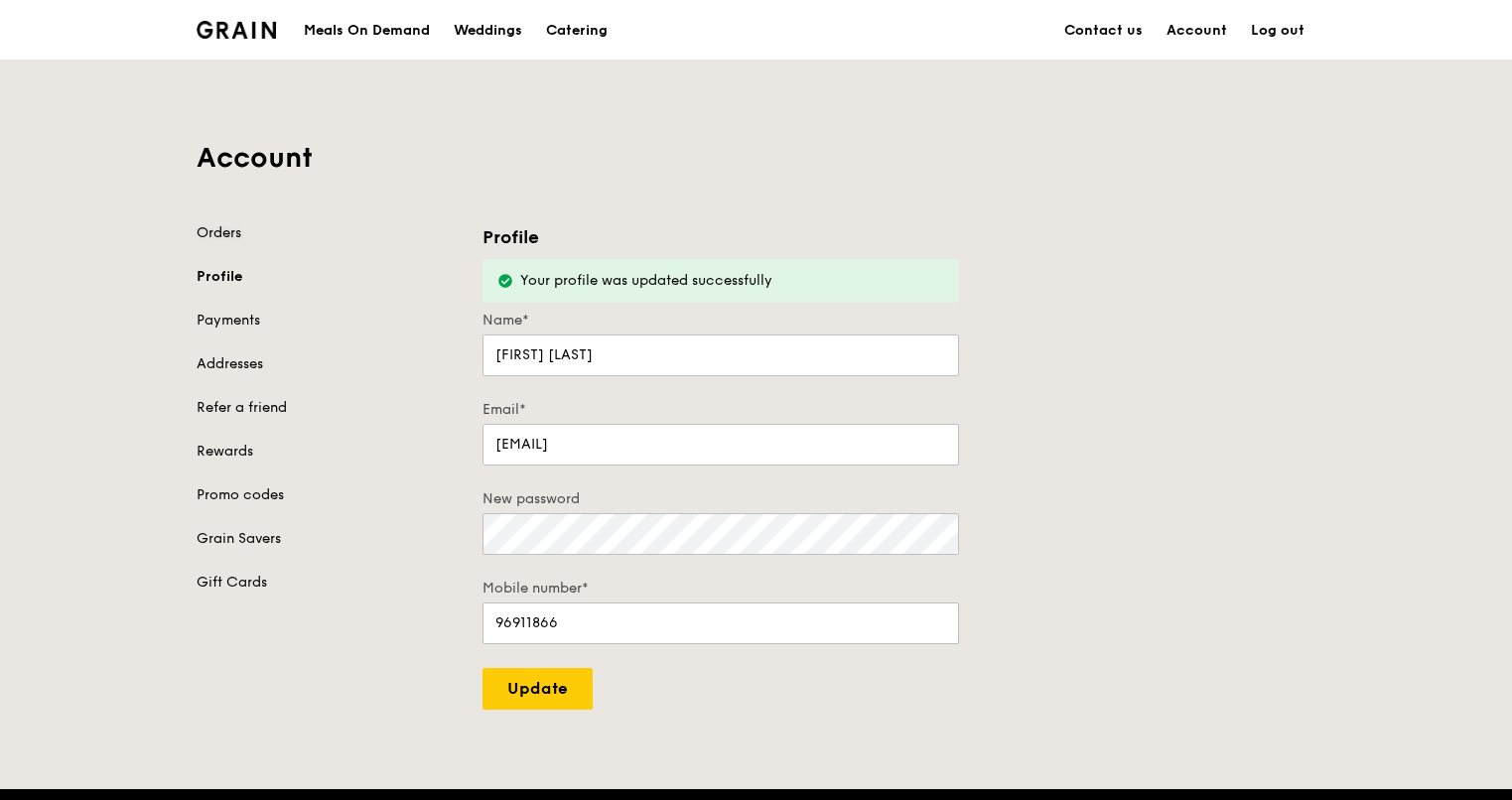 click on "Orders" at bounding box center (328, 233) 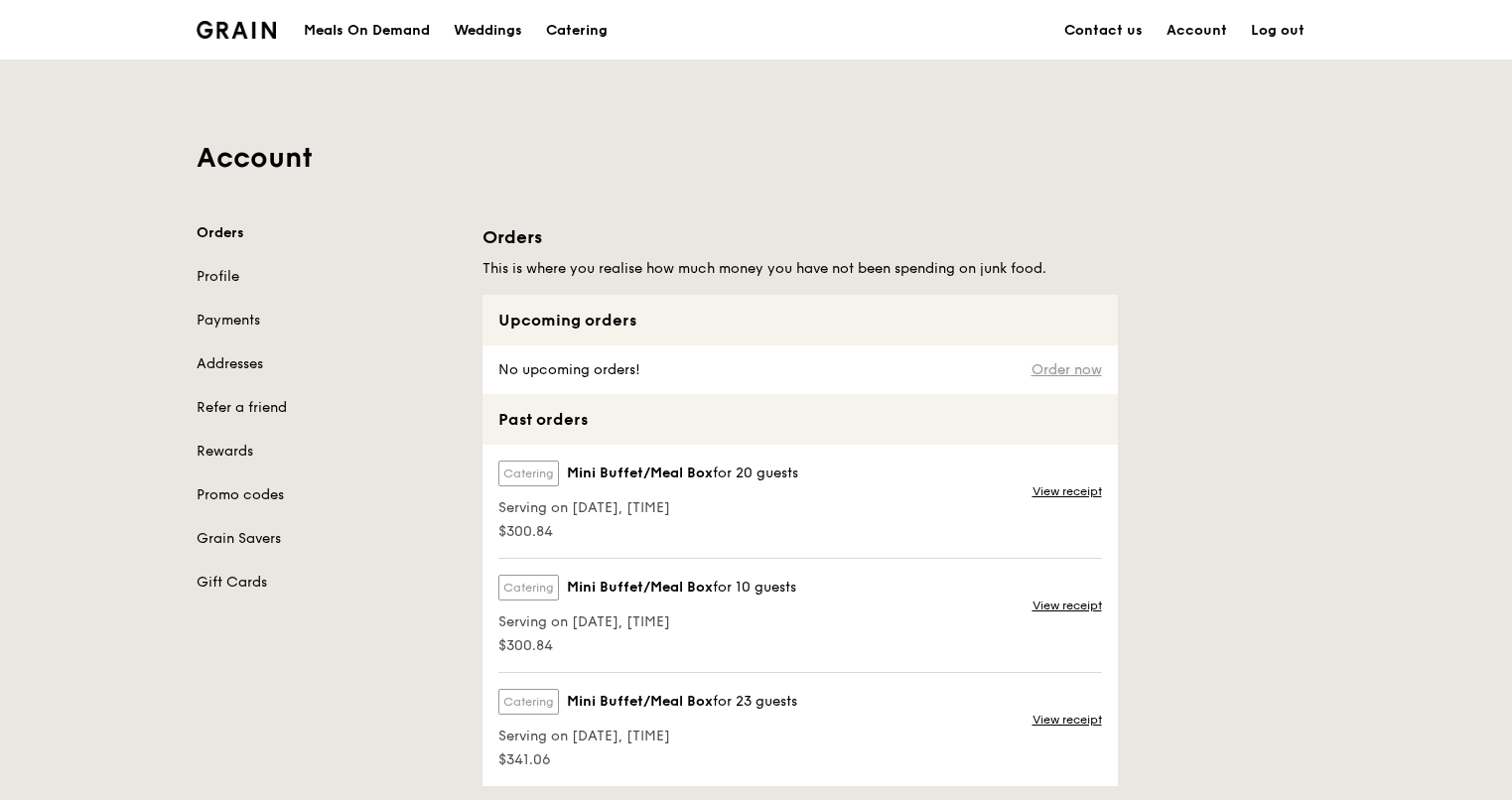 click on "Order now" at bounding box center [1066, 370] 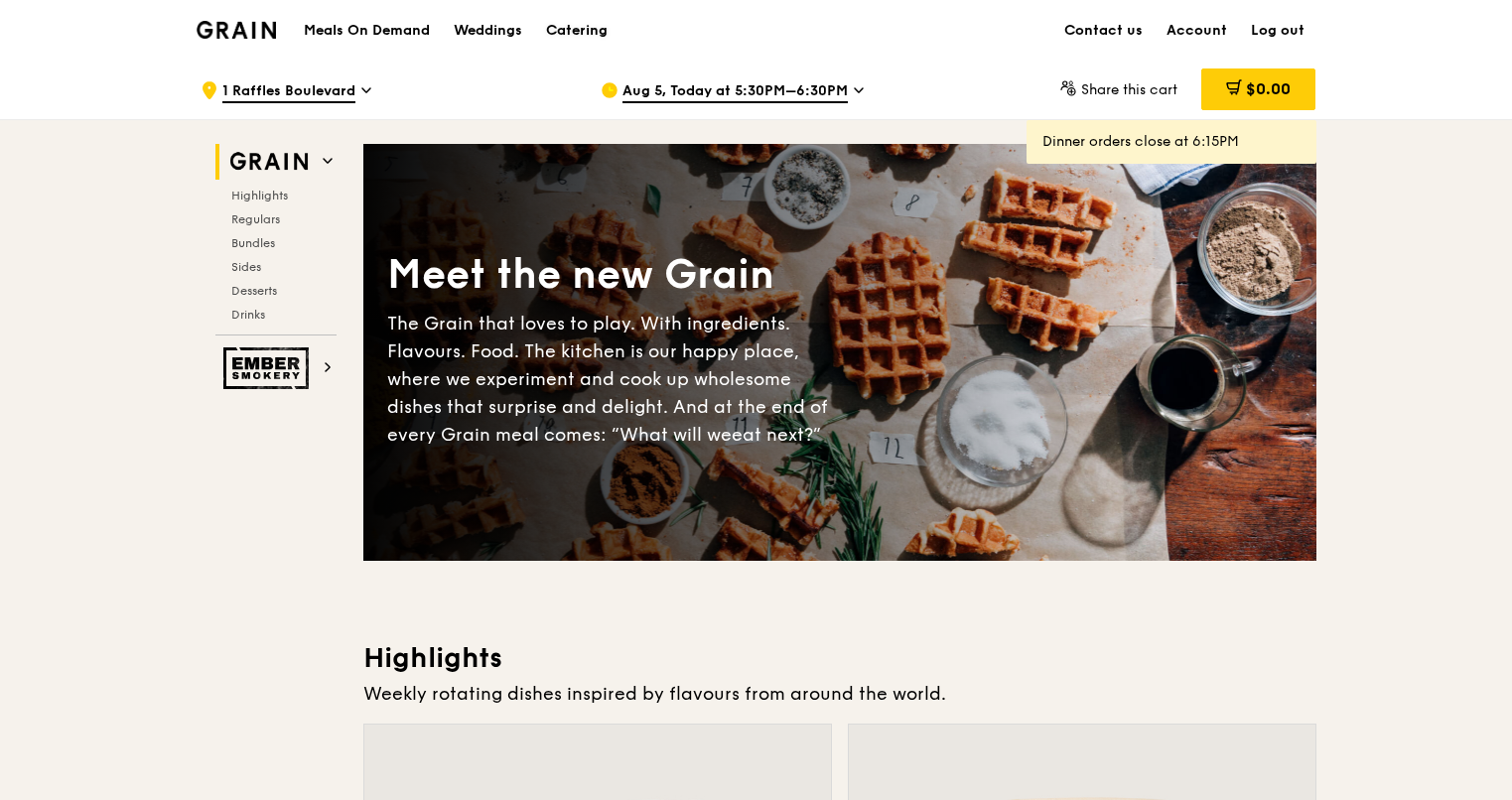 click on "Catering" at bounding box center (577, 31) 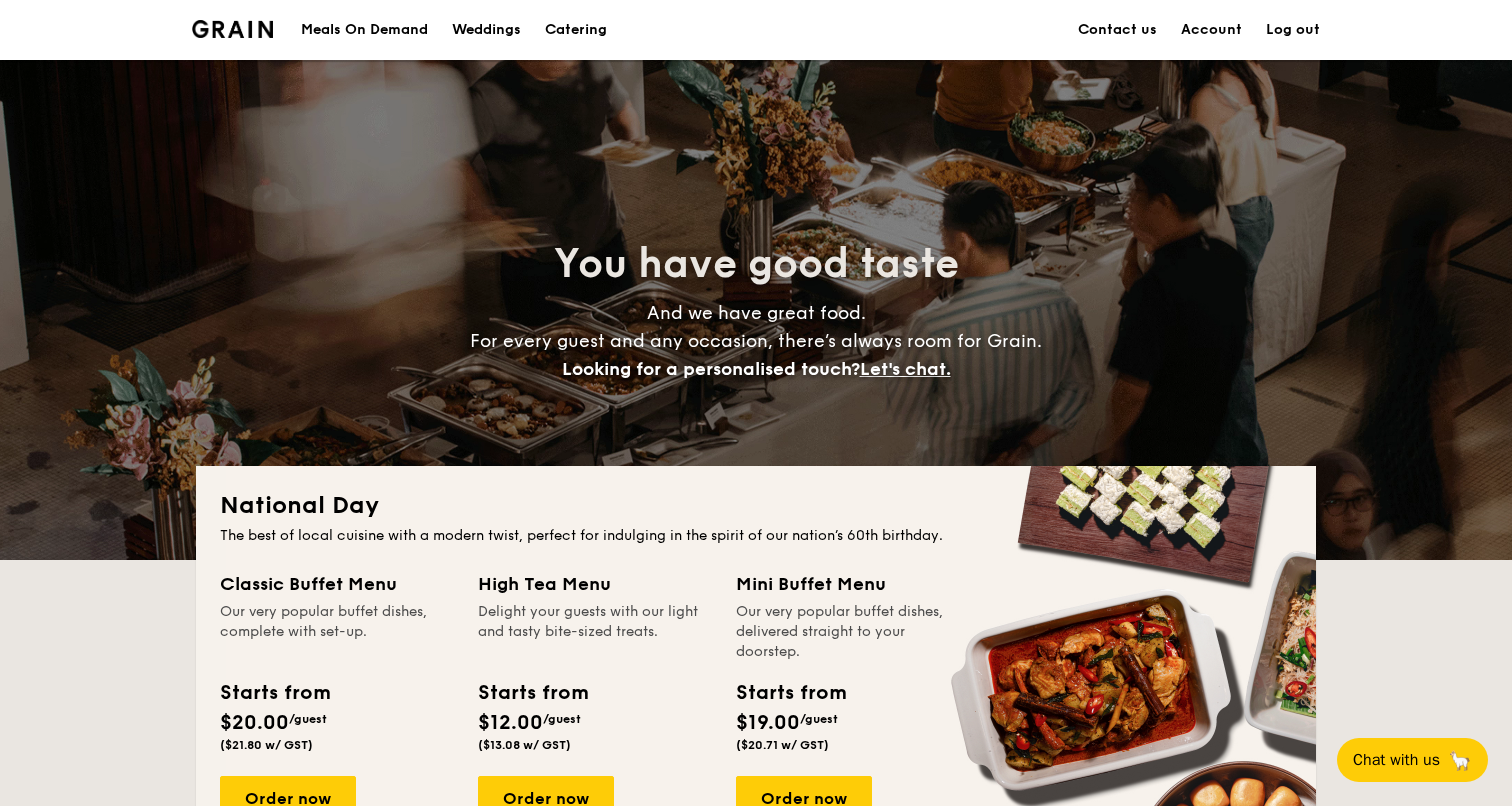 scroll, scrollTop: 0, scrollLeft: 0, axis: both 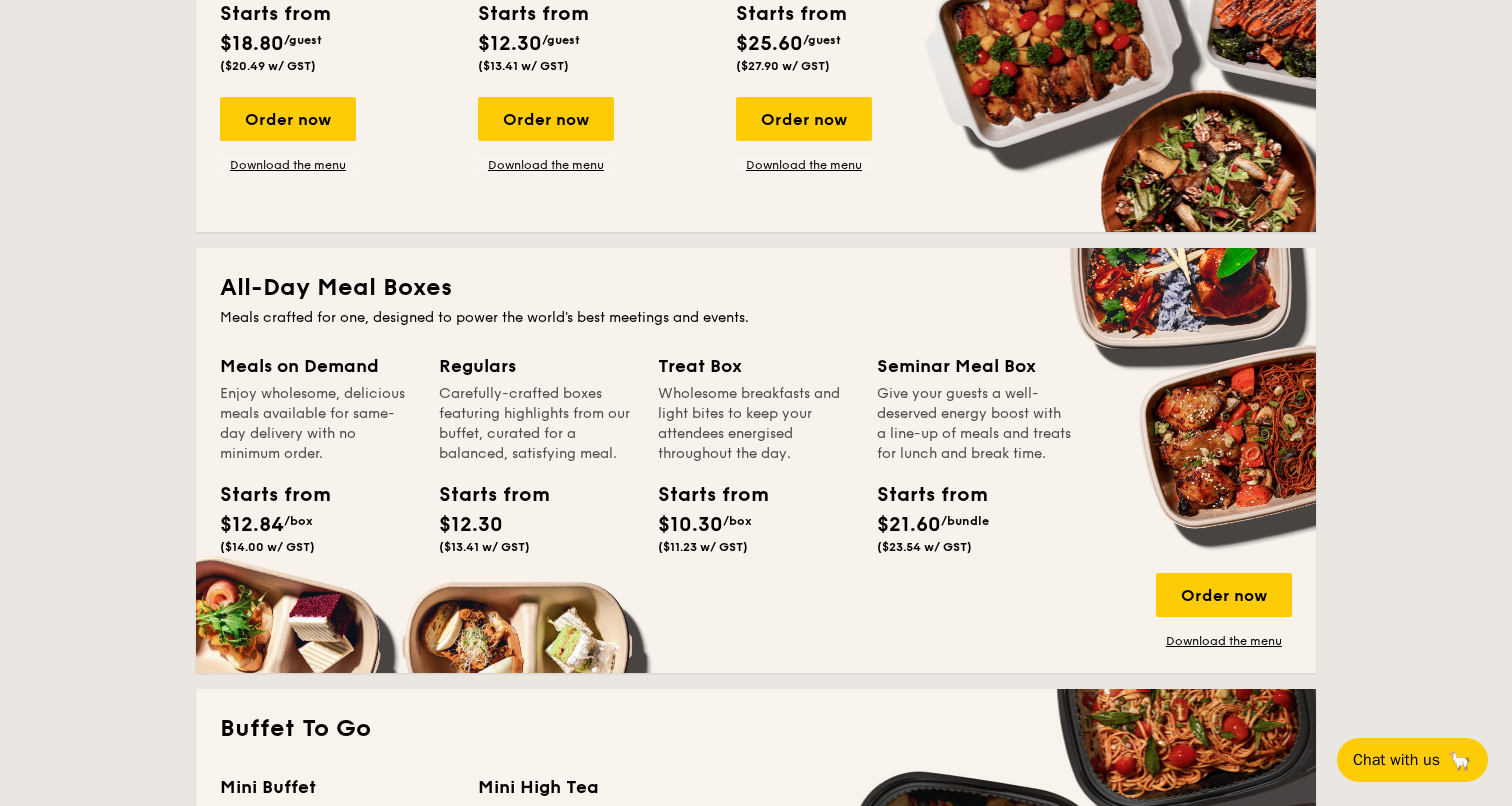 drag, startPoint x: 1227, startPoint y: 592, endPoint x: 1032, endPoint y: 577, distance: 195.57607 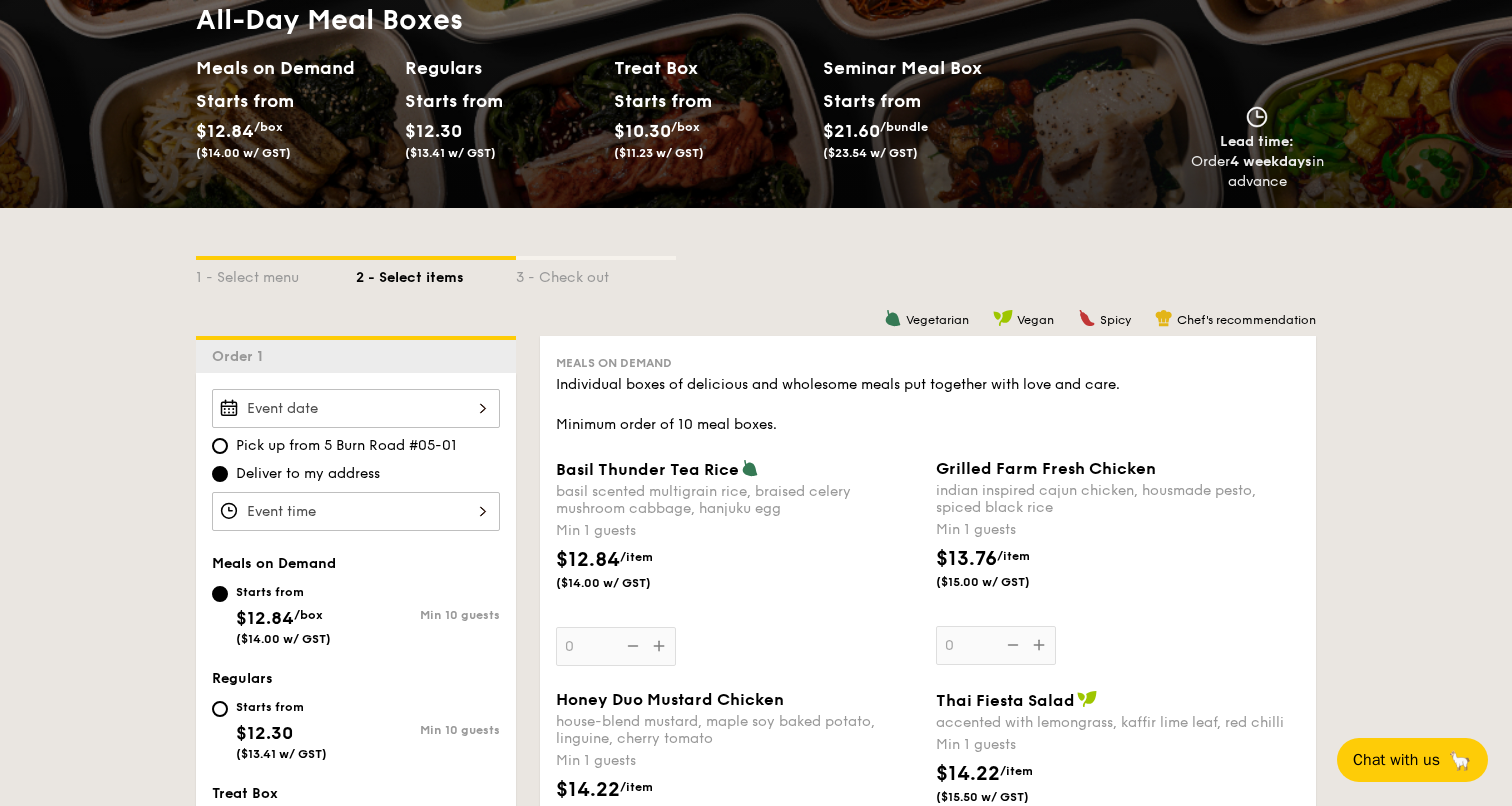 scroll, scrollTop: 400, scrollLeft: 0, axis: vertical 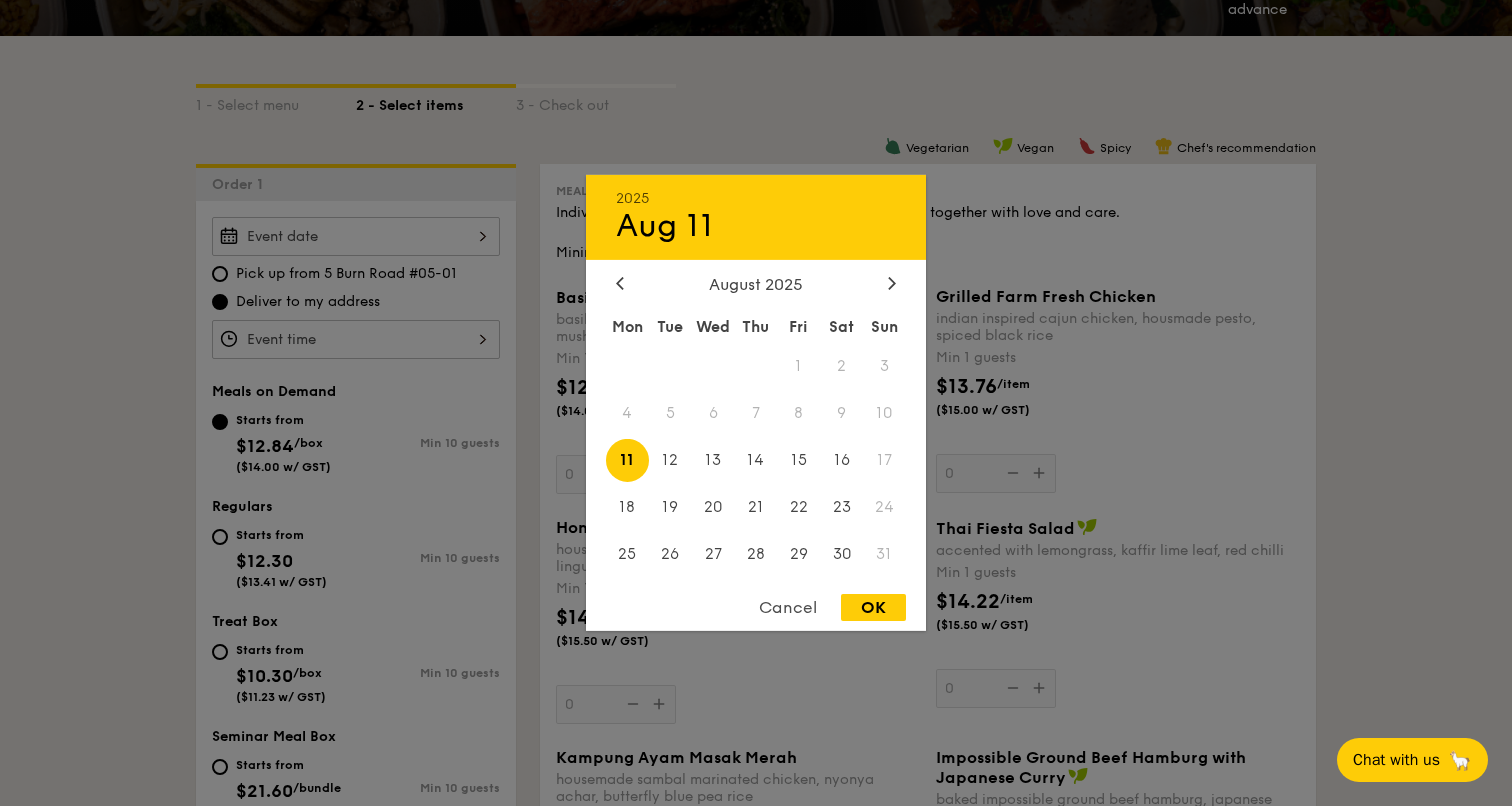 click on "2025   Aug 11       August 2025     Mon Tue Wed Thu Fri Sat Sun   1 2 3 4 5 6 7 8 9 10 11 12 13 14 15 16 17 18 19 20 21 22 23 24 25 26 27 28 29 30 31     Cancel   OK" at bounding box center [356, 236] 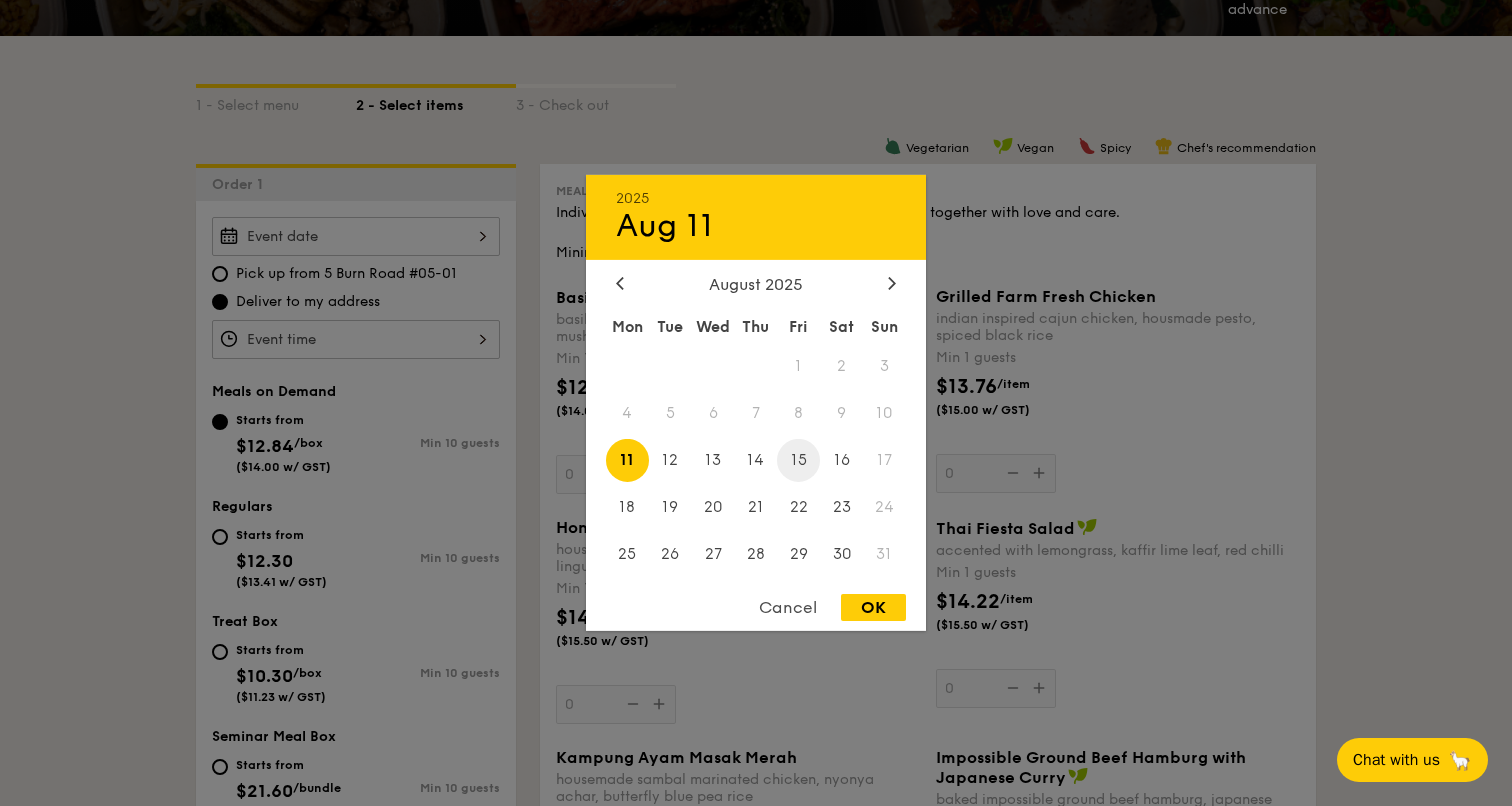 click on "15" at bounding box center (798, 460) 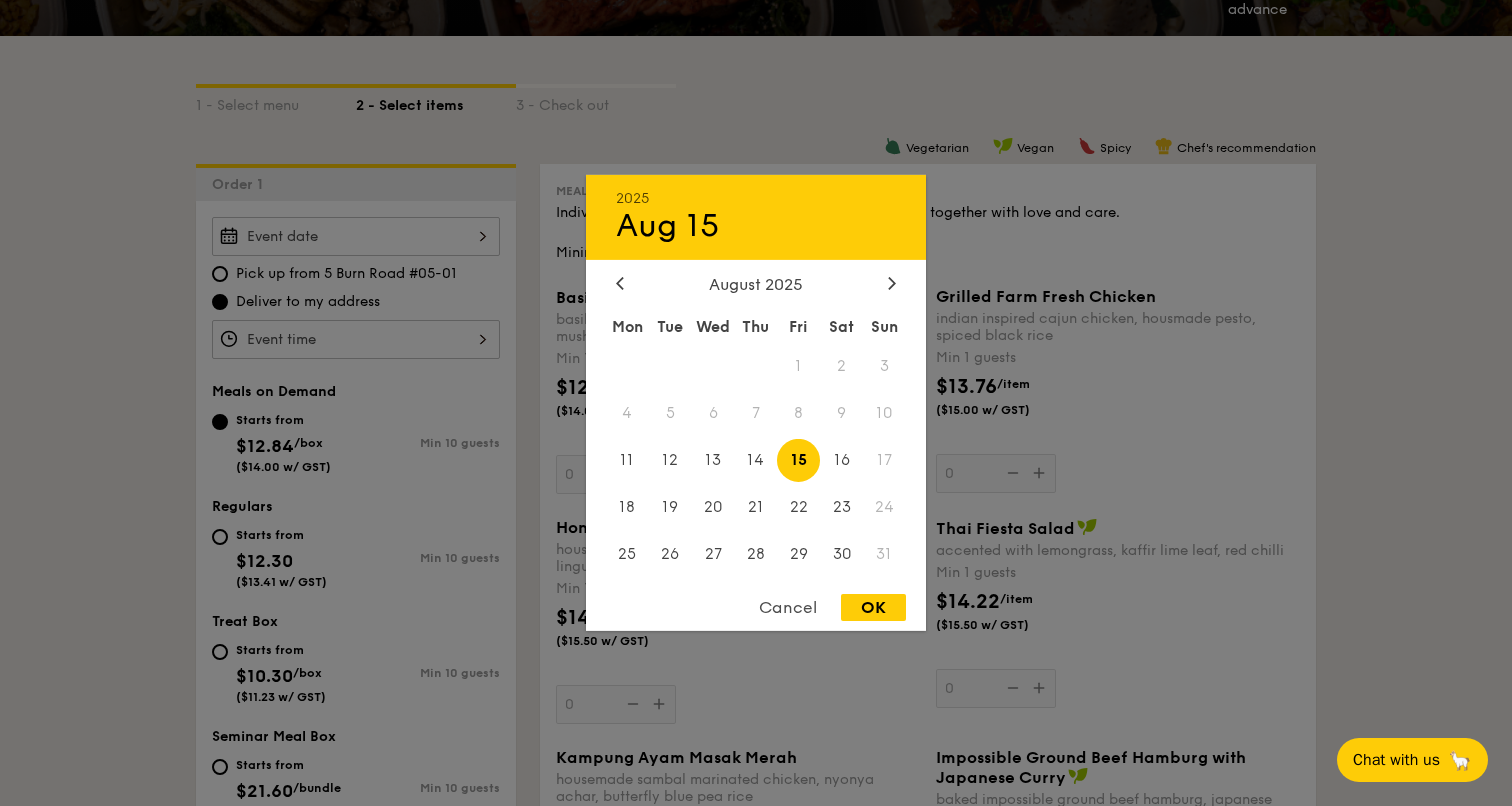 click on "OK" at bounding box center (873, 607) 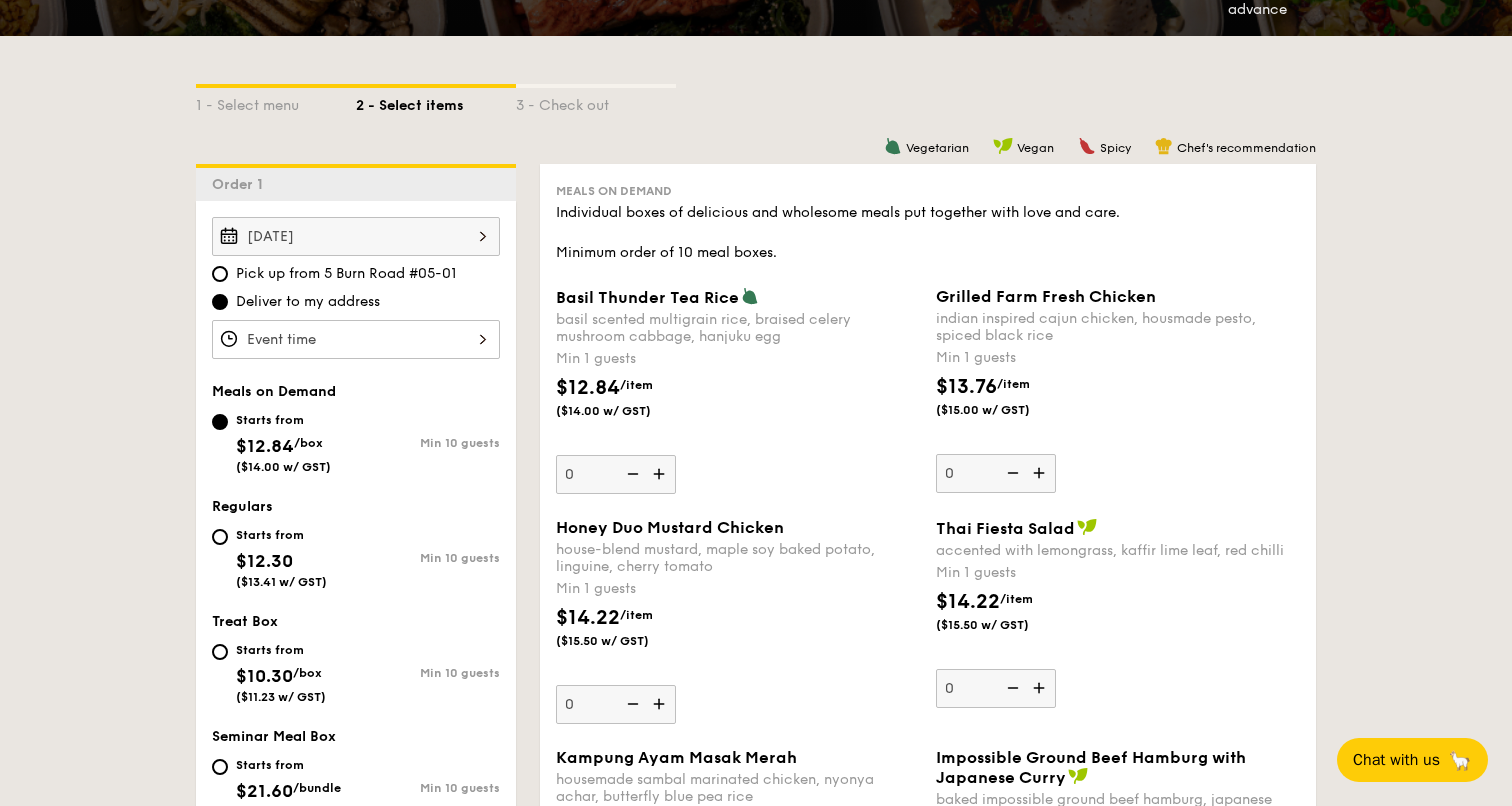 click at bounding box center [356, 339] 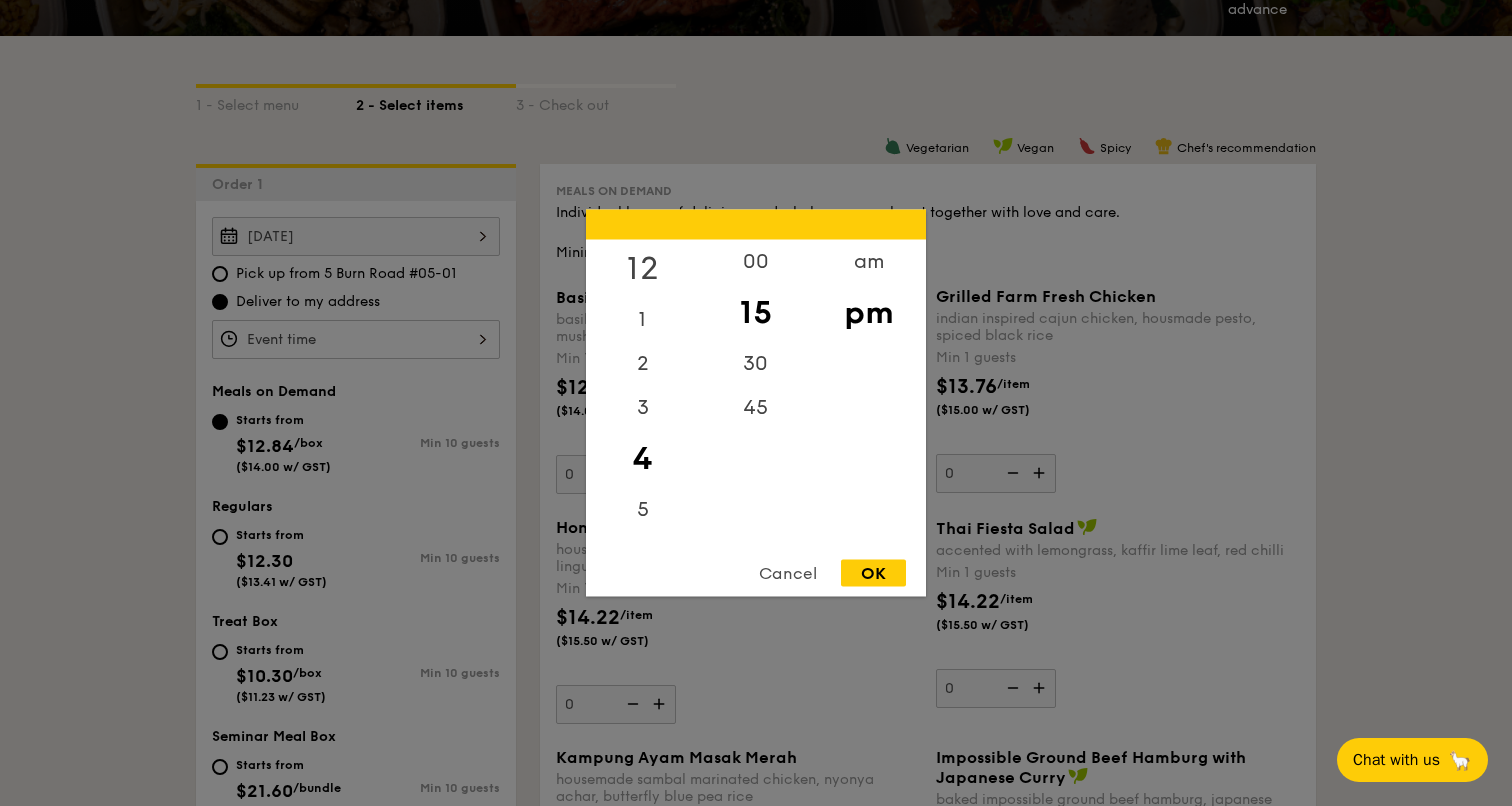 click on "12" at bounding box center (642, 269) 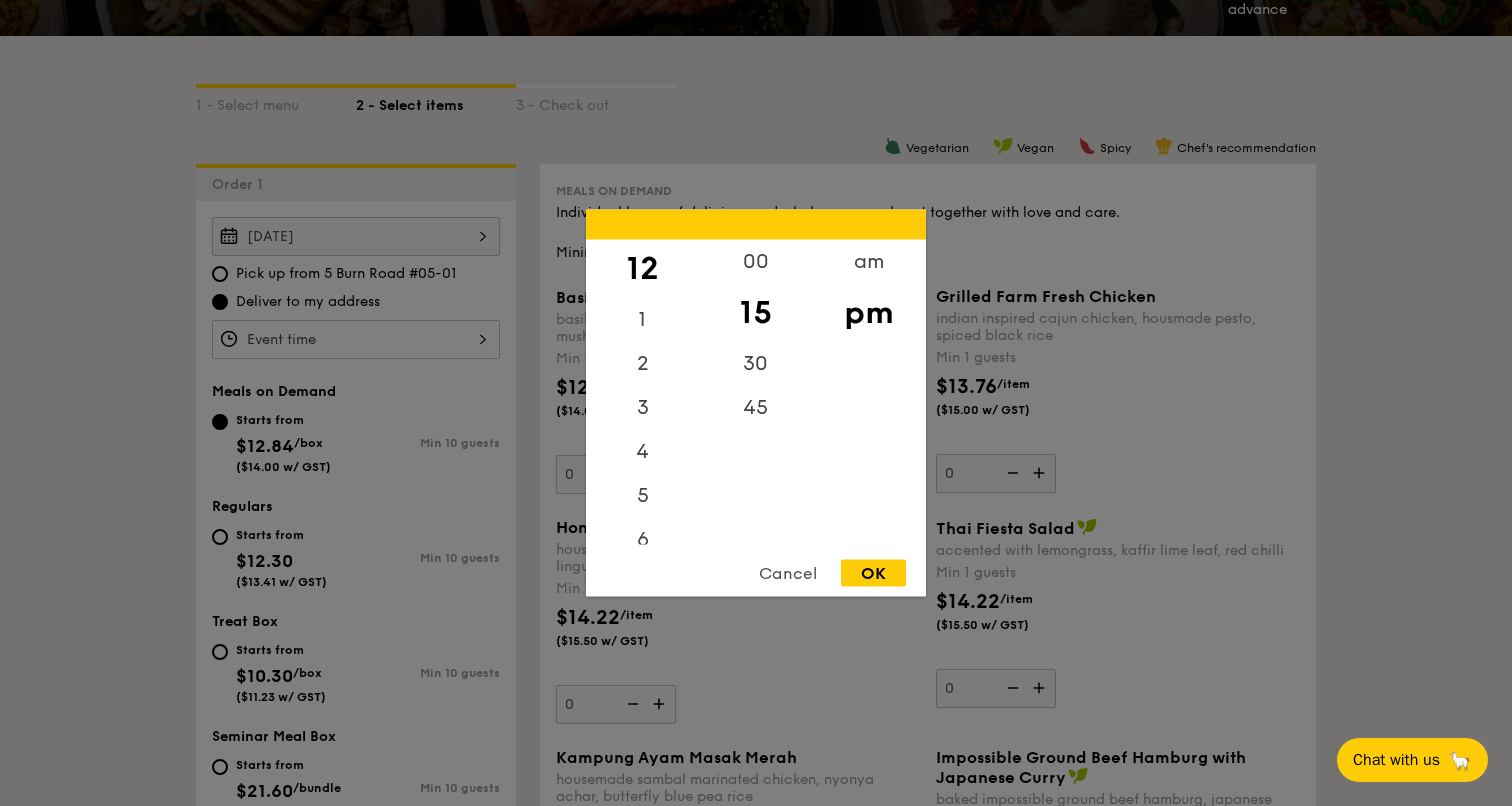 drag, startPoint x: 741, startPoint y: 257, endPoint x: 894, endPoint y: 300, distance: 158.92766 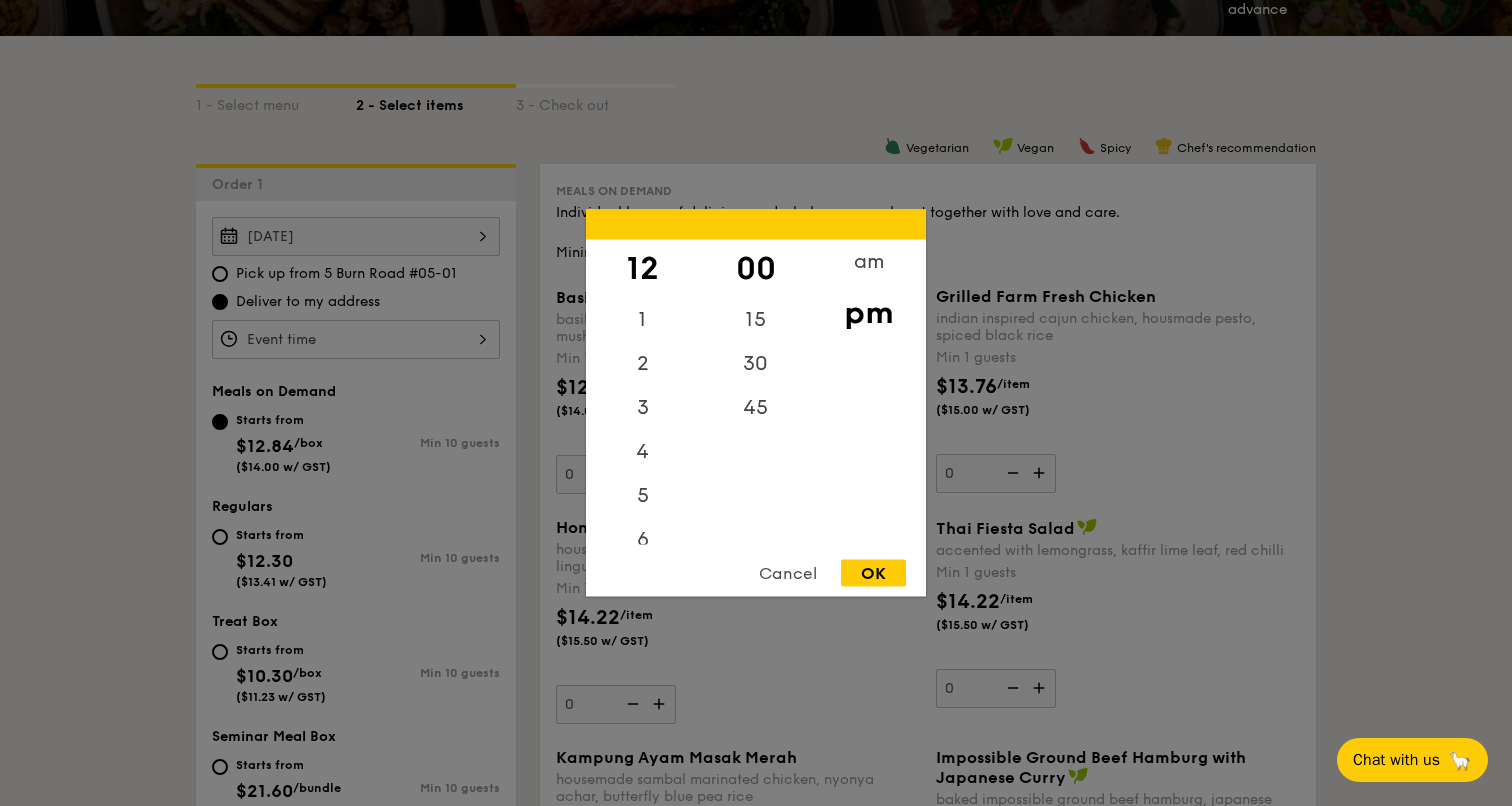 click on "pm" at bounding box center (868, 313) 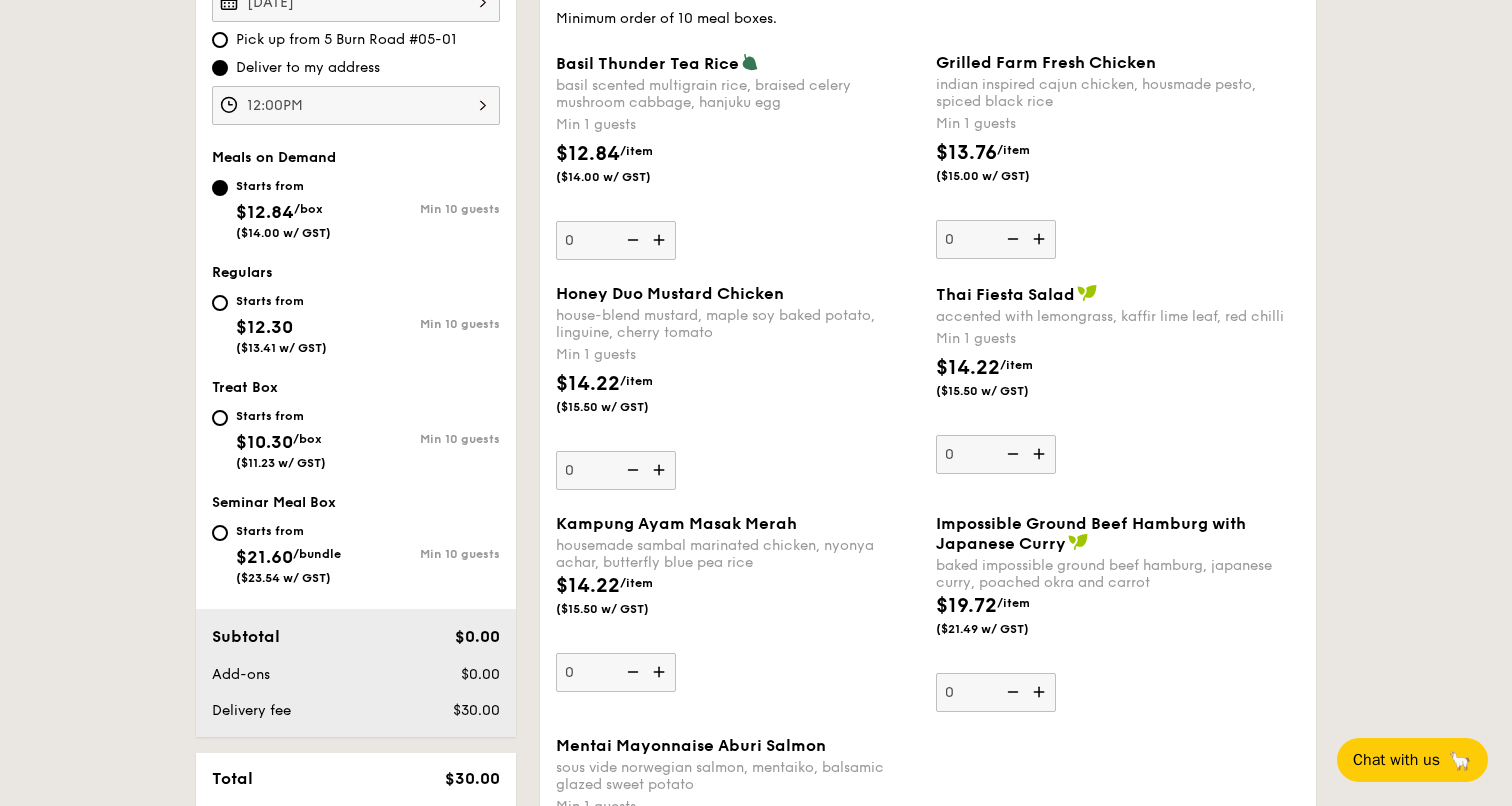 scroll, scrollTop: 700, scrollLeft: 0, axis: vertical 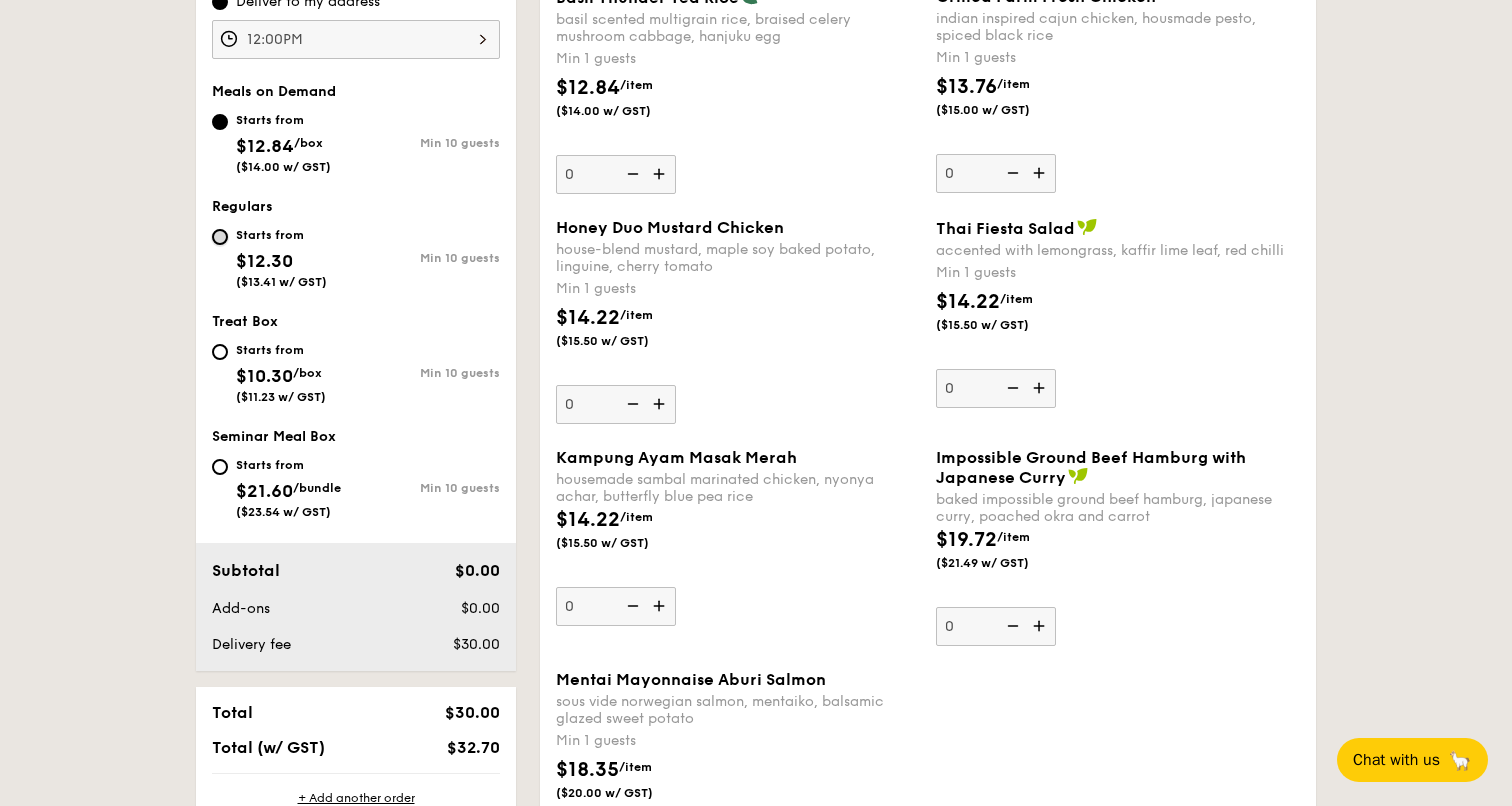 click on "Starts from
$12.30
($13.41 w/ GST)
Min 10 guests" at bounding box center (220, 237) 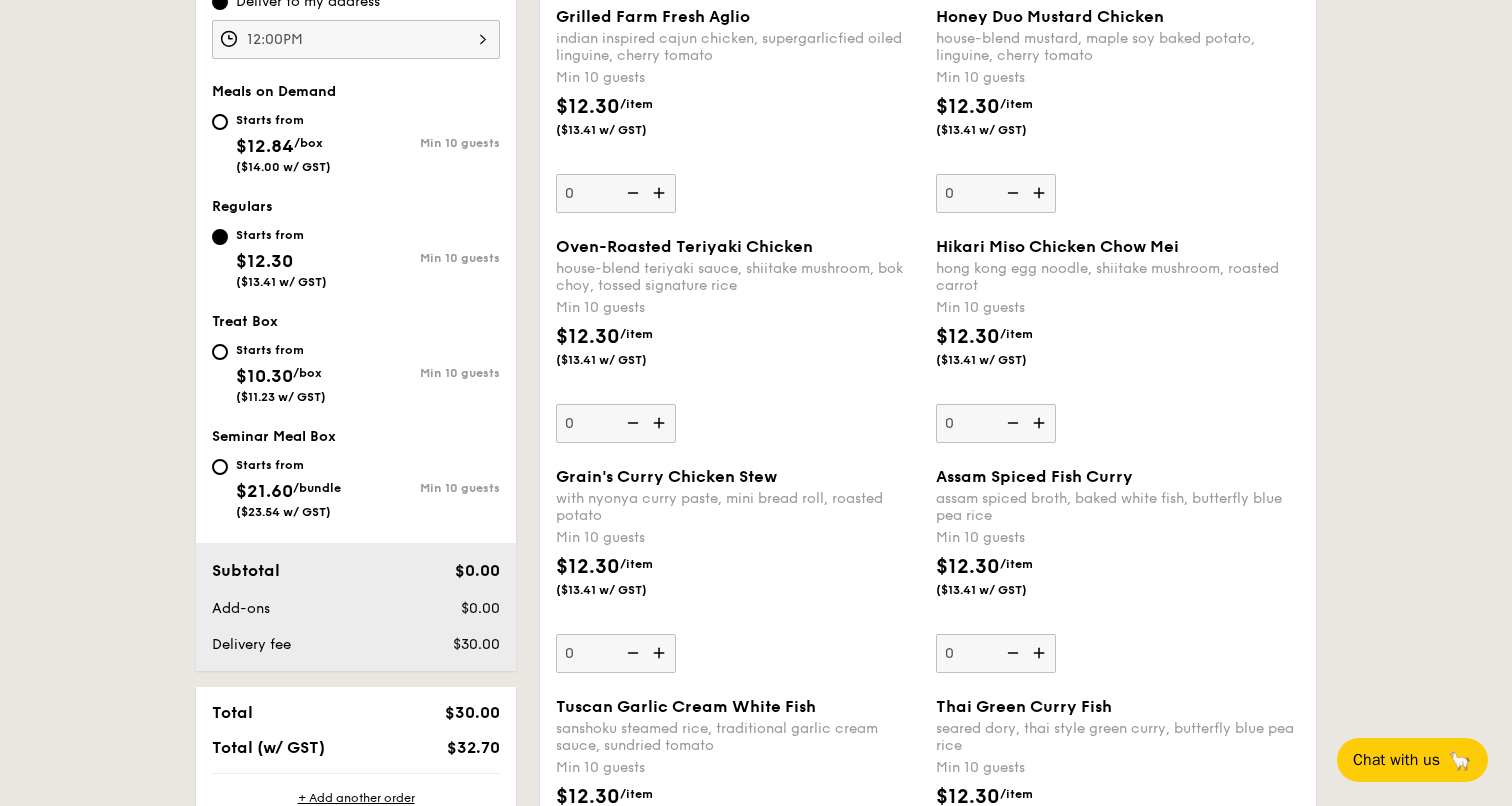 click at bounding box center (1041, 423) 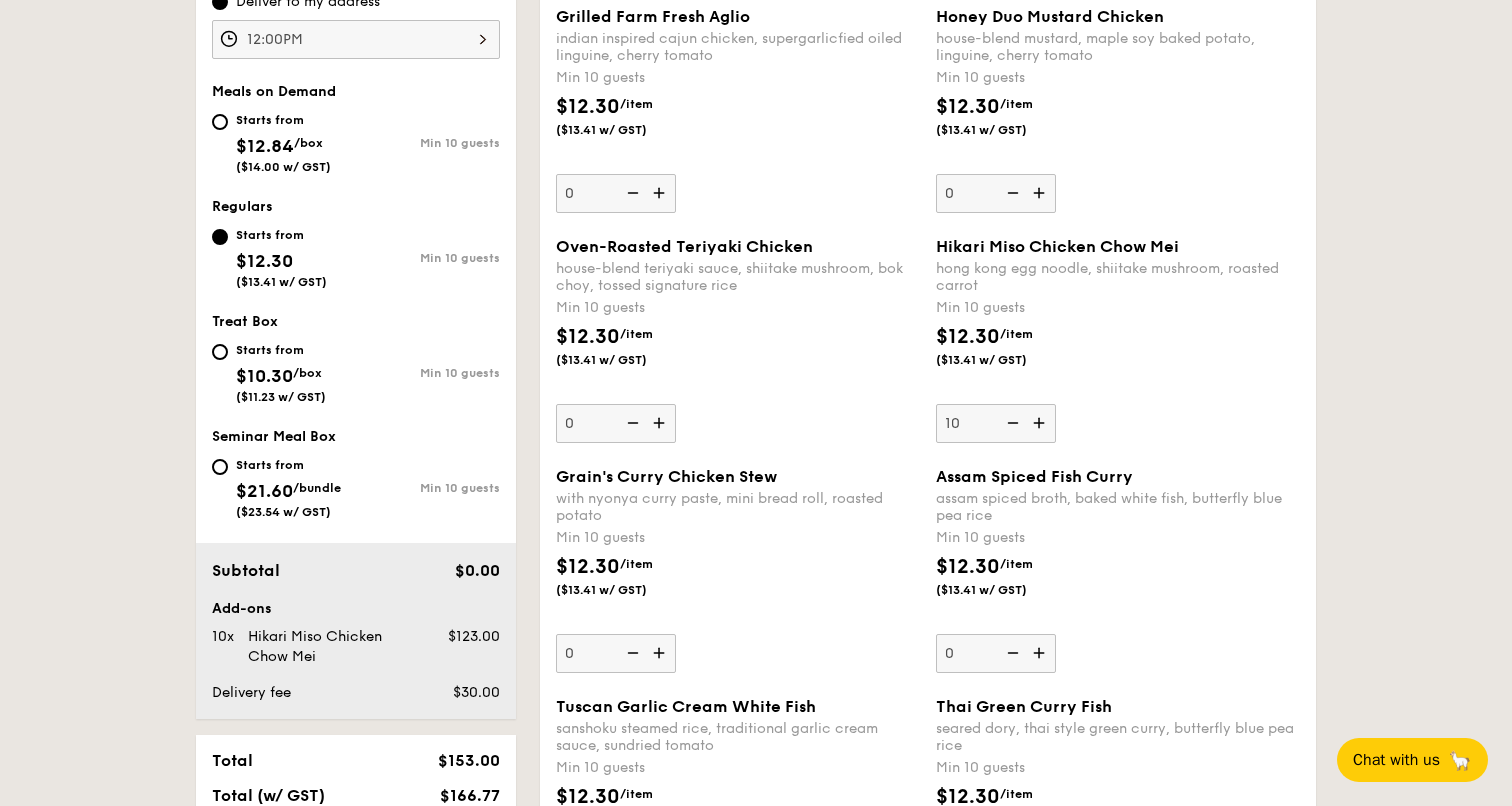 click at bounding box center [1041, 423] 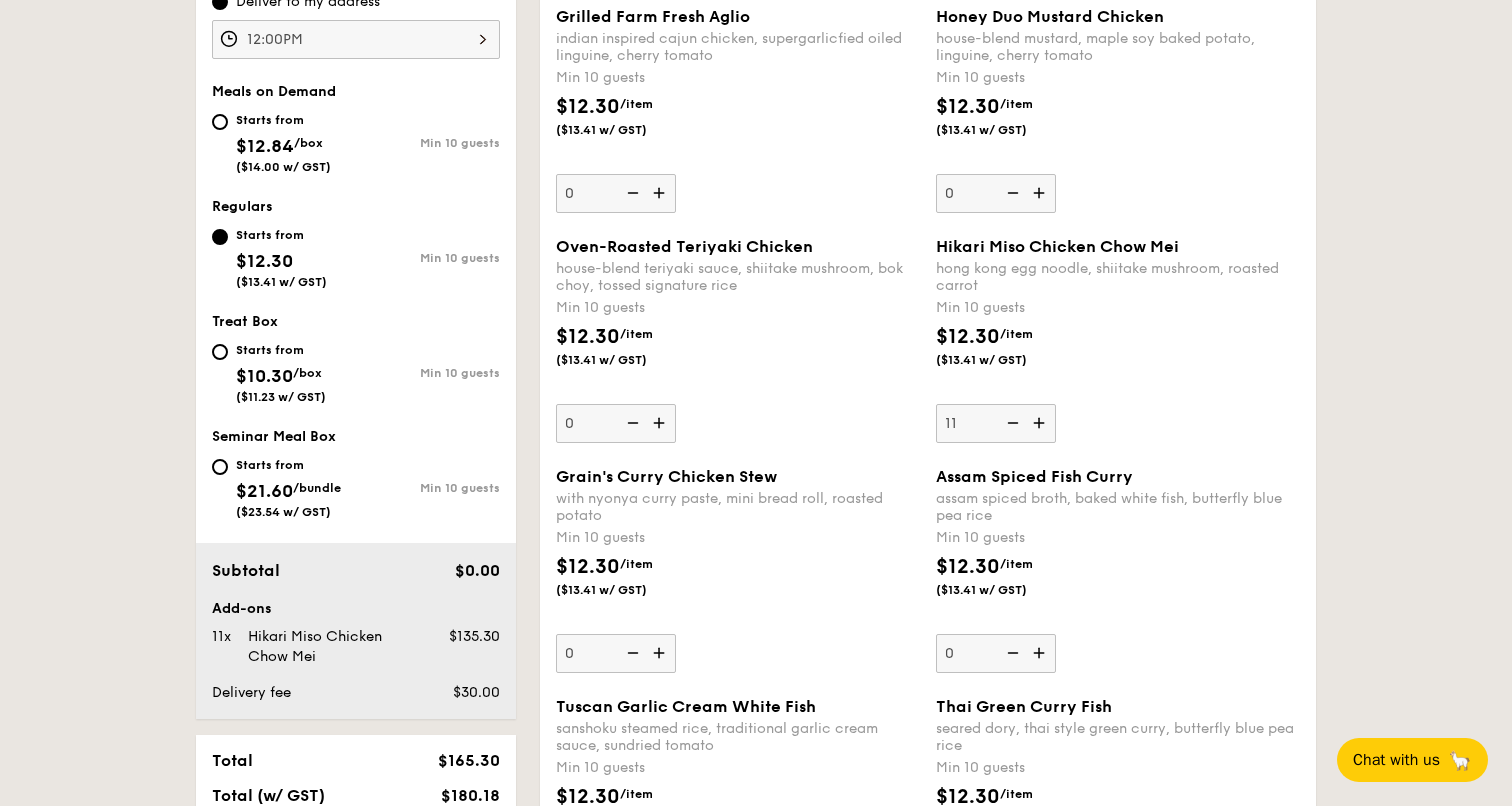 click at bounding box center (1041, 423) 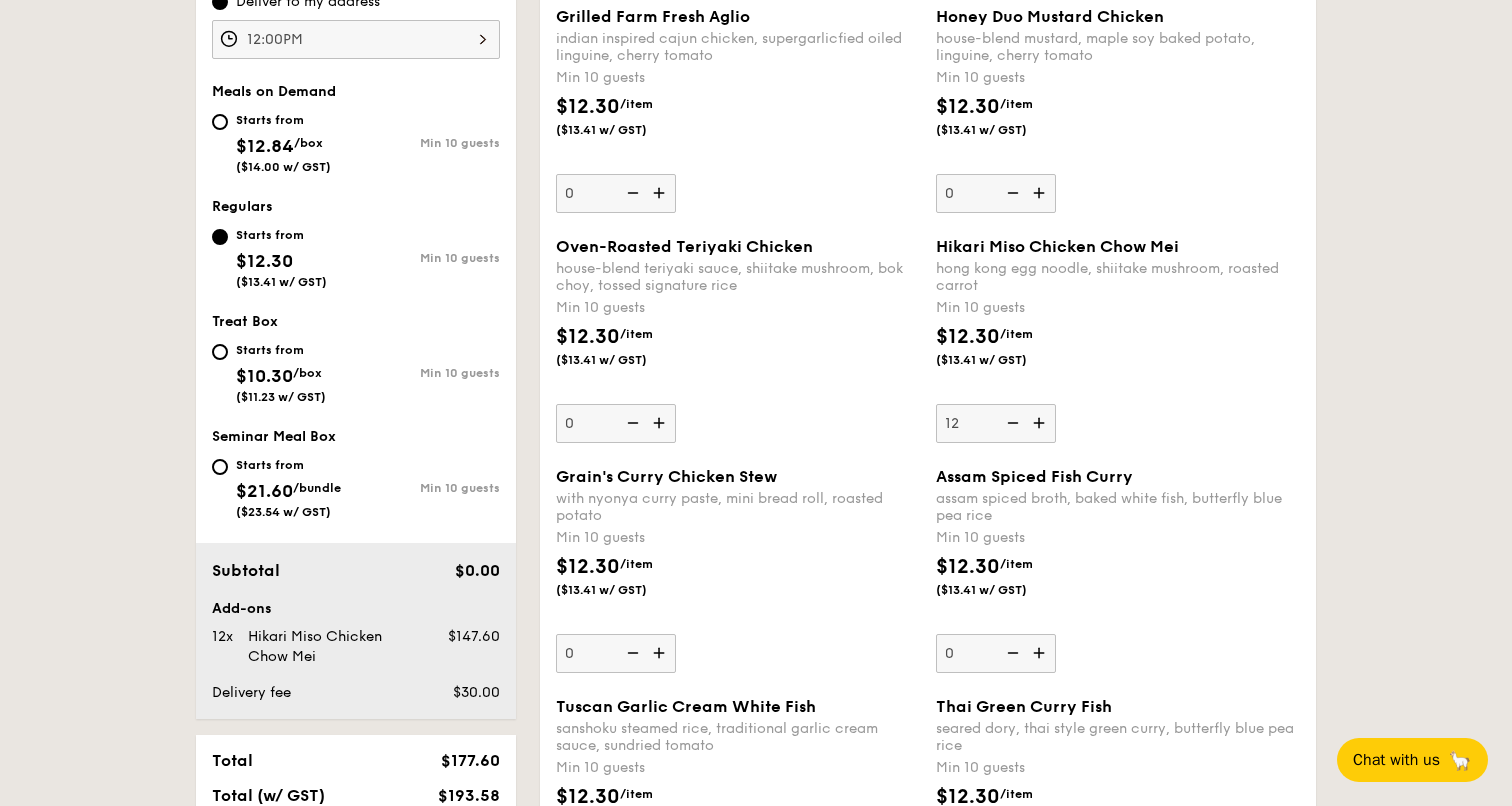 click at bounding box center [1041, 423] 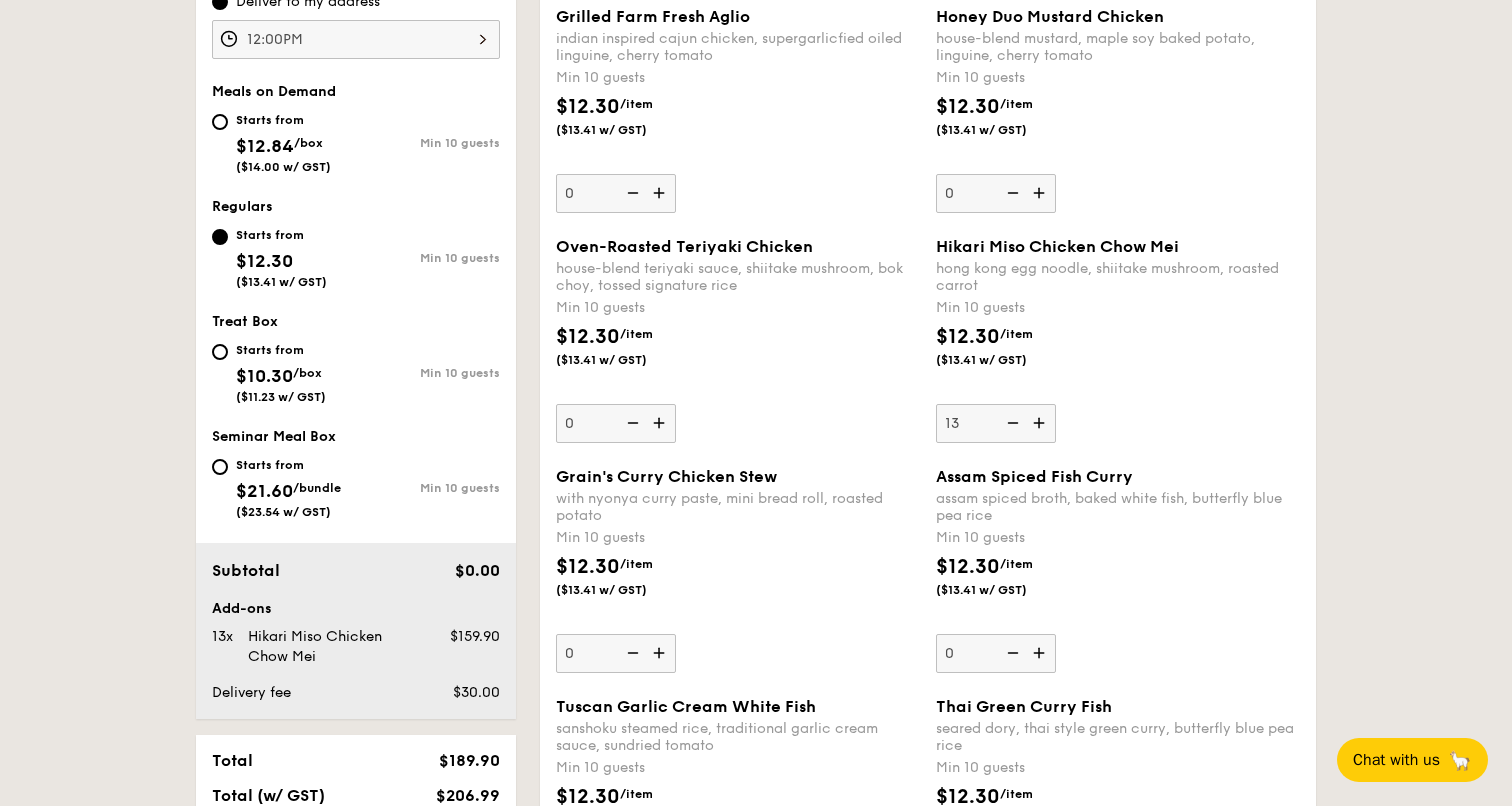 click at bounding box center (1041, 423) 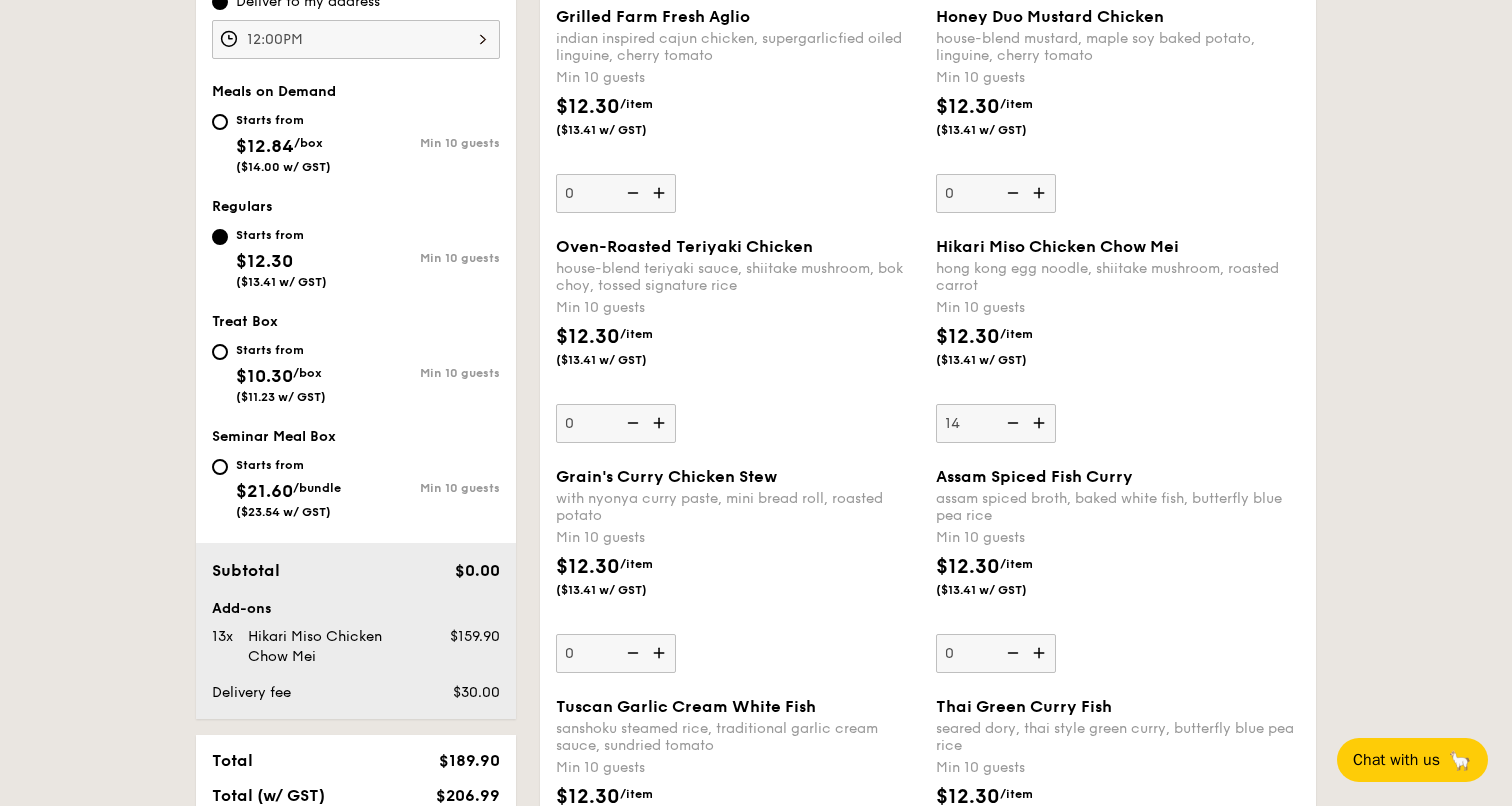 click at bounding box center [1041, 423] 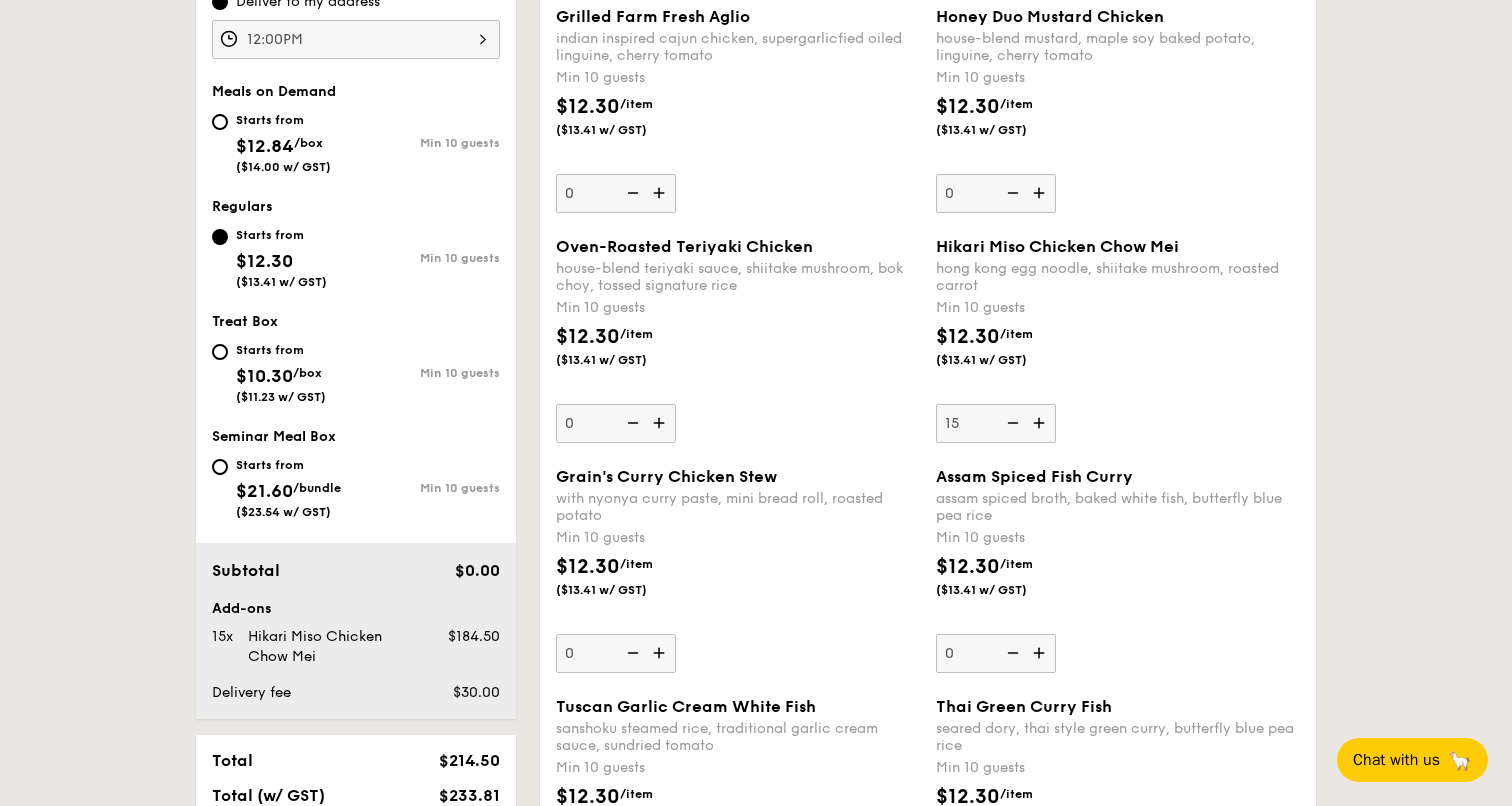 click at bounding box center (1041, 423) 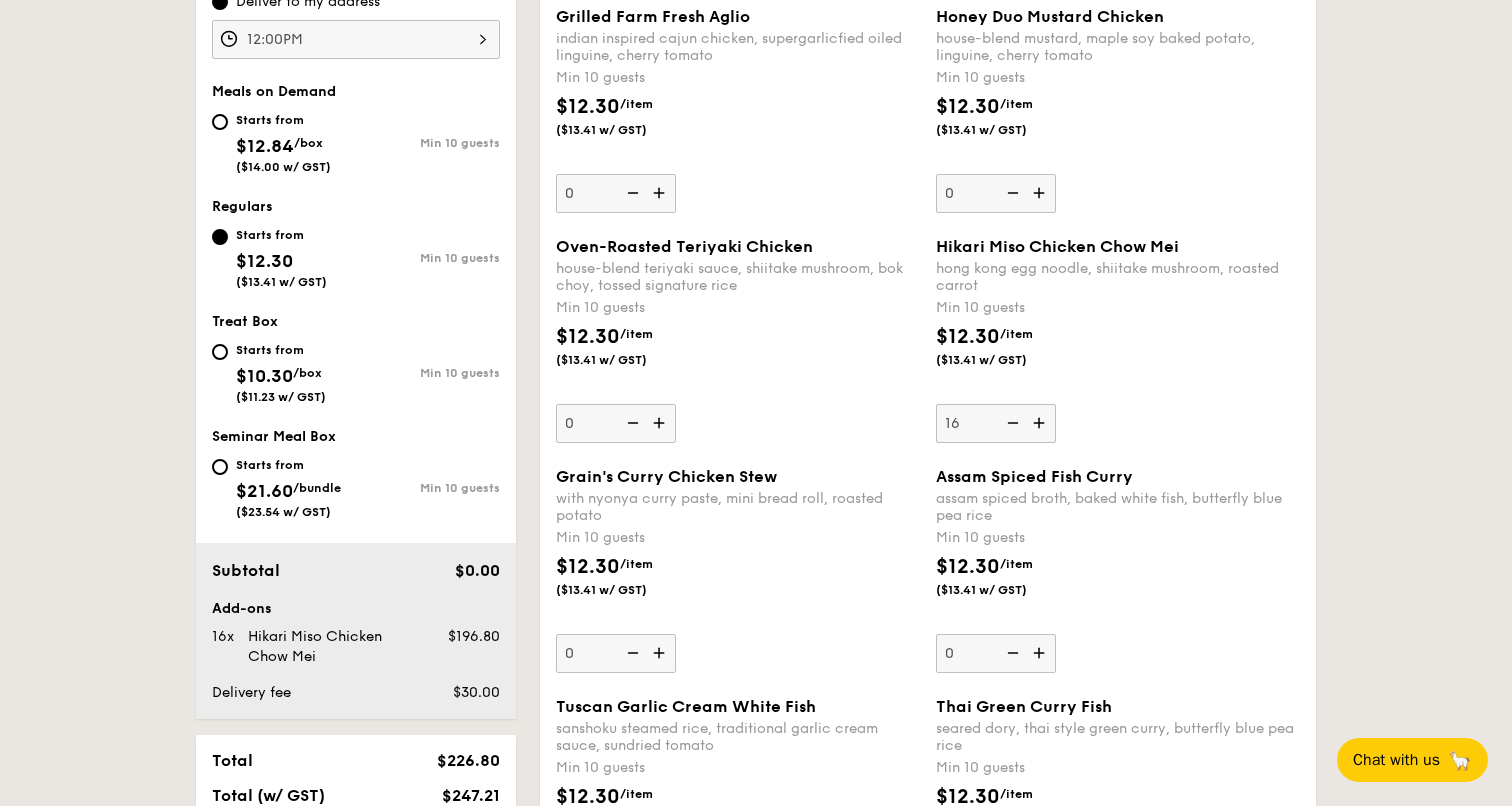 click at bounding box center [1041, 423] 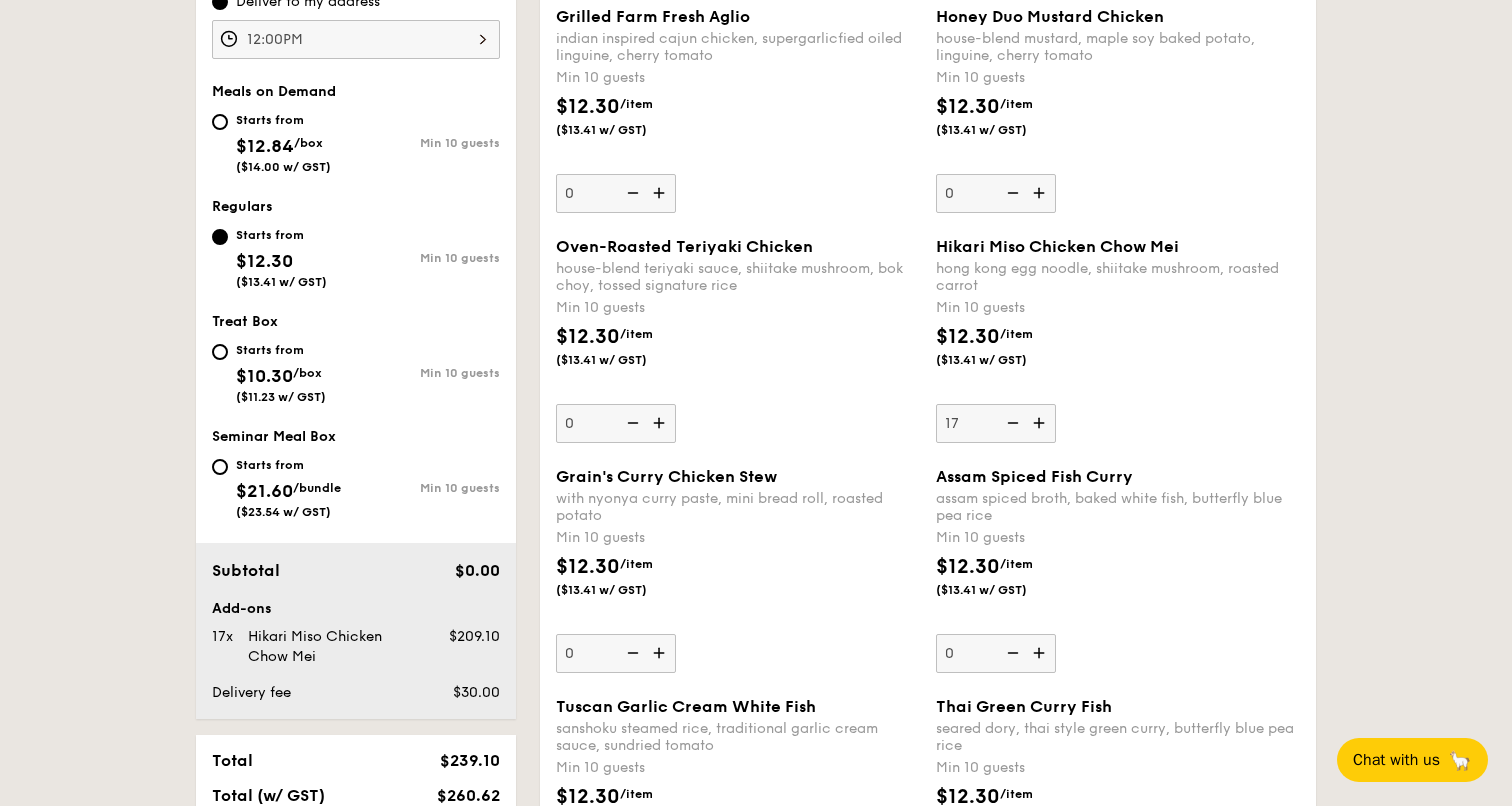 click at bounding box center (1041, 423) 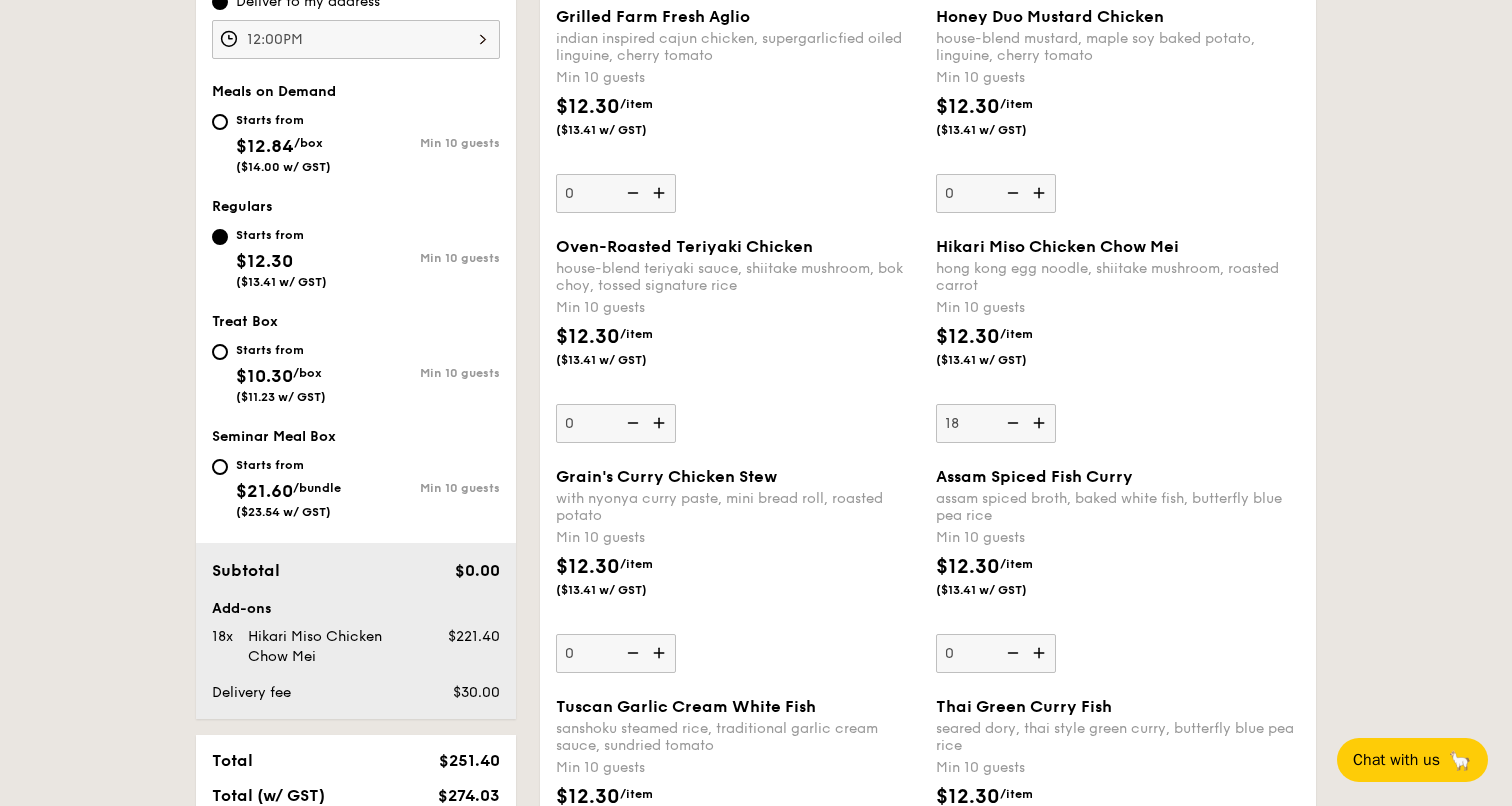 click at bounding box center [1041, 423] 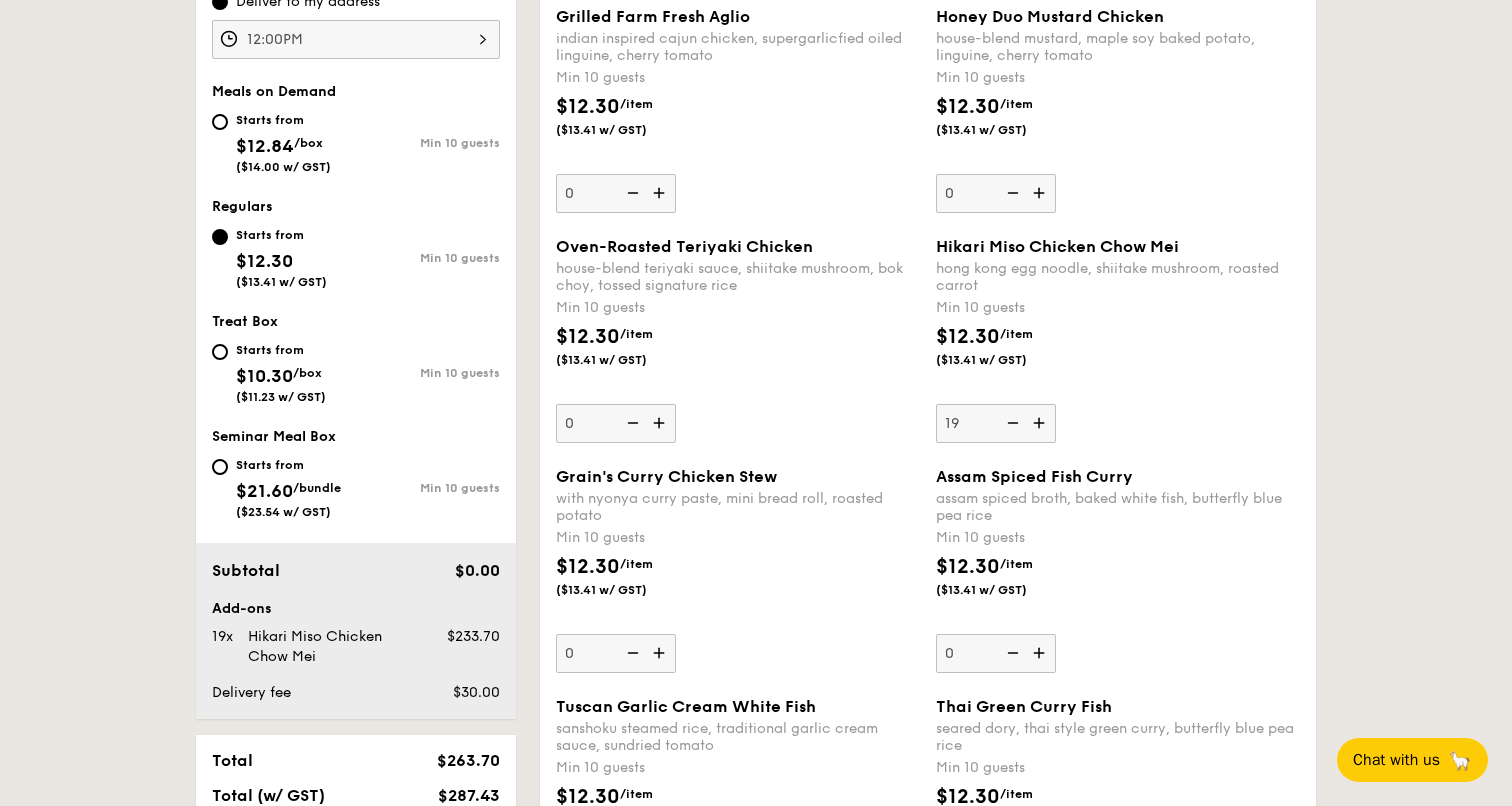 click at bounding box center (1041, 423) 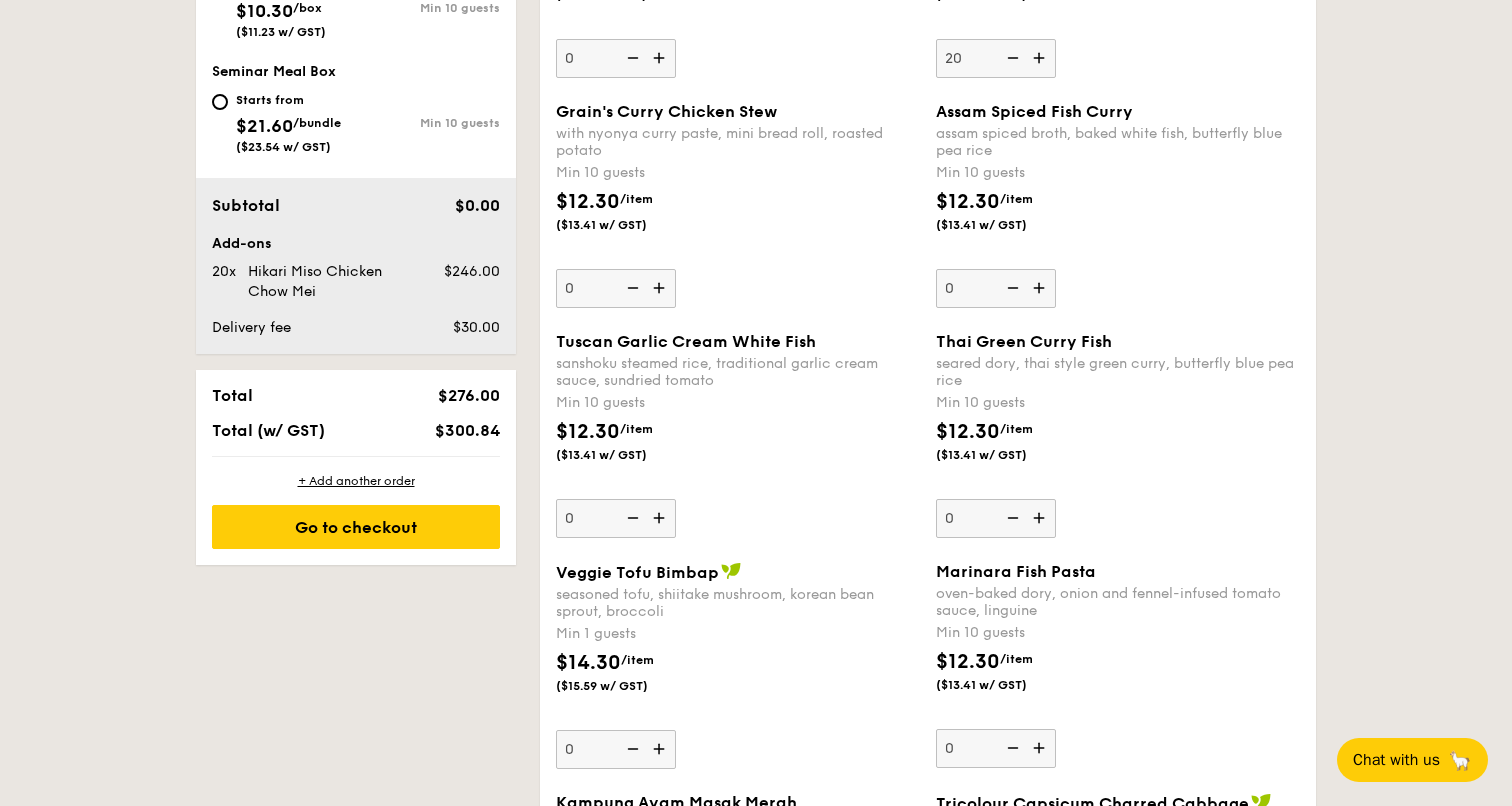 scroll, scrollTop: 1100, scrollLeft: 0, axis: vertical 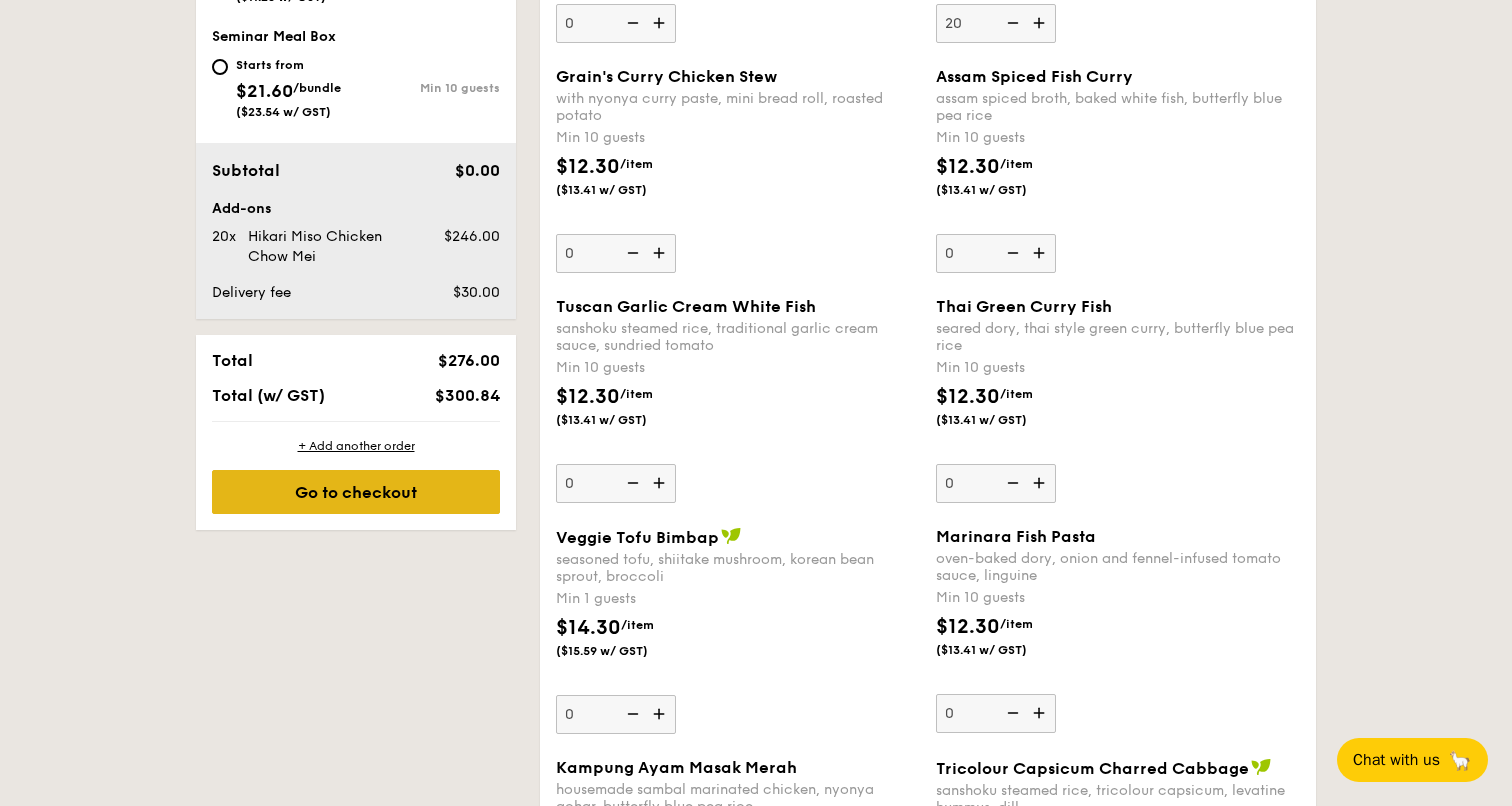 click on "Go to checkout" at bounding box center [356, 492] 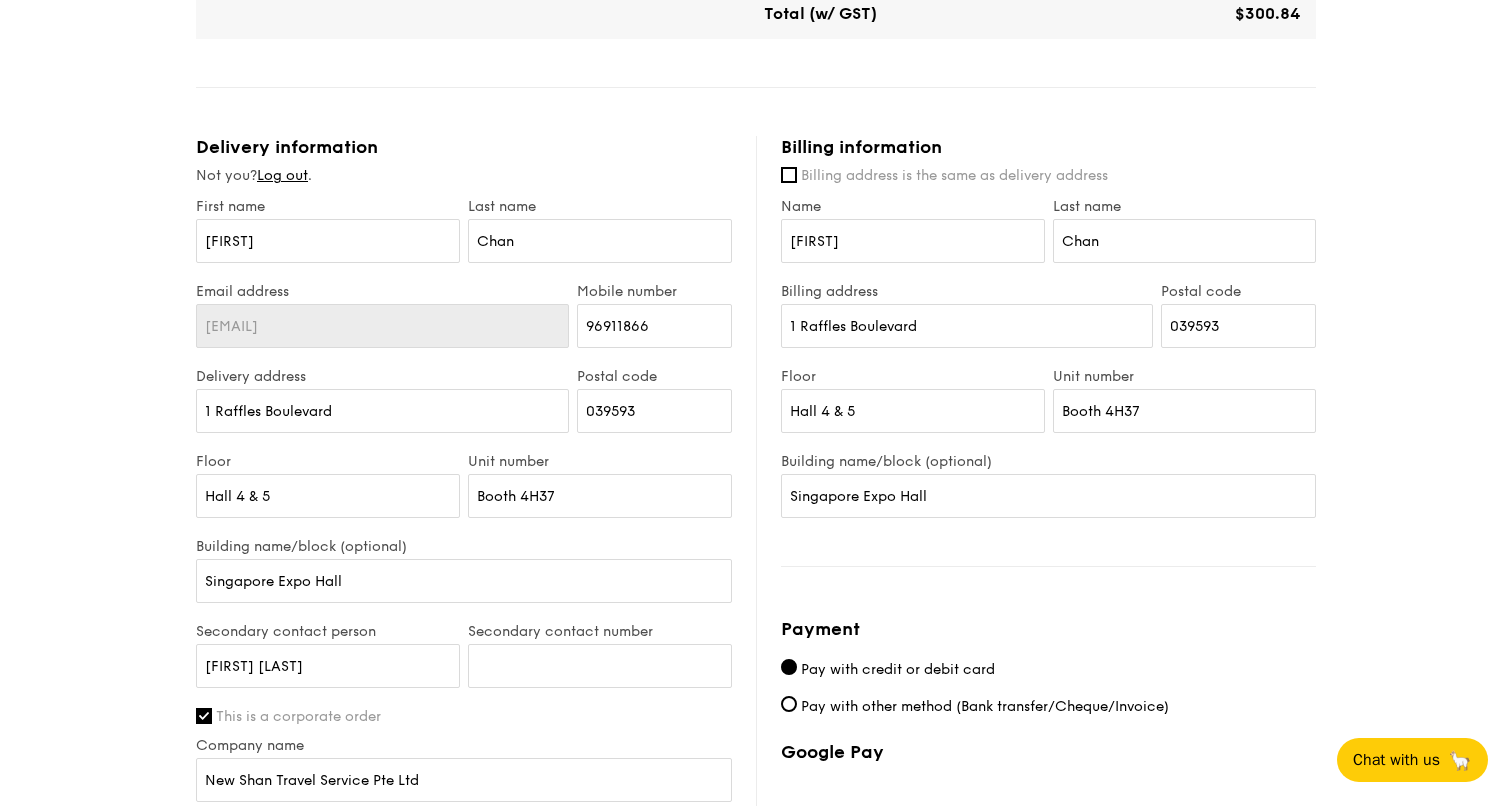 scroll, scrollTop: 700, scrollLeft: 0, axis: vertical 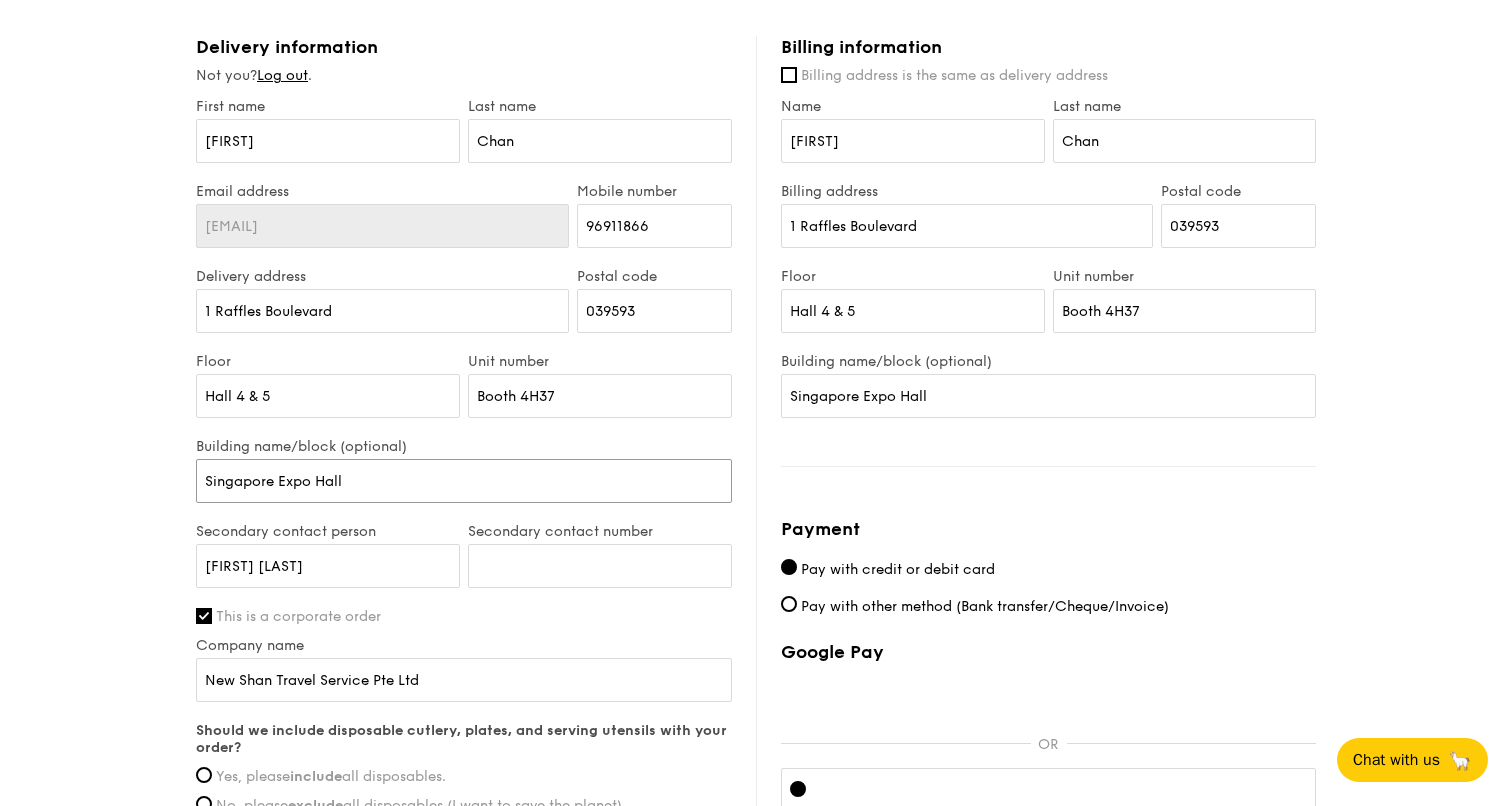 drag, startPoint x: 406, startPoint y: 483, endPoint x: 134, endPoint y: 471, distance: 272.2646 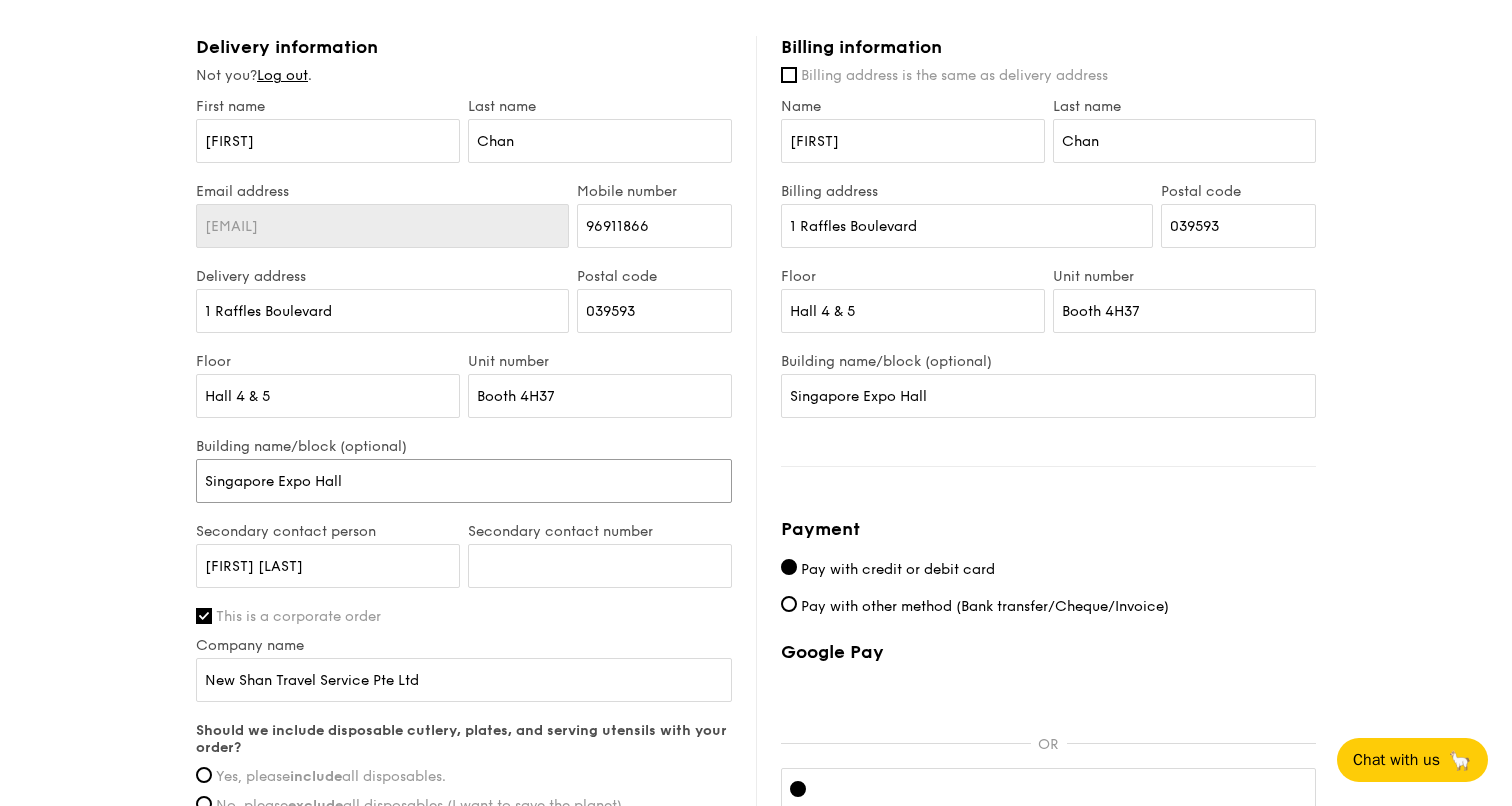 paste on "– Hall 5 & 6 – Booth 4H38" 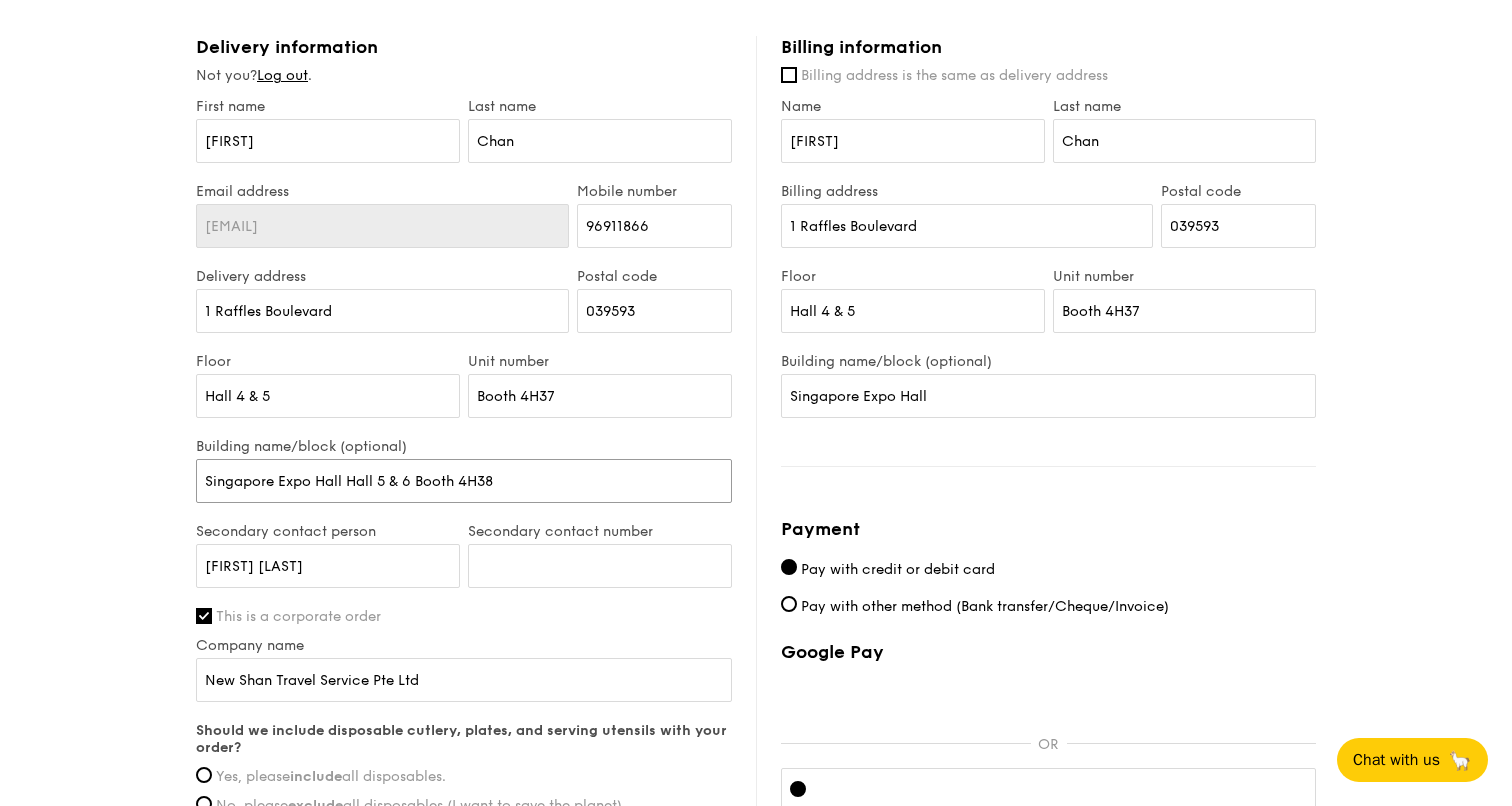 type on "Singapore Expo Hall Hall 5 & 6 Booth 4H38" 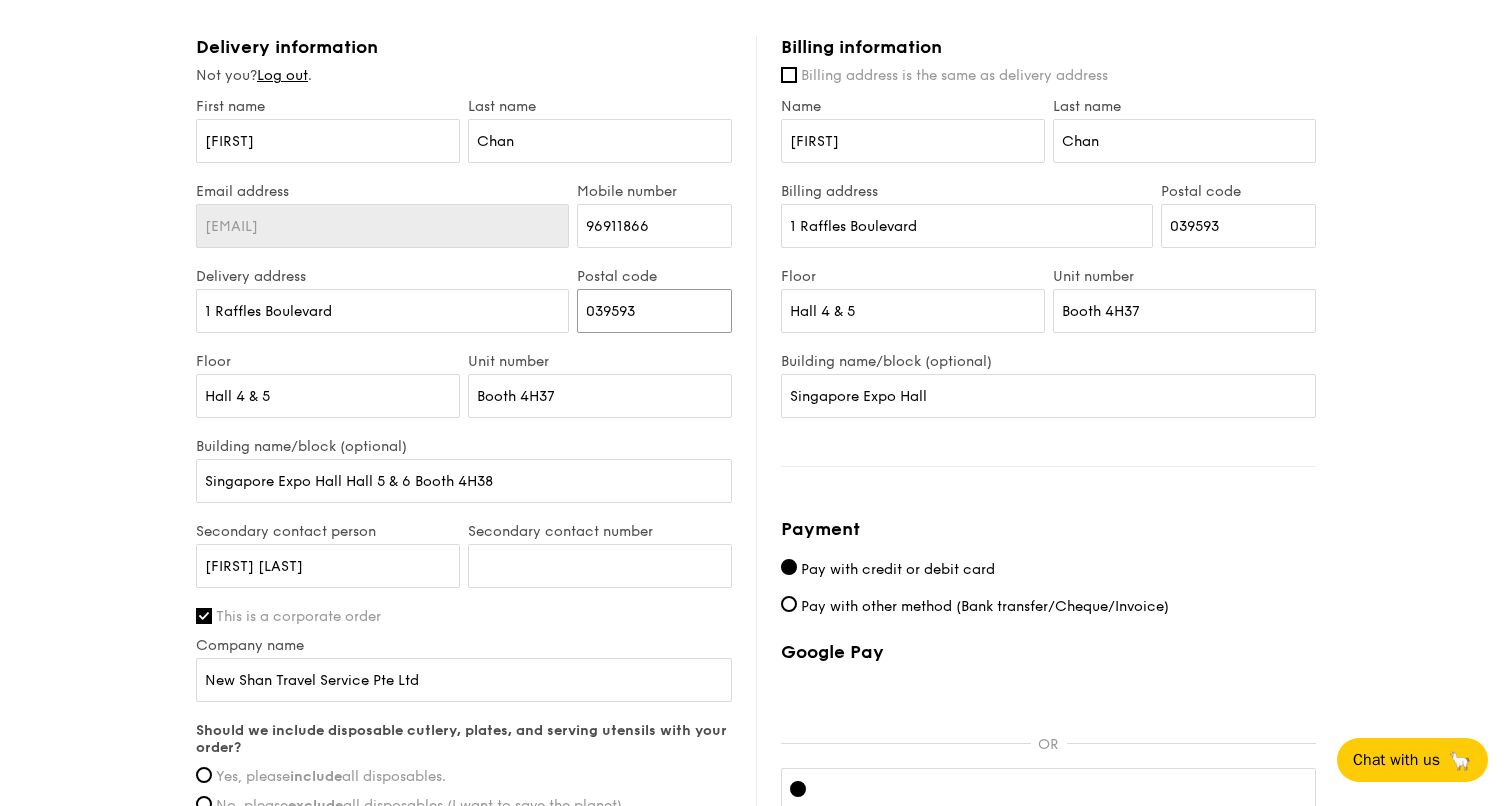 drag, startPoint x: 658, startPoint y: 308, endPoint x: 546, endPoint y: 303, distance: 112.11155 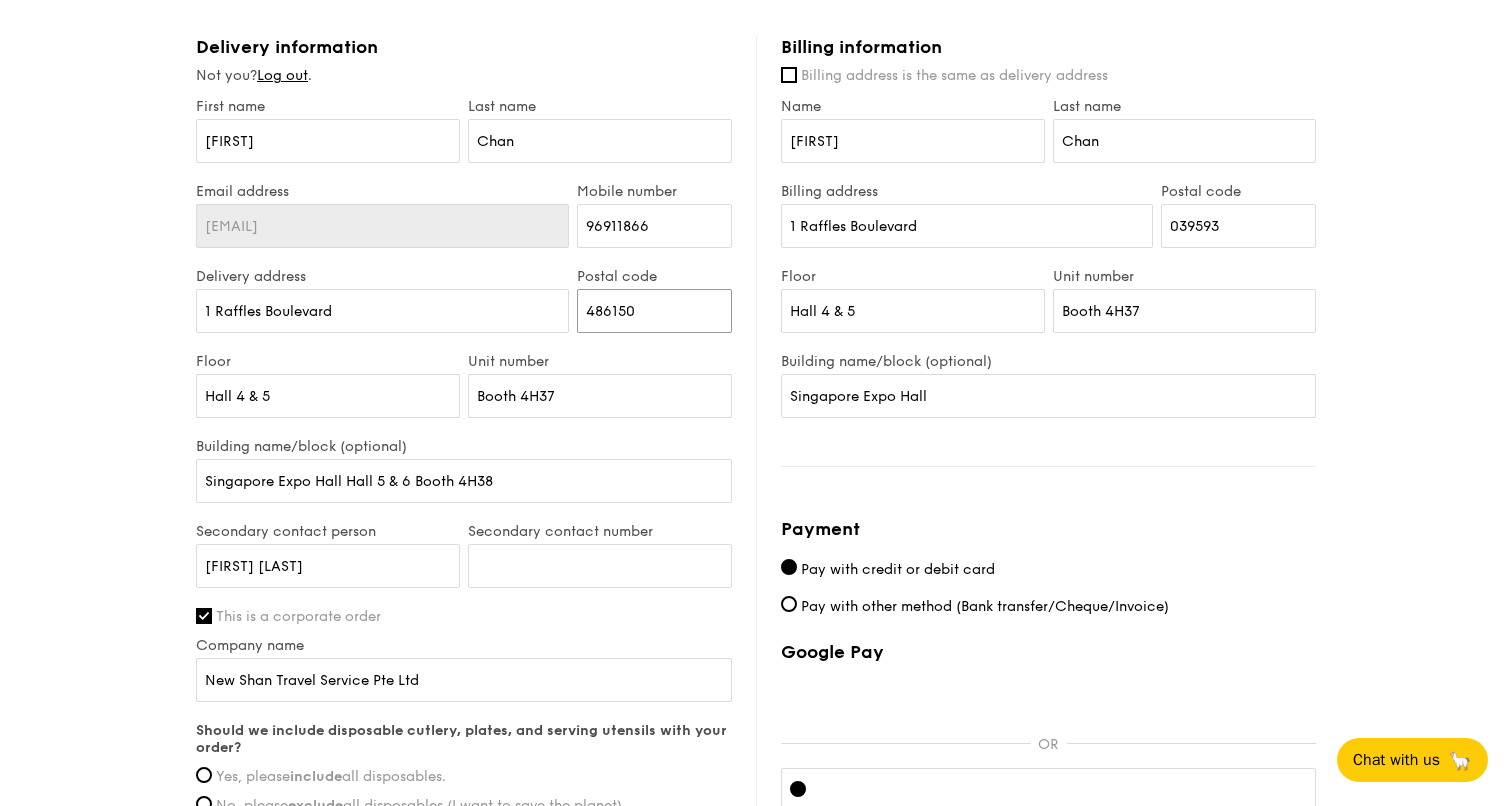 type on "486150" 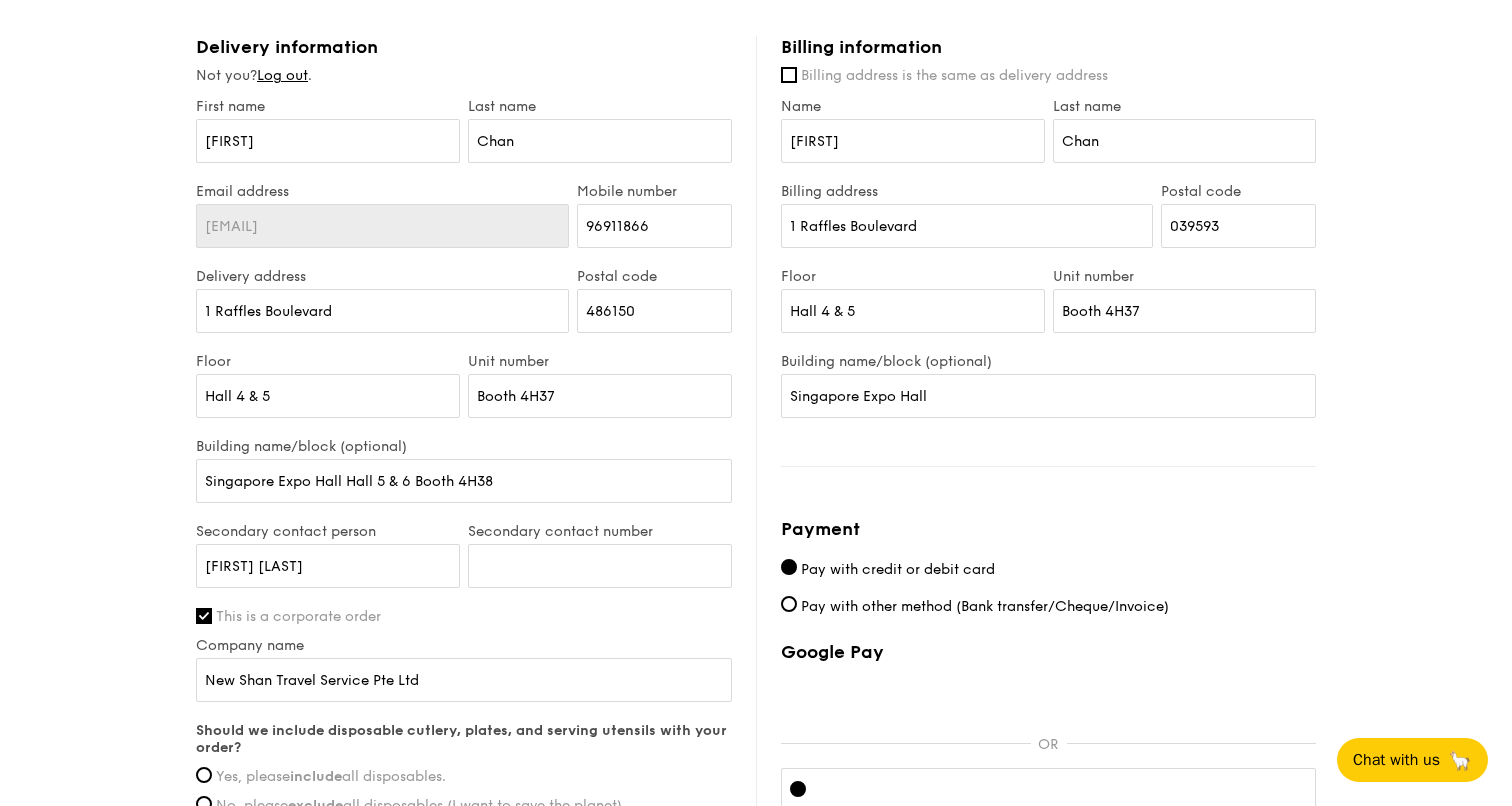 click on "1 - Select menu
2 - Select items
3 - Check out
Regulars
Serving time:
[DATE],
[TIME]
Add-ons
20x Hikari Miso Chicken Chow Mei - hong kong egg noodle, shiitake mushroom, roasted carrot
Subtotal
$0.00
Add-ons
$246.00
Delivery fee
$30.00
Apply
Total
$276.00
Total (w/ GST)
$300.84
Delivery information
Not you?
Log out .
First name
[FIRST]
Last name
[LAST]
Email address
[EMAIL]
Mobile number
[PHONE] [NUMBER] [POSTAL_CODE]" at bounding box center [756, 169] 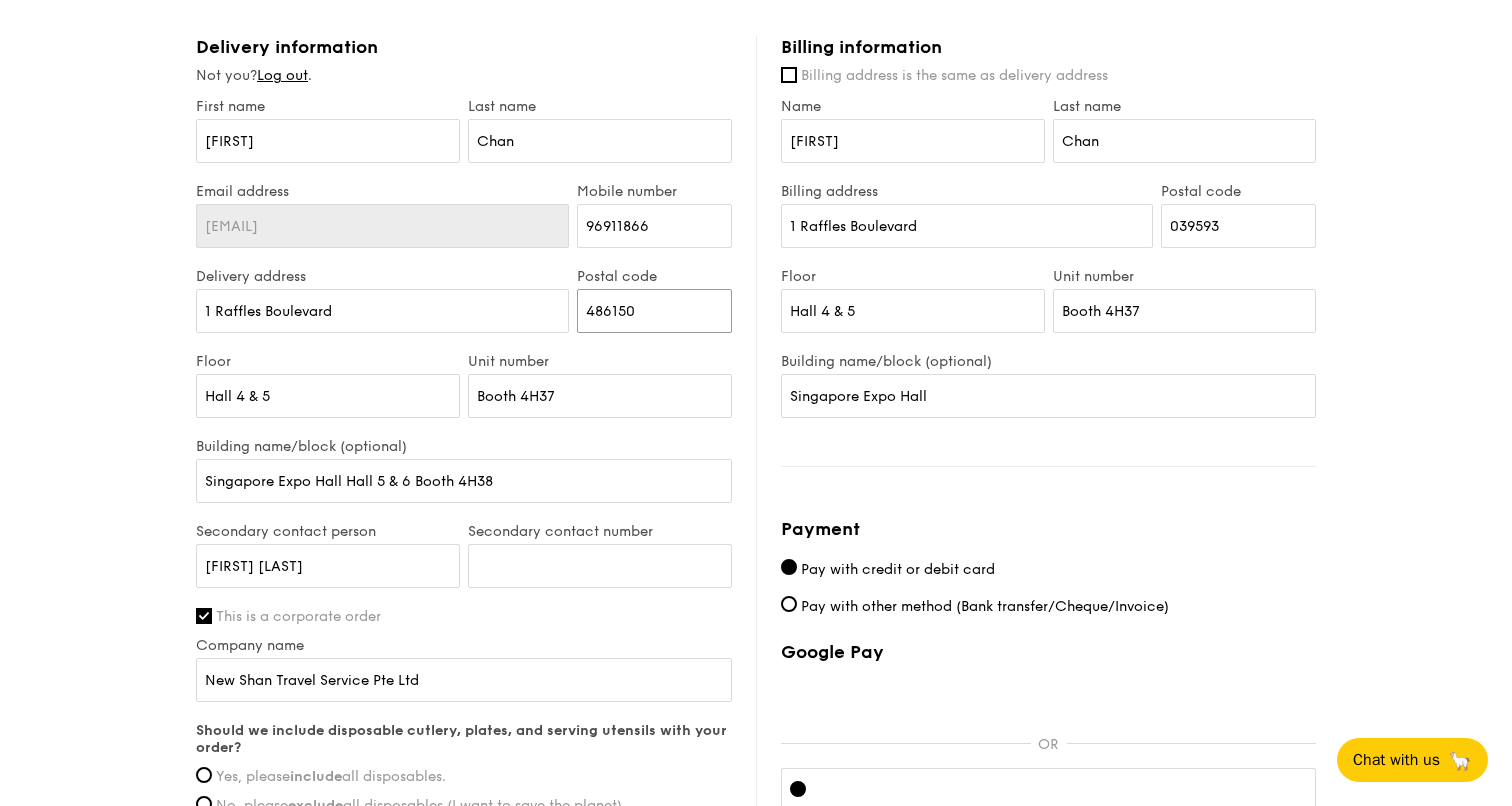 click on "486150" at bounding box center (654, 311) 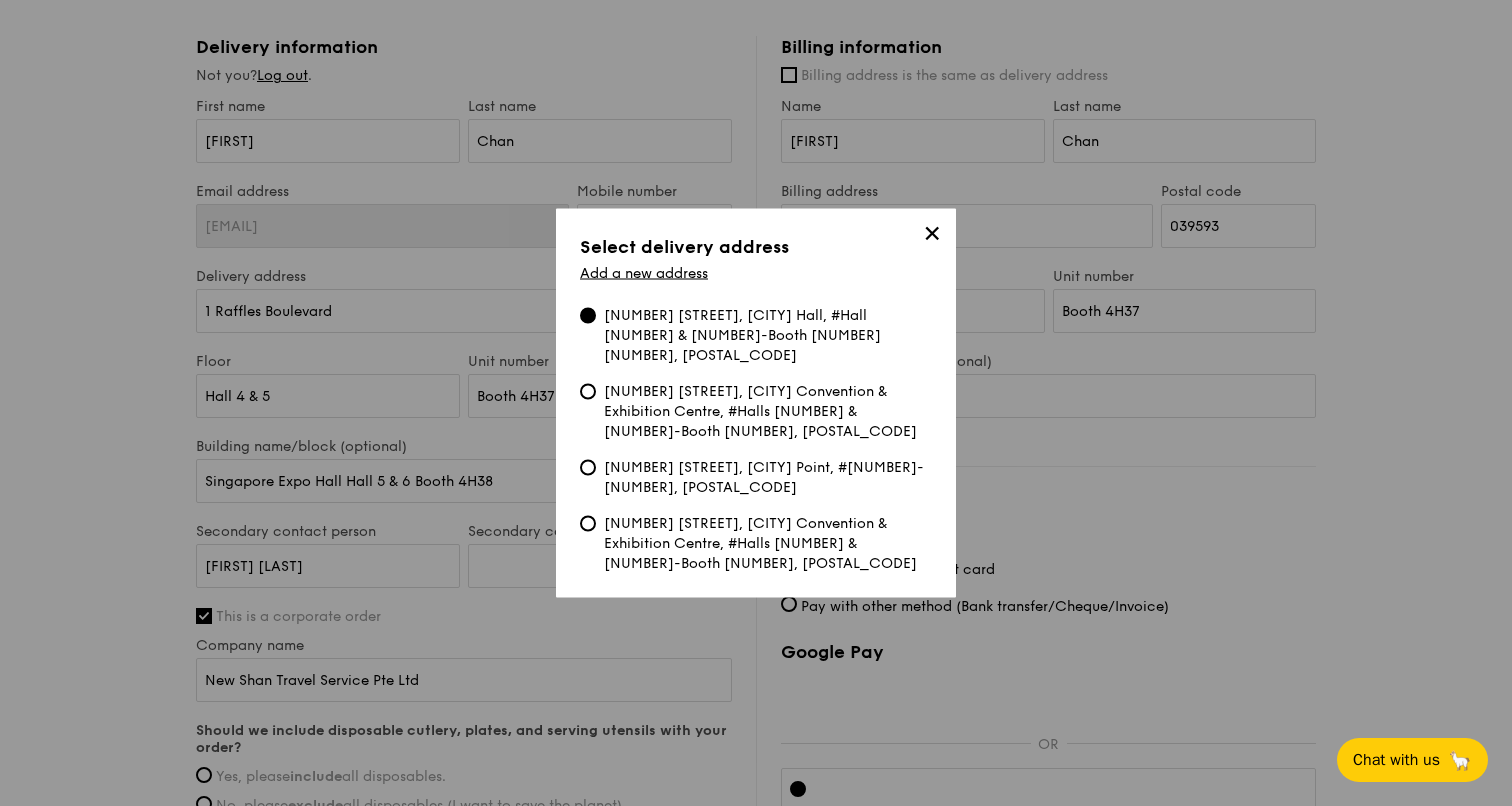 click on "✕" at bounding box center (932, 237) 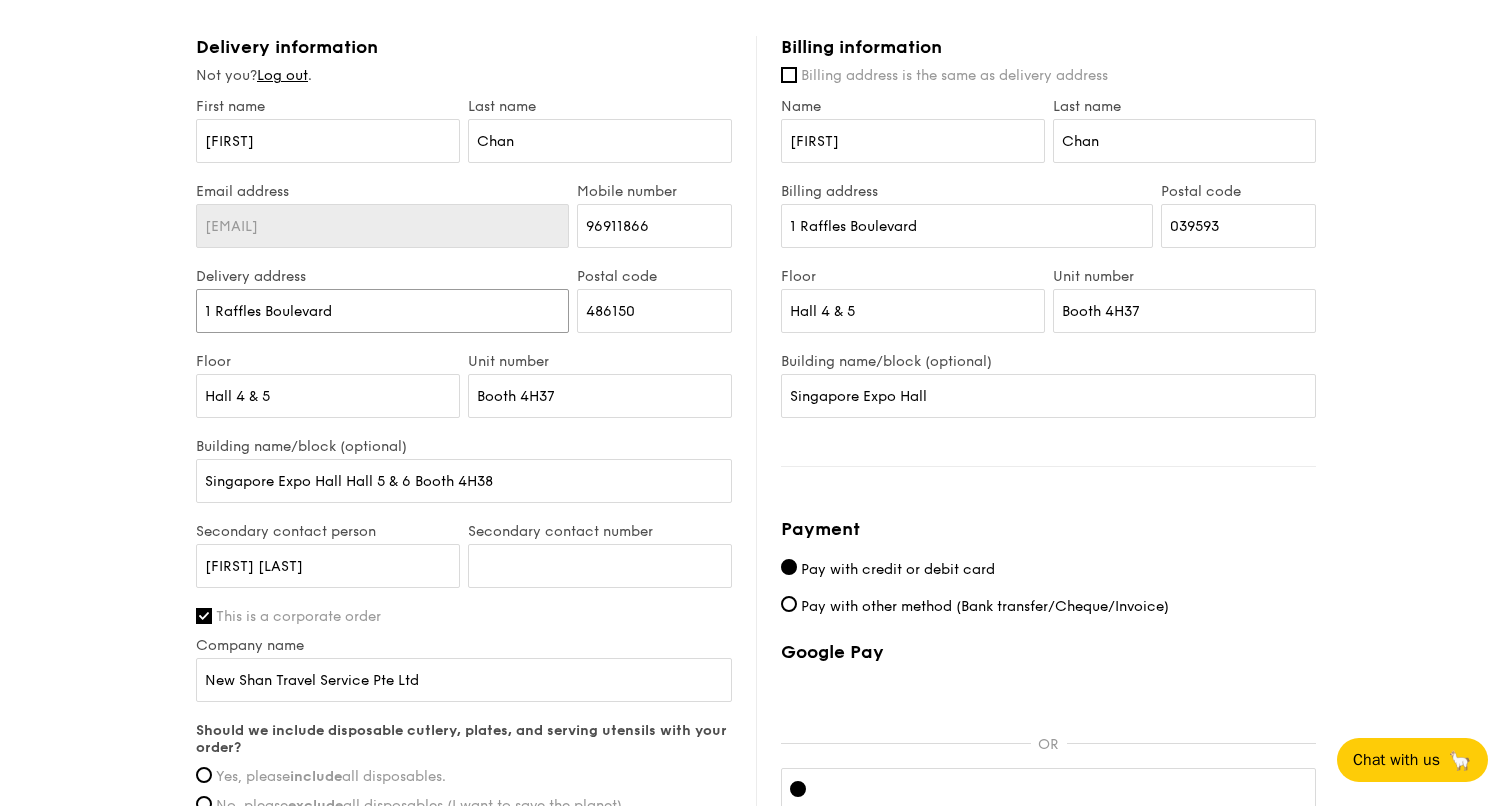 drag, startPoint x: 461, startPoint y: 313, endPoint x: -4, endPoint y: 307, distance: 465.0387 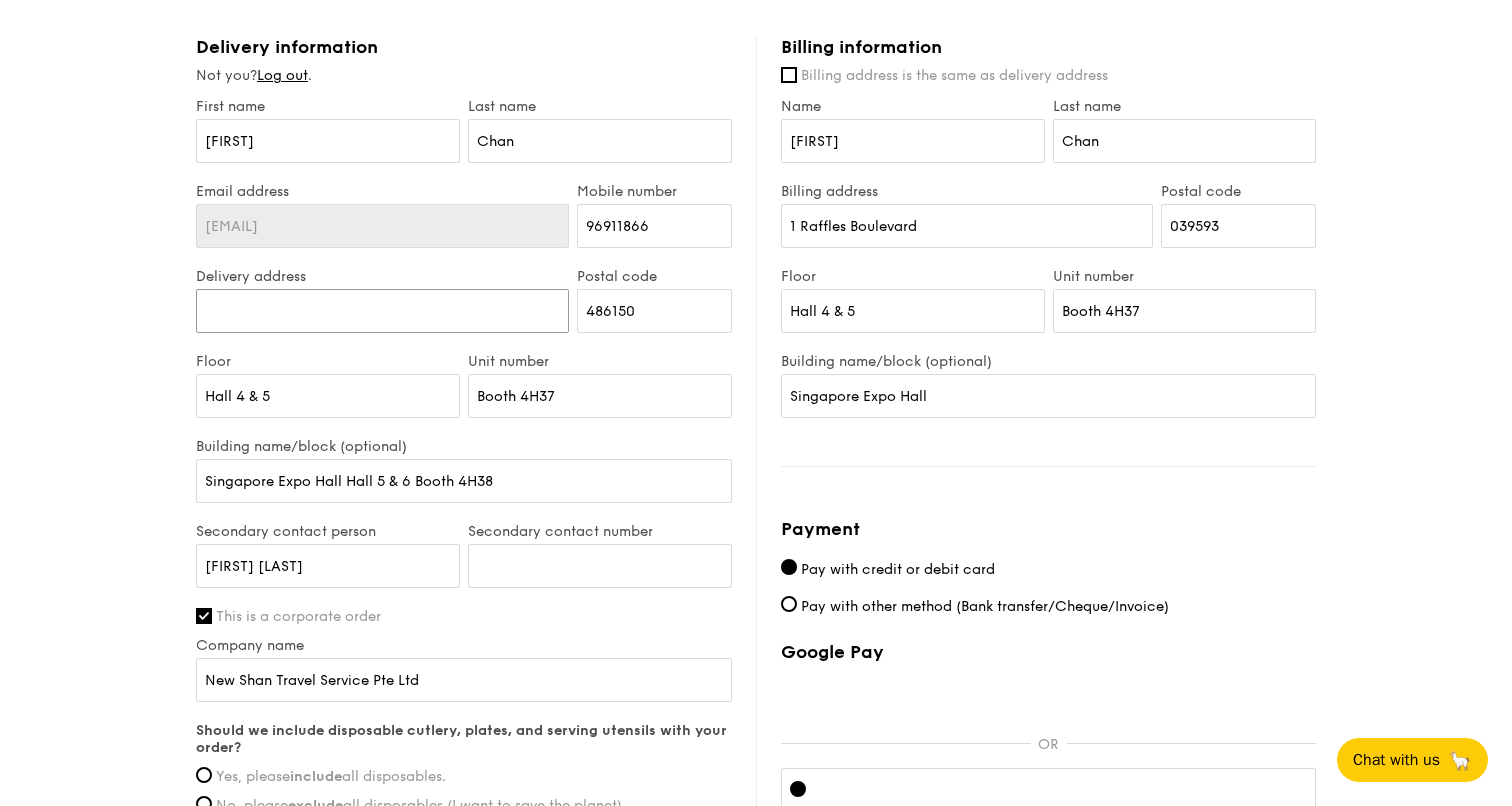 type 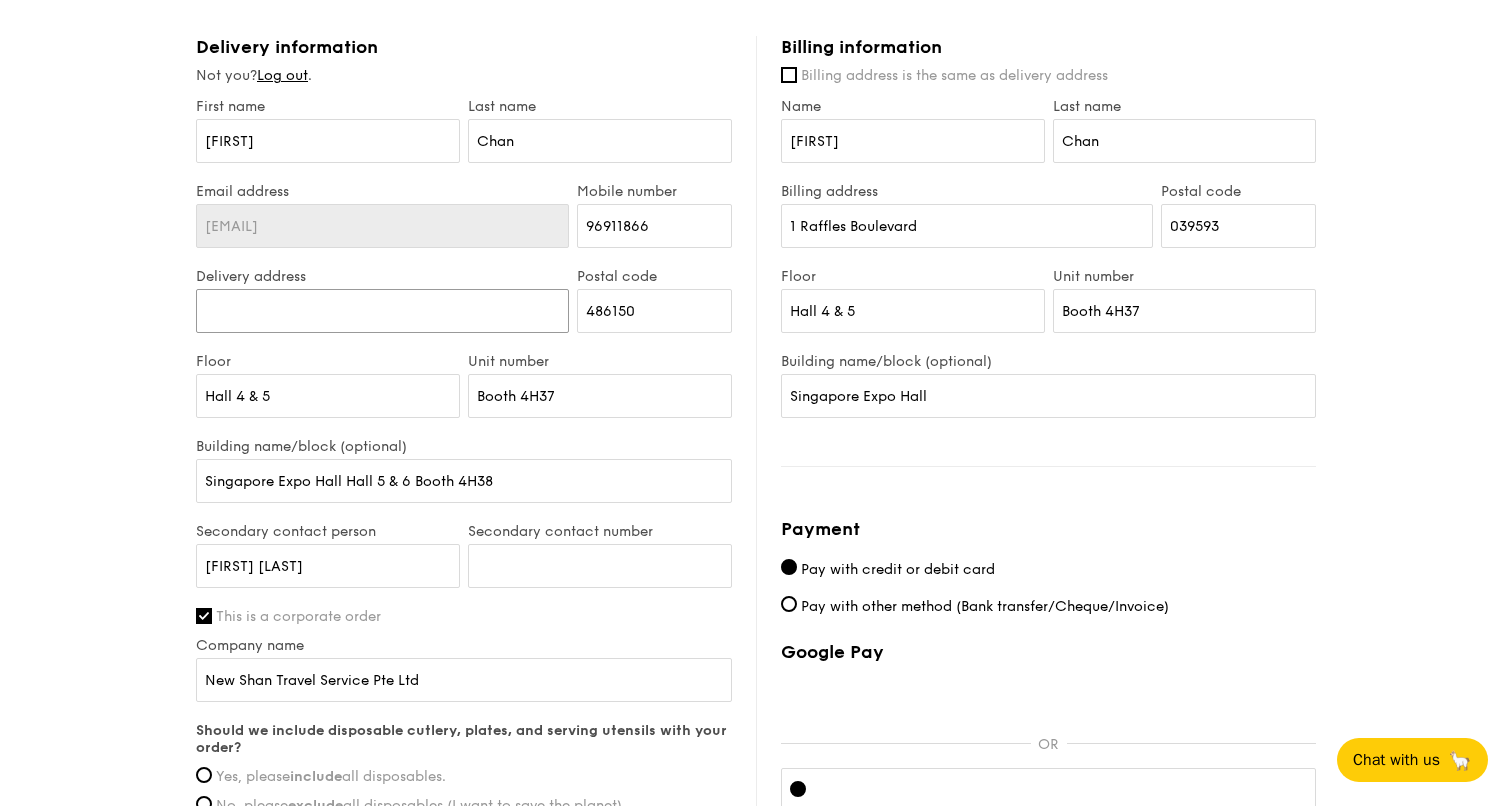 click on "Delivery address" at bounding box center (382, 311) 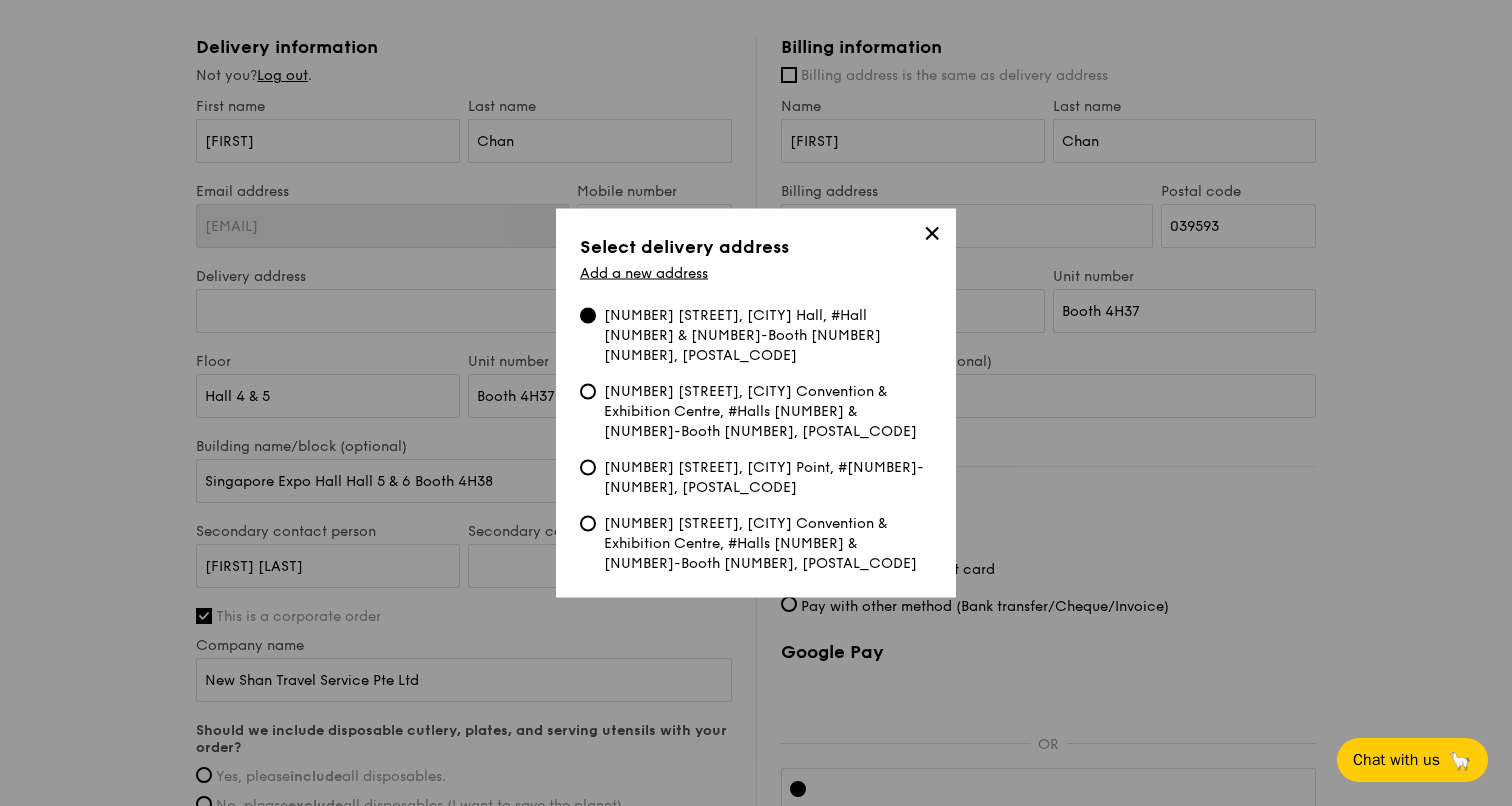 click on "✕
Select delivery address
Add a new address
[NUMBER] [STREET], [CITY] Hall, #Hall [NUMBER] & [NUMBER]-Booth [NUMBER], [POSTAL_CODE]
[NUMBER] [STREET], [CITY] Convention & Exhibition Centre, #Halls [NUMBER] & [NUMBER]-Booth [NUMBER], [POSTAL_CODE]
[NUMBER] [STREET], [CITY] Point, #[NUMBER]-[NUMBER], [POSTAL_CODE]
[NUMBER] [STREET], [CITY] Convention & Exhibition Centre, #Halls [NUMBER] & [NUMBER]-Booth [NUMBER], [POSTAL_CODE]" at bounding box center [756, 403] 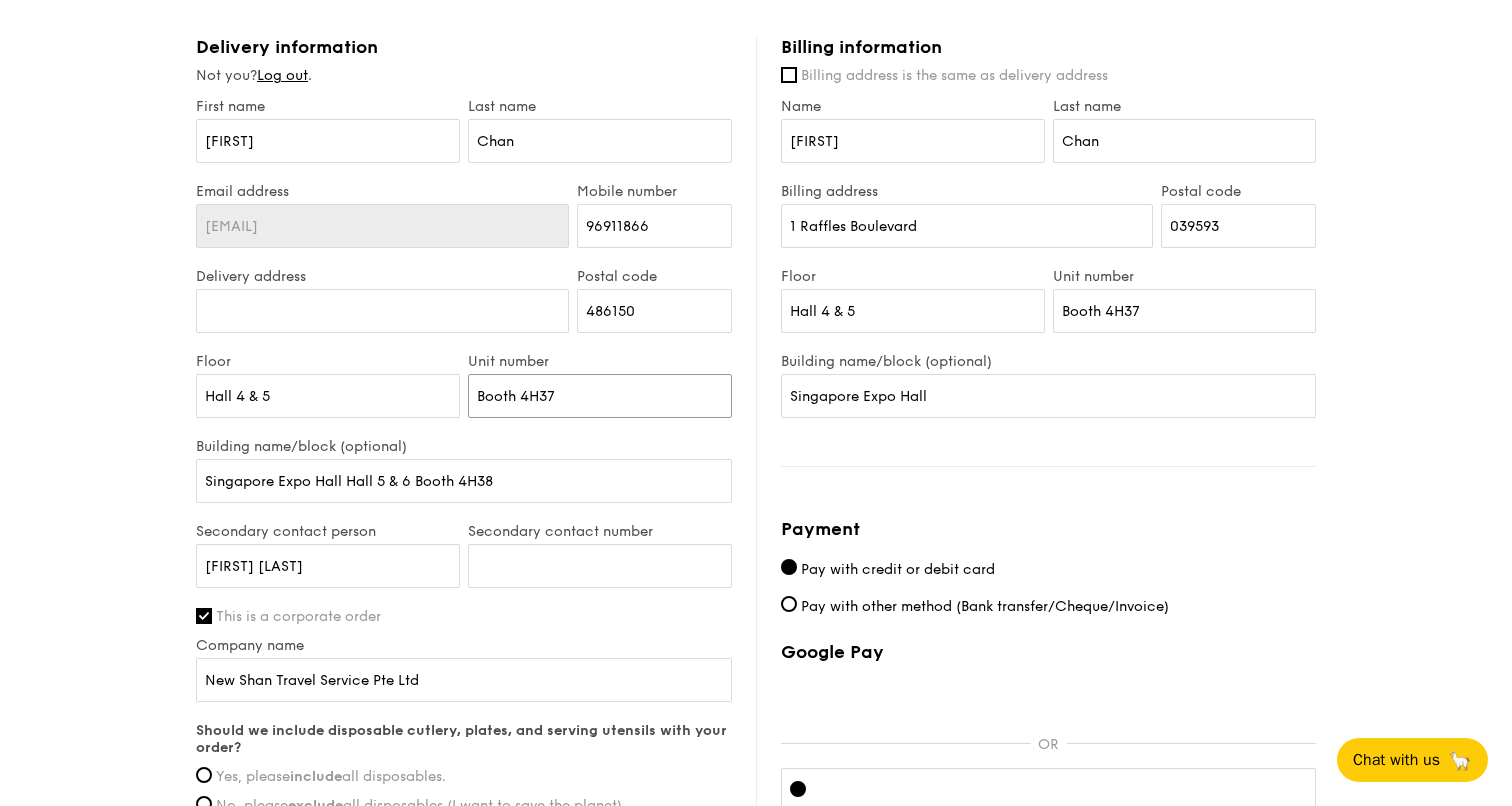 click on "Booth 4H37" at bounding box center [600, 396] 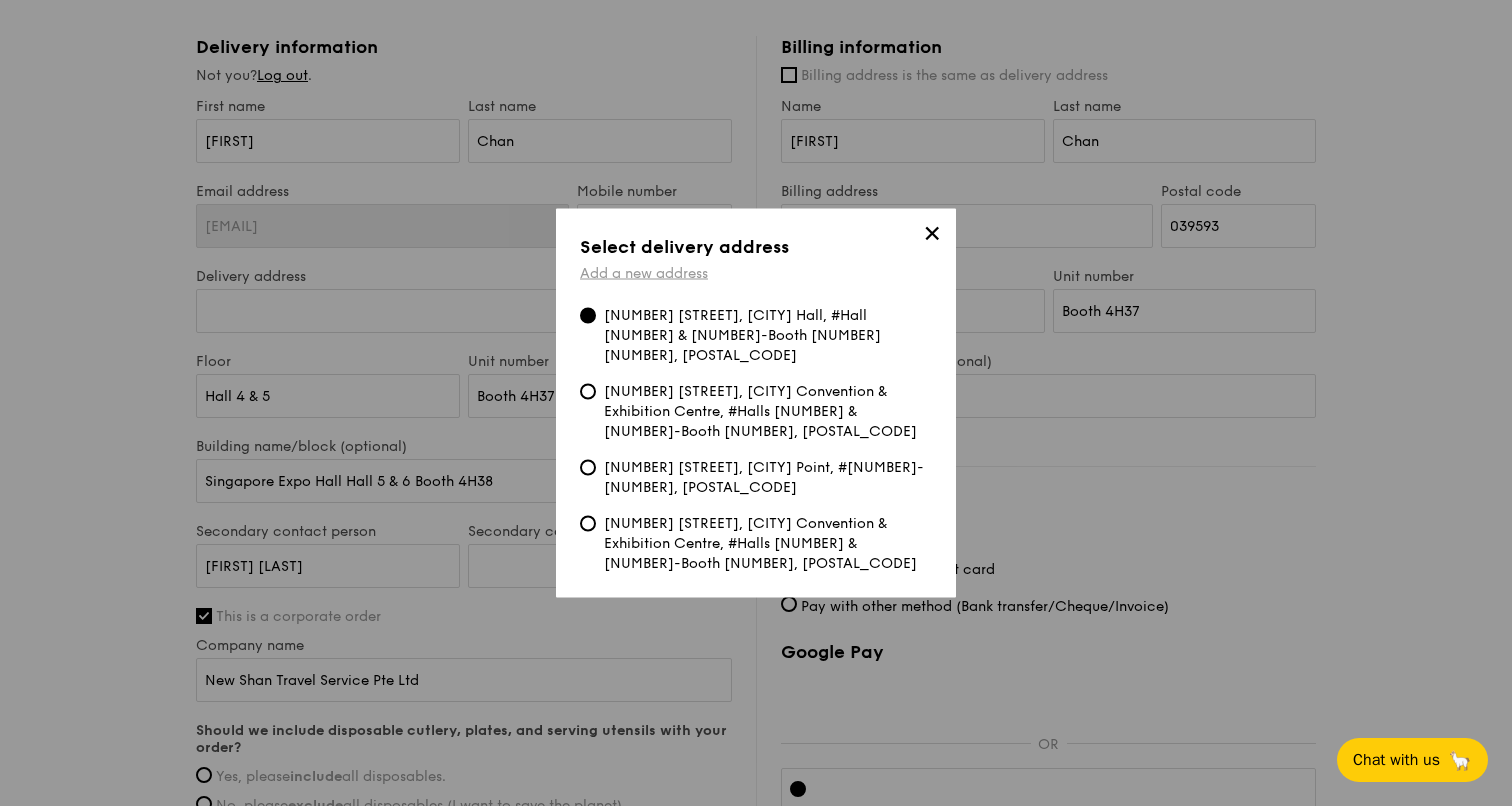 click on "Add a new address" at bounding box center (644, 273) 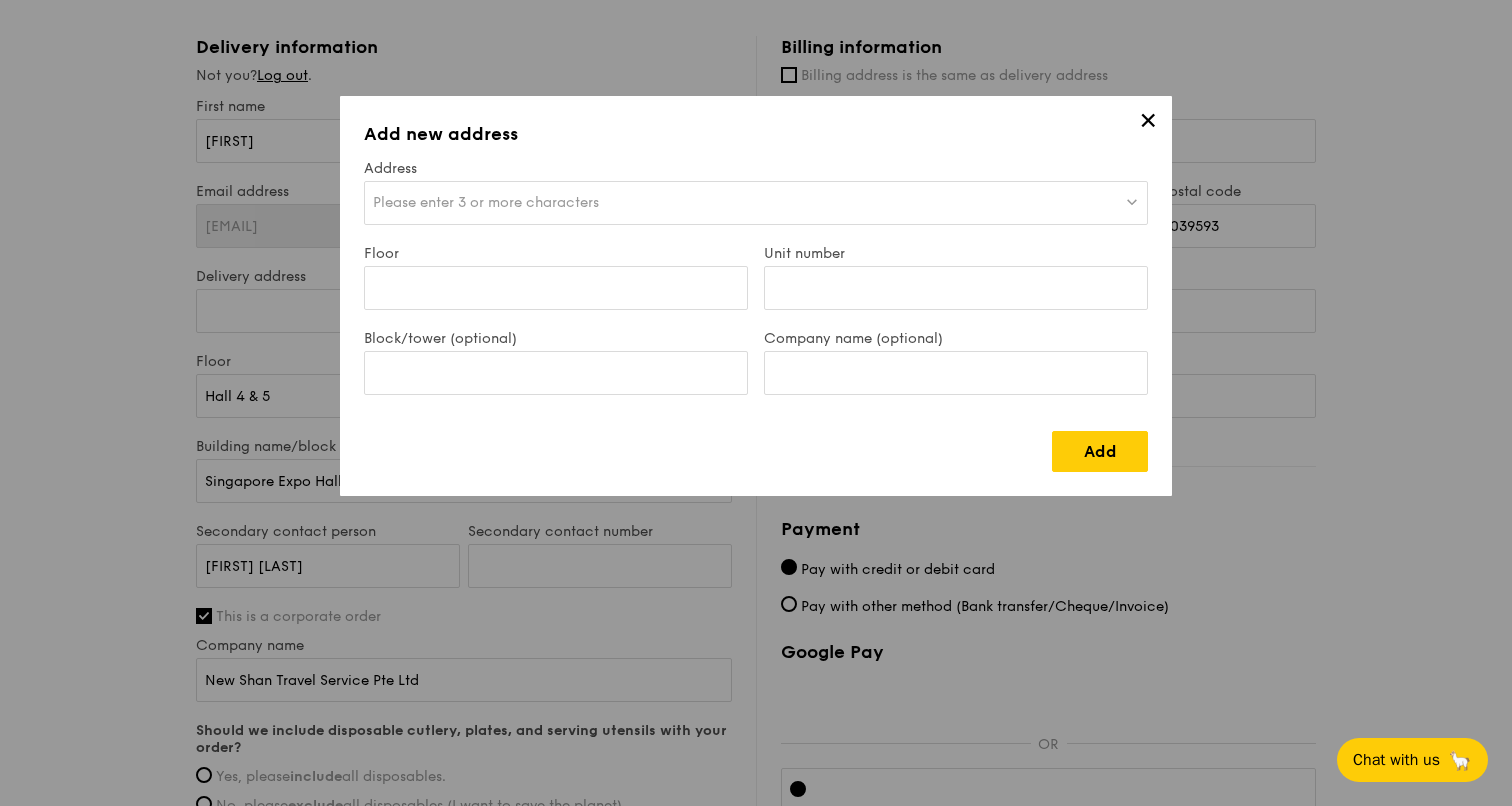 click on "Please enter 3 or more characters" at bounding box center (756, 203) 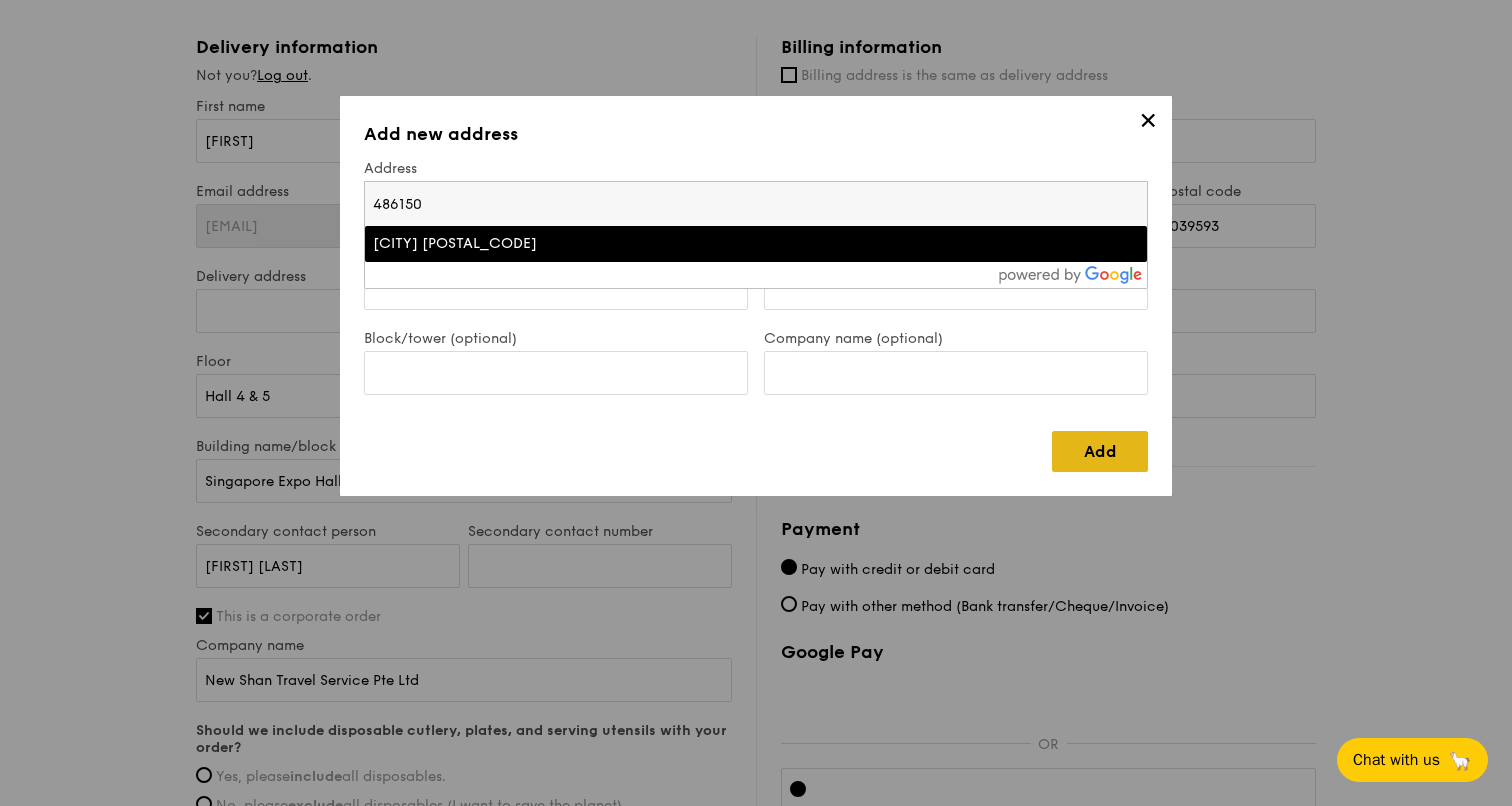 type on "486150" 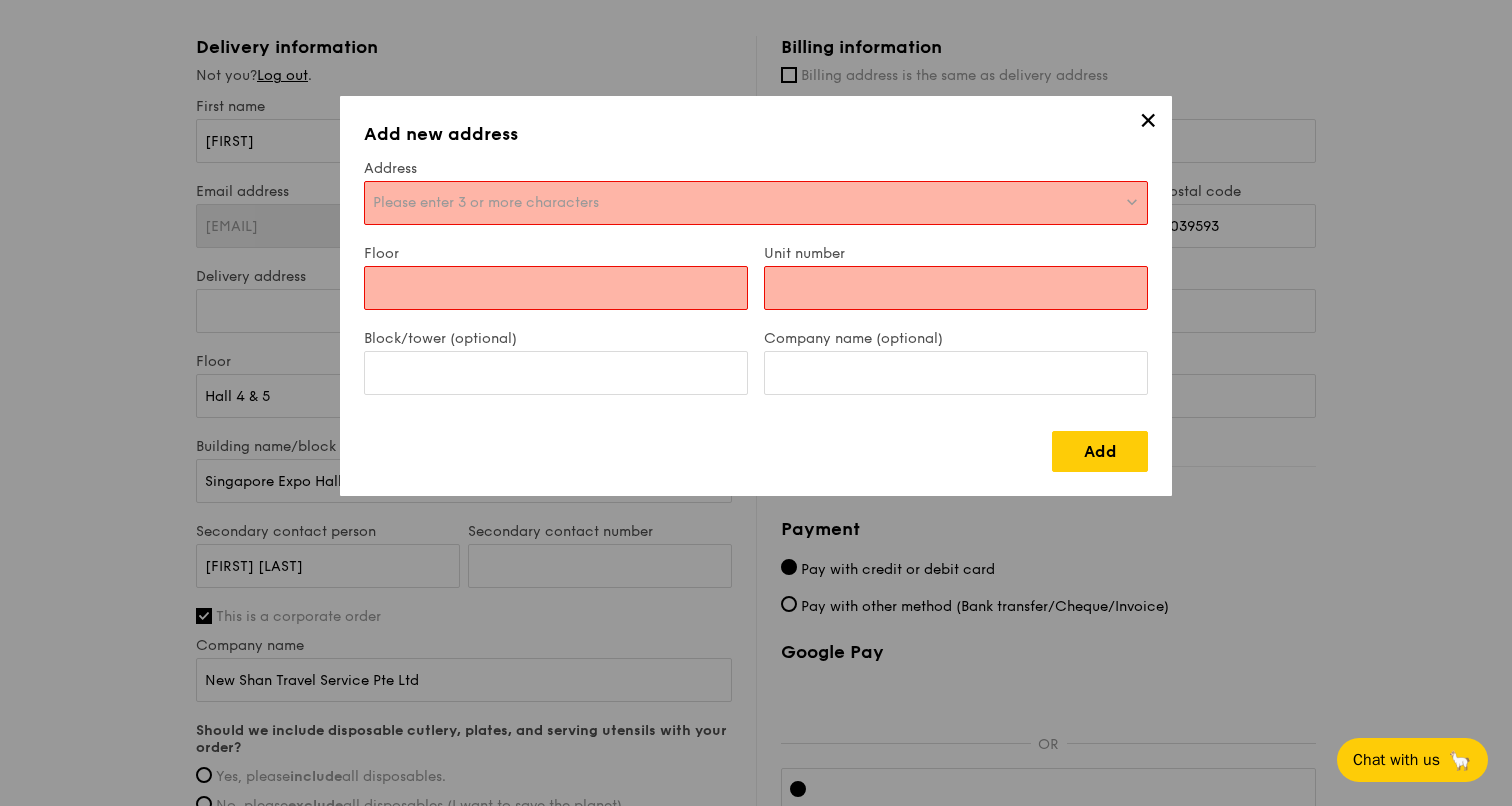 click on "Please enter 3 or more characters" at bounding box center [756, 203] 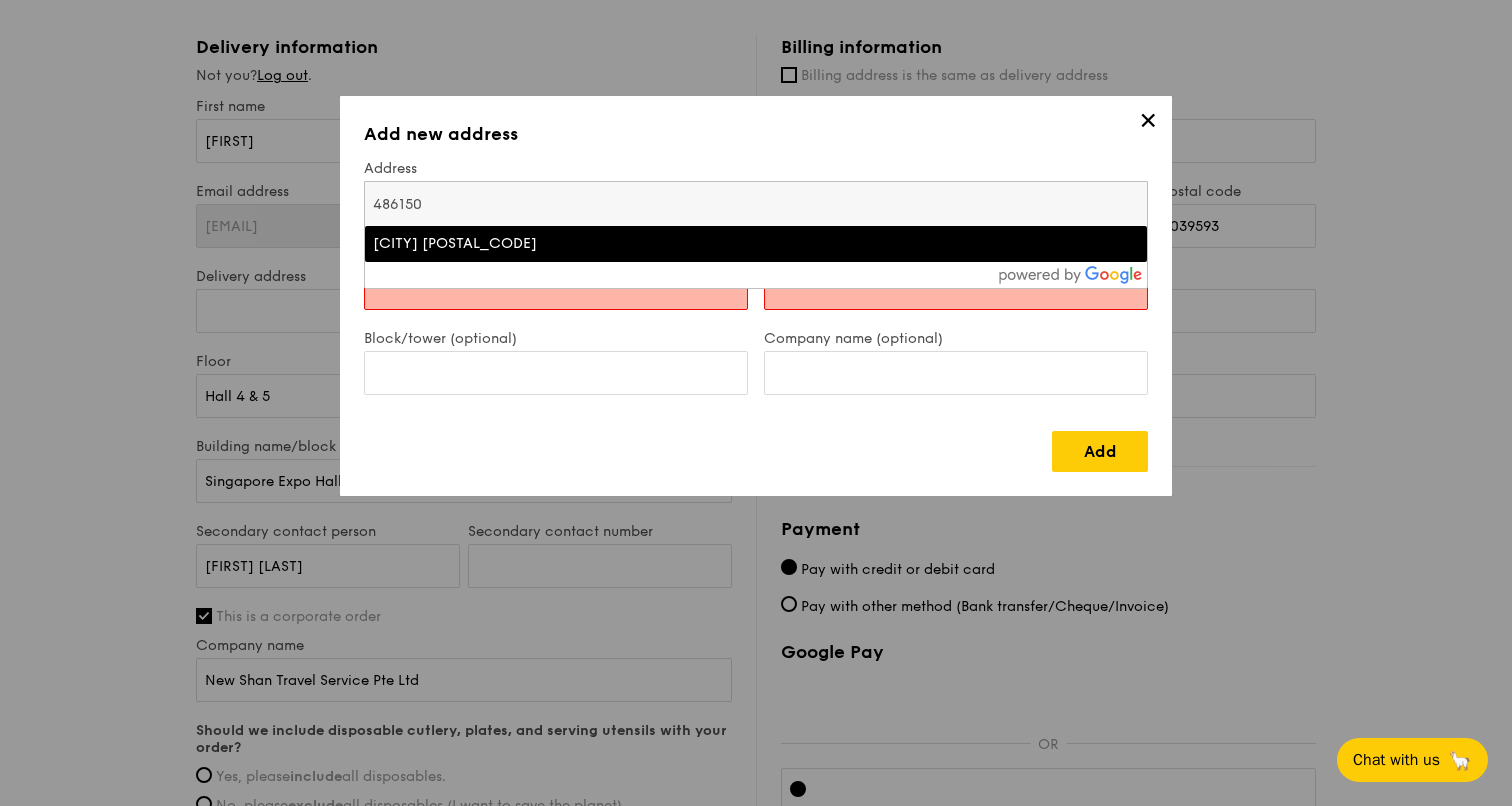 click on "[CITY] [POSTAL_CODE]" at bounding box center [660, 244] 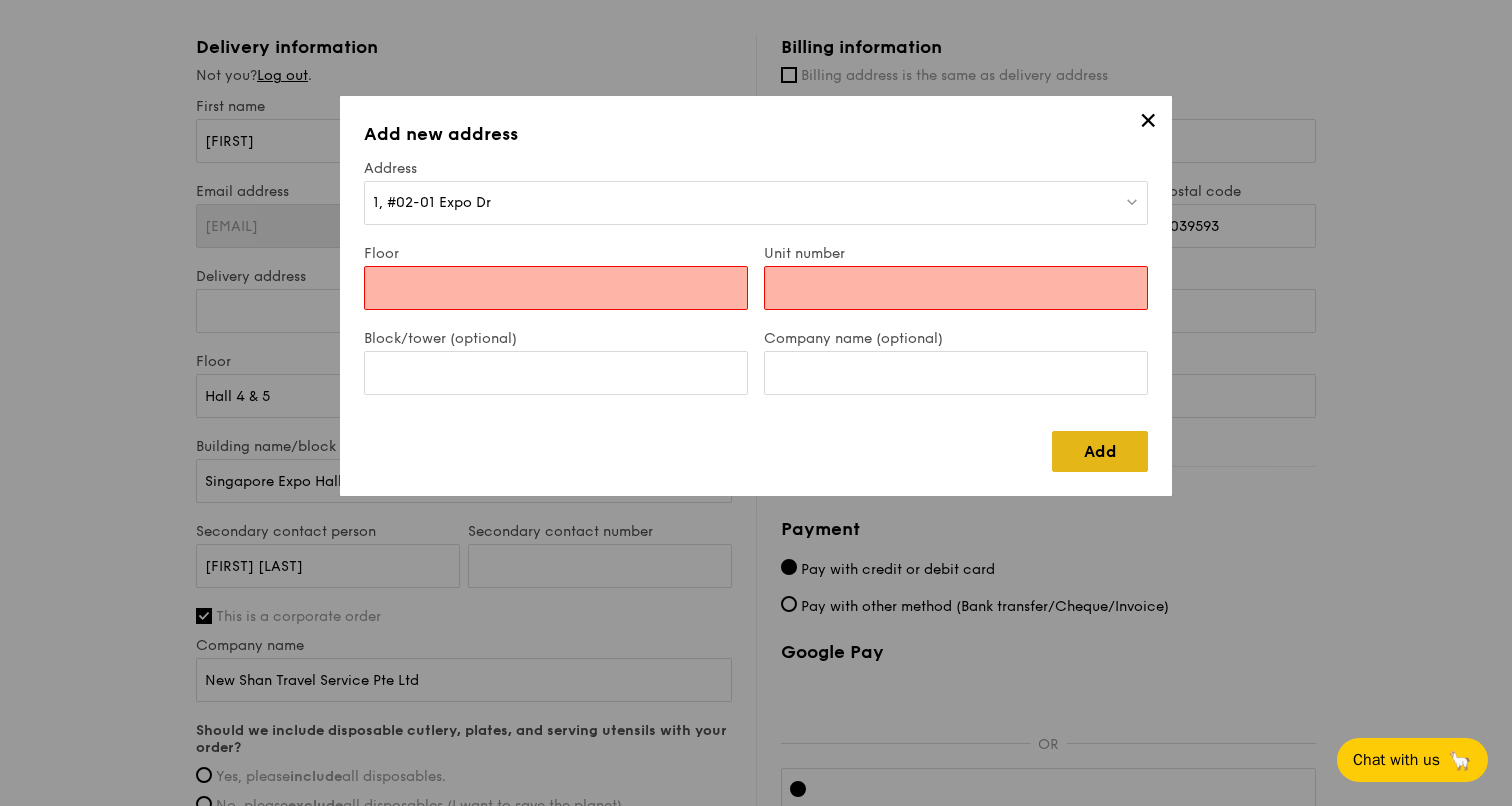 click on "Add" at bounding box center (1100, 451) 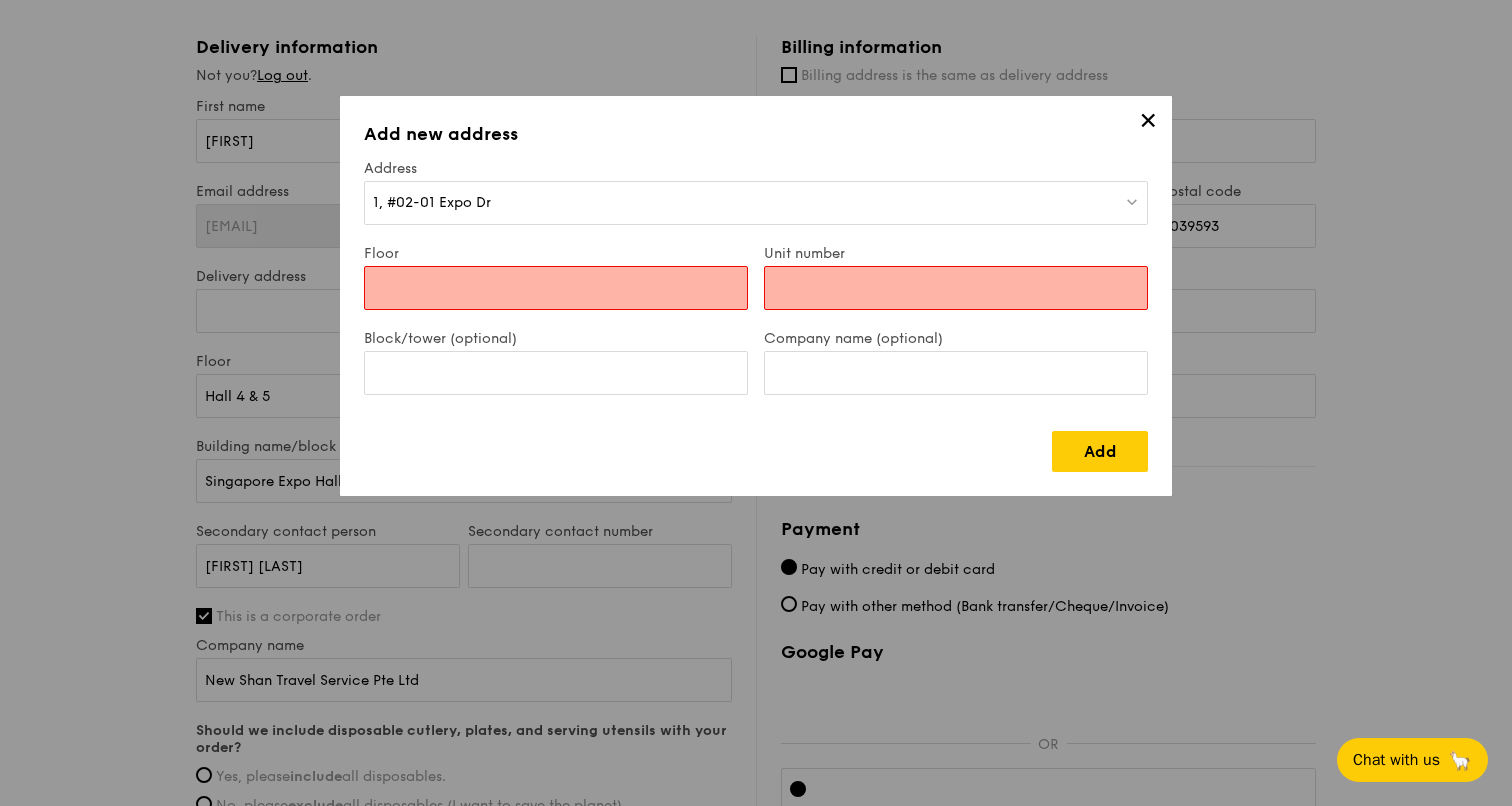 click on "Floor" at bounding box center [556, 288] 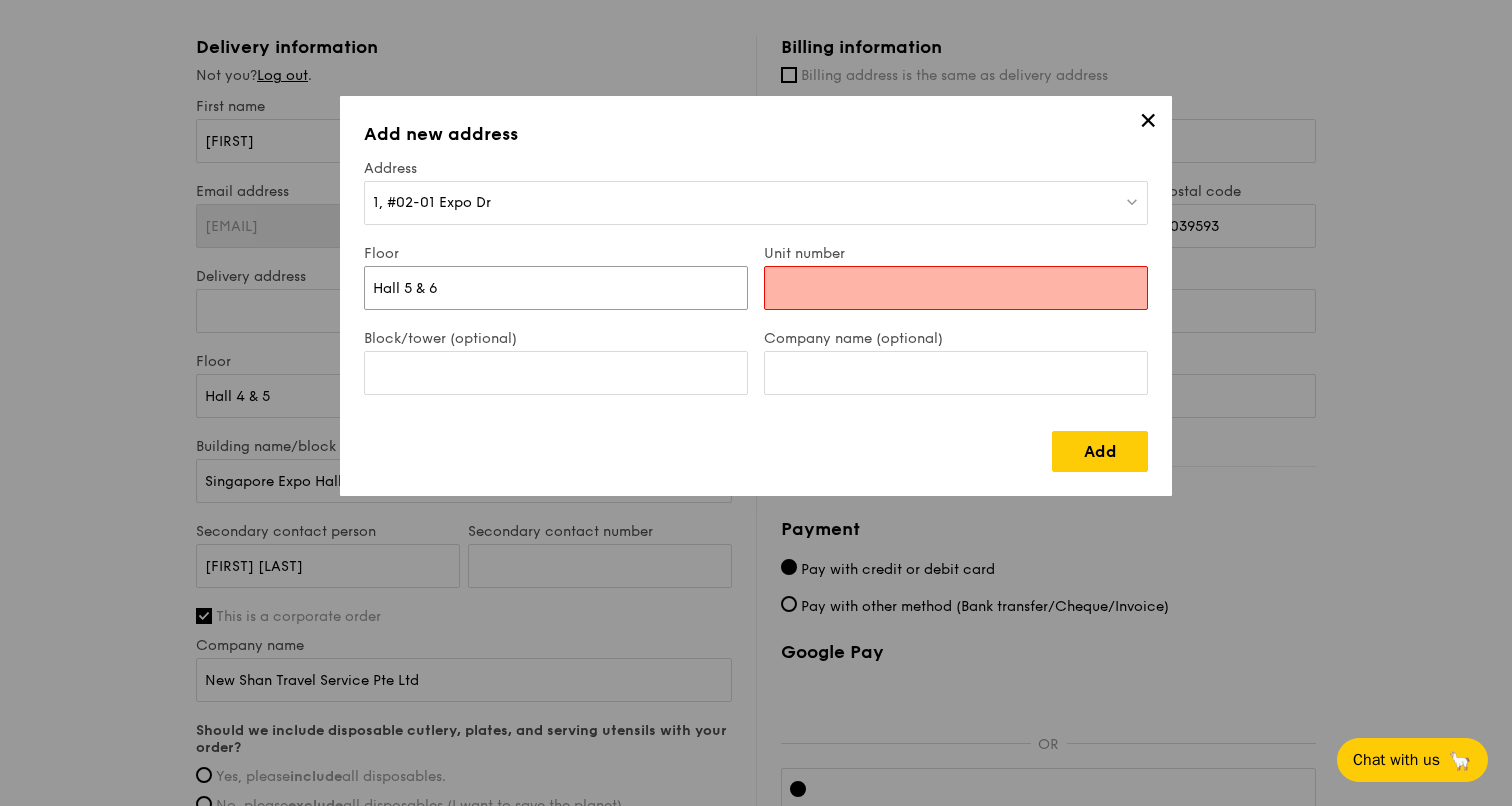 type on "Hall 5 & 6" 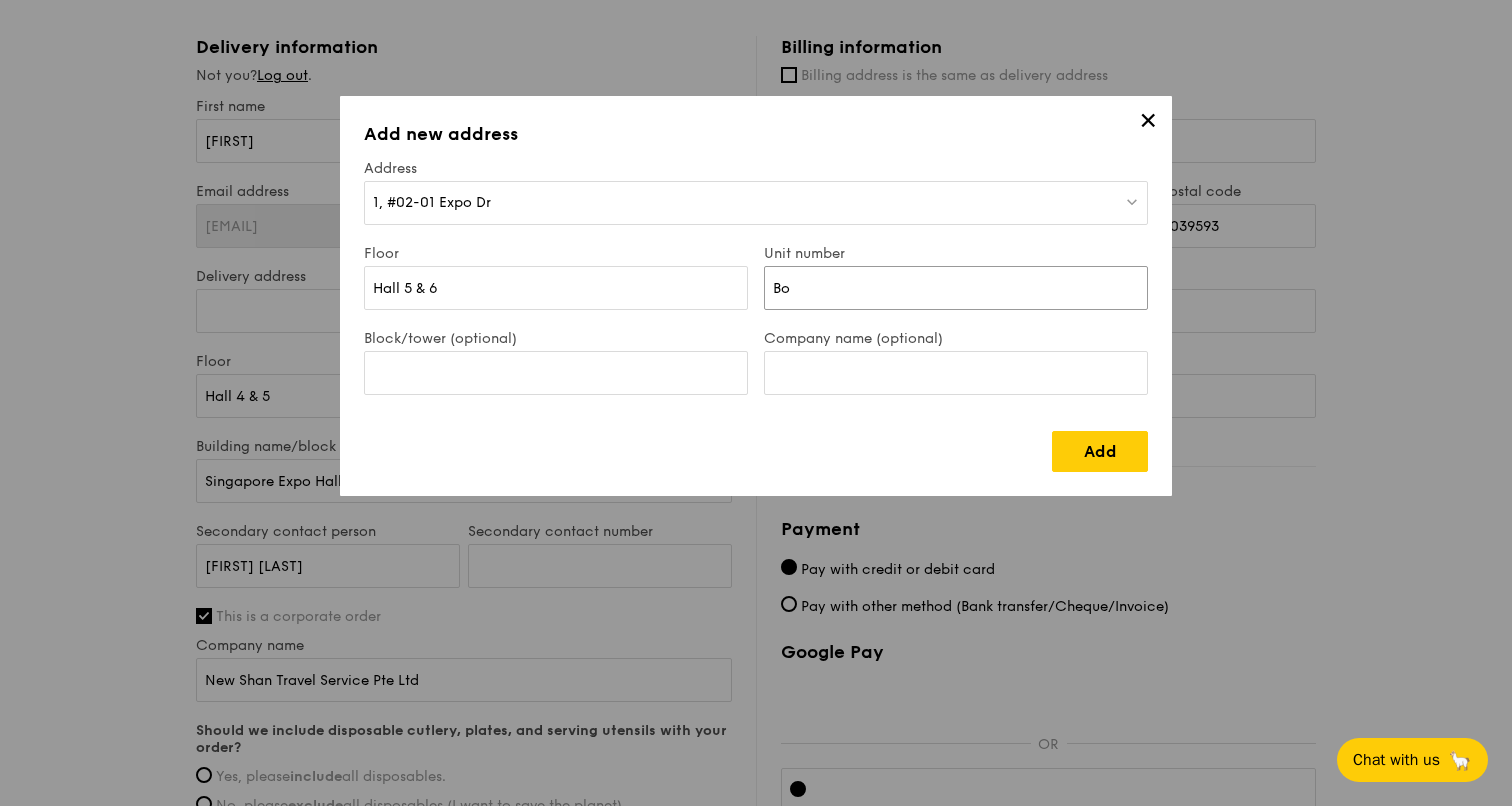 type on "B" 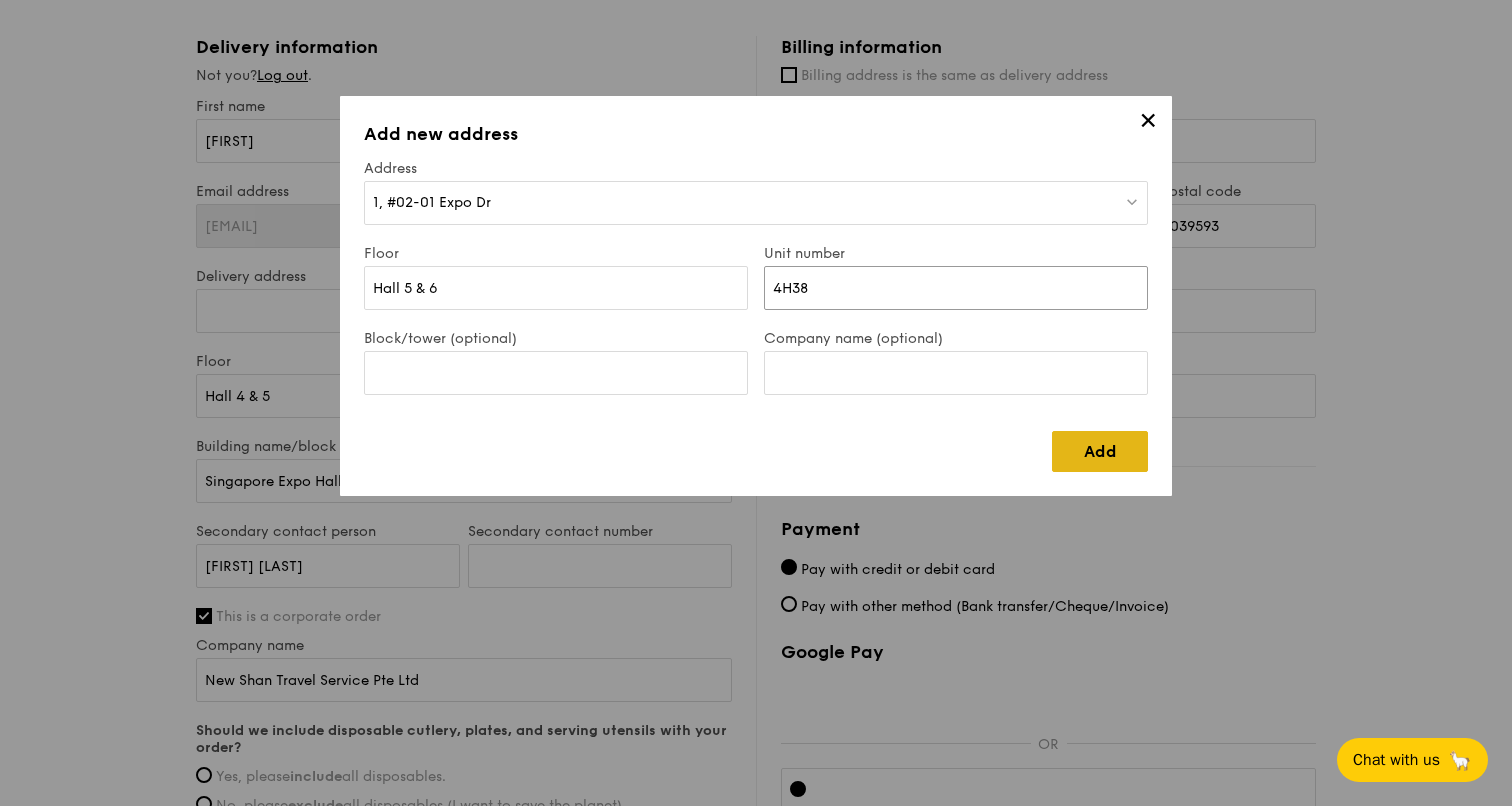 type on "4H38" 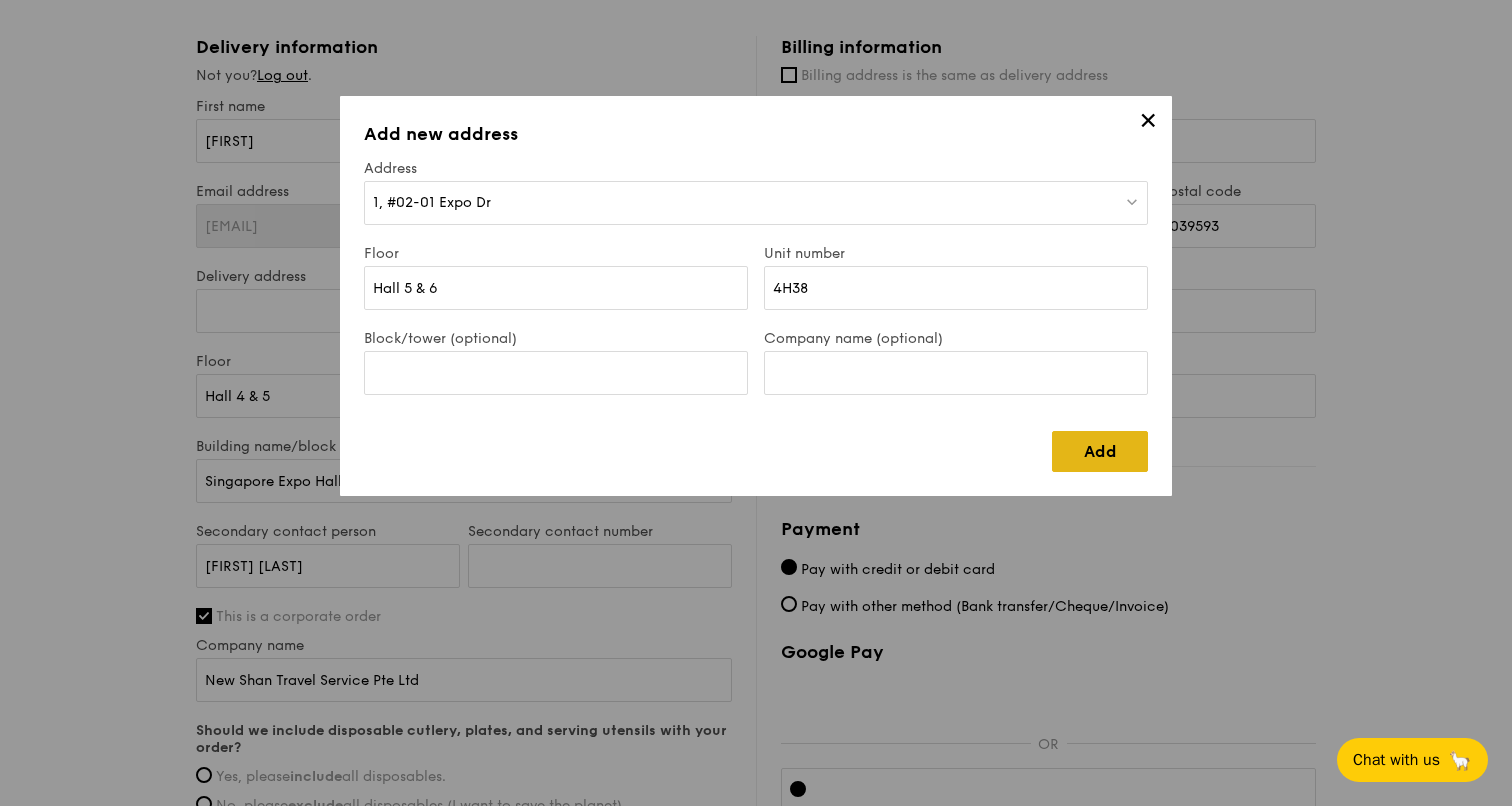 click on "Add" at bounding box center [1100, 451] 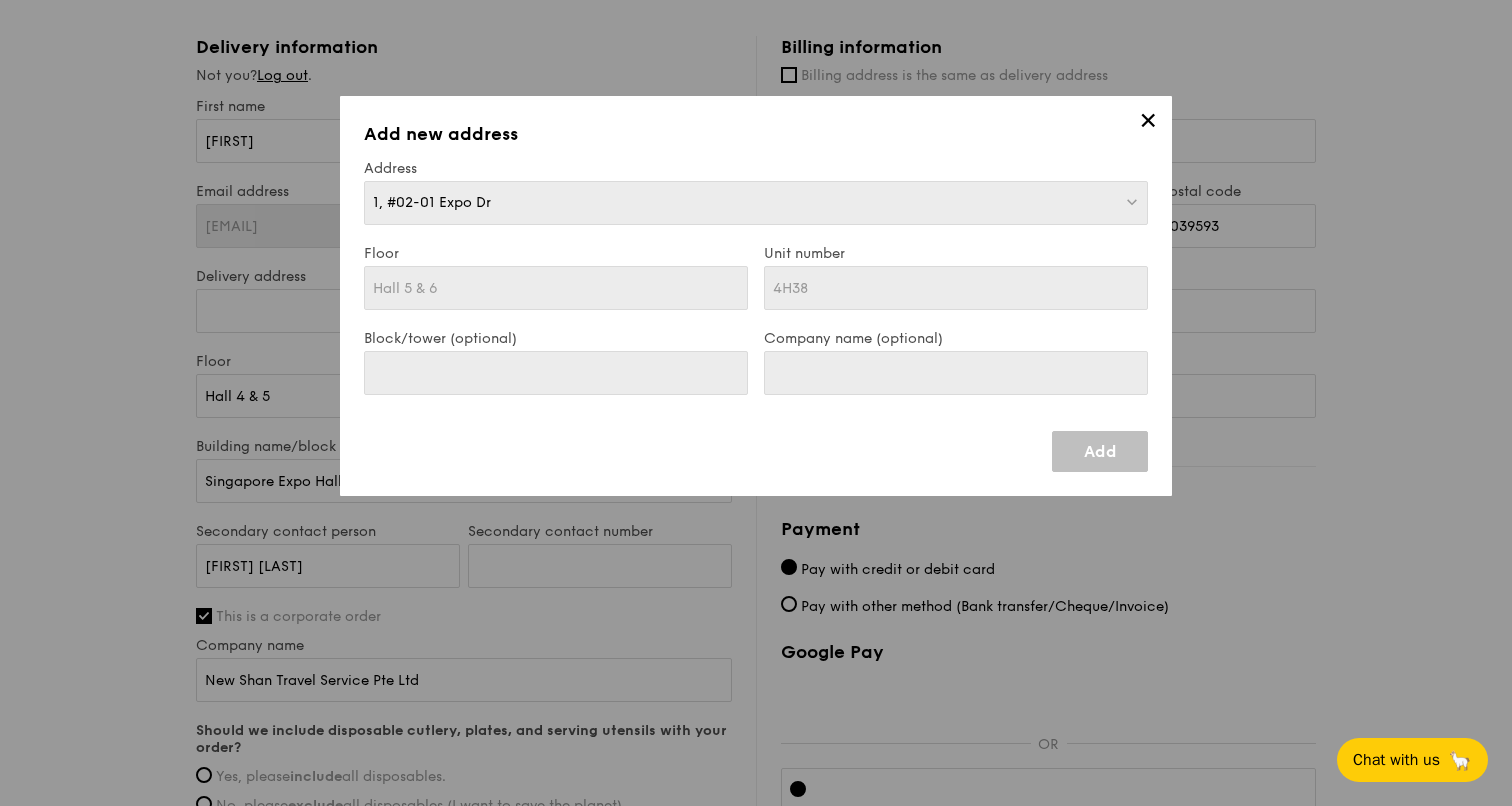 type on "1, #02-01 Expo Dr" 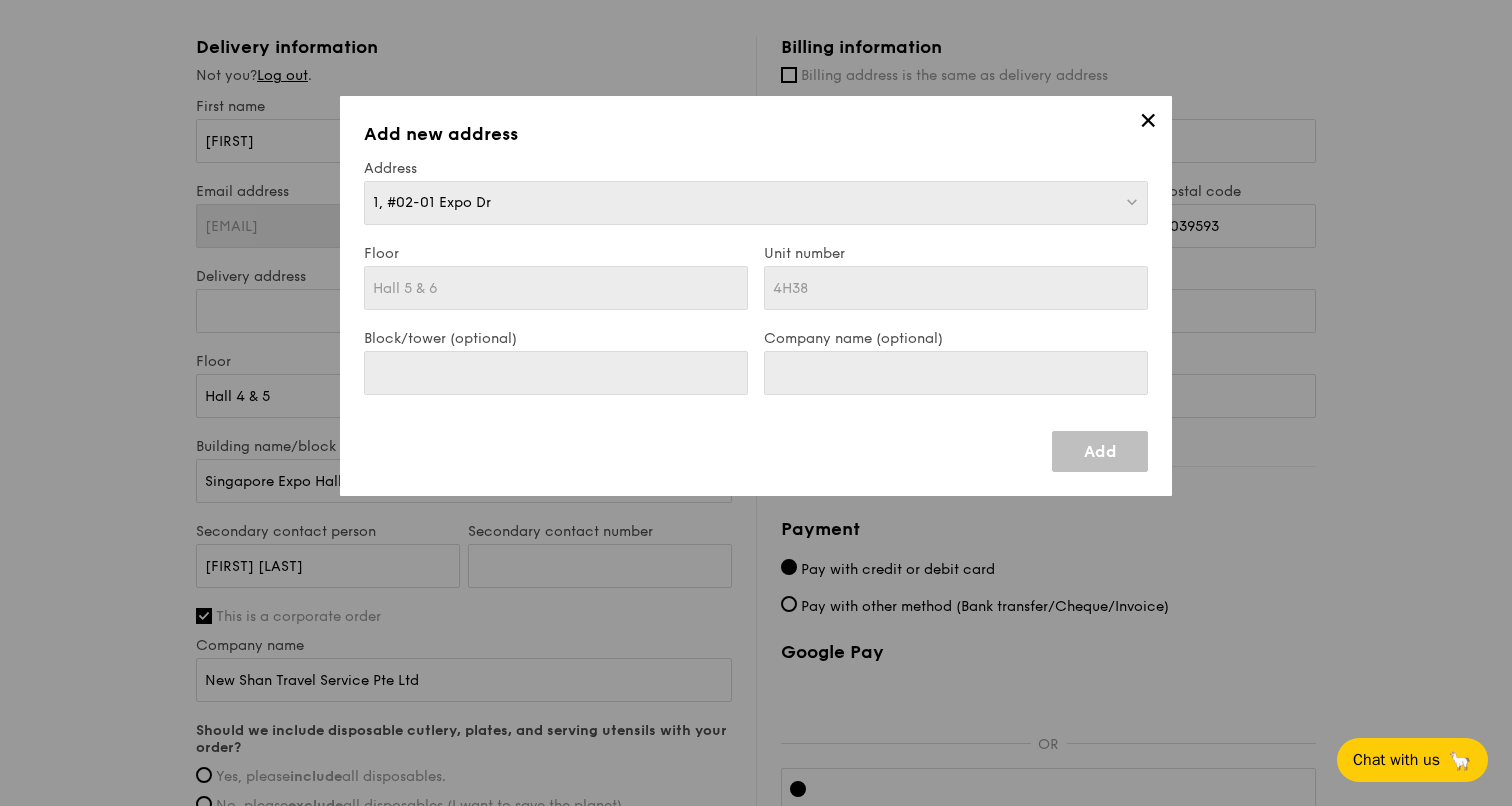 type on "Hall 5 & 6" 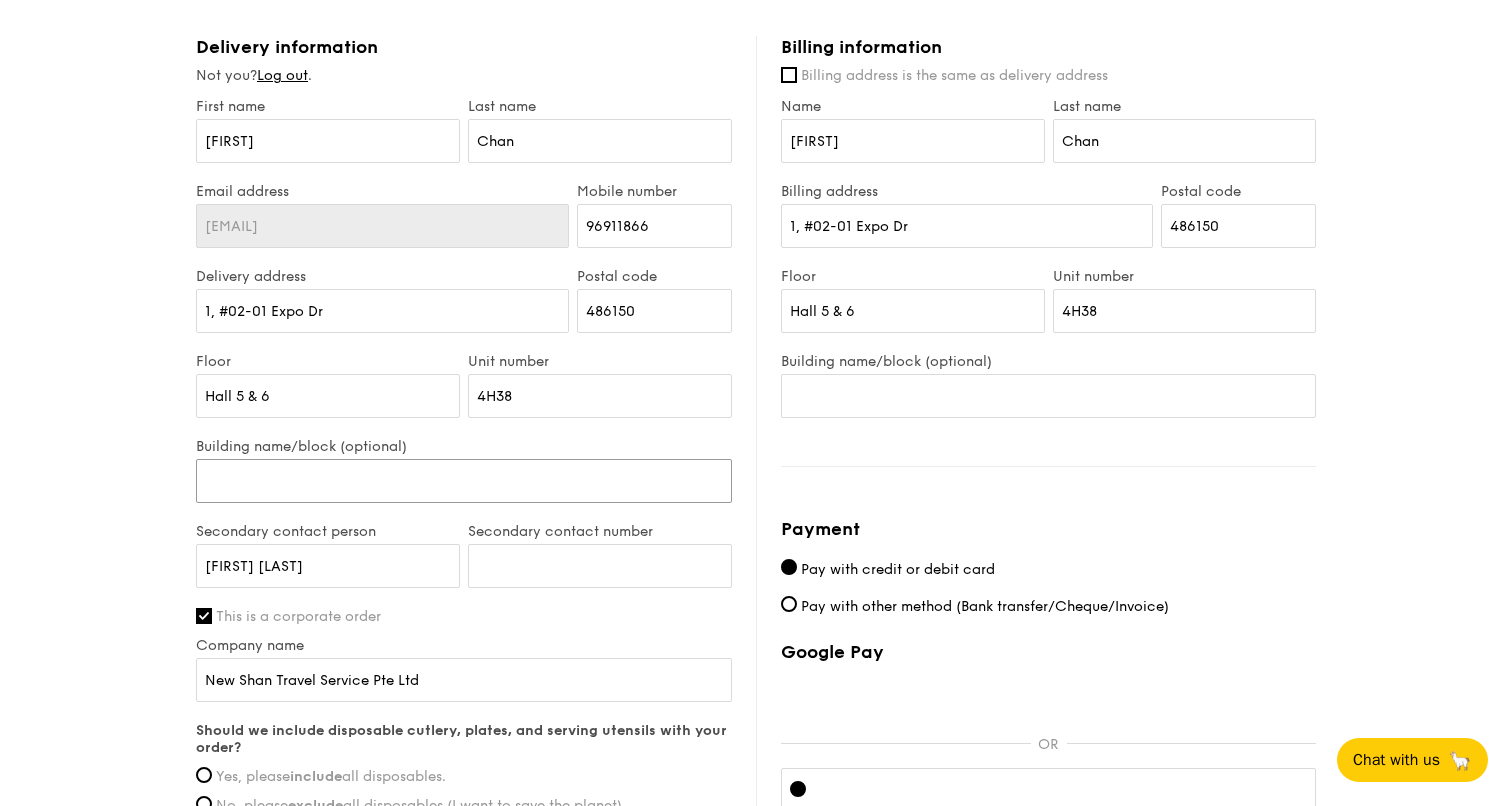 click on "Building name/block (optional)" at bounding box center [464, 481] 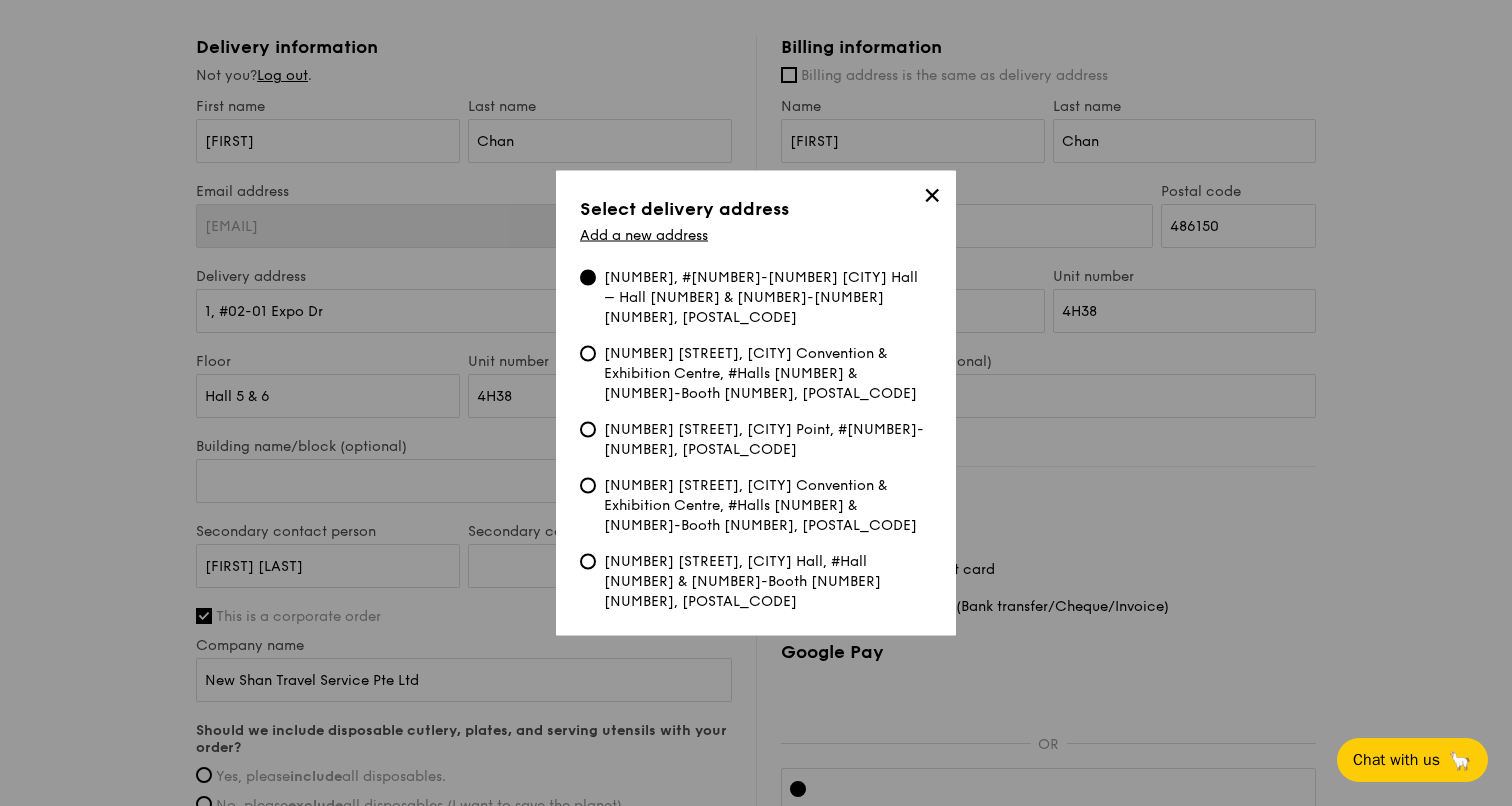 click on "✕" at bounding box center (932, 199) 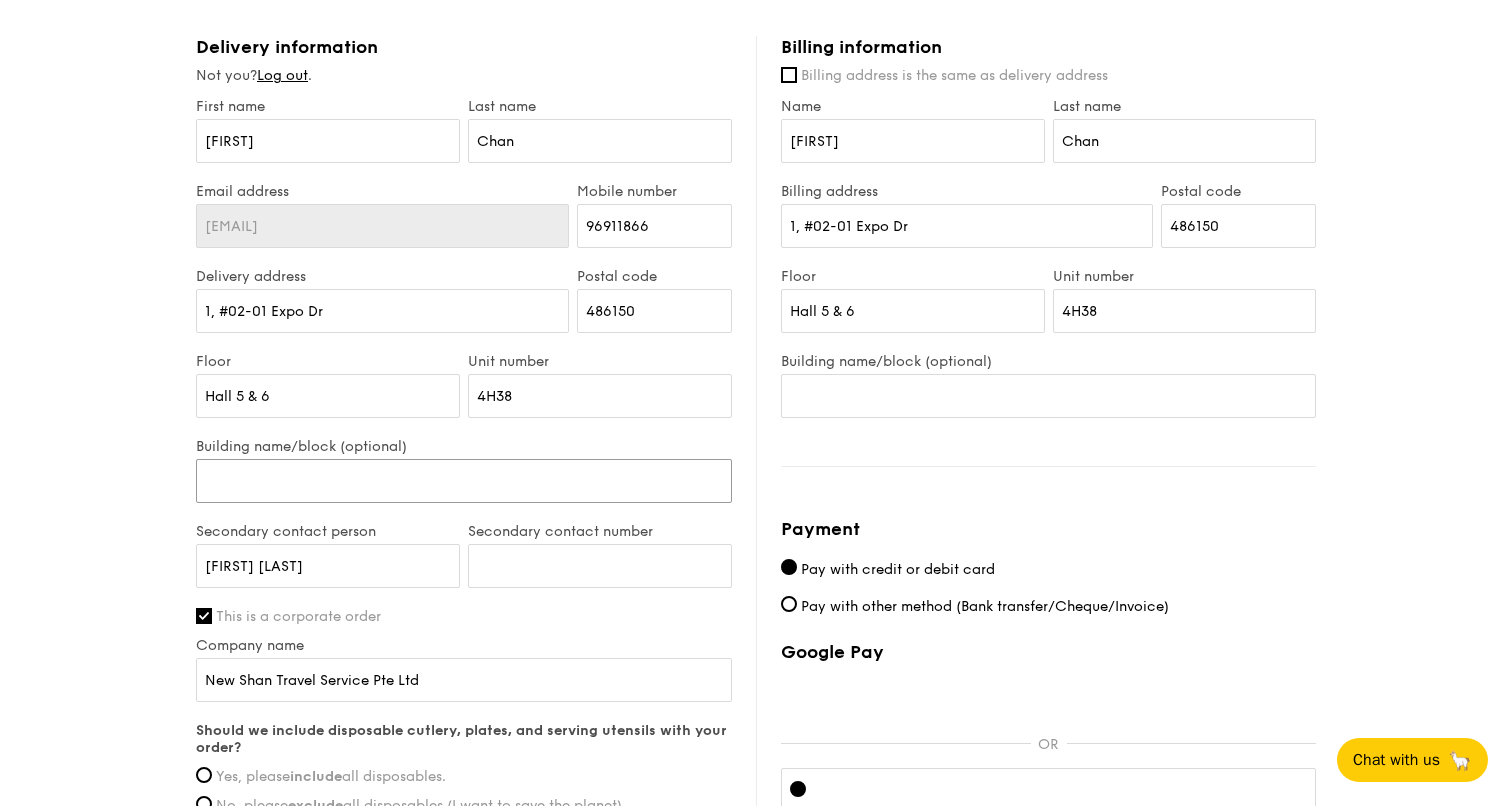 click on "Building name/block (optional)" at bounding box center (464, 481) 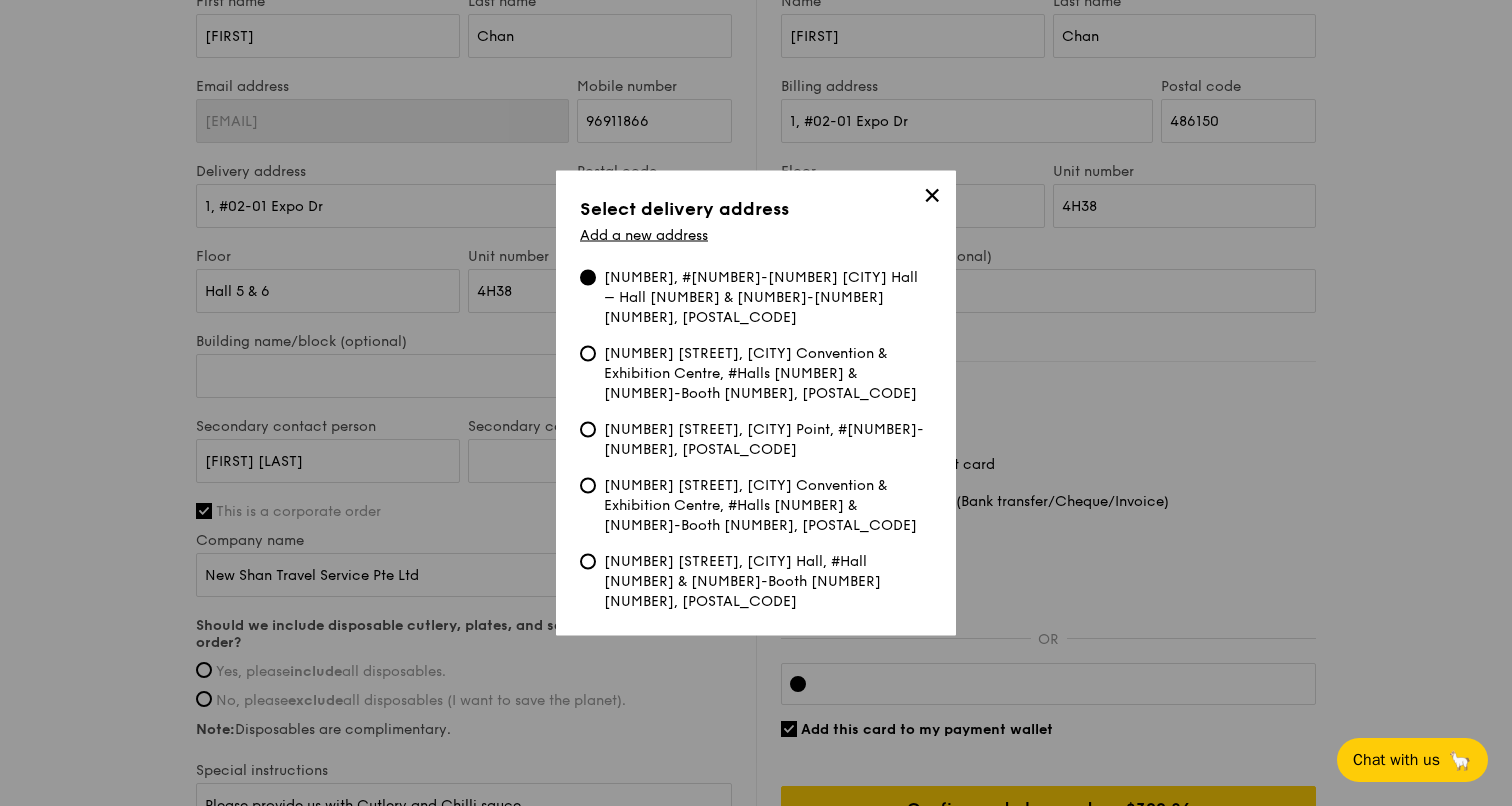 scroll, scrollTop: 700, scrollLeft: 0, axis: vertical 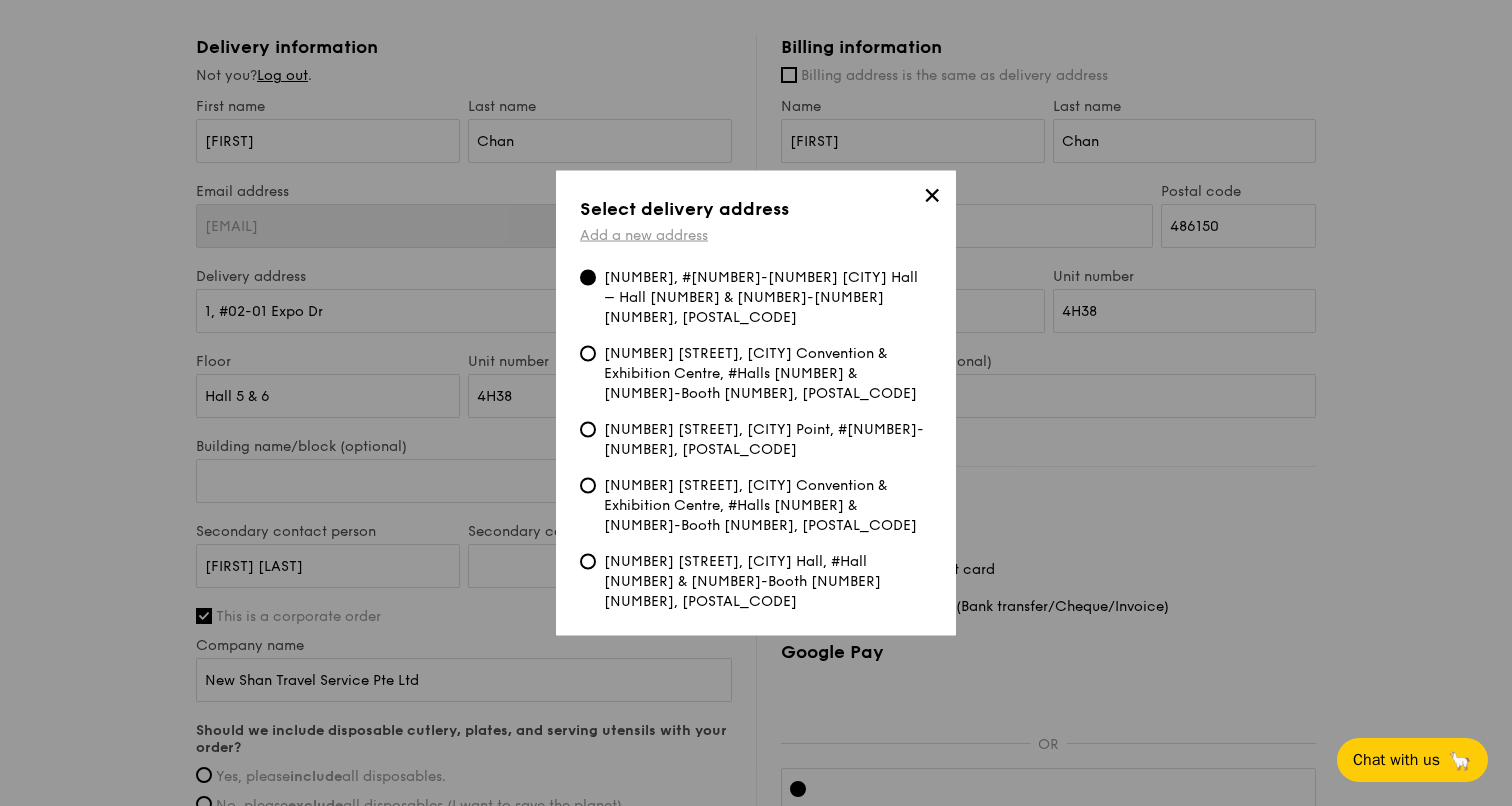 click on "Add a new address" at bounding box center [644, 235] 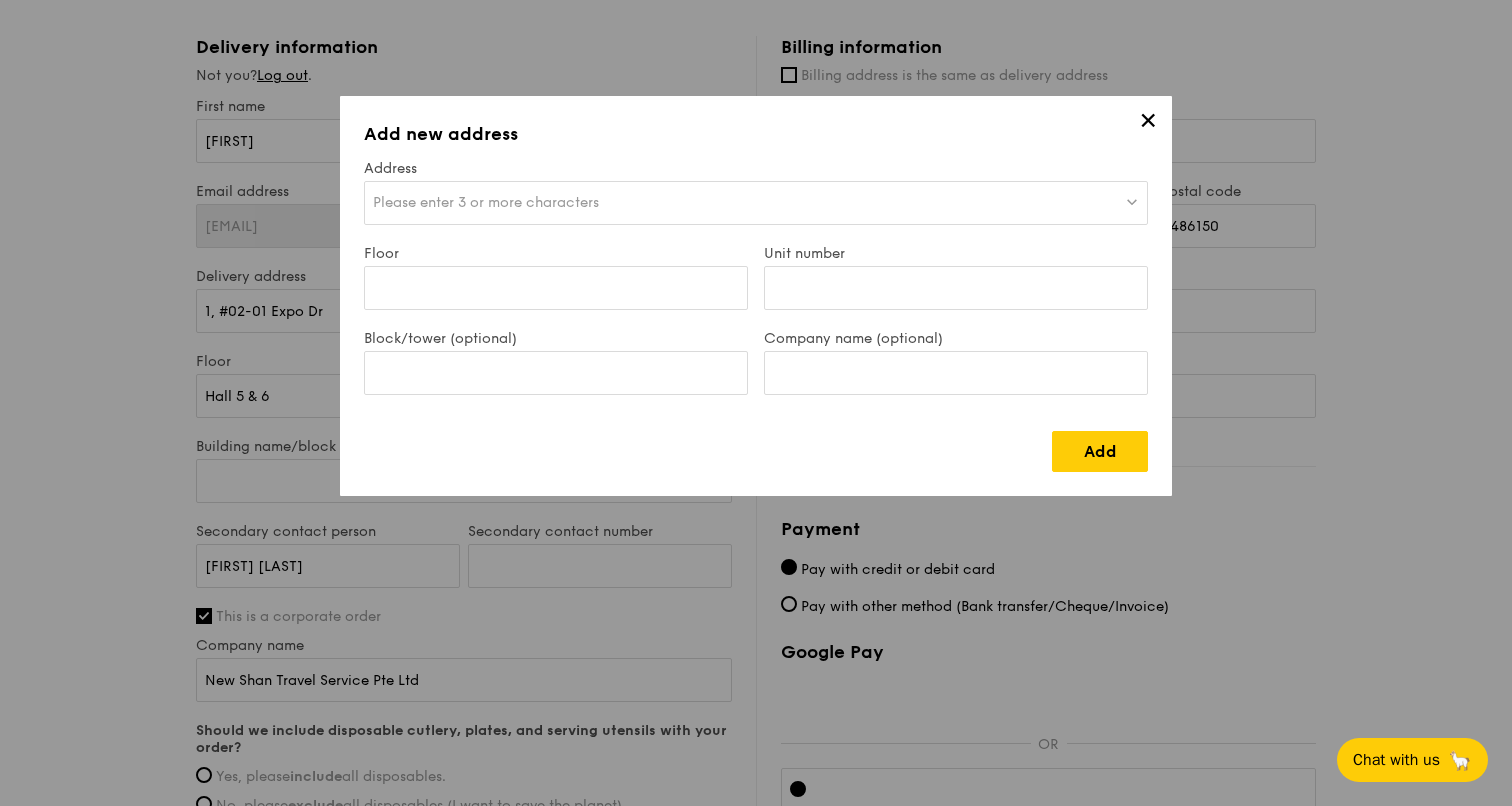 click on "Please enter 3 or more characters" at bounding box center (756, 203) 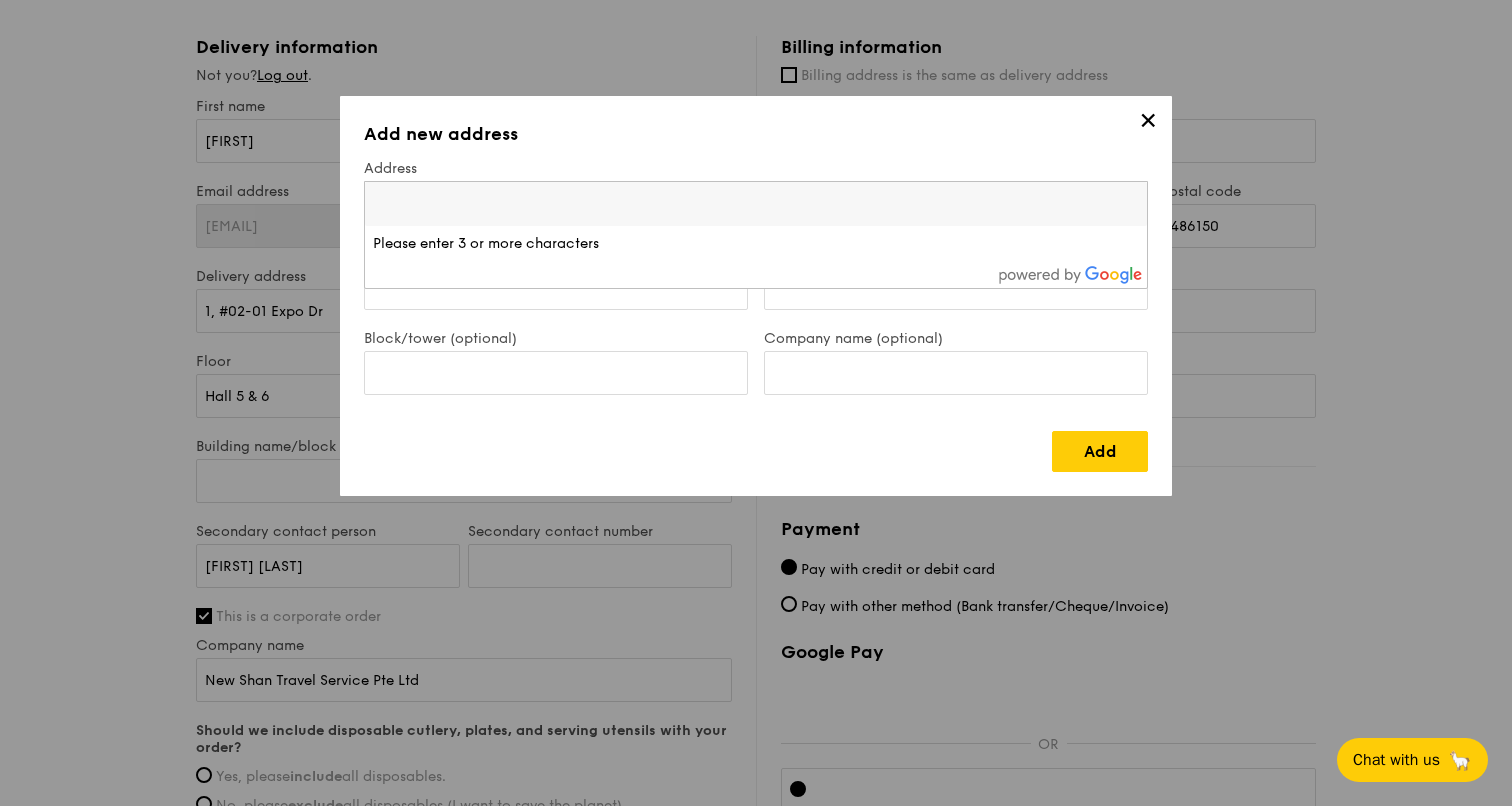 type on "Singapore Expo Hall Hall 5 & 6 Booth 4H38" 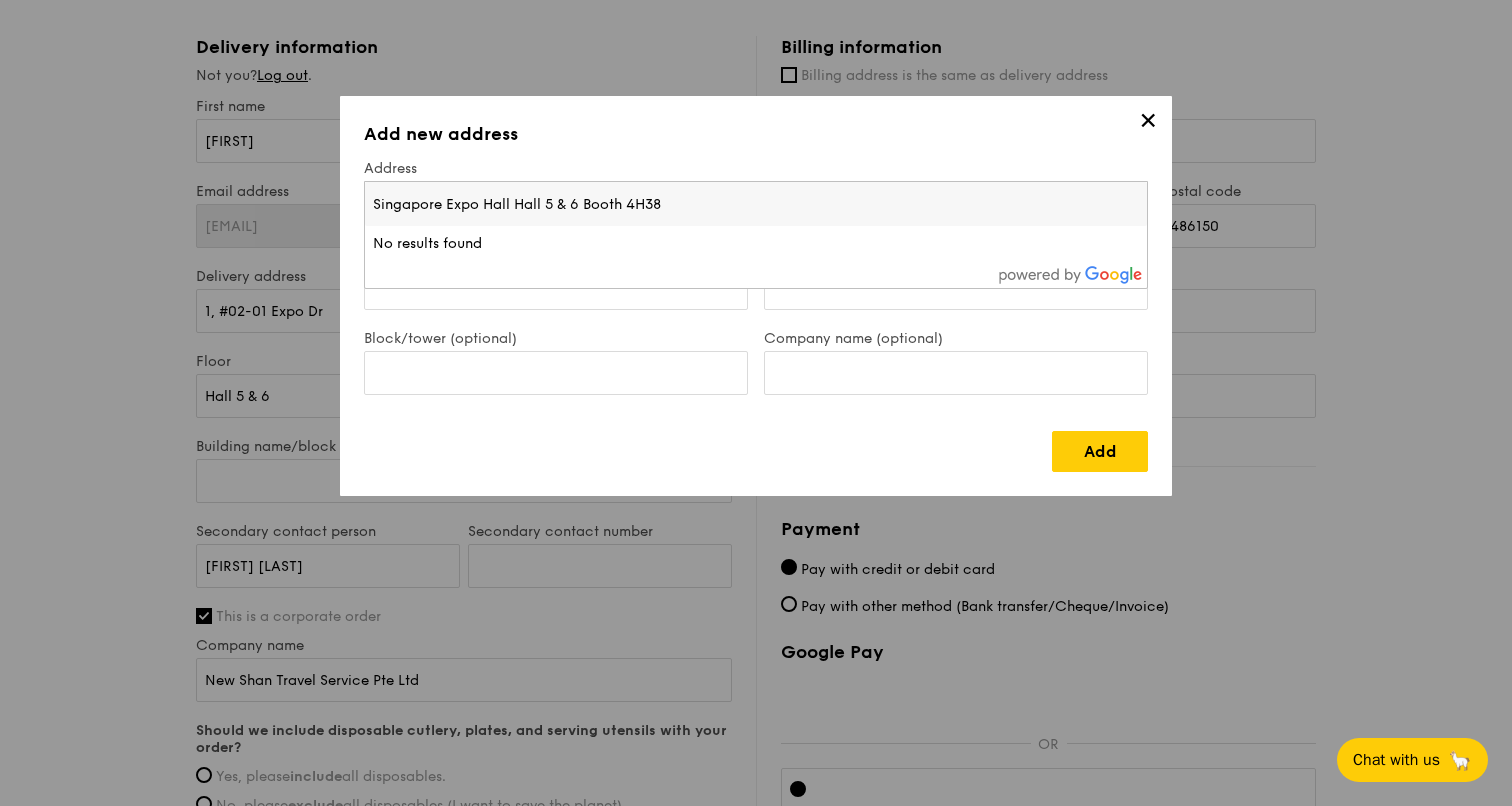 drag, startPoint x: 725, startPoint y: 206, endPoint x: 231, endPoint y: 204, distance: 494.00406 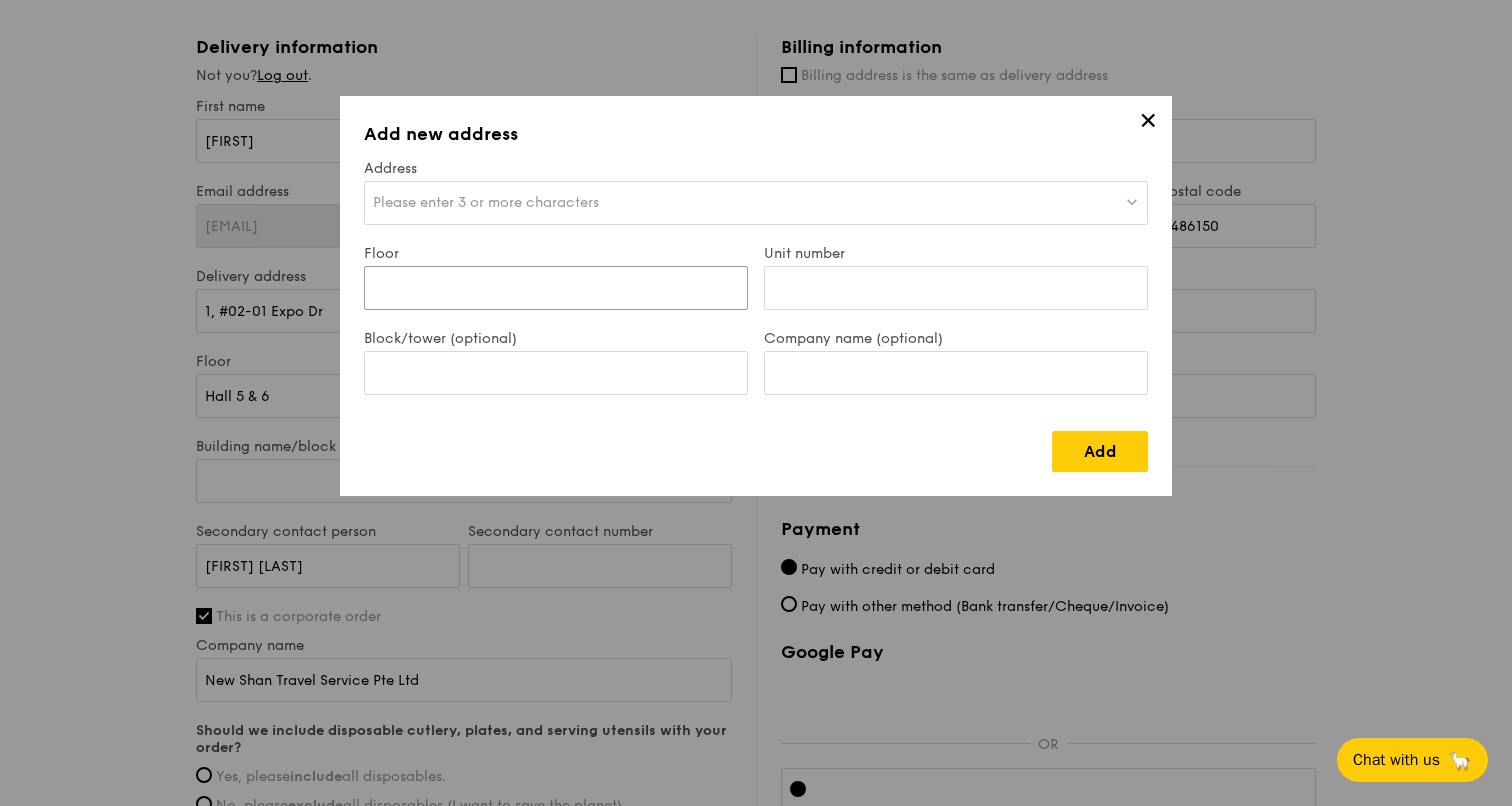 click on "Floor" at bounding box center (556, 288) 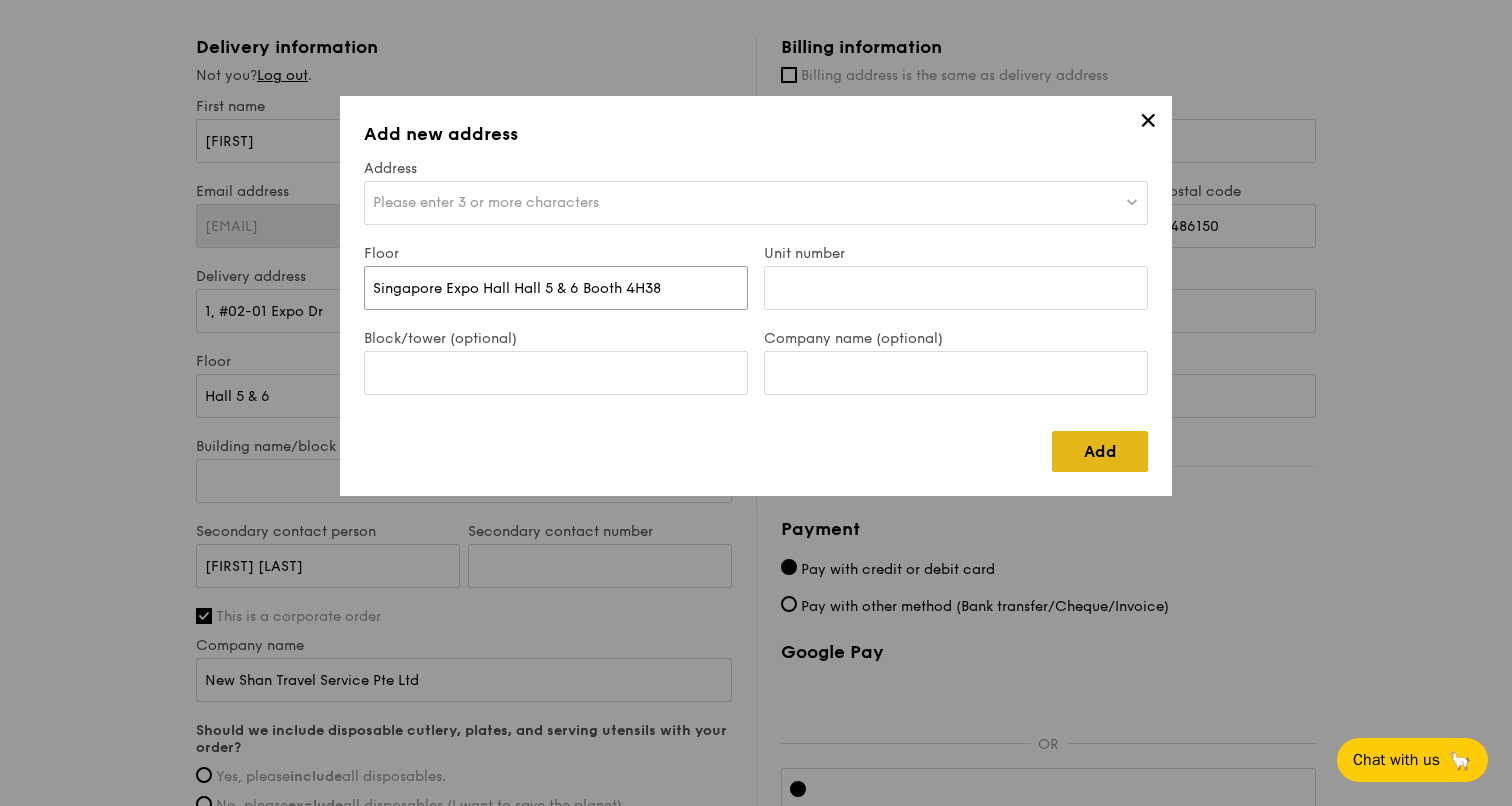 type on "Singapore Expo Hall Hall 5 & 6 Booth 4H38" 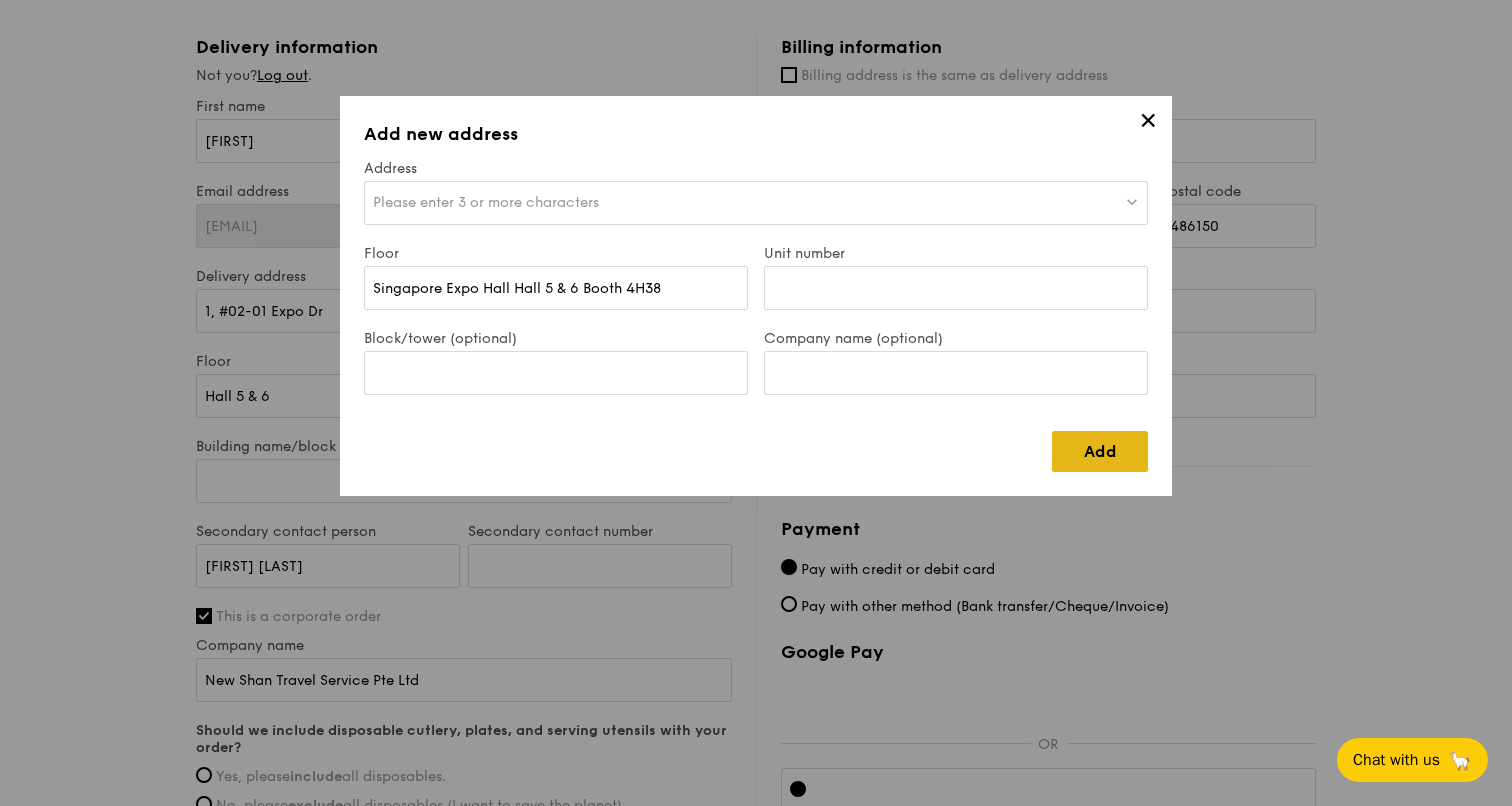 click on "Add" at bounding box center [1100, 451] 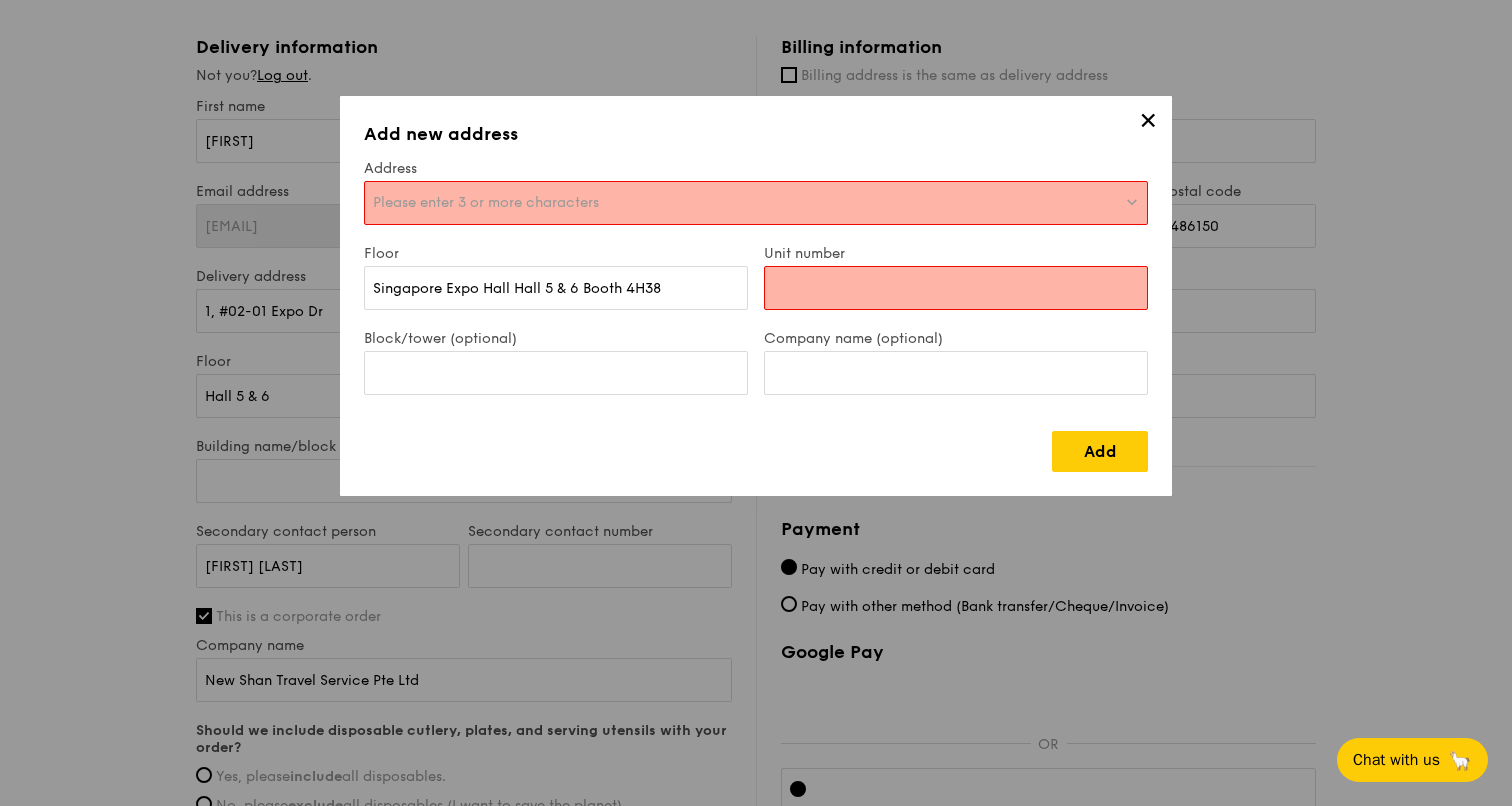 click on "Please enter 3 or more characters" at bounding box center [756, 203] 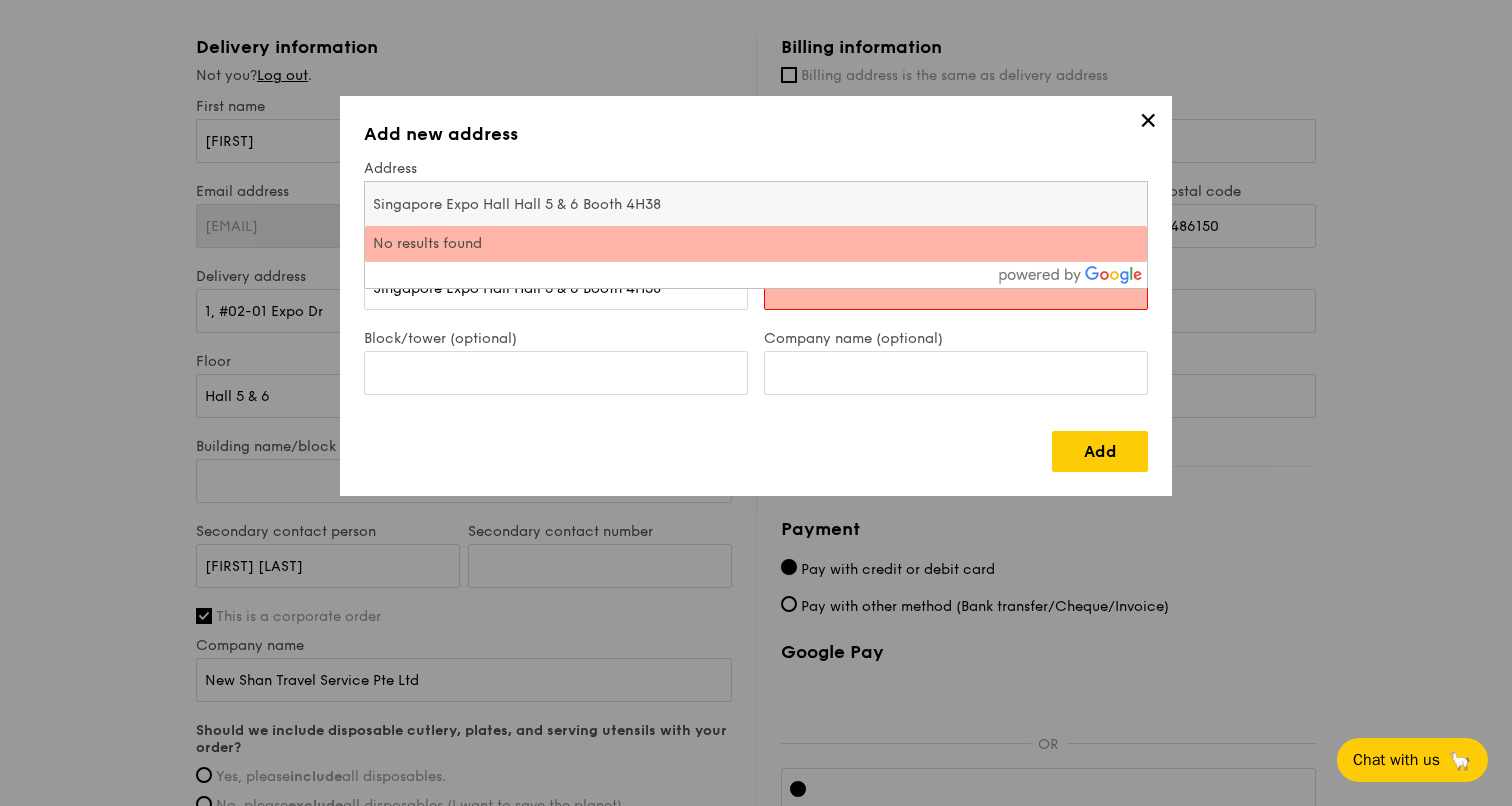 type on "Singapore Expo Hall – Hall 5 & 6 – Booth 4H3" 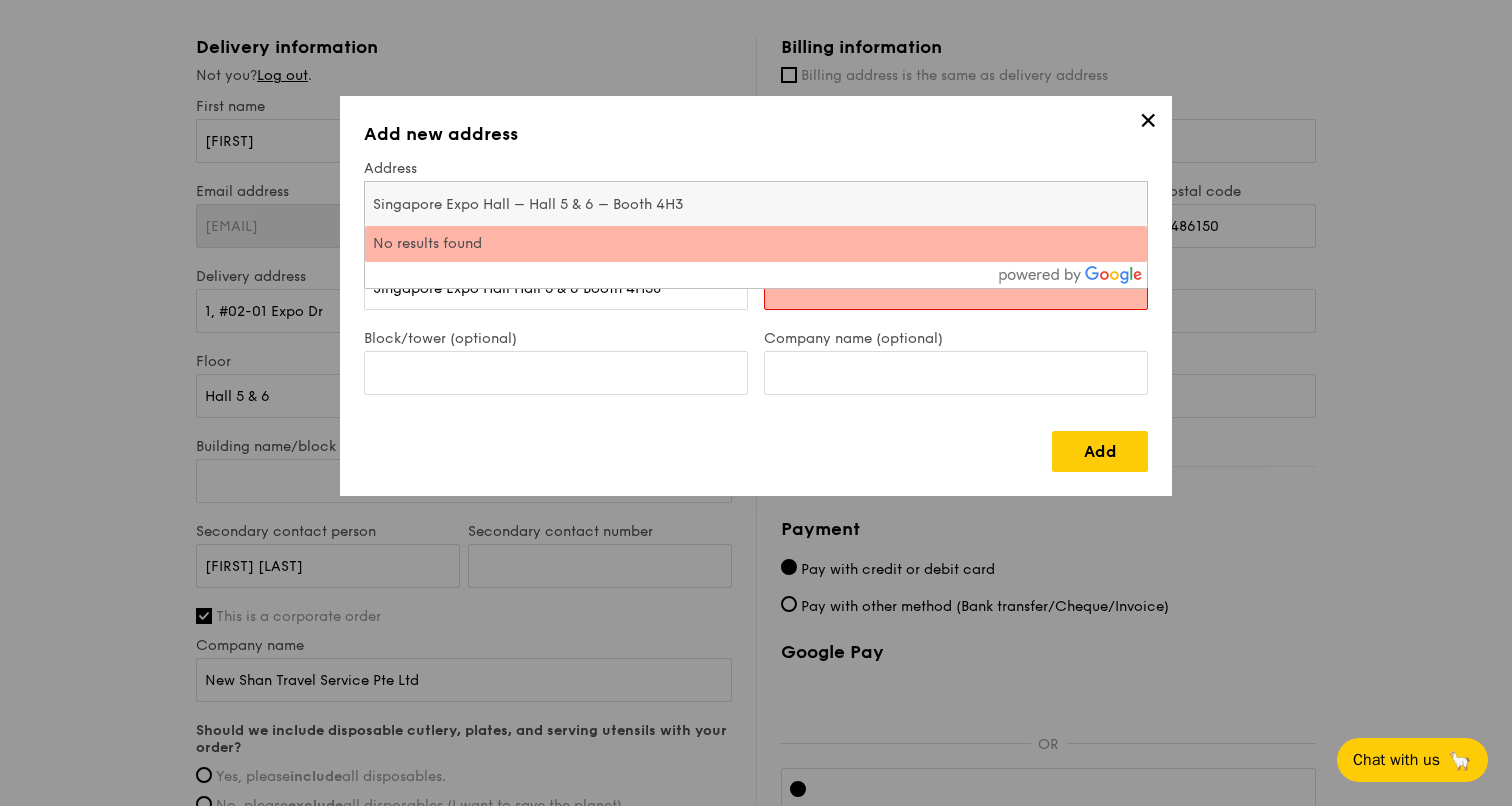 click on "Singapore Expo Hall – Hall 5 & 6 – Booth 4H3" at bounding box center [756, 204] 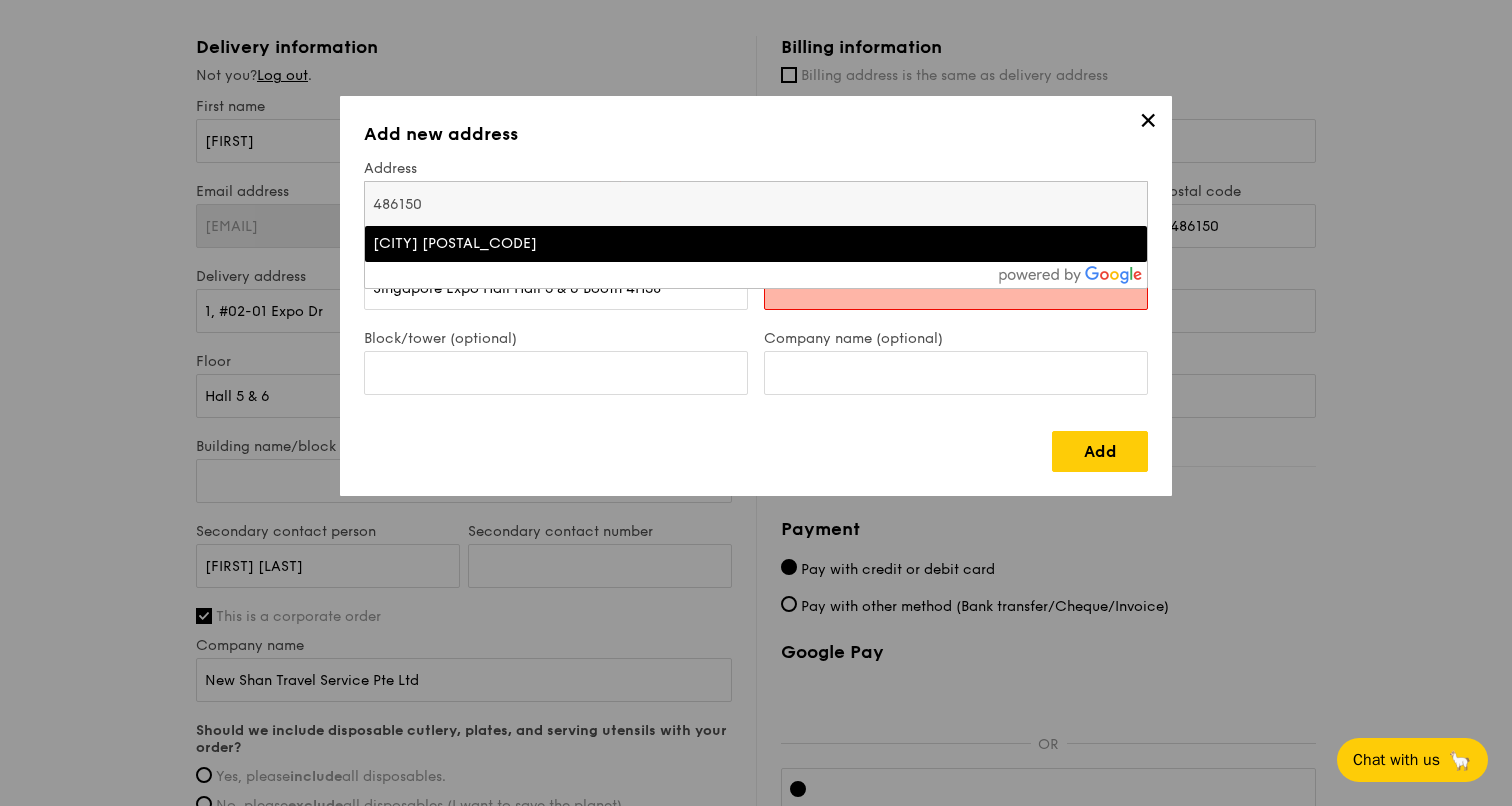 type on "486150" 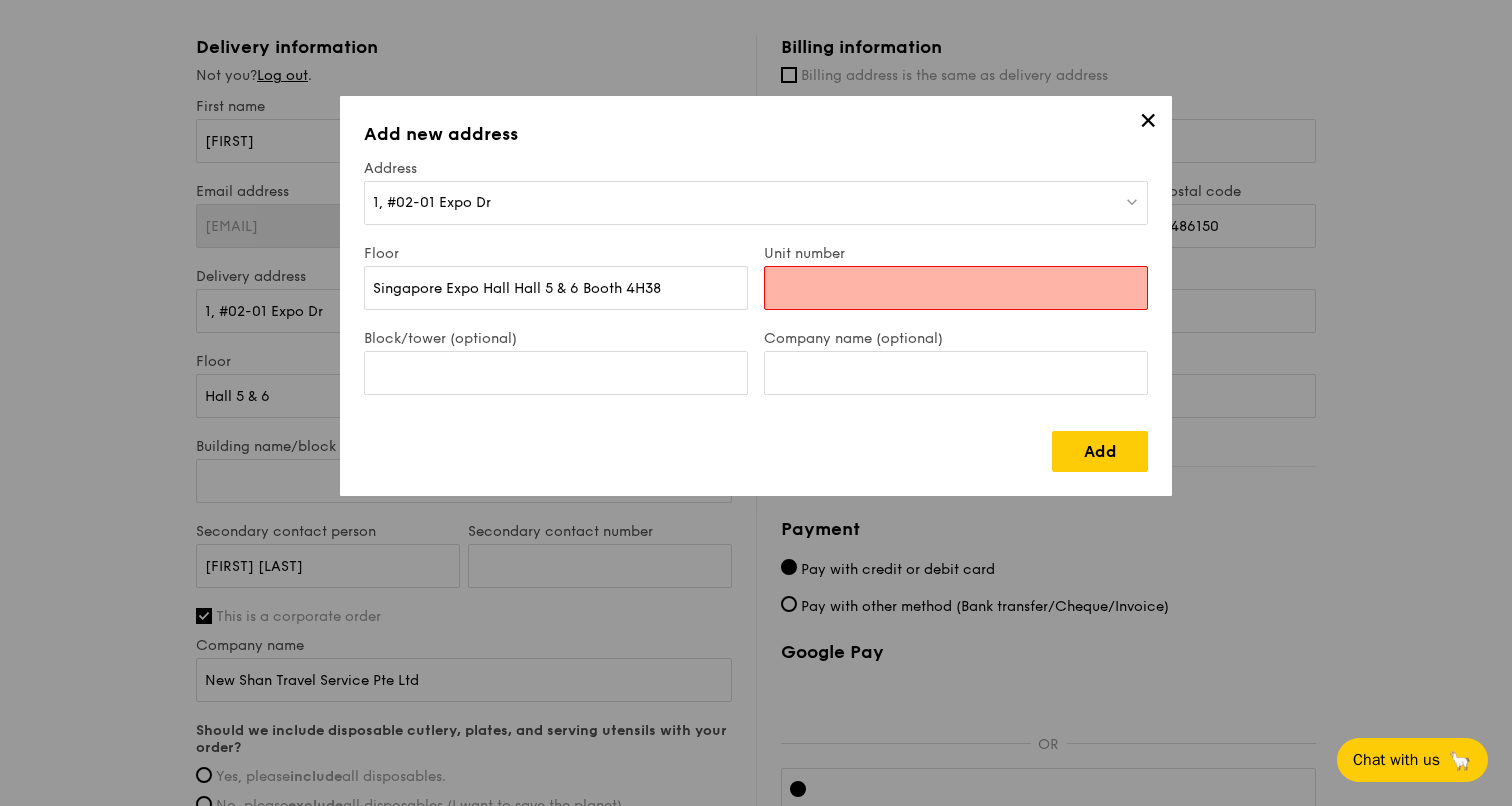 click on "Unit number" at bounding box center [956, 288] 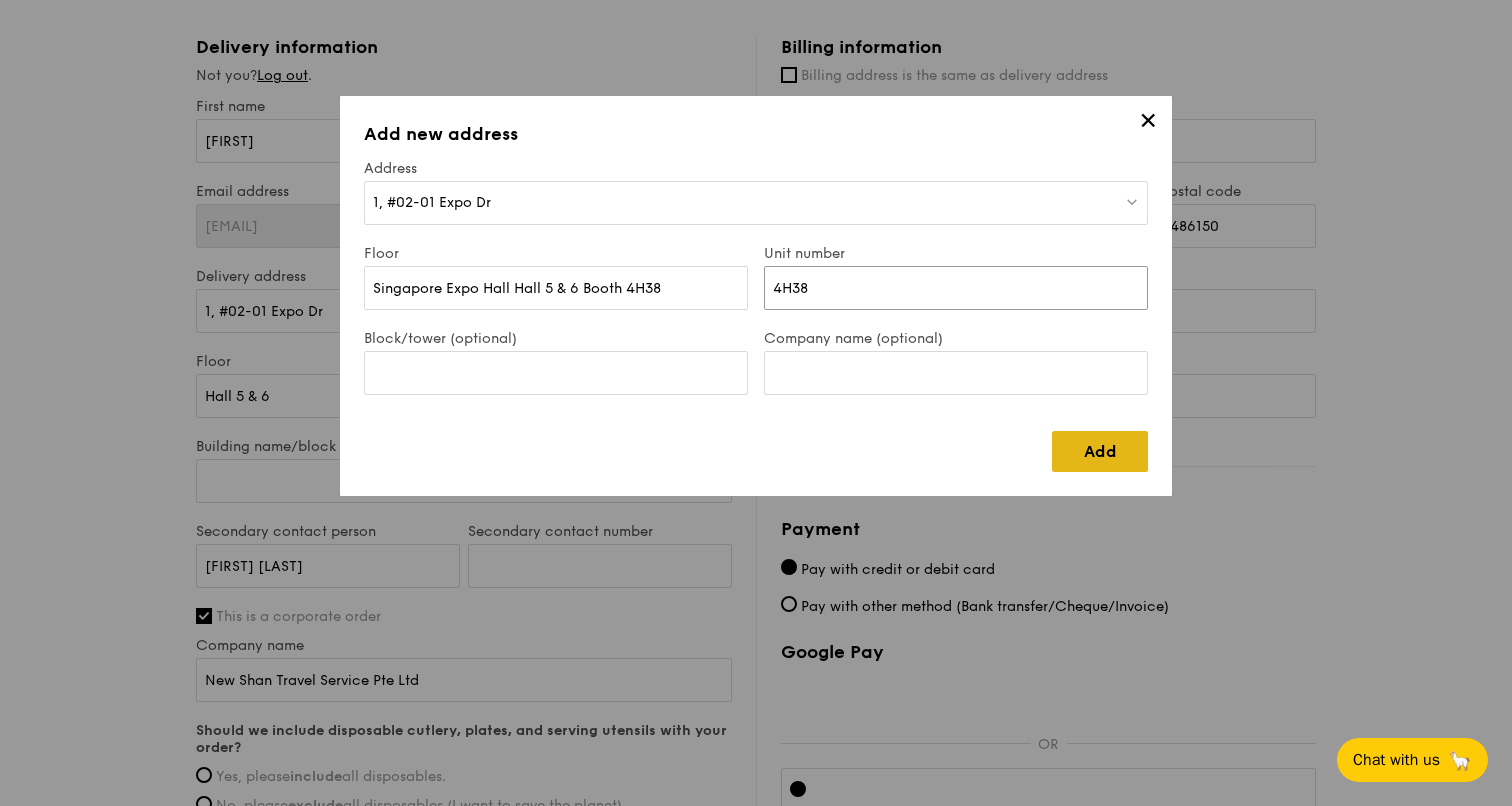 type on "4H38" 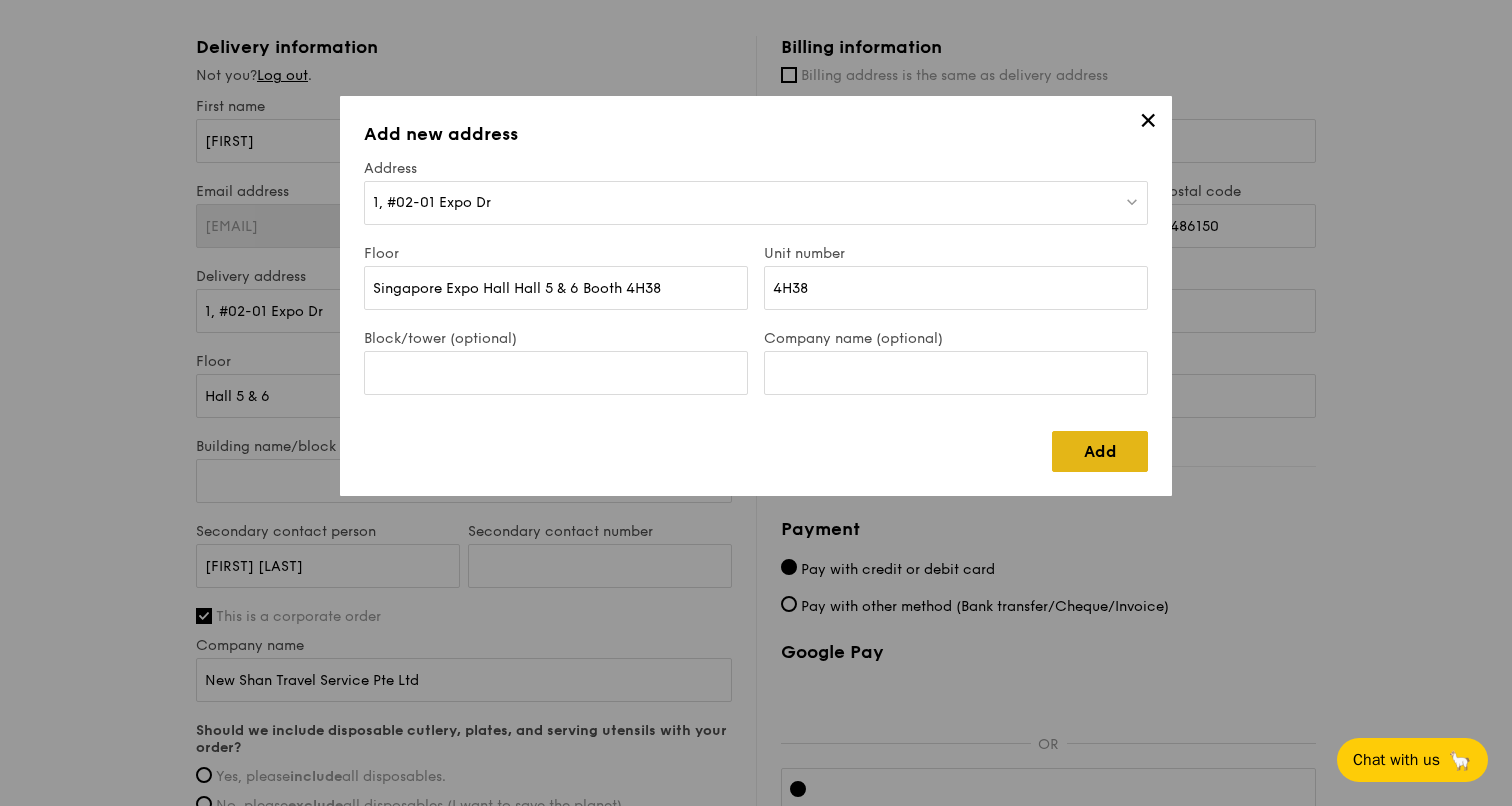 click on "Add" at bounding box center [1100, 451] 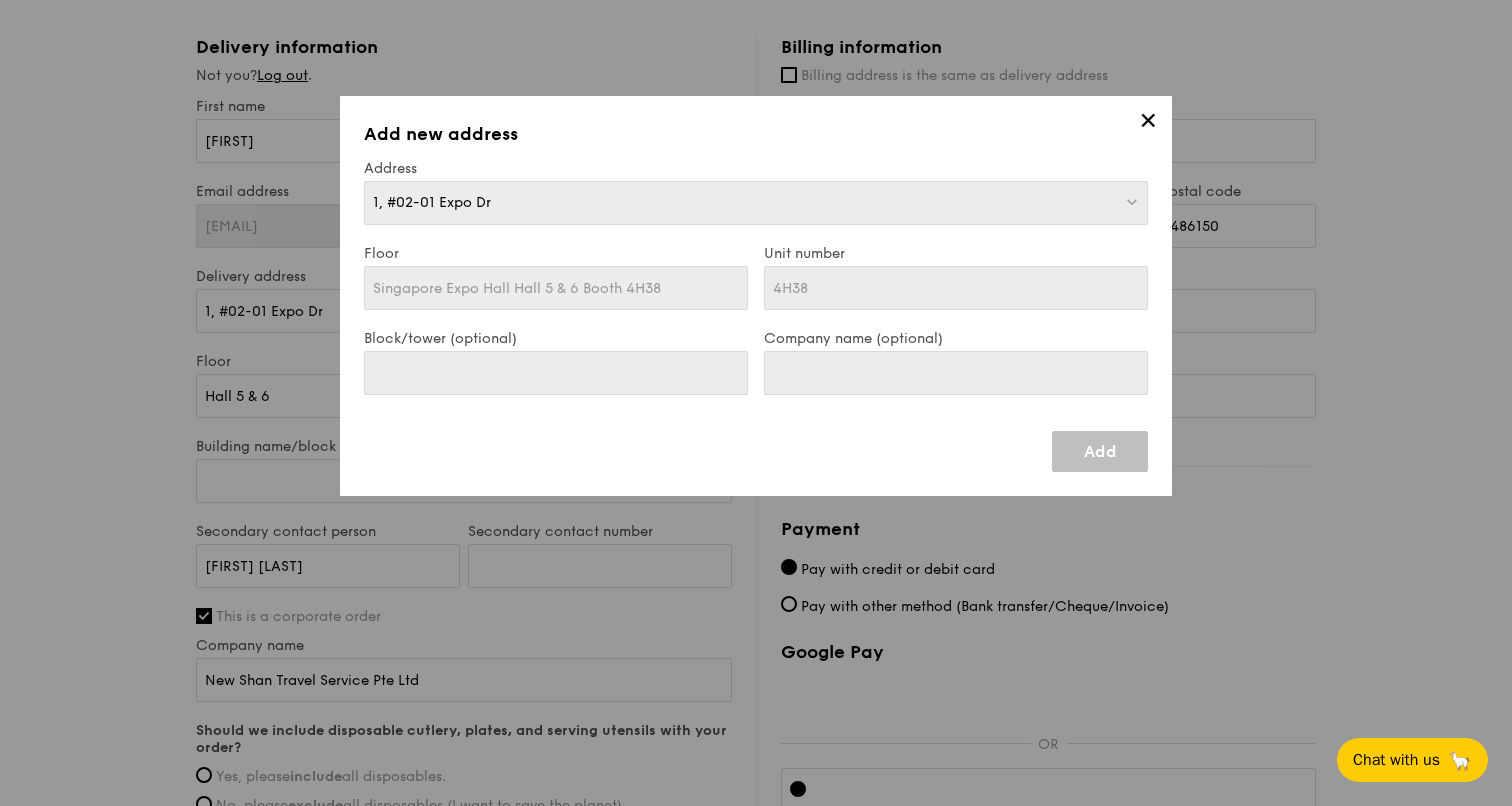 type on "Singapore Expo Hall Hall 5 & 6 Booth 4H38" 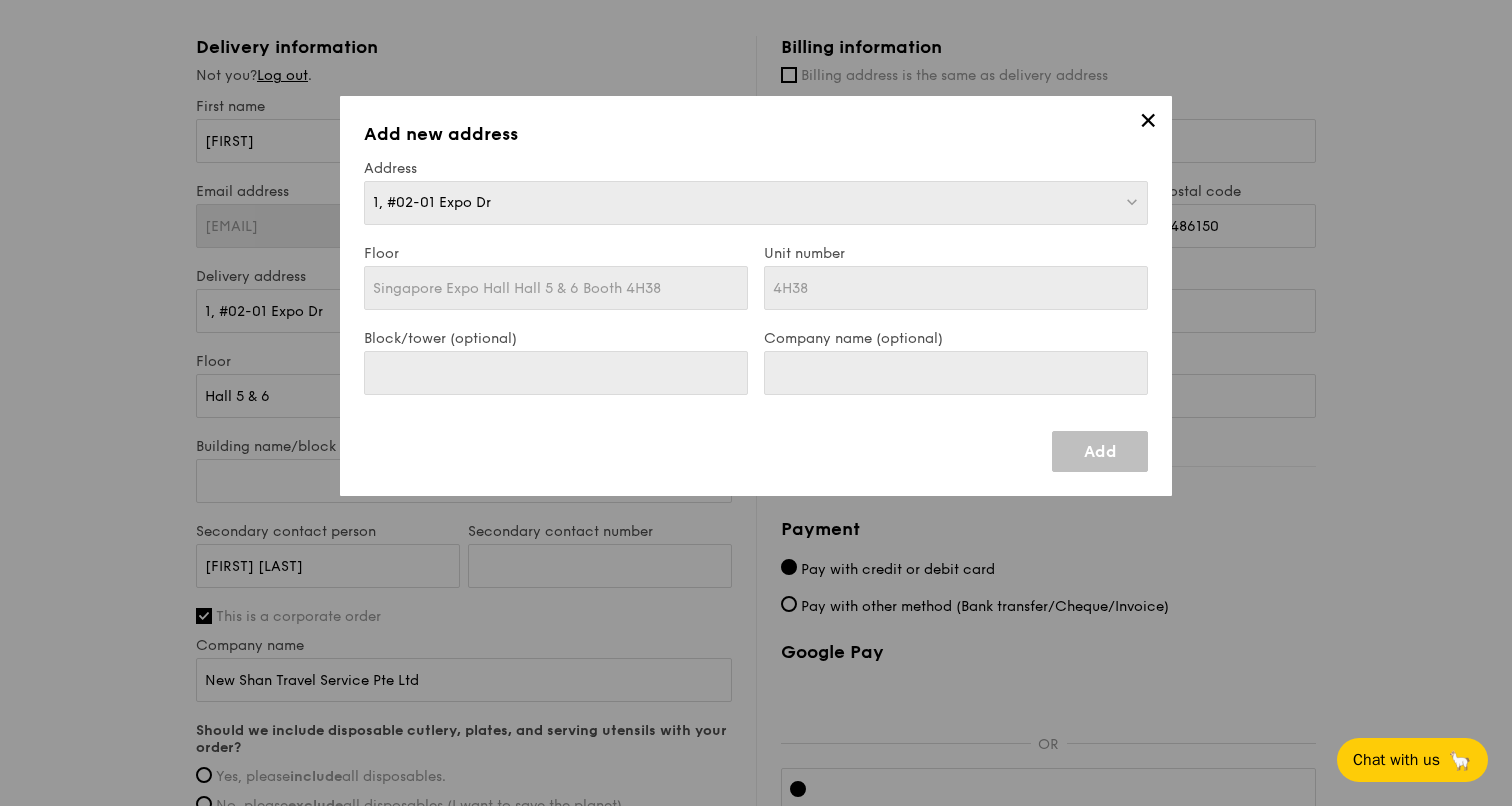 type on "Singapore Expo Hall Hall 5 & 6 Booth 4H38" 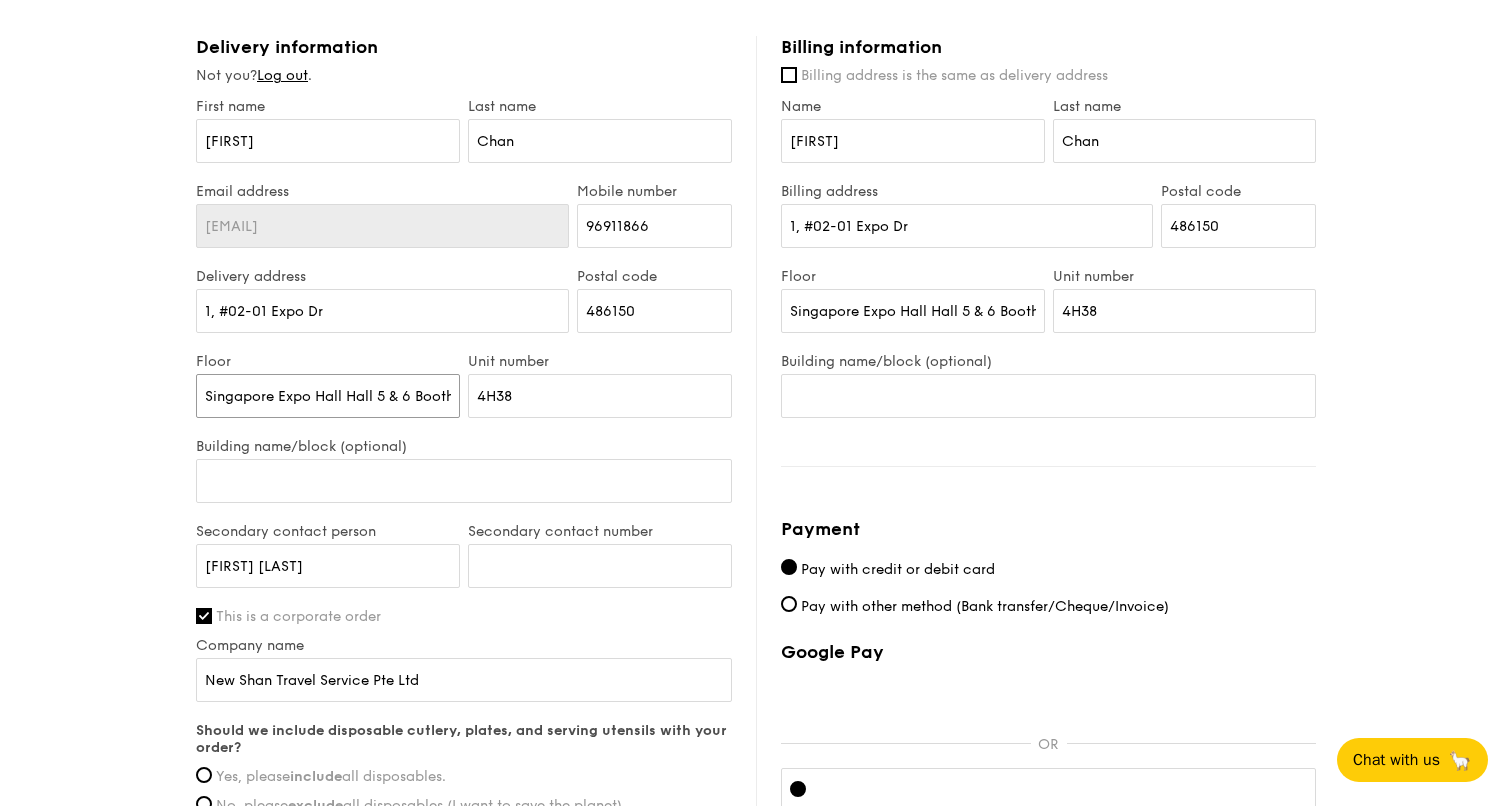 scroll, scrollTop: 0, scrollLeft: 74, axis: horizontal 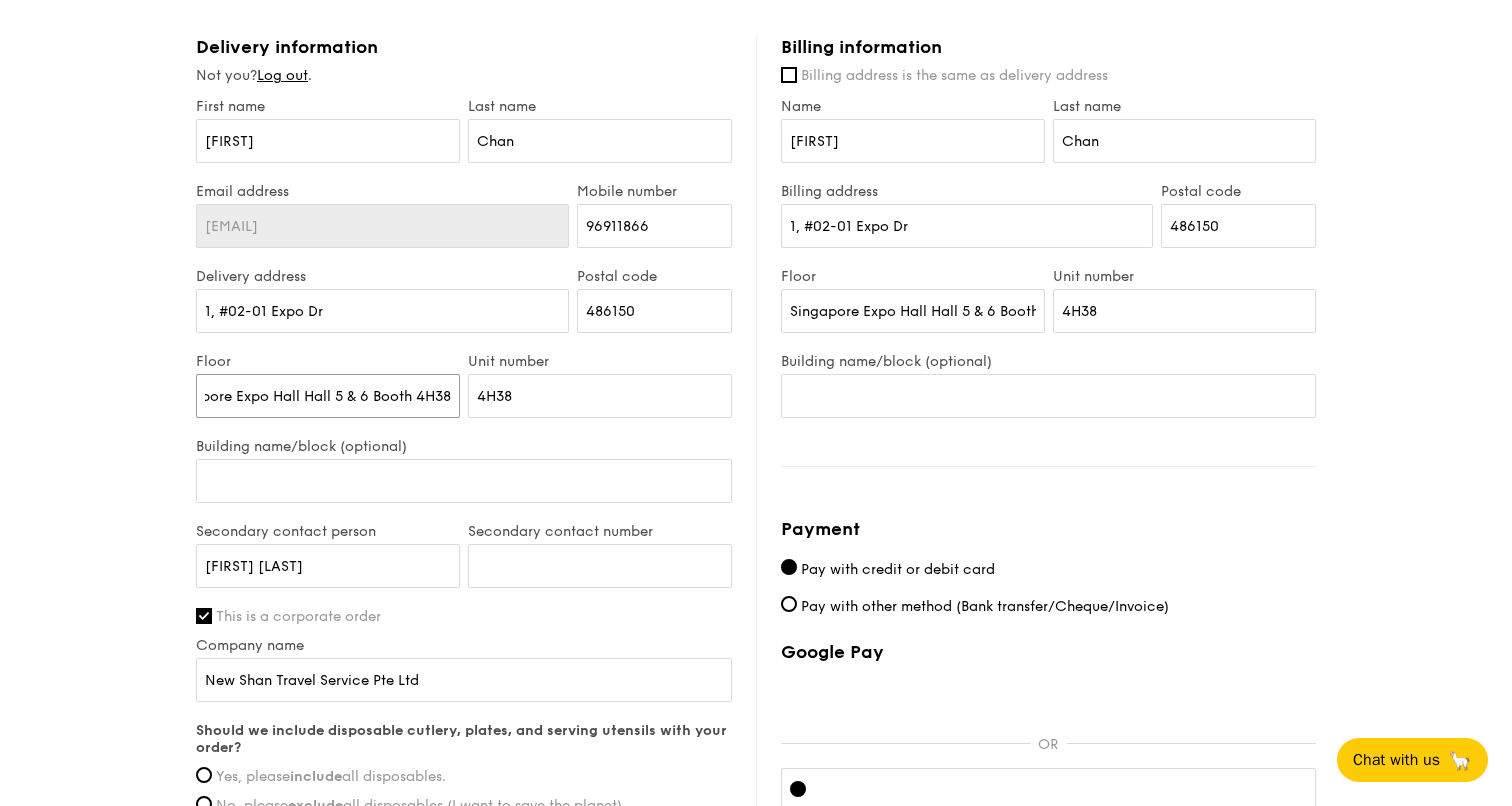 drag, startPoint x: 205, startPoint y: 395, endPoint x: 479, endPoint y: 395, distance: 274 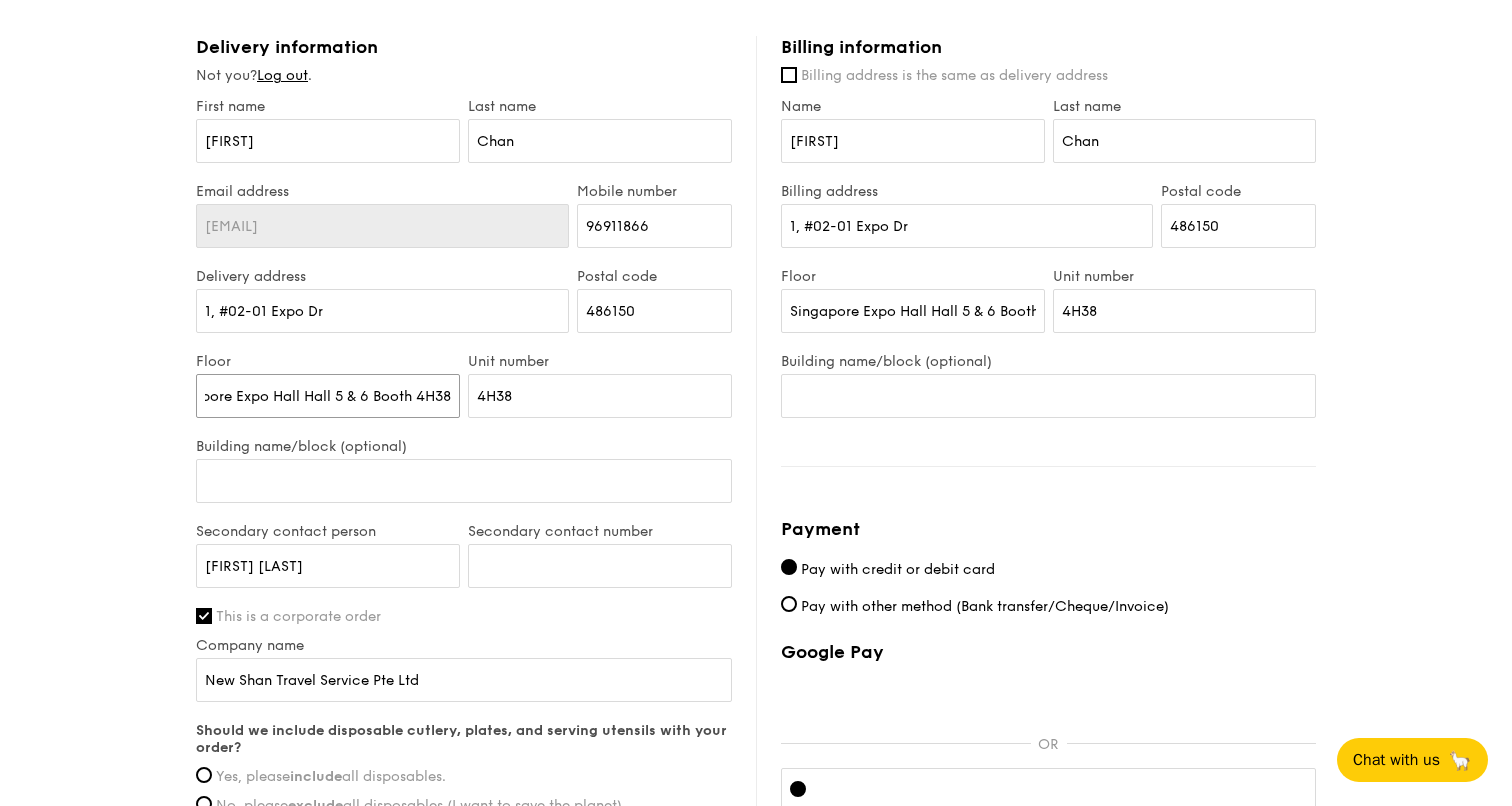 click on "Singapore Expo Hall Hall 5 & 6 Booth 4H38" at bounding box center (328, 396) 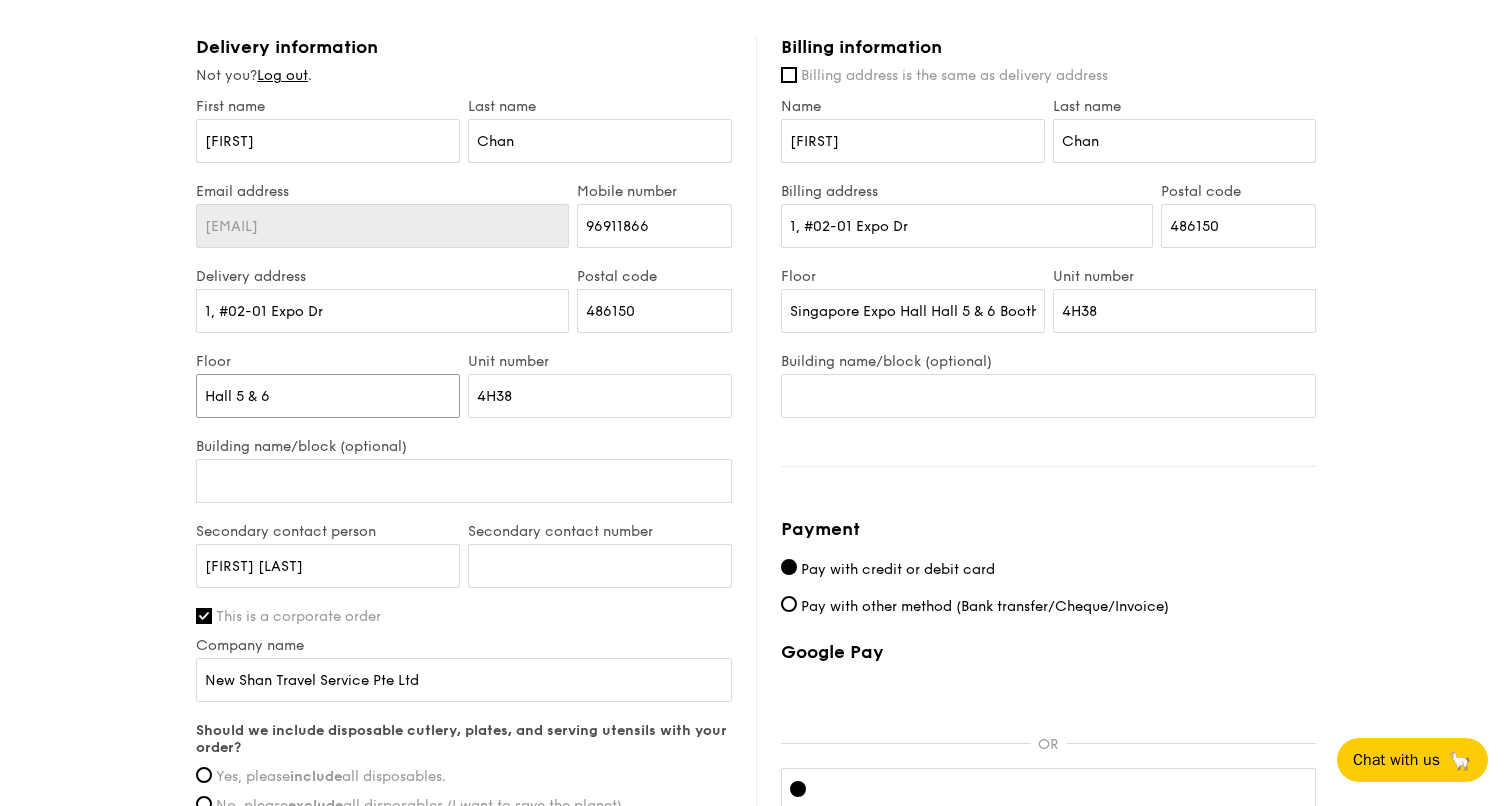 type on "Hall 5 & 6" 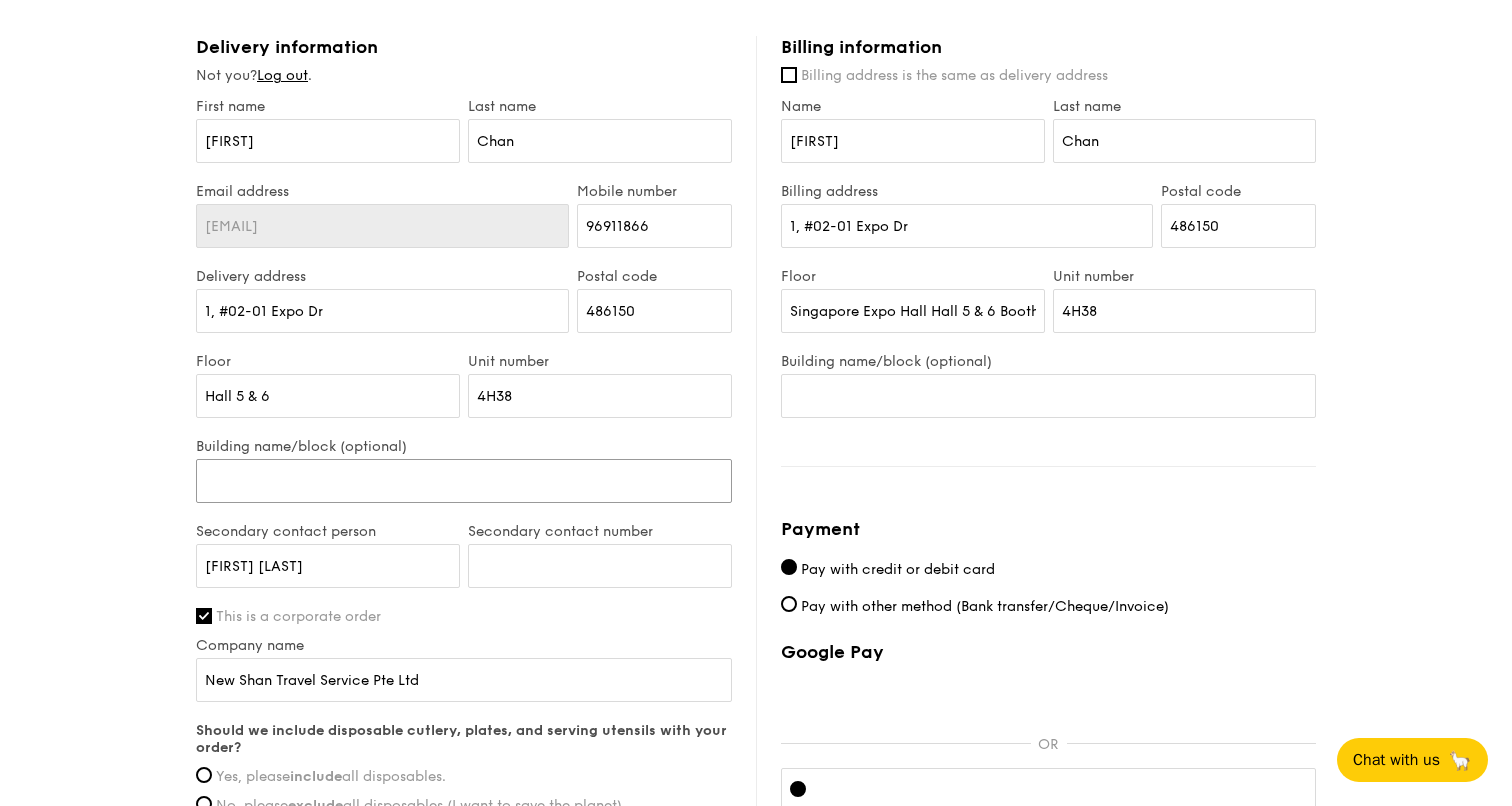 click on "Building name/block (optional)" at bounding box center (464, 481) 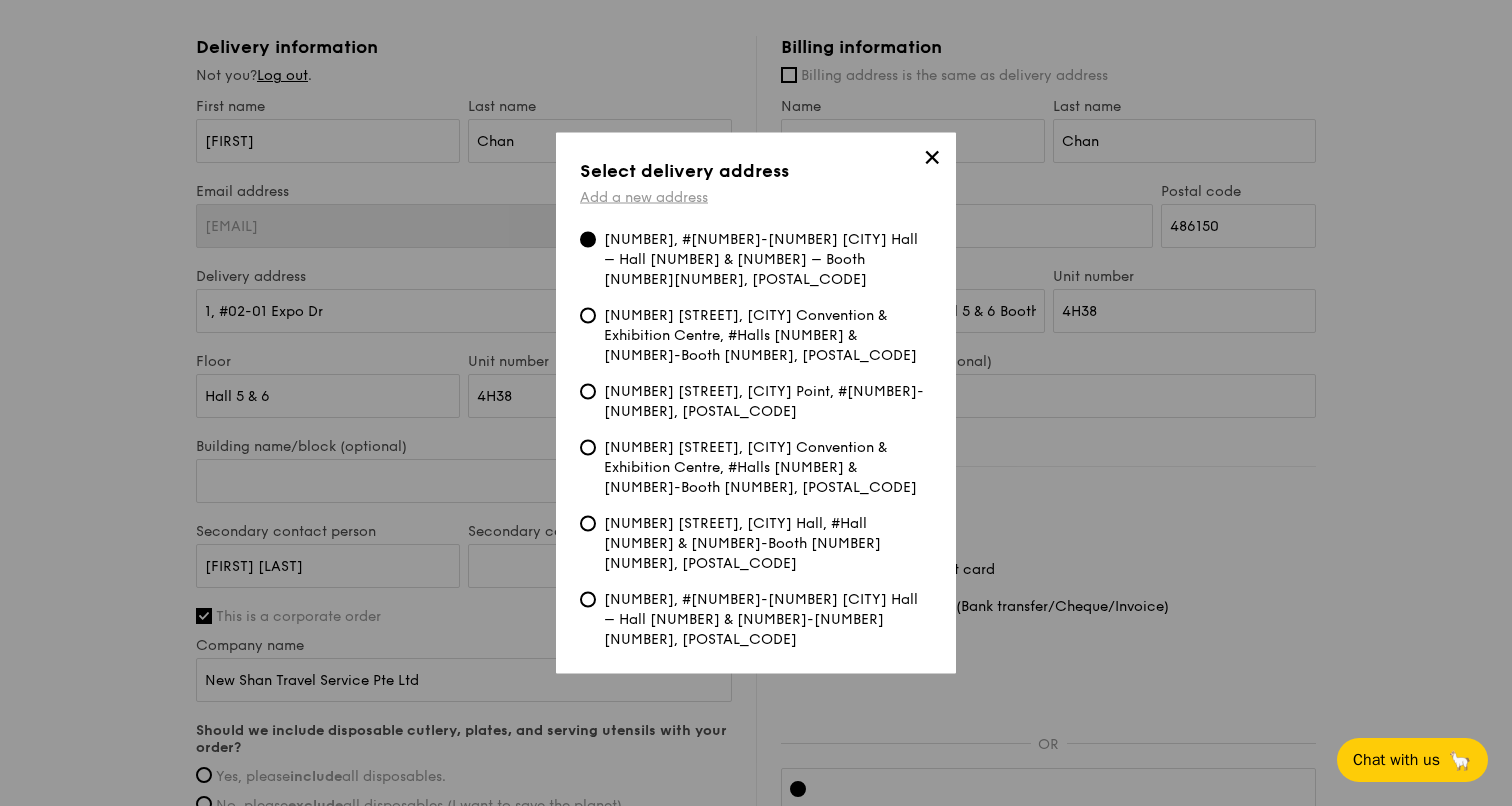 click on "Add a new address" at bounding box center [644, 197] 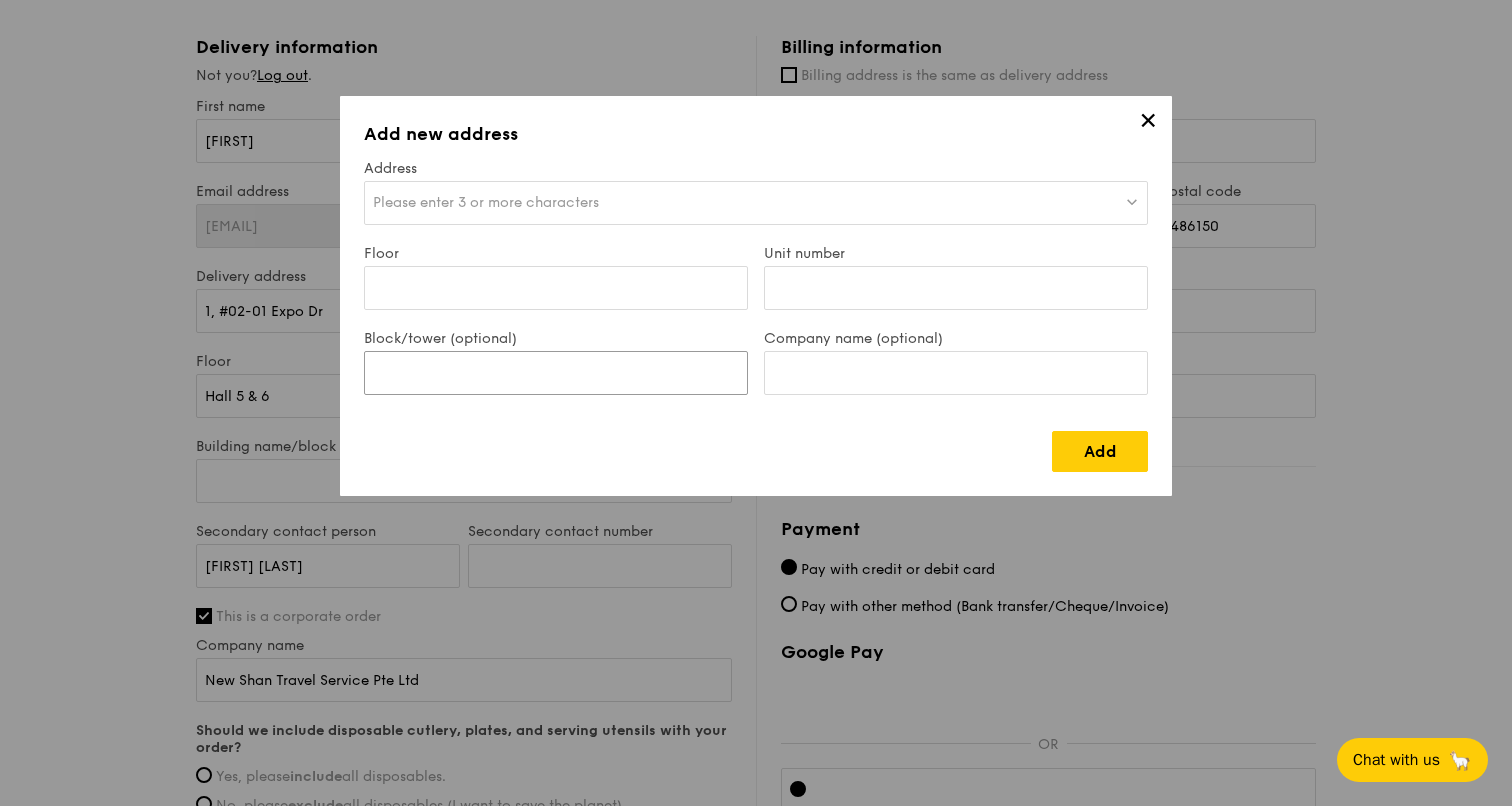 click on "Block/tower (optional)" at bounding box center (556, 373) 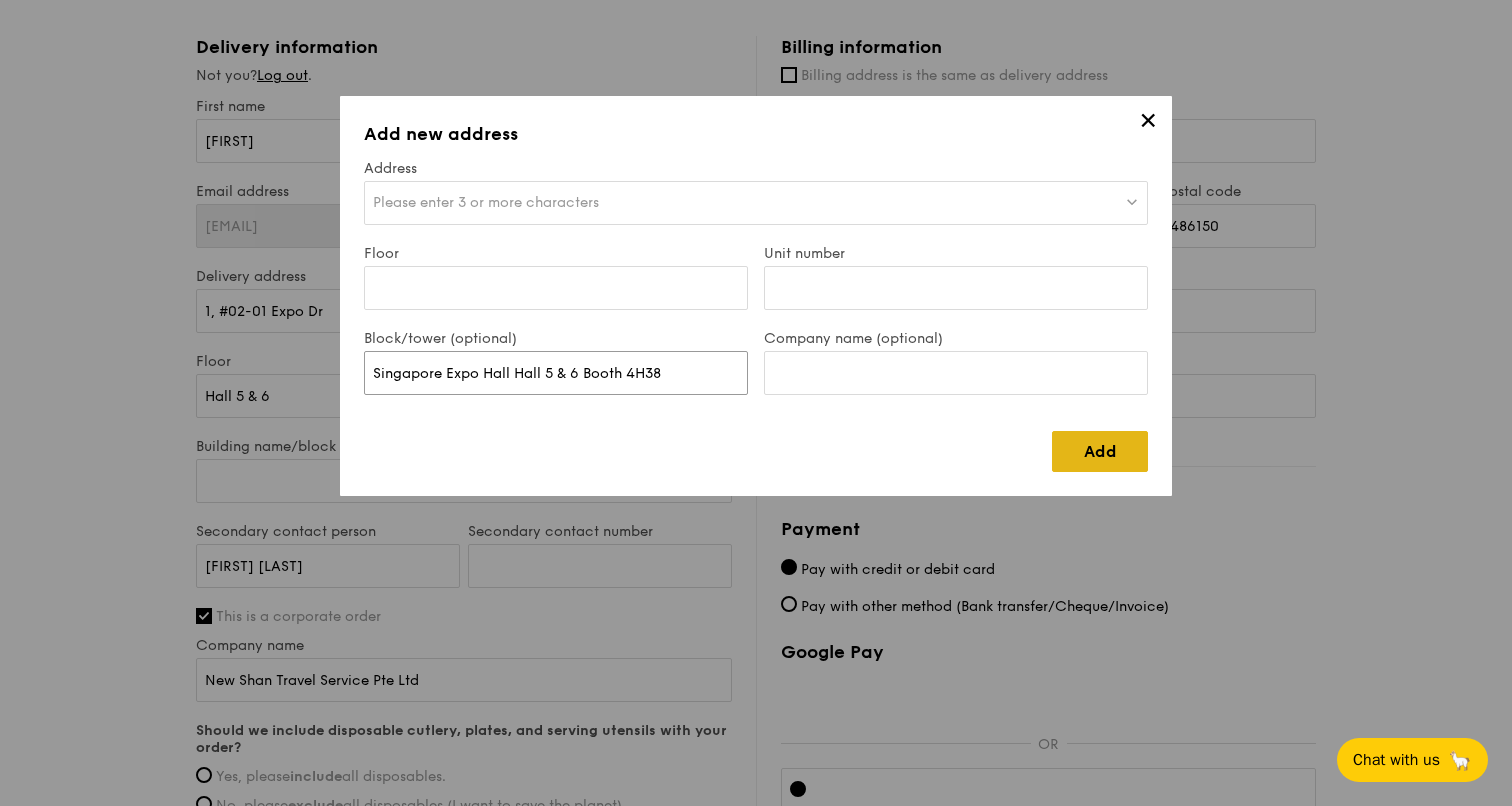type on "Singapore Expo Hall Hall 5 & 6 Booth 4H38" 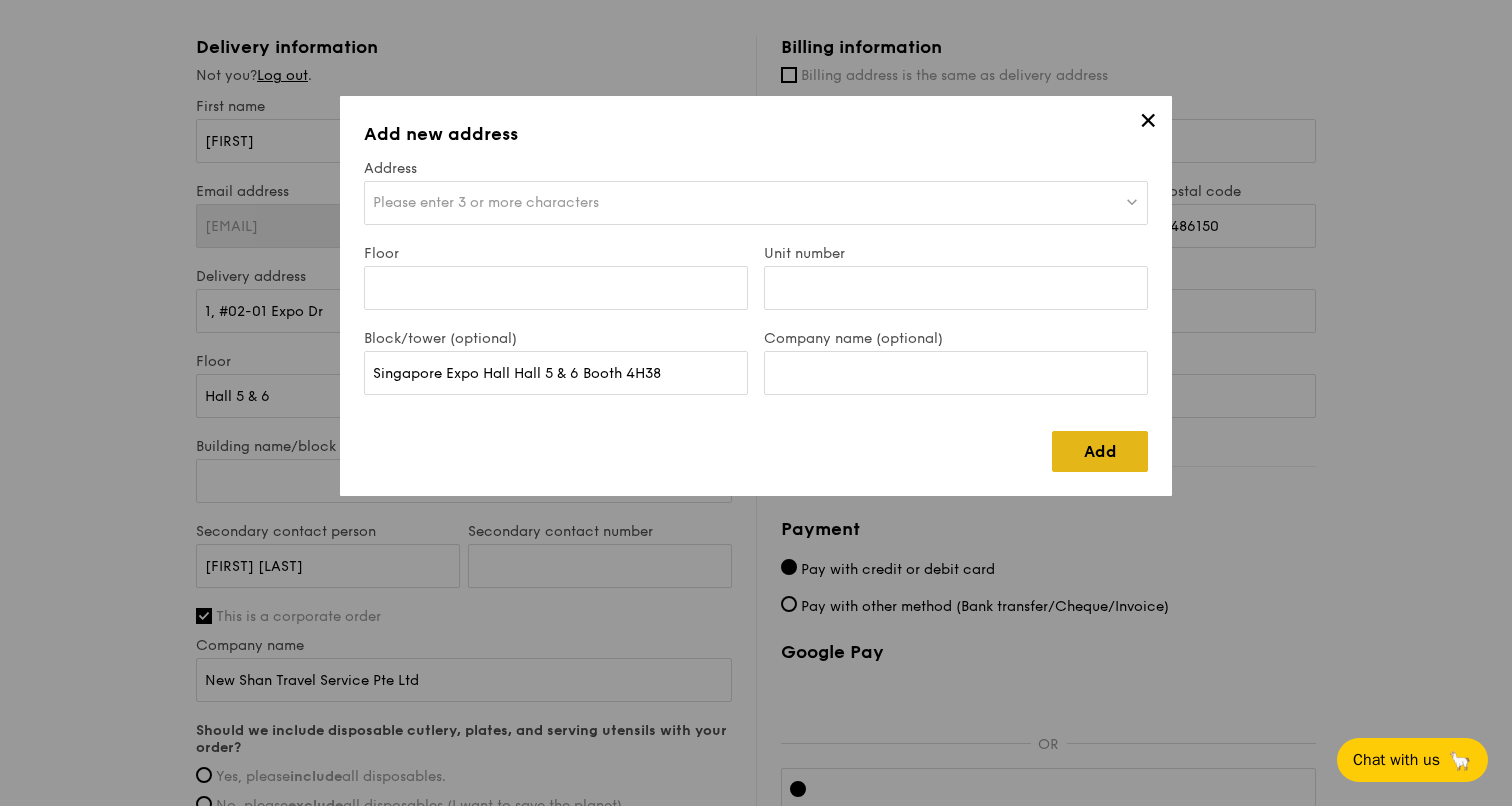 click on "Add" at bounding box center [1100, 451] 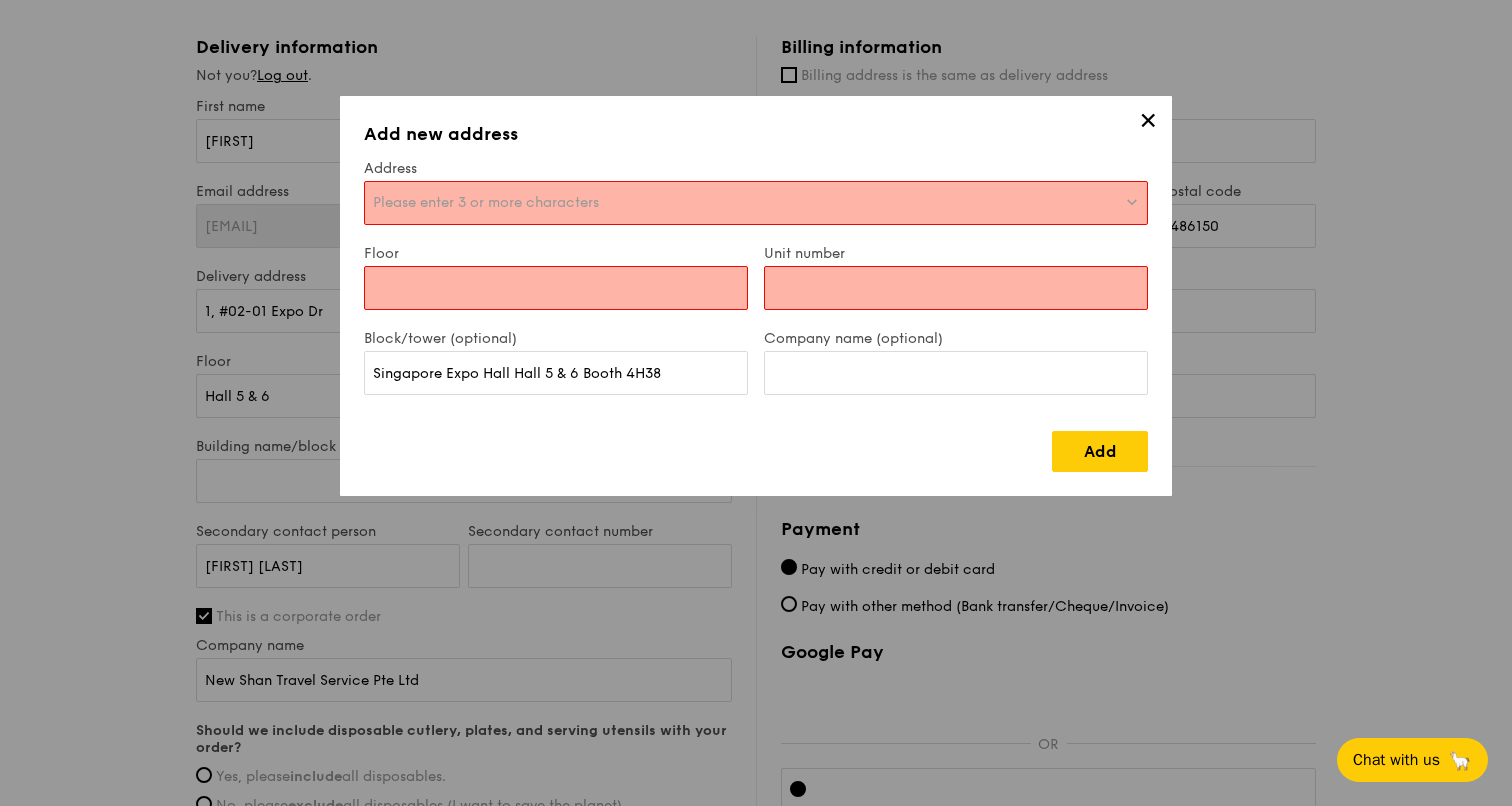 click on "Please enter 3 or more characters" at bounding box center (756, 203) 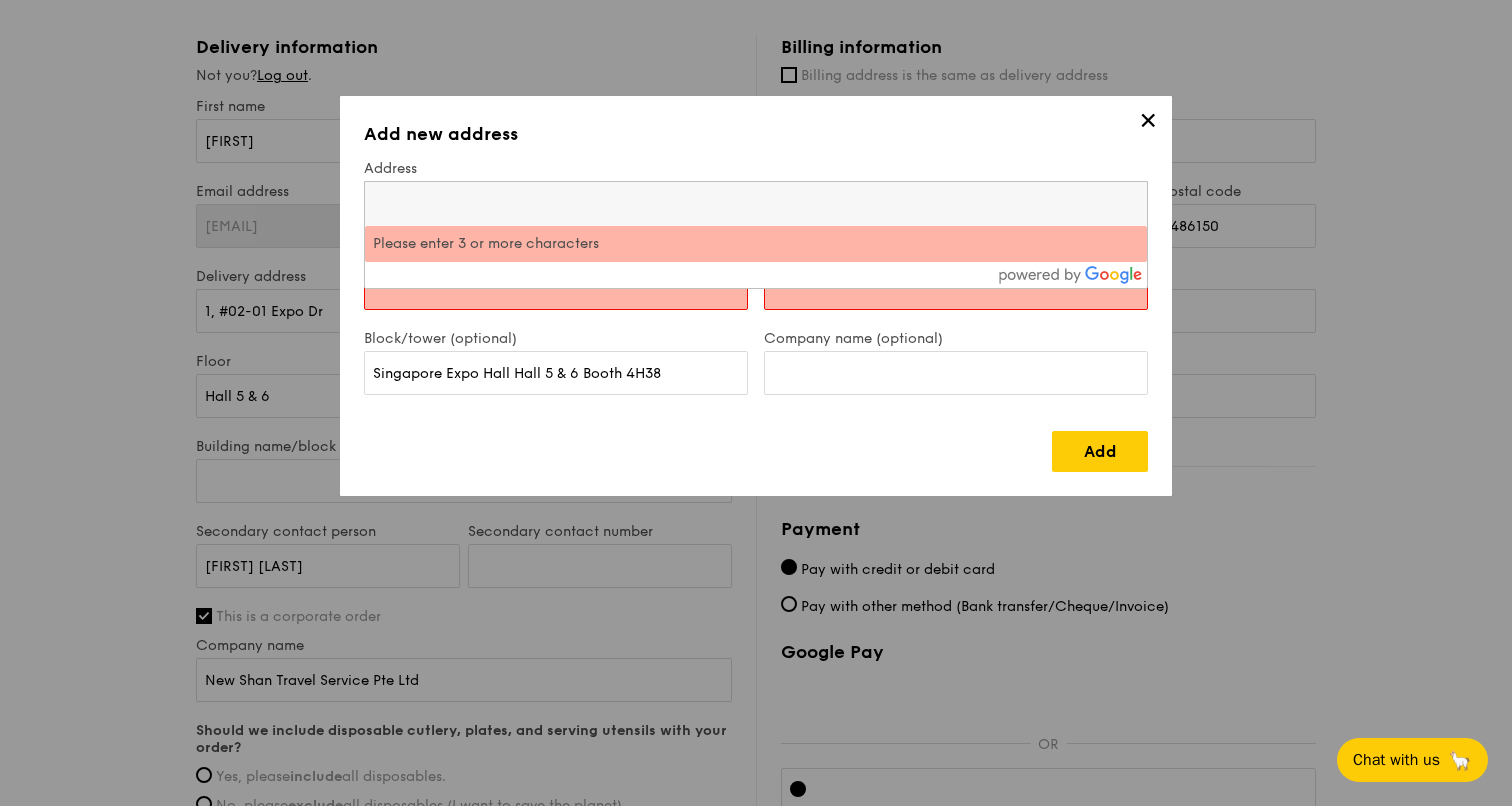 click at bounding box center (756, 204) 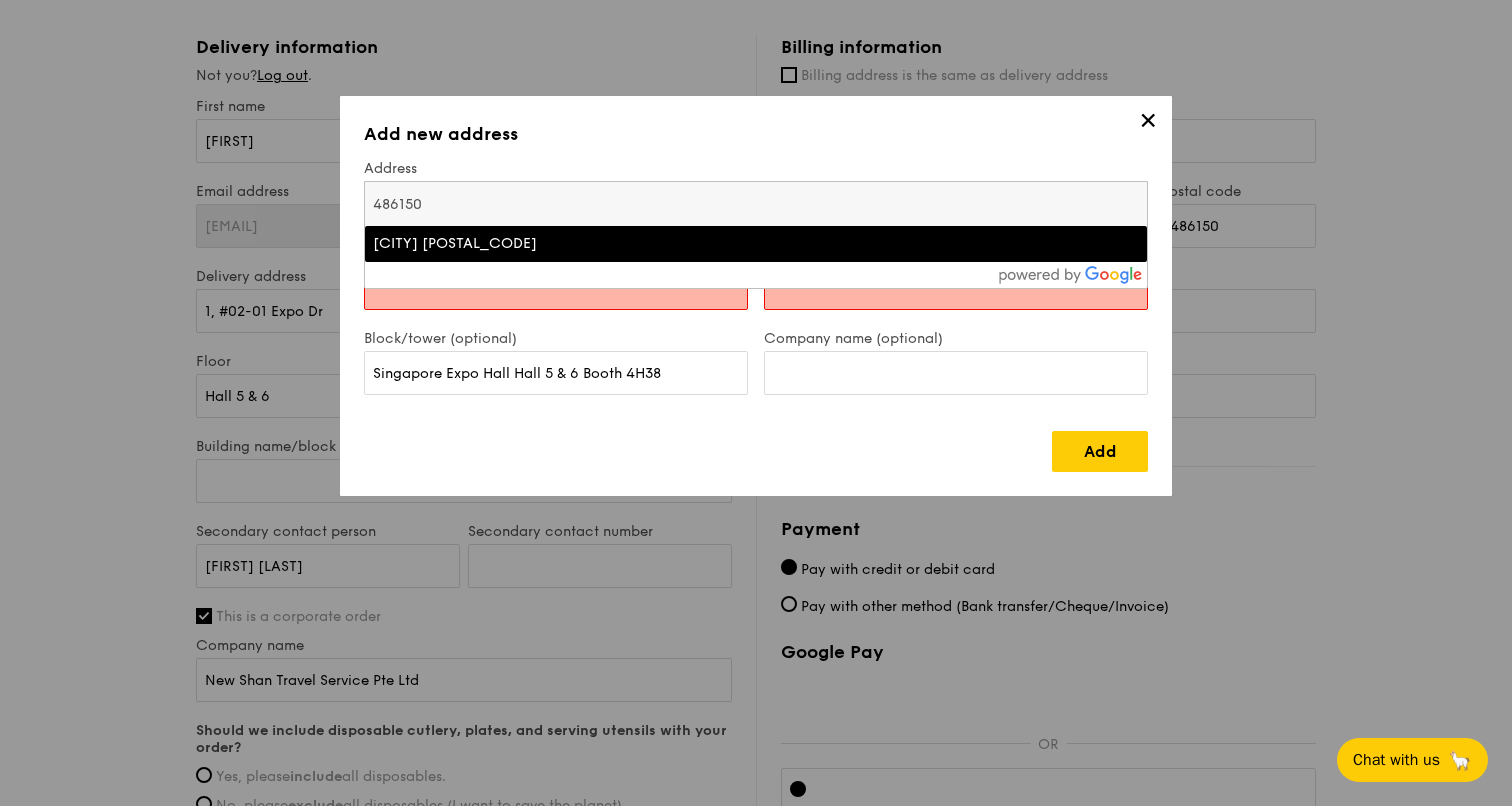 type on "486150" 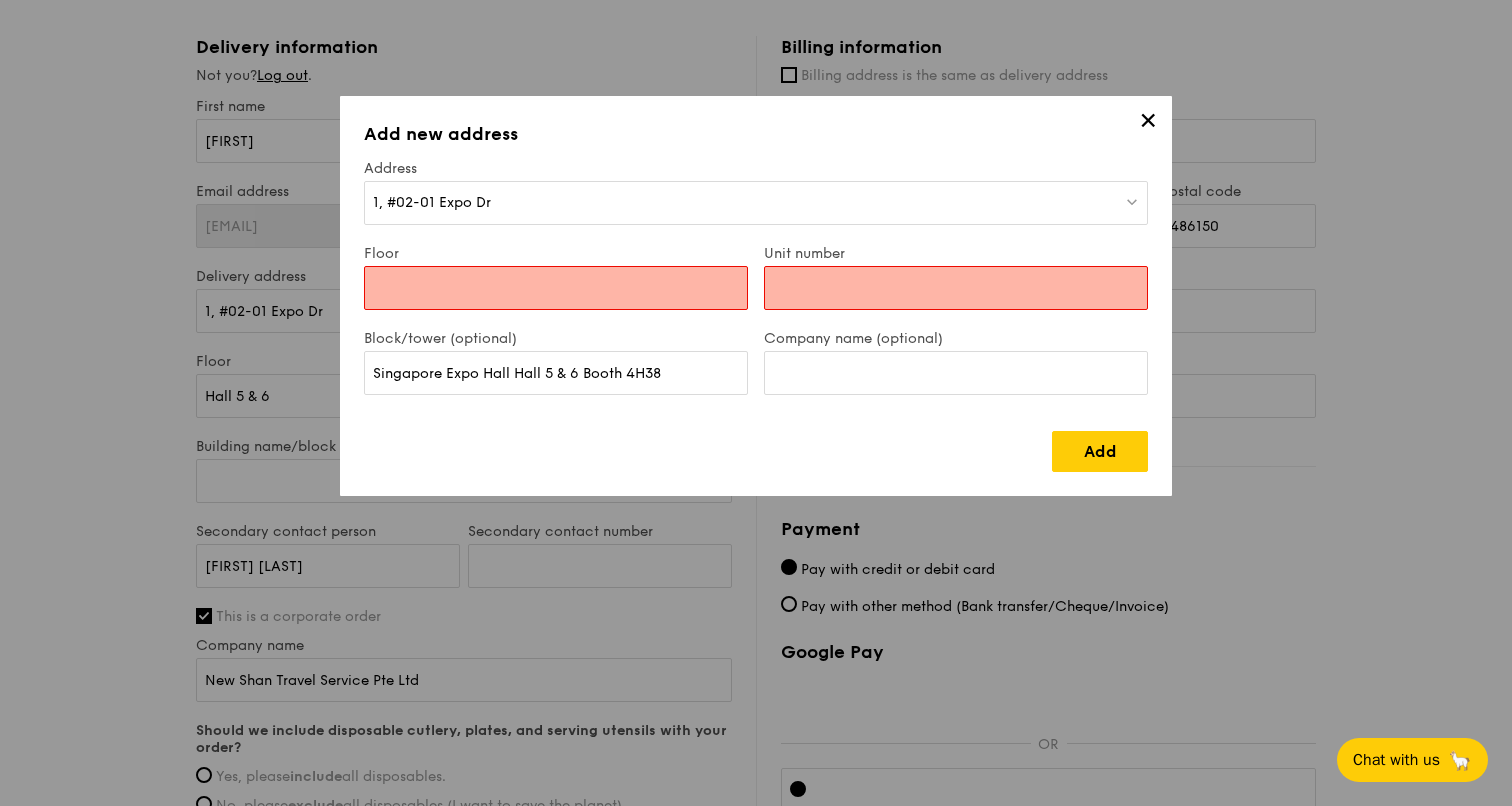 click on "Floor" at bounding box center (556, 288) 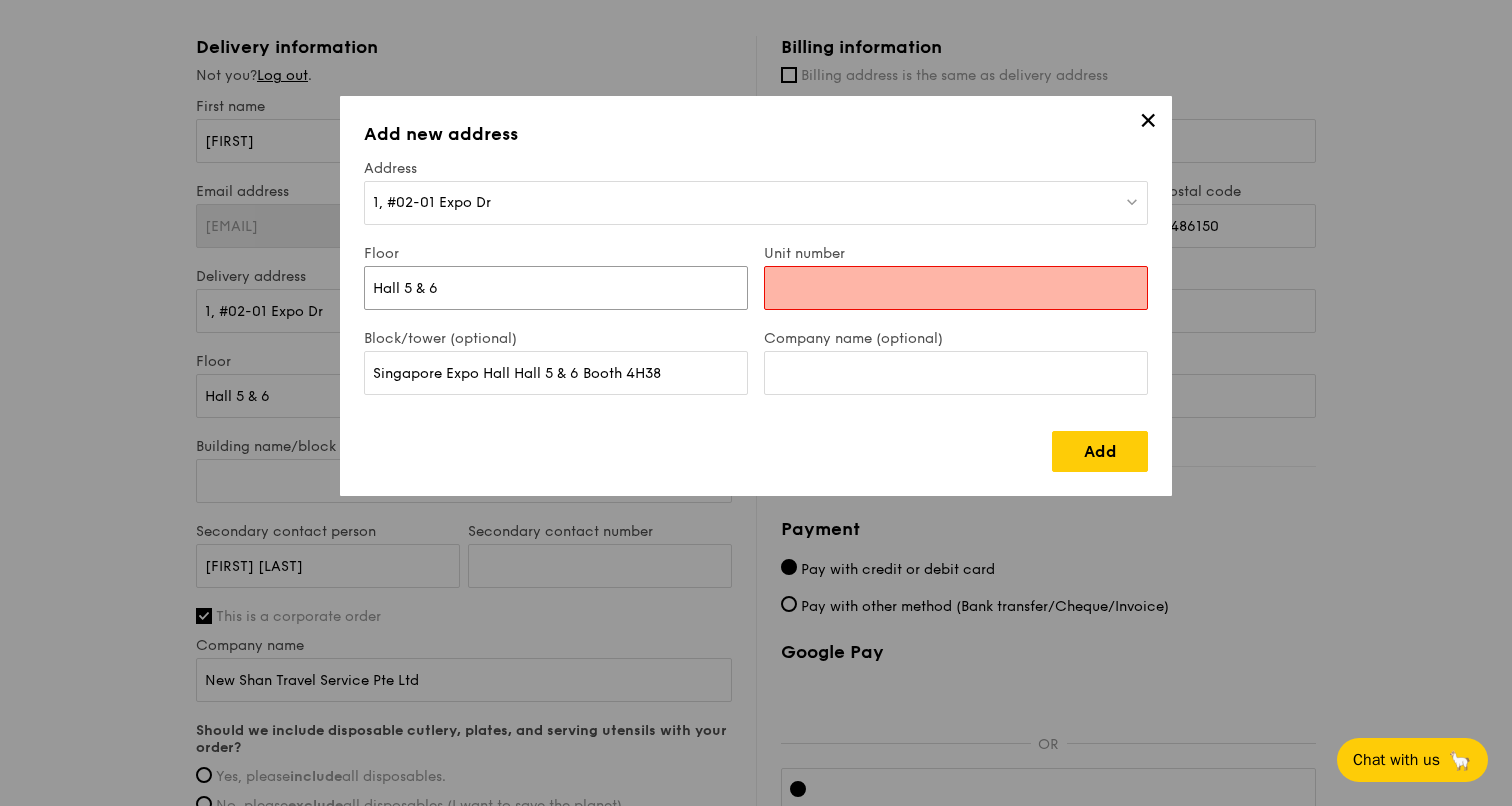 type on "Hall 5 & 6" 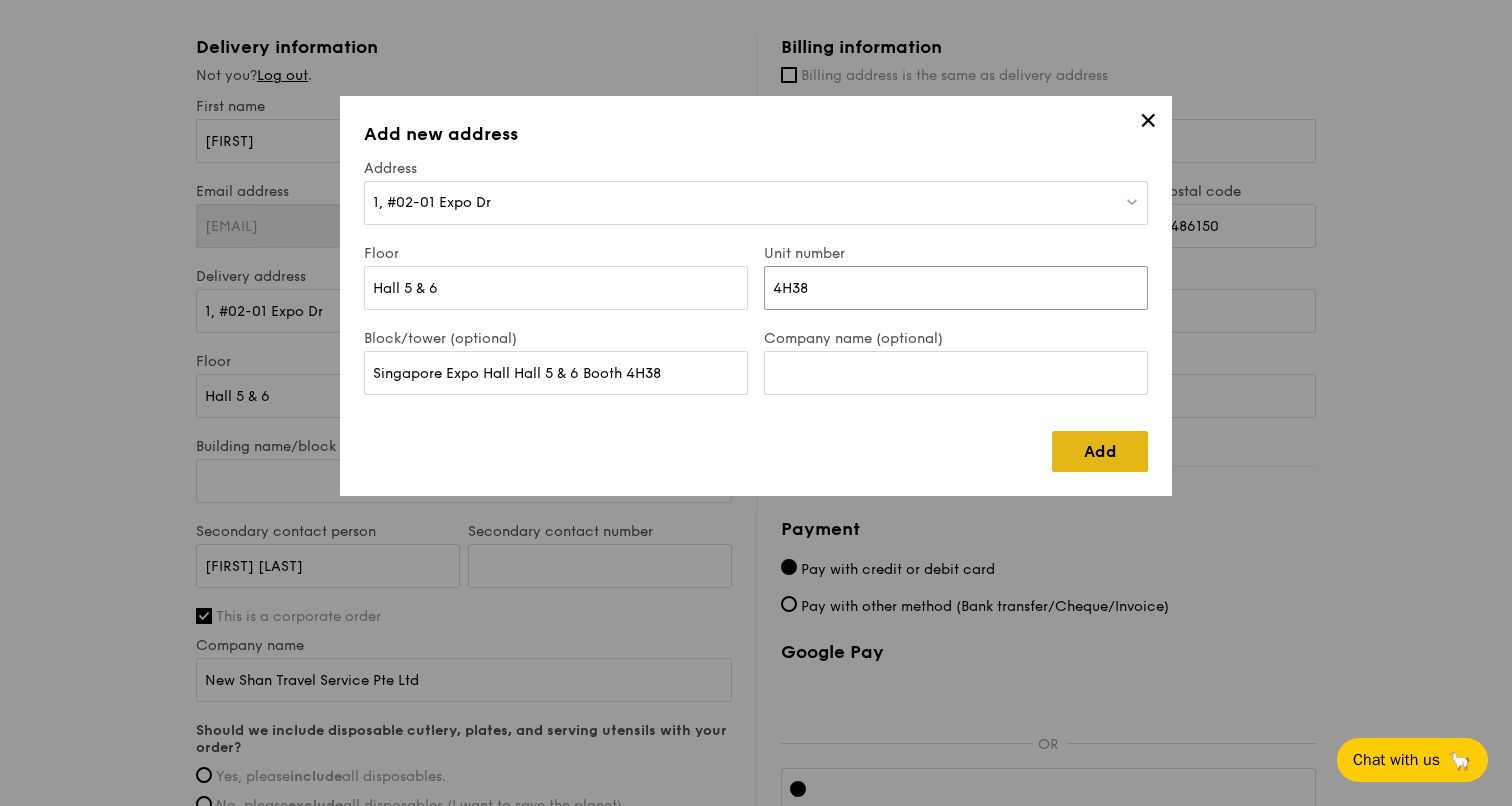 type on "4H38" 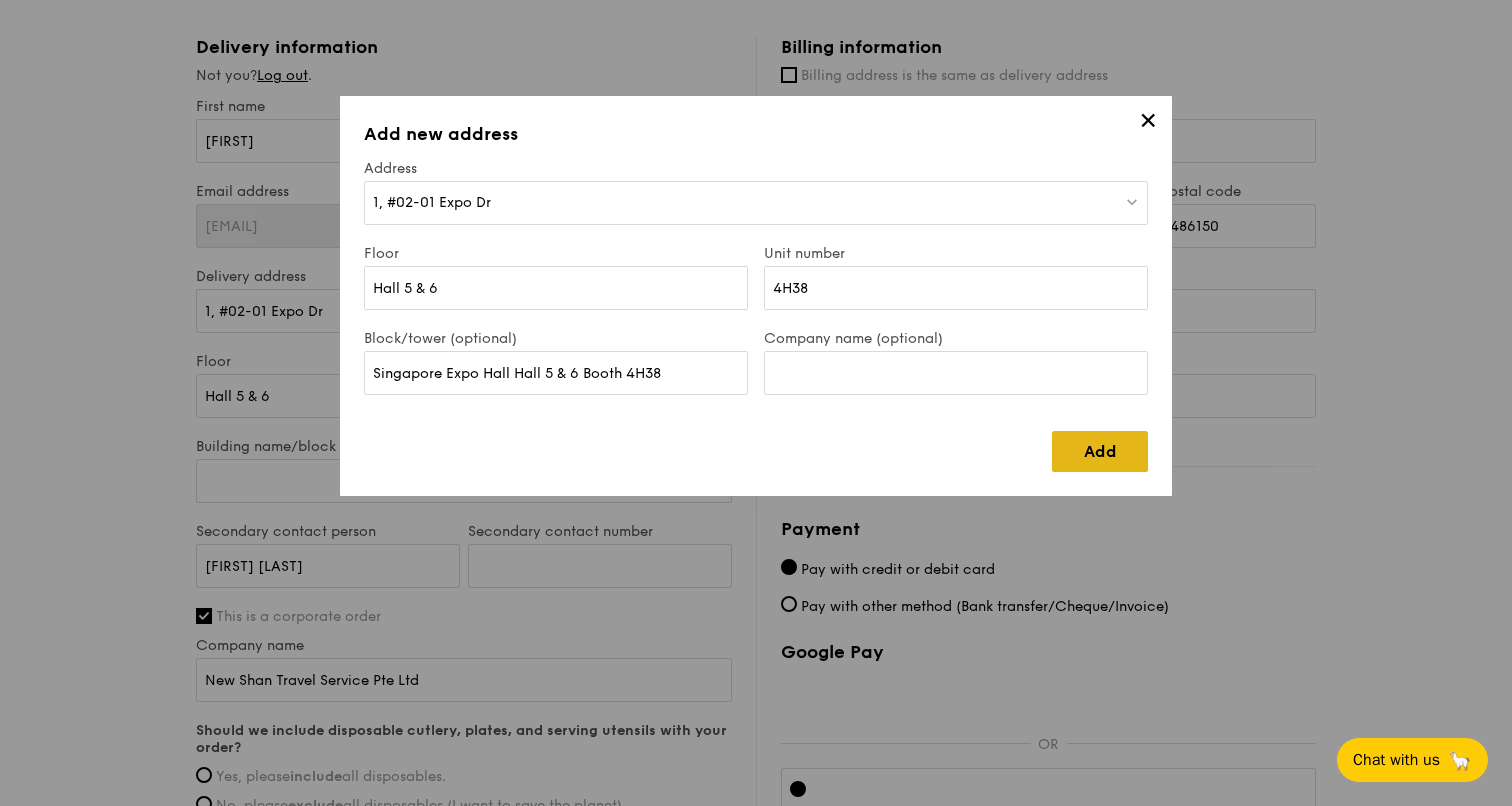 click on "Add" at bounding box center (1100, 451) 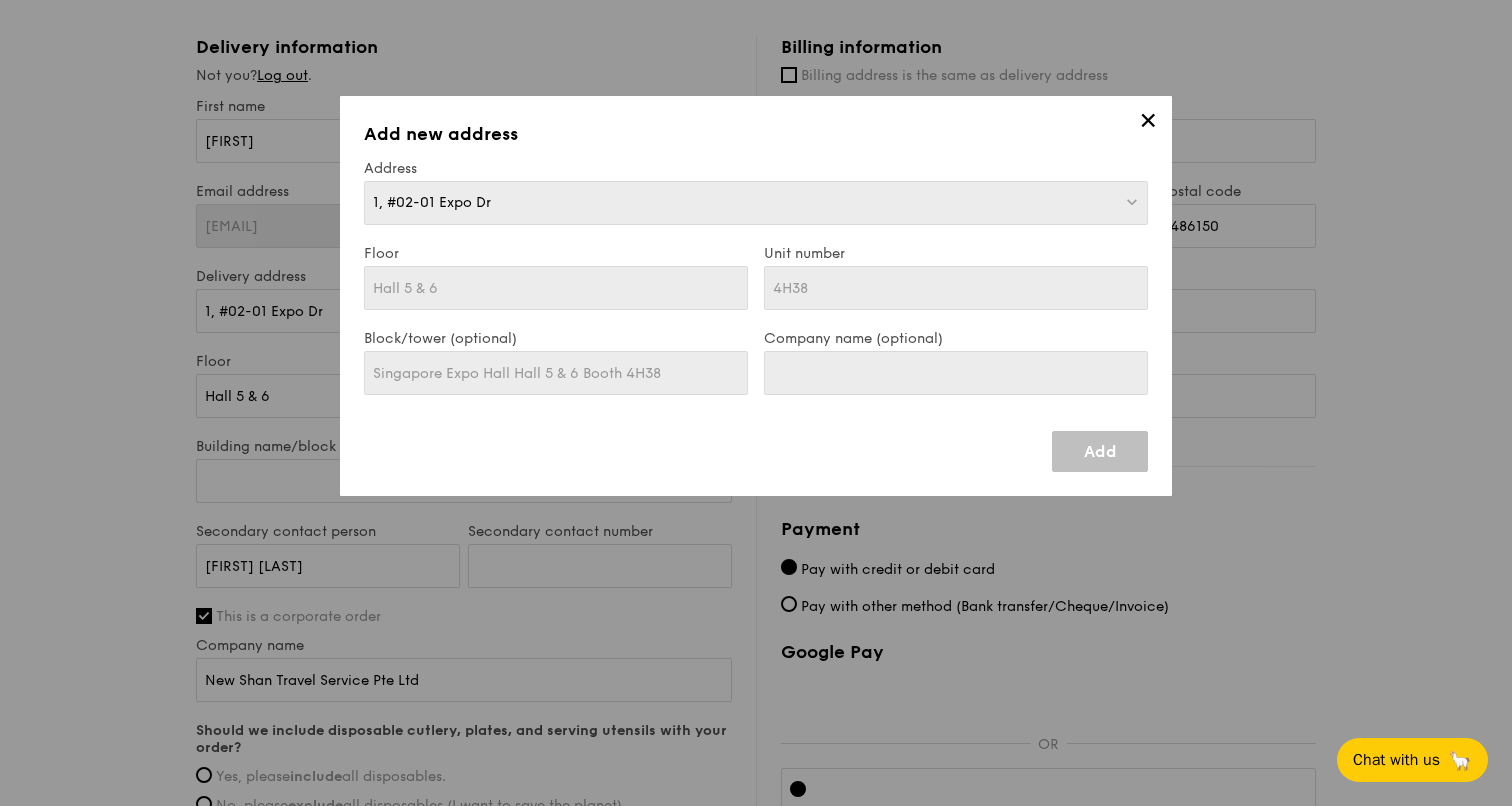 type on "Singapore Expo Hall Hall 5 & 6 Booth 4H38" 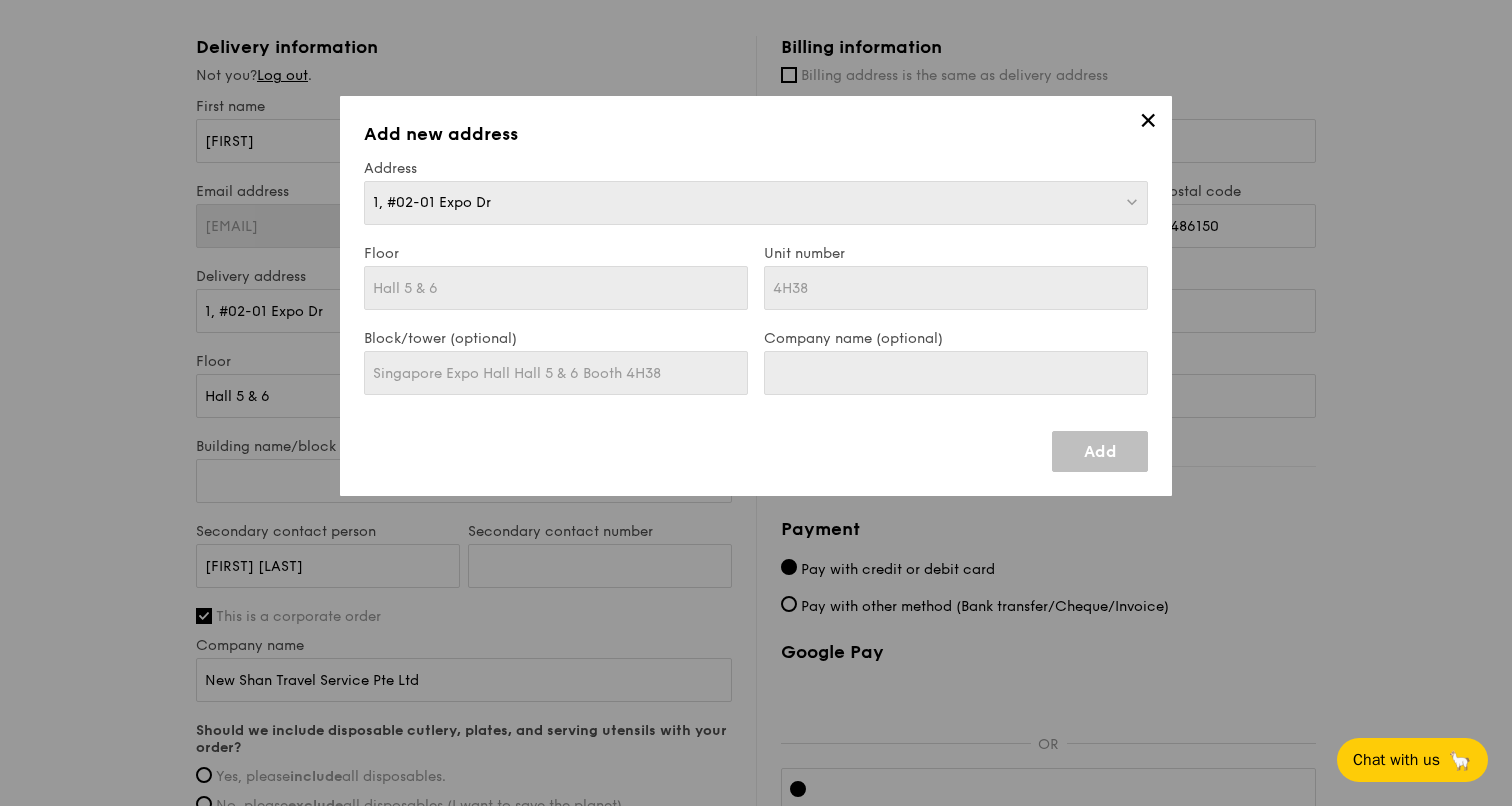 type on "Hall 5 & 6" 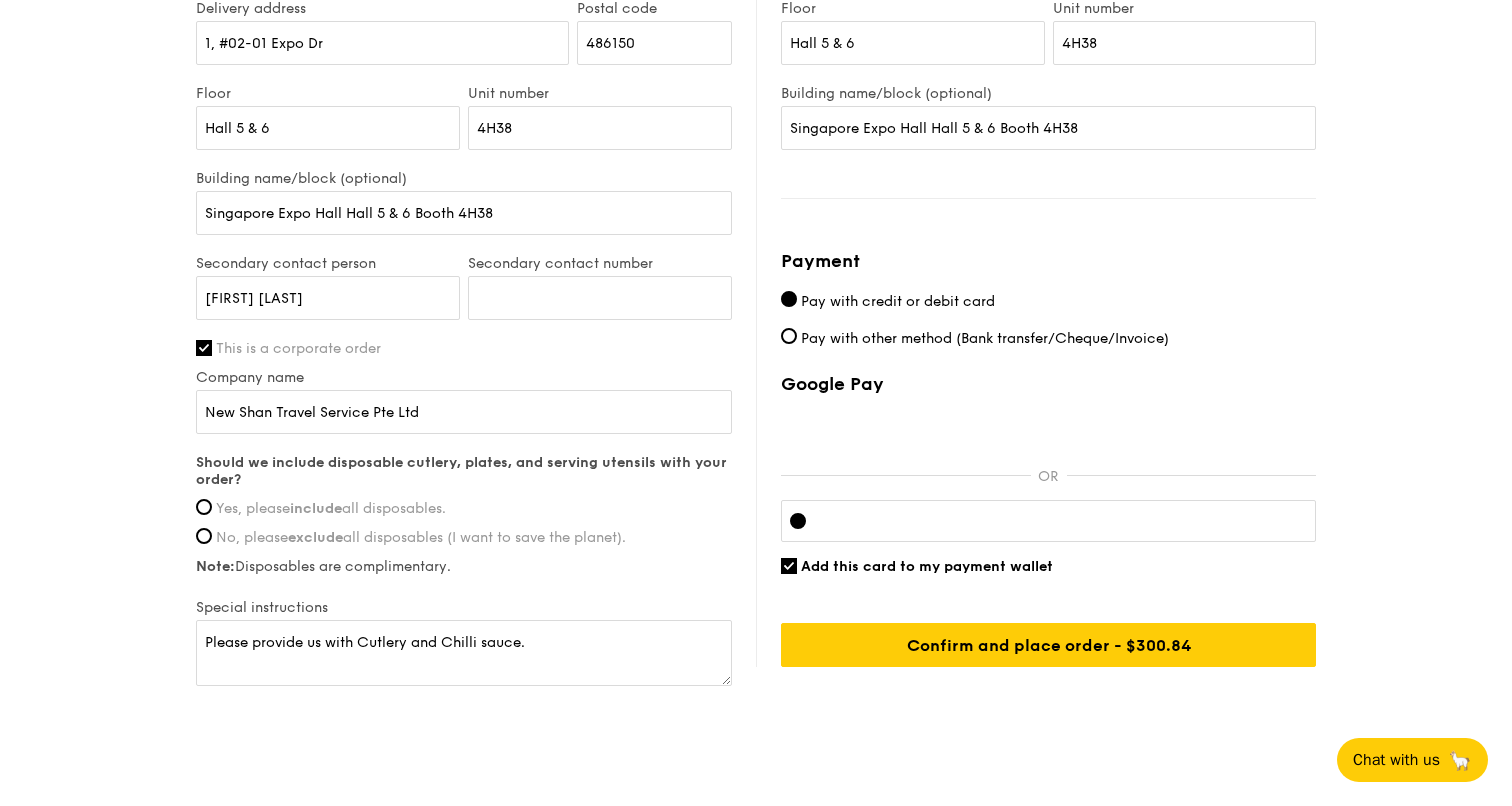 scroll, scrollTop: 1000, scrollLeft: 0, axis: vertical 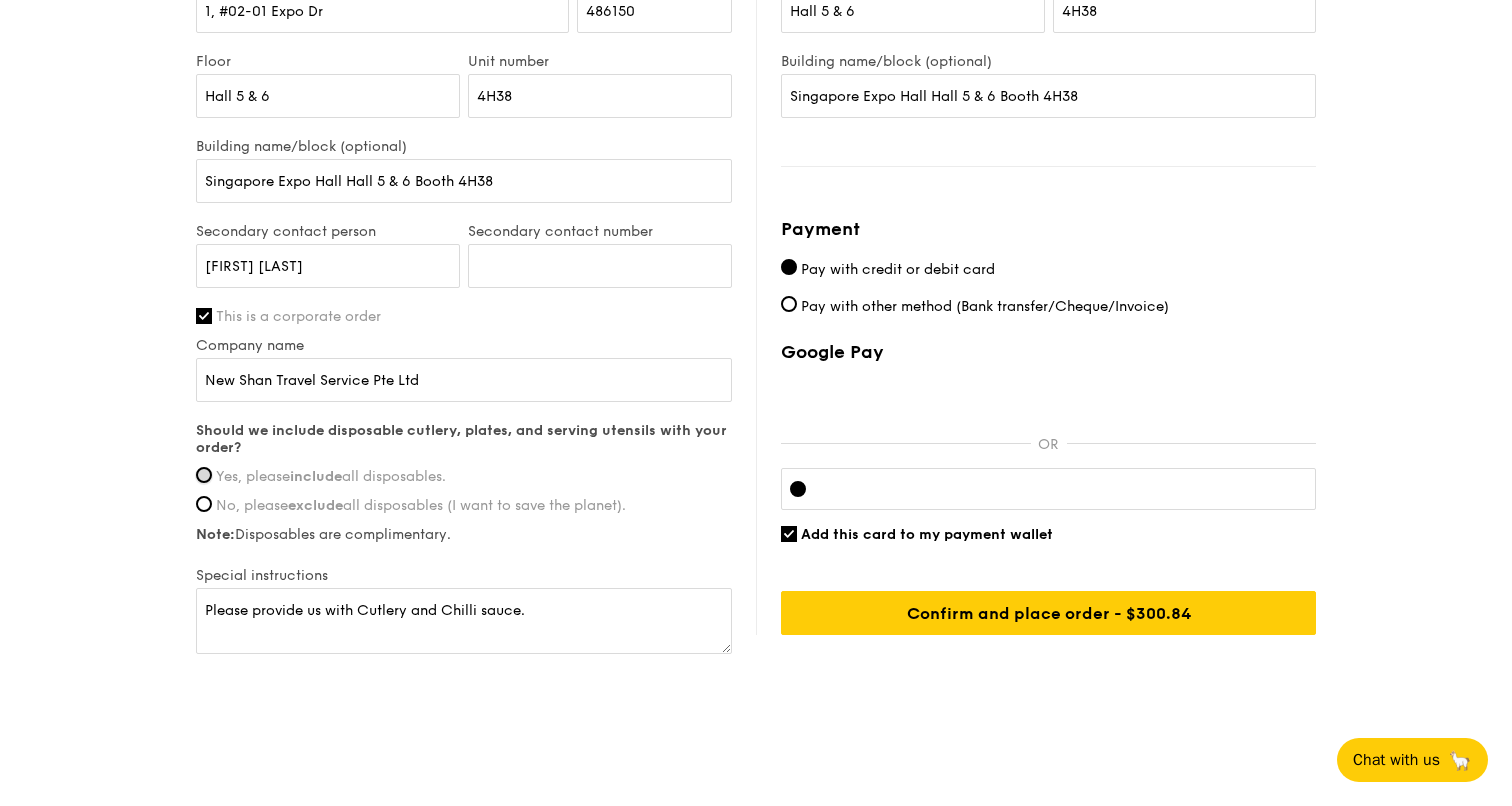 click on "Yes, please  include  all disposables." at bounding box center (204, 475) 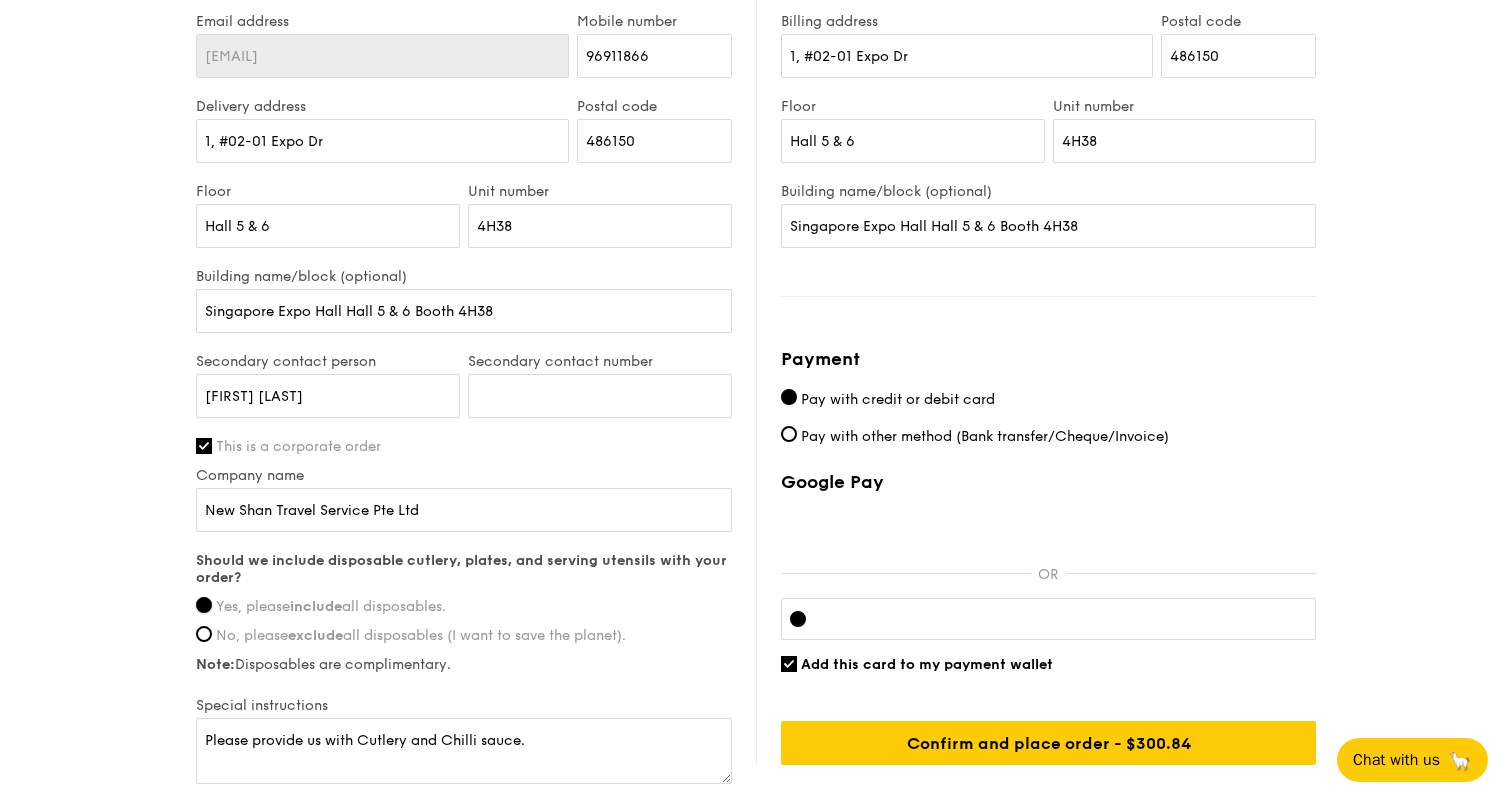 scroll, scrollTop: 700, scrollLeft: 0, axis: vertical 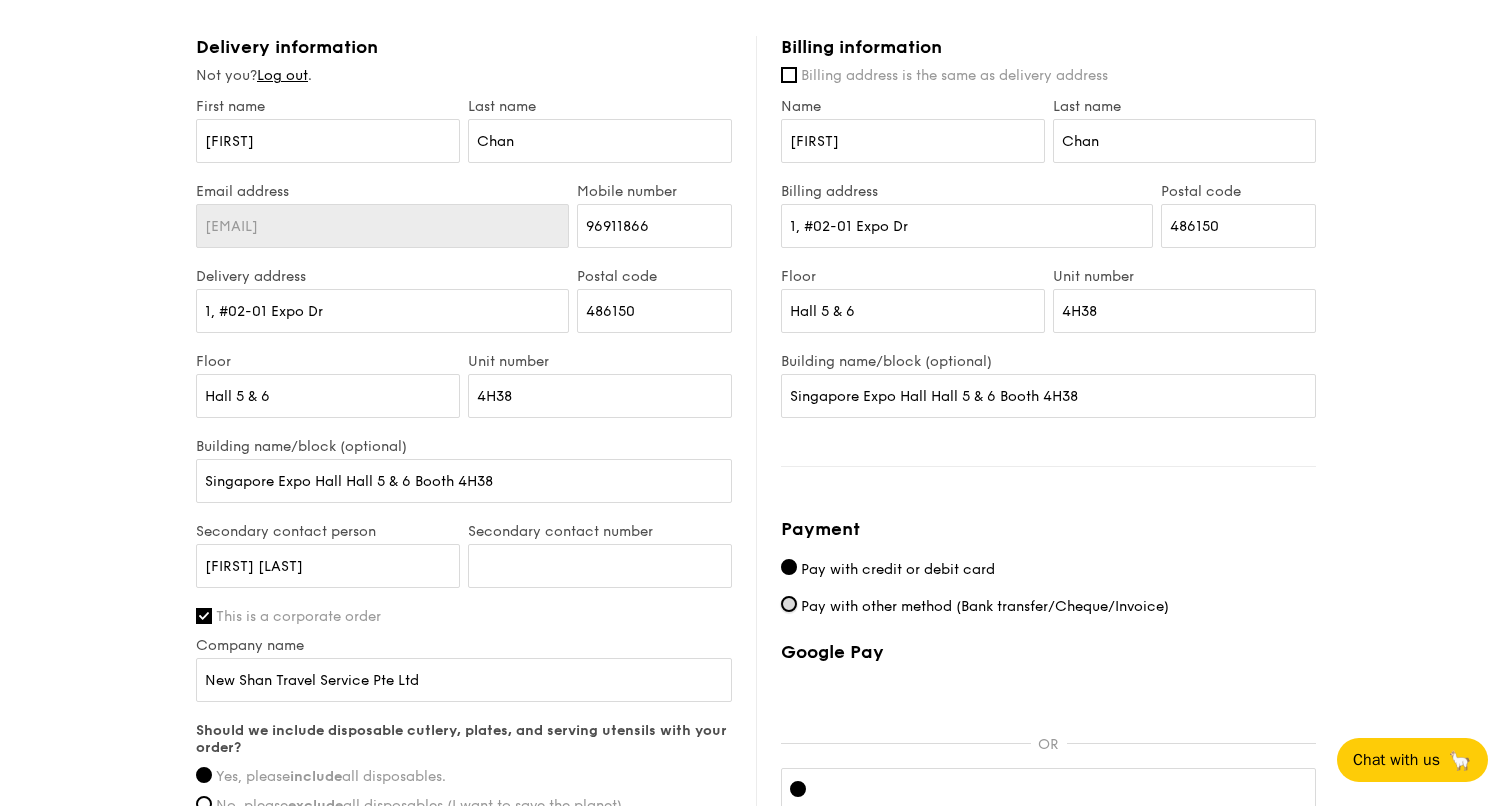 click on "Pay with other method (Bank transfer/Cheque/Invoice)" at bounding box center [789, 604] 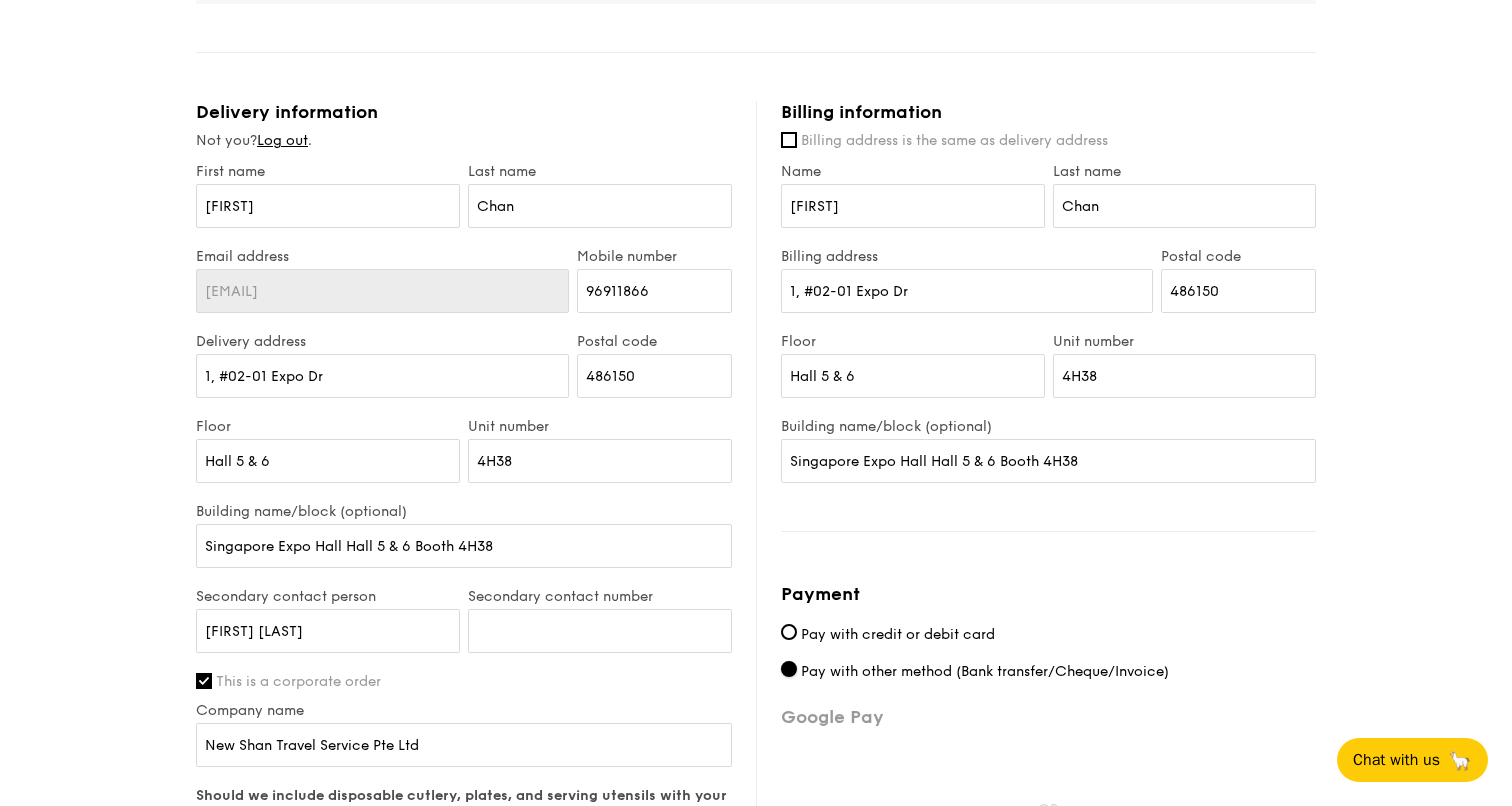 scroll, scrollTop: 600, scrollLeft: 0, axis: vertical 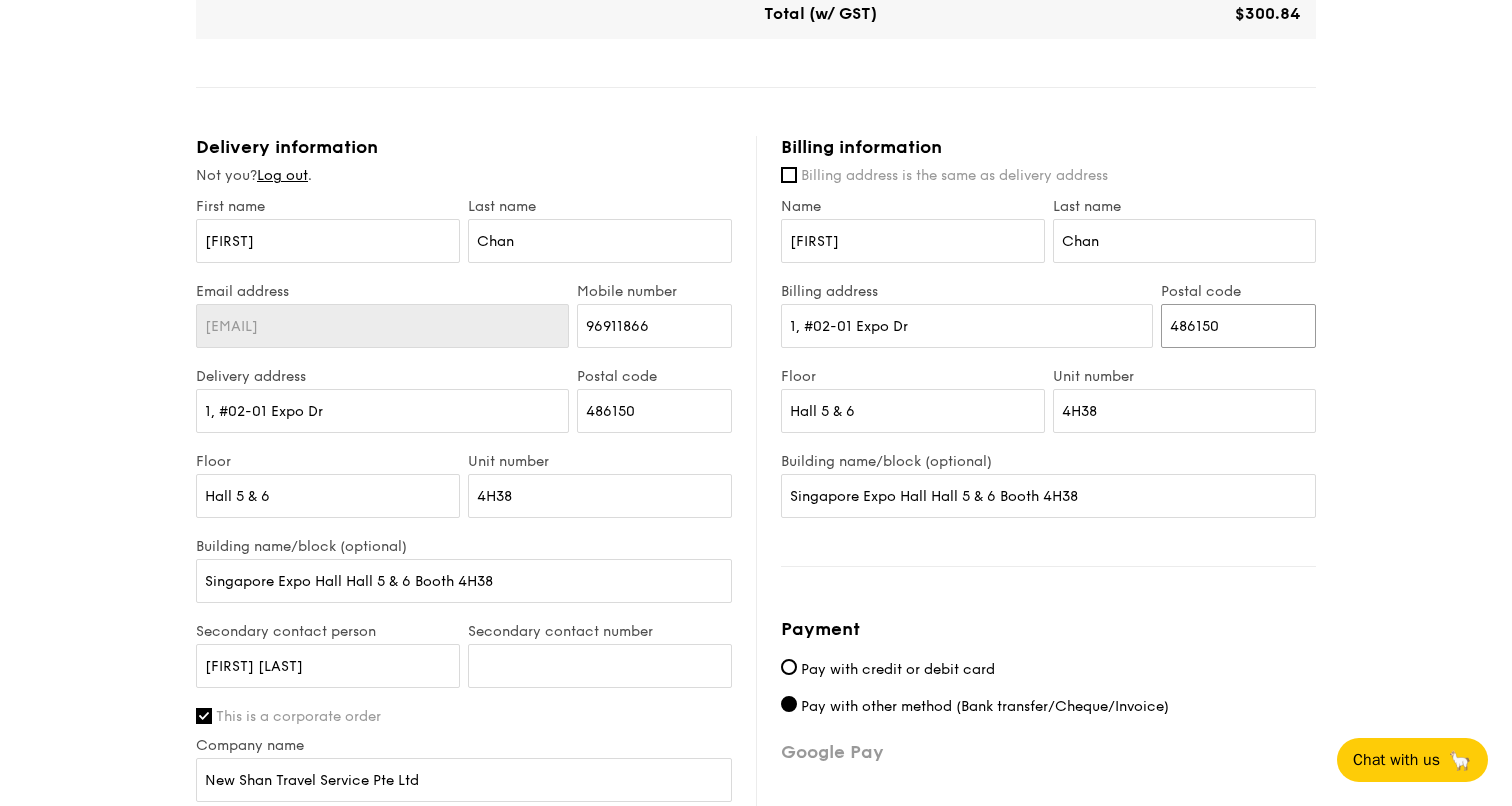 drag, startPoint x: 1229, startPoint y: 319, endPoint x: 1098, endPoint y: 319, distance: 131 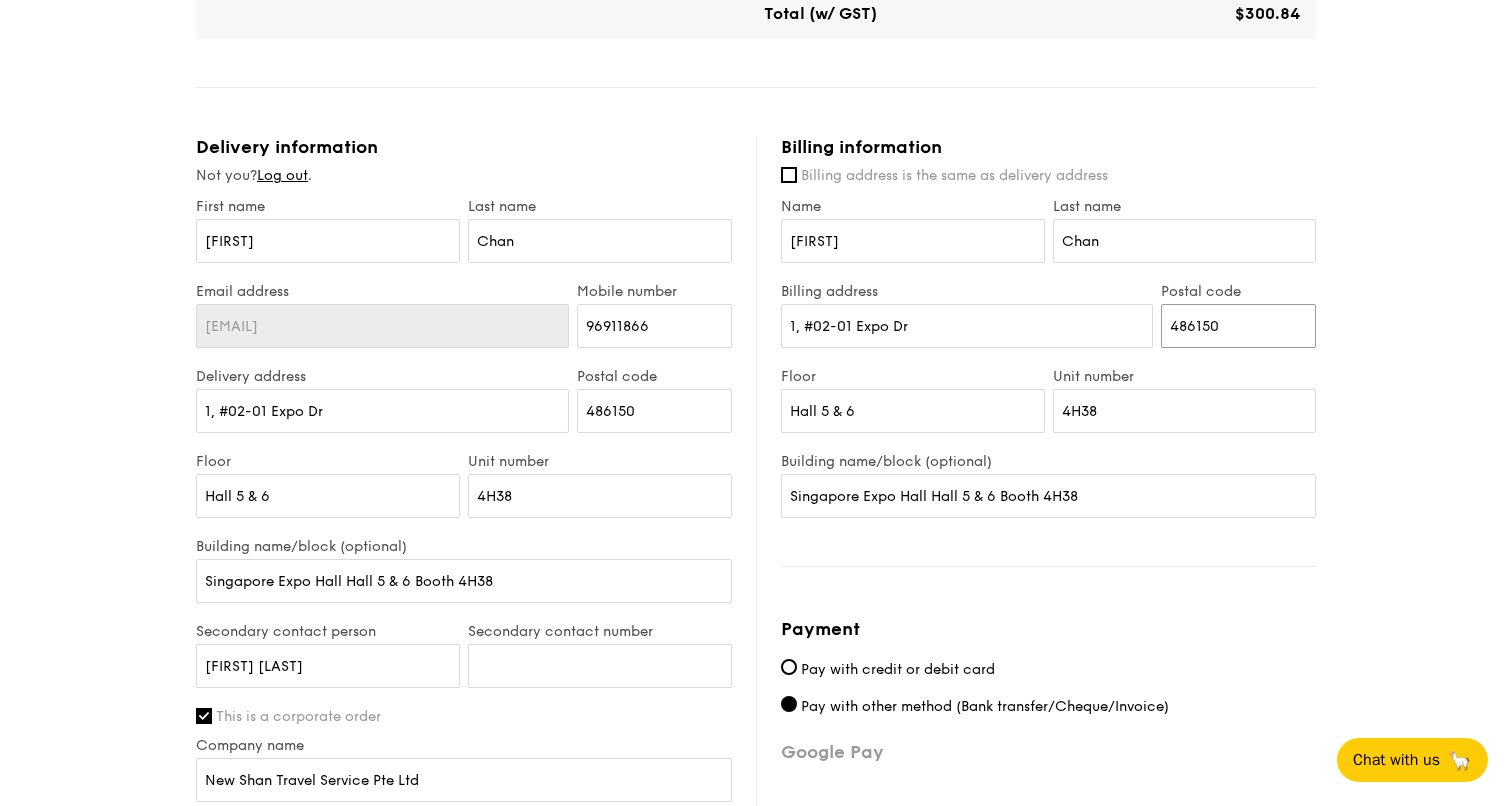 click on "Billing address
[NUMBER], #[NUMBER]-[NUMBER]
Postal code
[POSTAL_CODE]" at bounding box center [1048, 325] 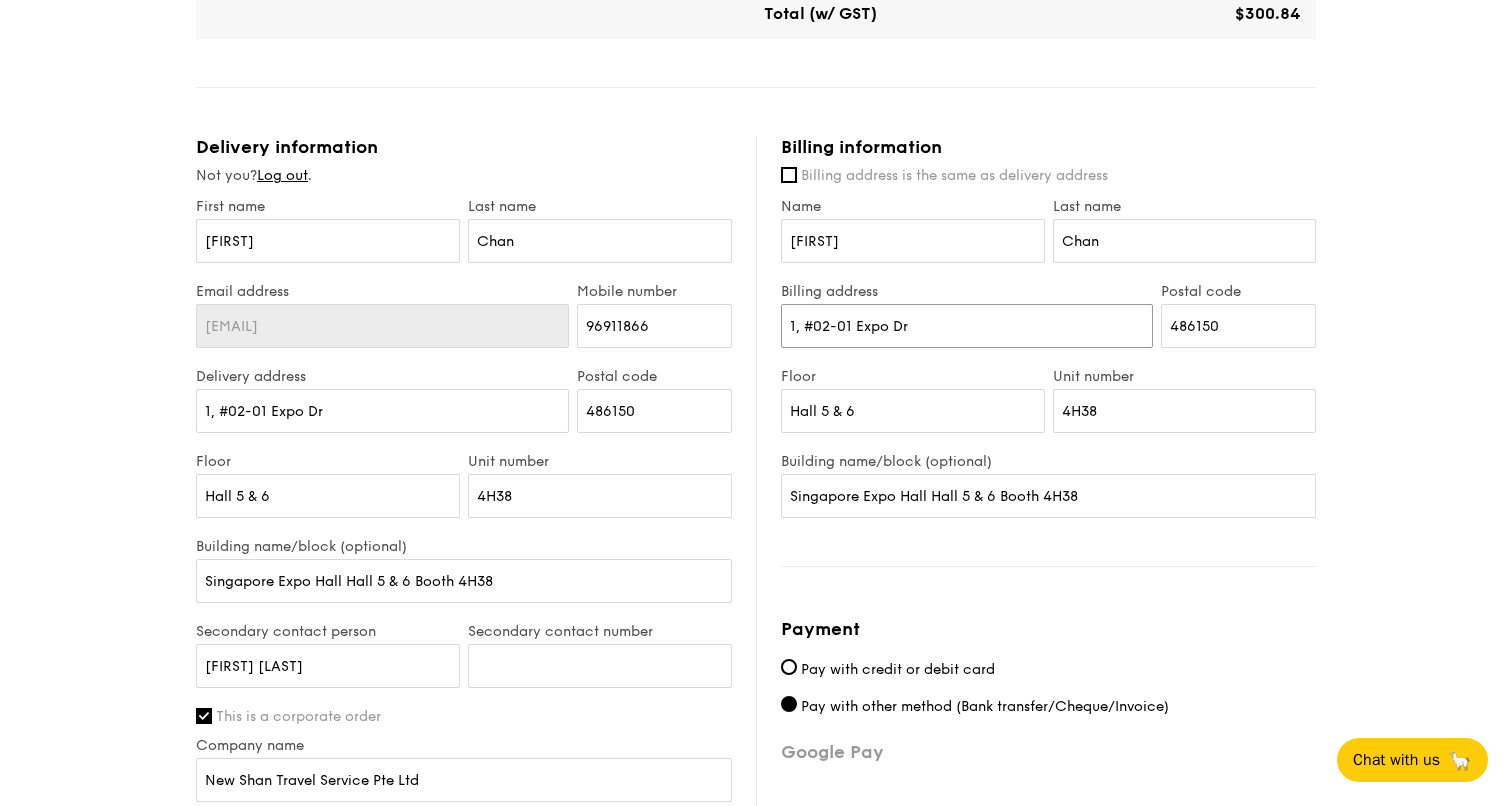 drag, startPoint x: 1083, startPoint y: 321, endPoint x: 718, endPoint y: 332, distance: 365.1657 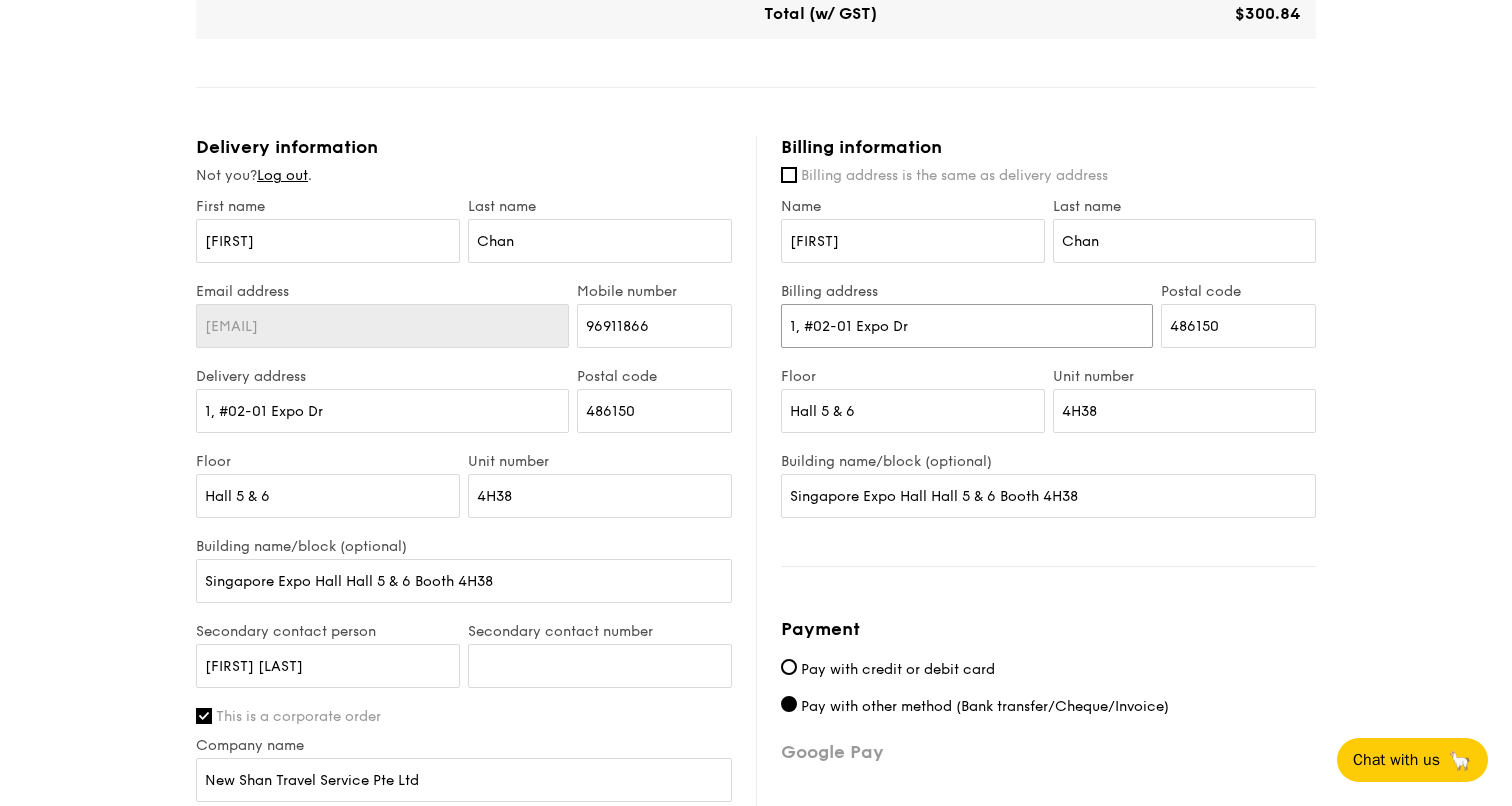 click on "Delivery information
Not you?
Log out .
First name
[FIRST]
Last name
[LAST]
Email address
[EMAIL]
Mobile number
[PHONE]
Delivery address
[NUMBER], #[NUMBER]-[NUMBER]
Postal code
[POSTAL_CODE]
Floor
Hall [NUMBER] & [NUMBER]
Unit number
[NUMBER]
Building name/block (optional)
[CITY] Hall – Hall [NUMBER] & [NUMBER] – Booth [NUMBER][NUMBER]
Secondary contact person
[FIRST] [LAST]
Secondary contact number
[PHONE]
This is a corporate order
[COMPANY NAME] Yes, please" at bounding box center (756, 597) 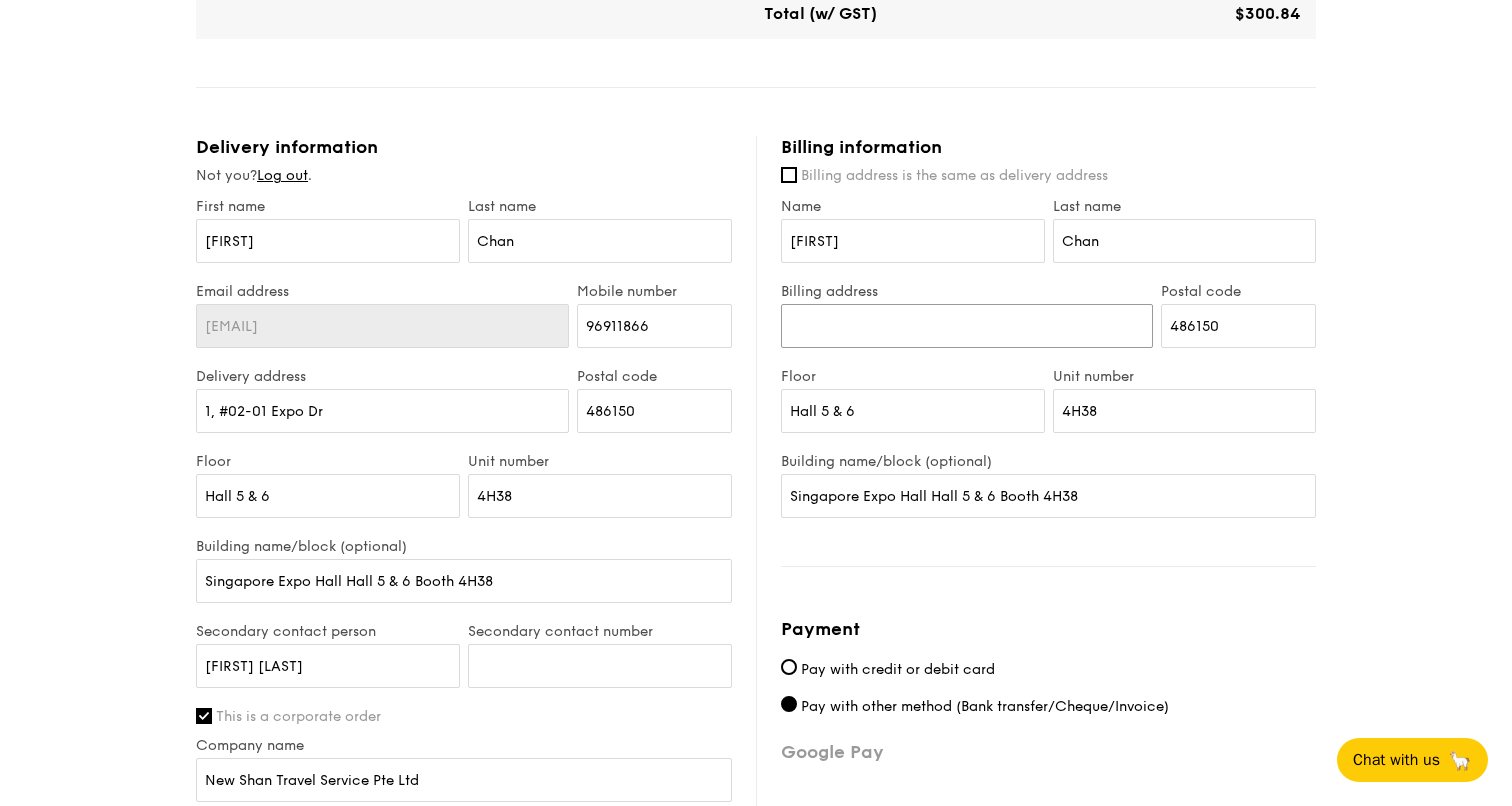 type 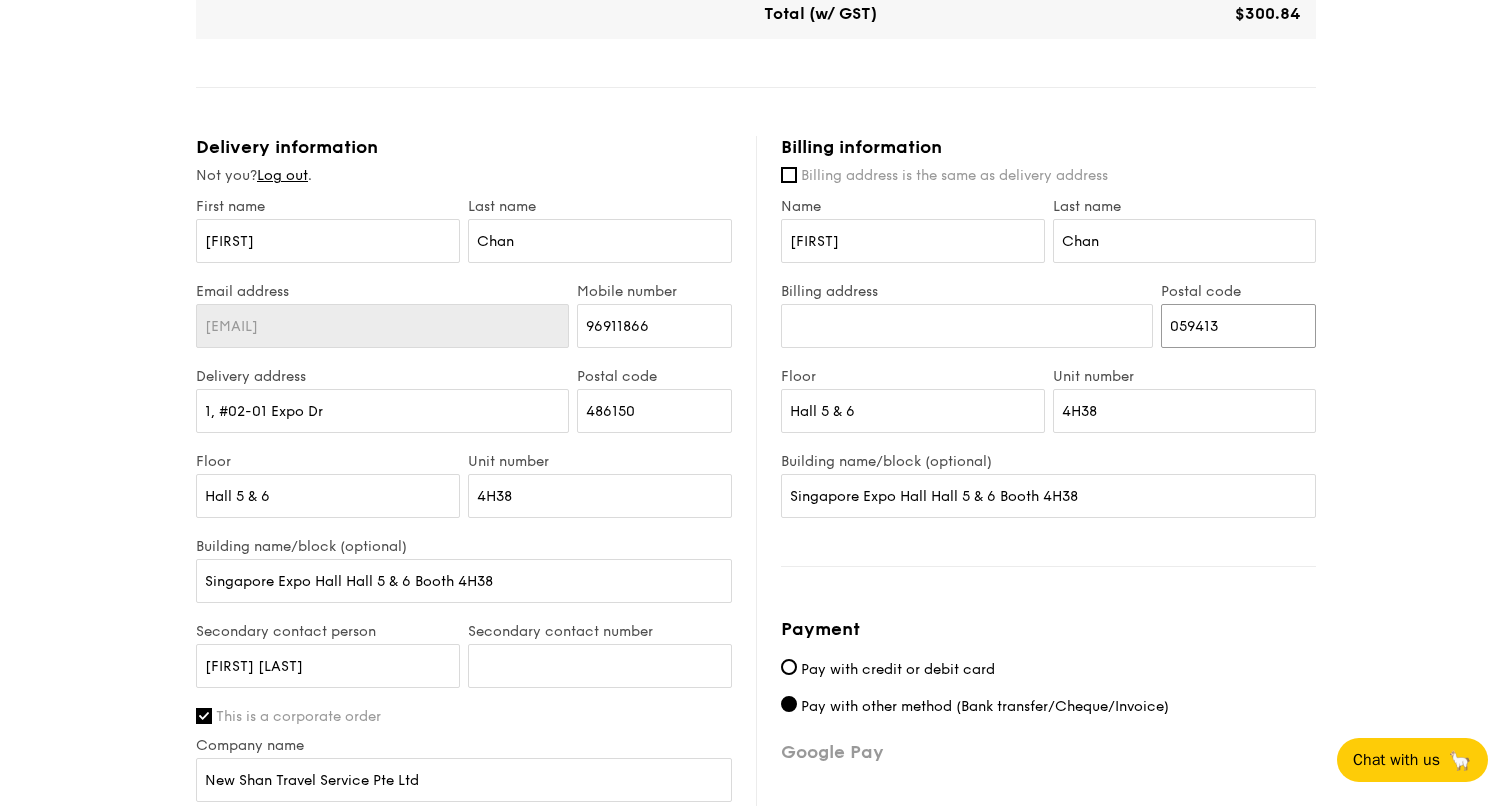 type on "059413" 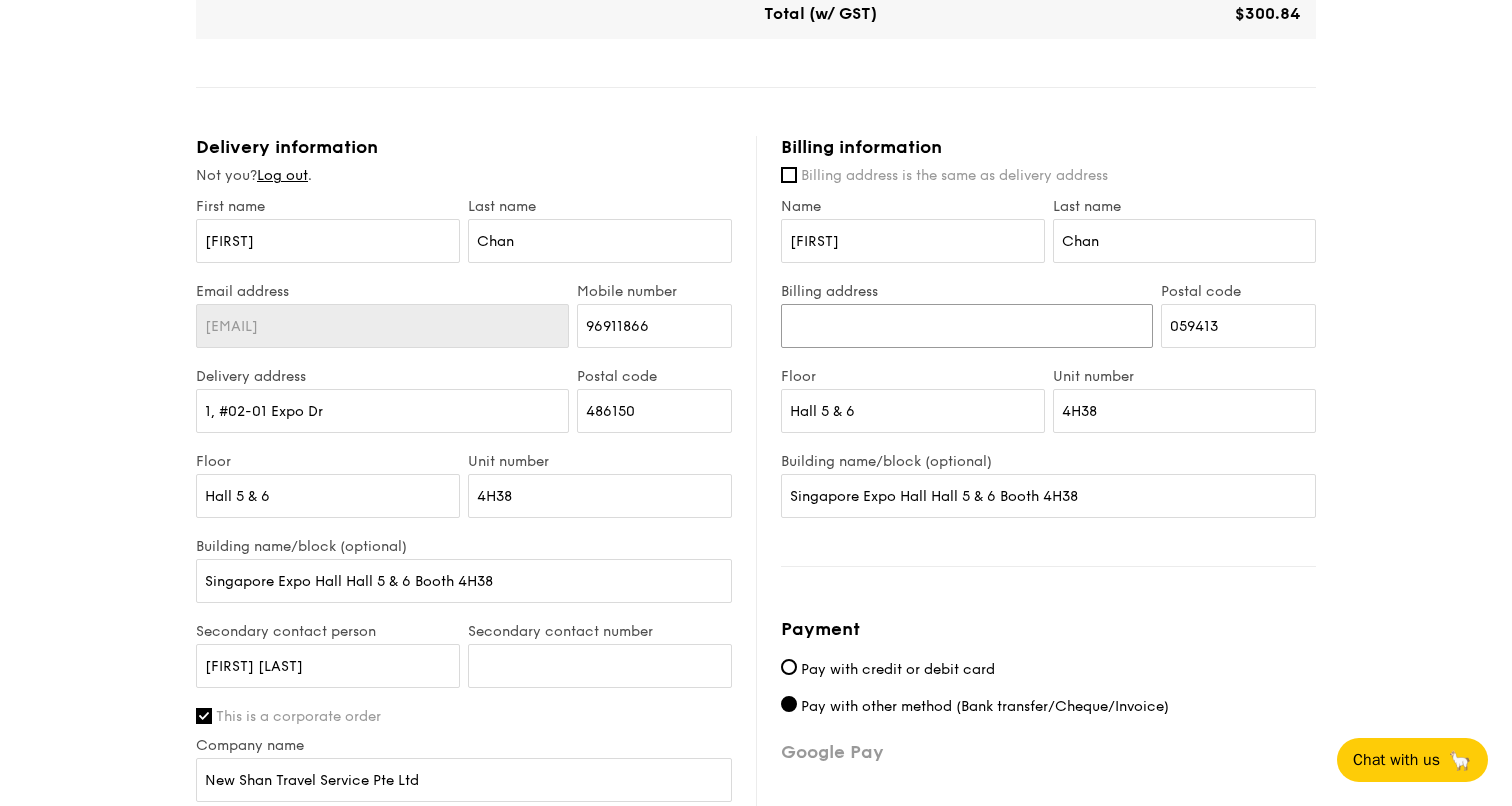 click on "Billing address" at bounding box center [967, 326] 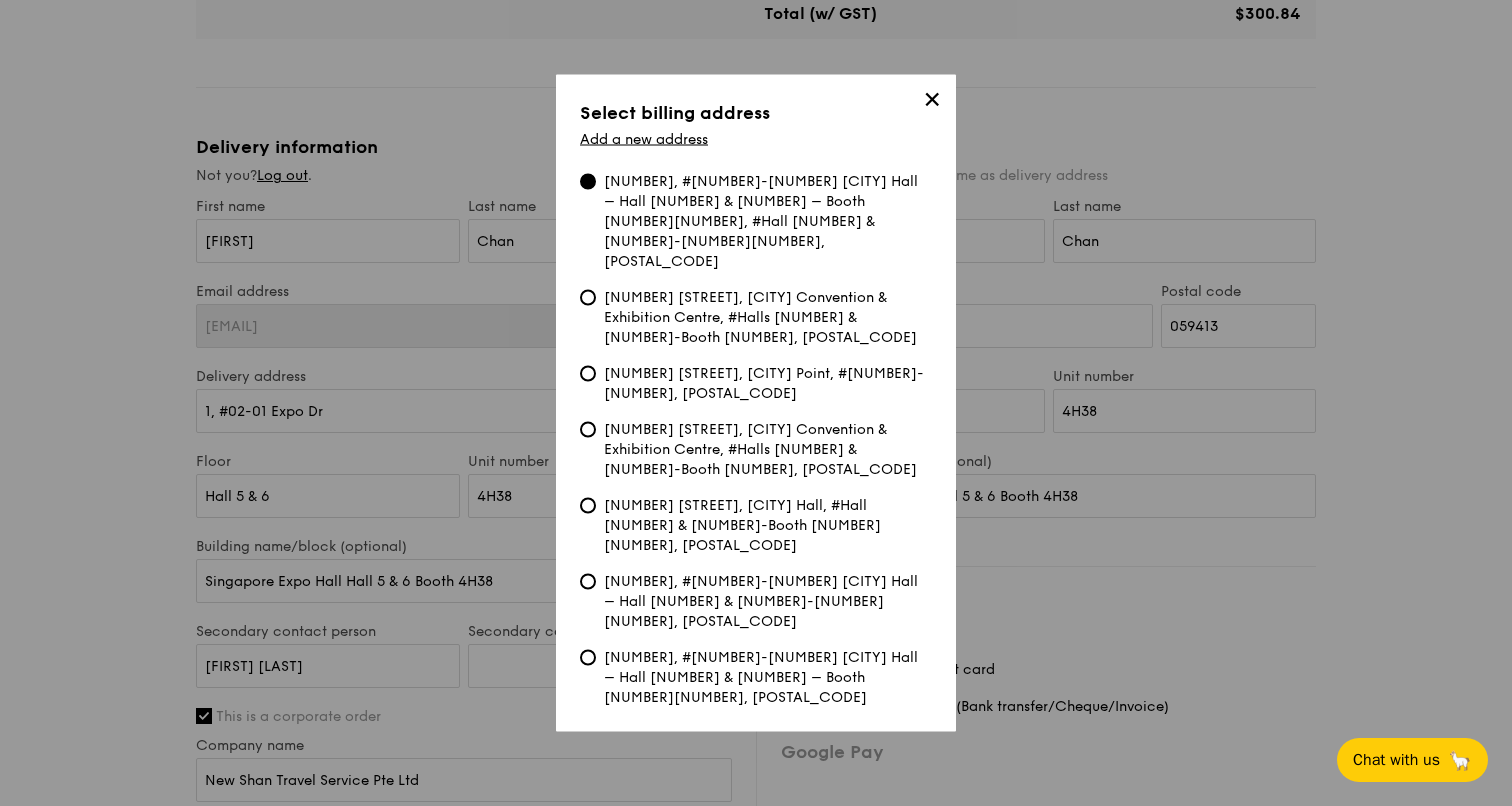 click on "[NUMBER] [STREET], [CITY] Point, #[NUMBER]-[NUMBER], [POSTAL_CODE]" at bounding box center (768, 384) 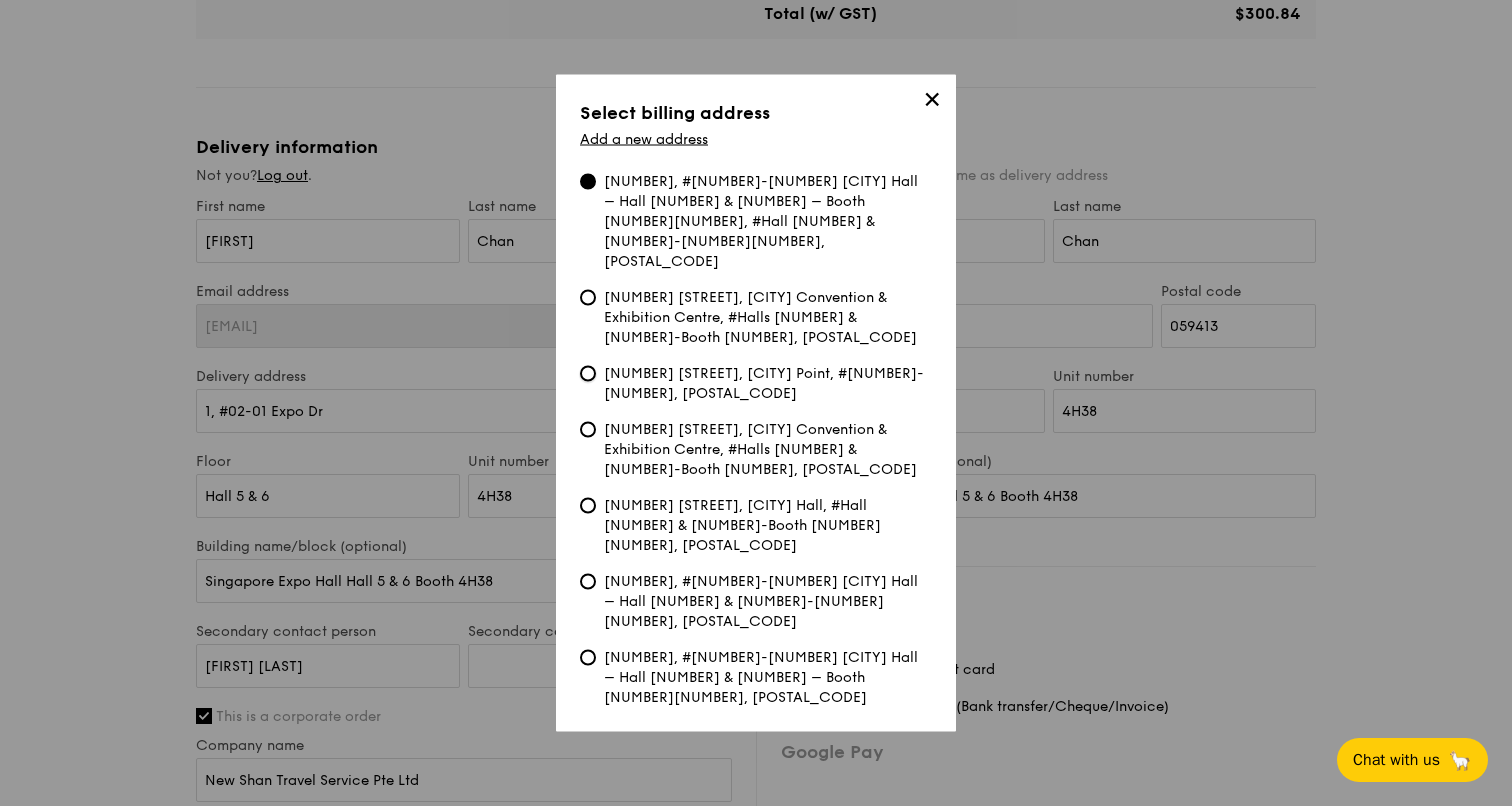 click on "[NUMBER] [STREET], [CITY] Point, #[NUMBER]-[NUMBER], [POSTAL_CODE]" at bounding box center (588, 374) 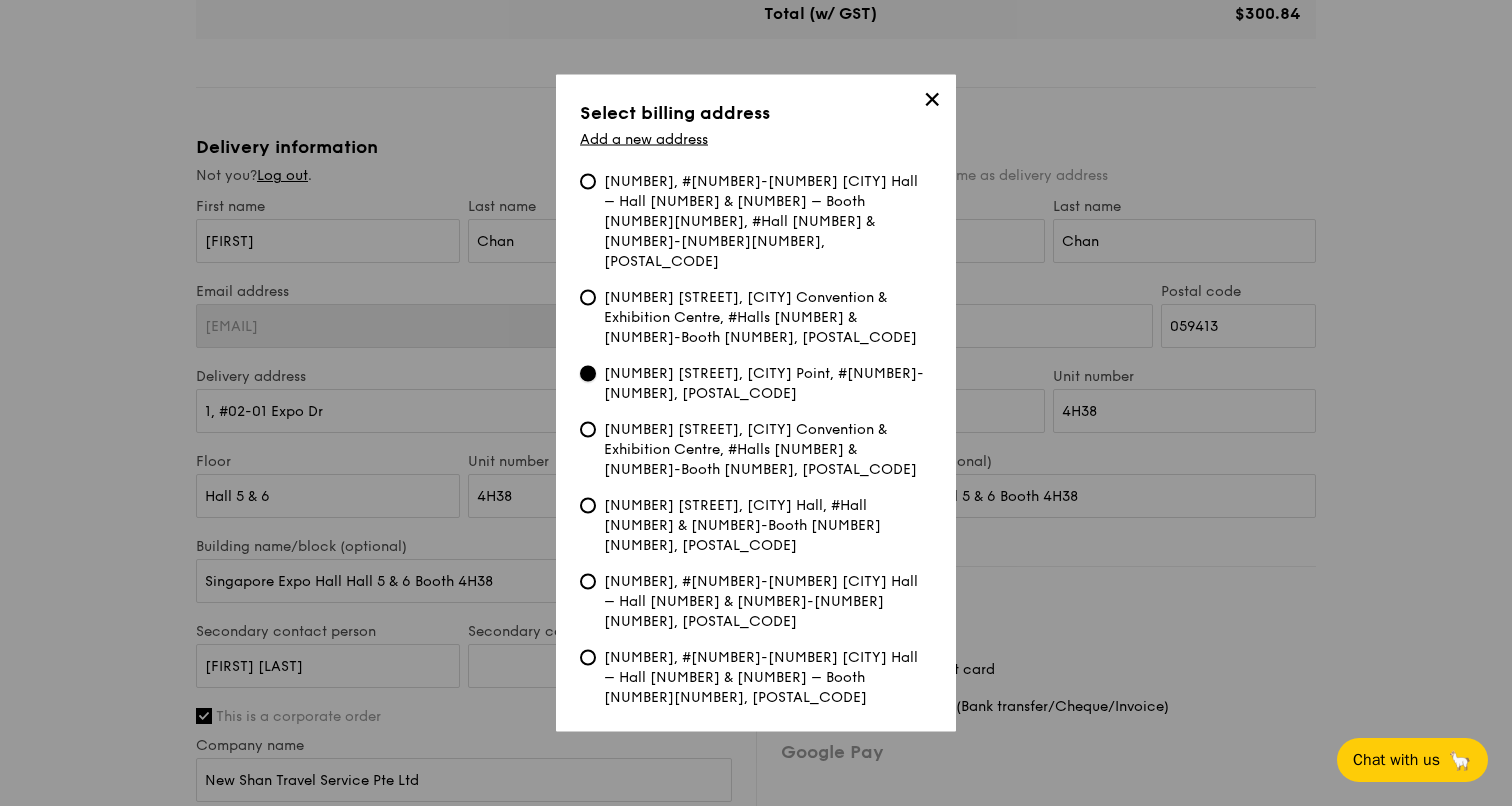 type on "133 New Bridge Road" 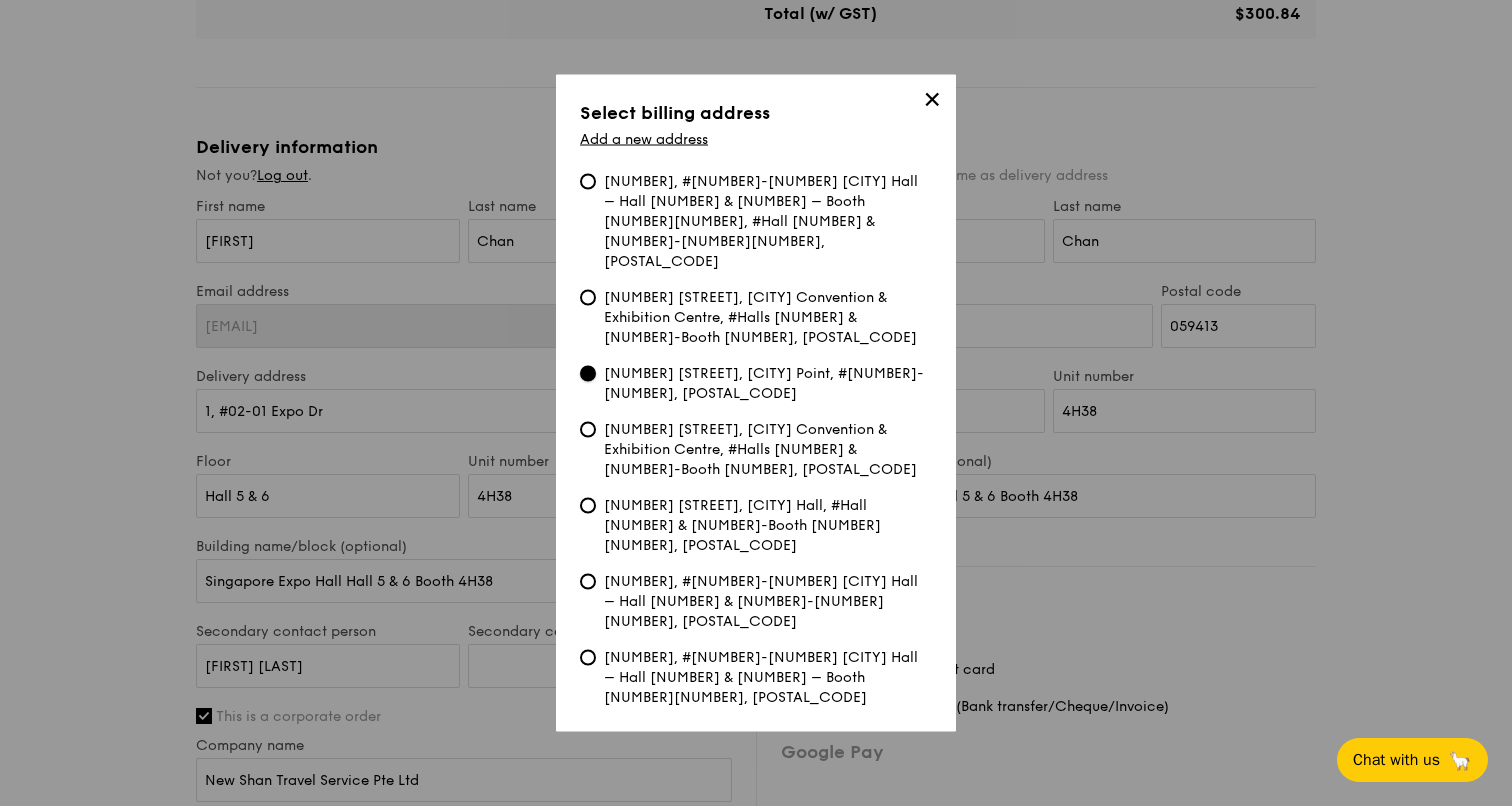 type on "22" 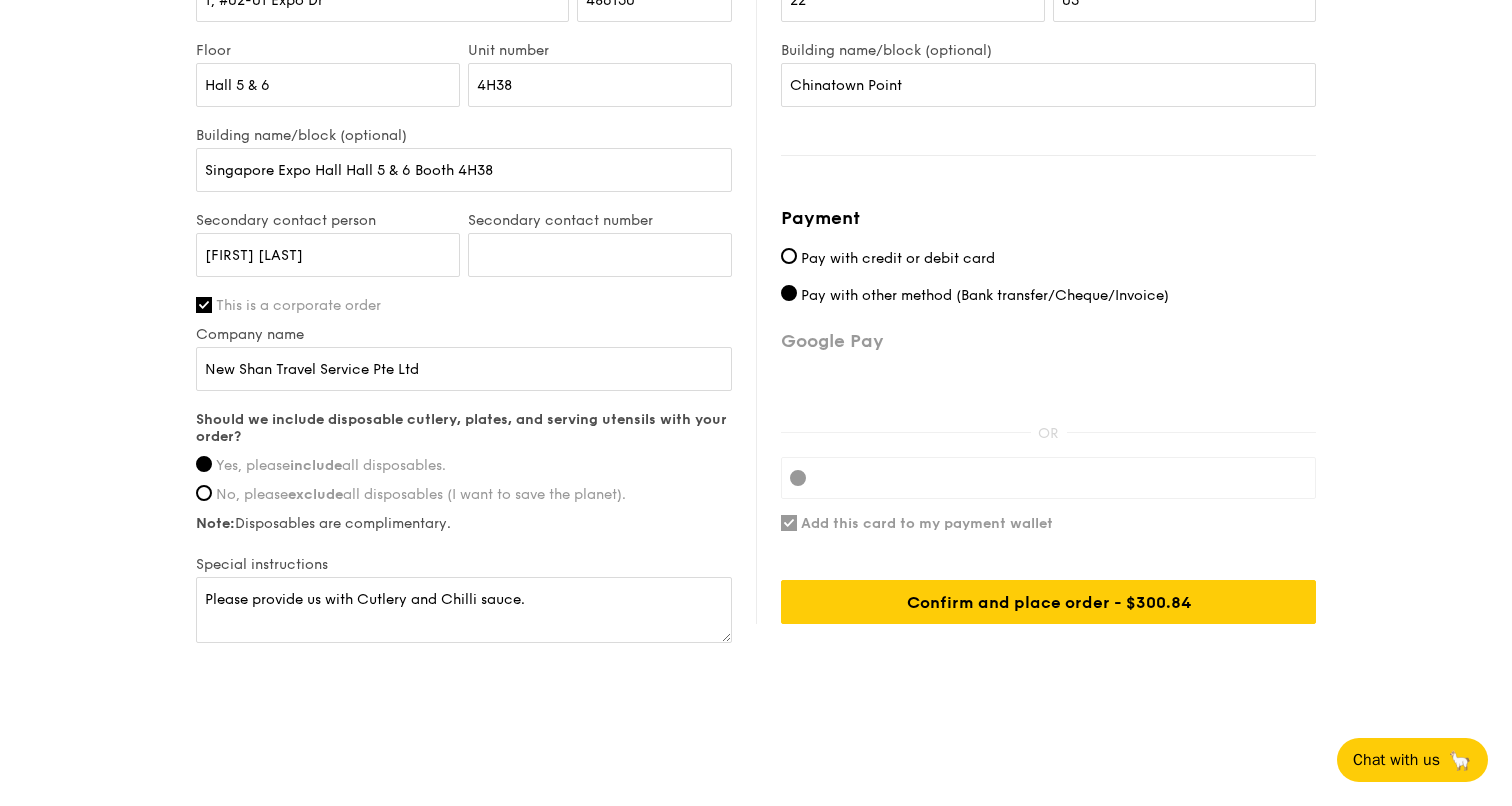 scroll, scrollTop: 1012, scrollLeft: 0, axis: vertical 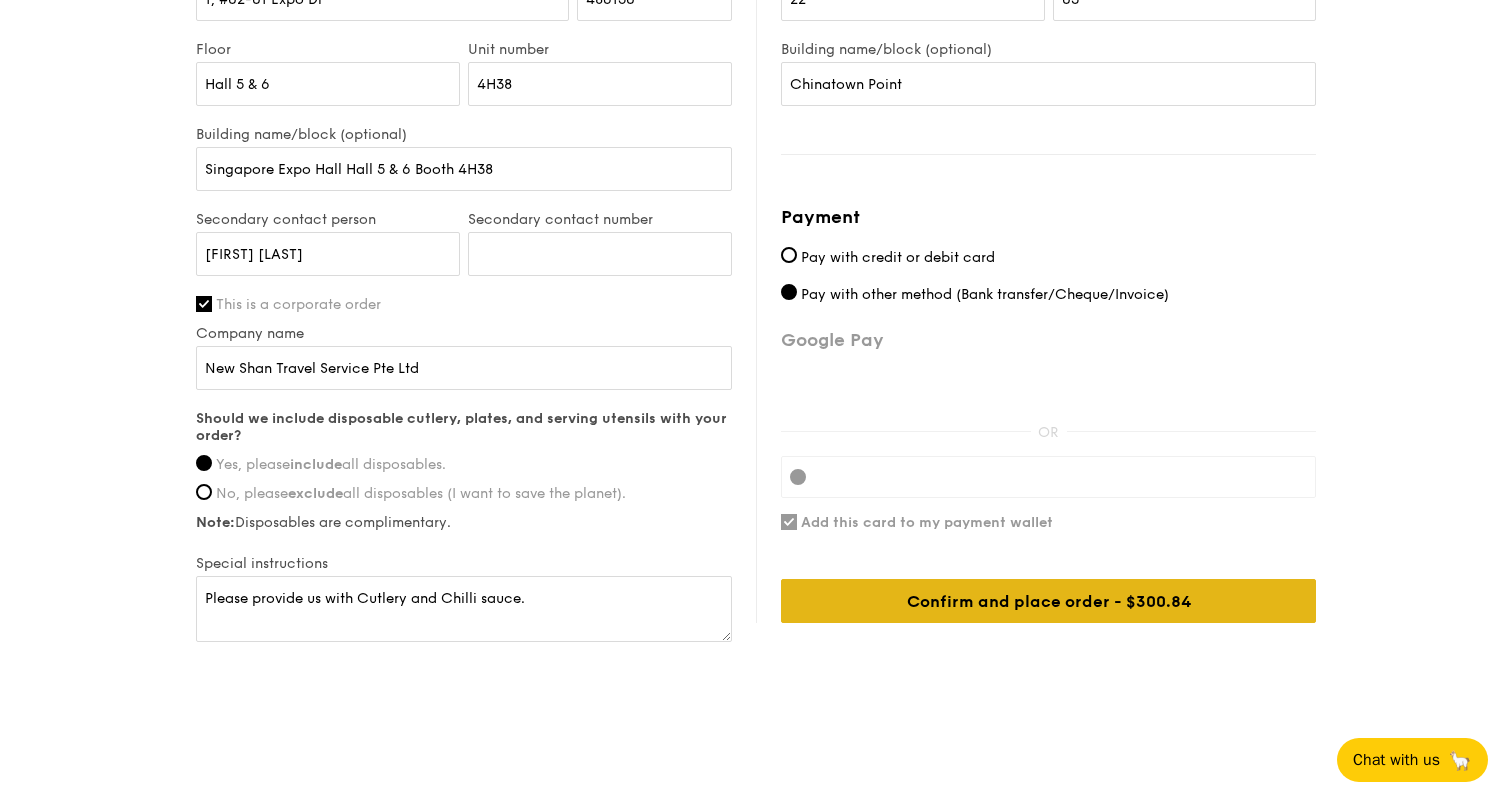 click on "Confirm and place order - $300.84" at bounding box center (1048, 601) 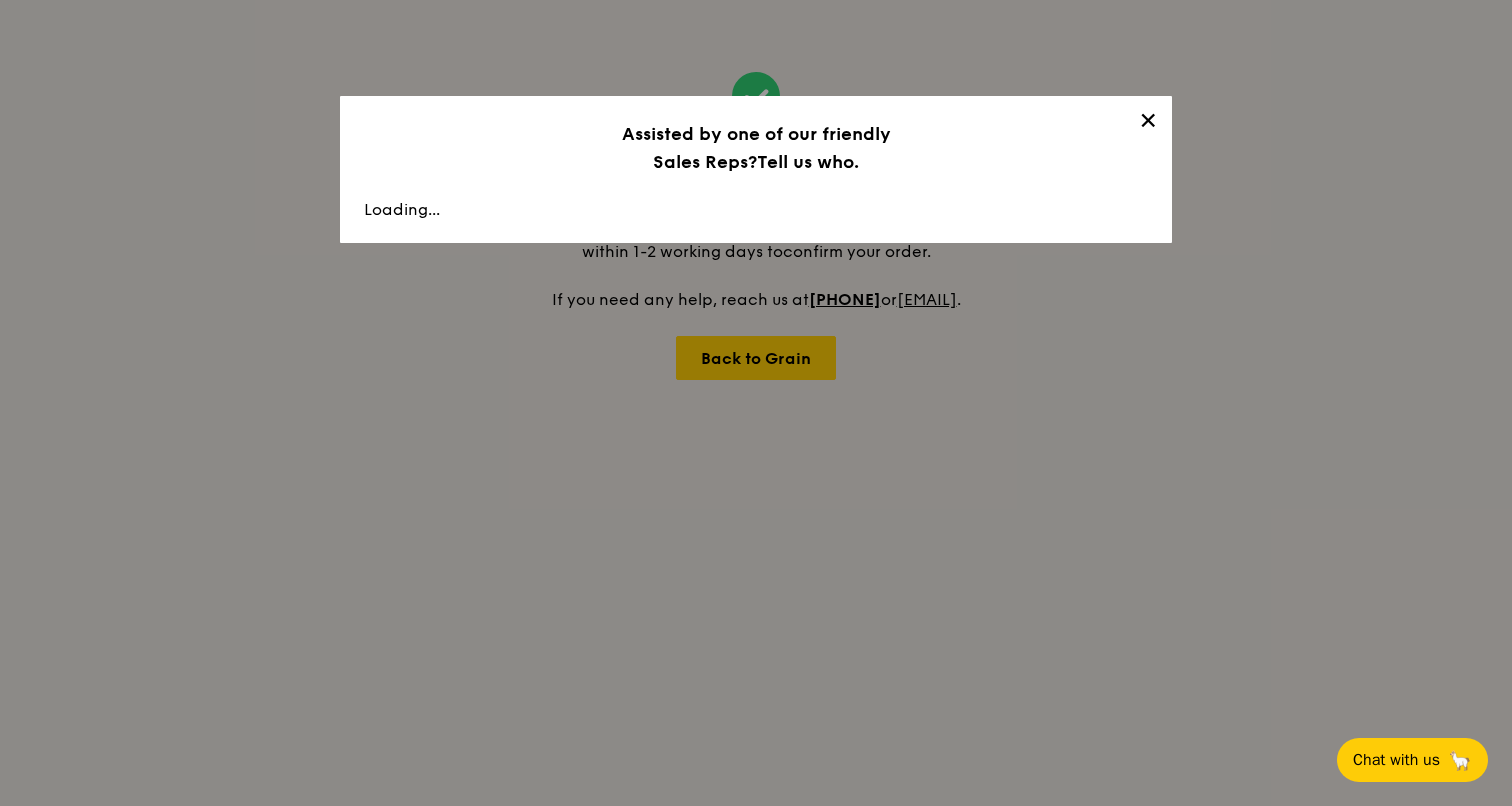 scroll, scrollTop: 0, scrollLeft: 0, axis: both 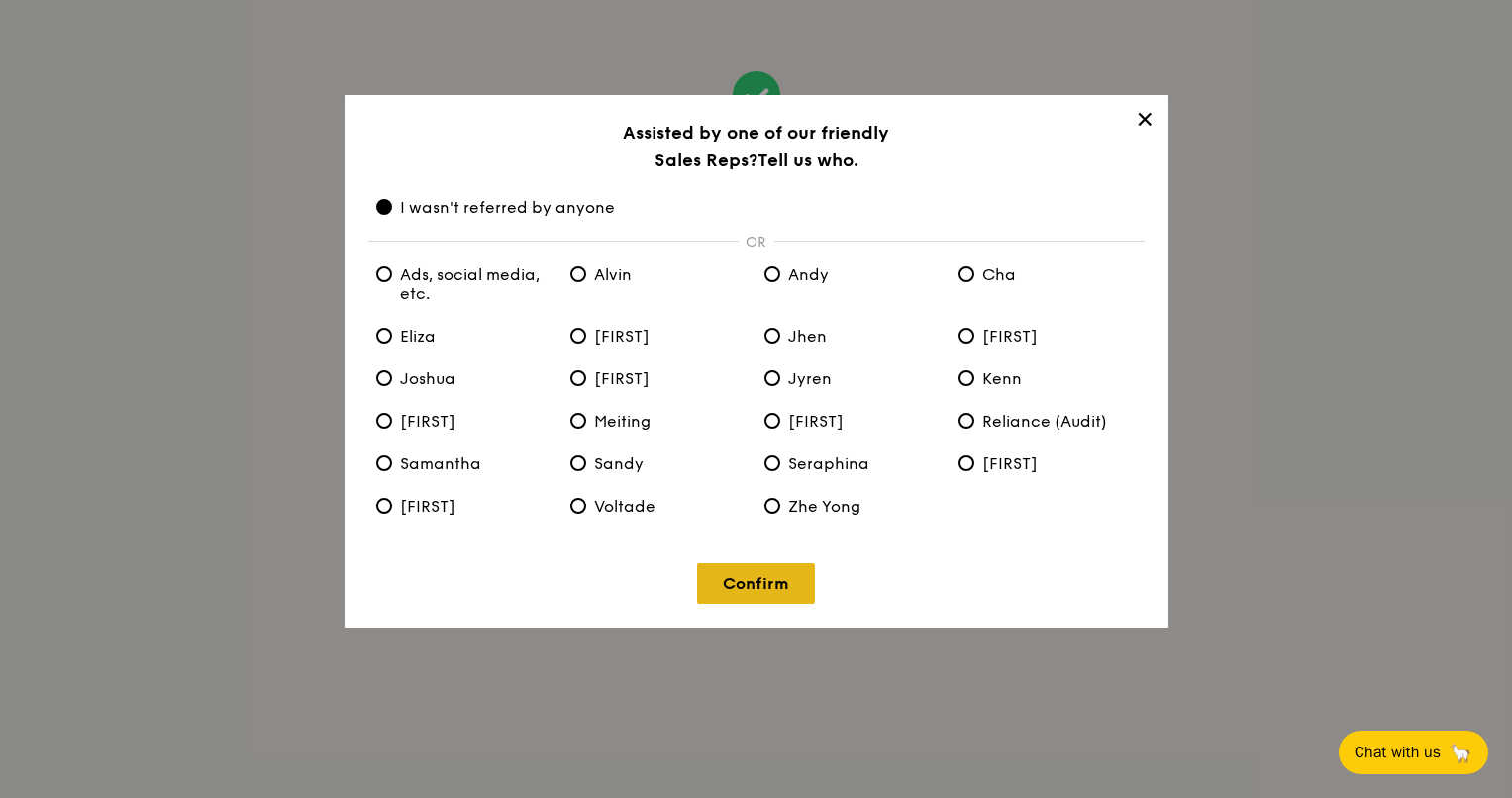 click on "Confirm" at bounding box center (756, 583) 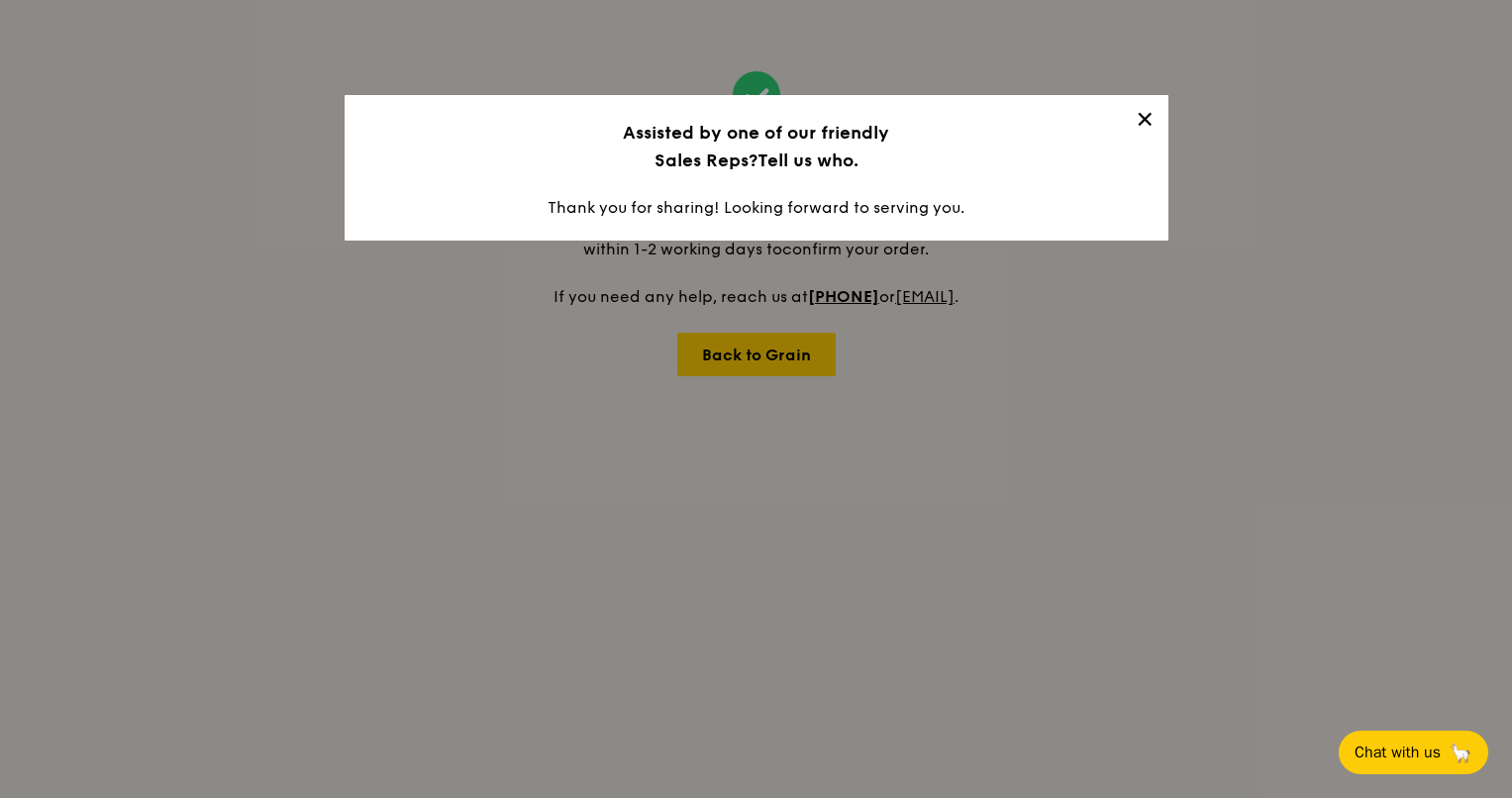 click on "✕" at bounding box center [1145, 123] 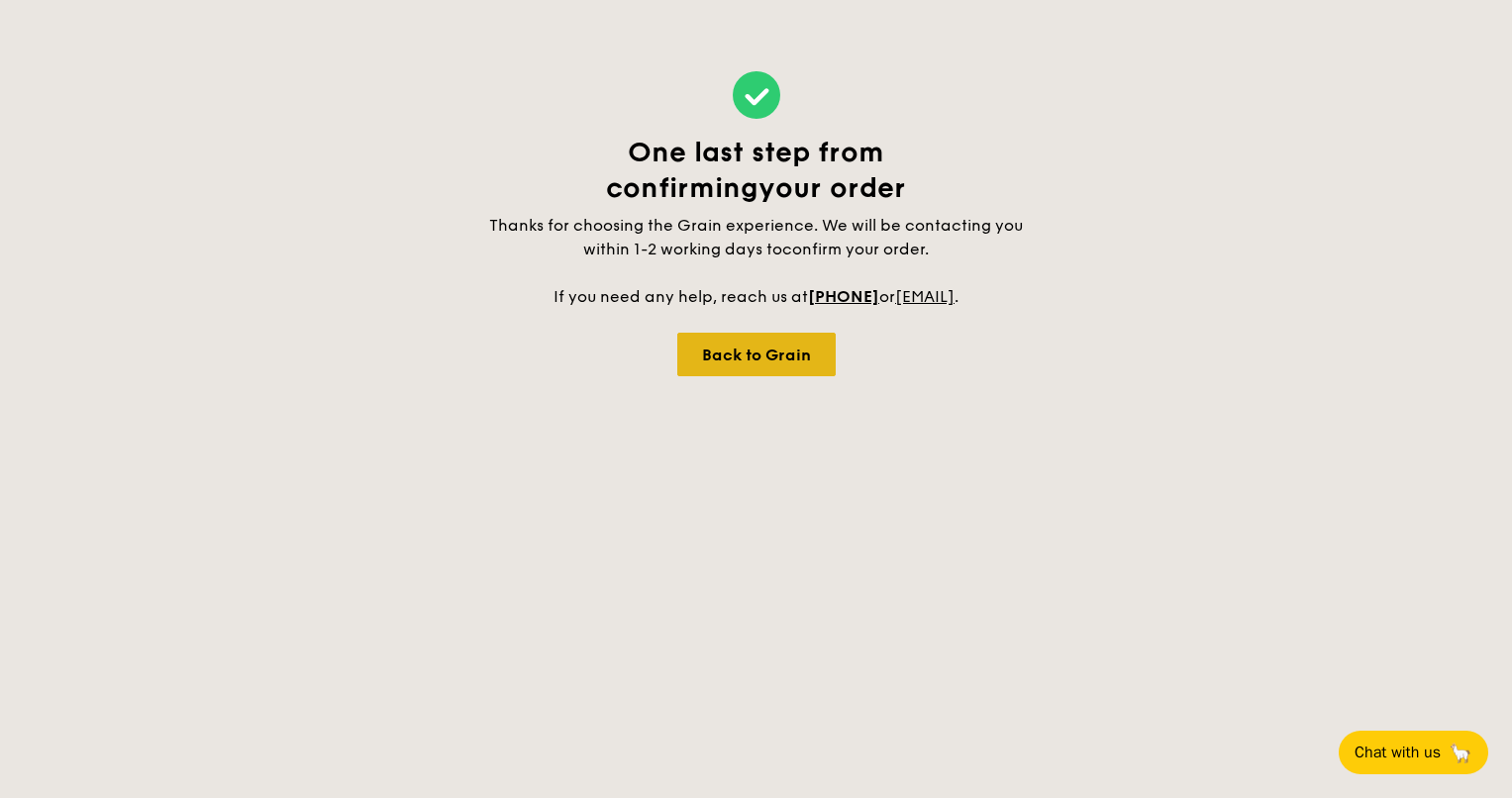 click on "Back to Grain" at bounding box center [756, 354] 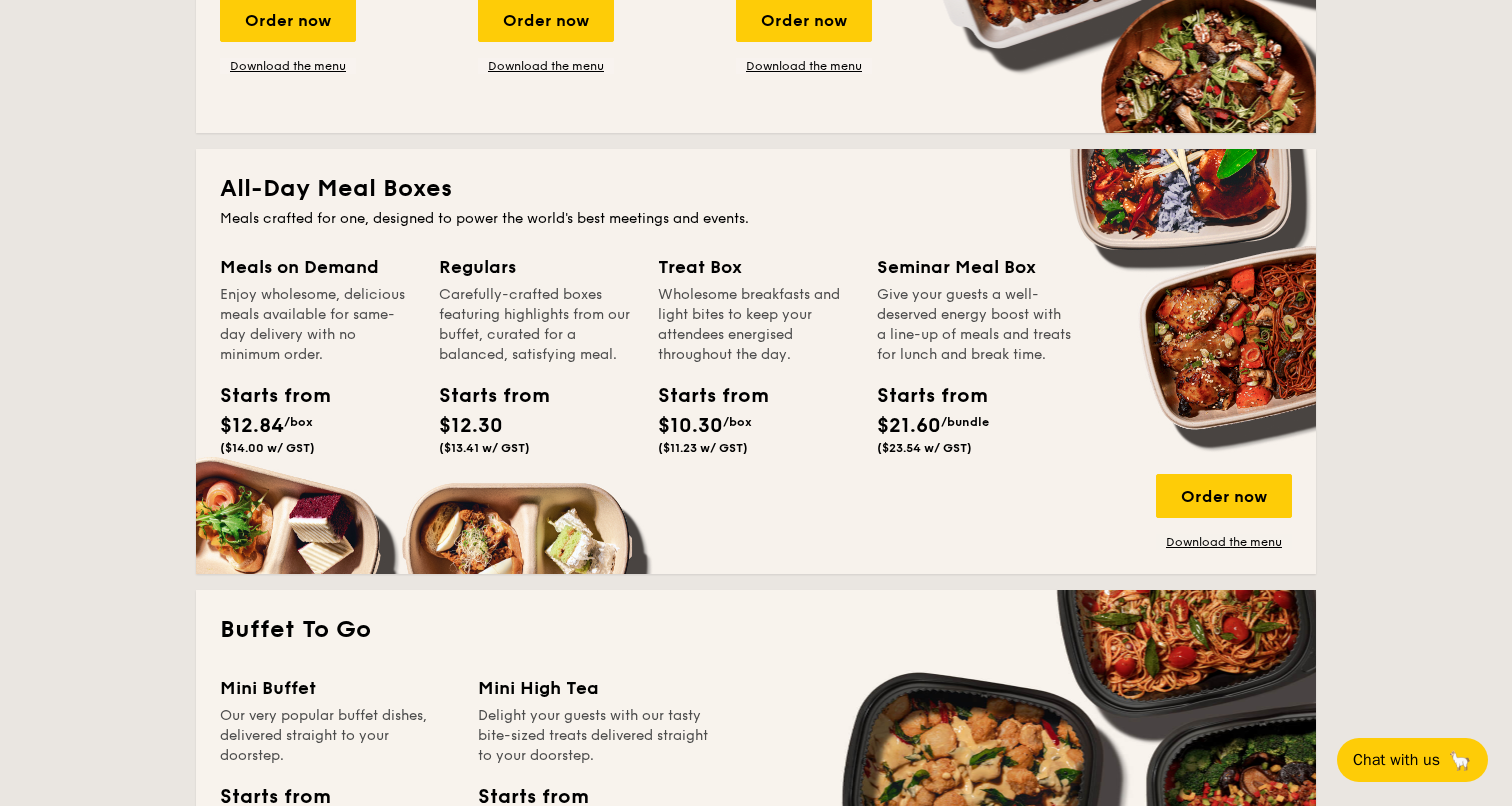 scroll, scrollTop: 1200, scrollLeft: 0, axis: vertical 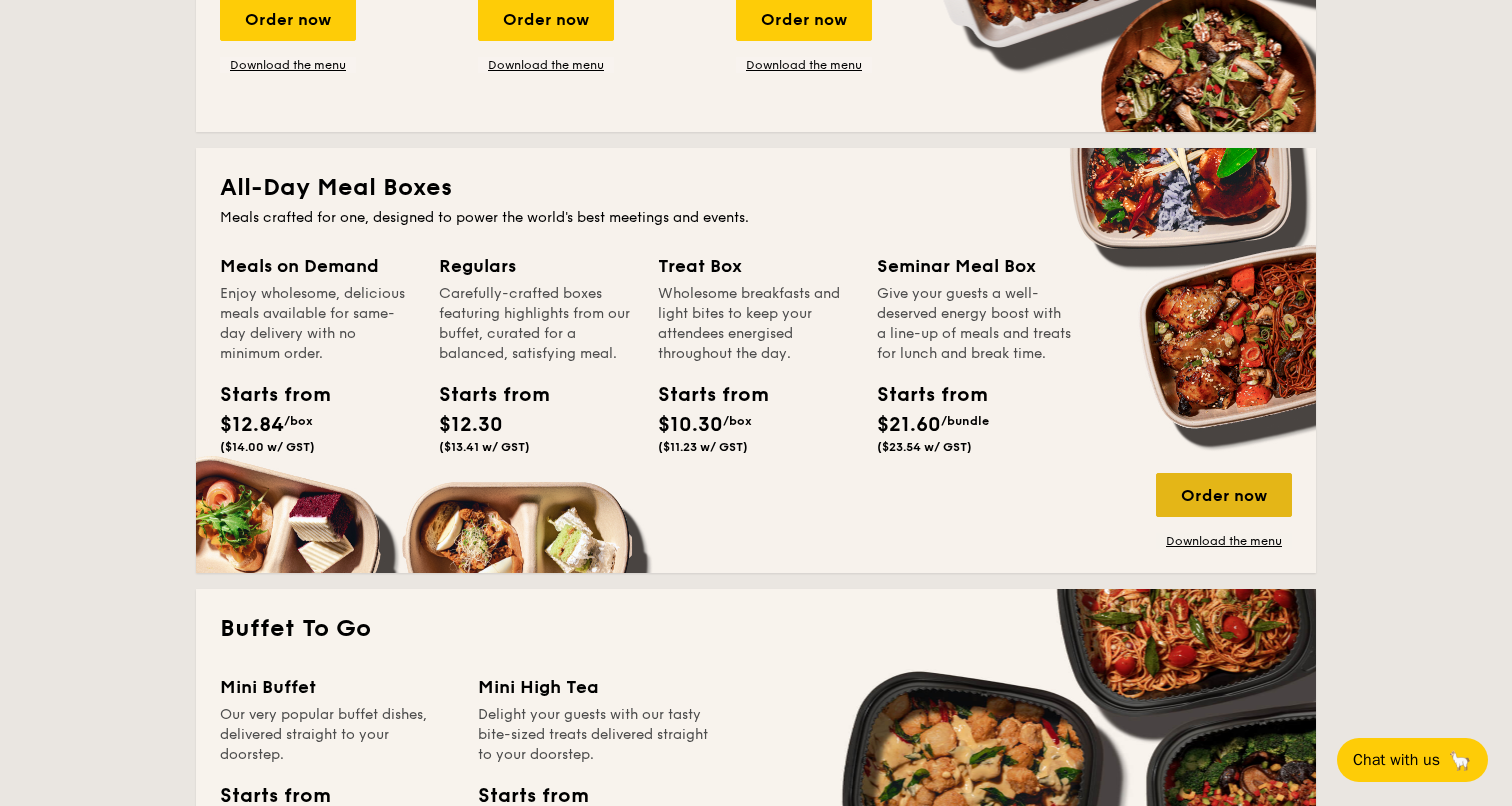 click on "Order now" at bounding box center (1224, 495) 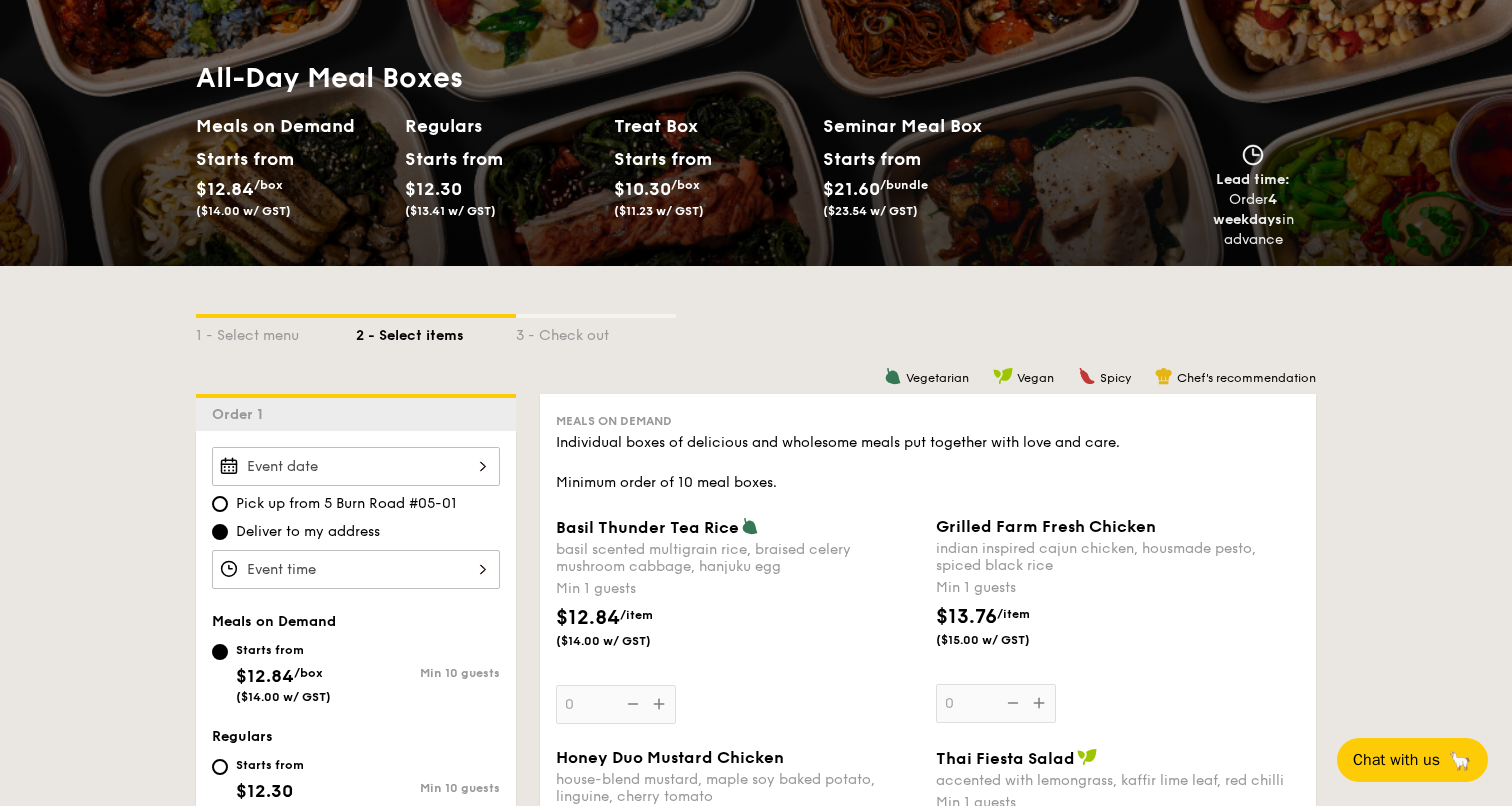 scroll, scrollTop: 500, scrollLeft: 0, axis: vertical 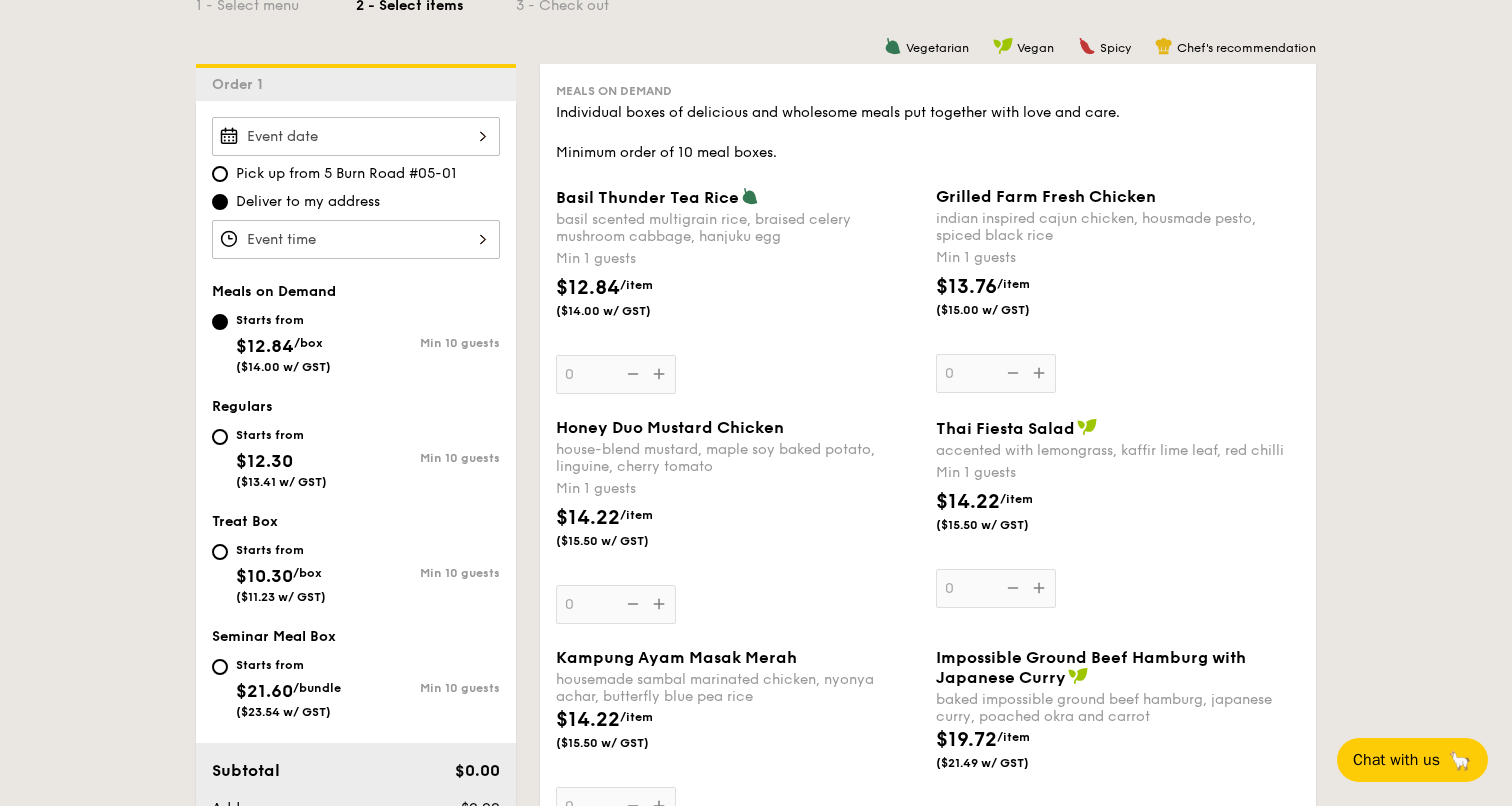 click at bounding box center [356, 136] 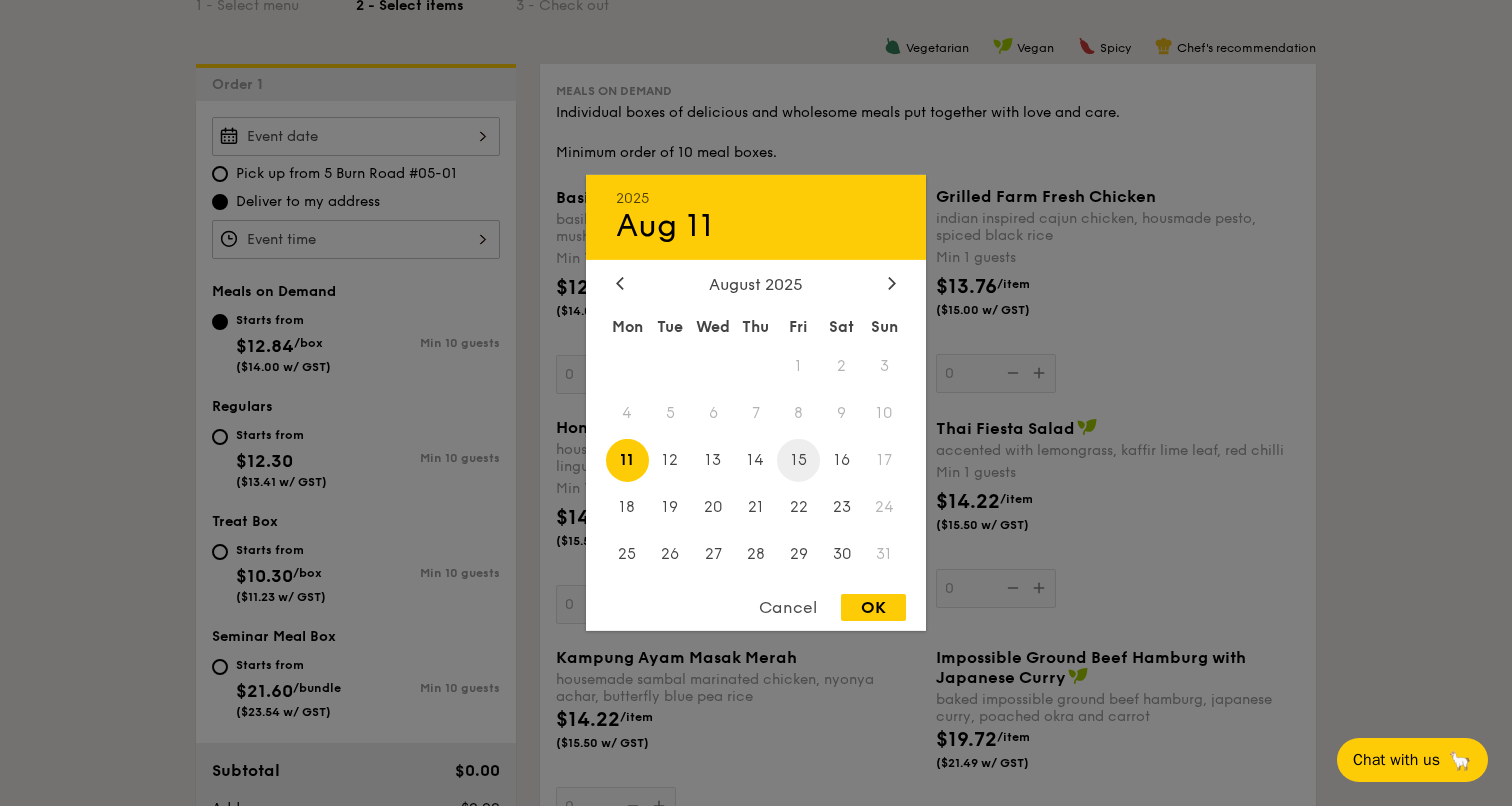 click on "15" at bounding box center (798, 460) 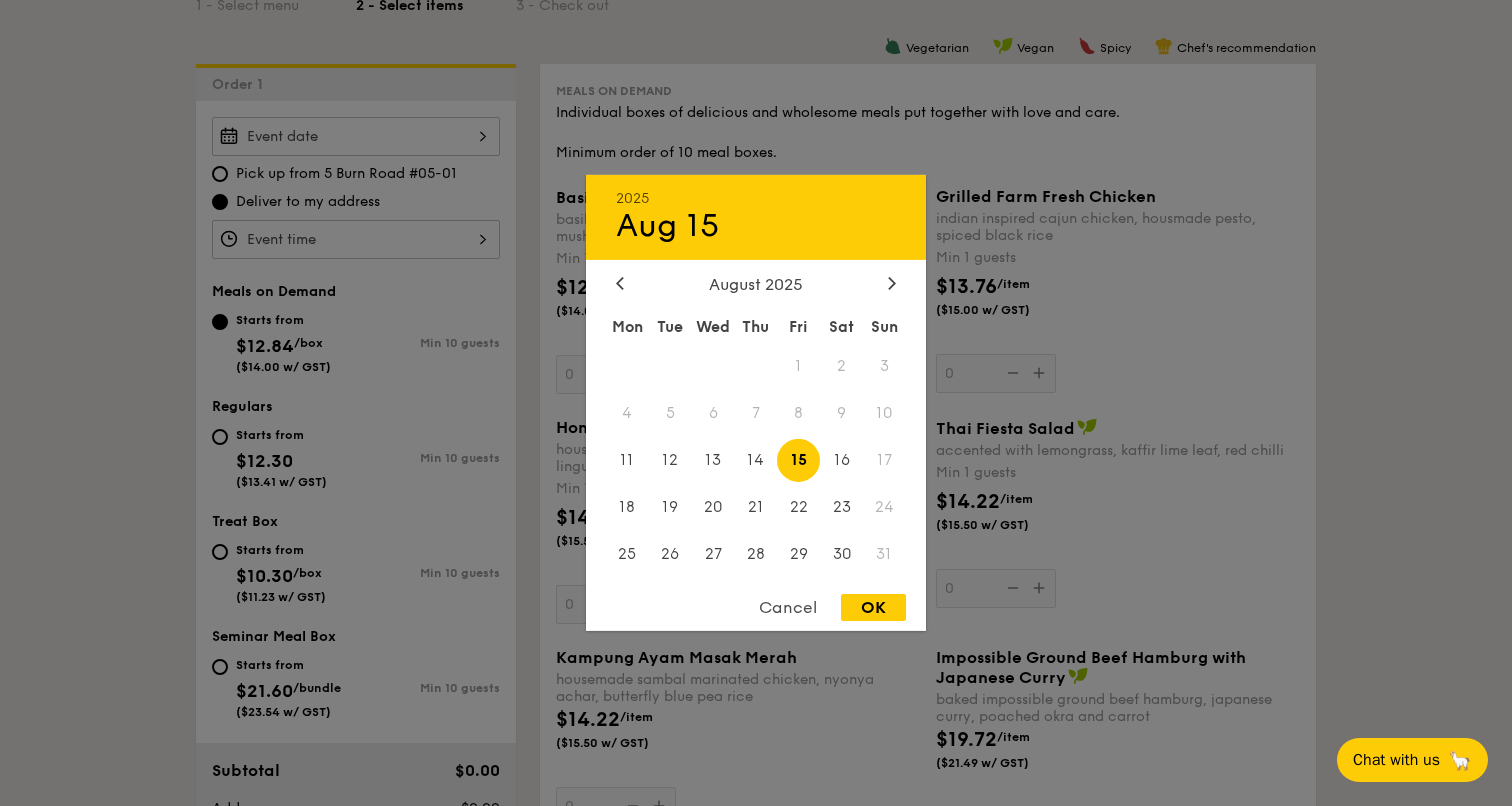 click on "OK" at bounding box center (873, 607) 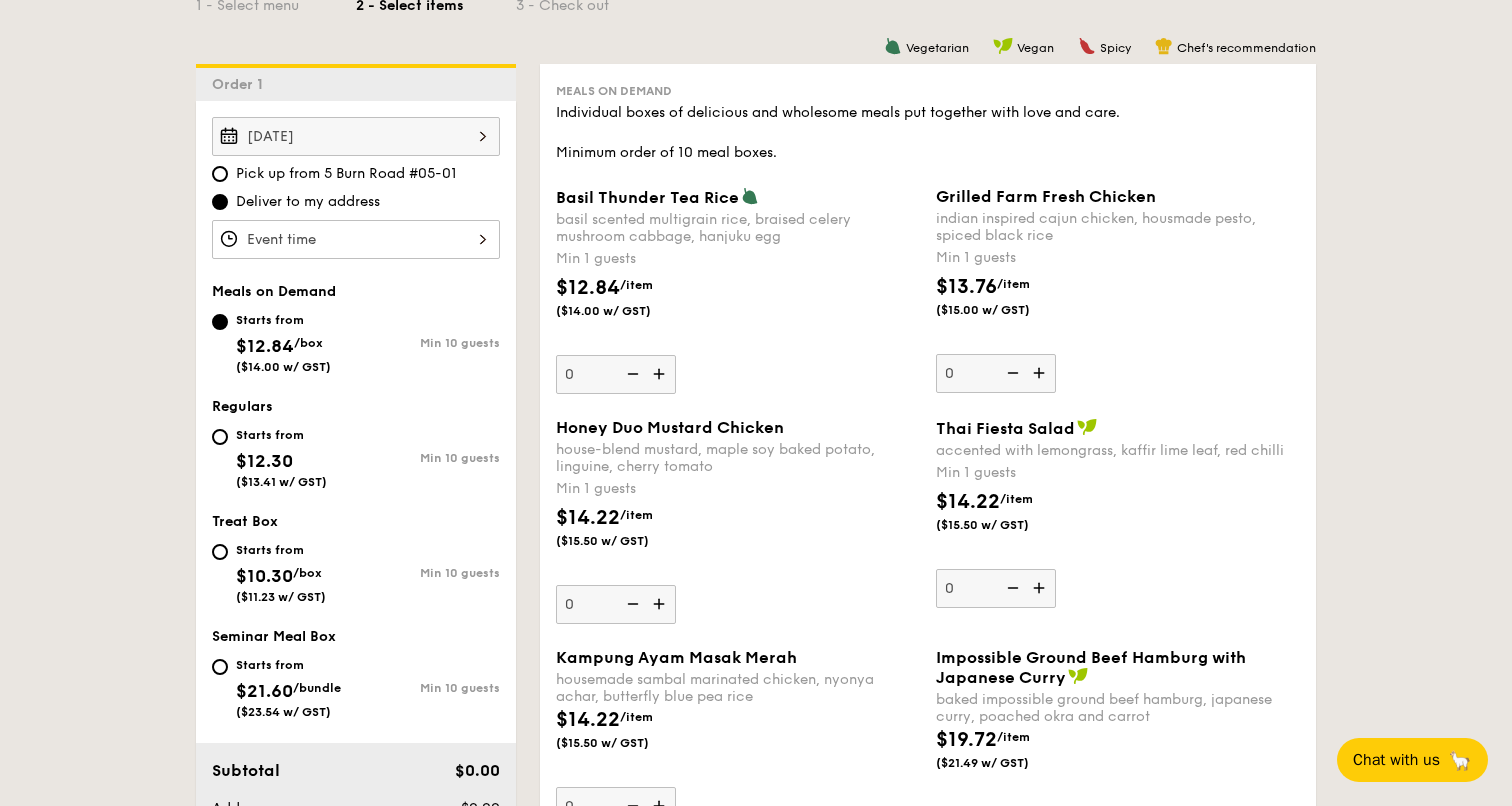 click at bounding box center (356, 239) 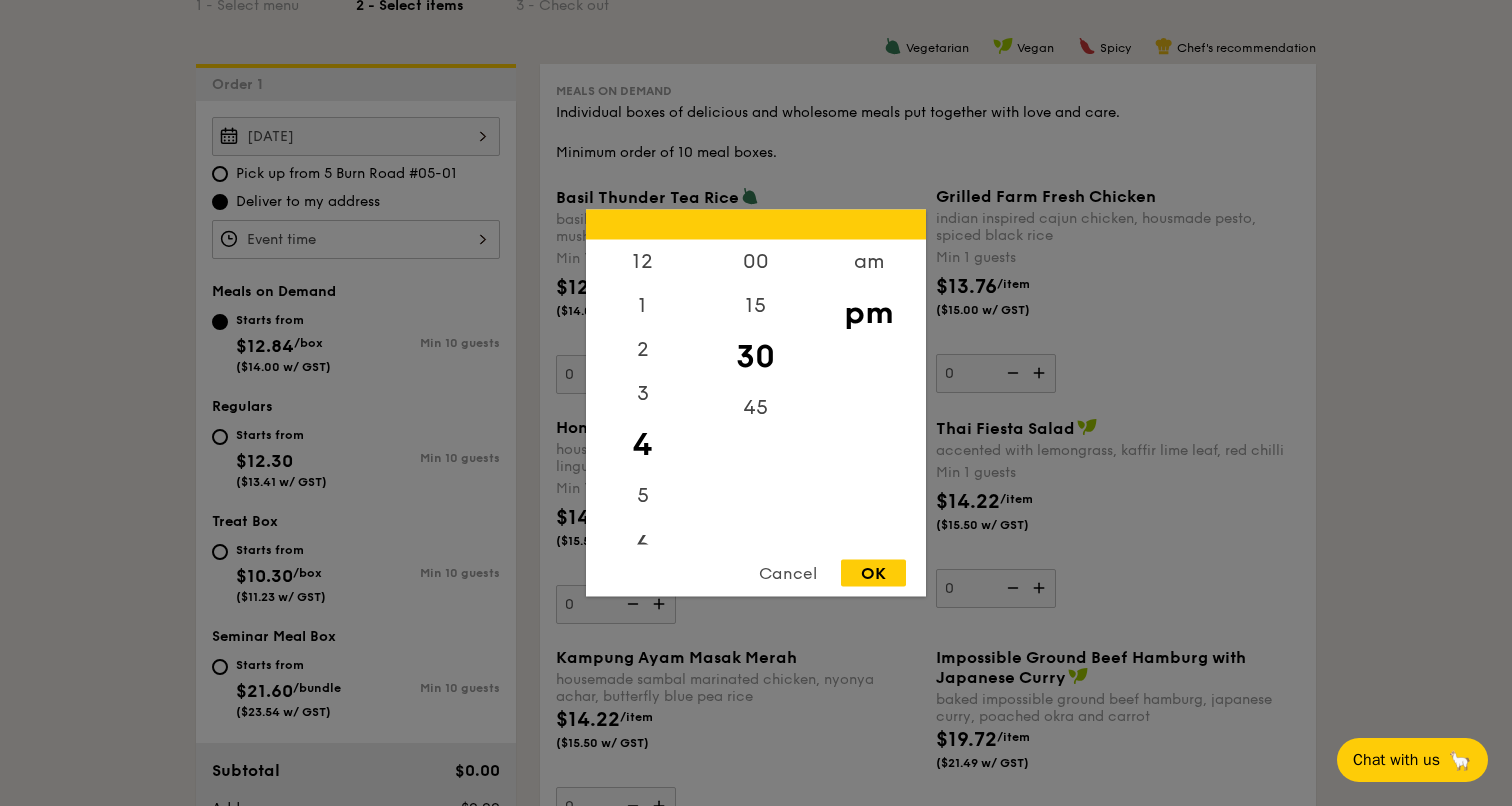 click on "6" at bounding box center [642, 547] 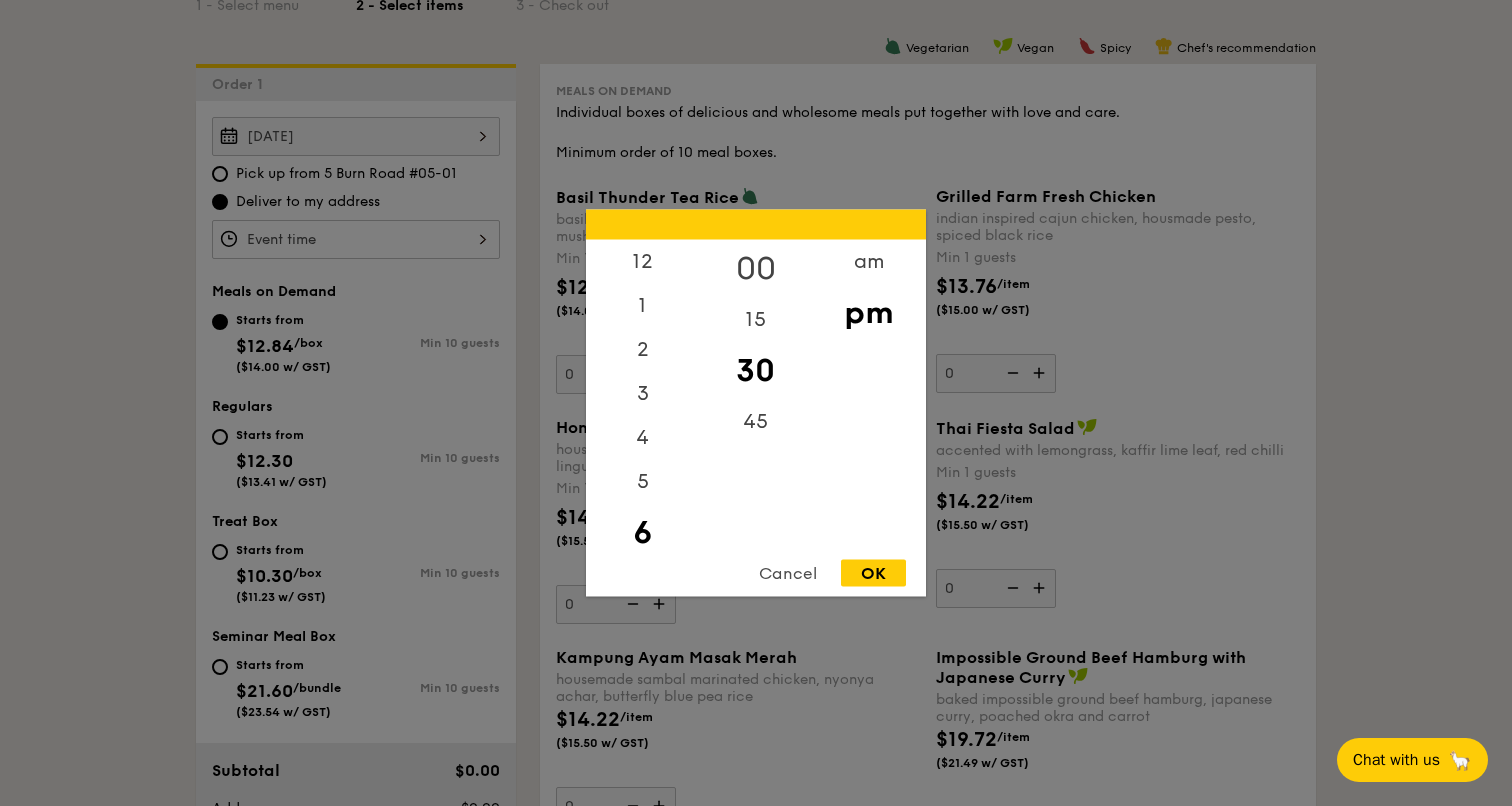 drag, startPoint x: 760, startPoint y: 261, endPoint x: 858, endPoint y: 293, distance: 103.09219 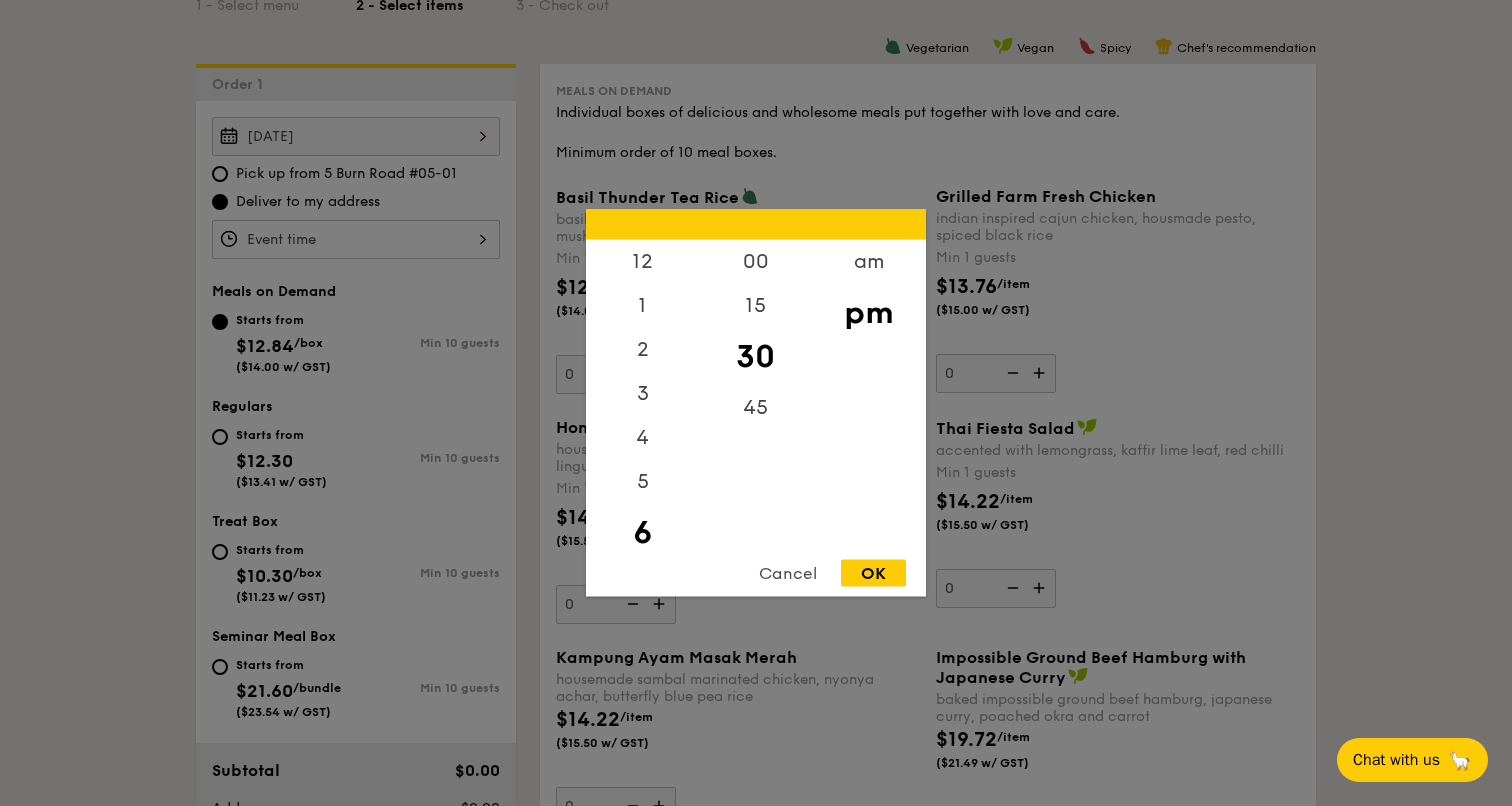 click on "00" at bounding box center (755, 262) 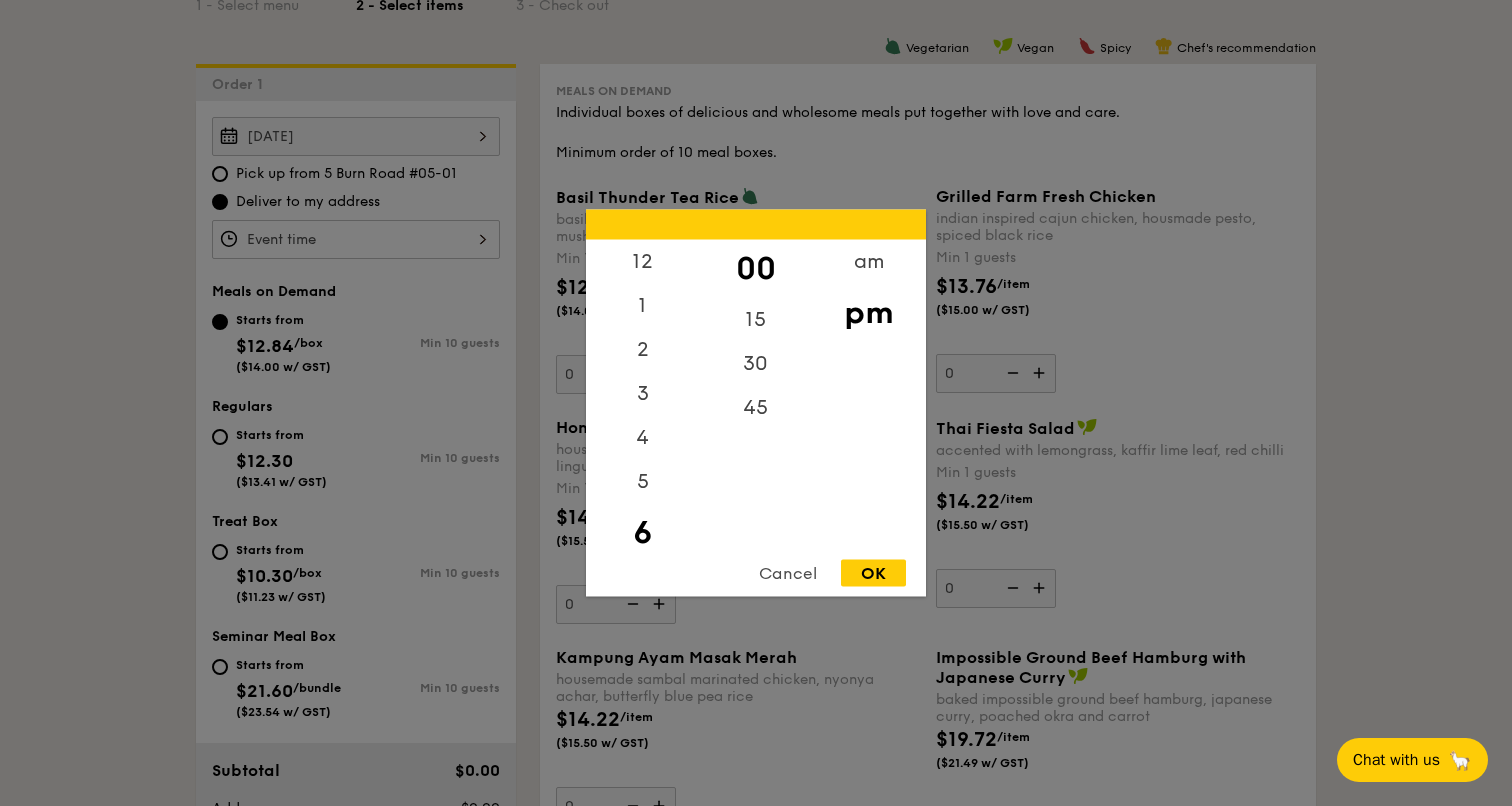 click on "pm" at bounding box center [868, 313] 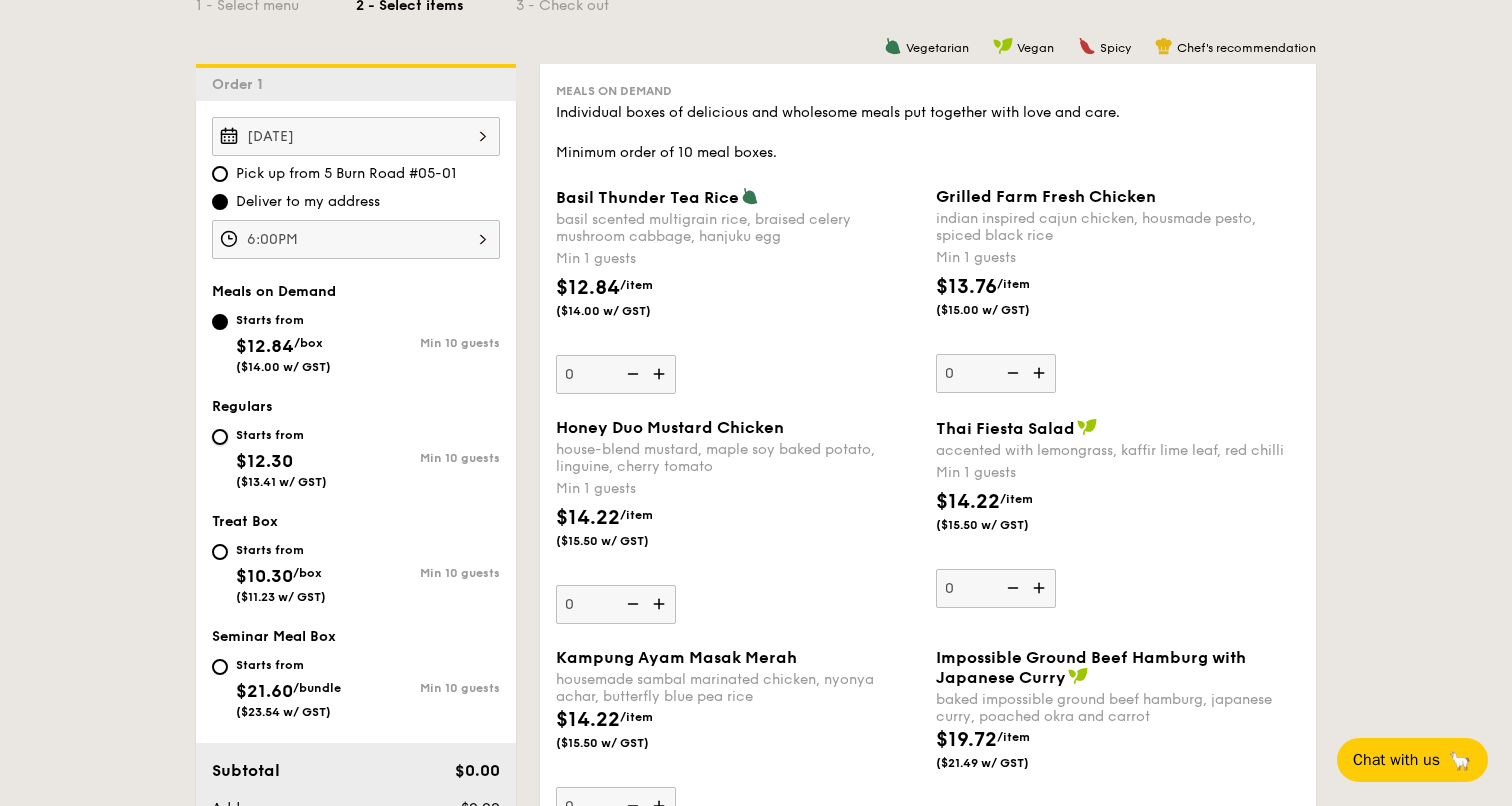 drag, startPoint x: 218, startPoint y: 442, endPoint x: 338, endPoint y: 470, distance: 123.22337 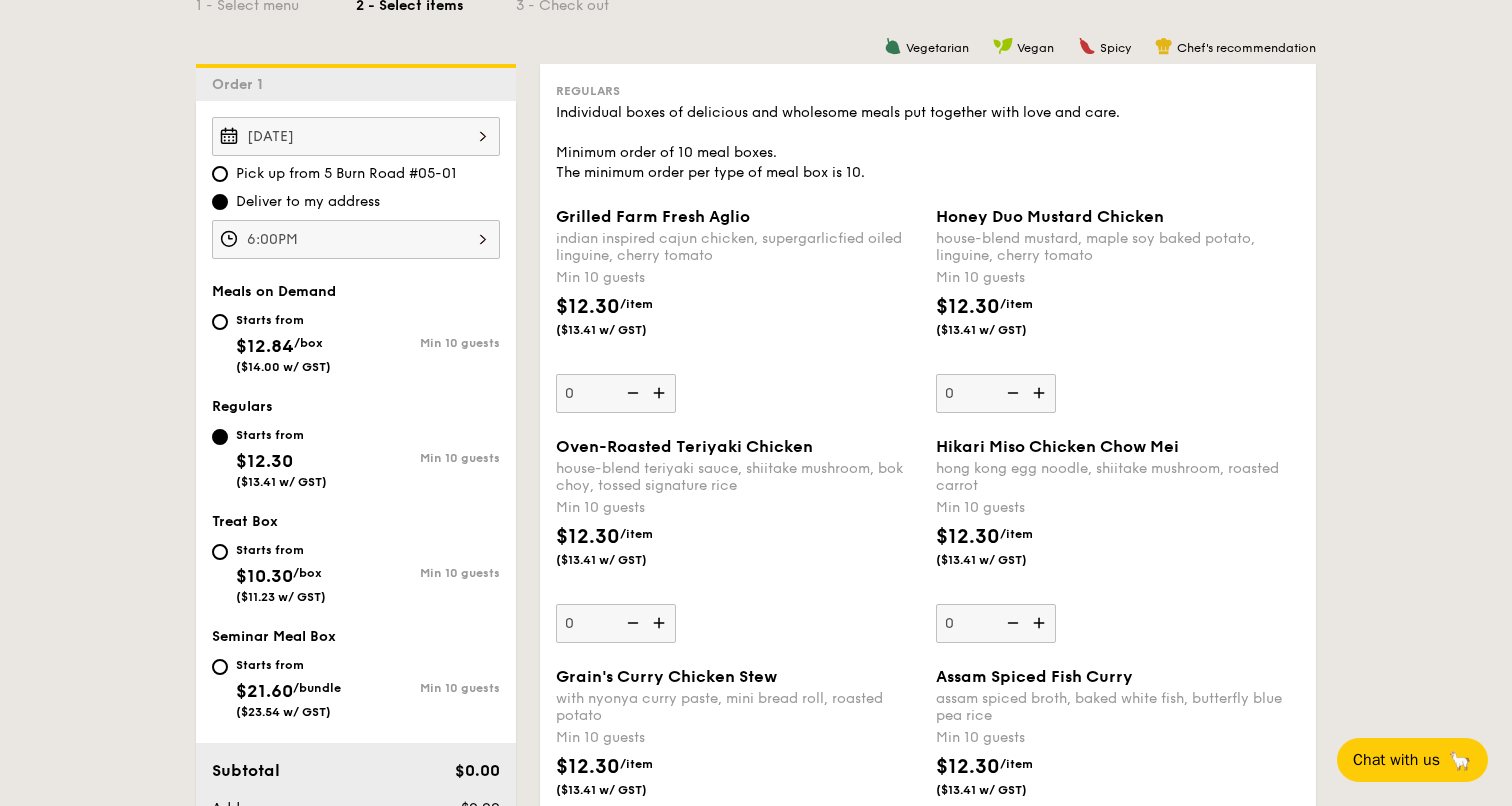 click at bounding box center [661, 623] 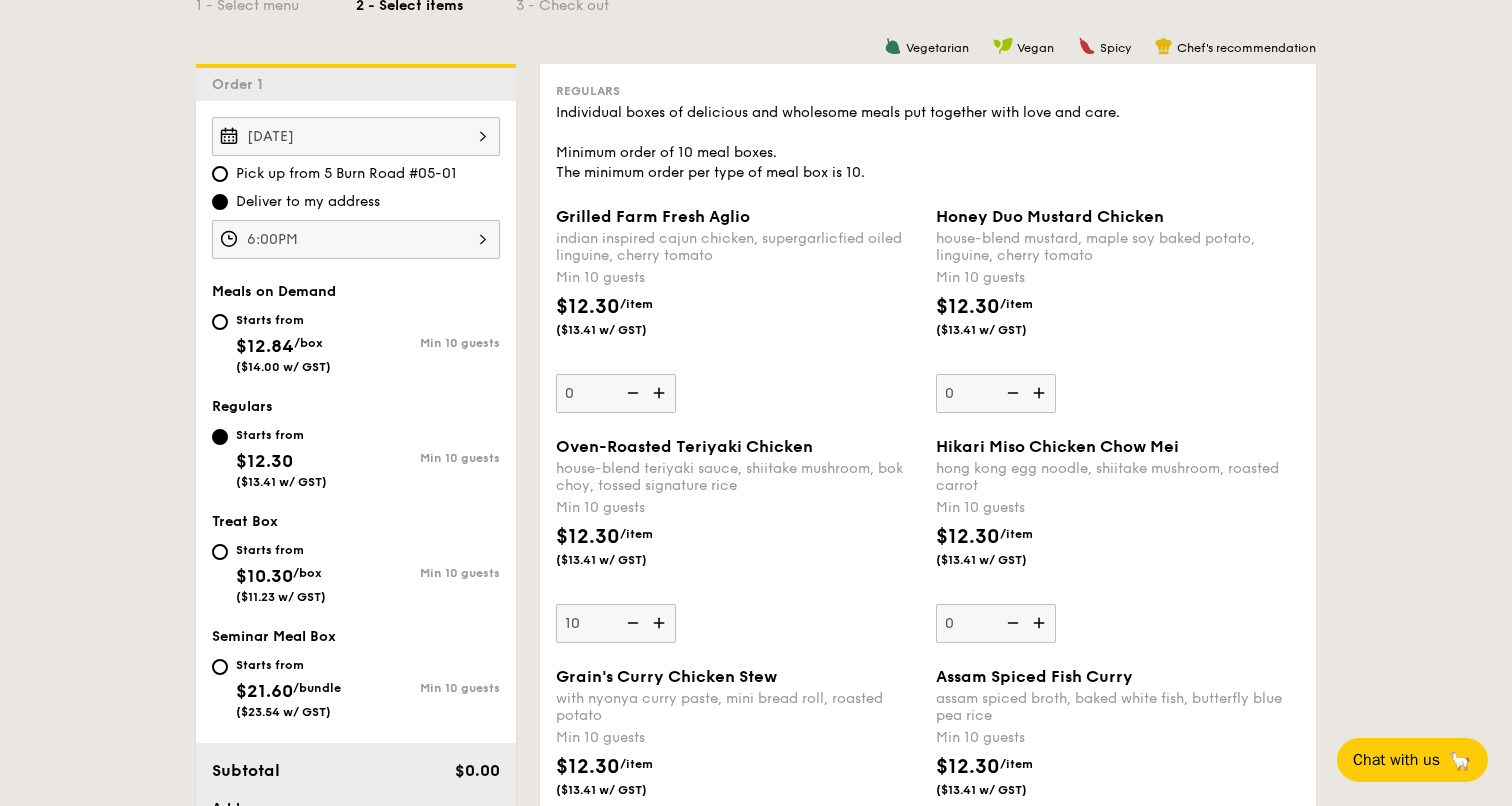 click at bounding box center [661, 623] 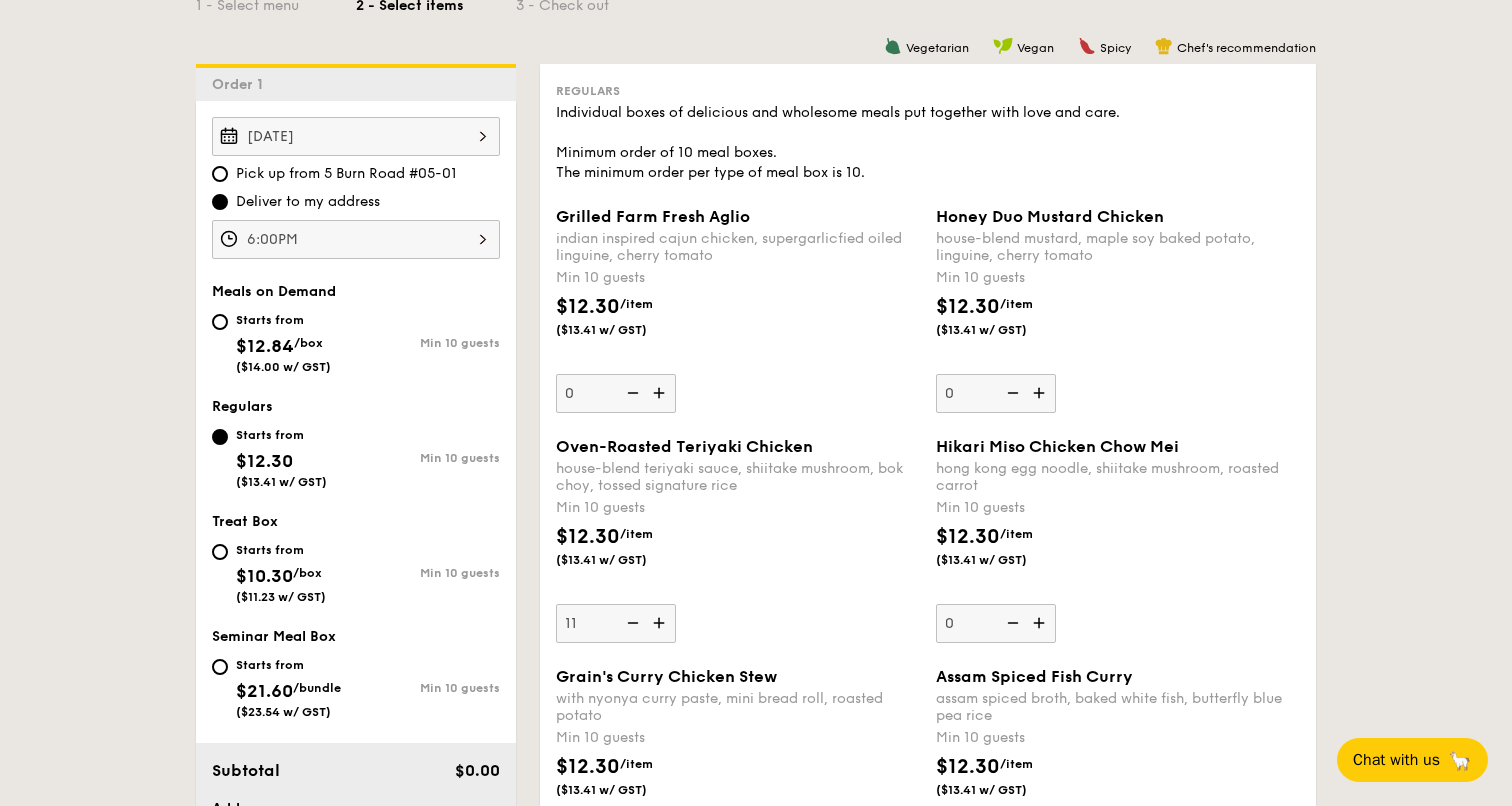 click at bounding box center [661, 623] 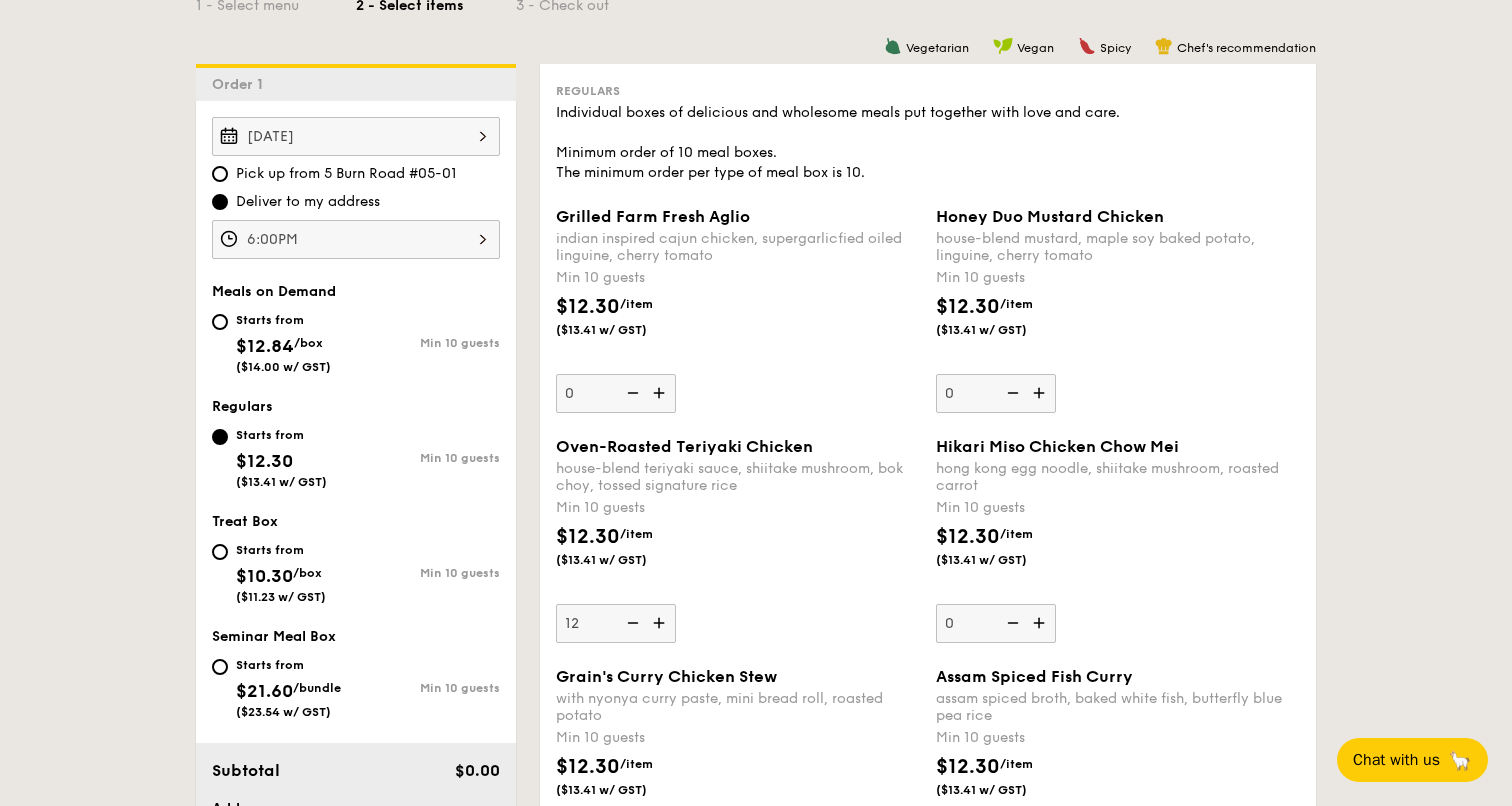 click at bounding box center (661, 623) 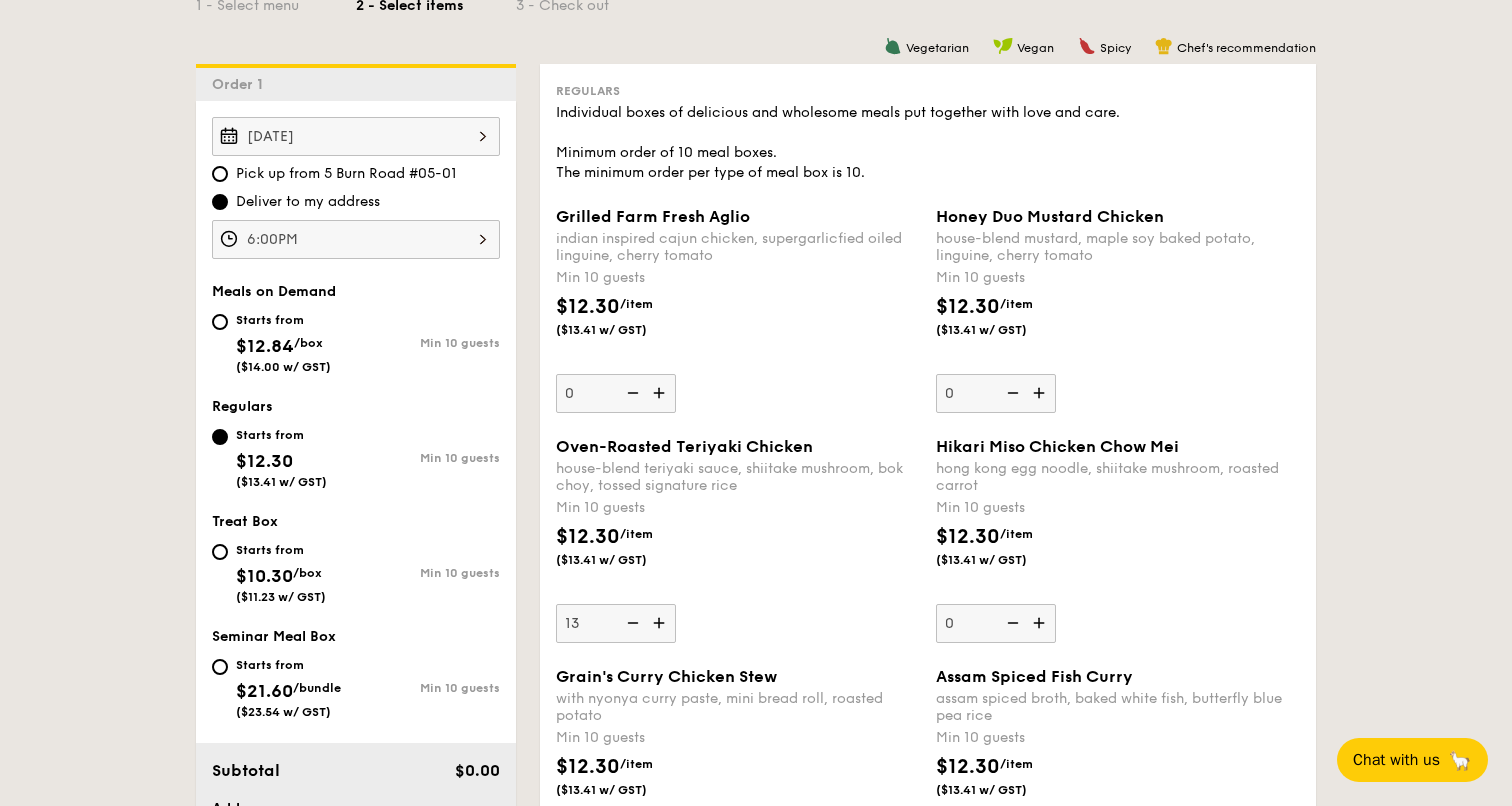 click at bounding box center (661, 623) 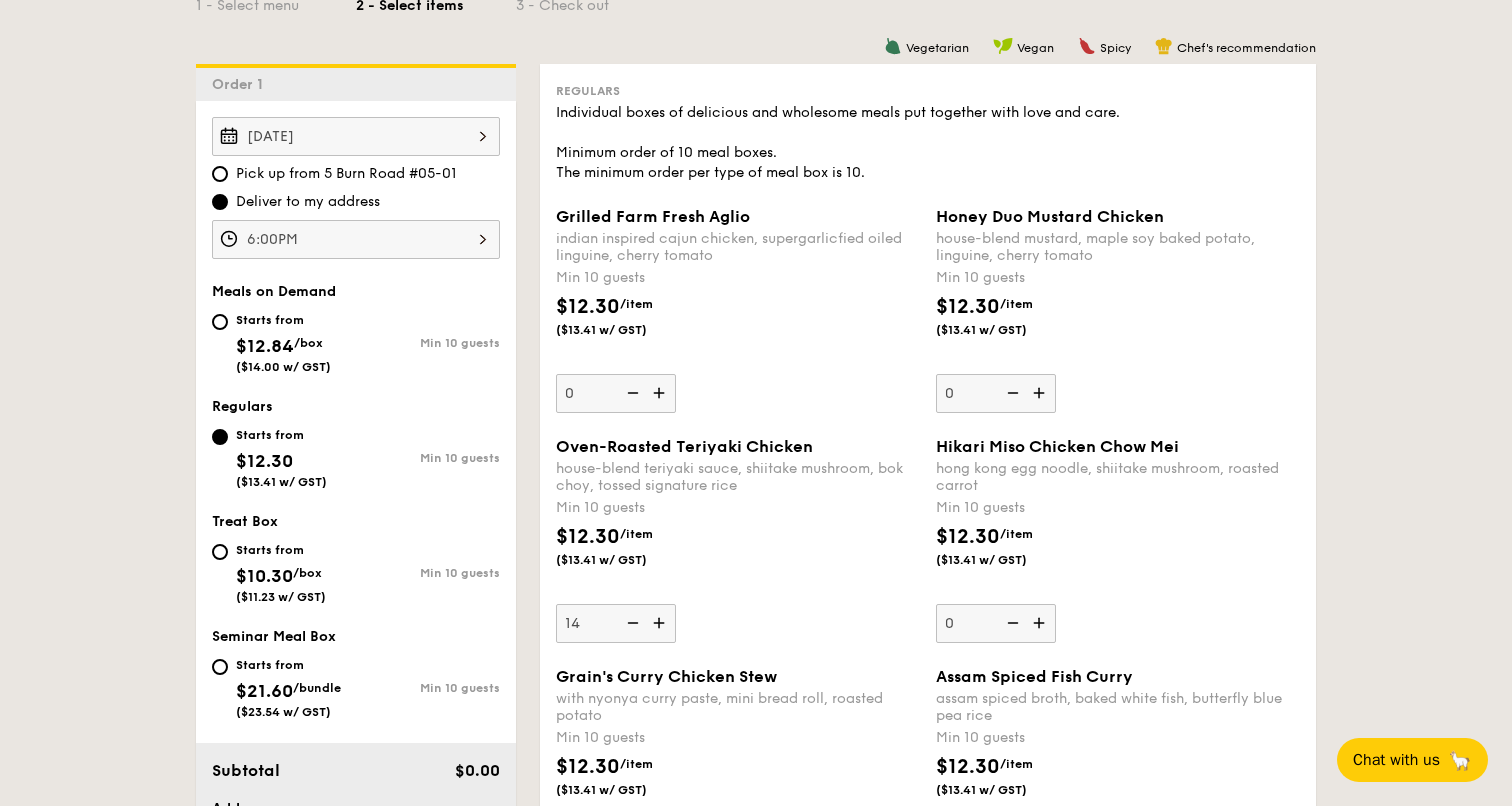 click at bounding box center [661, 623] 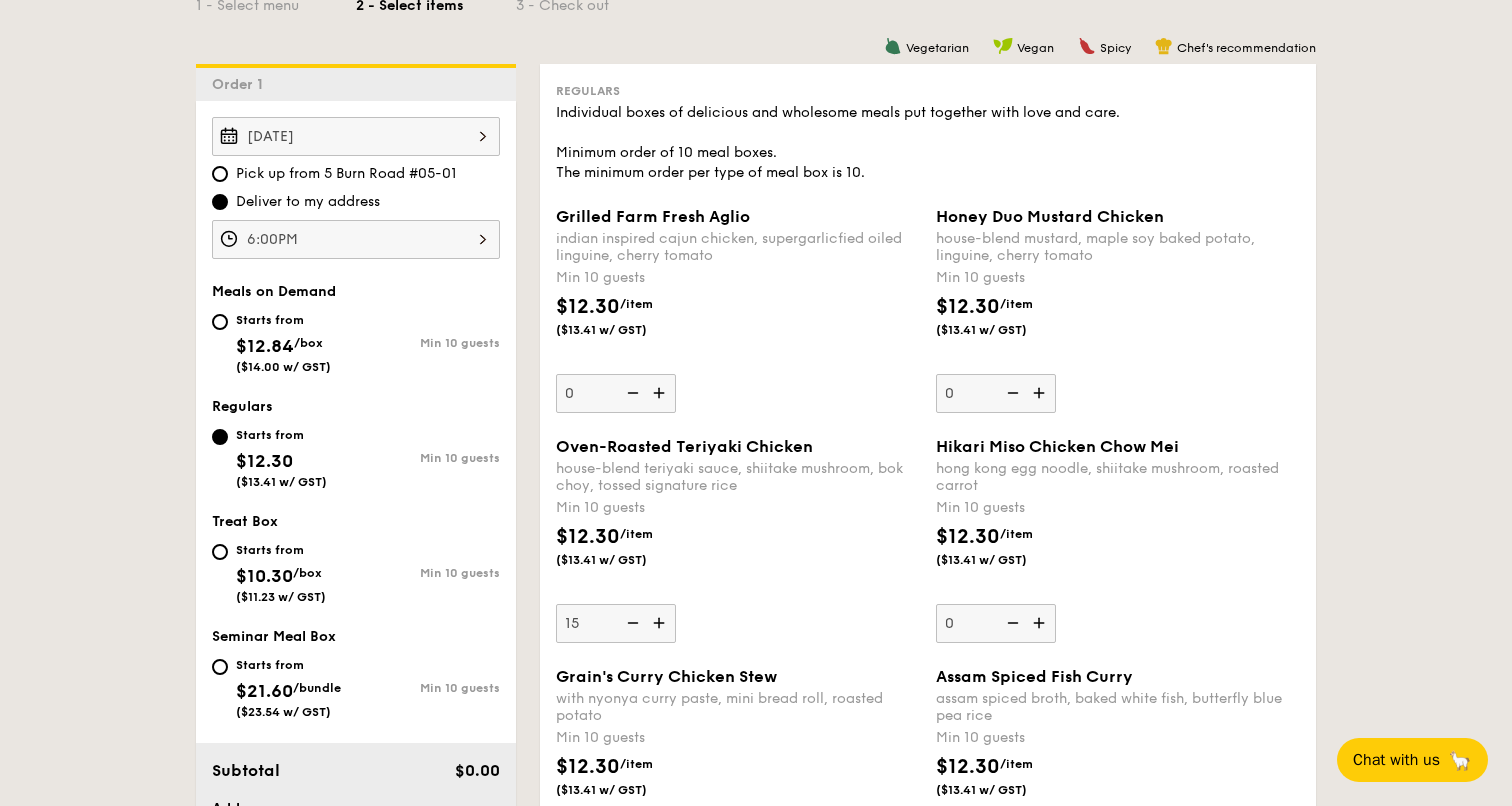 click at bounding box center [661, 623] 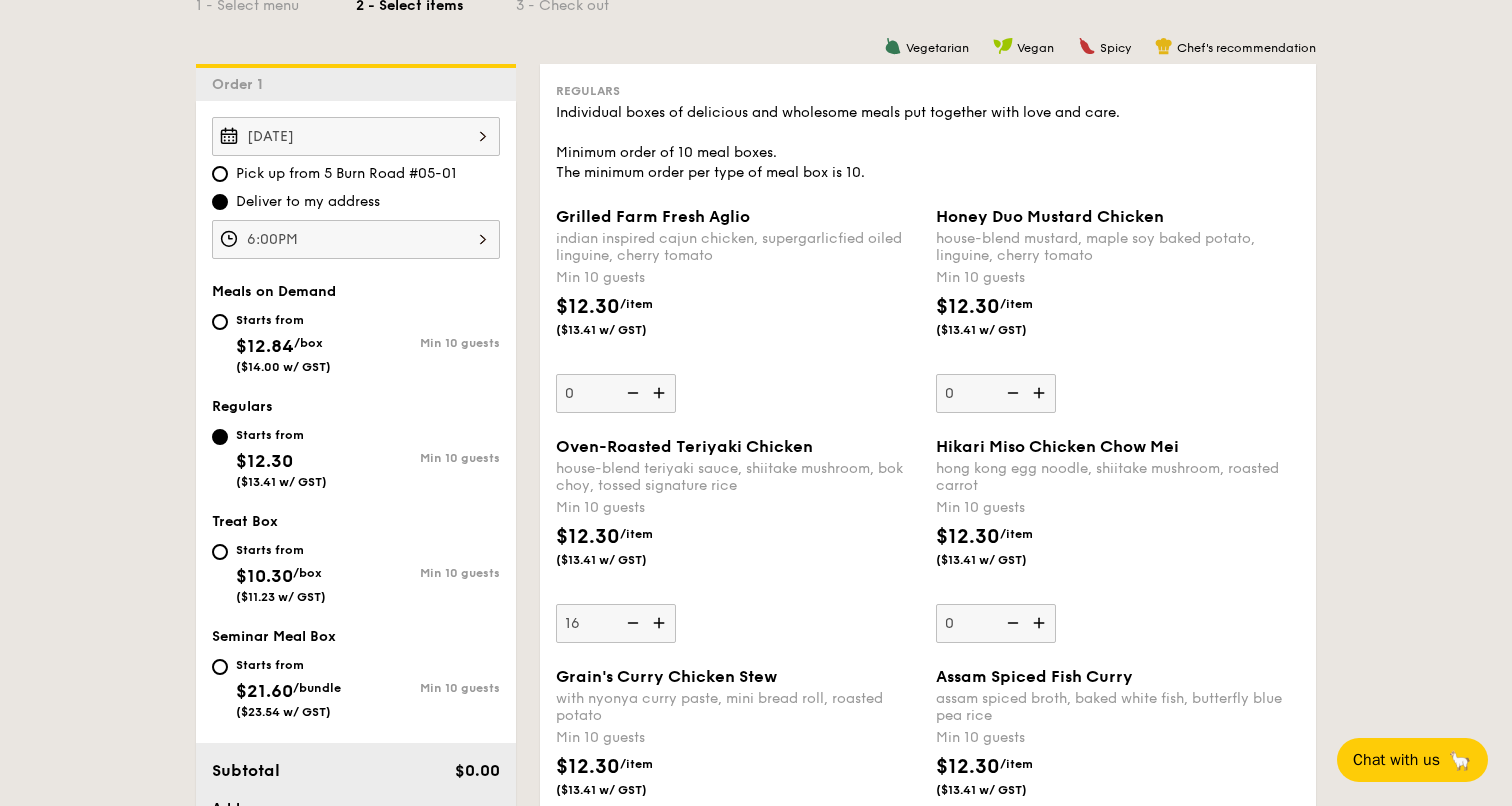 click at bounding box center (661, 623) 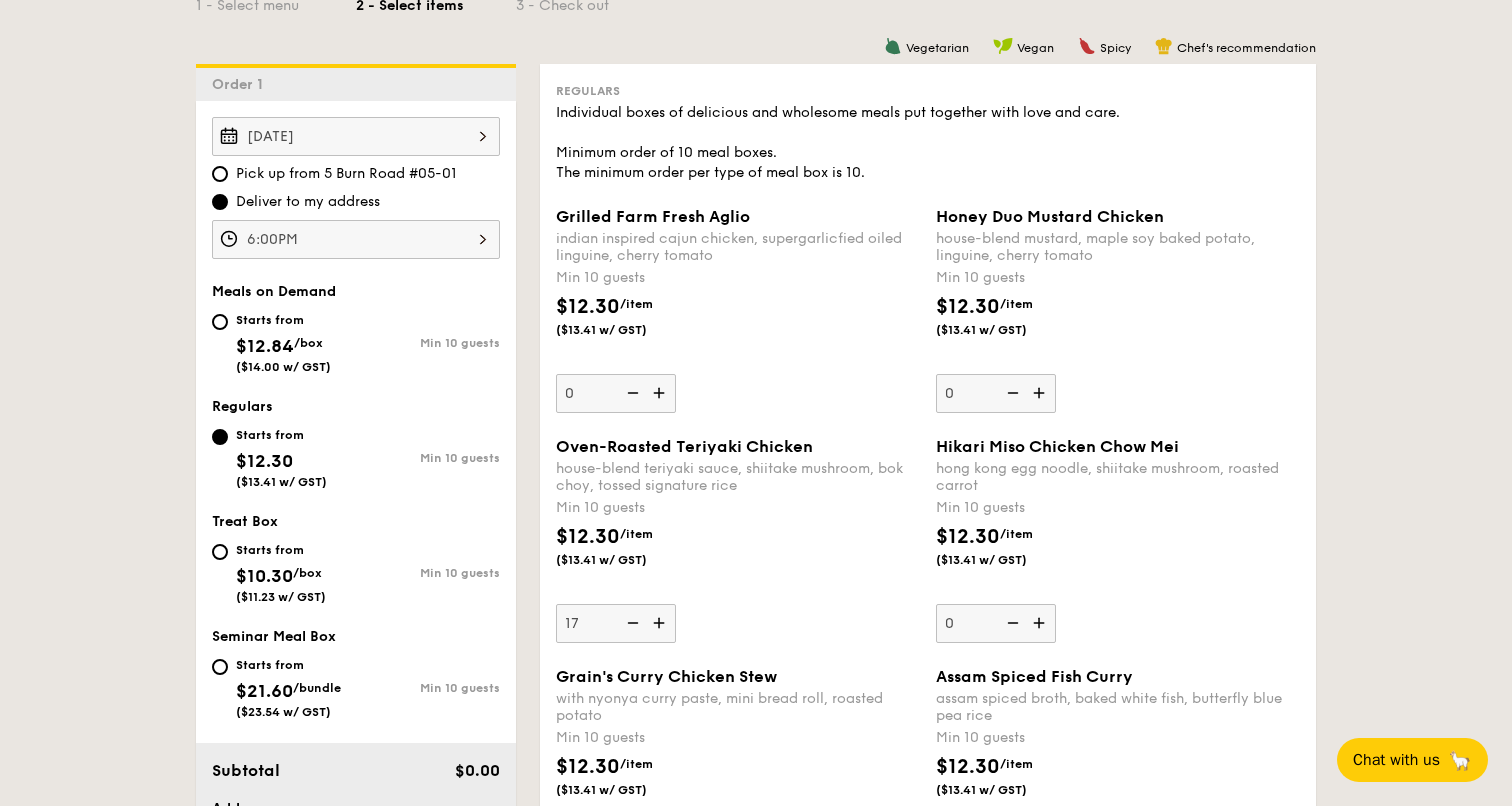 click at bounding box center (661, 623) 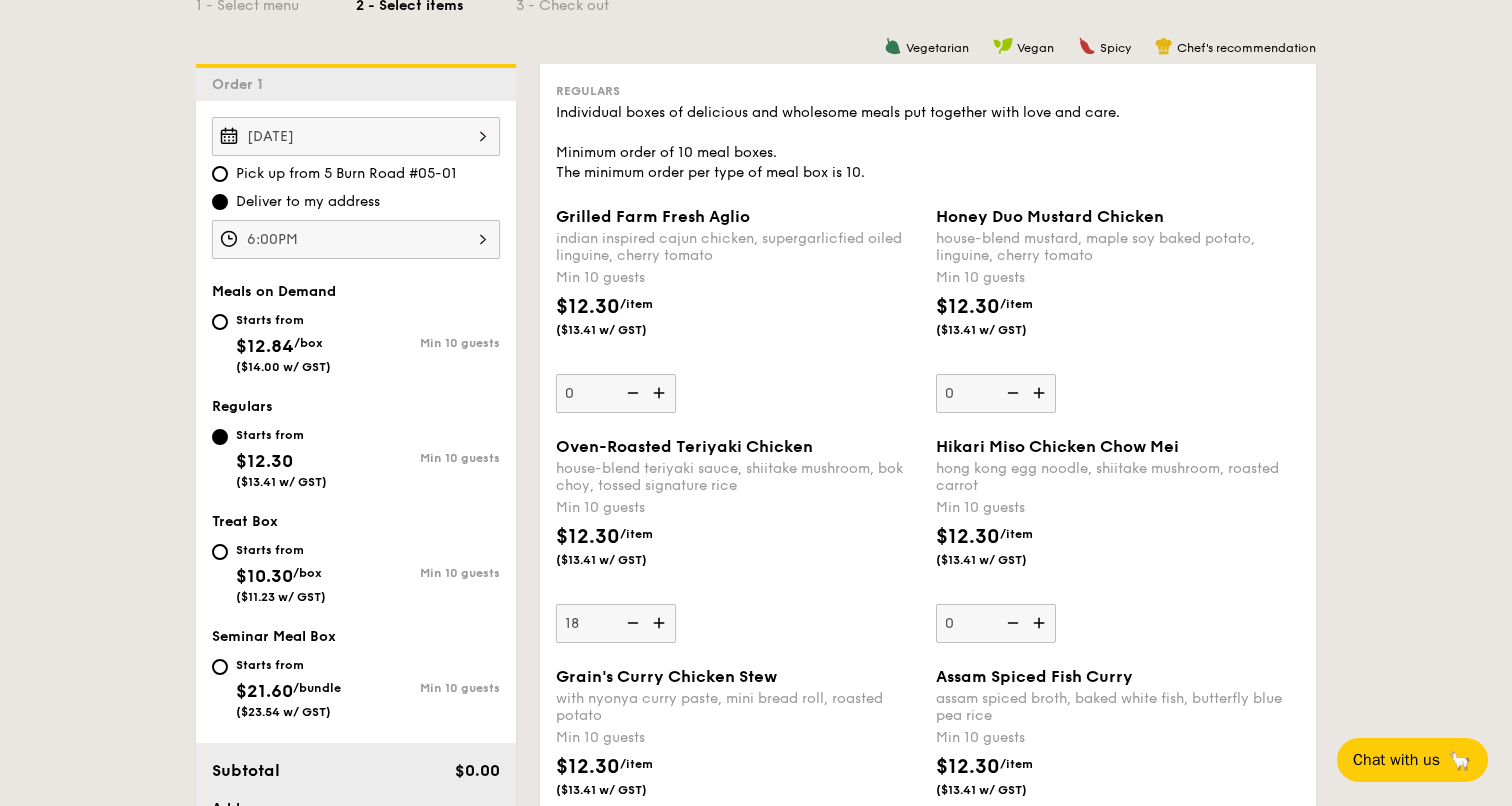 click at bounding box center [661, 623] 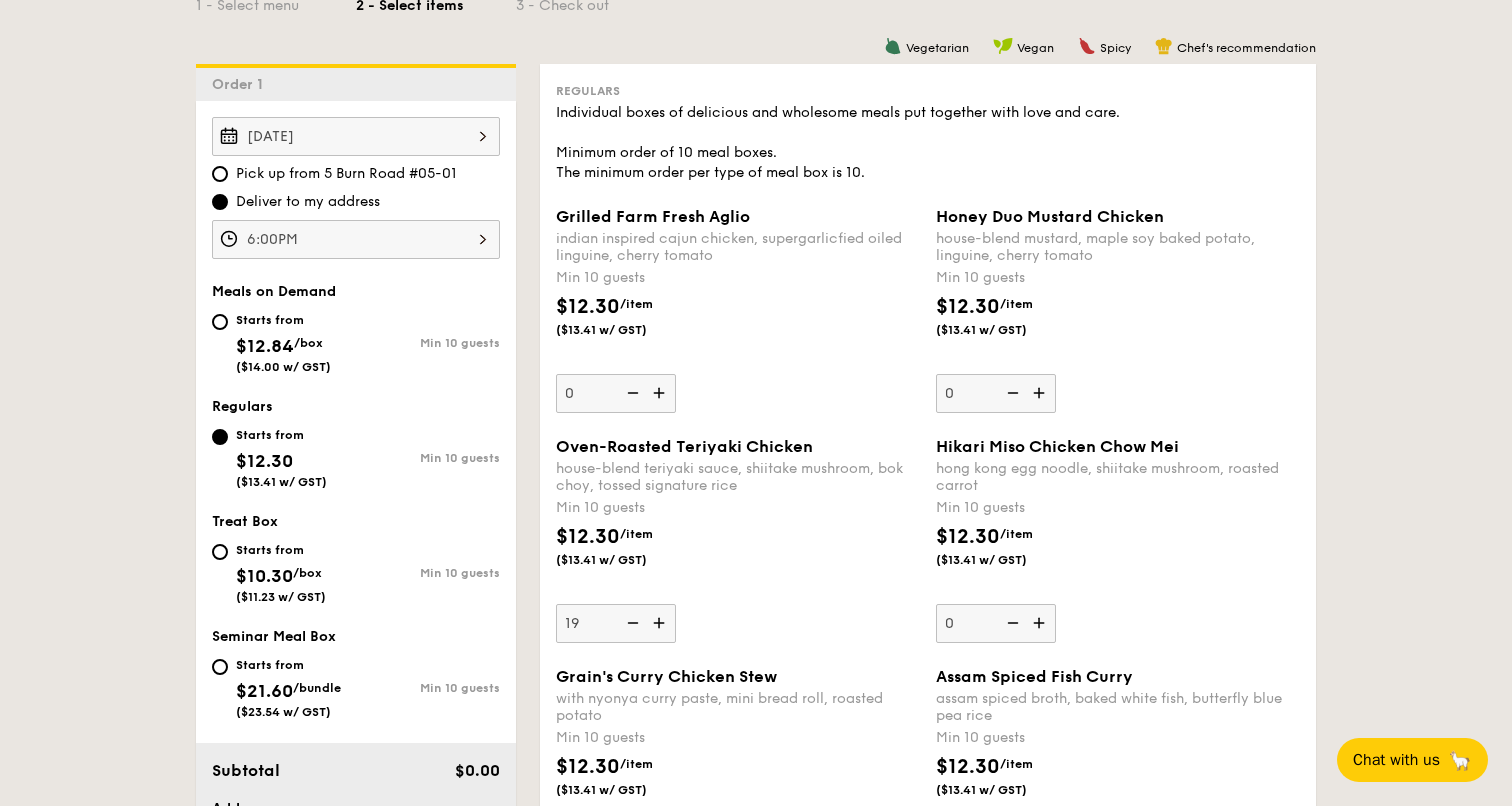 click at bounding box center (661, 623) 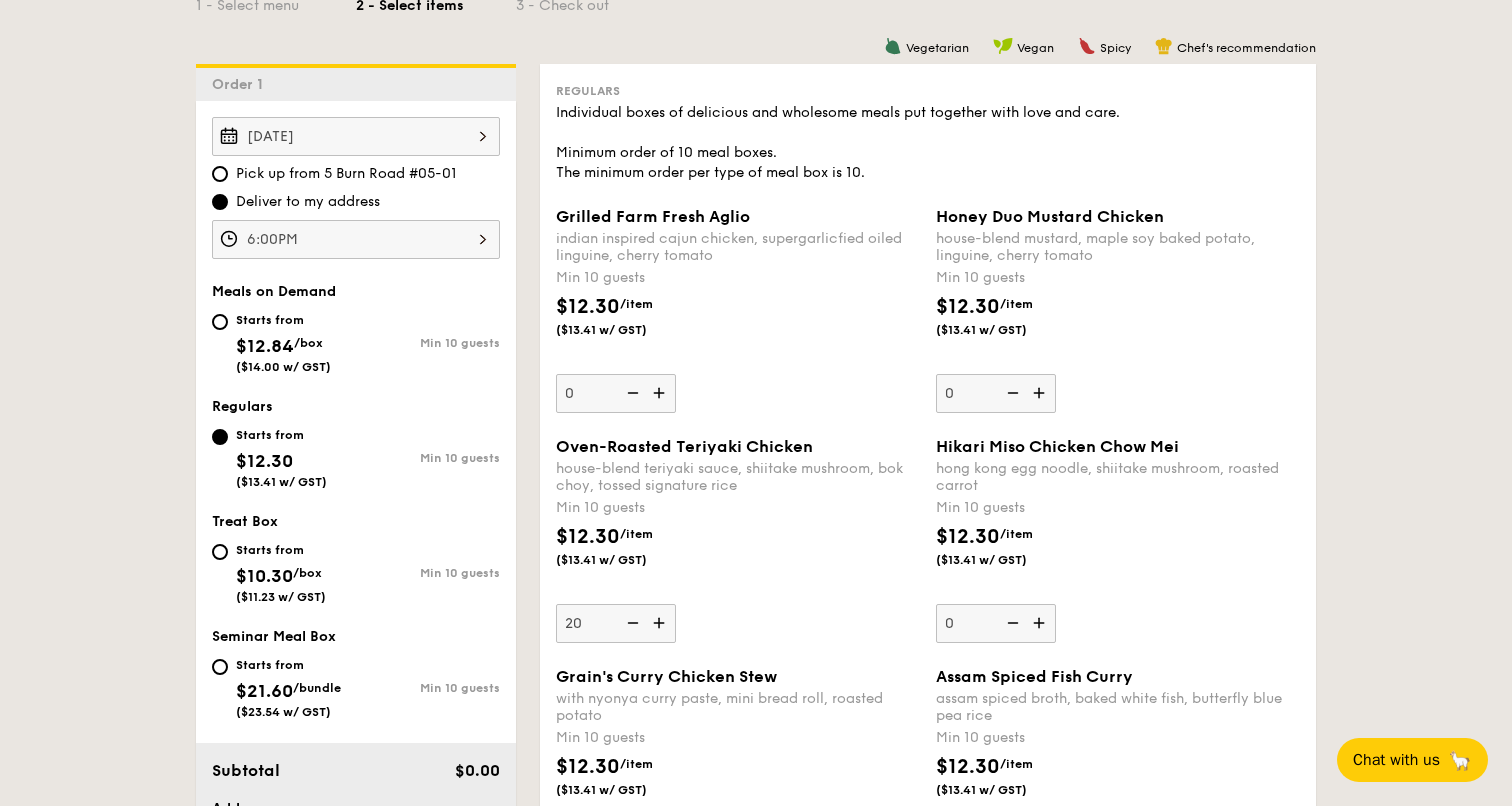 click on "$12.30
/item
($13.41 w/ GST)" at bounding box center (738, 557) 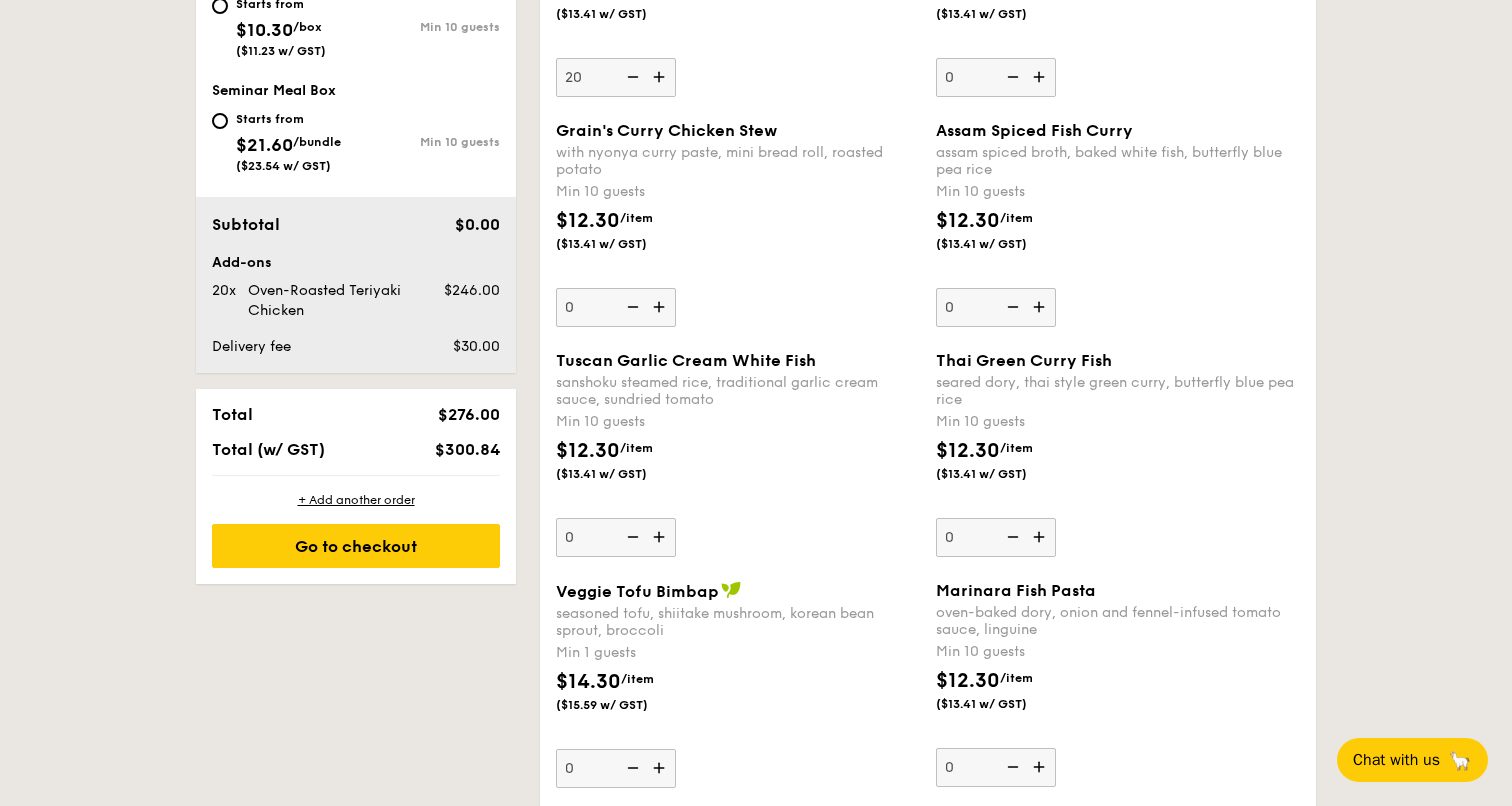 scroll, scrollTop: 1100, scrollLeft: 0, axis: vertical 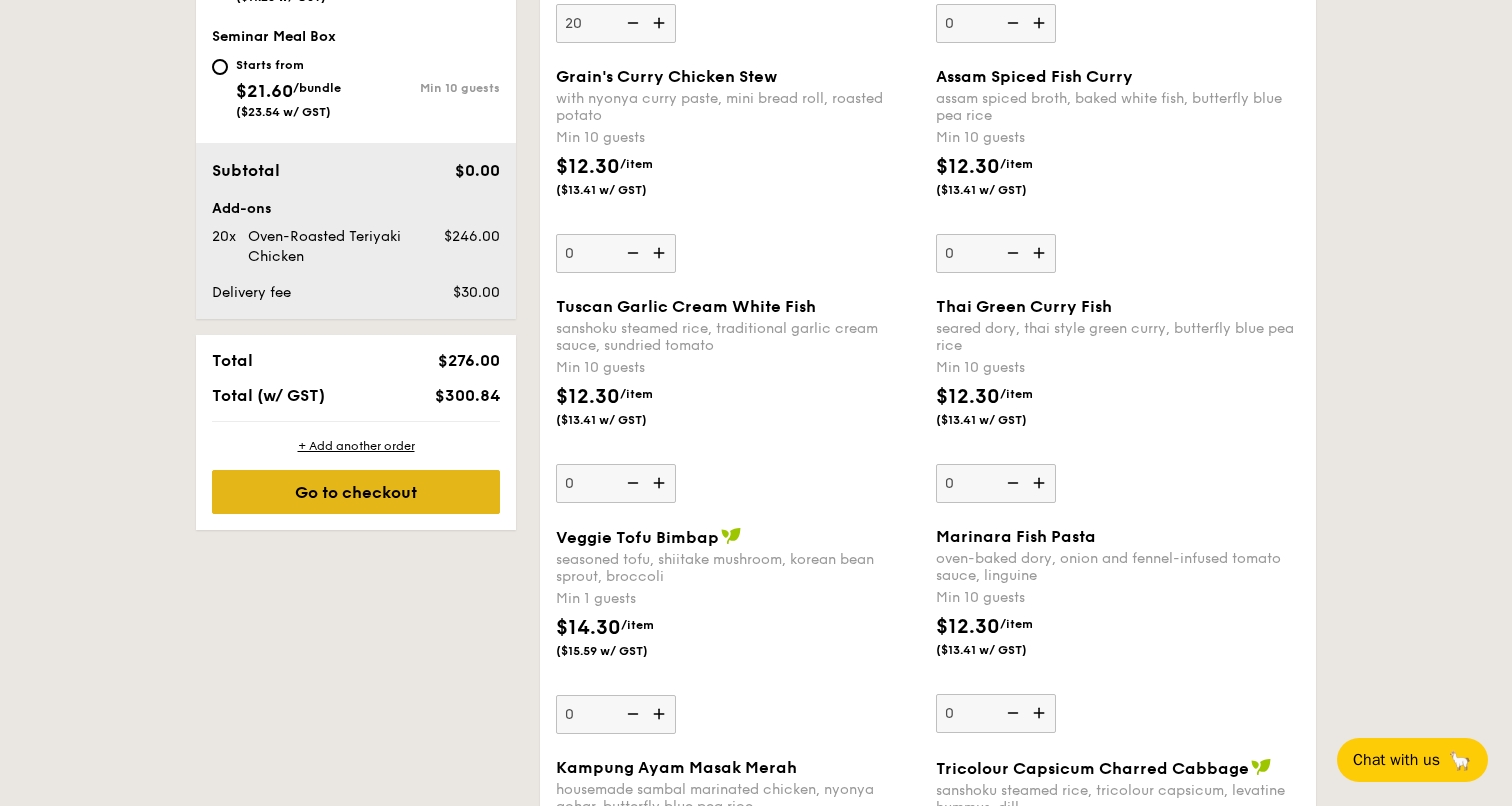 click on "Go to checkout" at bounding box center (356, 492) 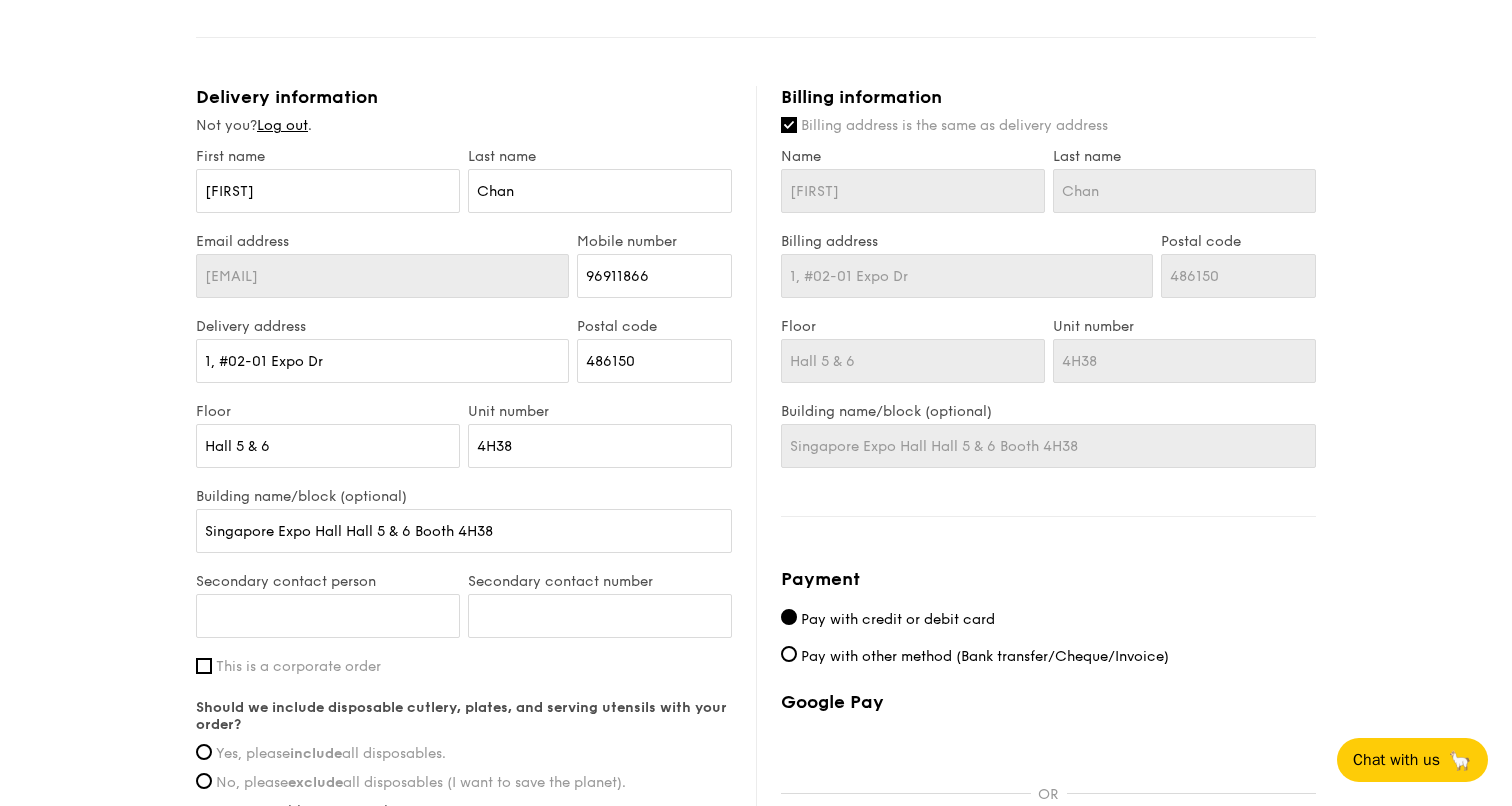 scroll, scrollTop: 700, scrollLeft: 0, axis: vertical 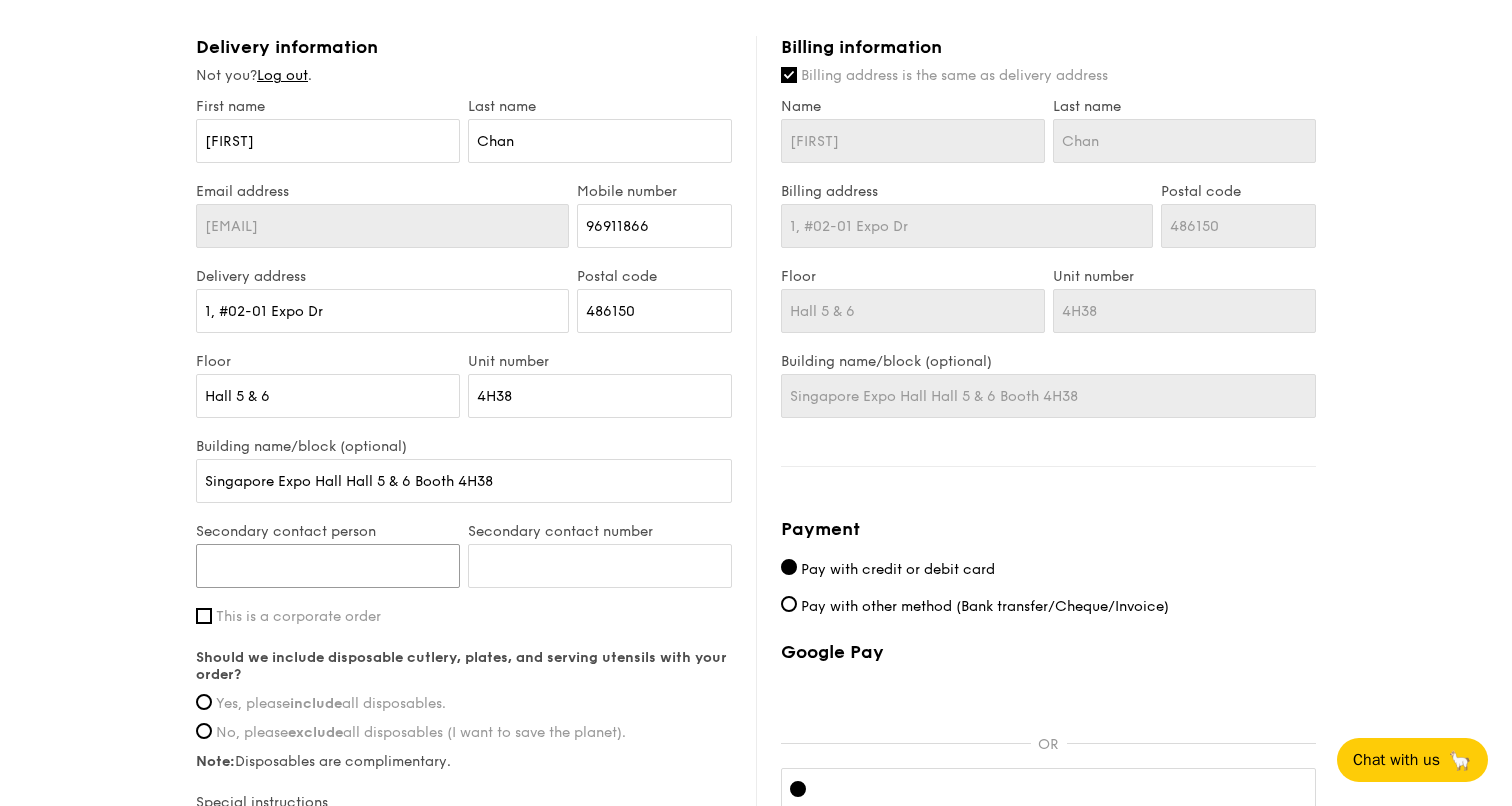 click on "Secondary contact person" at bounding box center [328, 566] 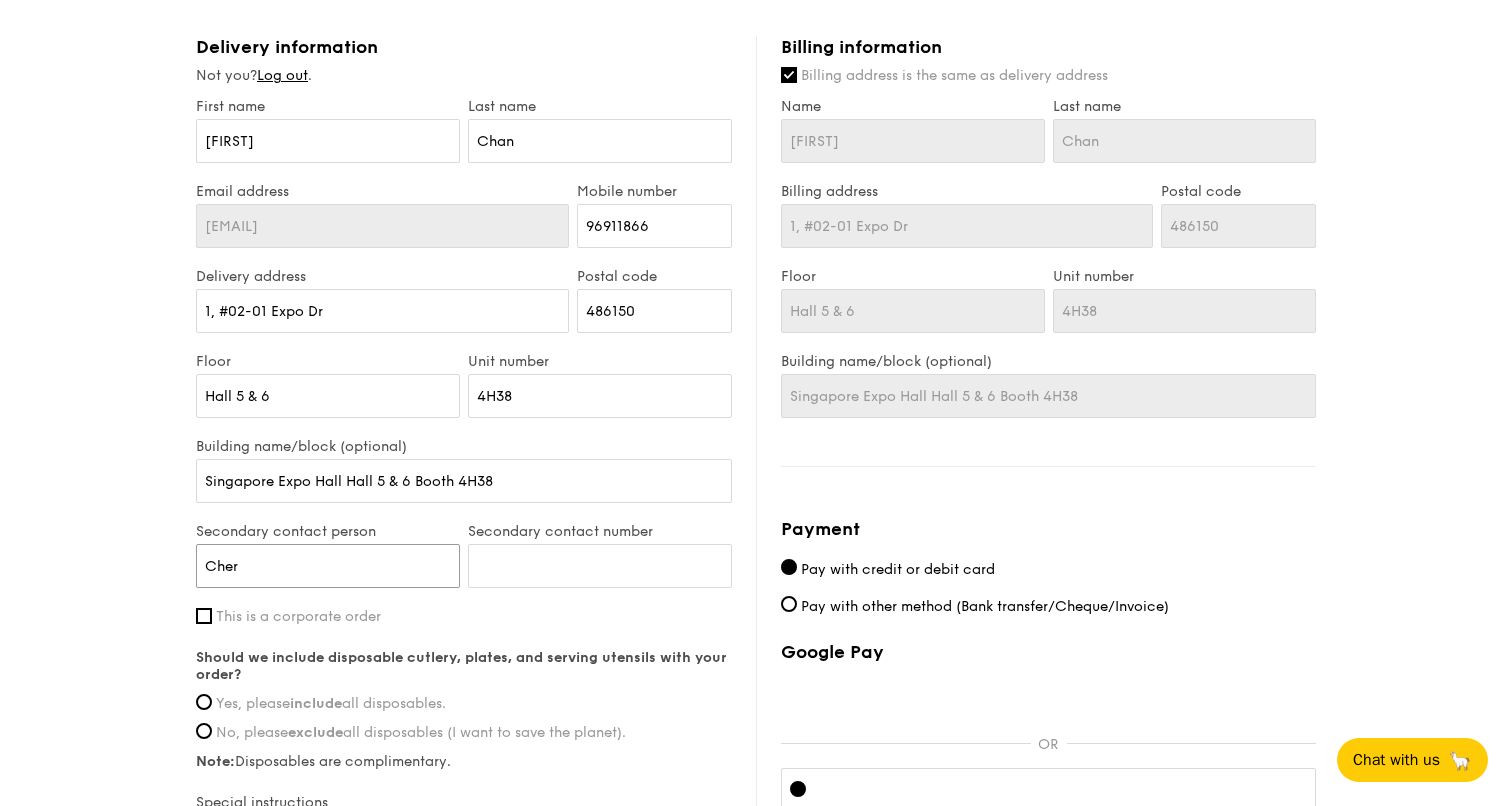 type on "[FIRST] [LAST]" 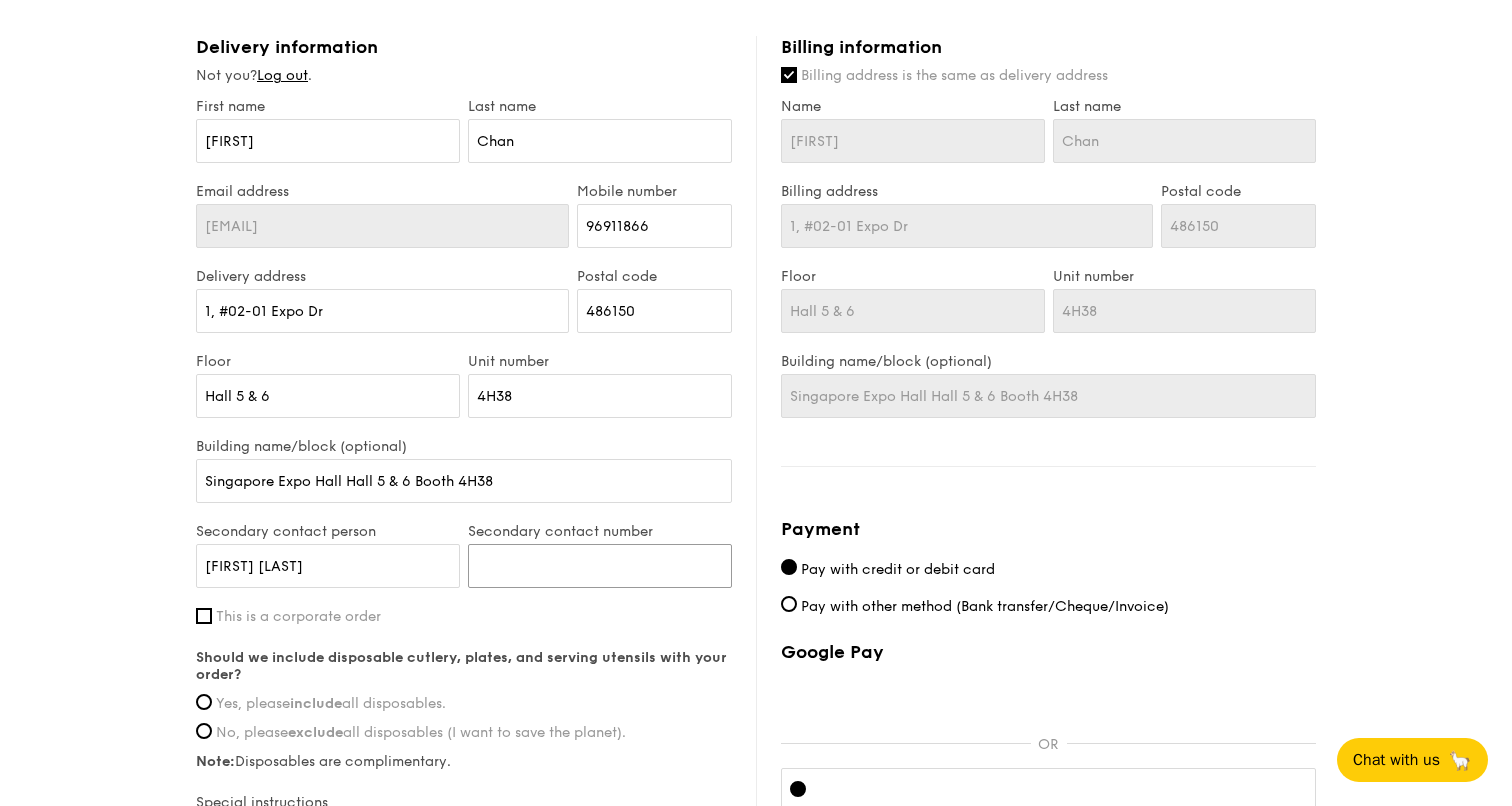 click on "Secondary contact number" at bounding box center [600, 566] 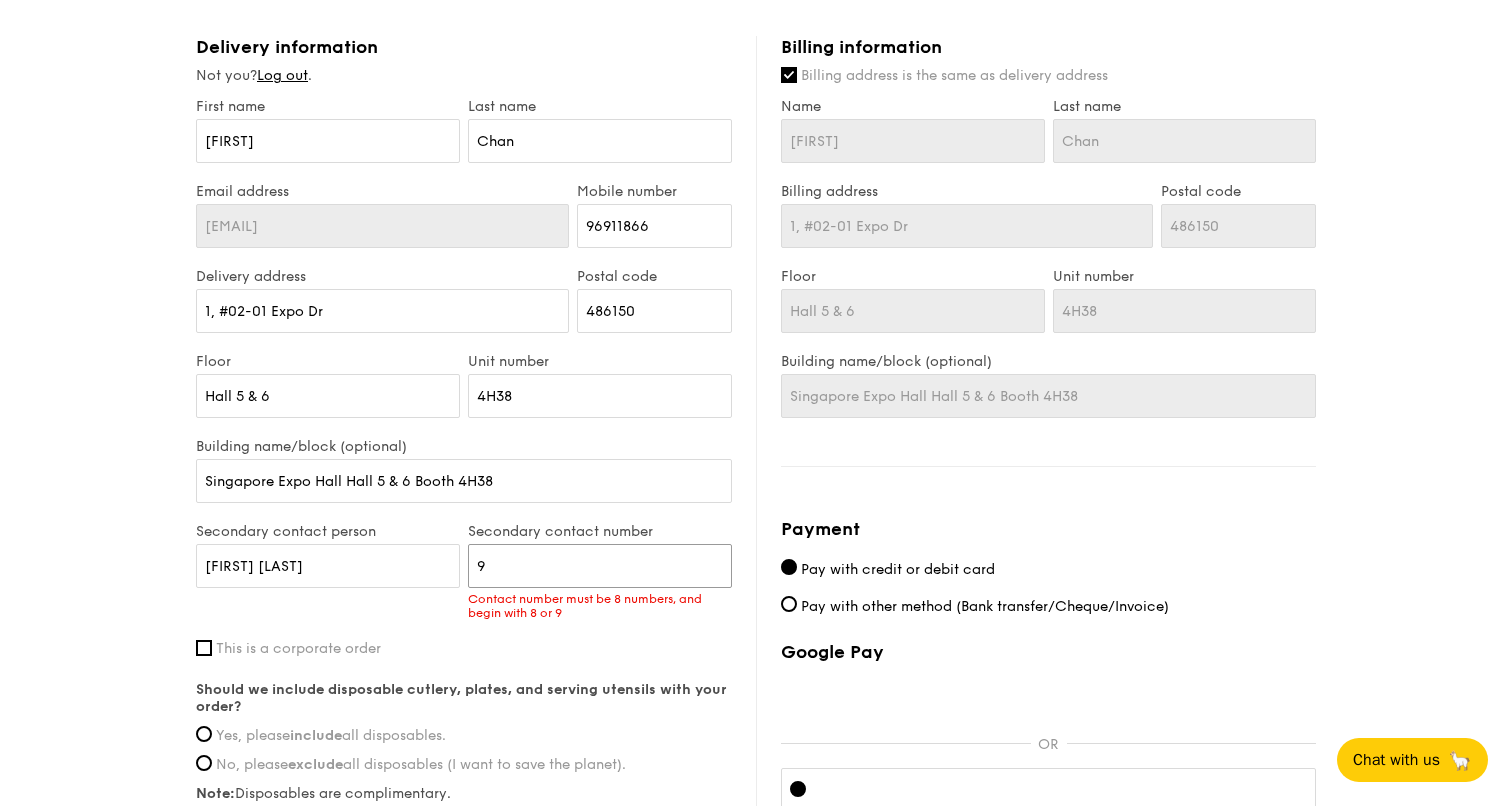 click on "9" at bounding box center (600, 566) 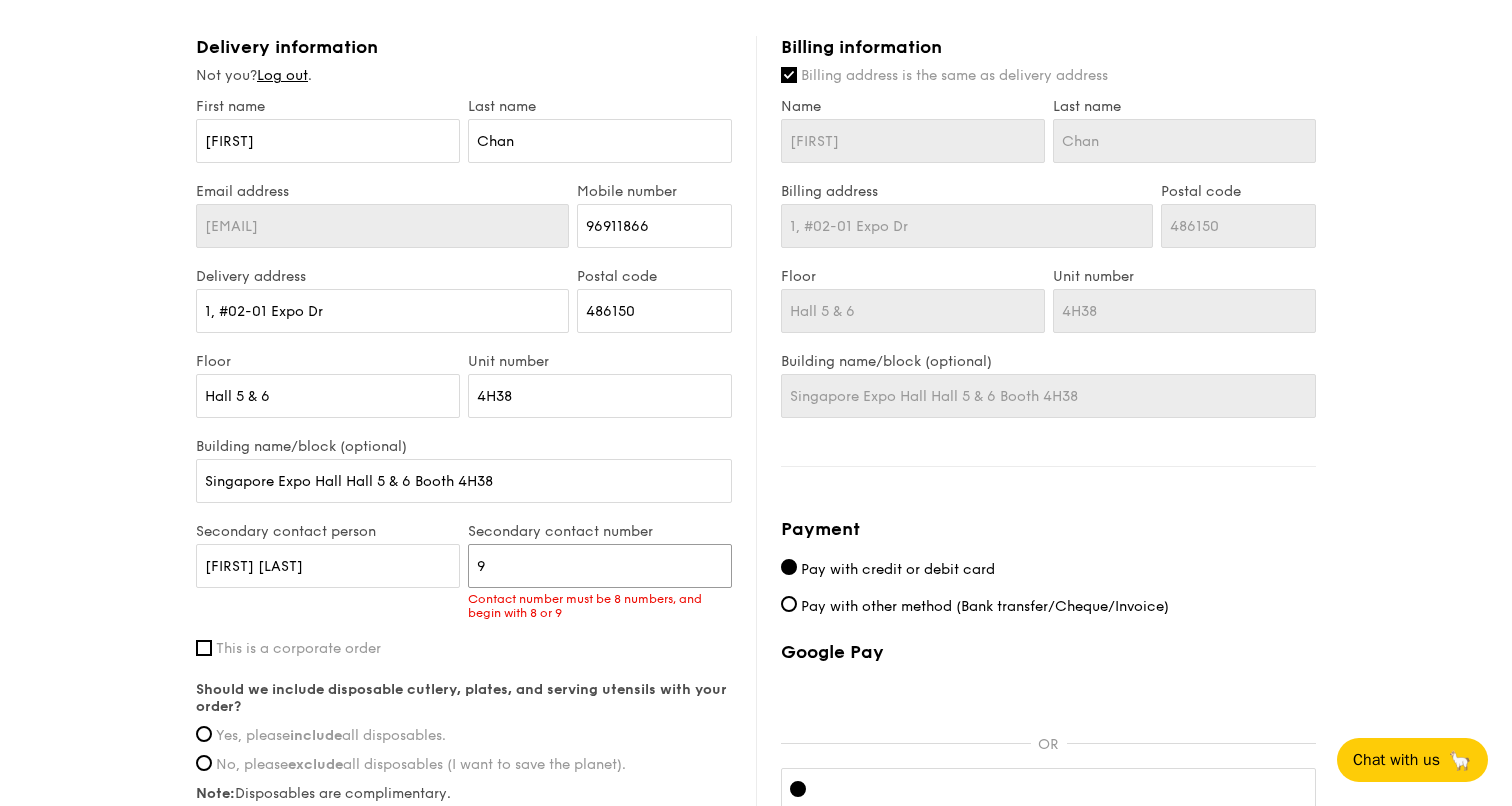 type on "[PHONE]" 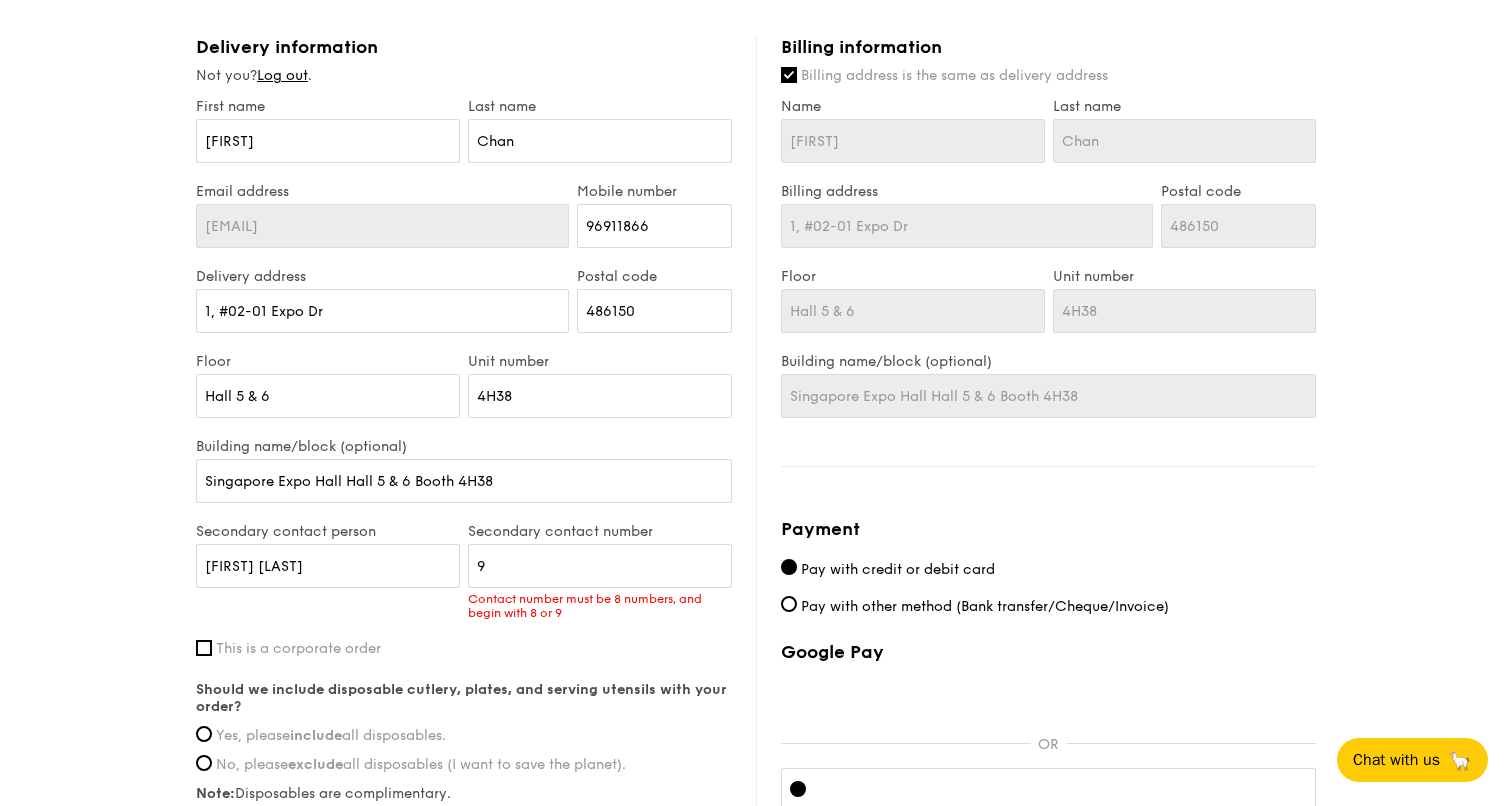 click on "First name
[FIRST]
Last name
[LAST]
Email address
[EMAIL]
Mobile number
[PHONE]
Delivery address
[NUMBER], #[NUMBER]-[NUMBER]
Postal code
[POSTAL_CODE]
Floor
Hall [NUMBER] & [NUMBER]
Unit number
[NUMBER]
Building name/block (optional)
[CITY] Hall – Hall [NUMBER] & [NUMBER] – Booth [NUMBER][NUMBER]
Secondary contact person
[FIRST] [LAST]
Secondary contact number
[PHONE]
Contact number must be 8 numbers, and begin with 8 or 9
This is a corporate order
Should we include disposable cutlery, plates, and serving utensils with your order? include" at bounding box center (464, 507) 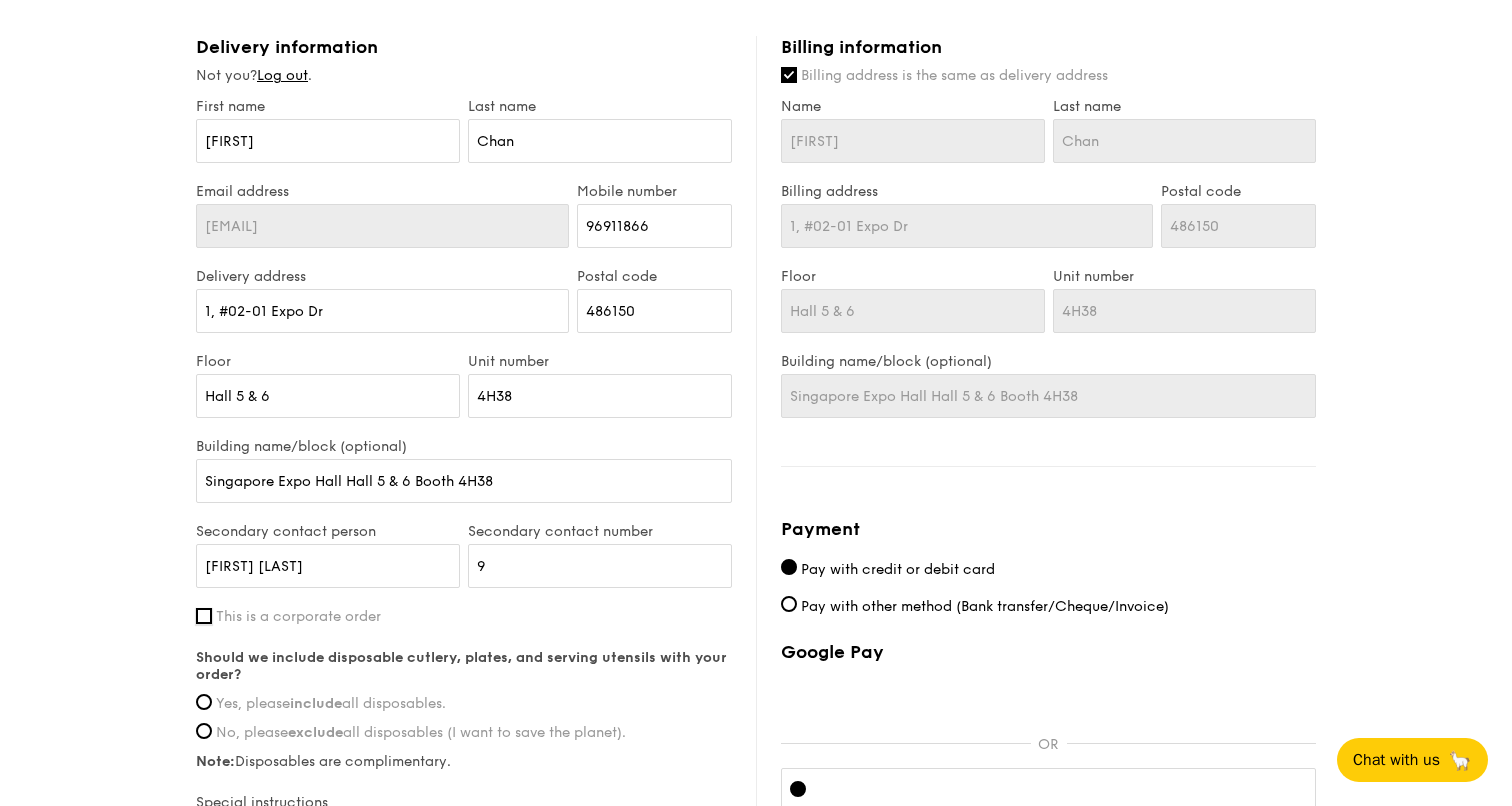 click on "This is a corporate order" at bounding box center (204, 616) 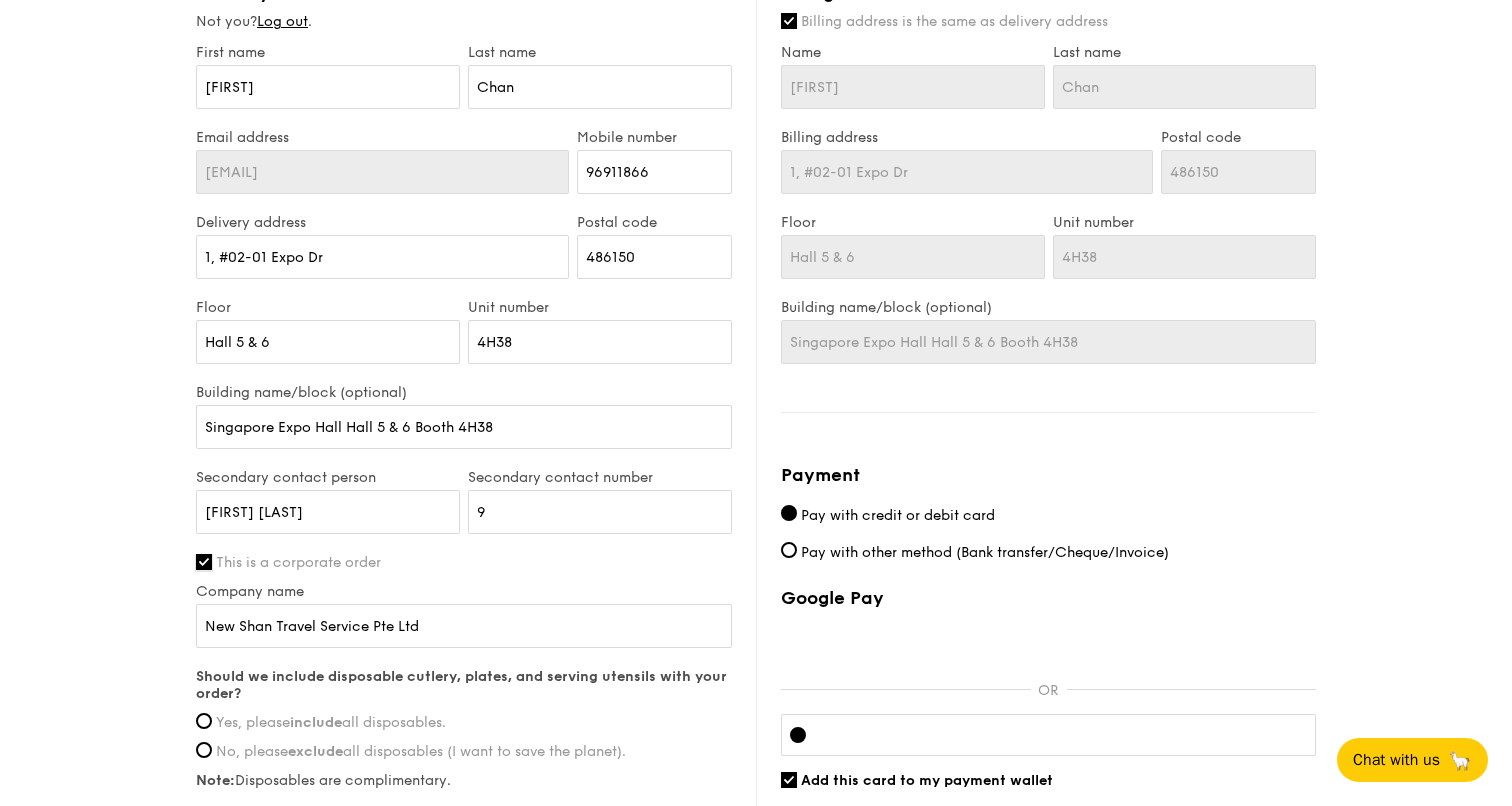 scroll, scrollTop: 1000, scrollLeft: 0, axis: vertical 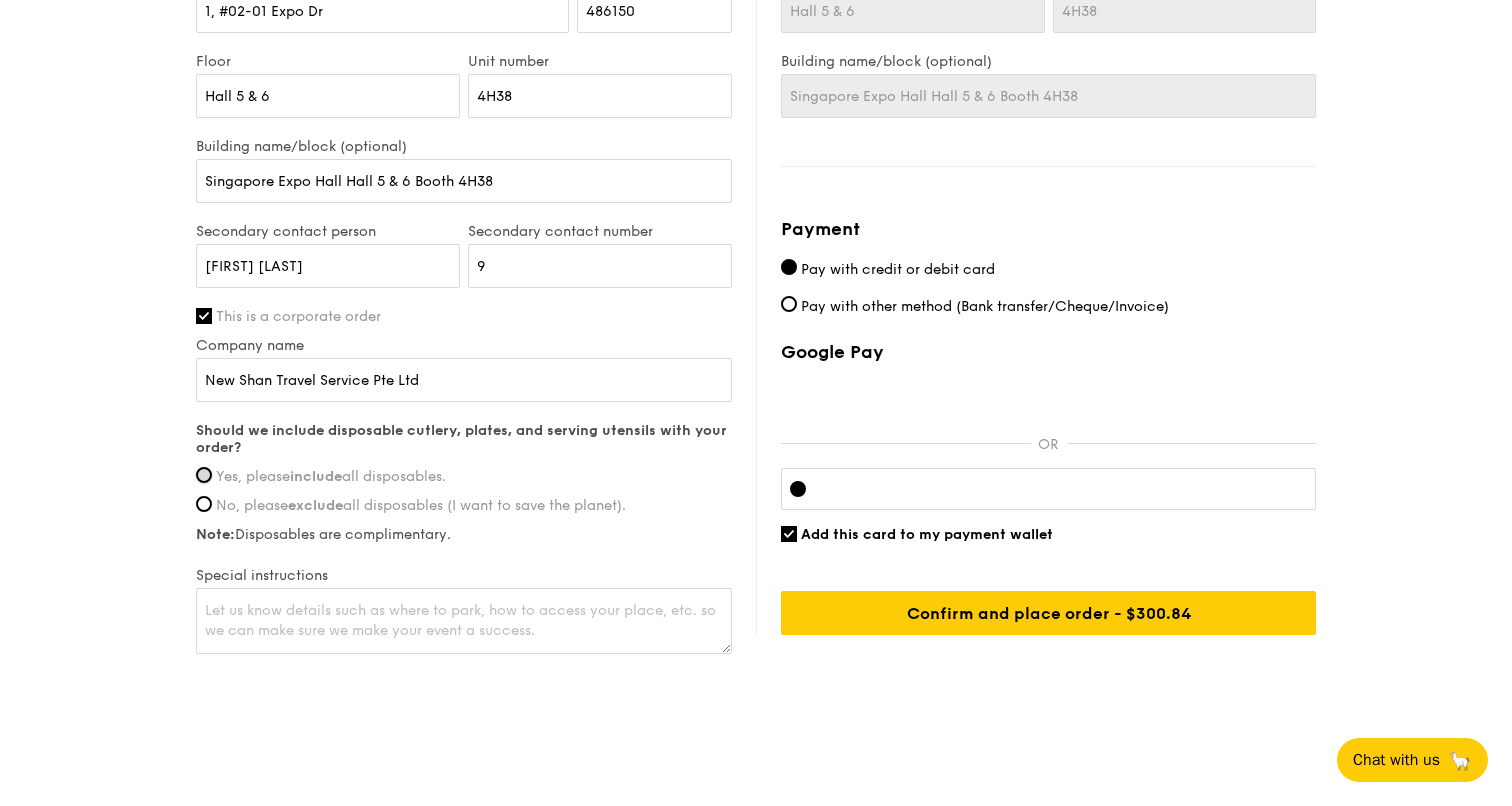 click on "Yes, please  include  all disposables." at bounding box center [204, 475] 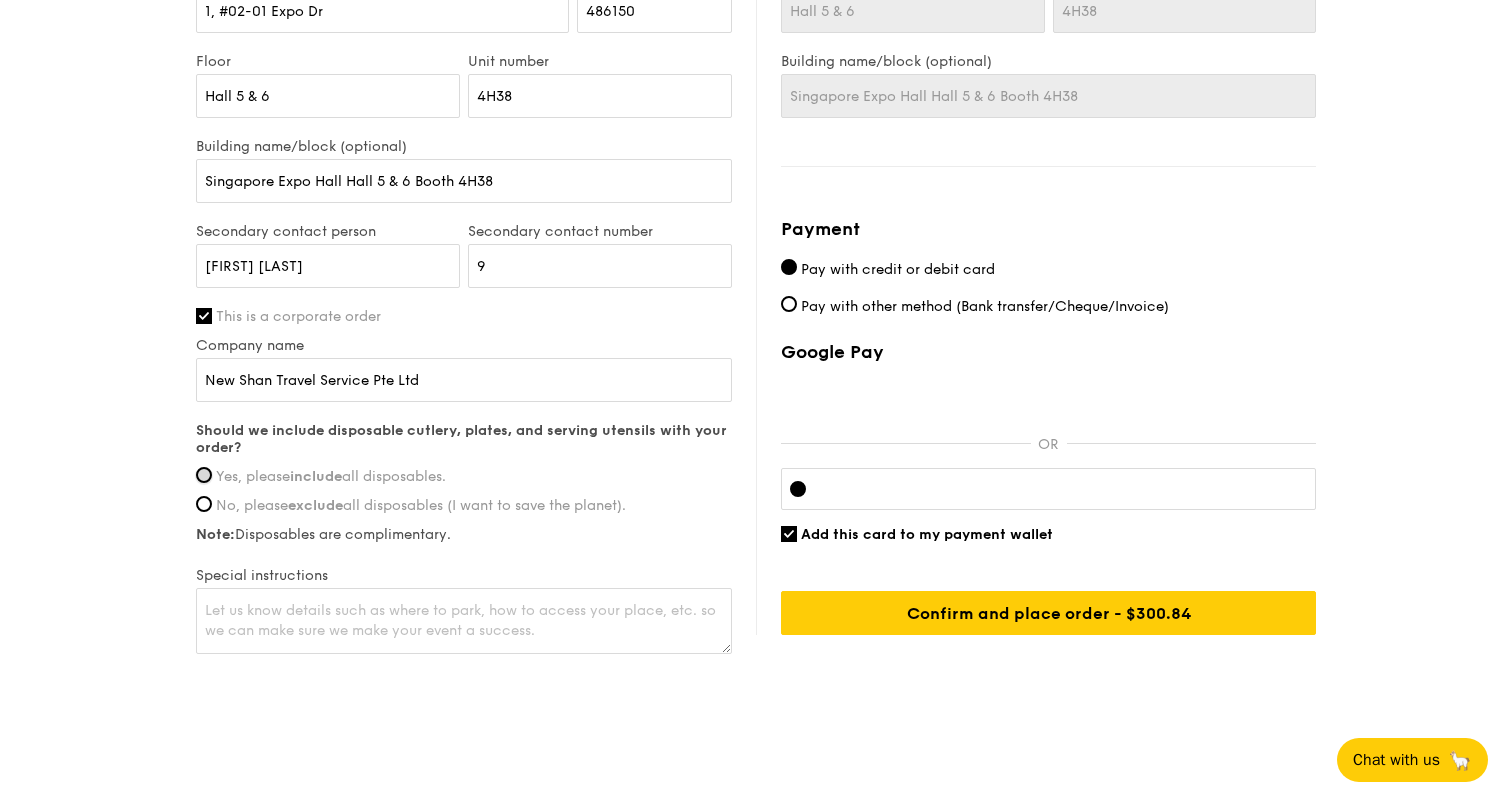 radio on "true" 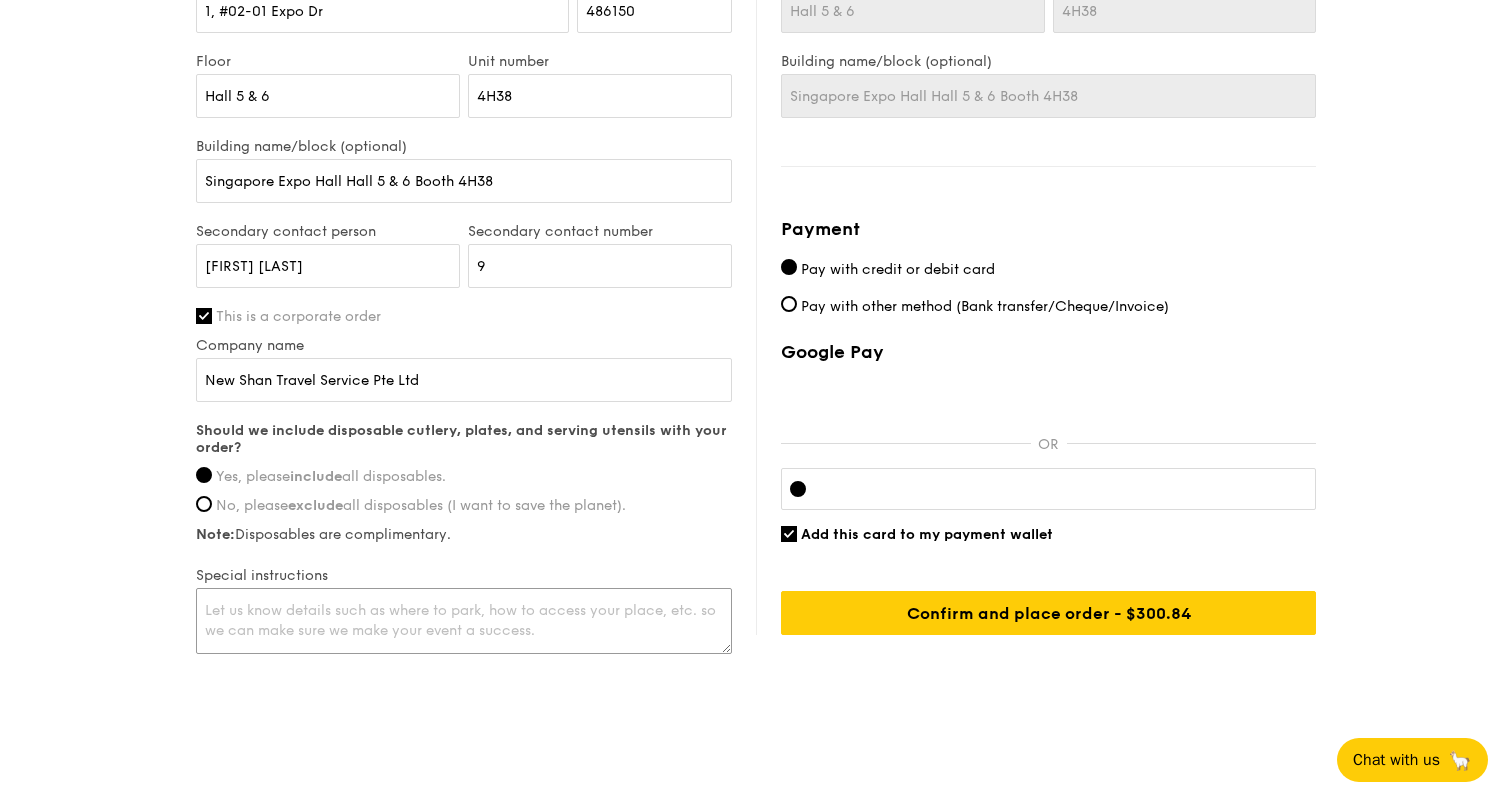click at bounding box center (464, 621) 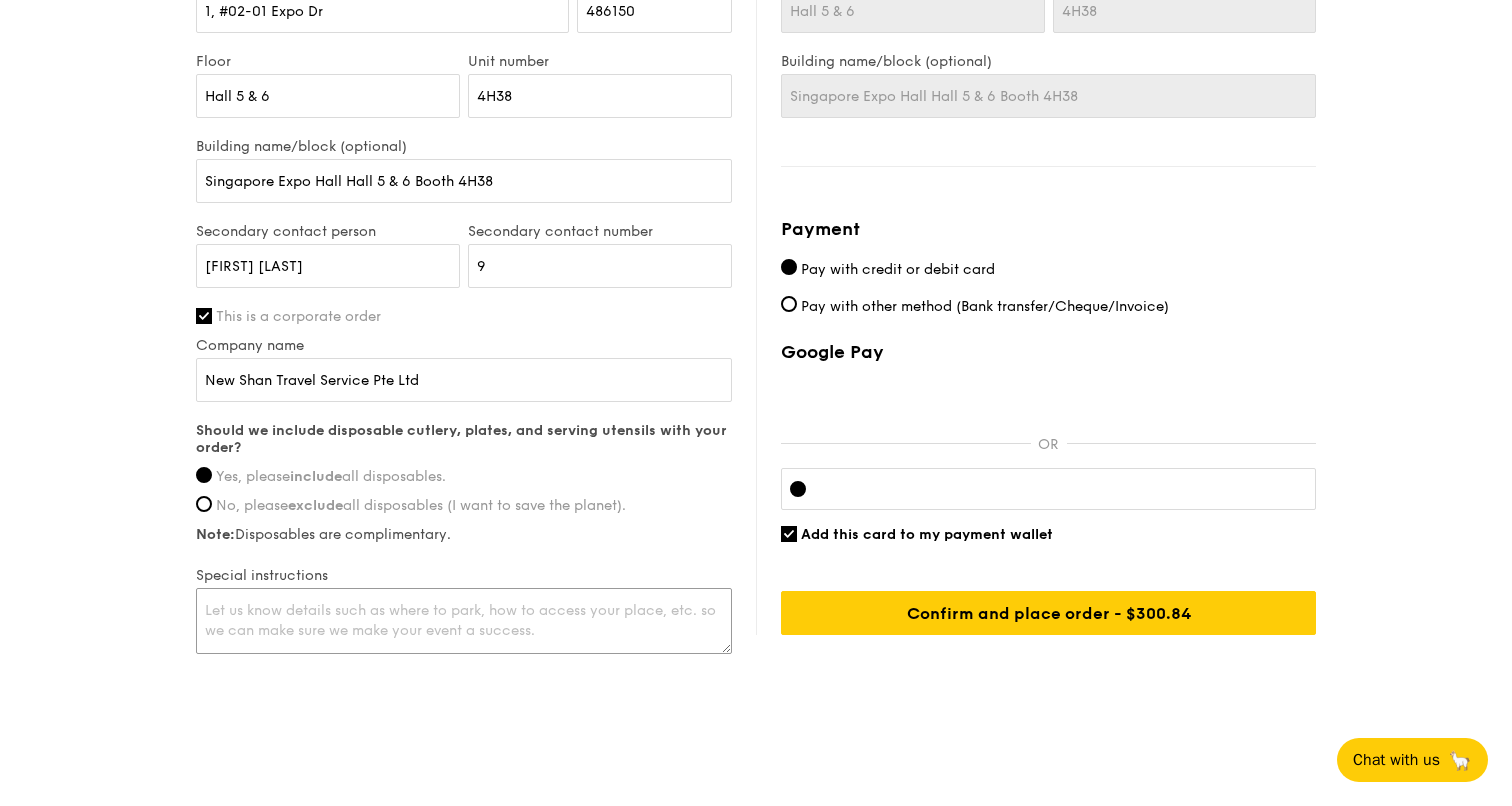paste on "Please provide us with Cutlery and Chilli sauce." 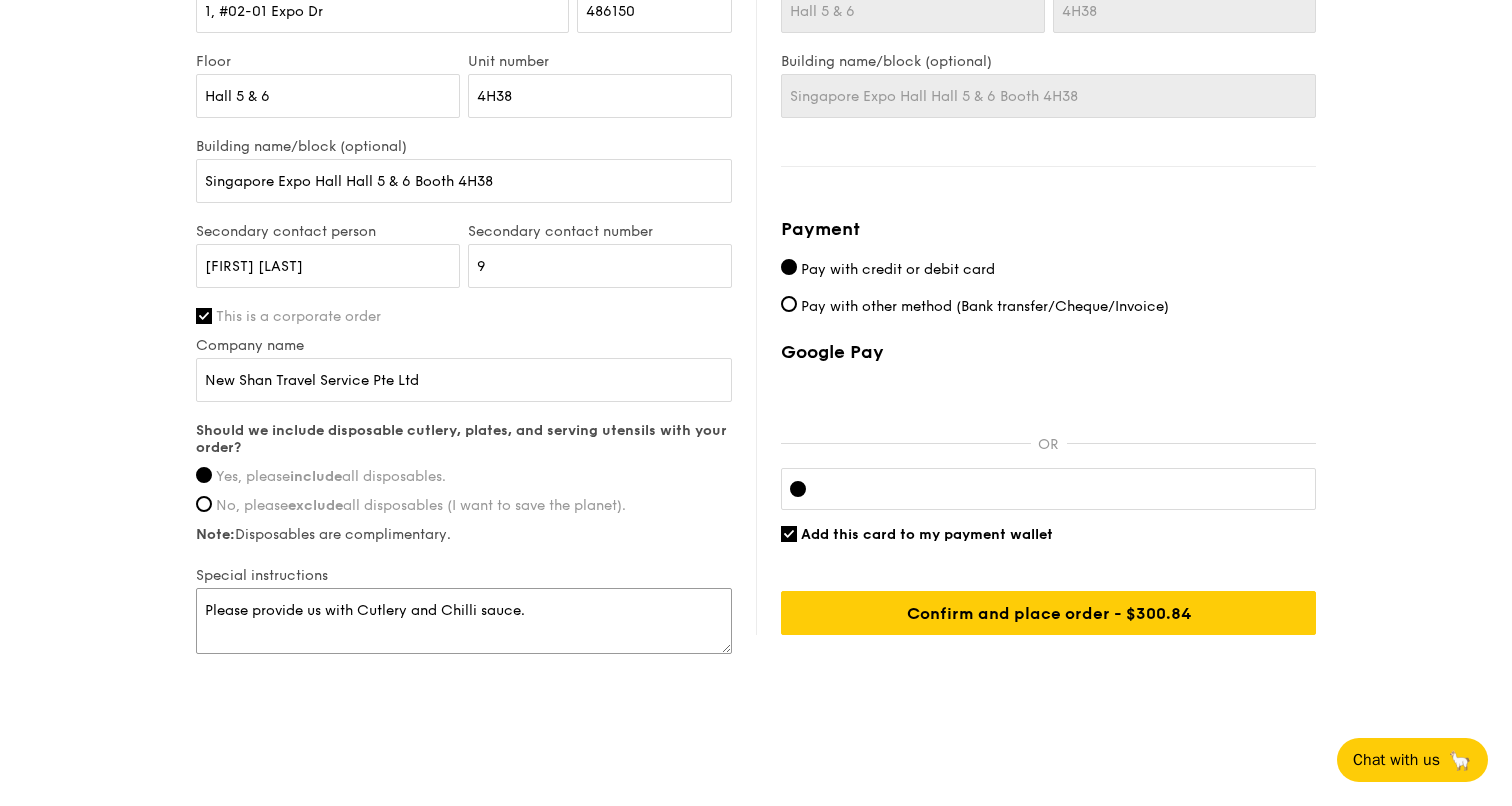 type on "Please provide us with Cutlery and Chilli sauce." 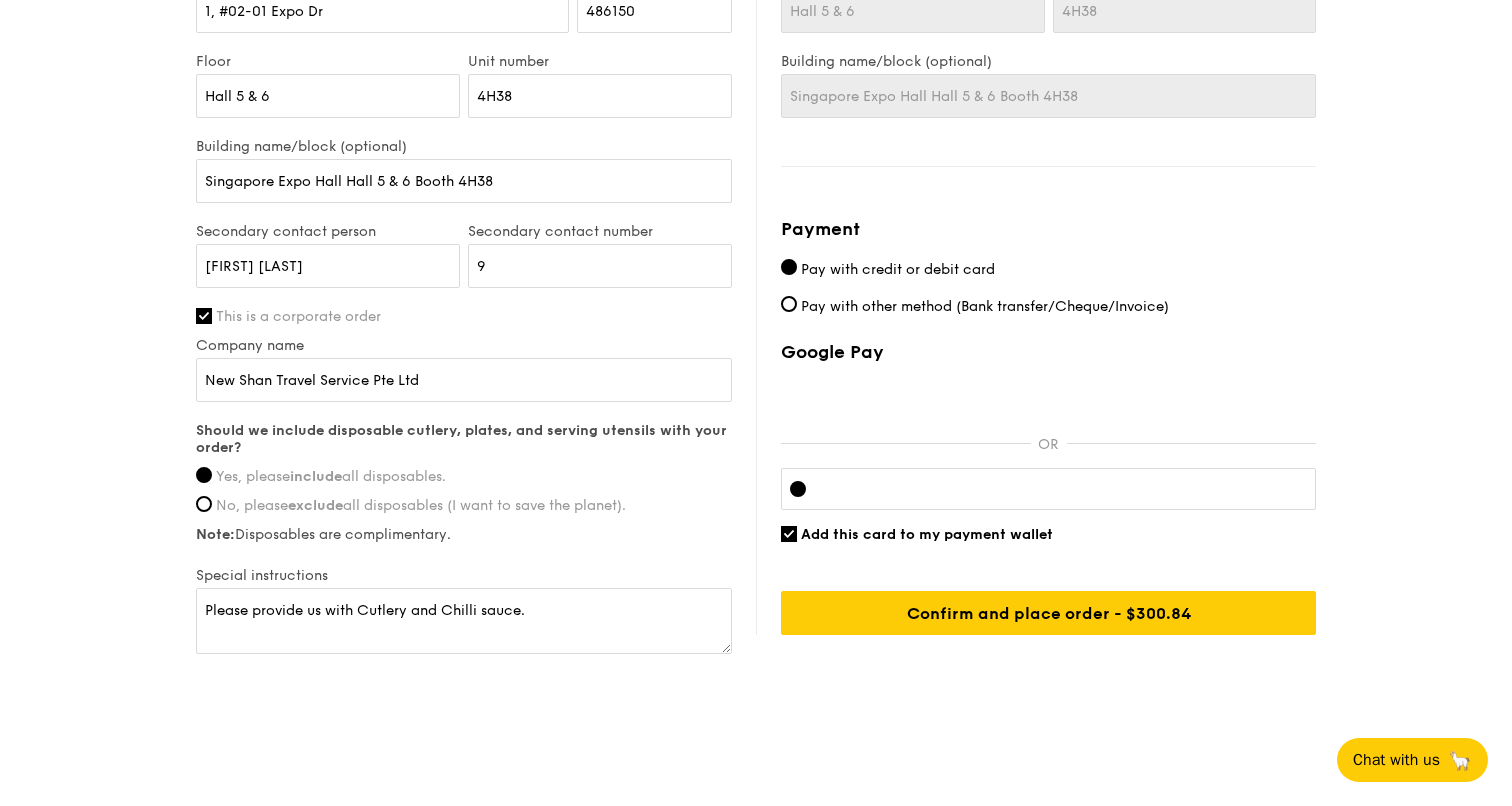 click on "Regulars
Serving time:
[DATE],
[TIME]
Add-ons
20x Oven-Roasted Teriyaki Chicken - house-blend teriyaki sauce, shiitake mushroom, bok choy, tossed signature rice
Subtotal
$0.00
Add-ons
$246.00
Delivery fee
$30.00
Apply
Total
$276.00
Total (w/ GST)
$300.84
Delivery information
Not you?
Log out .
First name
[FIRST]
Last name
[LAST]
Email address
[EMAIL]
Mobile number
[PHONE]
Delivery address
[NUMBER], #[NUMBER]-[NUMBER] [NUMBER]" at bounding box center (756, -51) 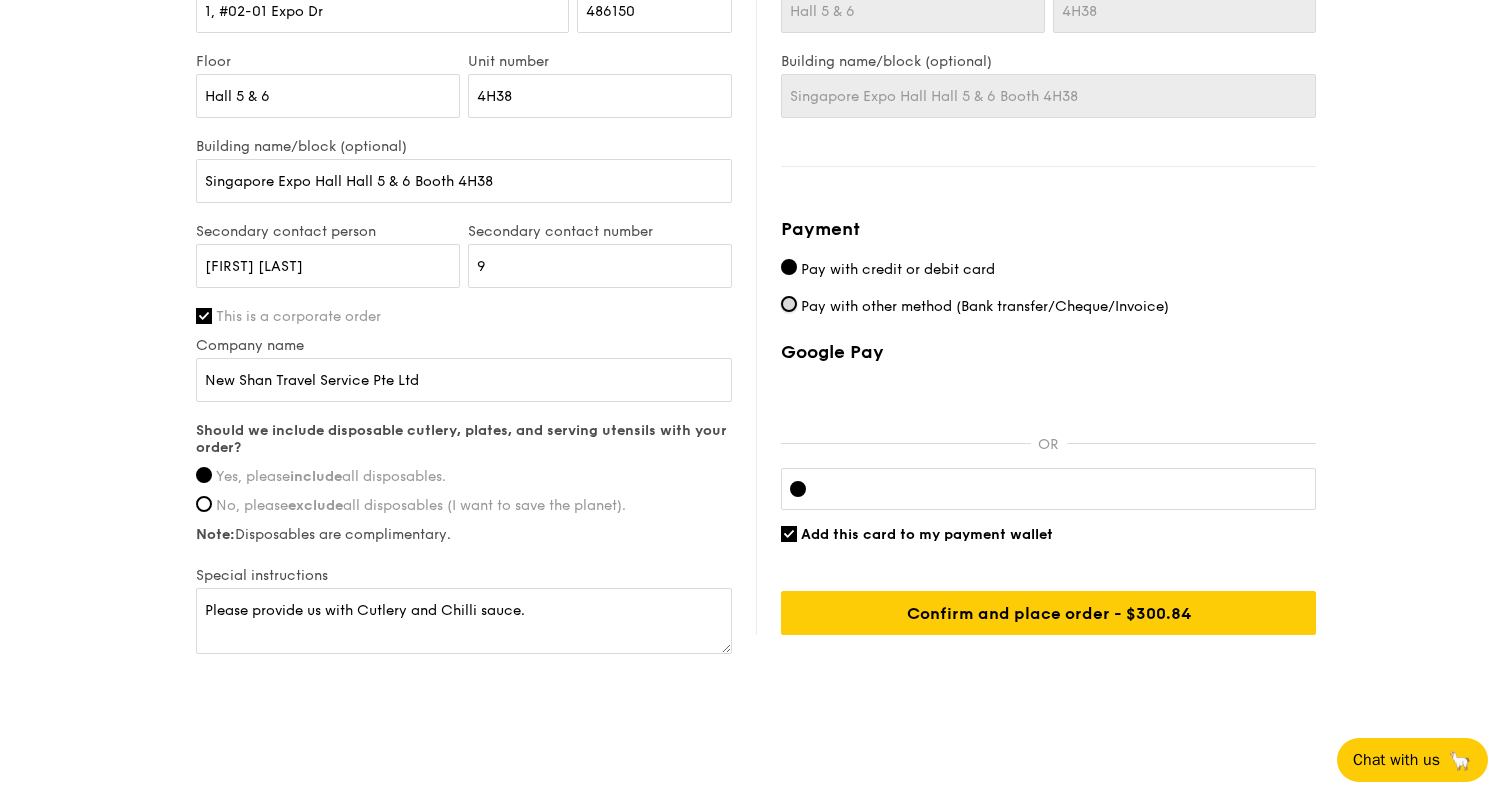click on "Pay with other method (Bank transfer/Cheque/Invoice)" at bounding box center [789, 304] 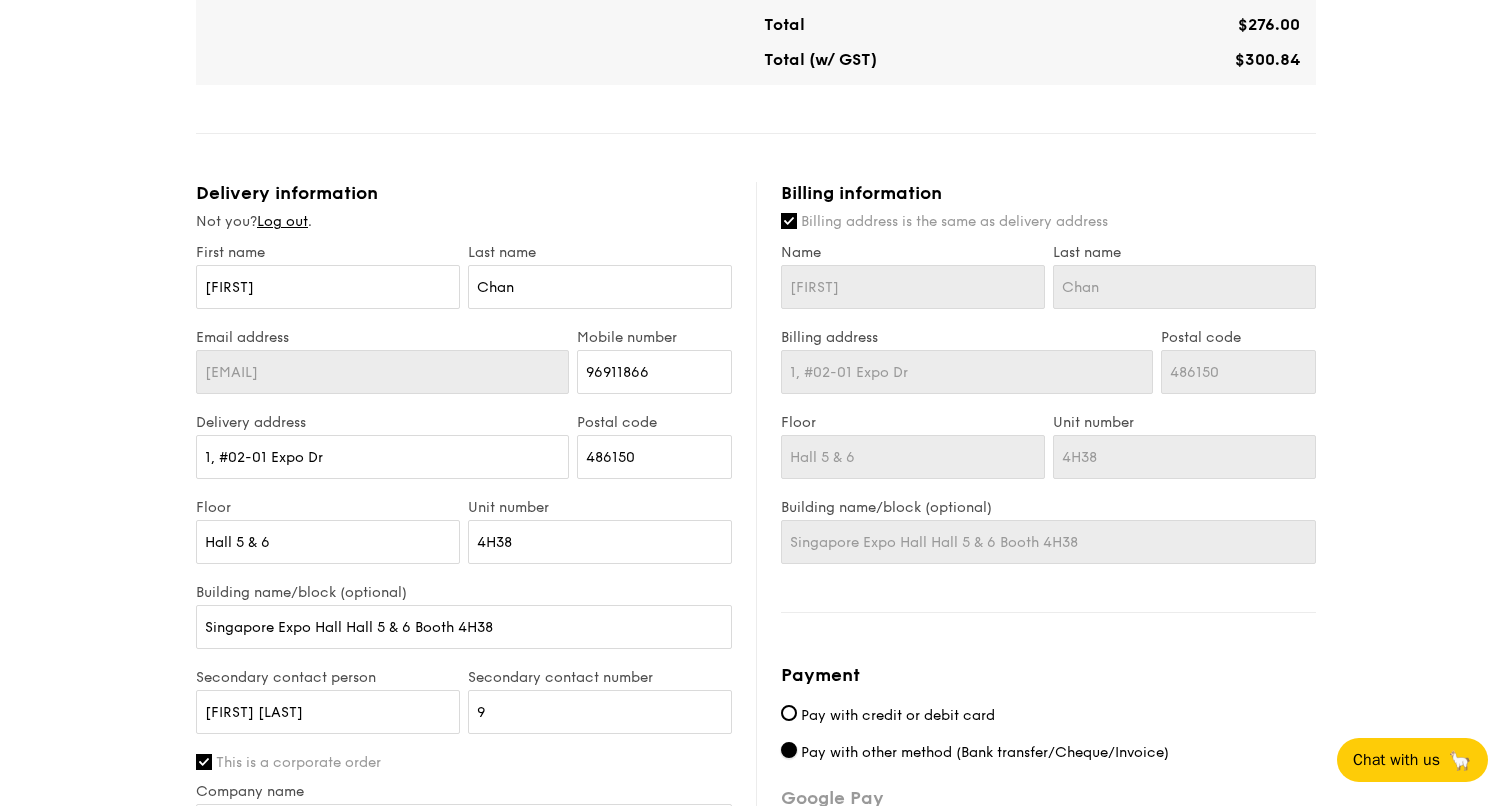 scroll, scrollTop: 500, scrollLeft: 0, axis: vertical 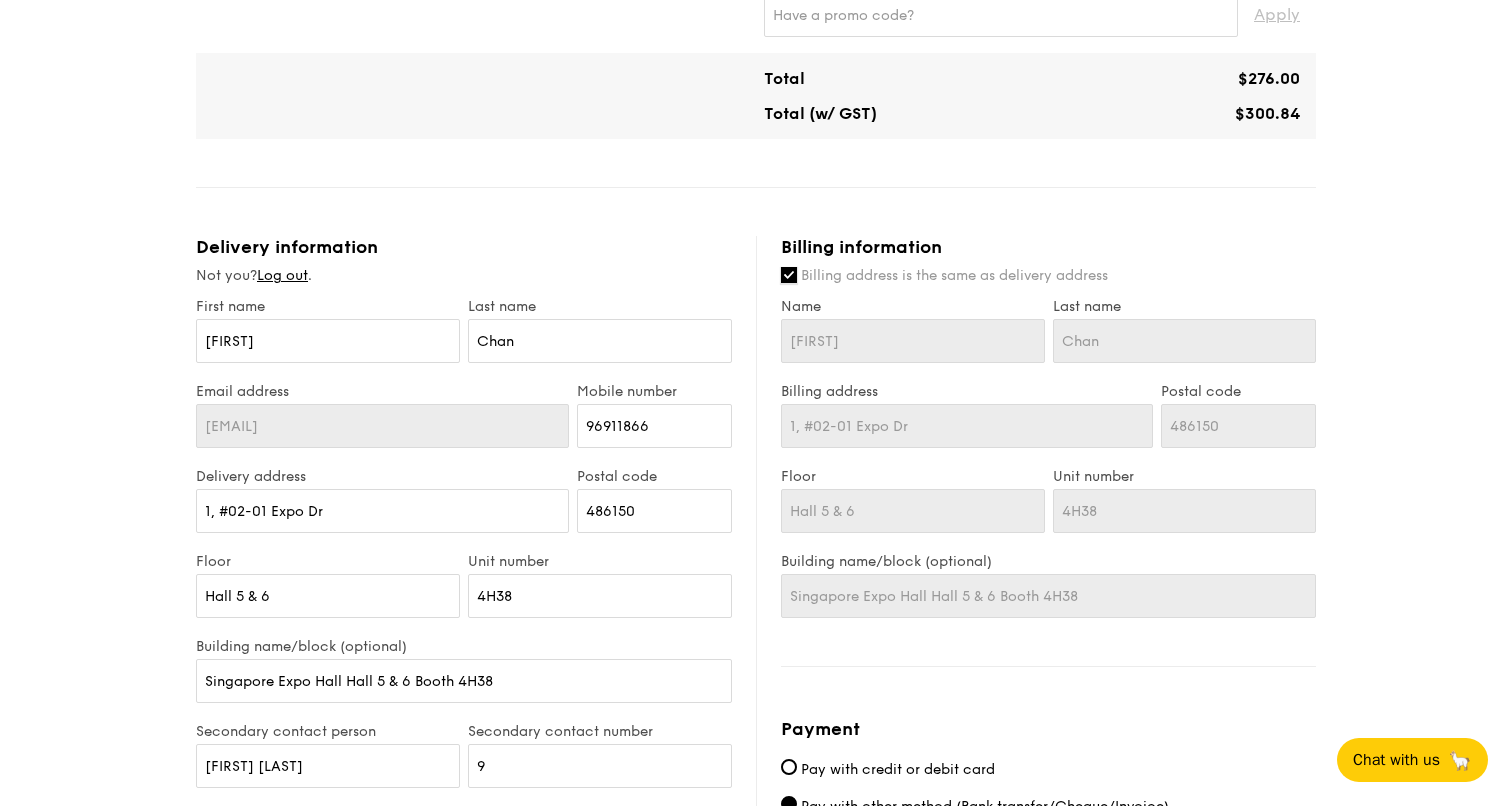 click on "Billing address is the same as delivery address" at bounding box center (789, 275) 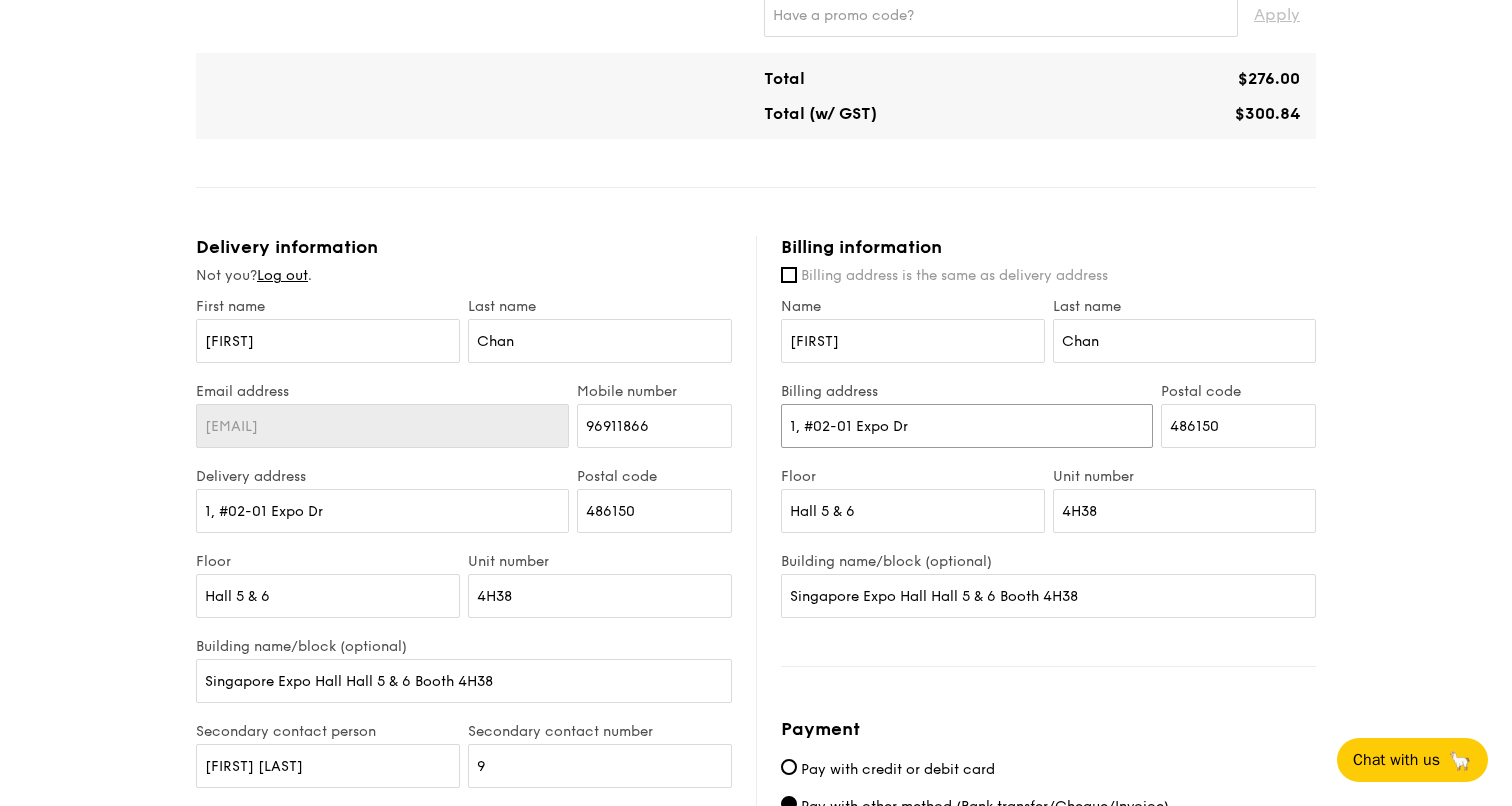 drag, startPoint x: 931, startPoint y: 425, endPoint x: 686, endPoint y: 433, distance: 245.13058 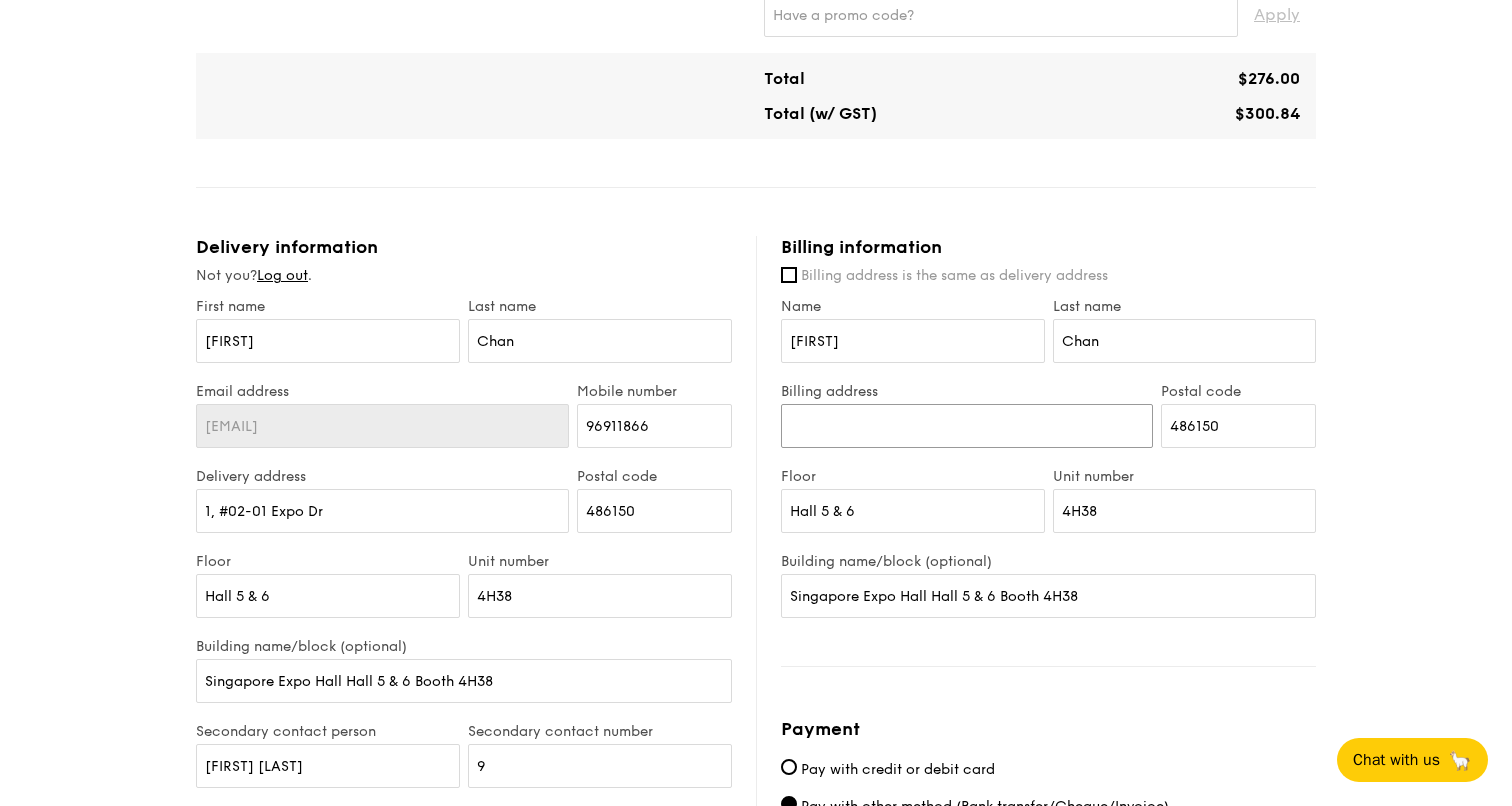type 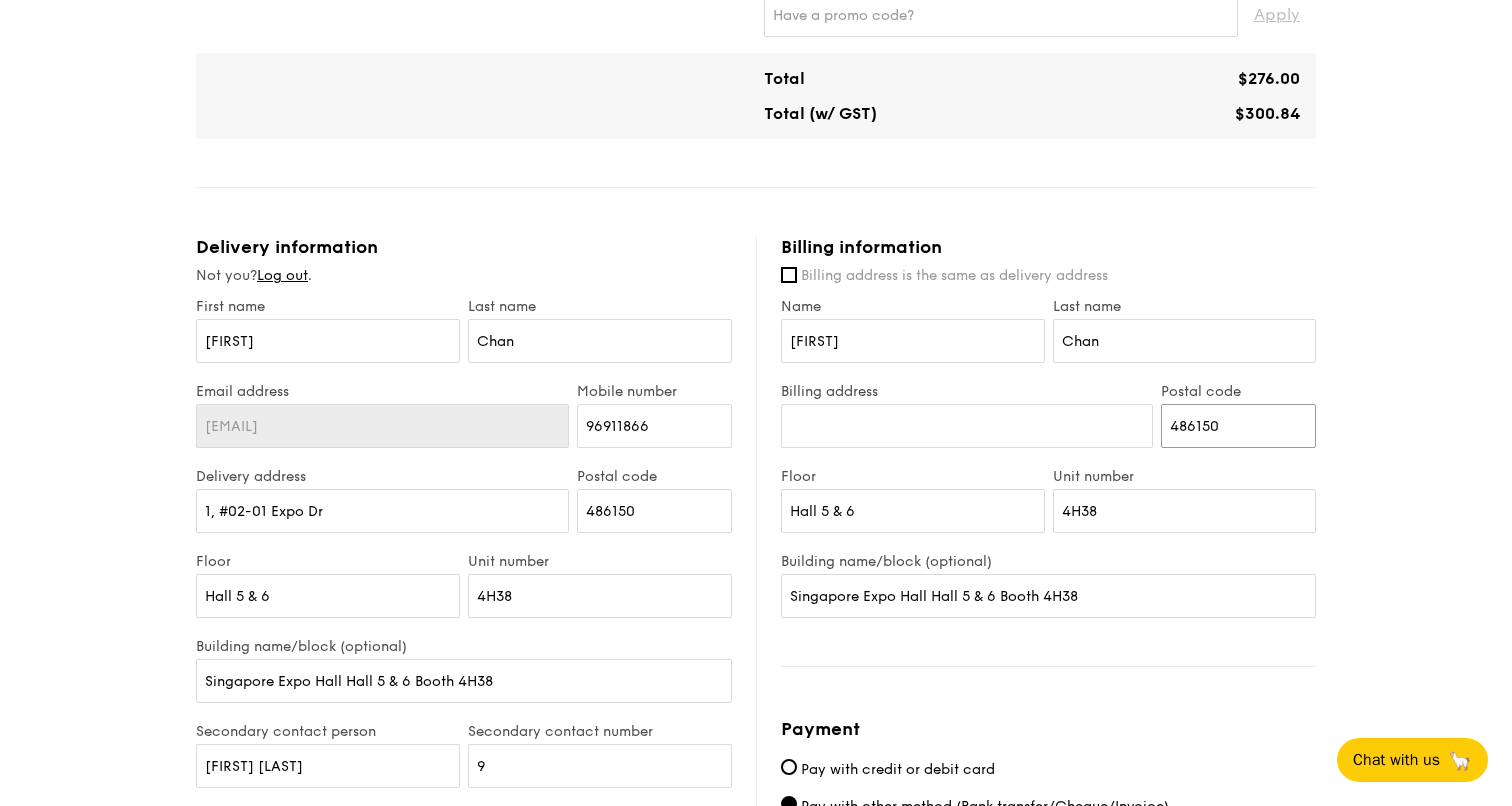 drag, startPoint x: 1229, startPoint y: 423, endPoint x: 1077, endPoint y: 422, distance: 152.0033 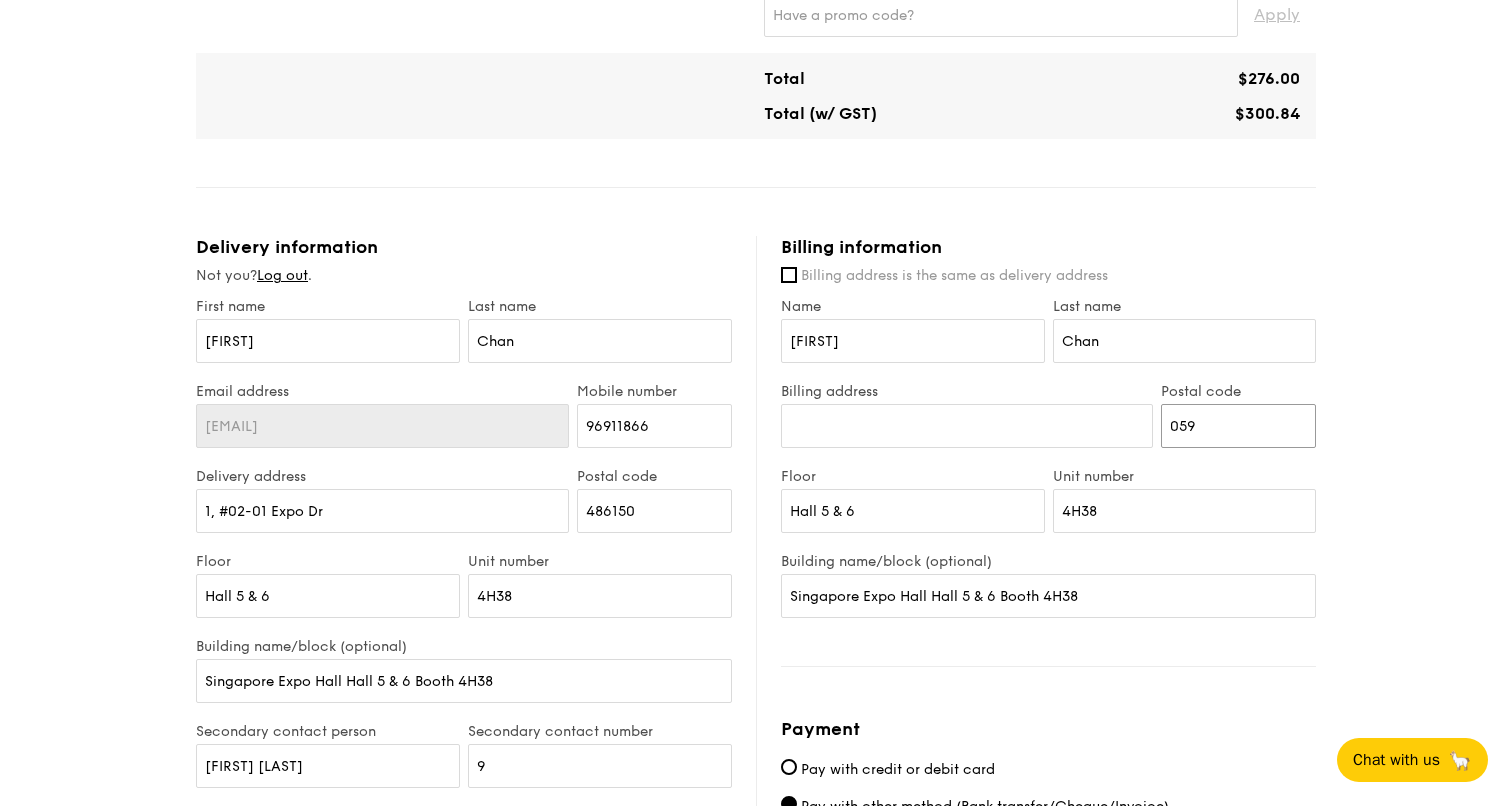 type on "059413" 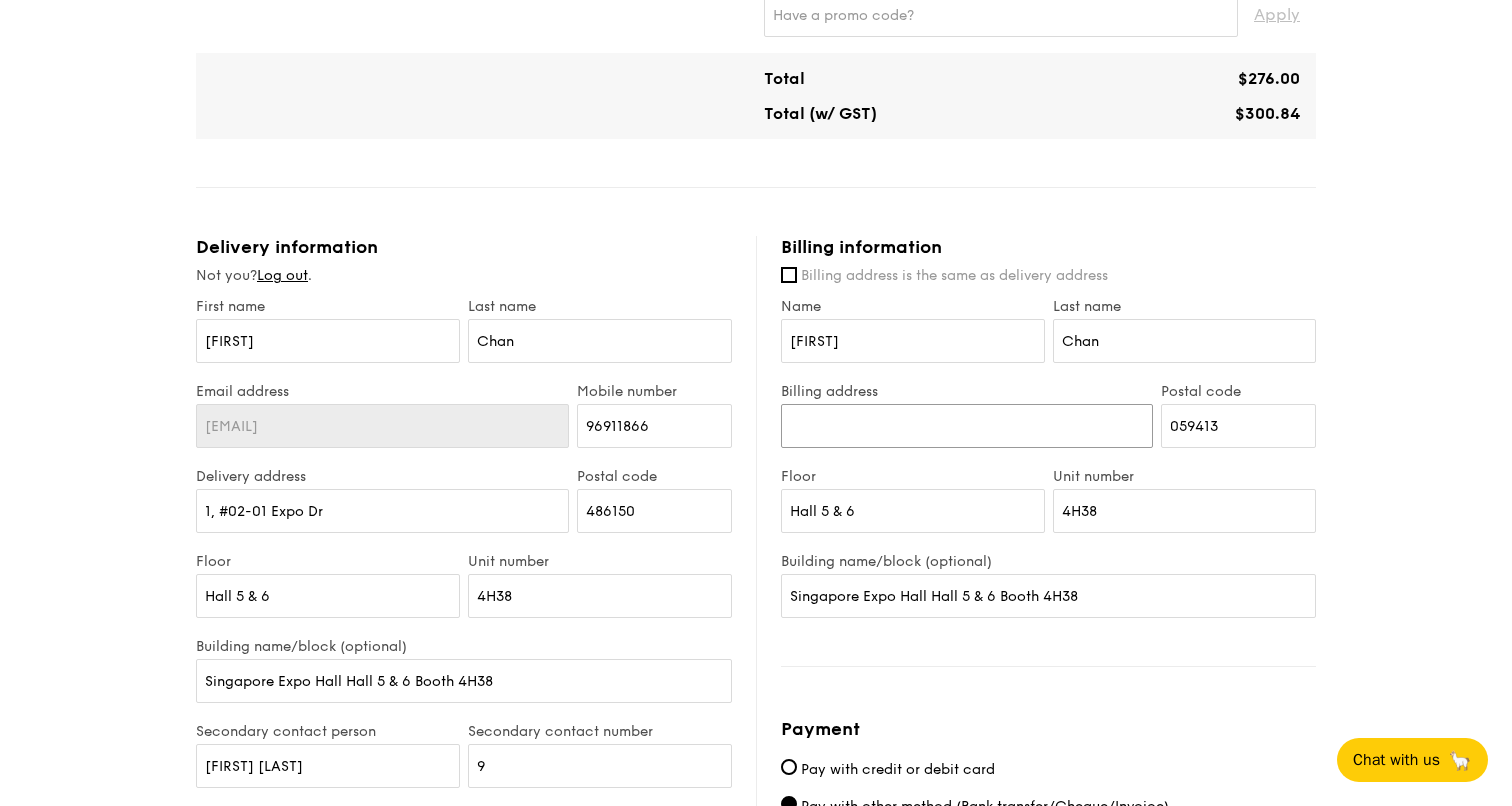 click on "Billing address" at bounding box center (967, 426) 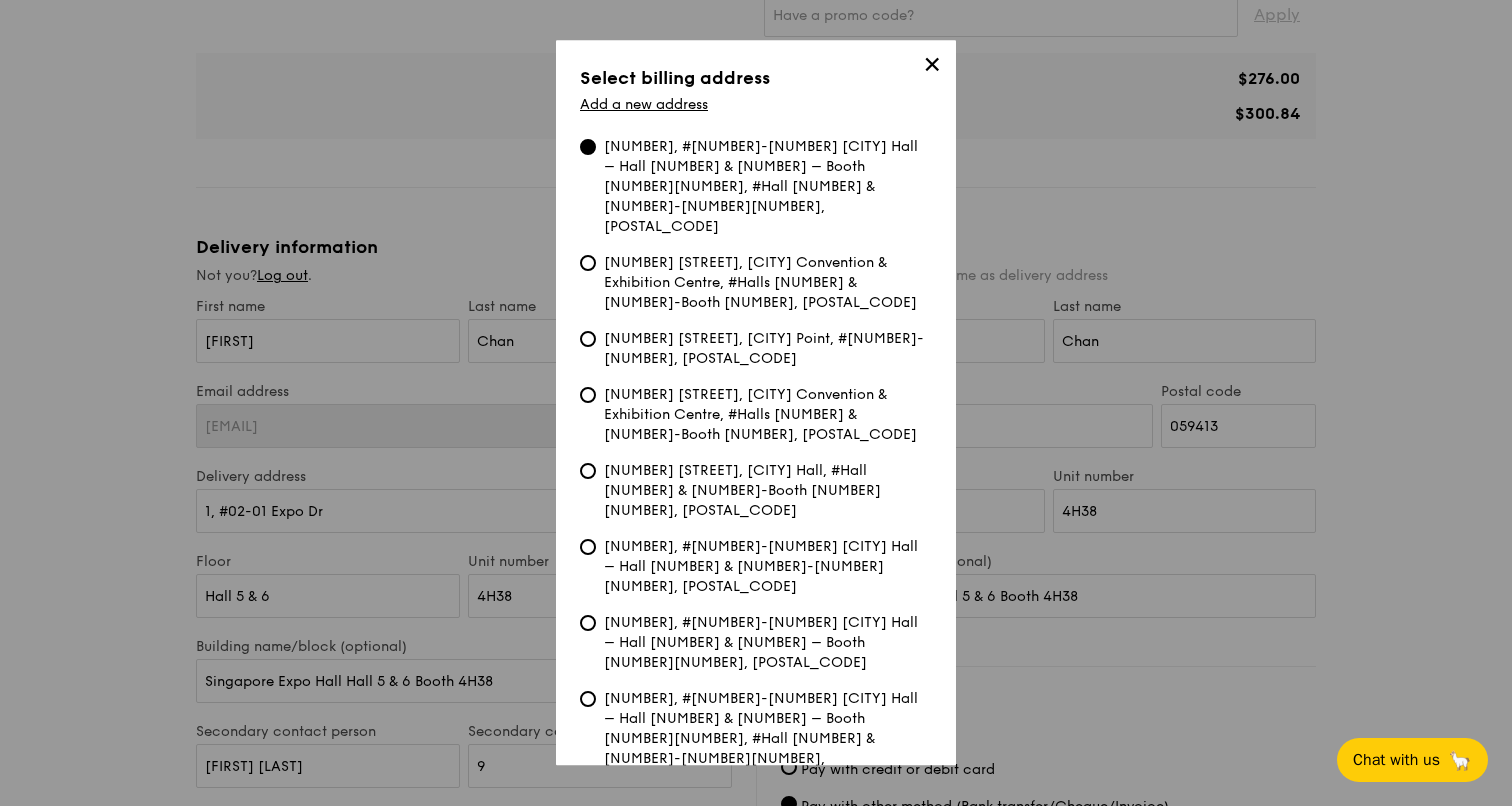 click on "[NUMBER] [STREET], [CITY] Point, #[NUMBER]-[NUMBER], [POSTAL_CODE]" at bounding box center (768, 349) 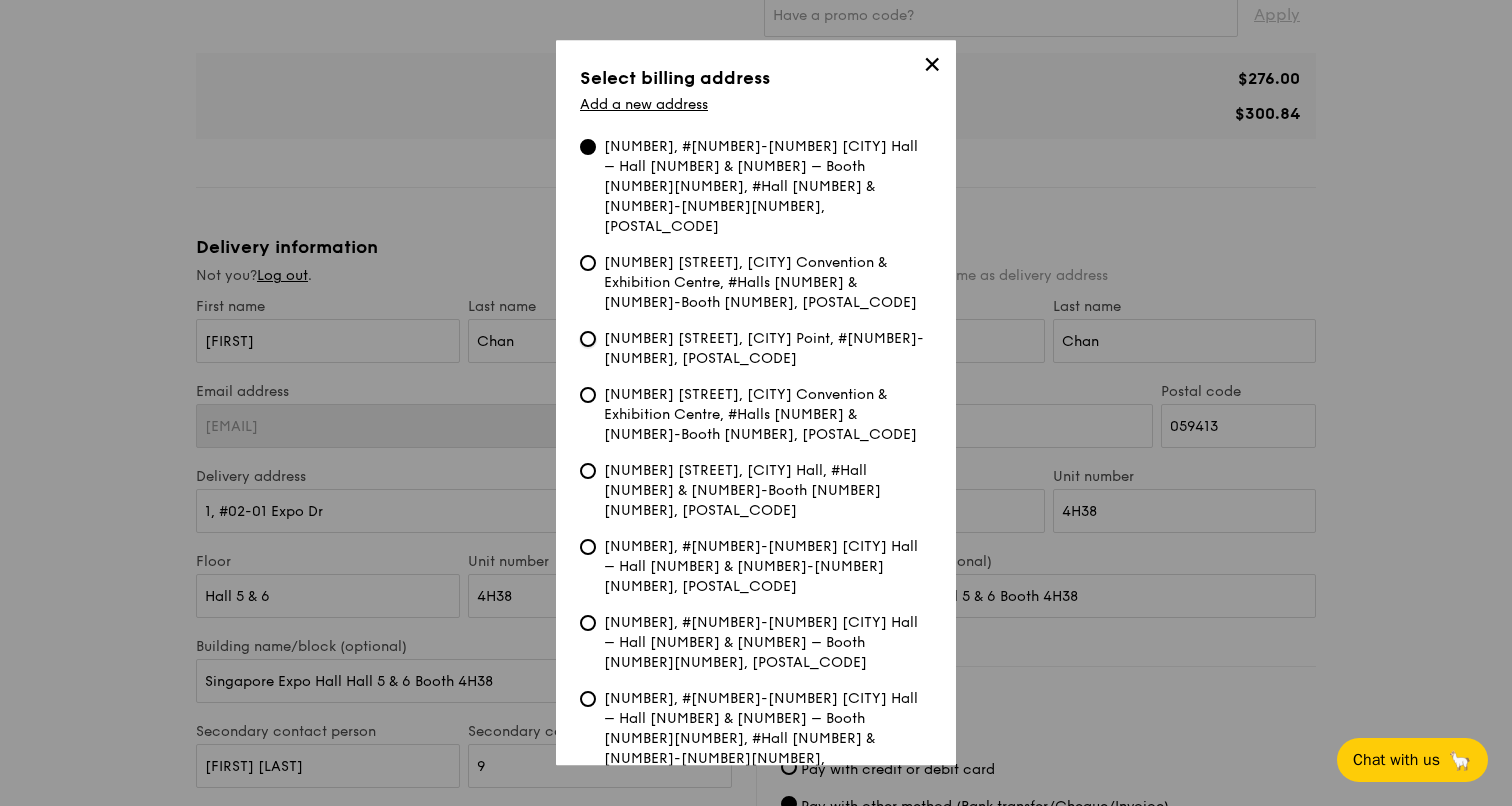 click on "[NUMBER] [STREET], [CITY] Point, #[NUMBER]-[NUMBER], [POSTAL_CODE]" at bounding box center [588, 339] 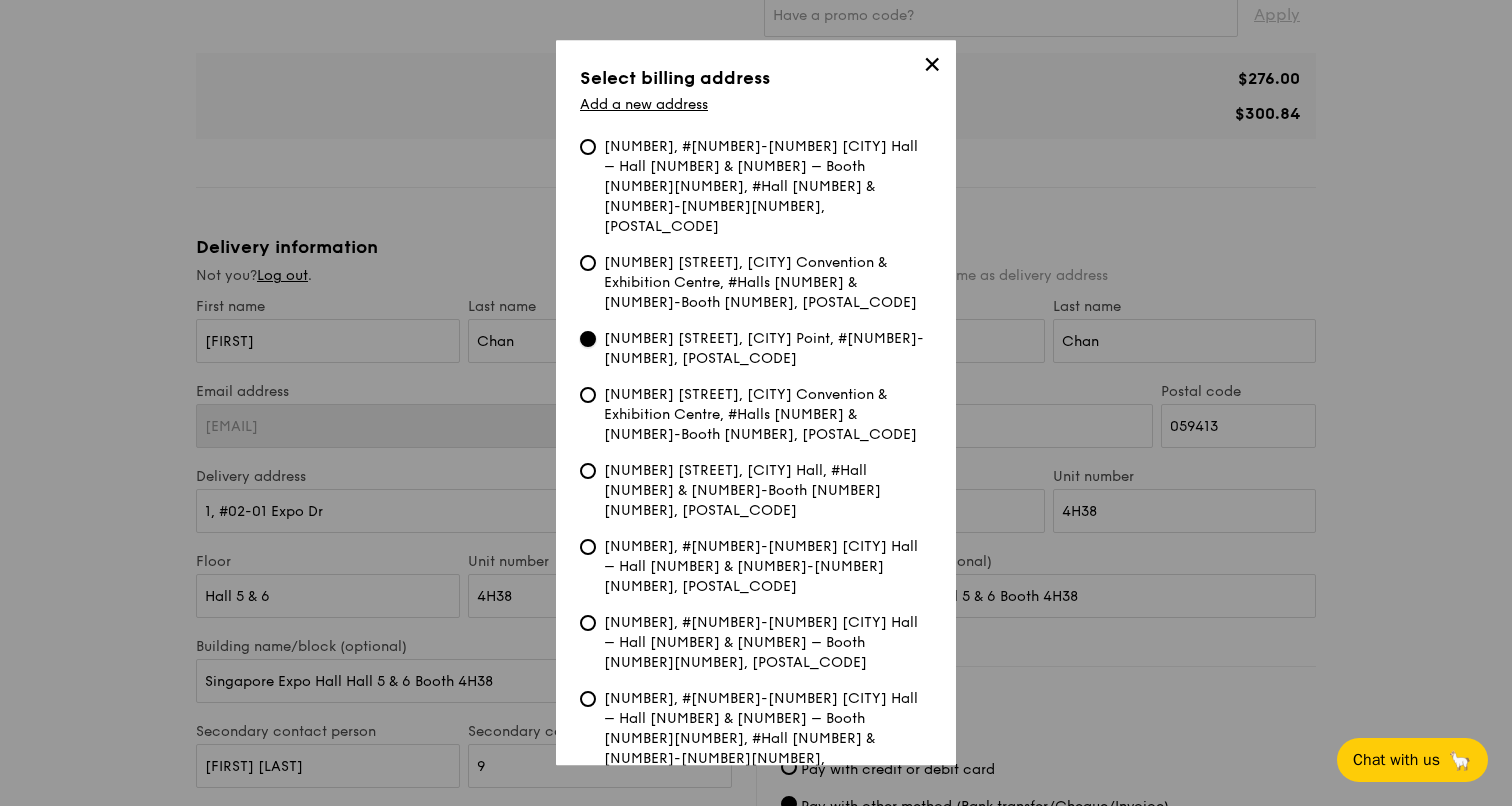 type on "133 New Bridge Road" 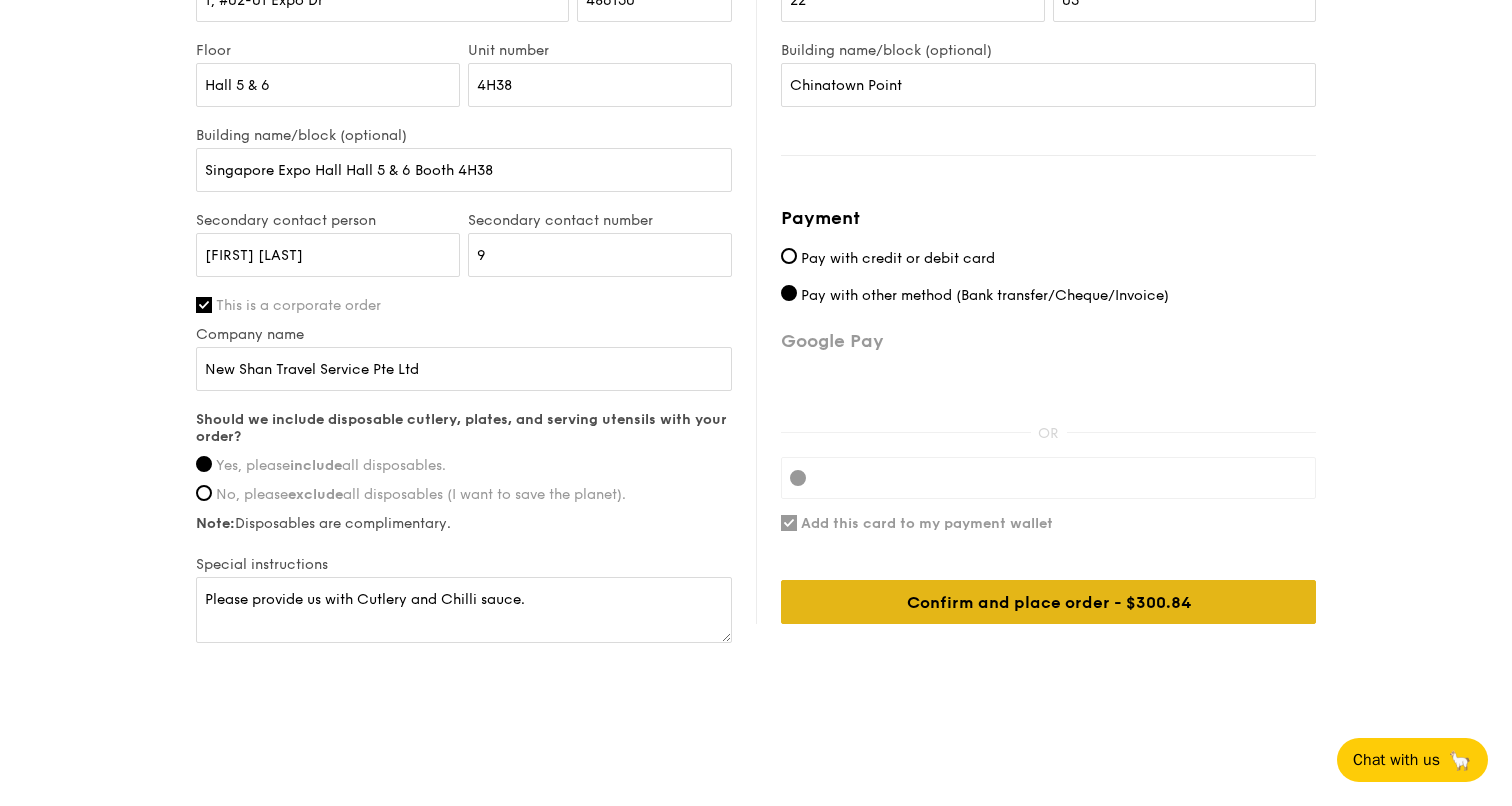 scroll, scrollTop: 1012, scrollLeft: 0, axis: vertical 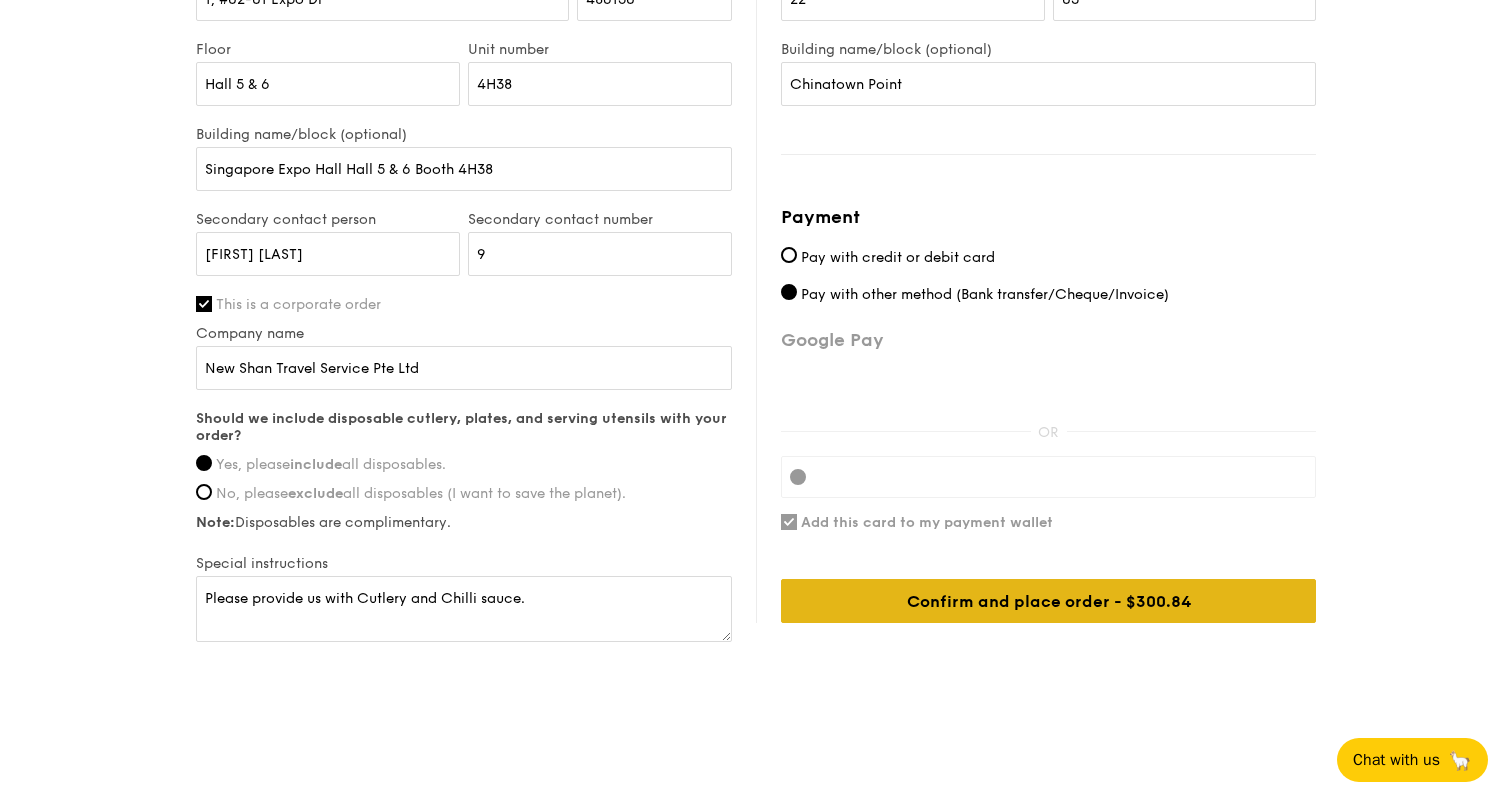 click on "Confirm and place order - $300.84" at bounding box center [1048, 601] 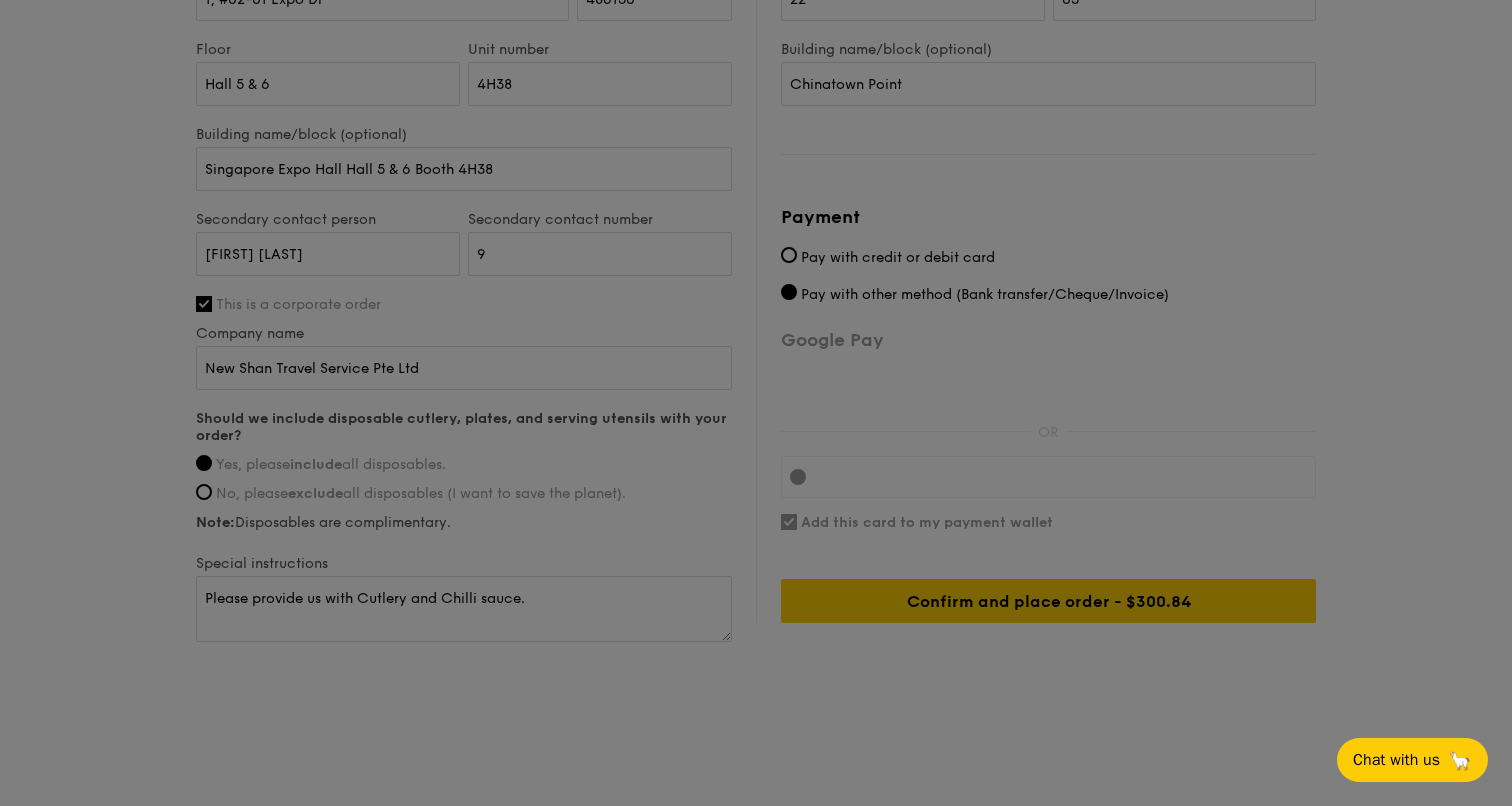 scroll, scrollTop: 0, scrollLeft: 0, axis: both 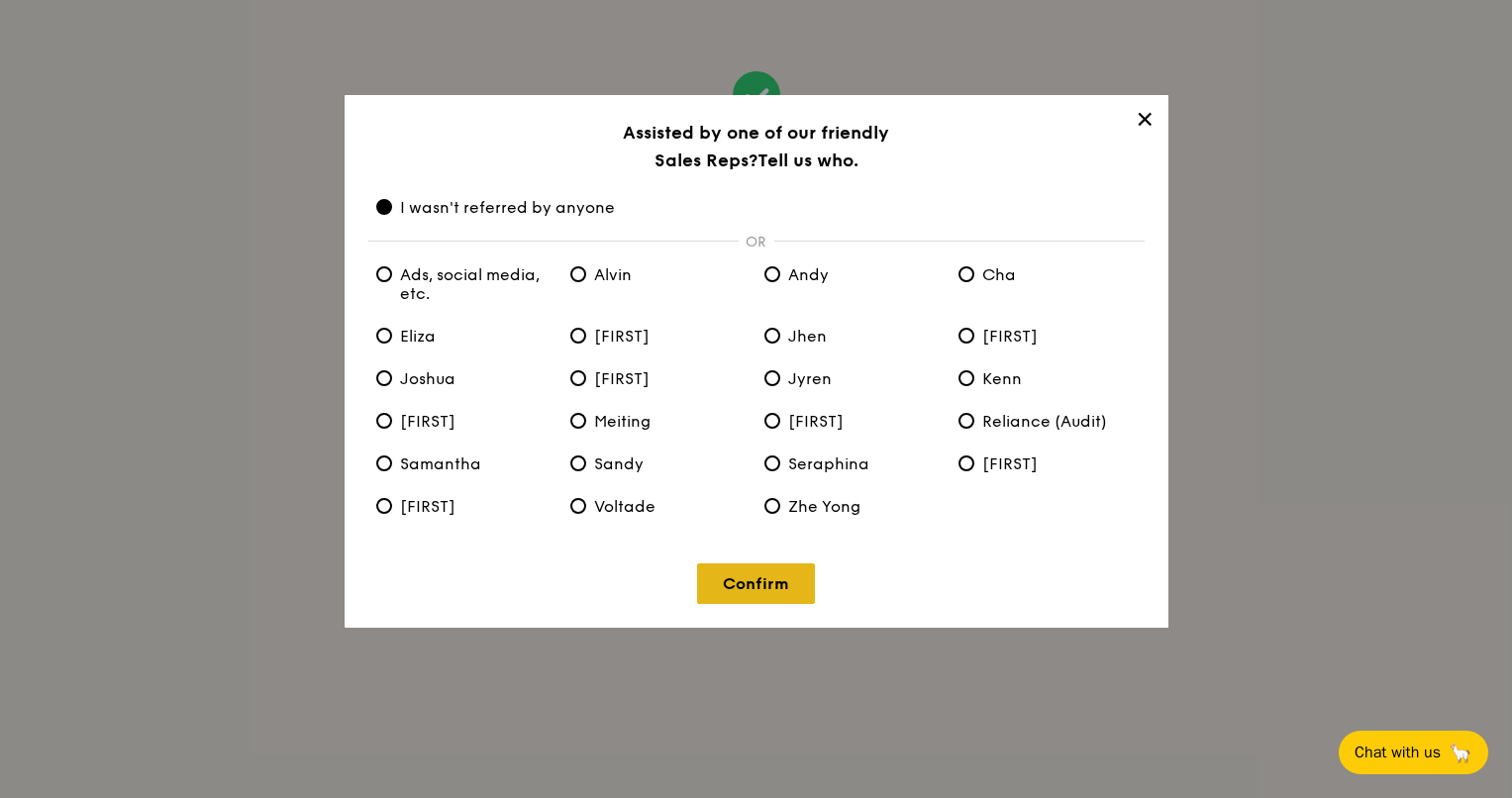 click on "Confirm" at bounding box center [756, 583] 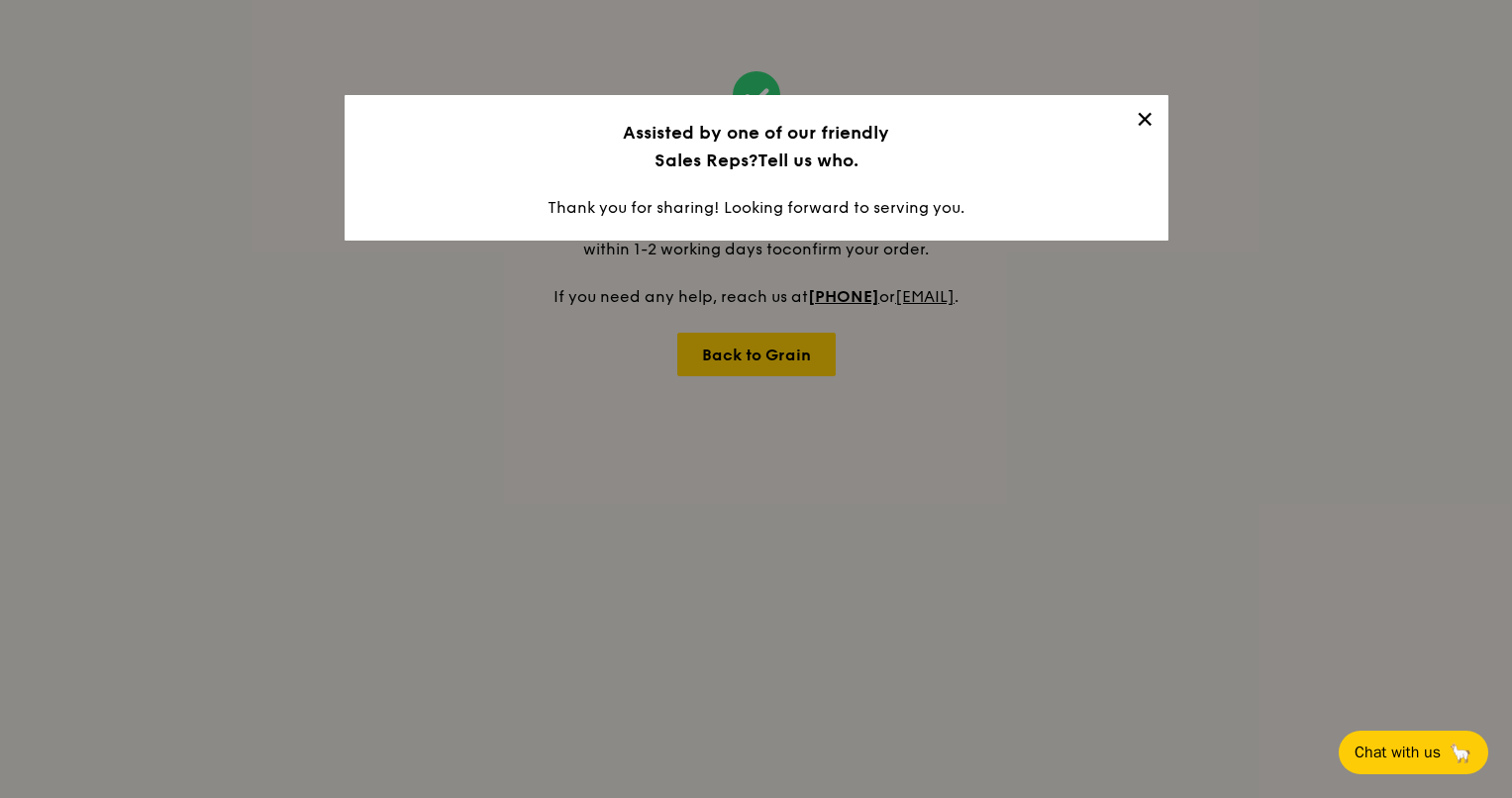 click on "✕" at bounding box center (1145, 123) 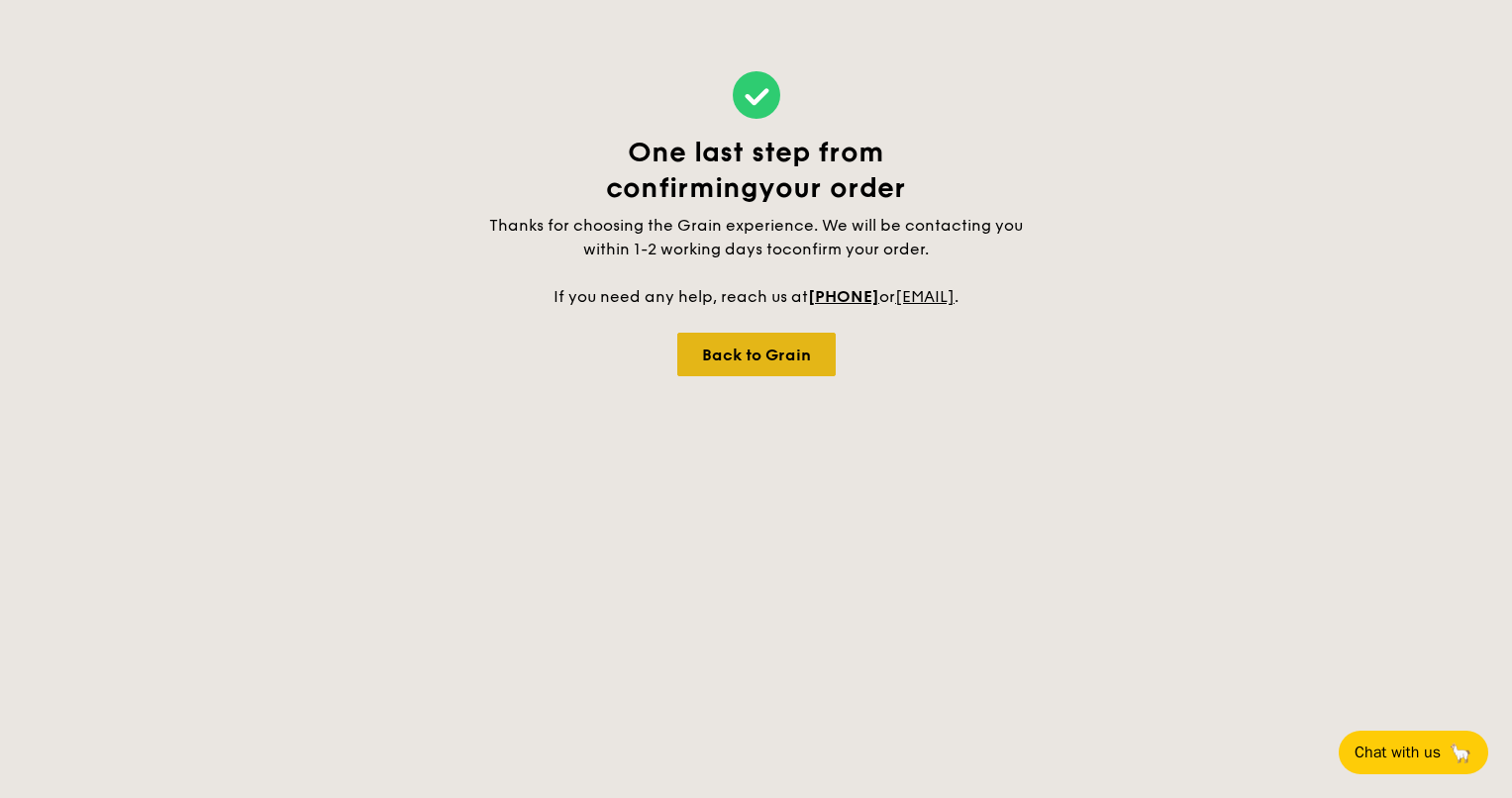 click on "Back to Grain" at bounding box center (756, 354) 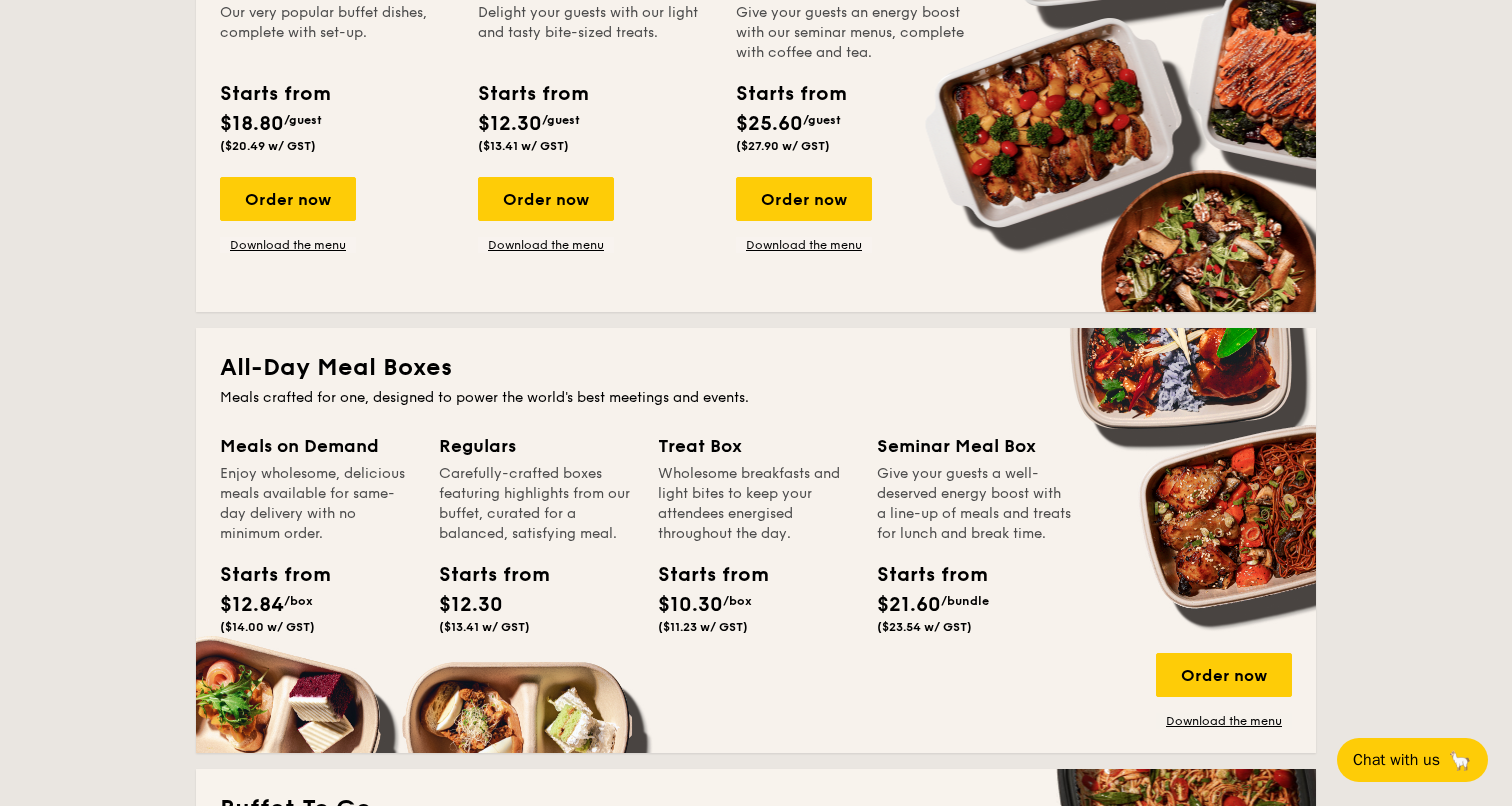 scroll, scrollTop: 1100, scrollLeft: 0, axis: vertical 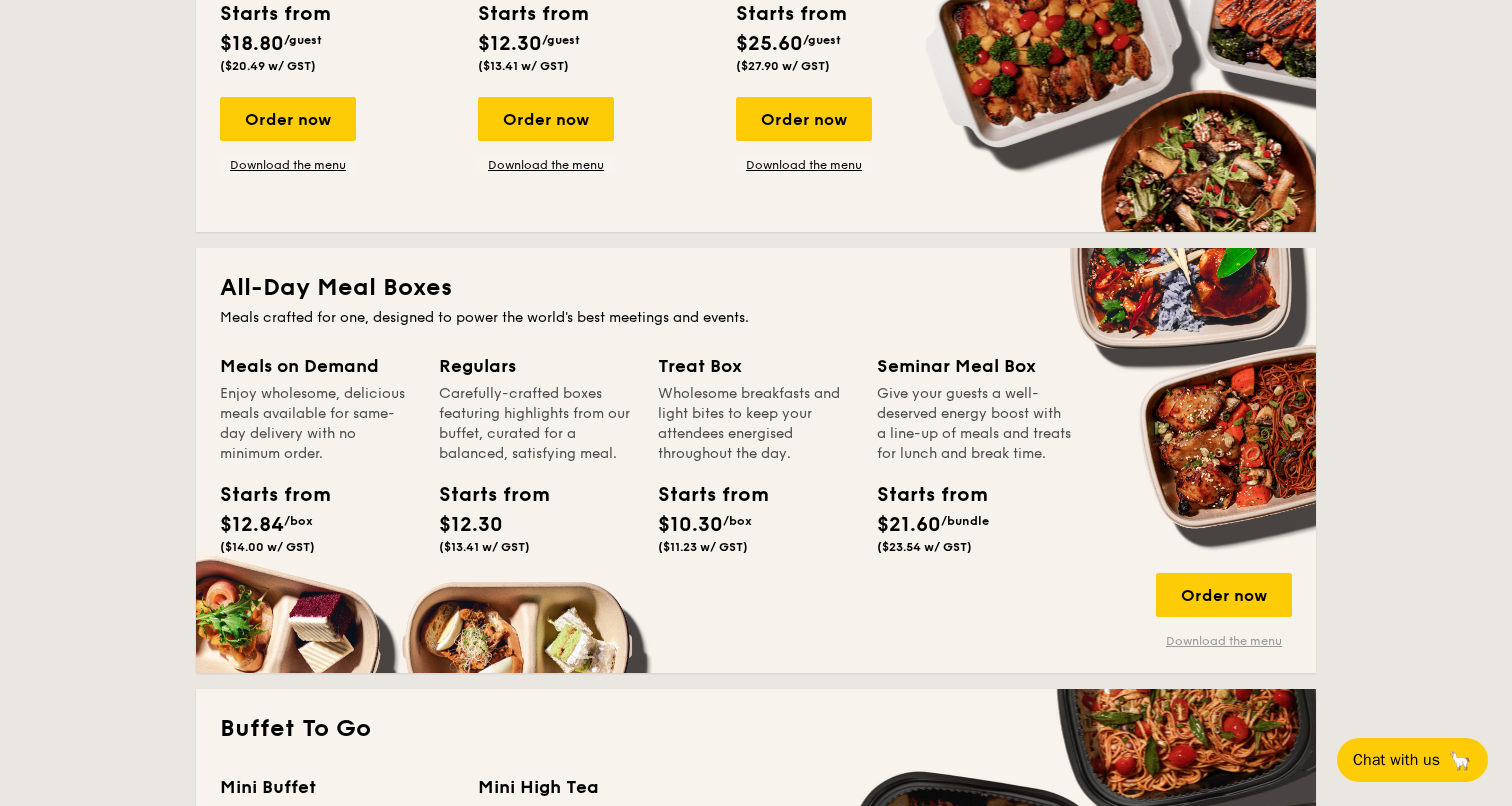 click on "Download the menu" at bounding box center [1224, 641] 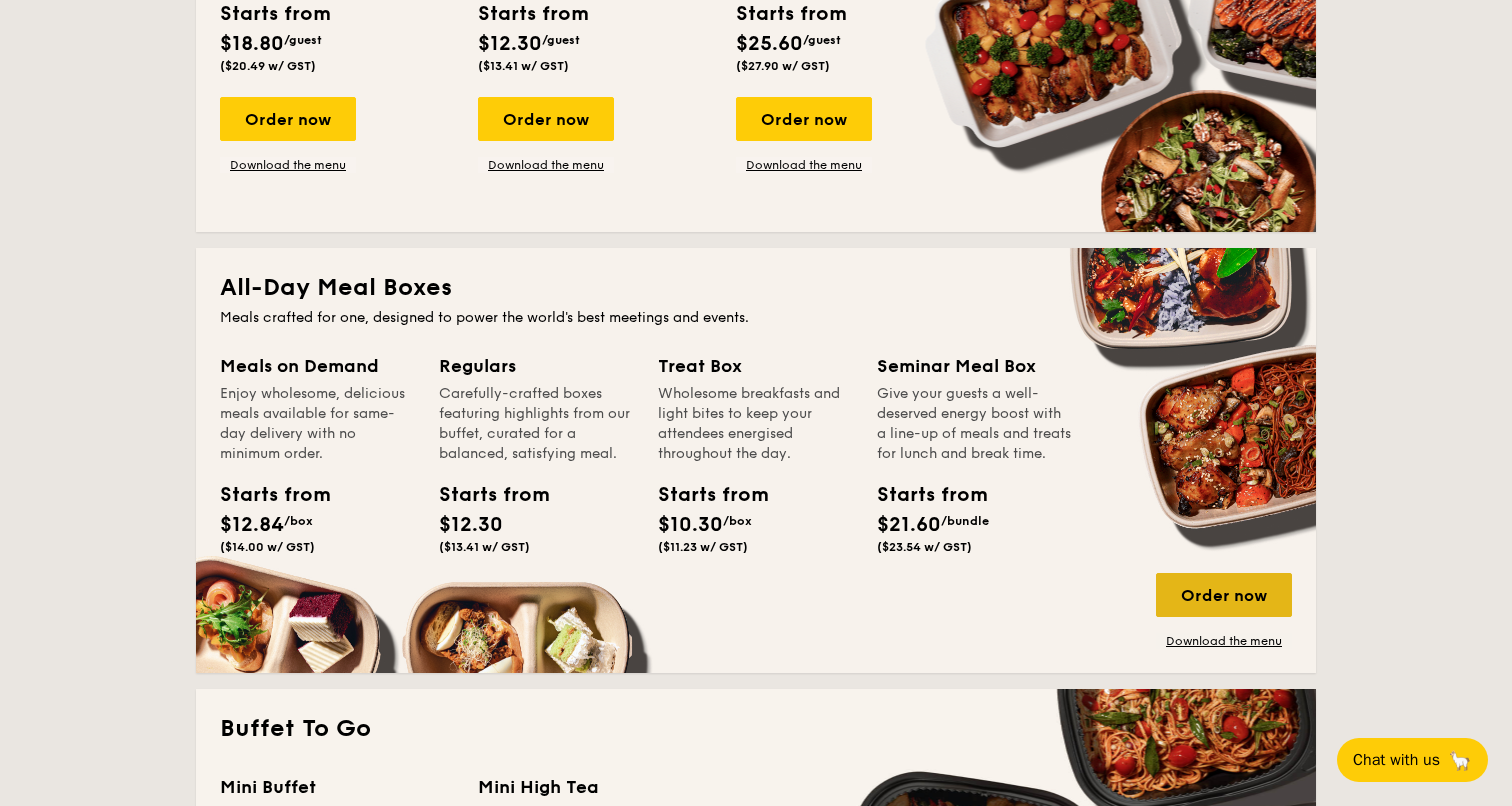 click on "Order now" at bounding box center (1224, 595) 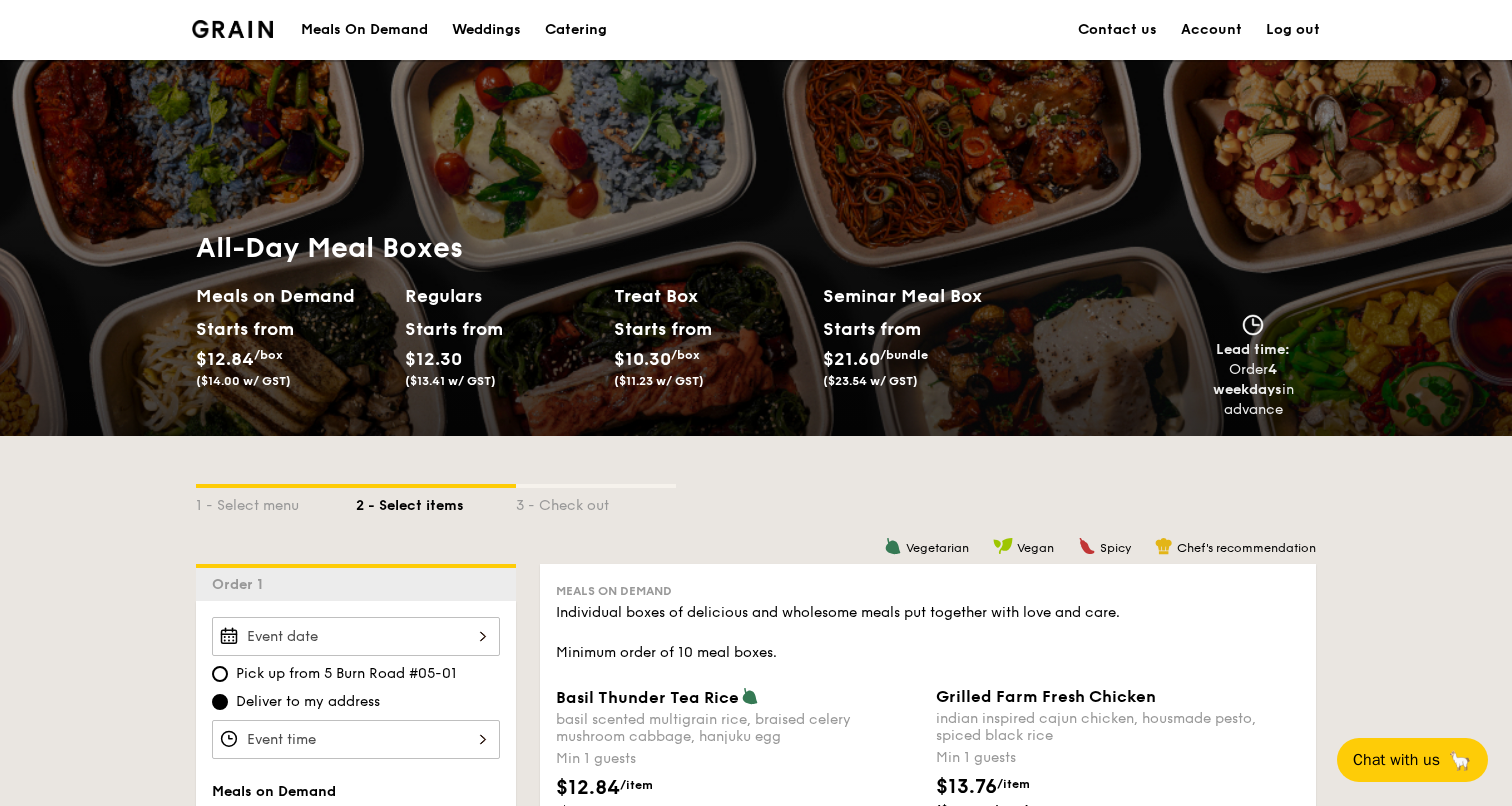 scroll, scrollTop: 400, scrollLeft: 0, axis: vertical 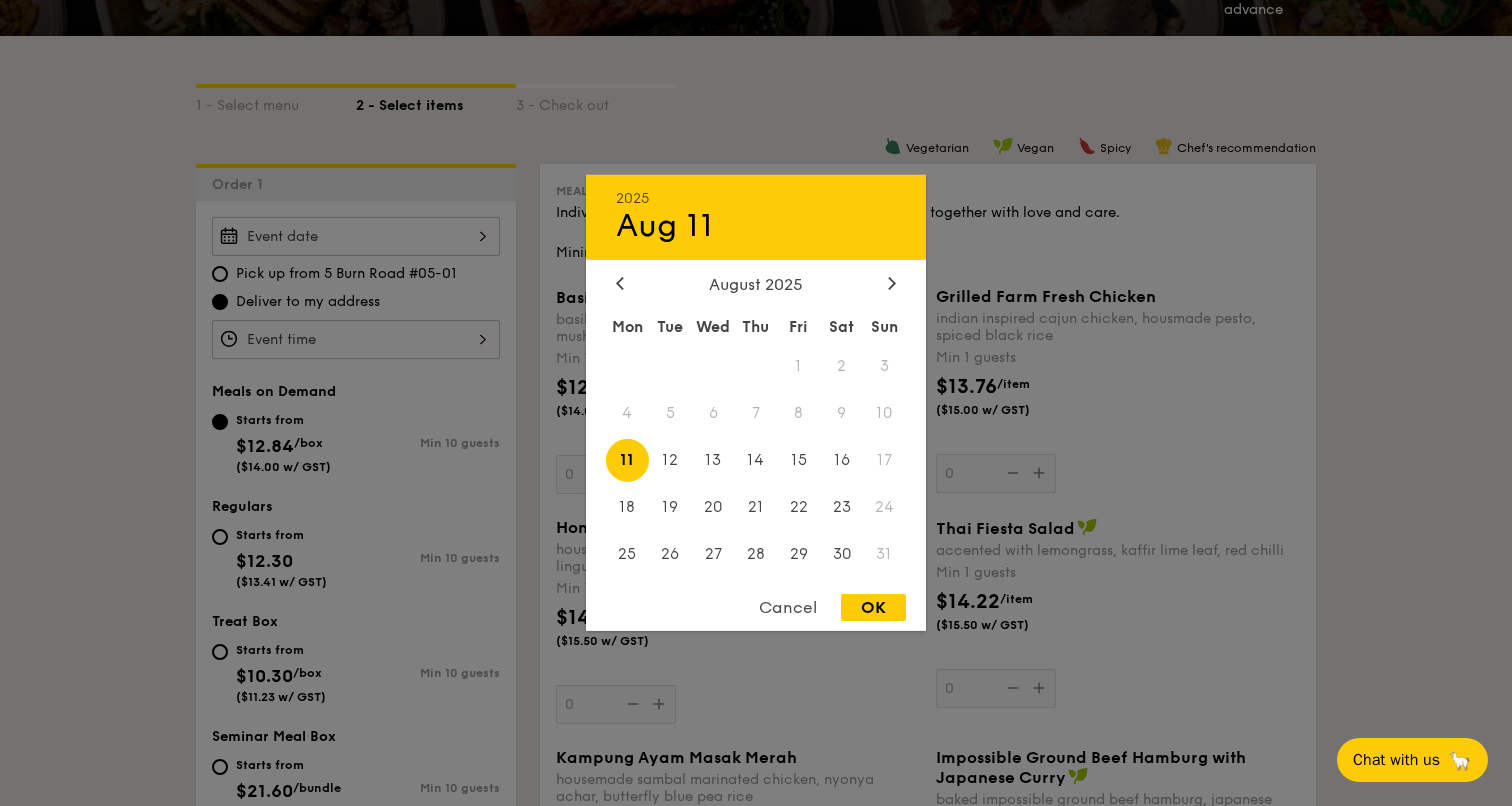click on "2025   Aug 11       August 2025     Mon Tue Wed Thu Fri Sat Sun   1 2 3 4 5 6 7 8 9 10 11 12 13 14 15 16 17 18 19 20 21 22 23 24 25 26 27 28 29 30 31     Cancel   OK" at bounding box center [356, 236] 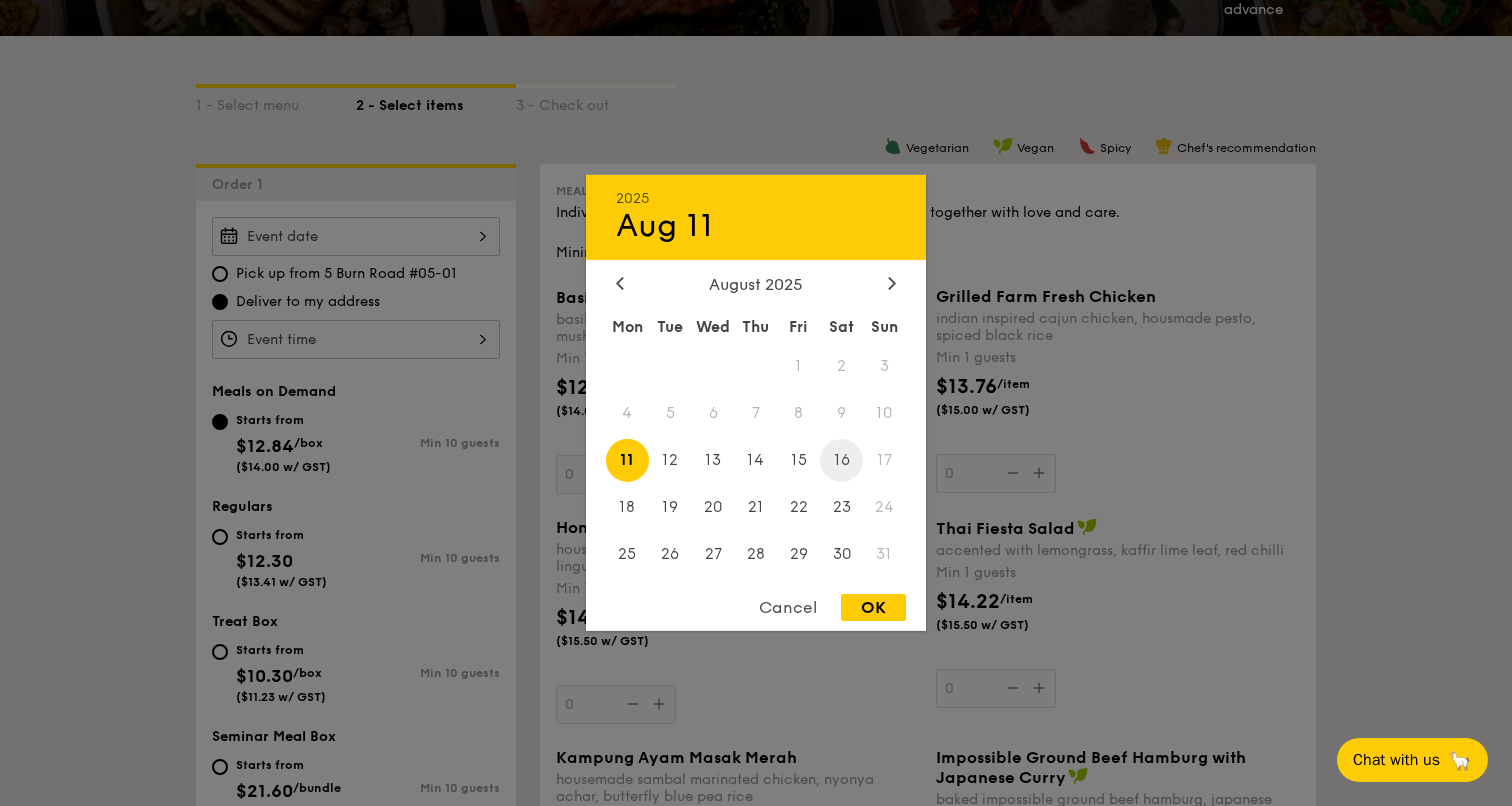 click on "16" at bounding box center (841, 460) 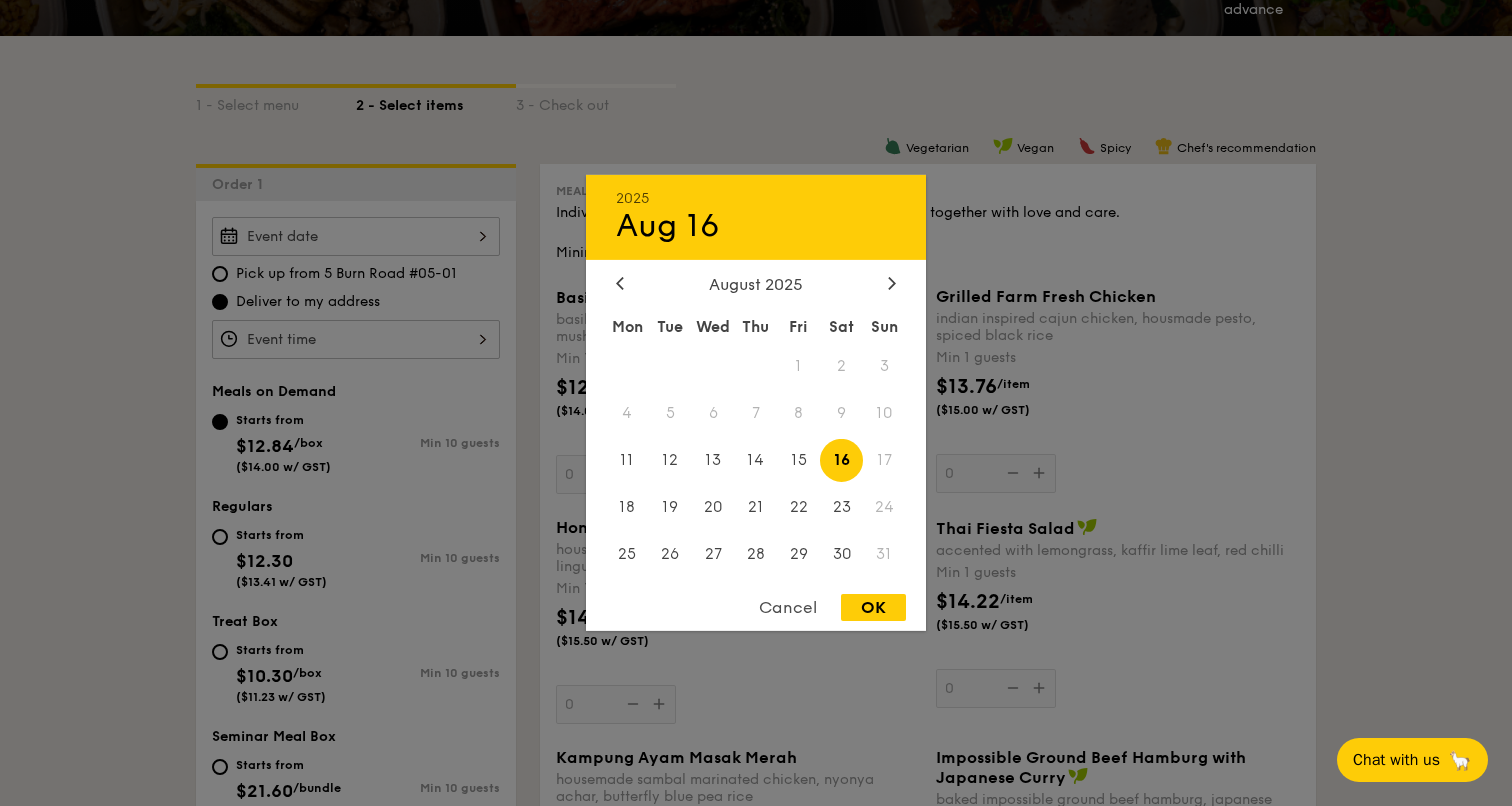 click on "OK" at bounding box center [873, 607] 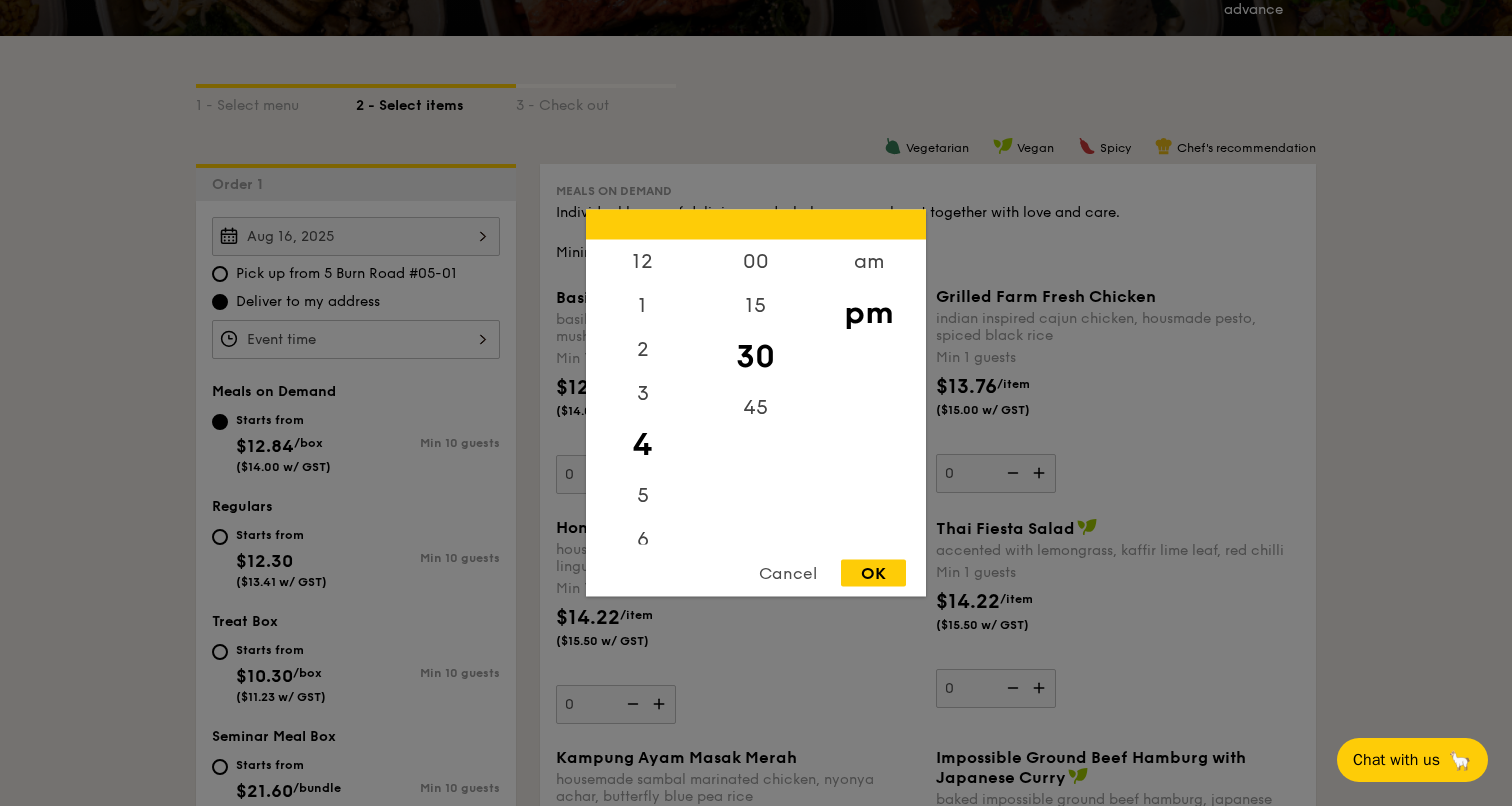 click on "12 1 2 3 4 5 6 7 8 9 10 11   00 15 30 45   am   pm   Cancel   OK" at bounding box center [356, 339] 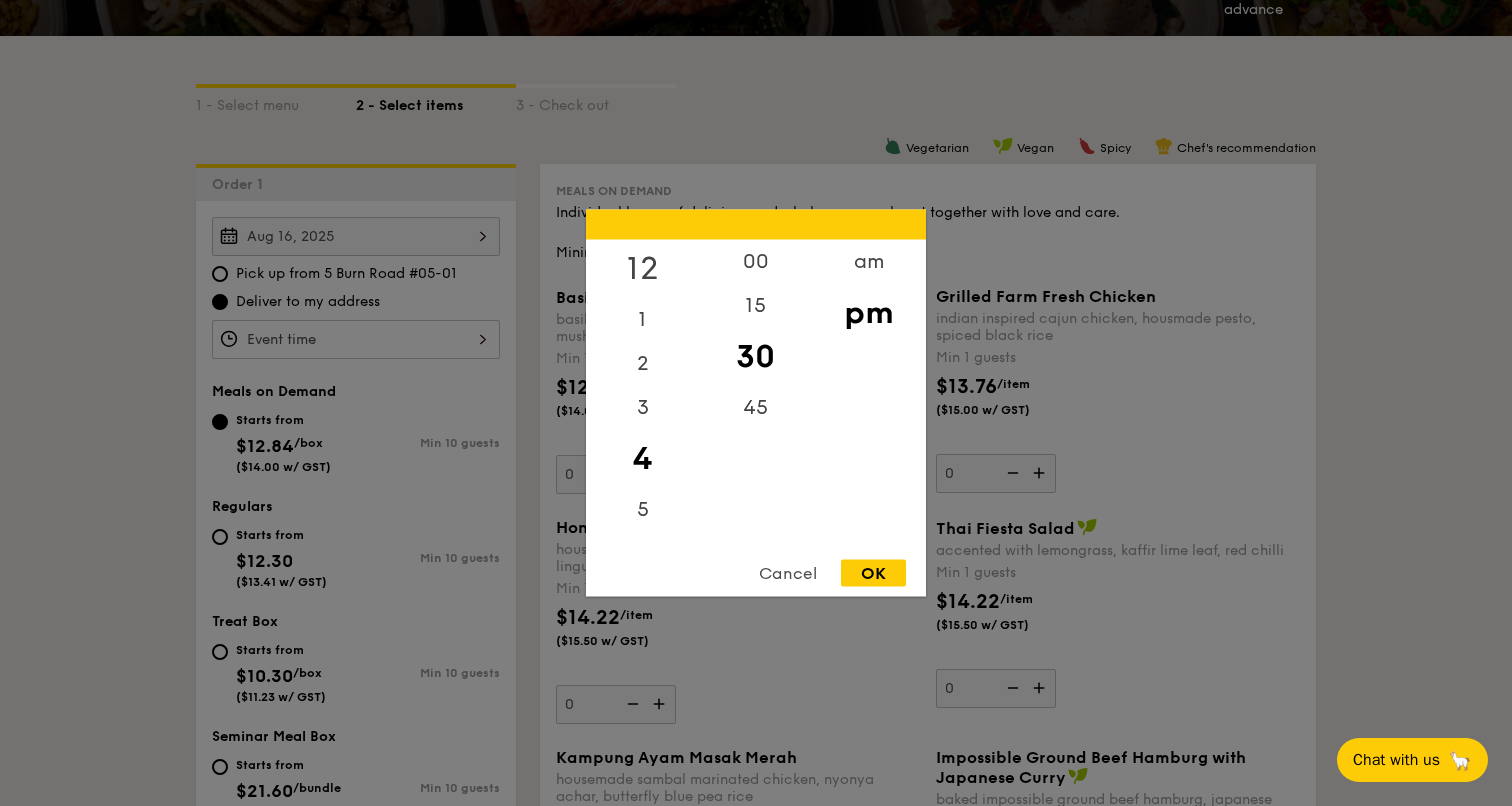 drag, startPoint x: 631, startPoint y: 266, endPoint x: 715, endPoint y: 251, distance: 85.32877 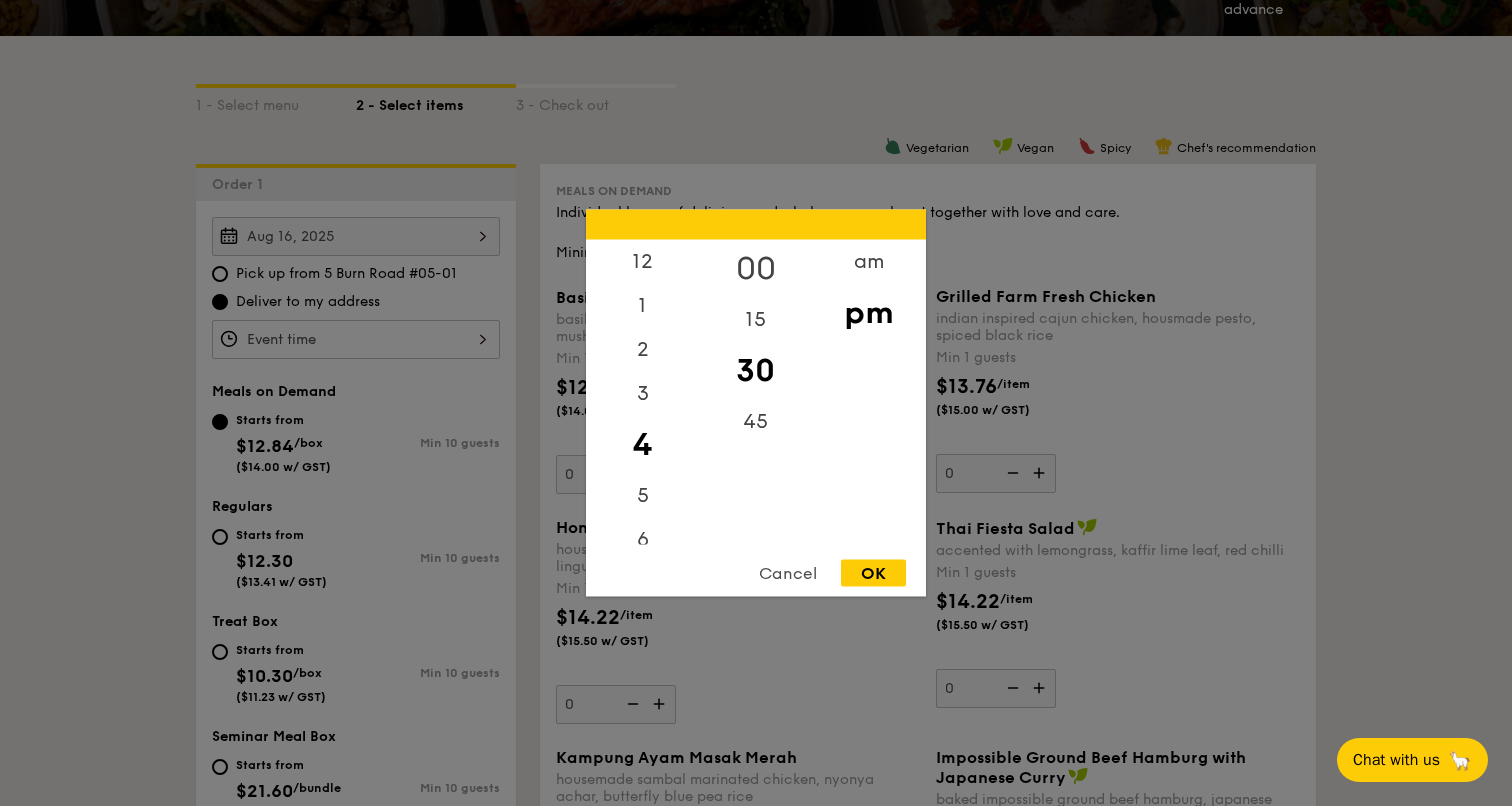 click on "12" at bounding box center [642, 262] 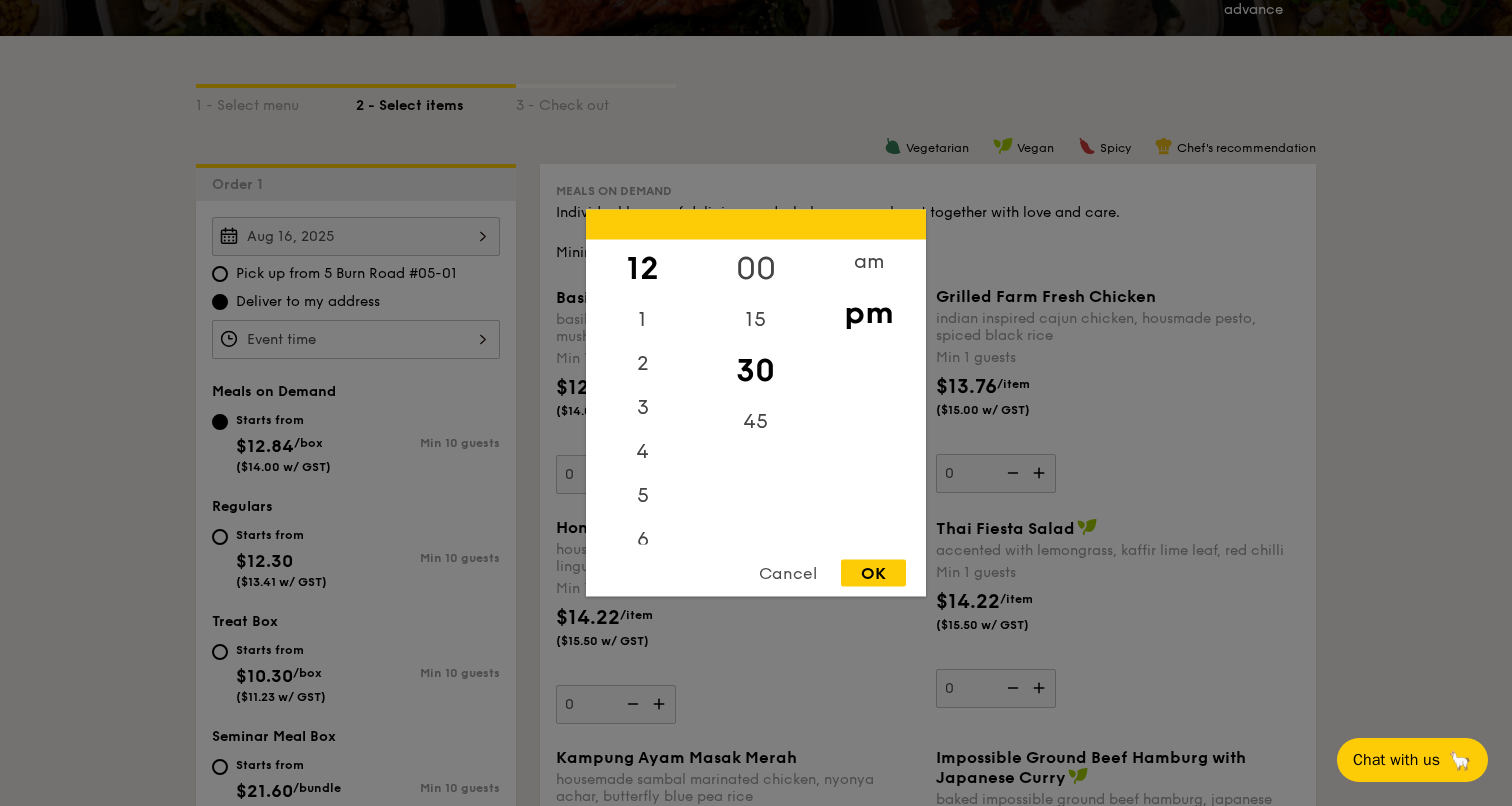 drag, startPoint x: 737, startPoint y: 251, endPoint x: 858, endPoint y: 284, distance: 125.4193 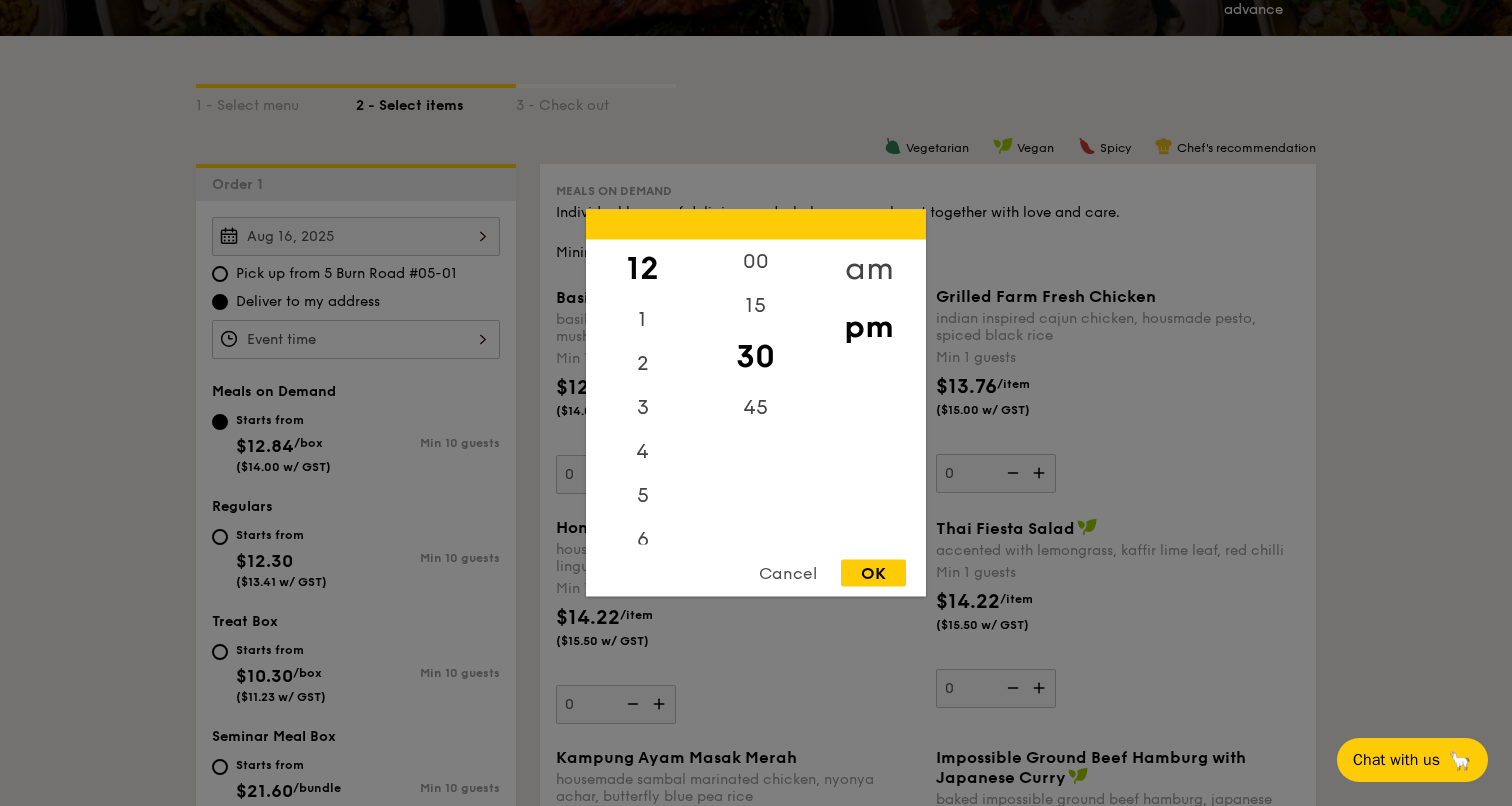 click on "00" at bounding box center (755, 262) 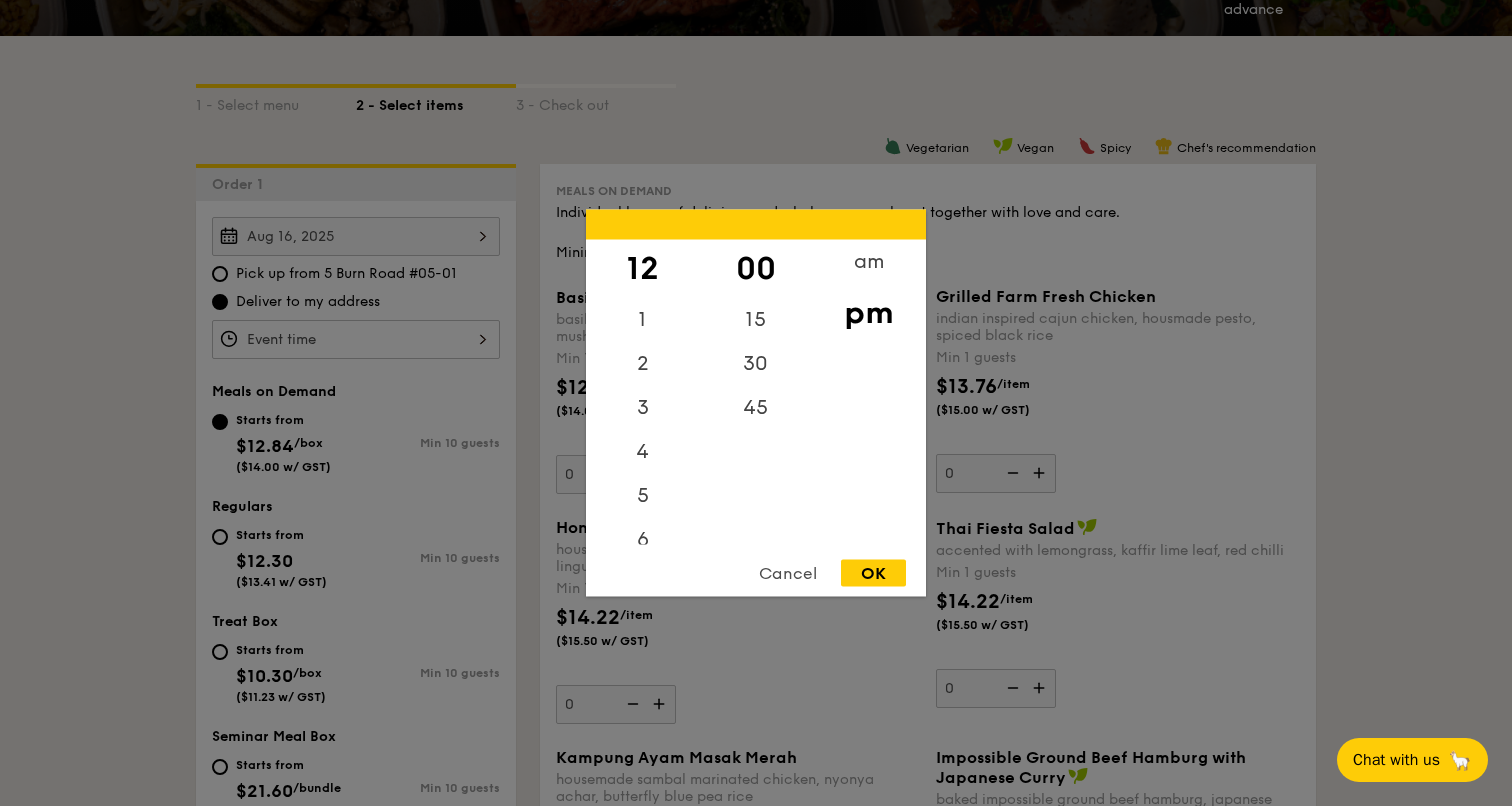 click on "pm" at bounding box center (868, 313) 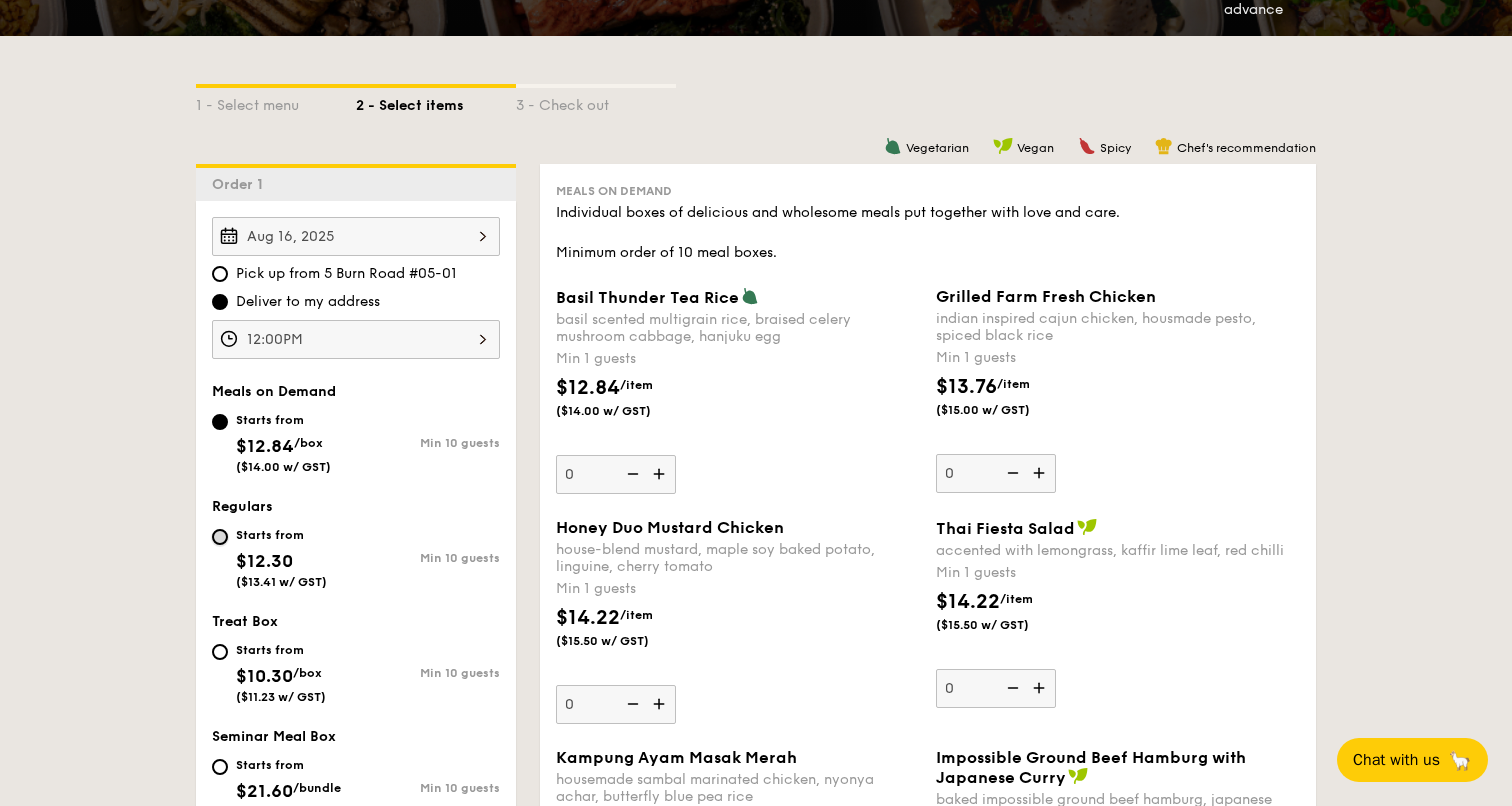 click on "Starts from
$12.30
($13.41 w/ GST)
Min 10 guests" at bounding box center (220, 537) 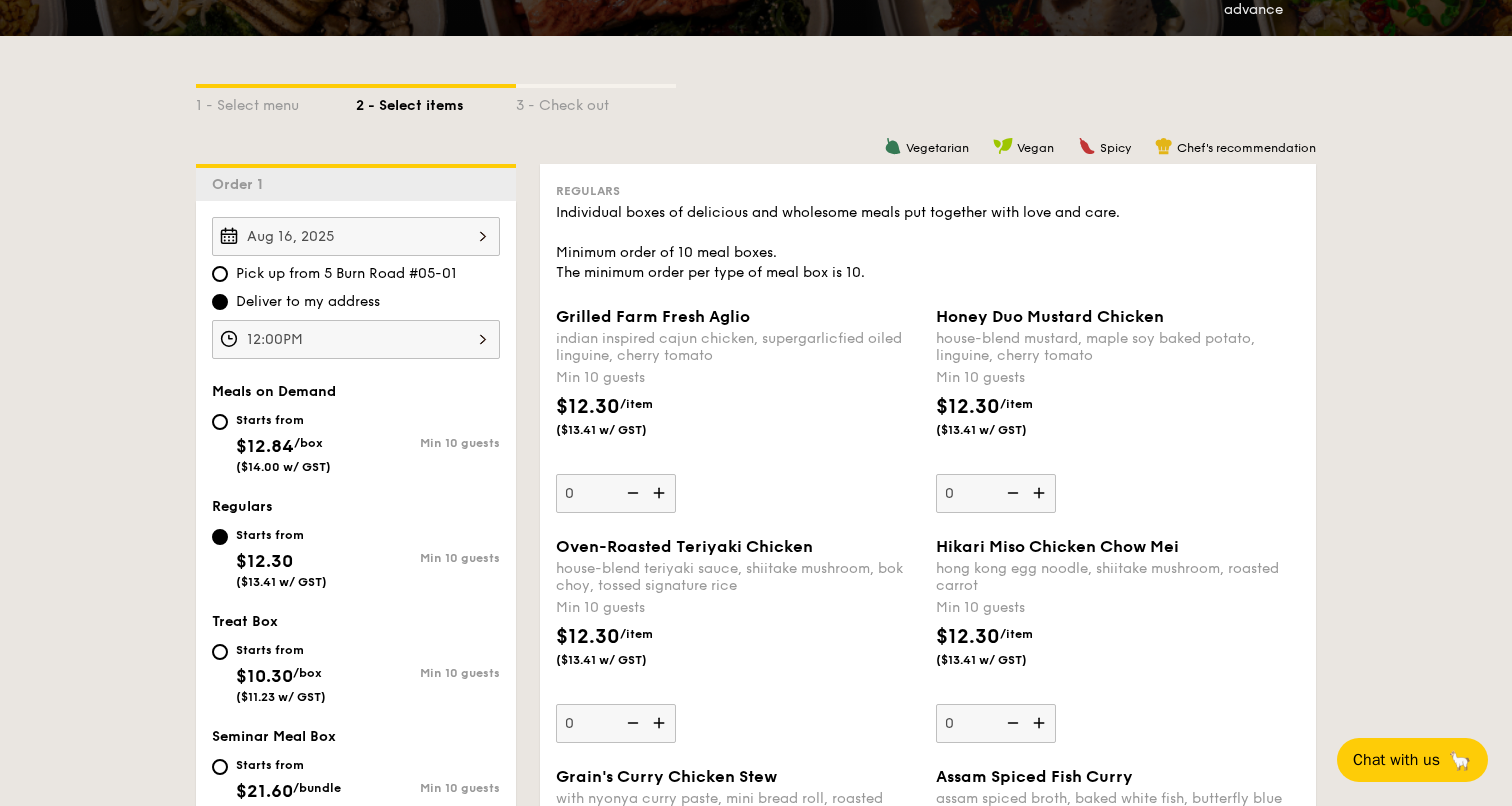 click at bounding box center (661, 493) 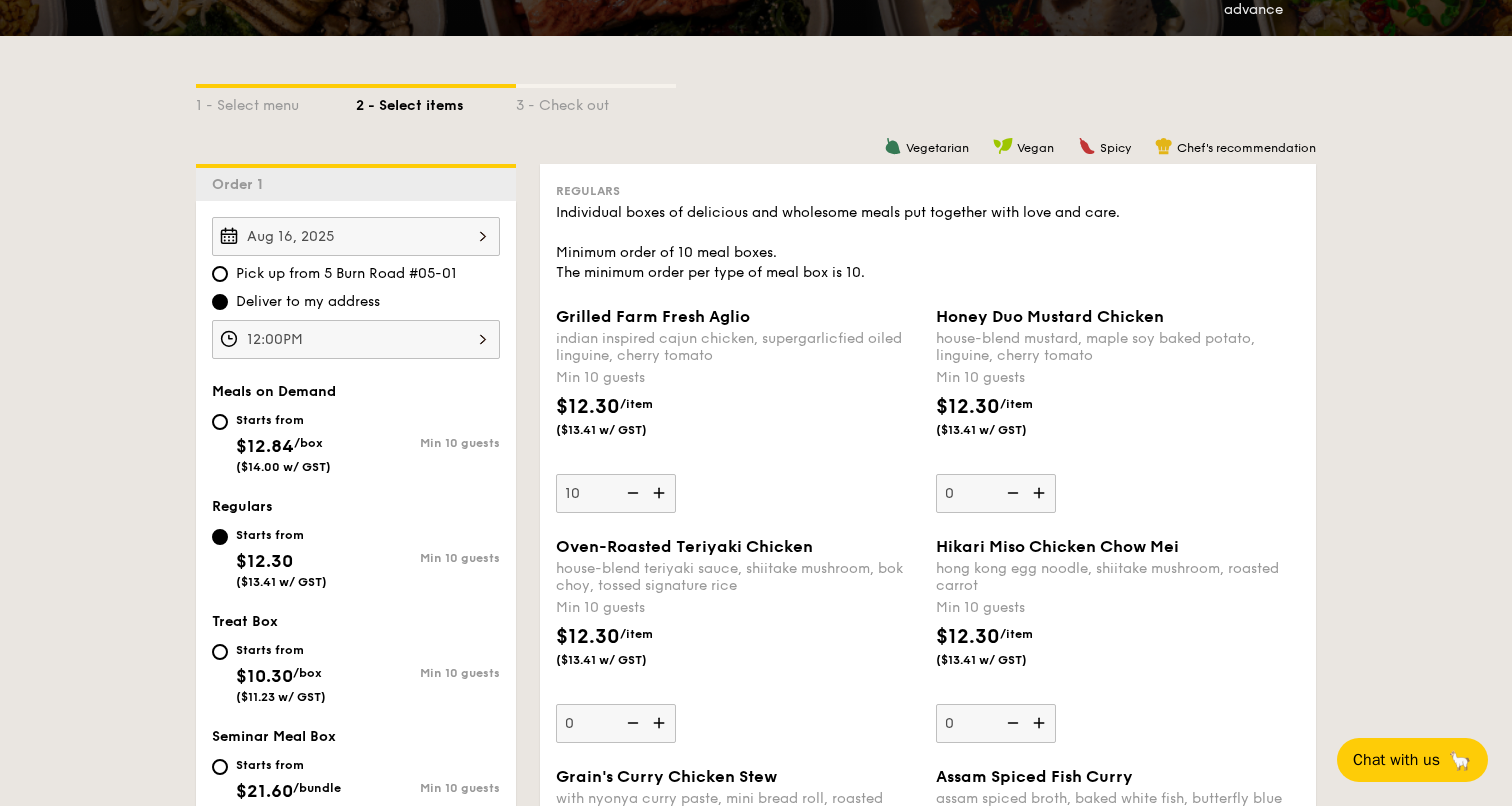 click at bounding box center [661, 493] 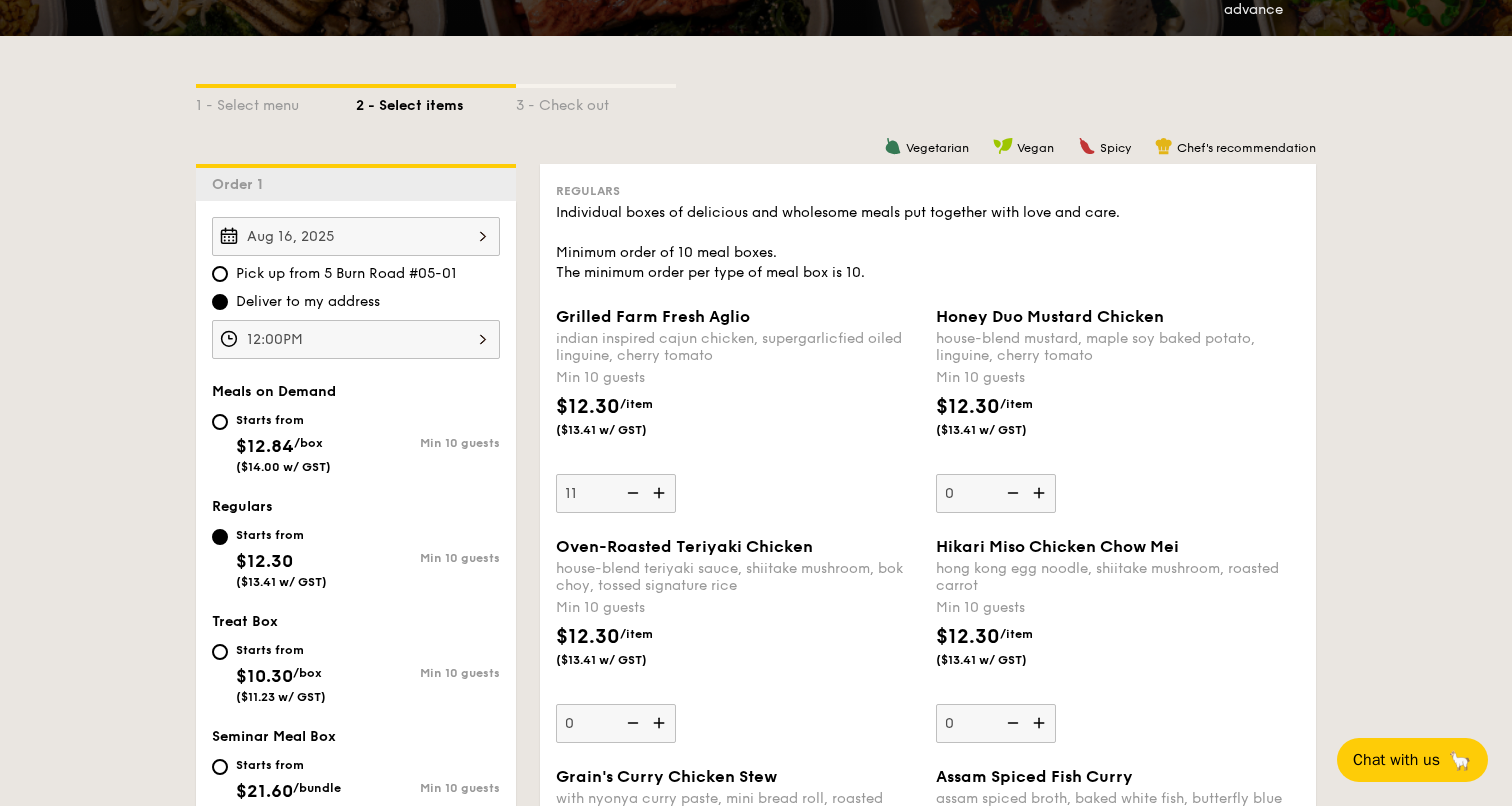 click at bounding box center (661, 493) 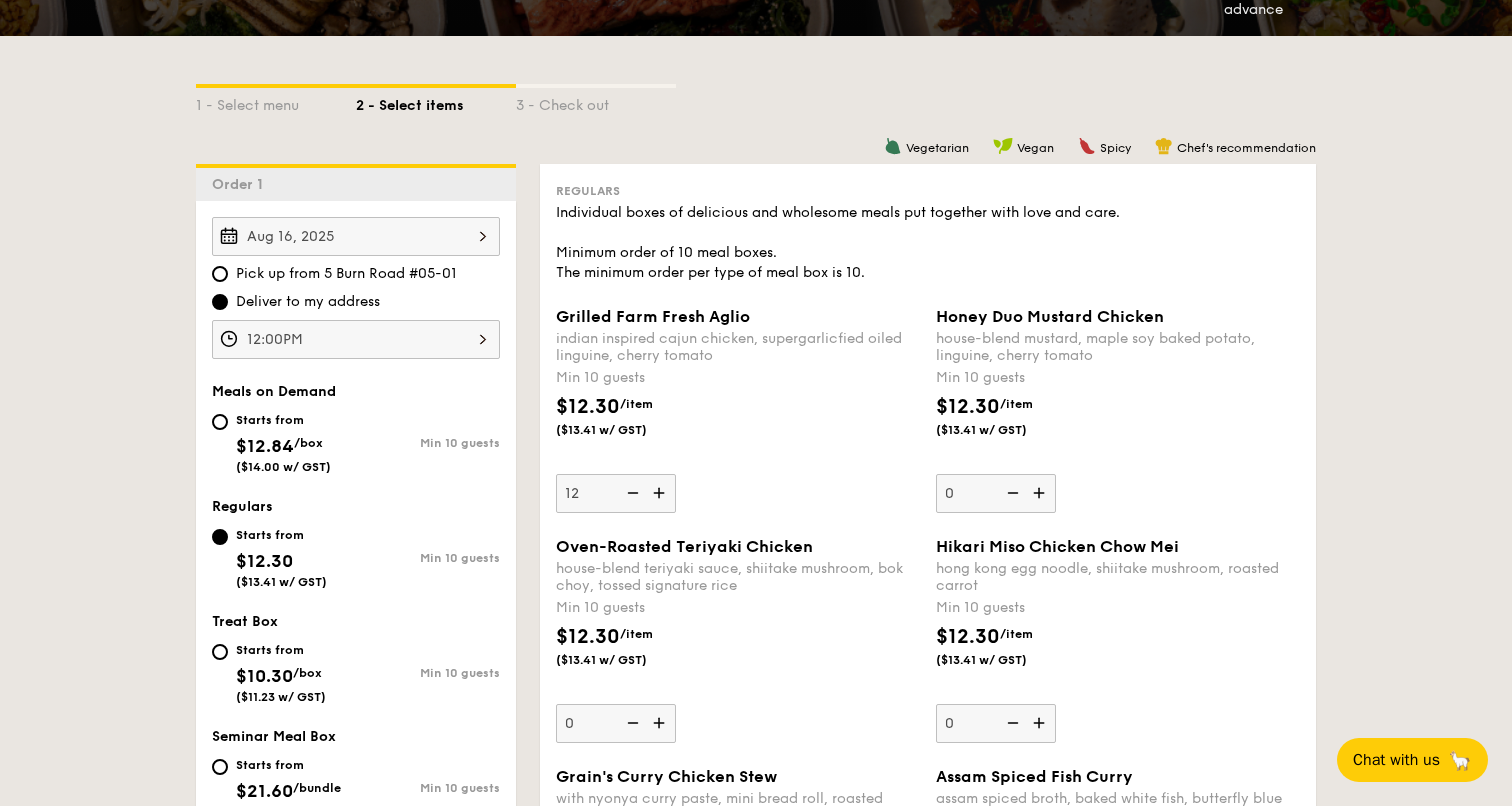 click at bounding box center [661, 493] 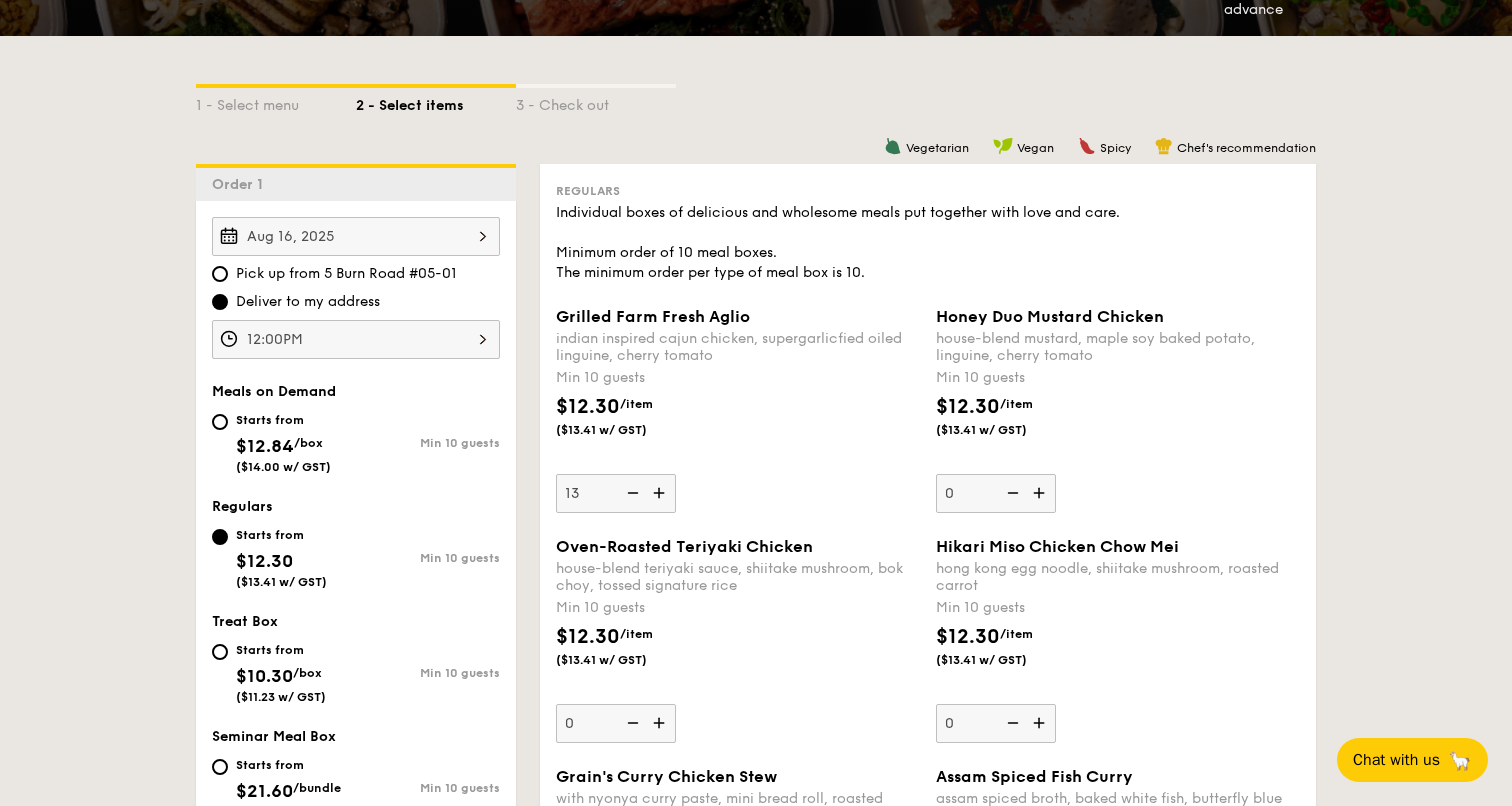 click at bounding box center (661, 493) 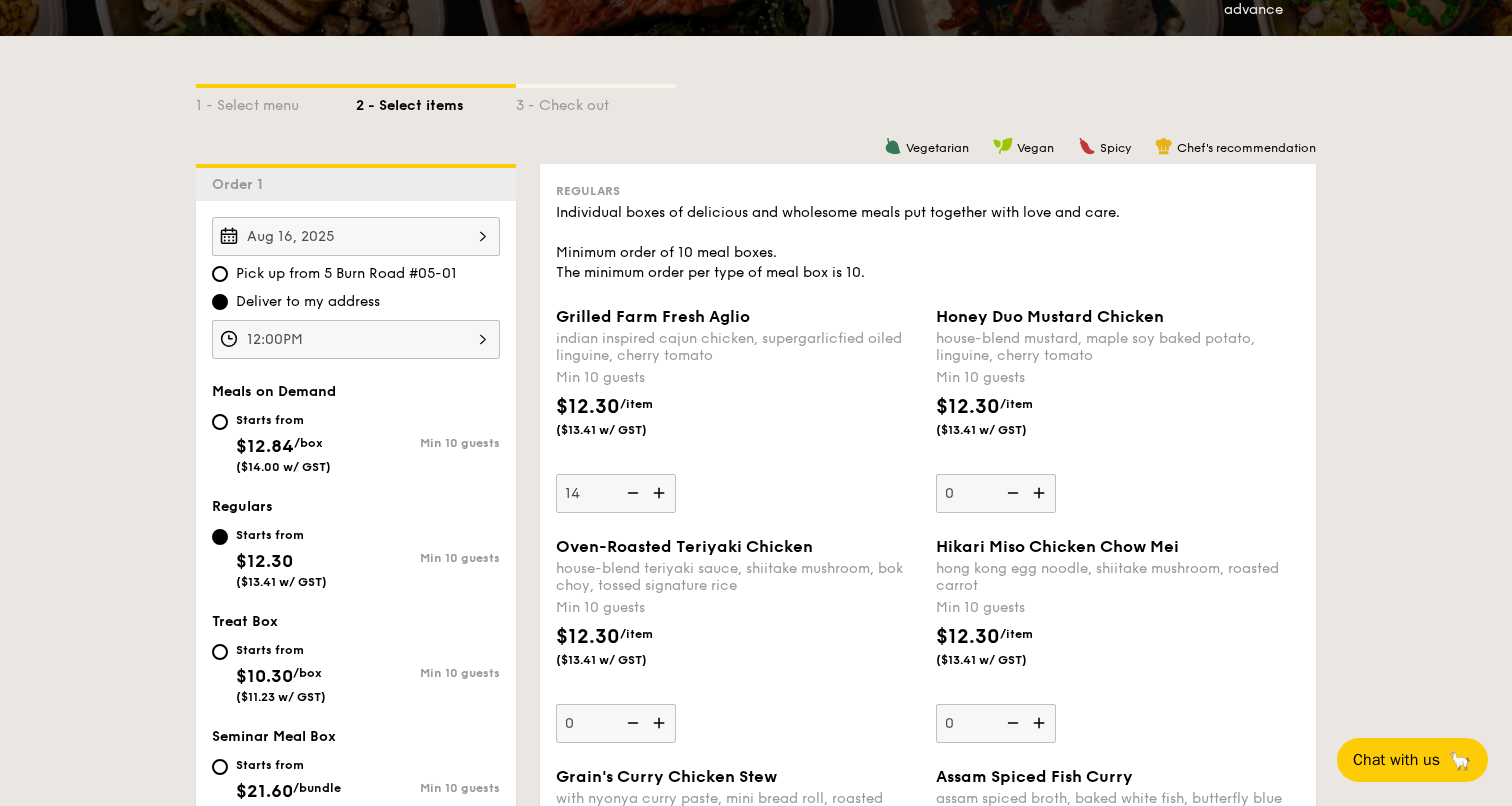 click at bounding box center [661, 493] 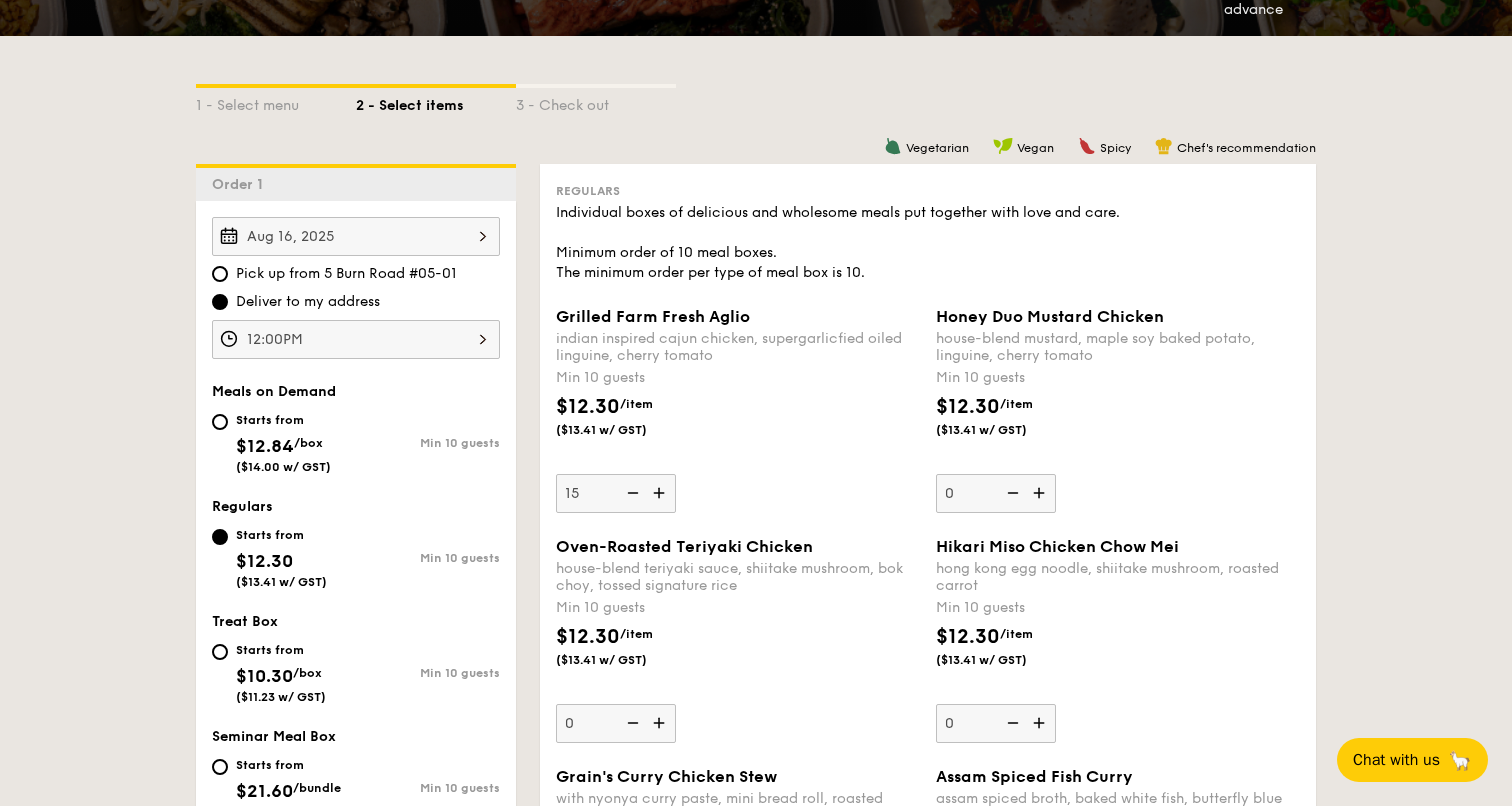 click at bounding box center [661, 493] 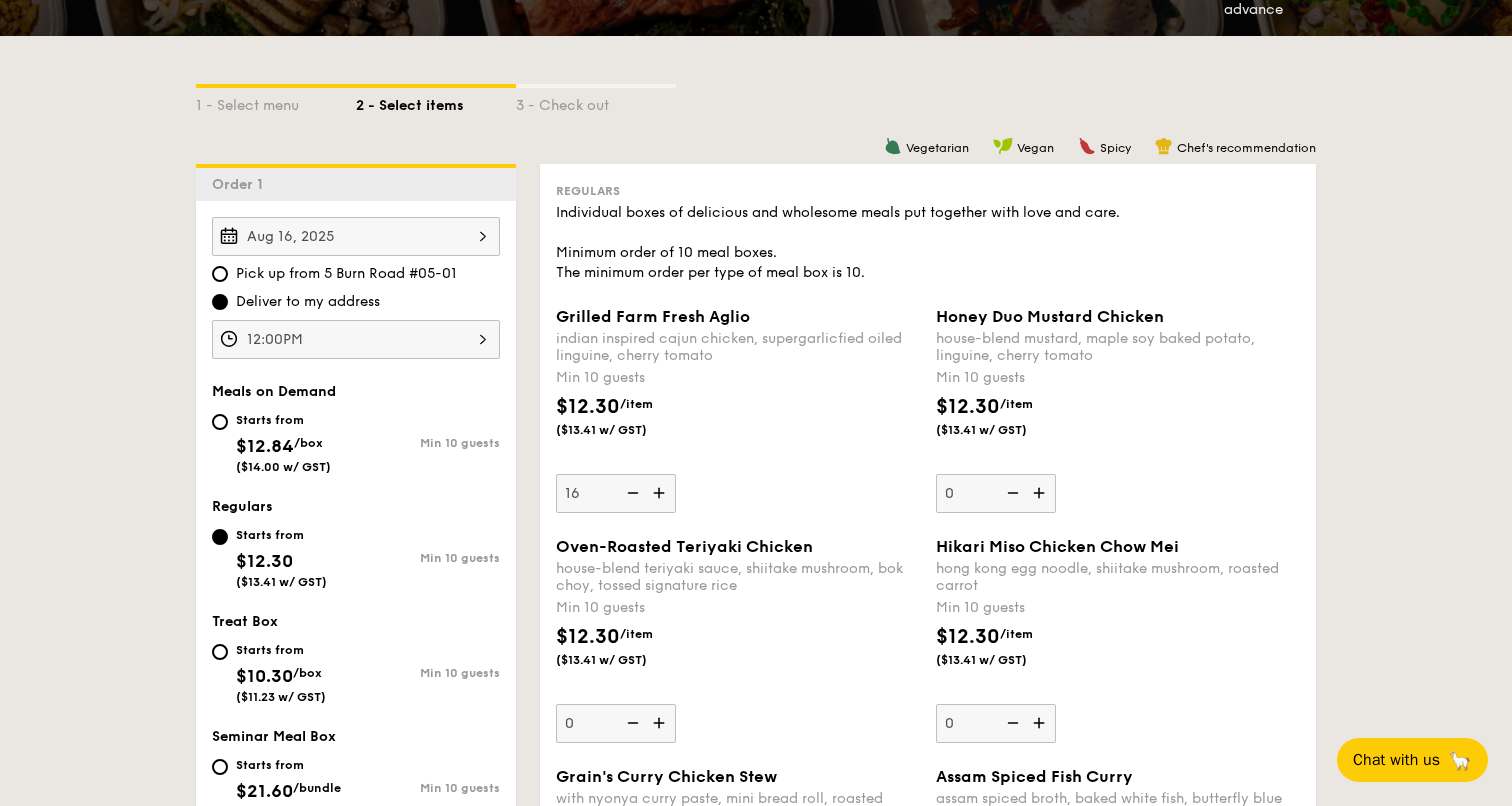 click at bounding box center (661, 493) 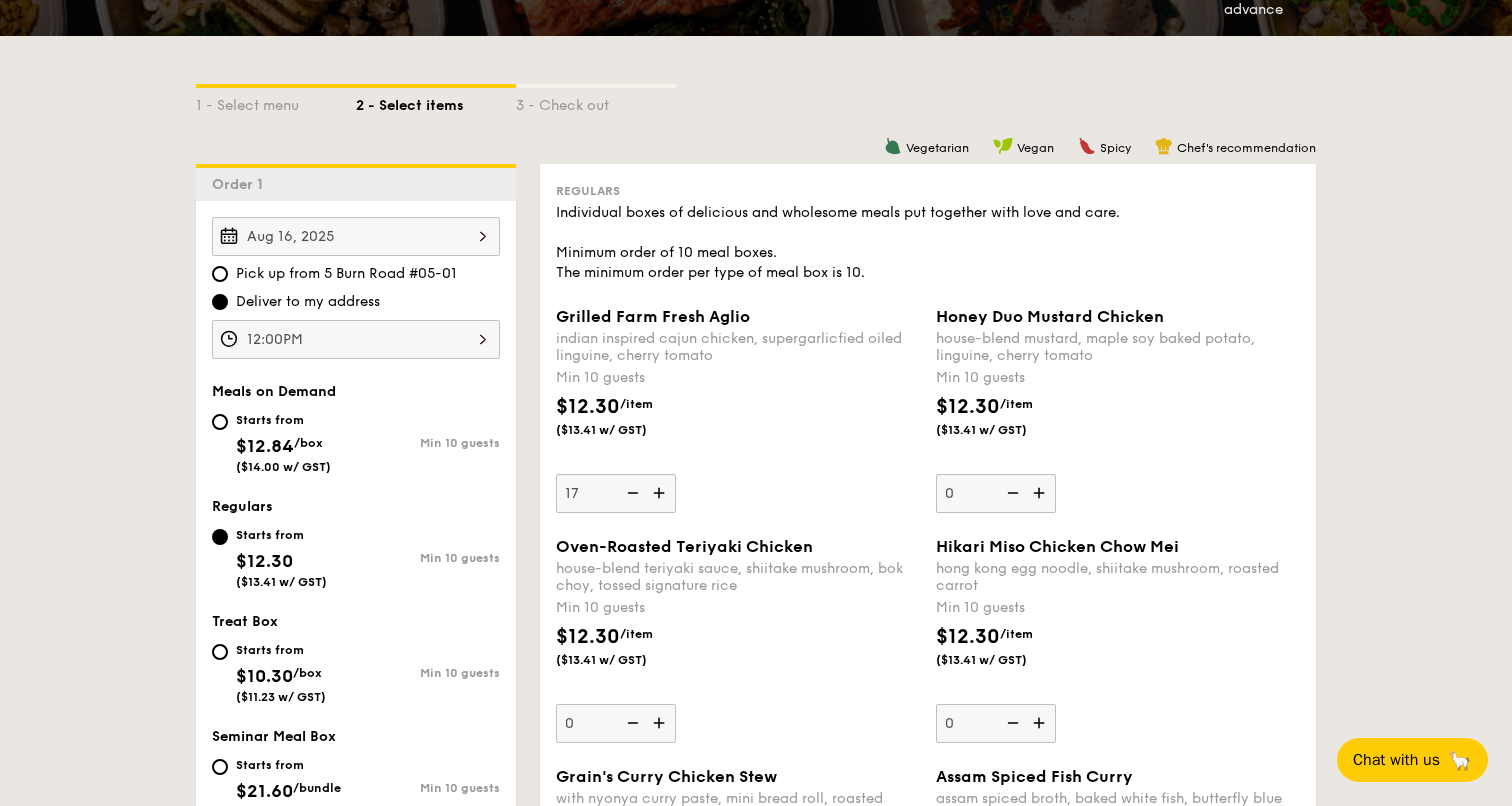 click at bounding box center (661, 493) 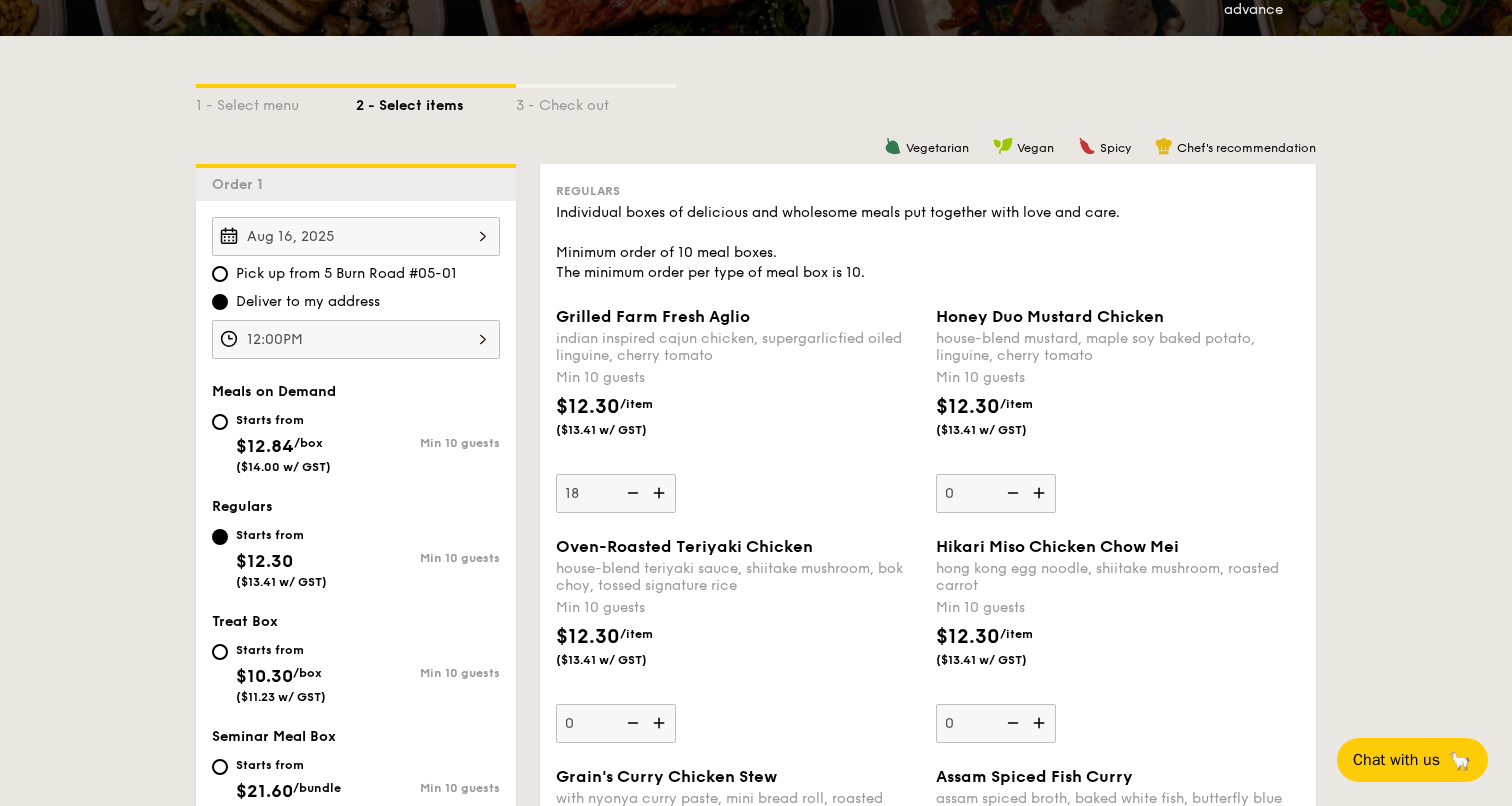 click at bounding box center [661, 493] 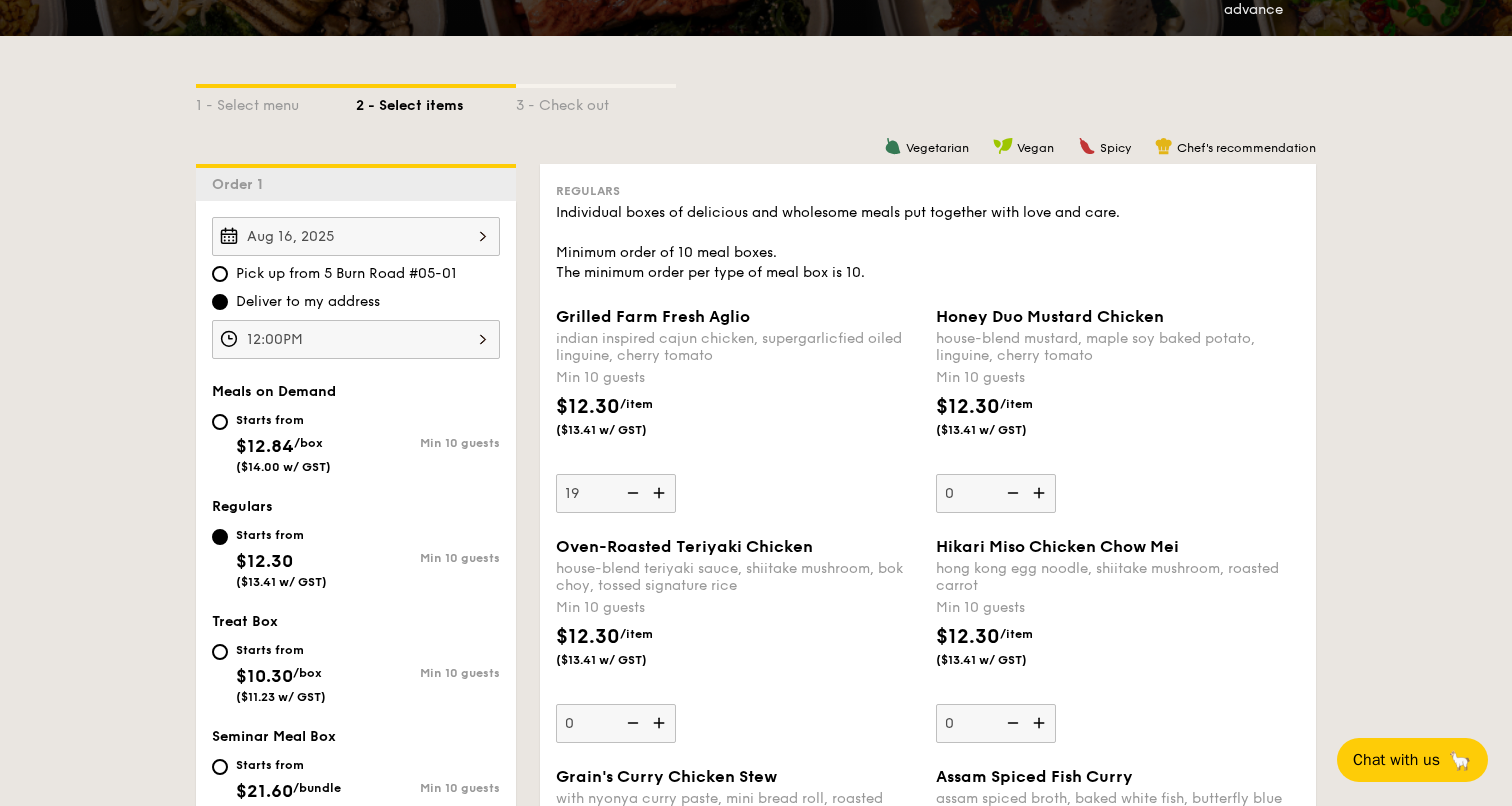 click at bounding box center [661, 493] 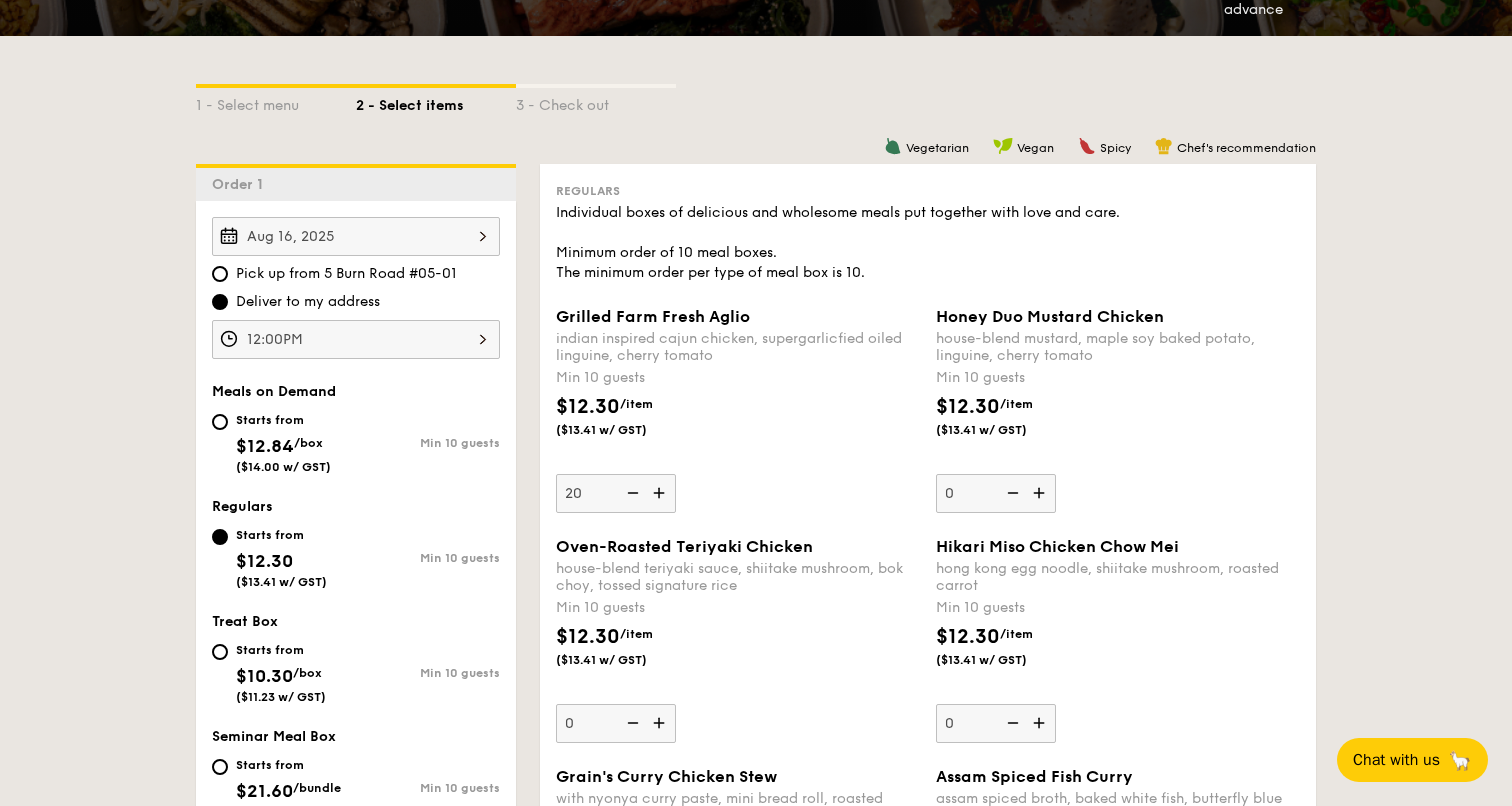 click at bounding box center (661, 493) 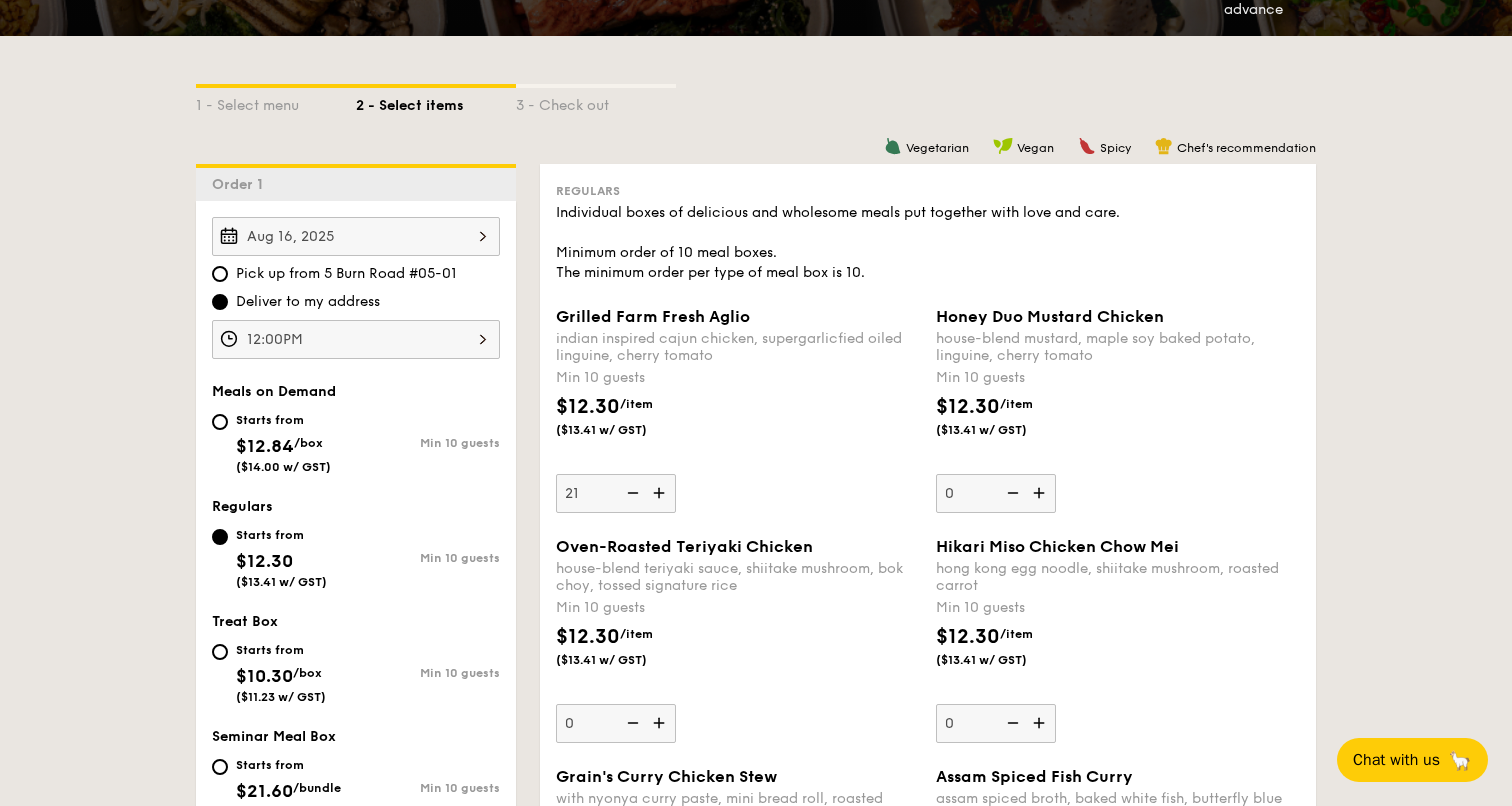 click at bounding box center [631, 493] 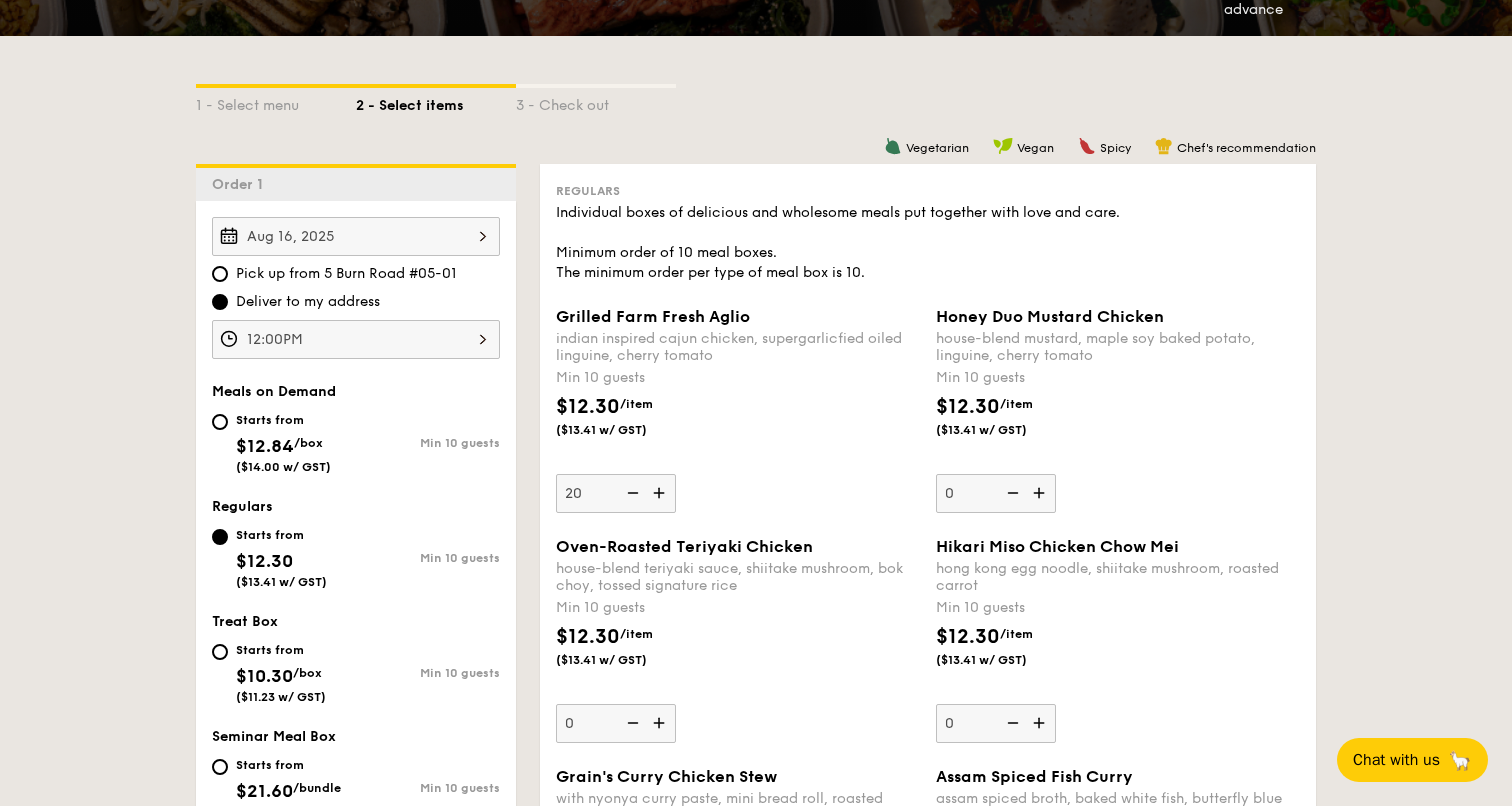 click on "$12.30
/item
($13.41 w/ GST)" at bounding box center (738, 427) 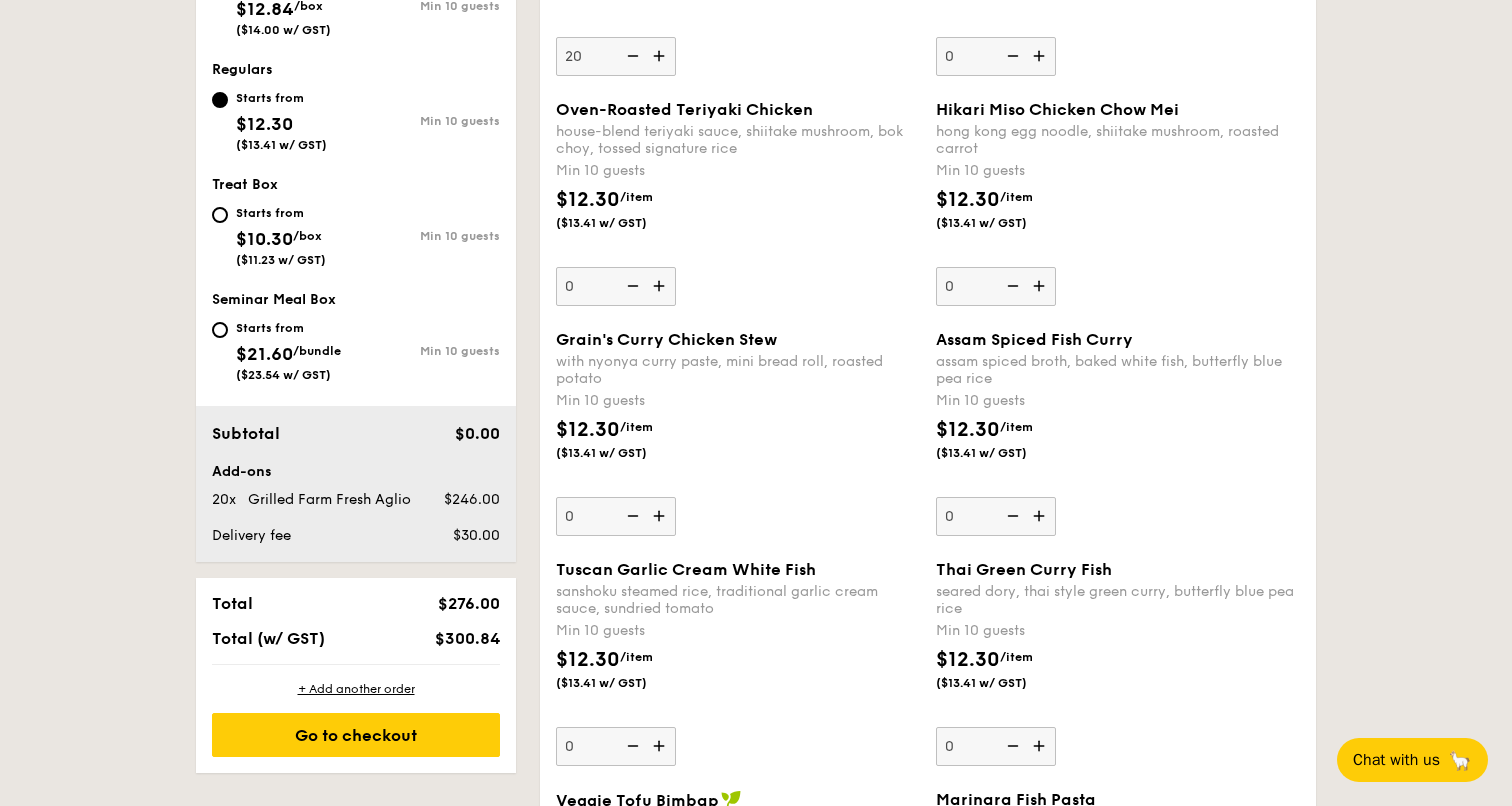 scroll, scrollTop: 900, scrollLeft: 0, axis: vertical 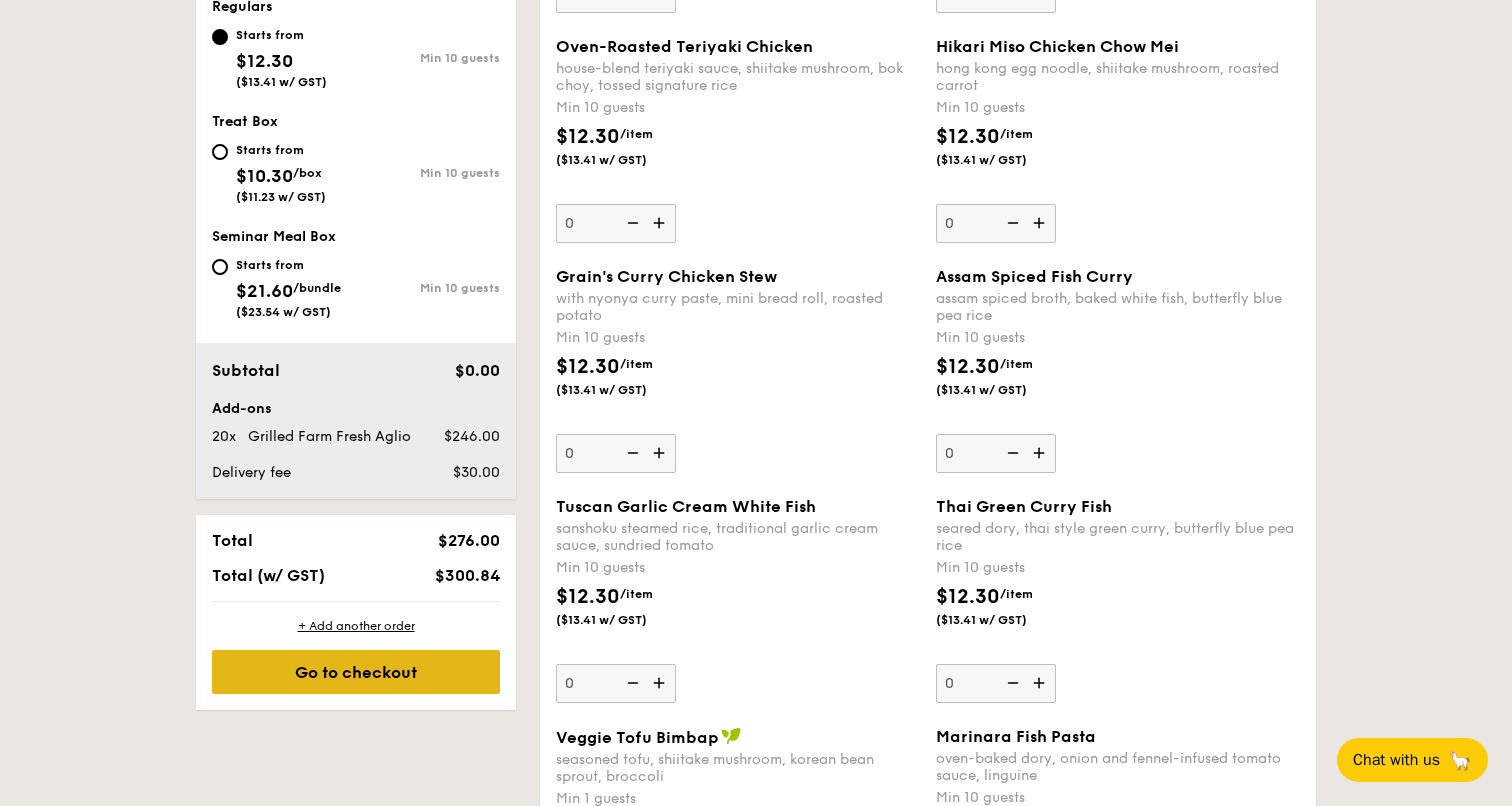 click on "Go to checkout" at bounding box center (356, 672) 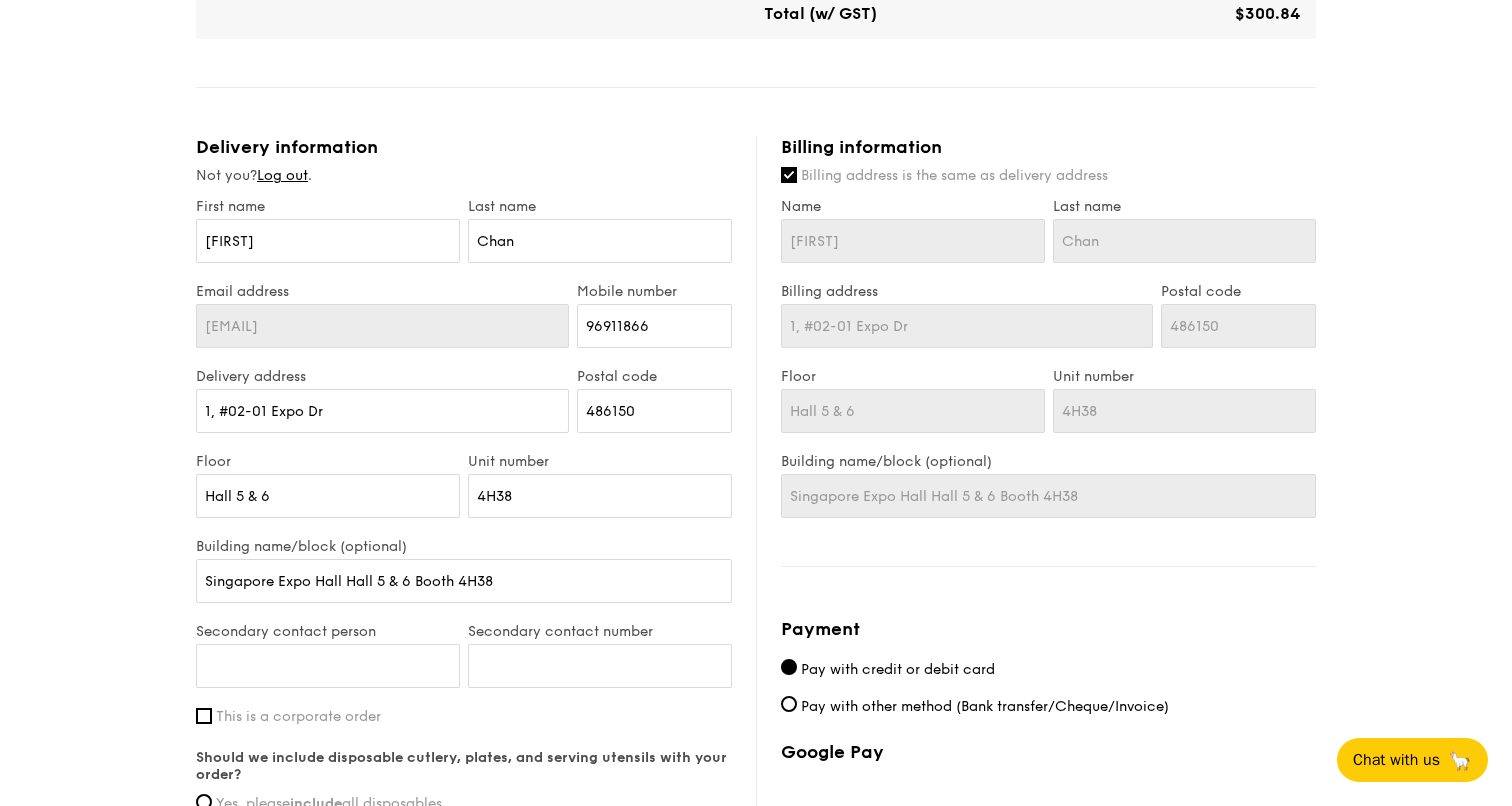 scroll, scrollTop: 700, scrollLeft: 0, axis: vertical 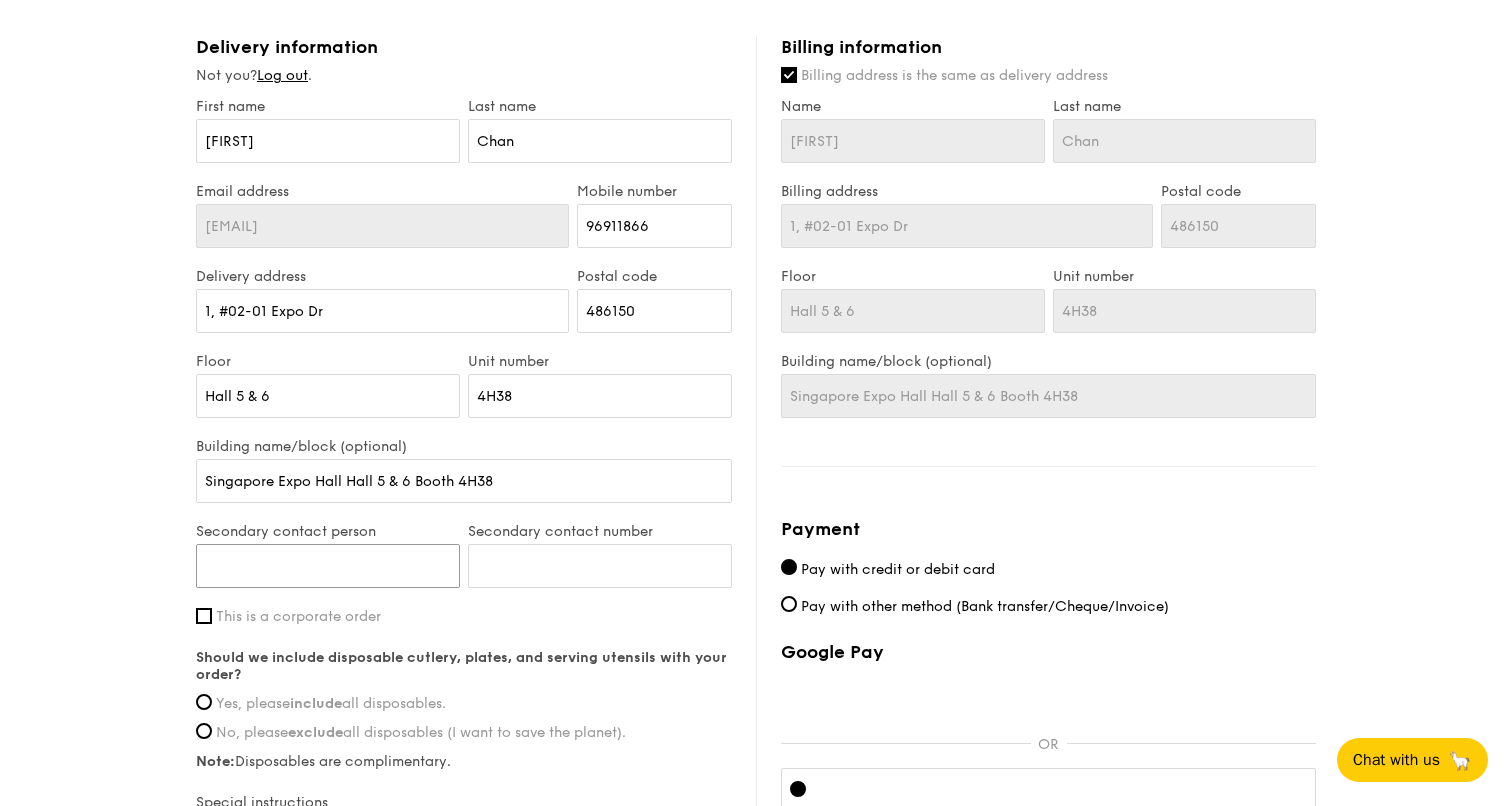 click on "Secondary contact person" at bounding box center (328, 566) 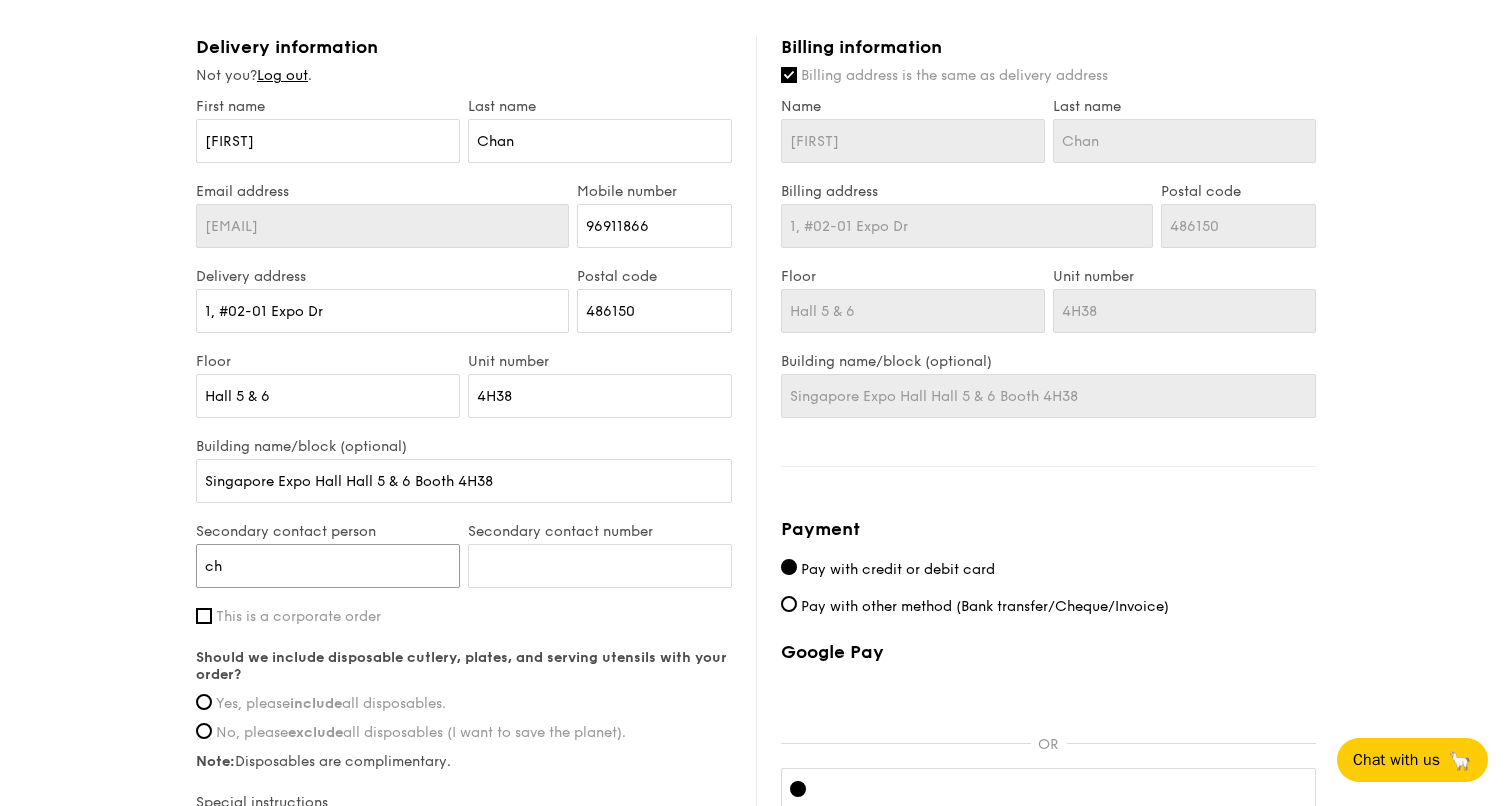 type on "[FIRST] [LAST]" 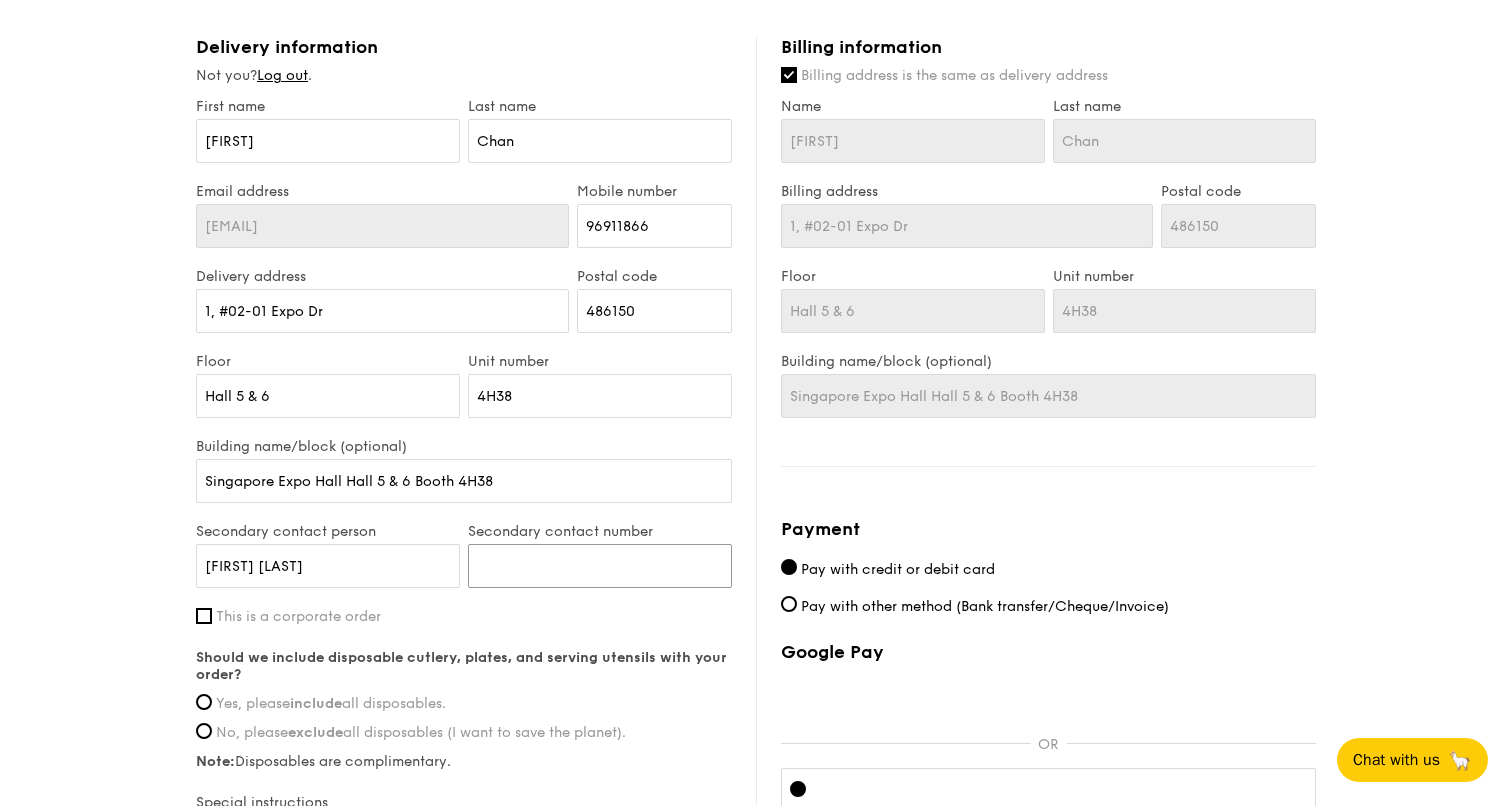 click on "Secondary contact number" at bounding box center [600, 566] 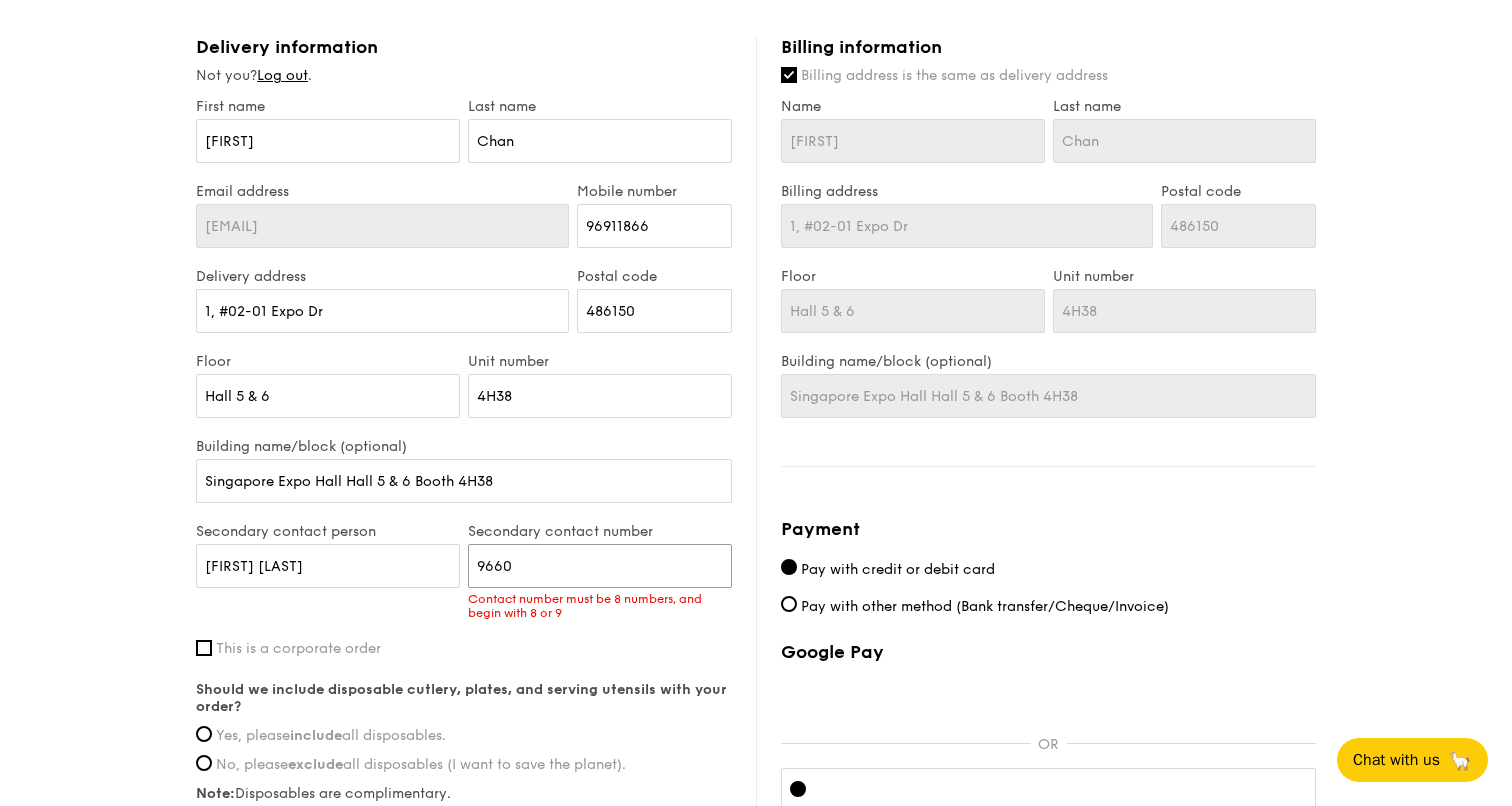 click on "9660" at bounding box center [600, 566] 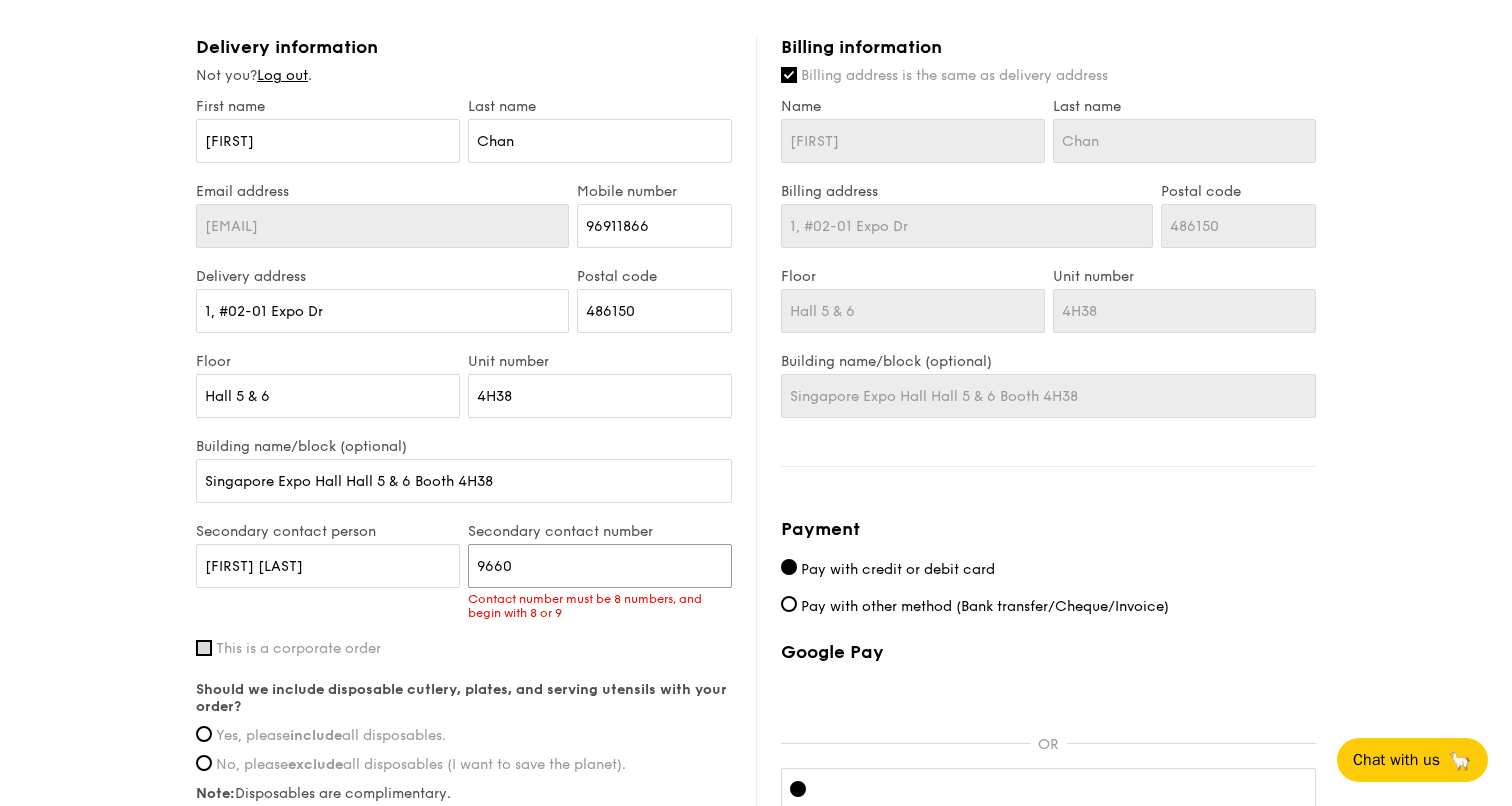 type on "[PHONE]" 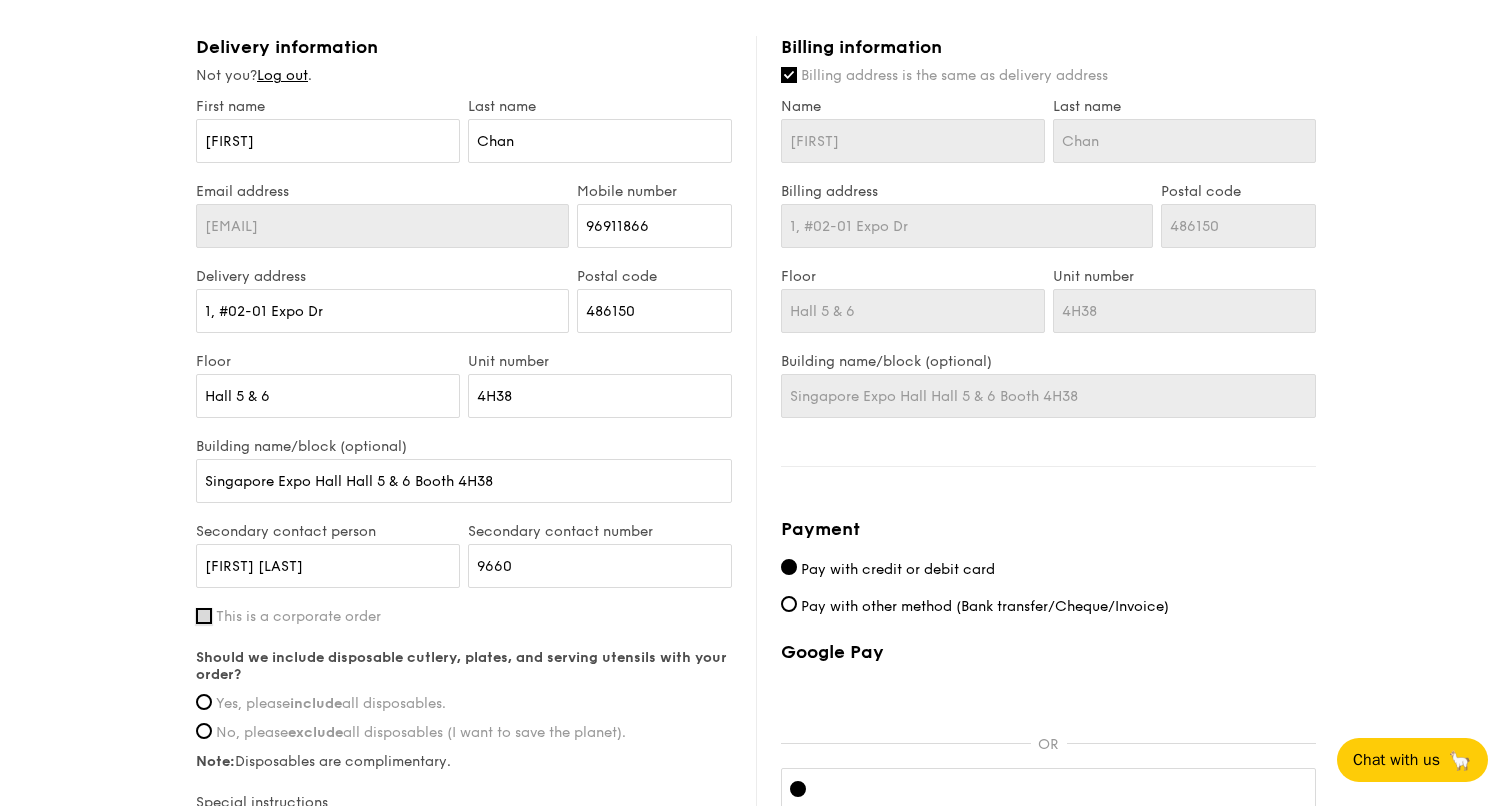click on "First name
[FIRST]
Last name
[LAST]
Email address
[EMAIL]
Mobile number
[PHONE]
Delivery address
[NUMBER], #[NUMBER]-[NUMBER]
Postal code
[POSTAL_CODE]
Floor
Hall [NUMBER] & [NUMBER]
Unit number
[NUMBER]
Building name/block (optional)
[CITY] Hall – Hall [NUMBER] & [NUMBER] – Booth [NUMBER][NUMBER]
Secondary contact person
[FIRST] [LAST]
Secondary contact number
[PHONE]
This is a corporate order
Should we include disposable cutlery, plates, and serving utensils with your order? Yes, please  include  all disposables. No, please  exclude Note:" at bounding box center (464, 491) 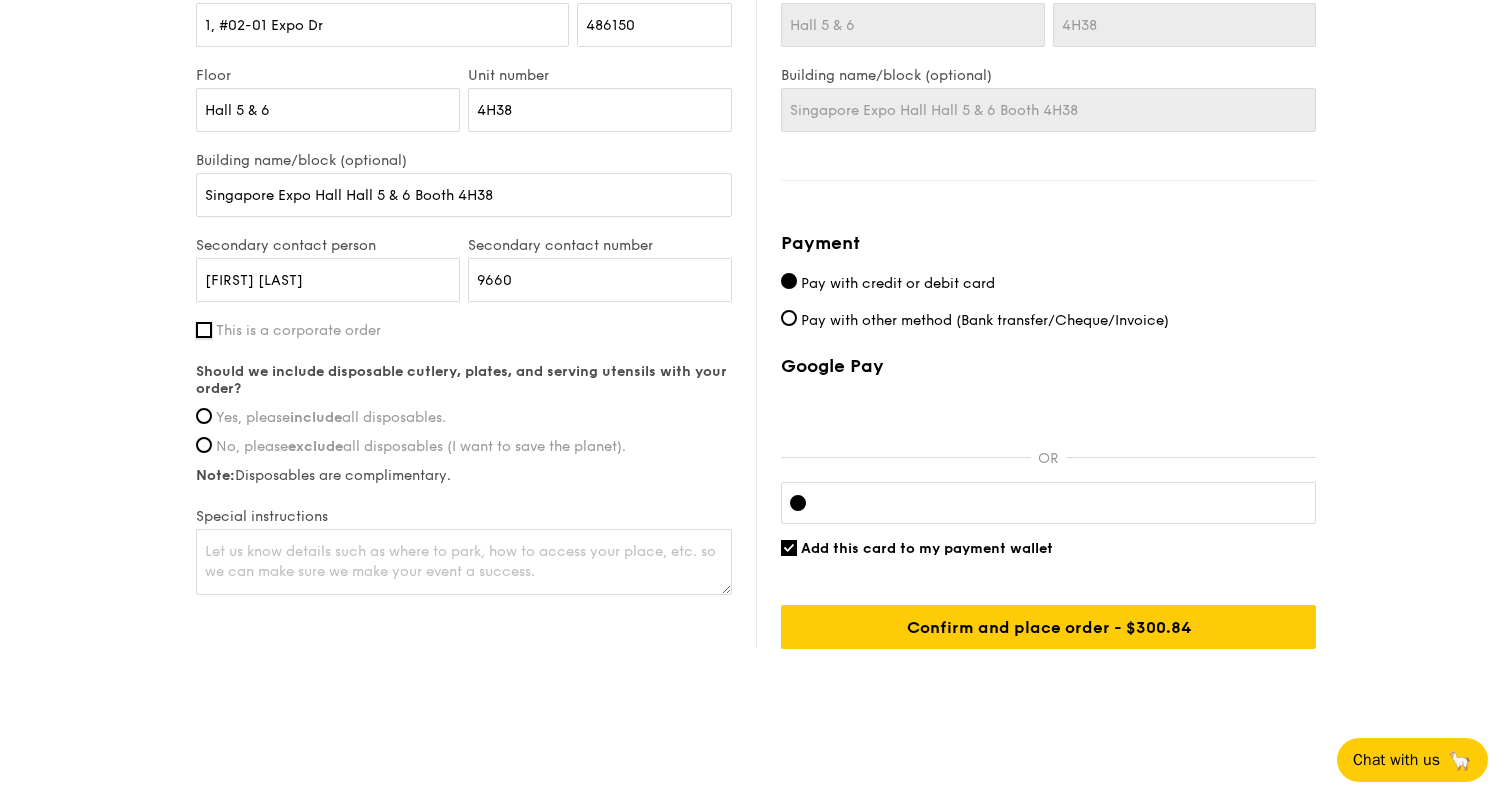 scroll, scrollTop: 989, scrollLeft: 0, axis: vertical 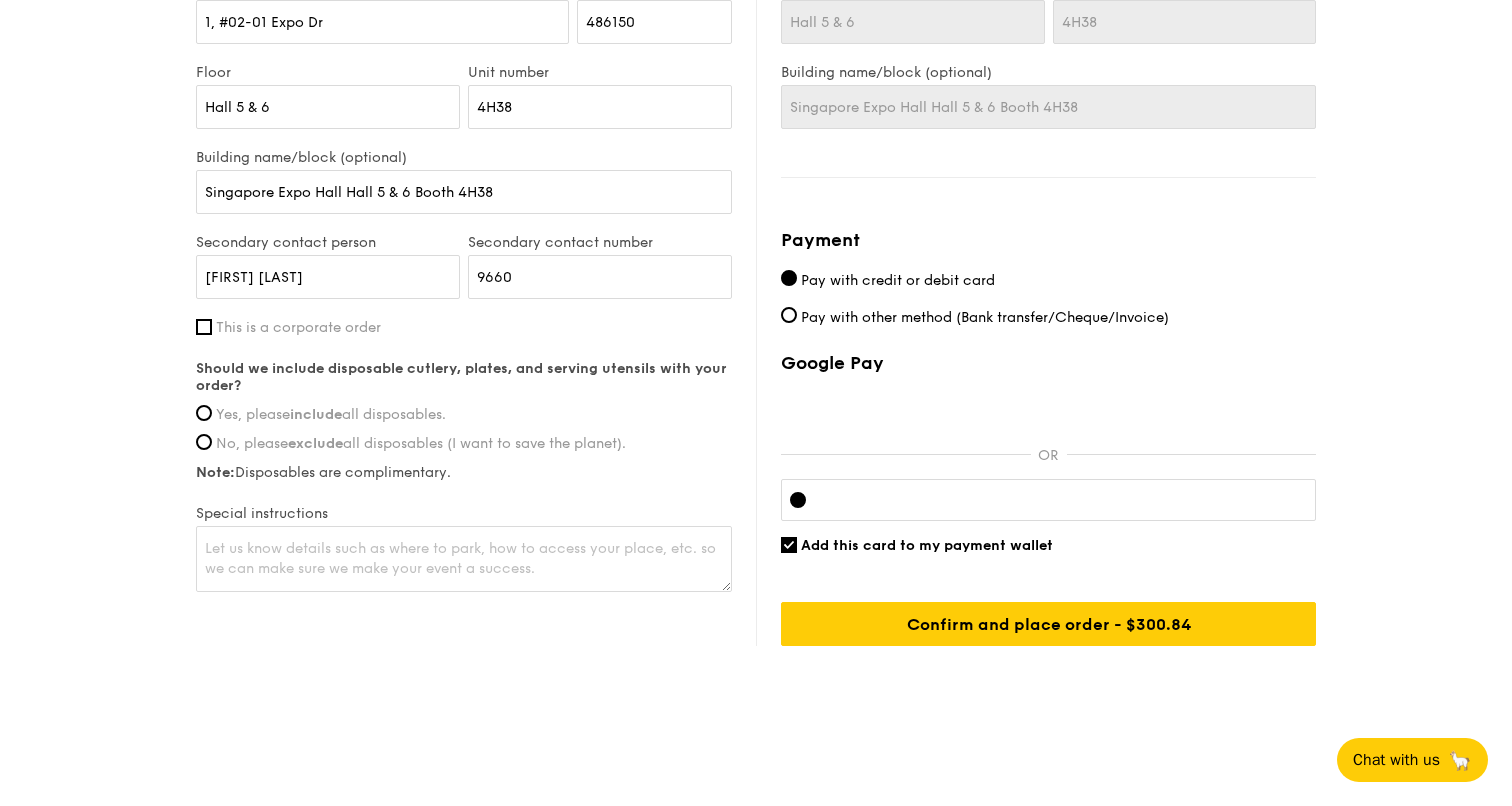 click on "This is a corporate order" at bounding box center (464, 327) 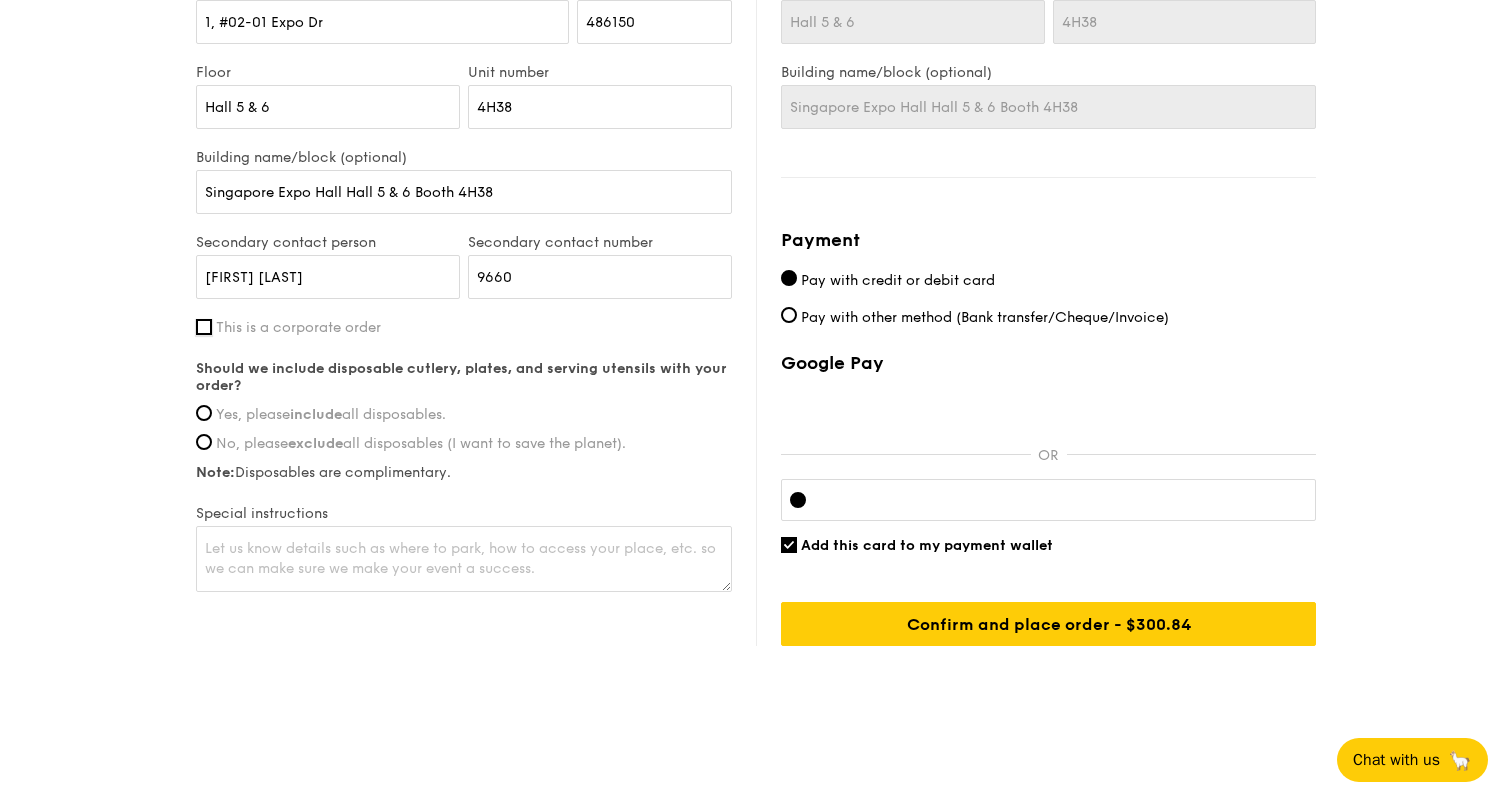 click on "This is a corporate order" at bounding box center (204, 327) 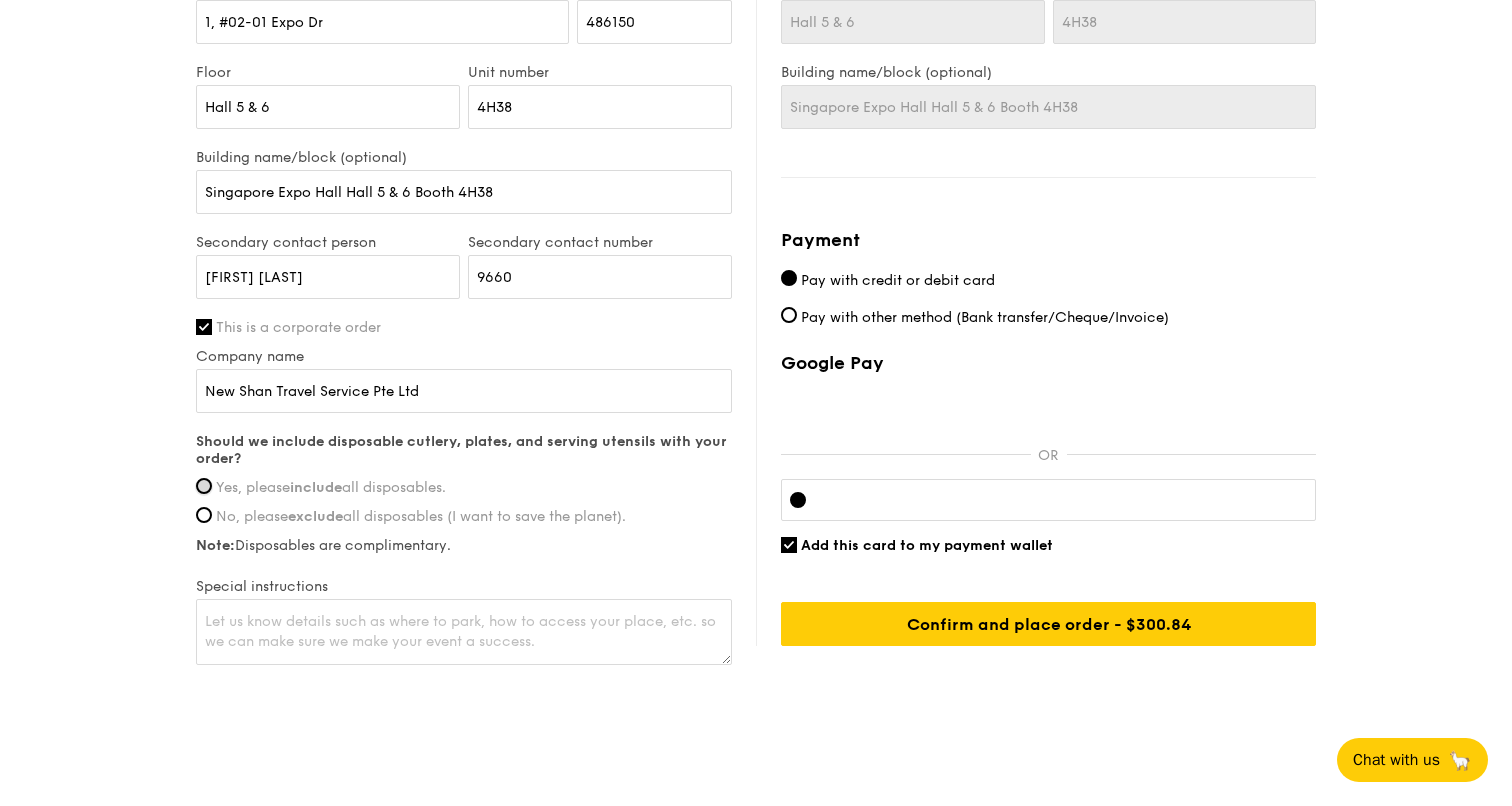 click on "Yes, please  include  all disposables." at bounding box center [204, 486] 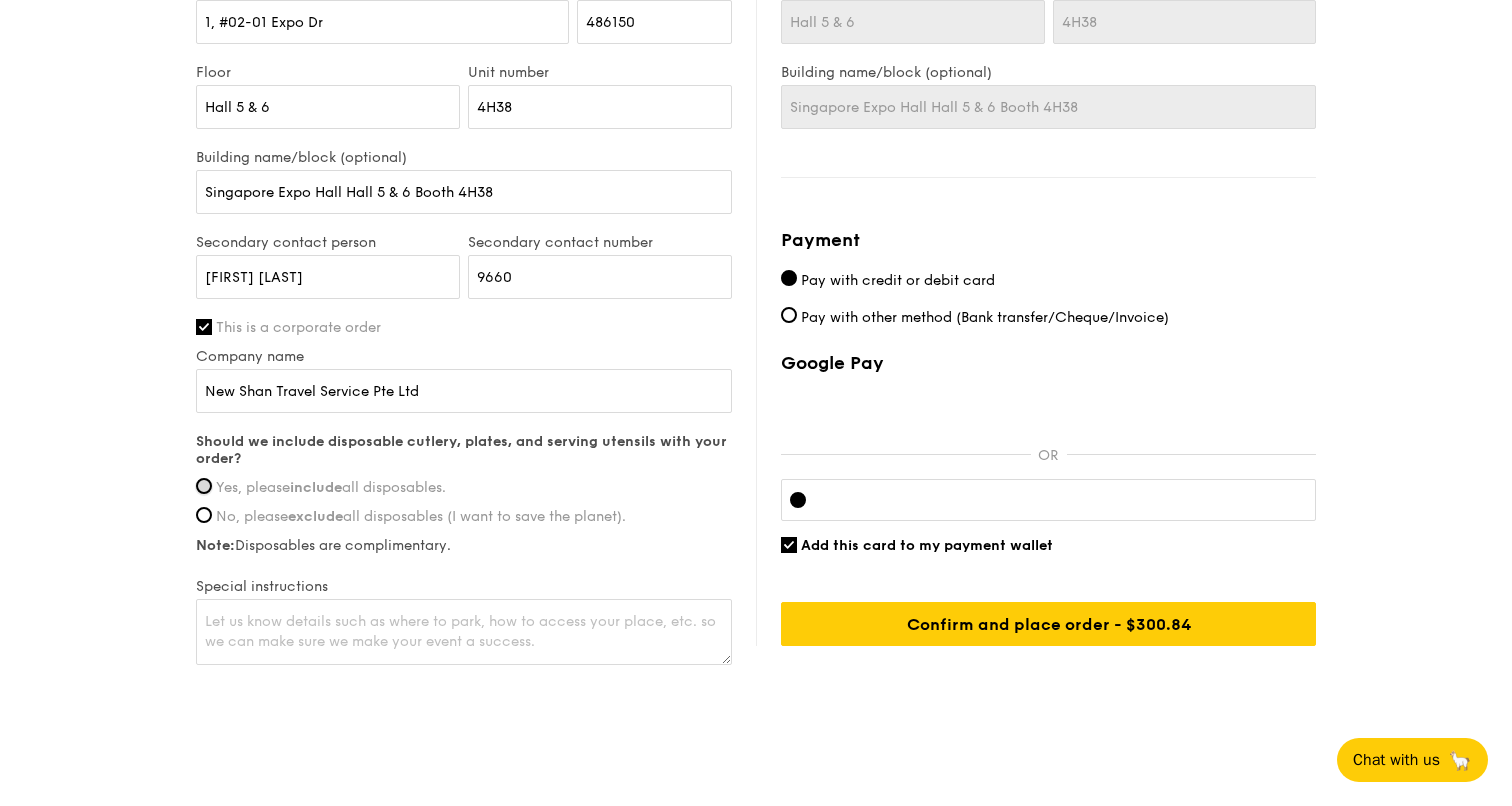 radio on "true" 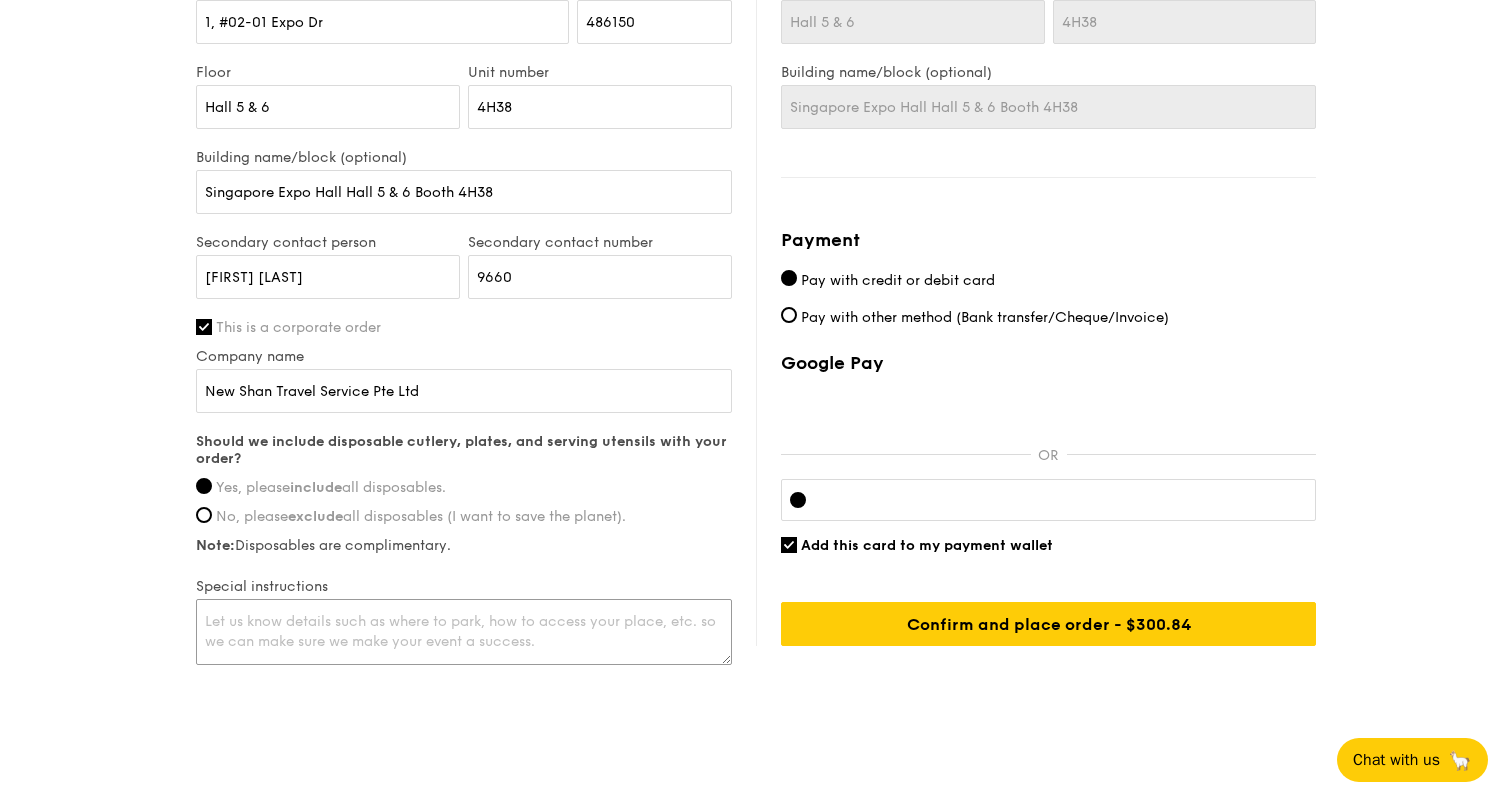 click at bounding box center [464, 632] 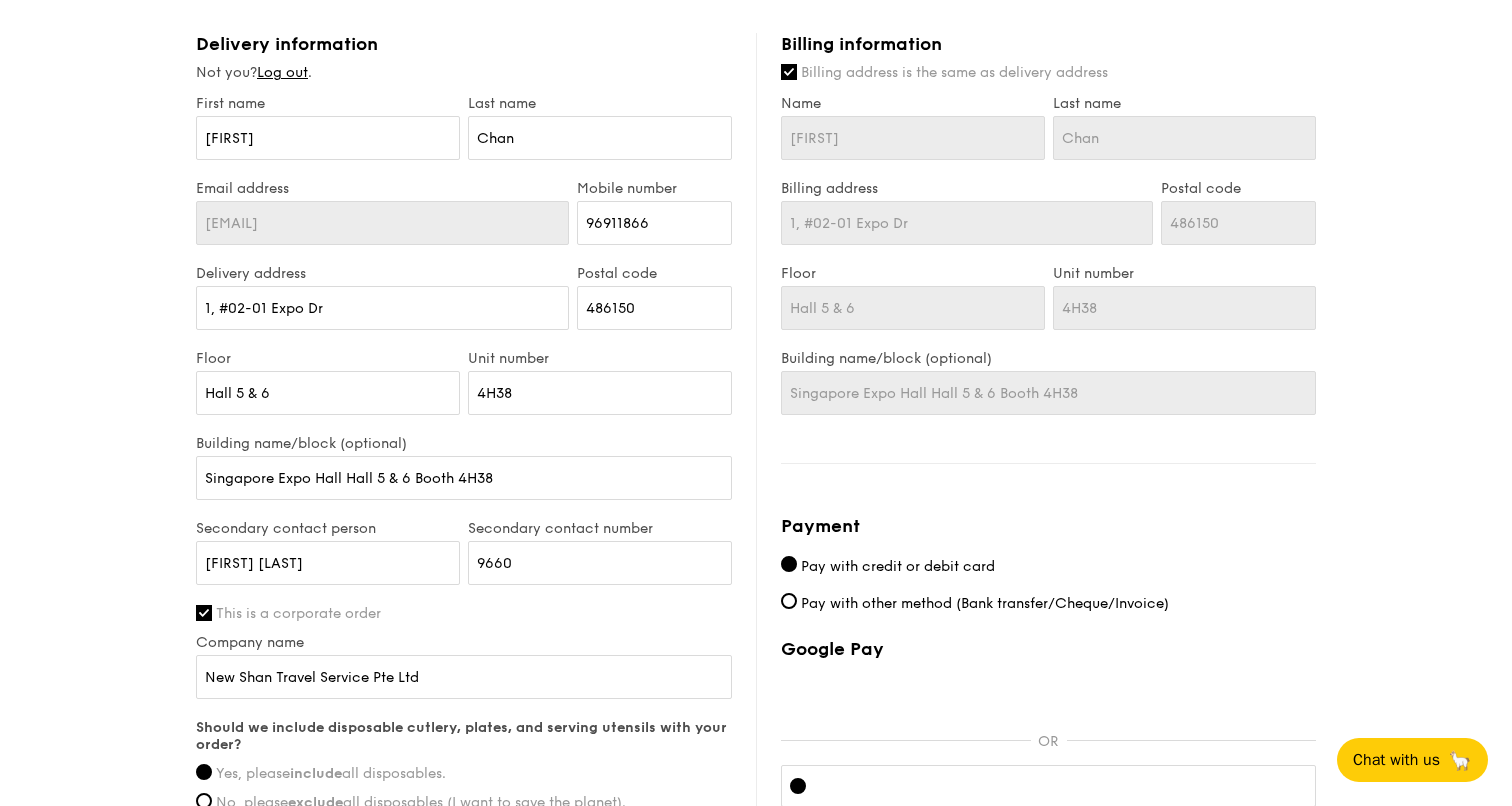 scroll, scrollTop: 689, scrollLeft: 0, axis: vertical 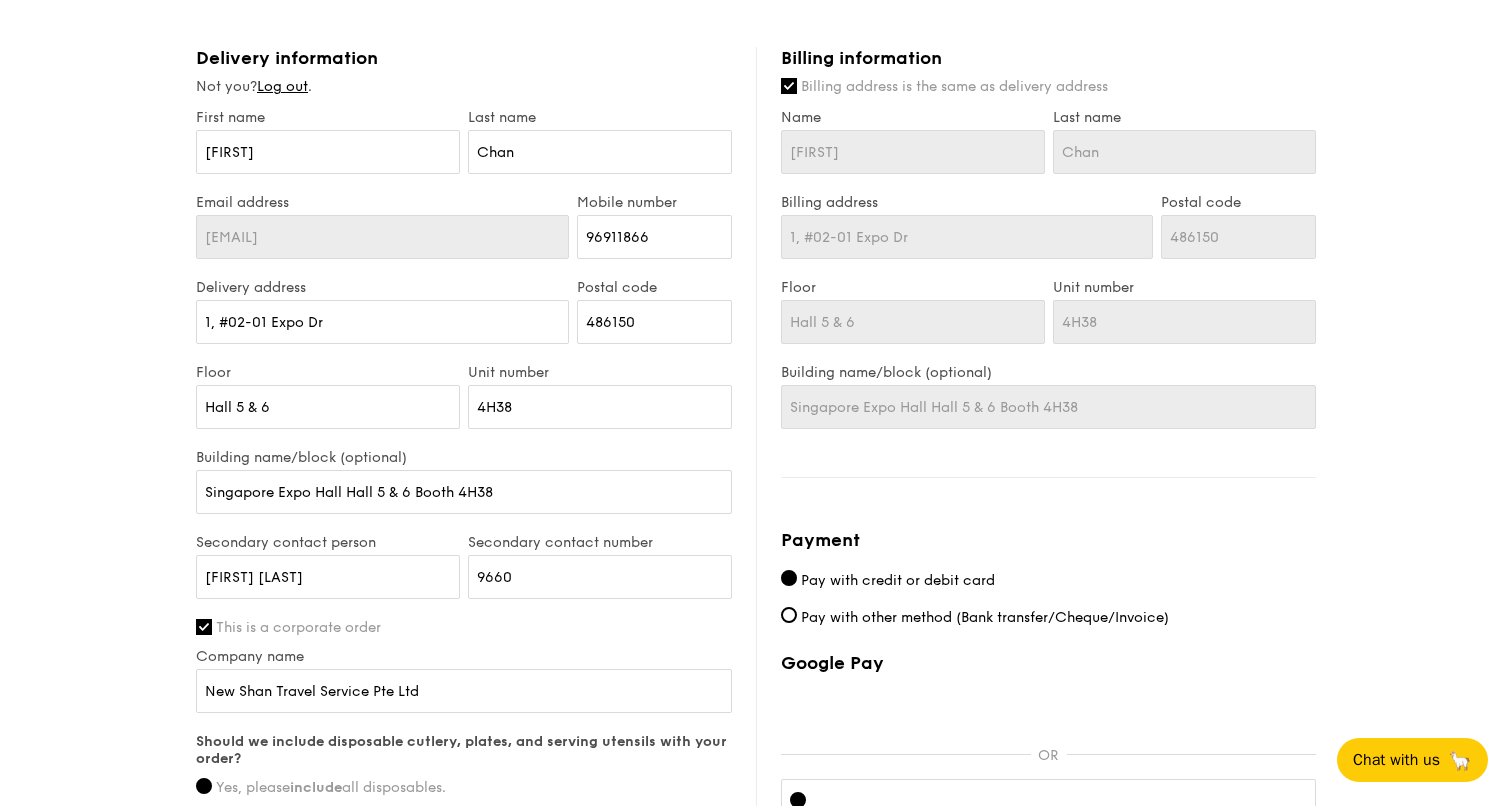 type on "Please provide us with Cutlery and Chilli sauce." 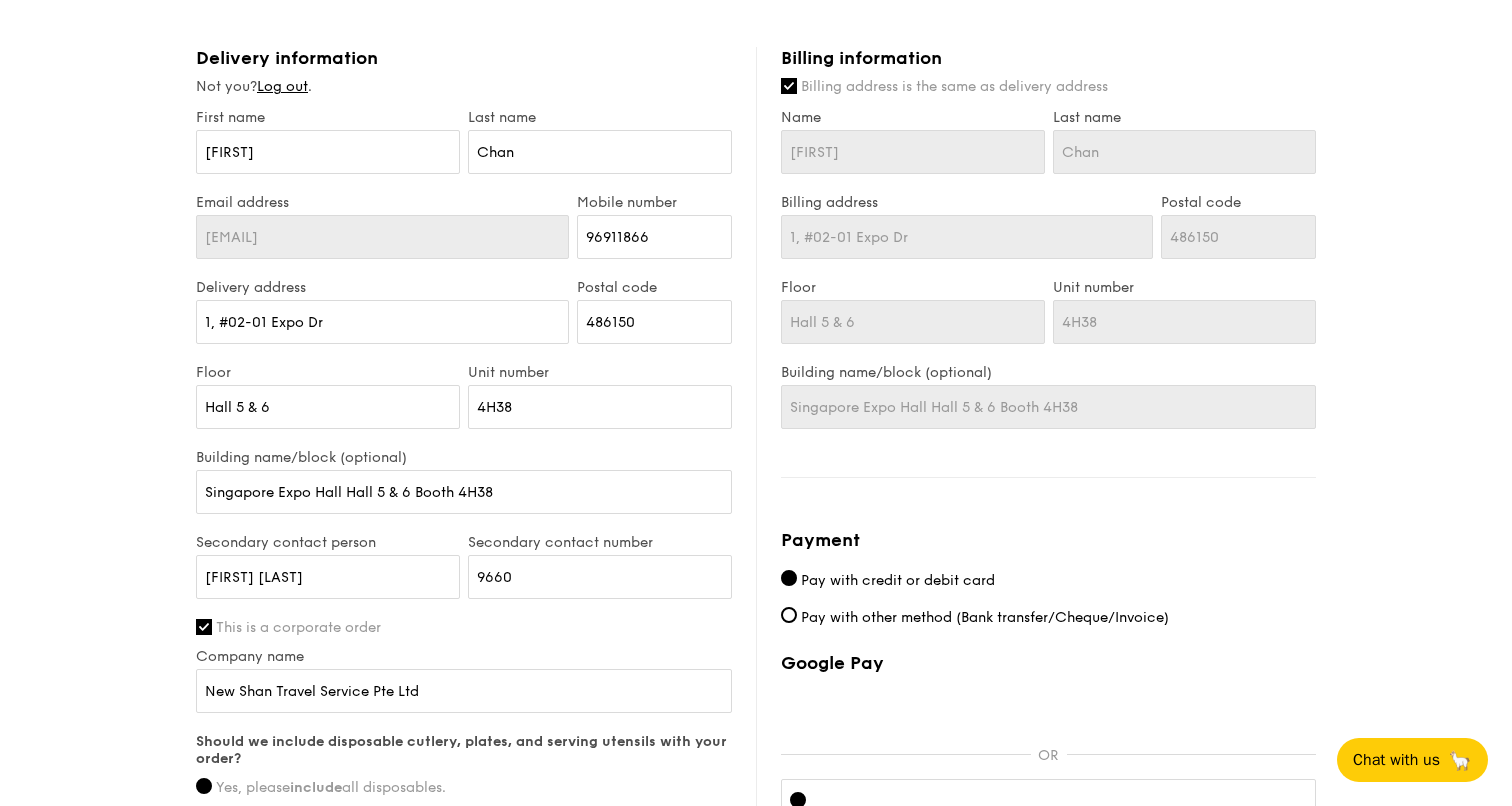 click on "Billing address is the same as delivery address" at bounding box center (1048, 87) 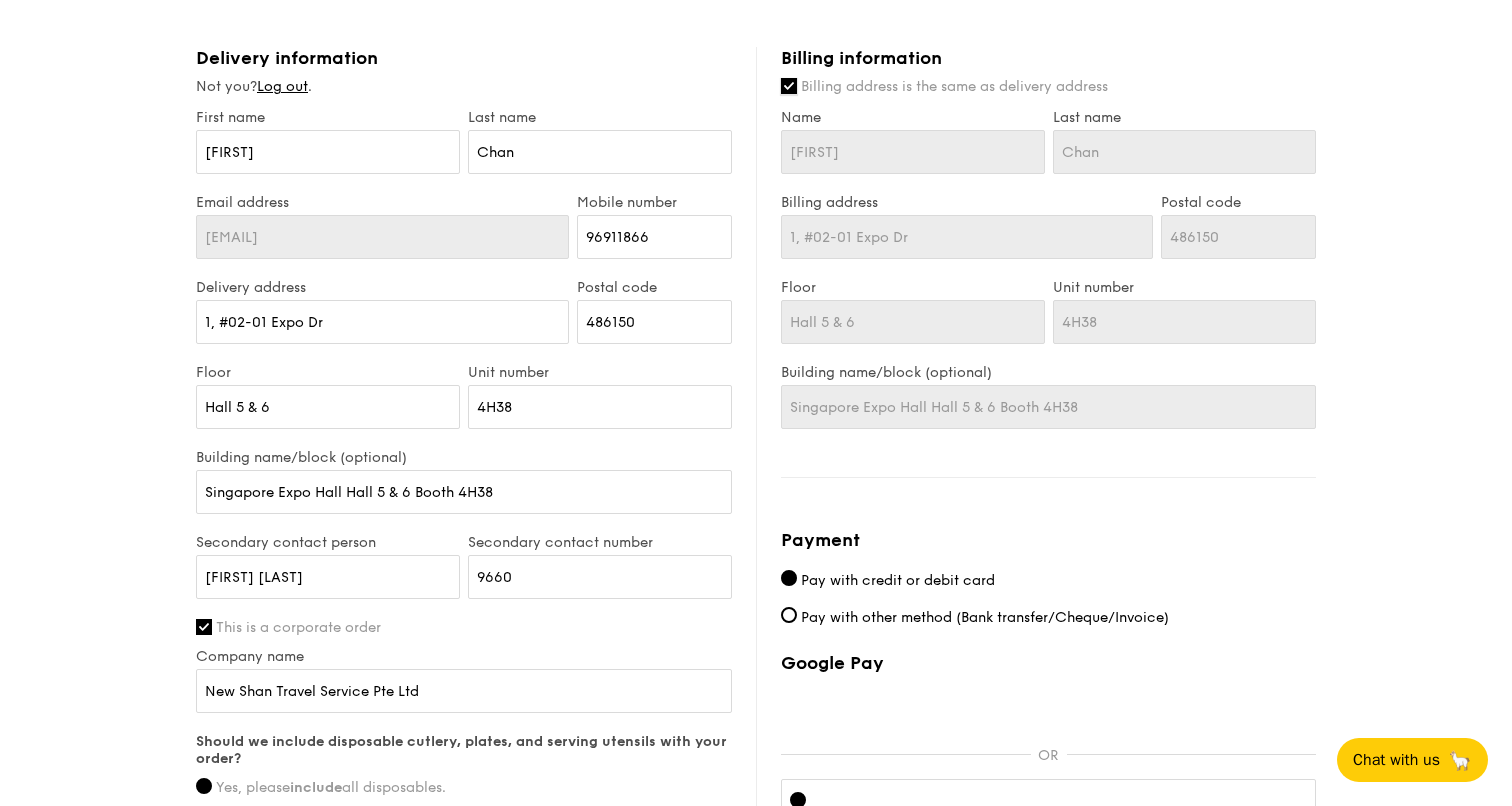 click on "Billing address is the same as delivery address" at bounding box center [789, 86] 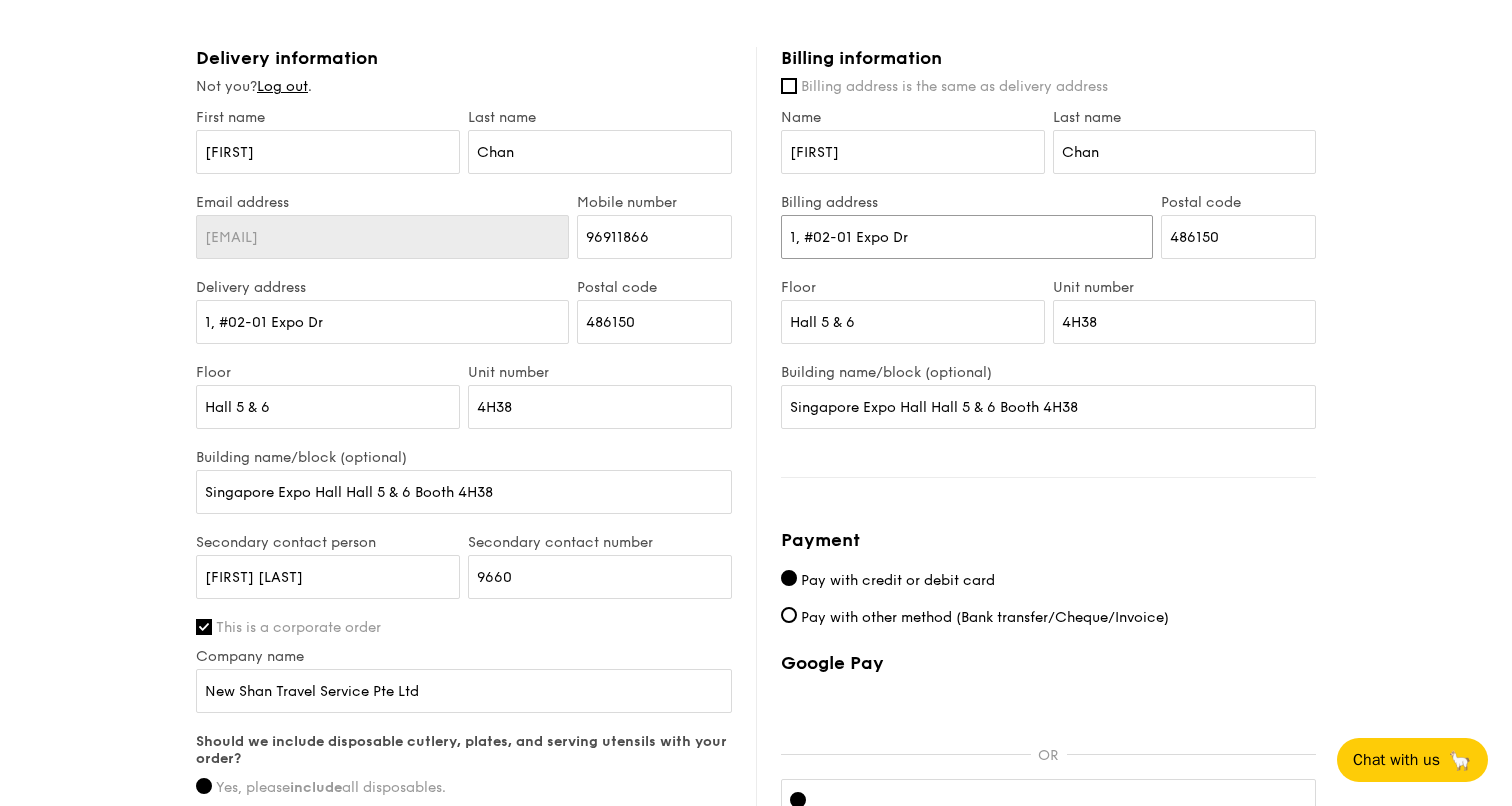 click on "Delivery information
Not you?
Log out .
First name
[FIRST]
Last name
[LAST]
Email address
[EMAIL]
Mobile number
[PHONE]
Delivery address
[NUMBER], #[NUMBER]-[NUMBER]
Postal code
[POSTAL_CODE]
Floor
Hall [NUMBER] & [NUMBER]
Unit number
[NUMBER]
Building name/block (optional)
[CITY] Hall – Hall [NUMBER] & [NUMBER] – Booth [NUMBER][NUMBER]
Secondary contact person
[FIRST] [LAST]
Secondary contact number
[PHONE]
This is a corporate order
[COMPANY NAME] Yes, please" at bounding box center [756, 508] 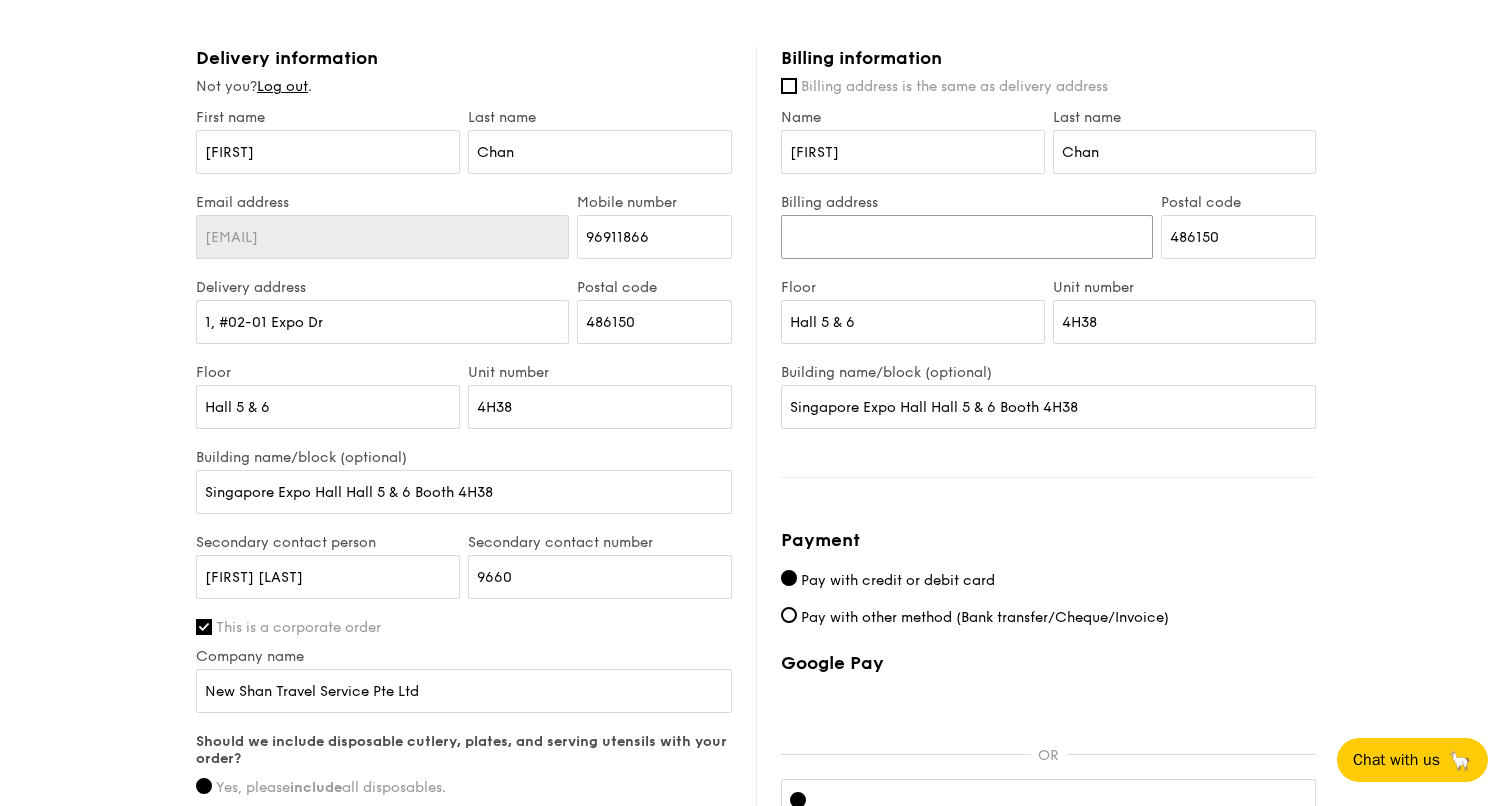 type 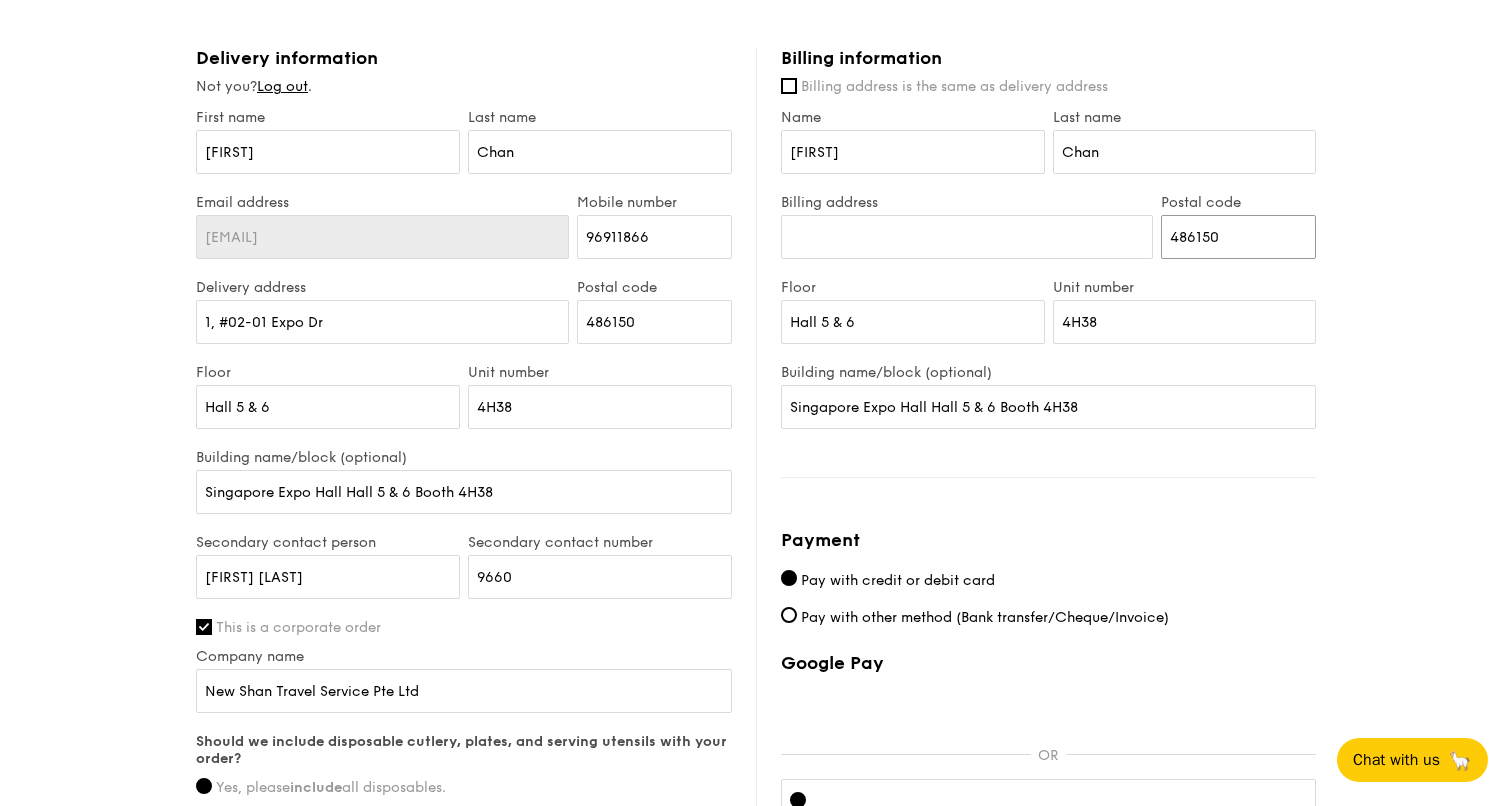 drag, startPoint x: 994, startPoint y: 241, endPoint x: 944, endPoint y: 241, distance: 50 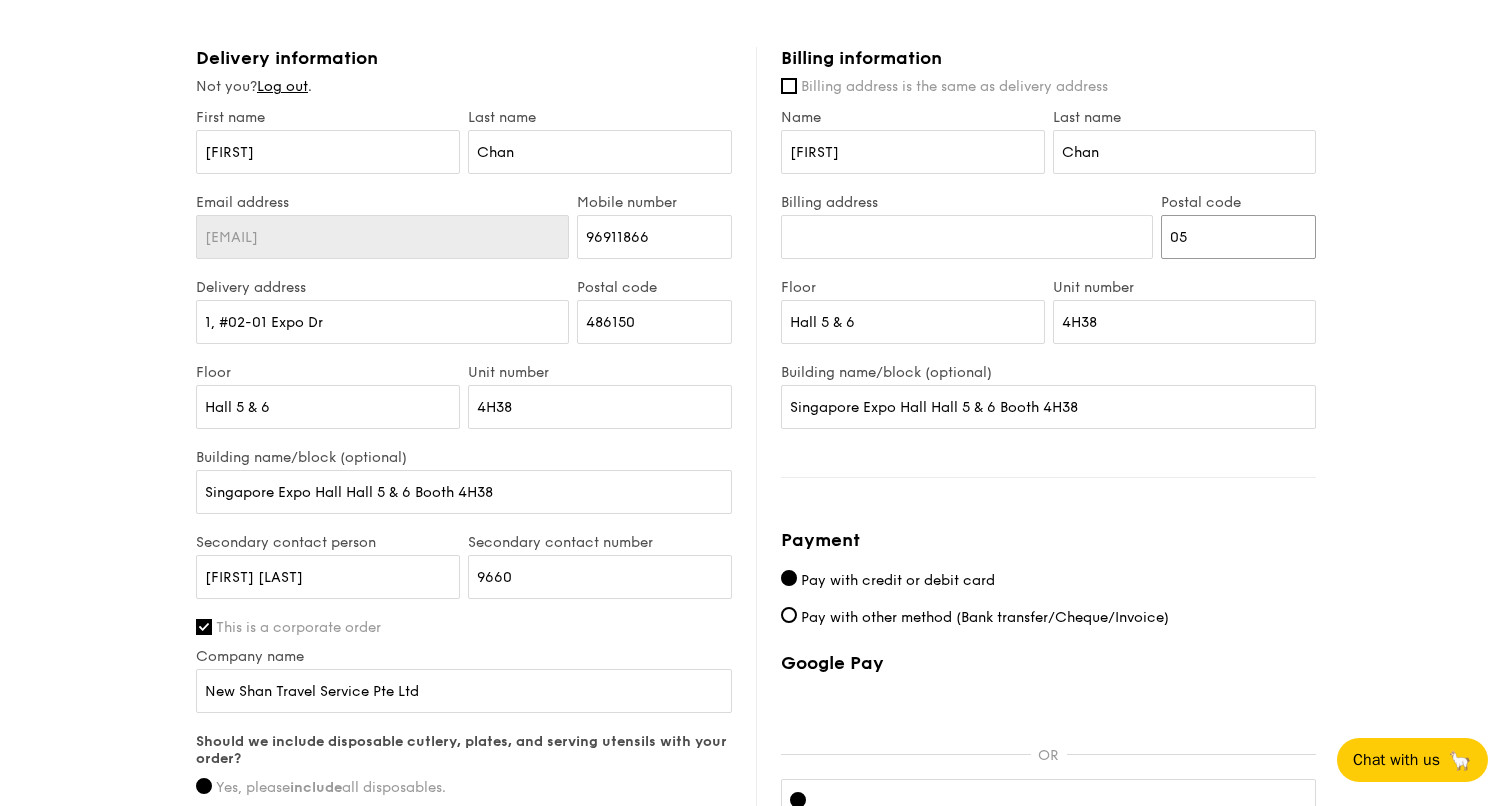 type on "059413" 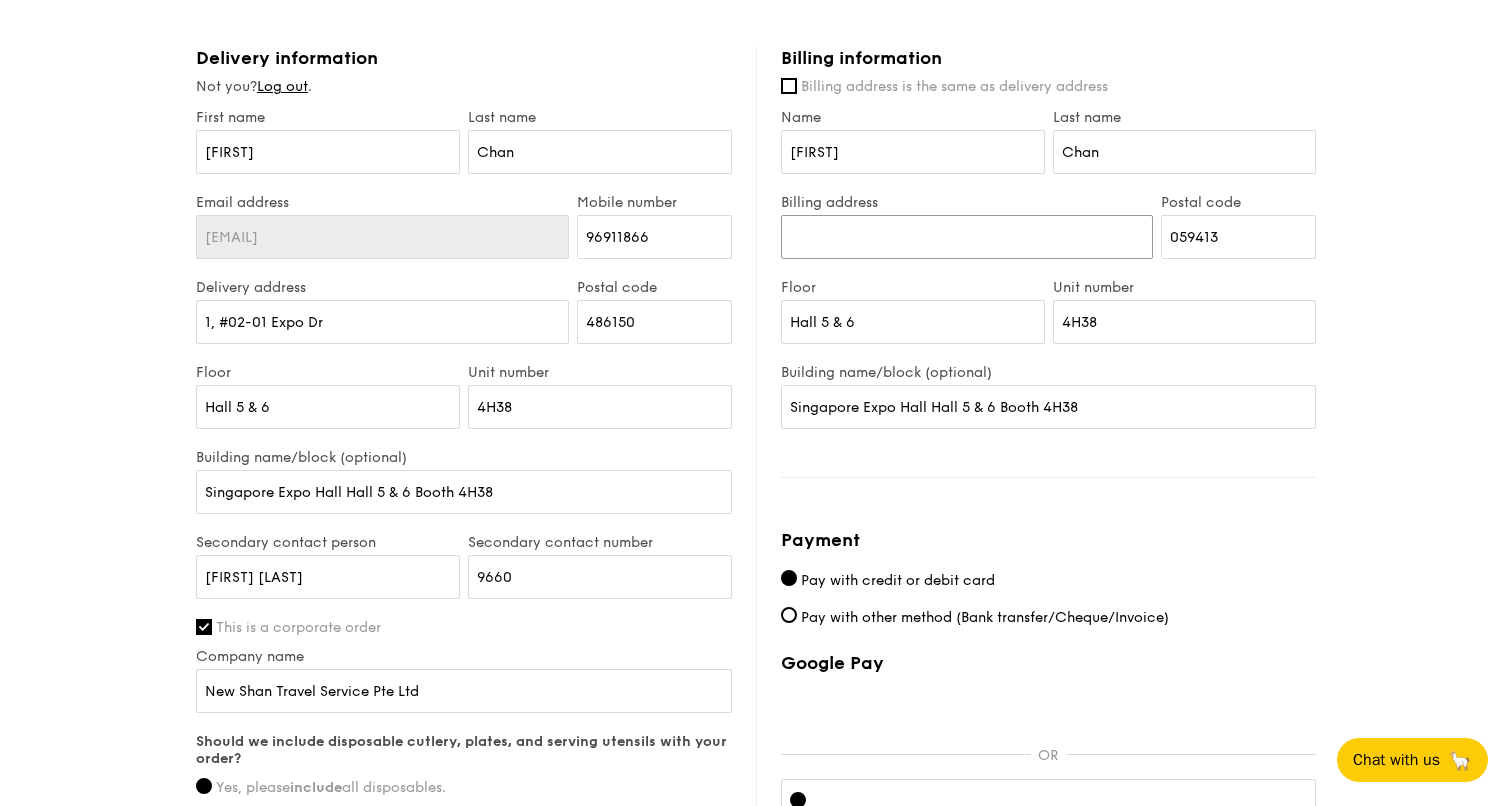 click on "Billing address" at bounding box center [967, 237] 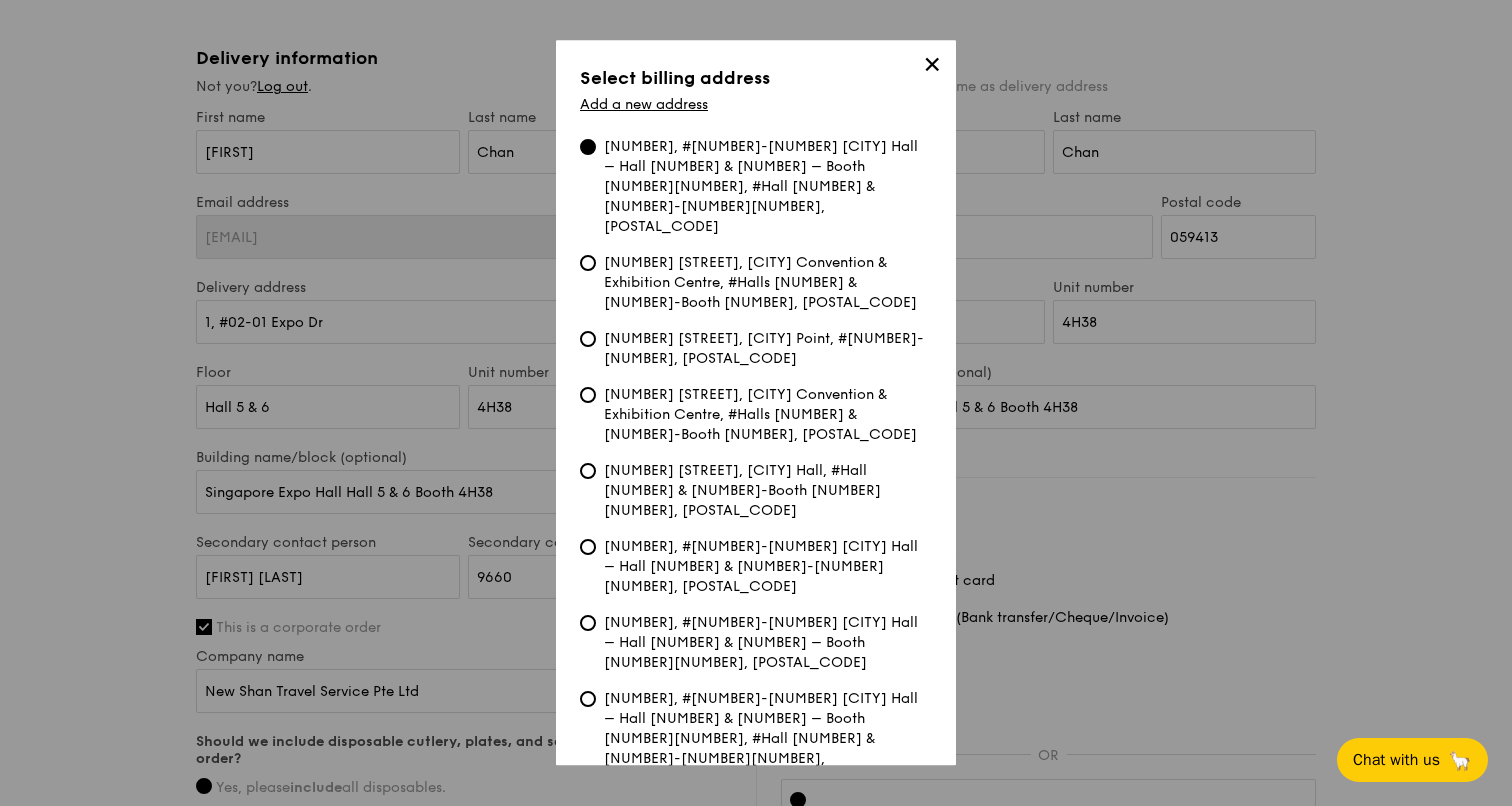 click on "[NUMBER] [STREET], [CITY] Point, #[NUMBER]-[NUMBER], [POSTAL_CODE]" at bounding box center [768, 349] 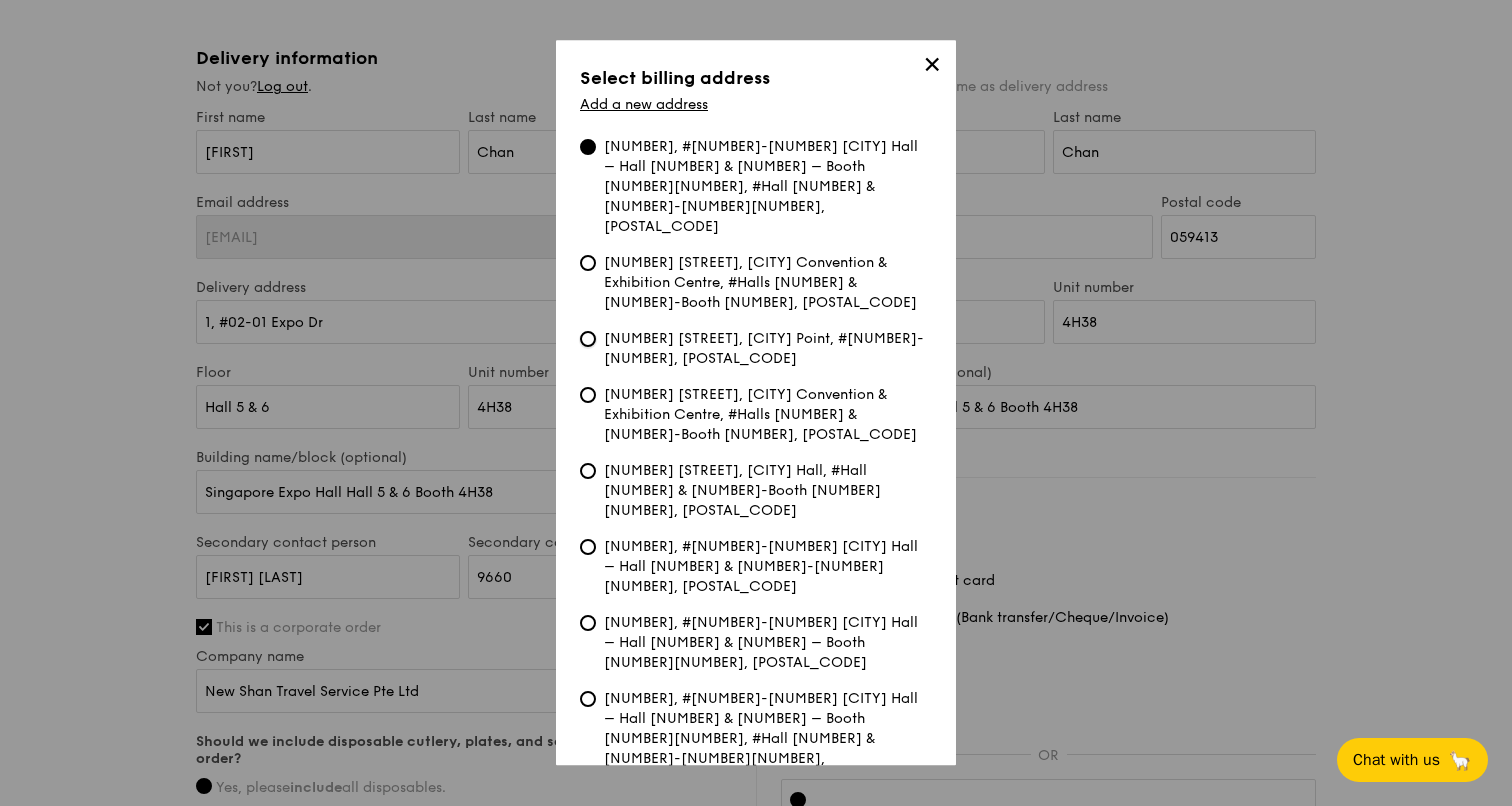 click on "[NUMBER] [STREET], [CITY] Point, #[NUMBER]-[NUMBER], [POSTAL_CODE]" at bounding box center (588, 339) 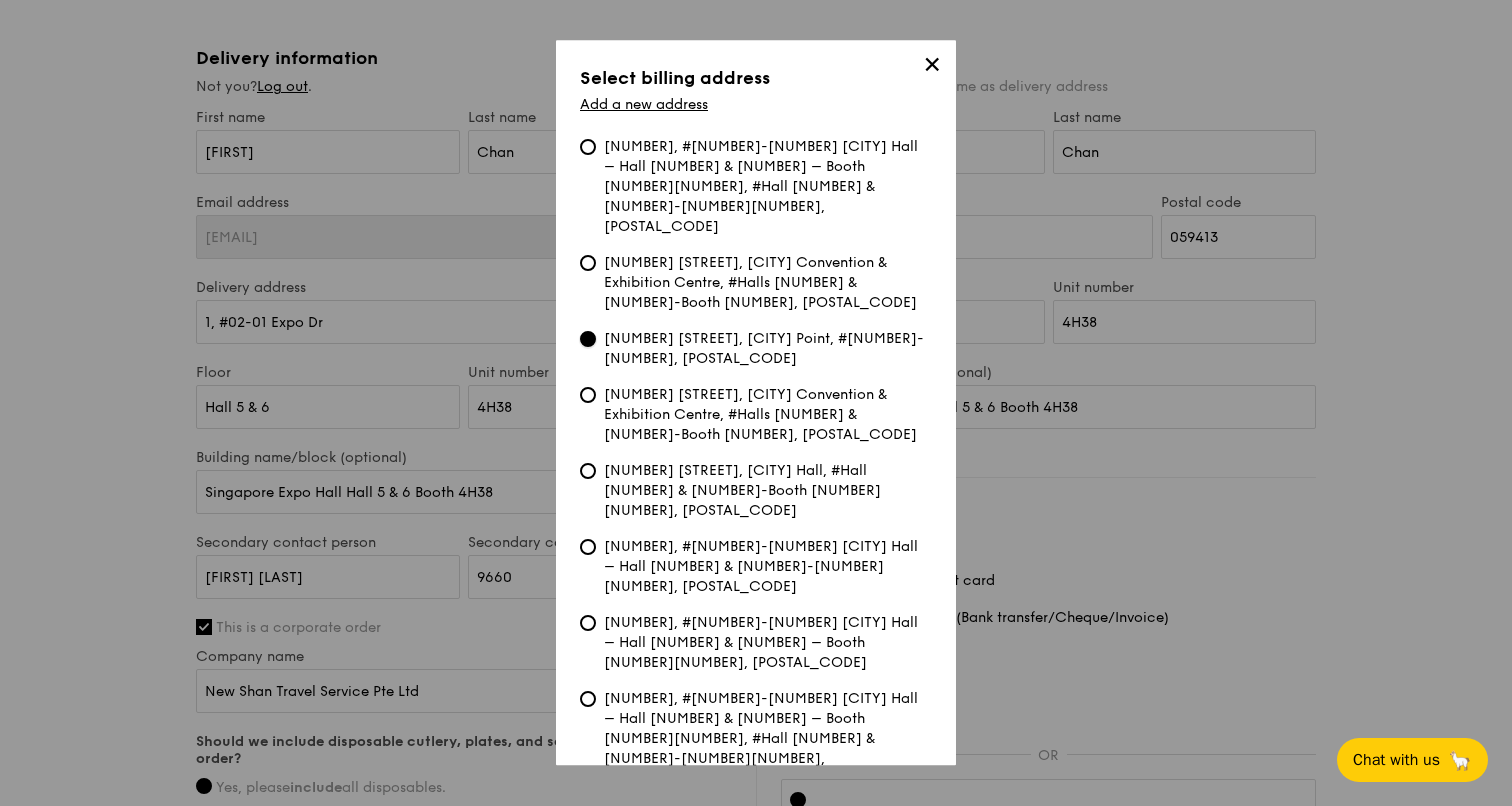 type on "133 New Bridge Road" 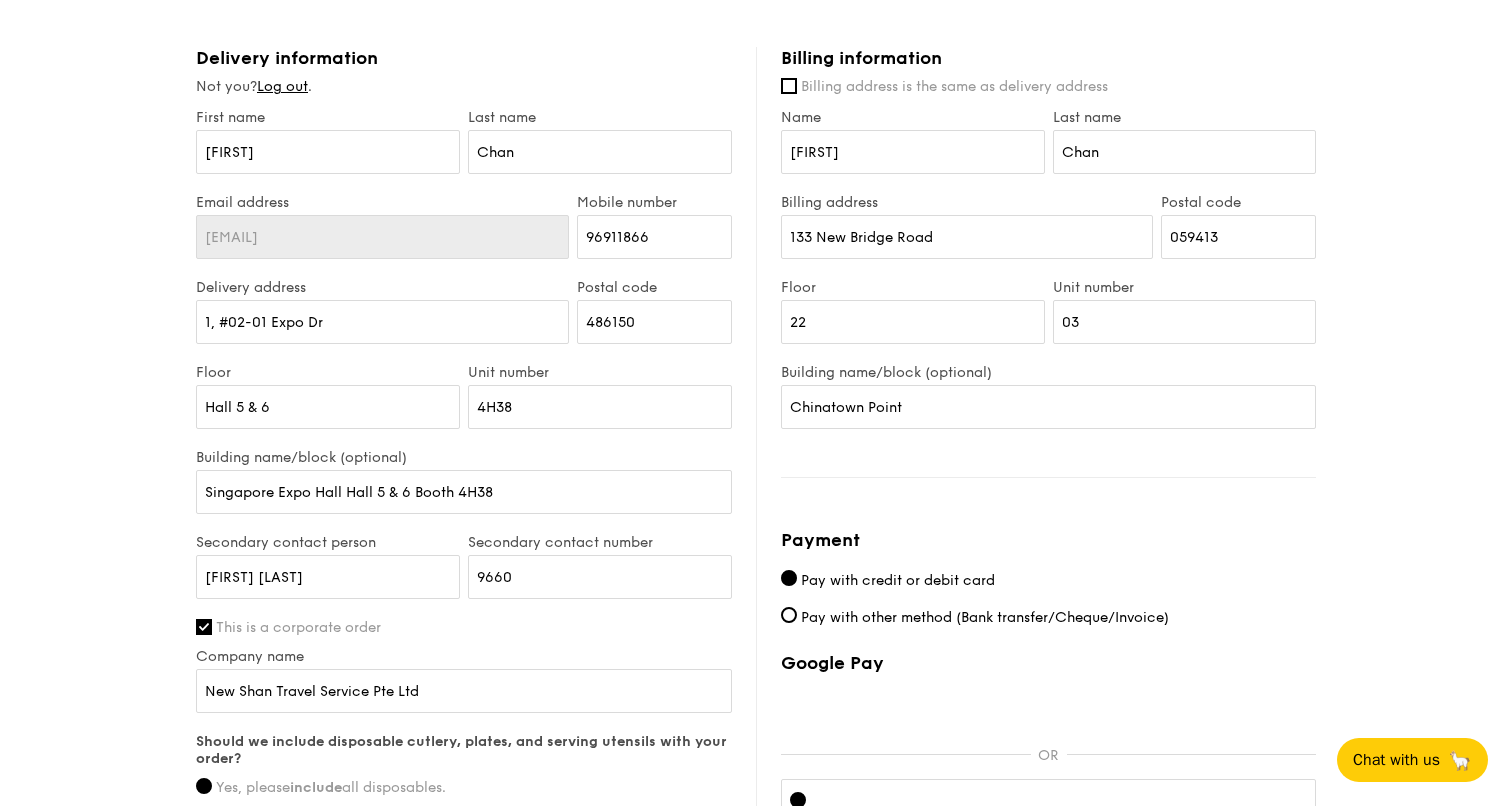 click on "1 - Select menu
2 - Select items
3 - Check out
Regulars
Serving time:
[DATE],
[TIME]
Add-ons
20x Grilled Farm Fresh Aglio - indian inspired cajun chicken, supergarlicfied oiled linguine, cherry tomato
Subtotal
$0.00
Add-ons
$246.00
Delivery fee
$30.00
Apply
Total
$276.00
Total (w/ GST)
$300.84
Delivery information
Not you?
Log out .
First name
[FIRST]
Last name
[LAST]
Email address
[EMAIL]
Mobile number
[PHONE] [POSTAL_CODE] [NUMBER]" at bounding box center [756, 180] 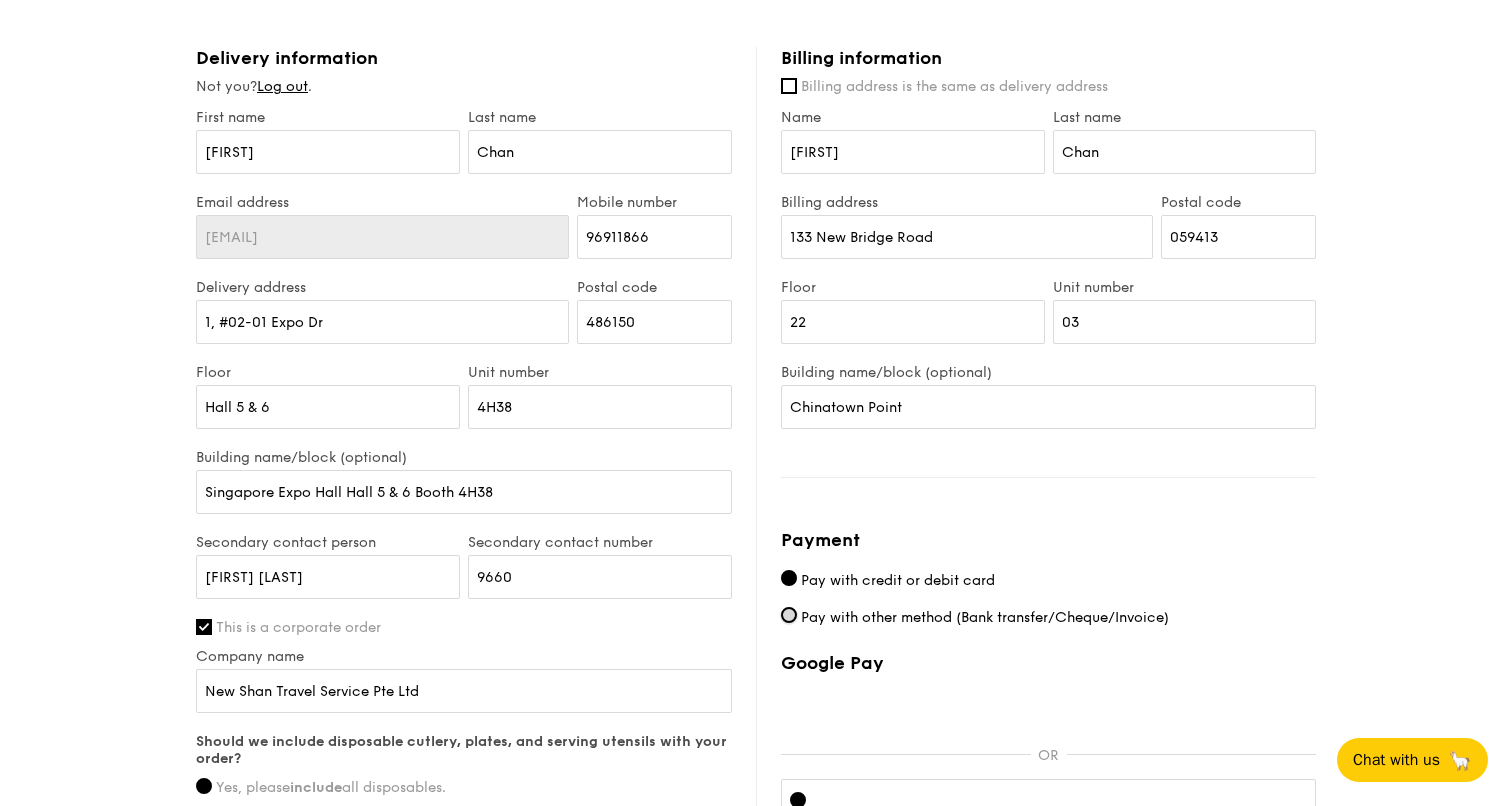 drag, startPoint x: 790, startPoint y: 612, endPoint x: 999, endPoint y: 604, distance: 209.15306 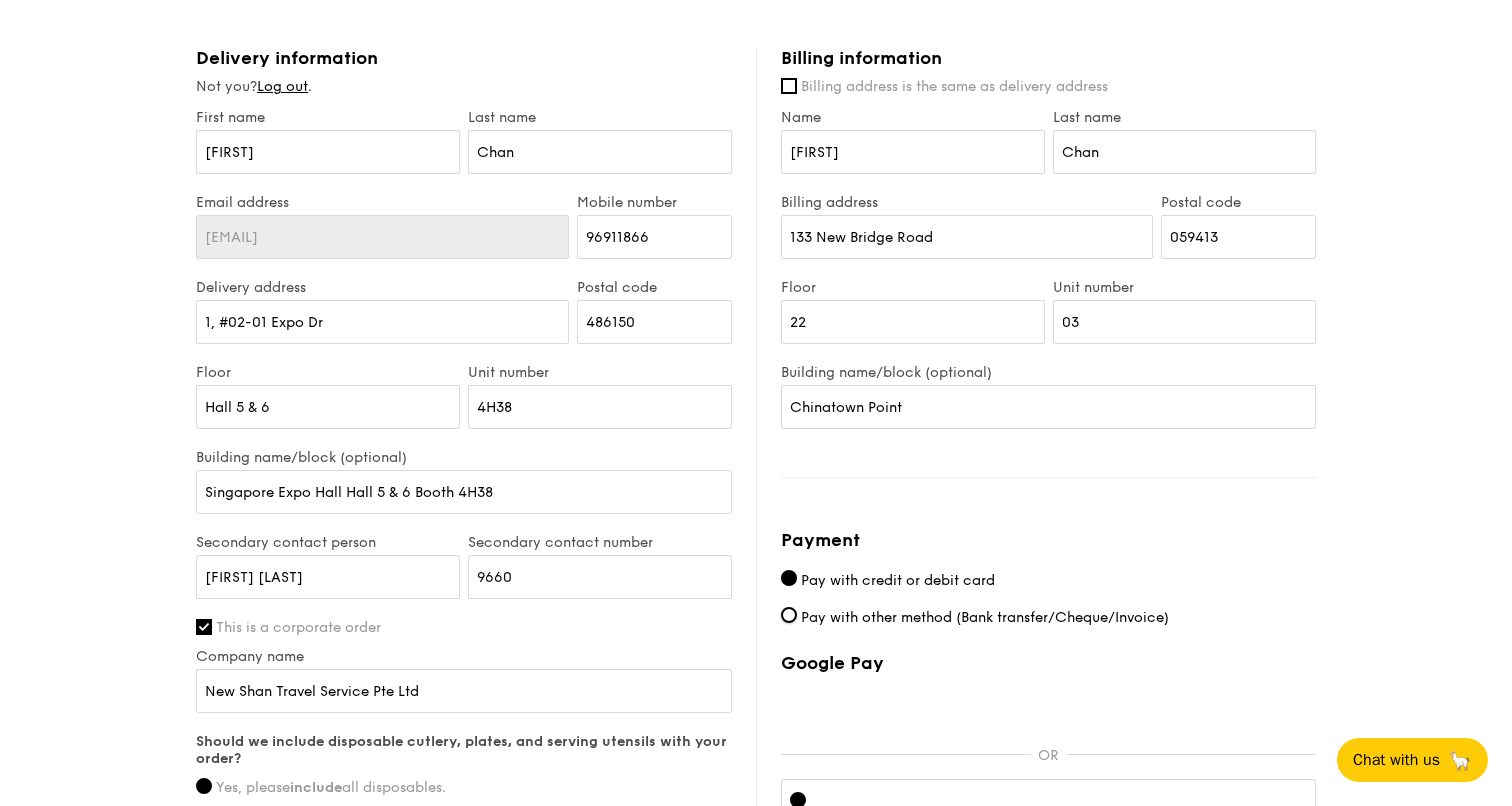 click on "Pay with other method (Bank transfer/Cheque/Invoice)" at bounding box center [789, 615] 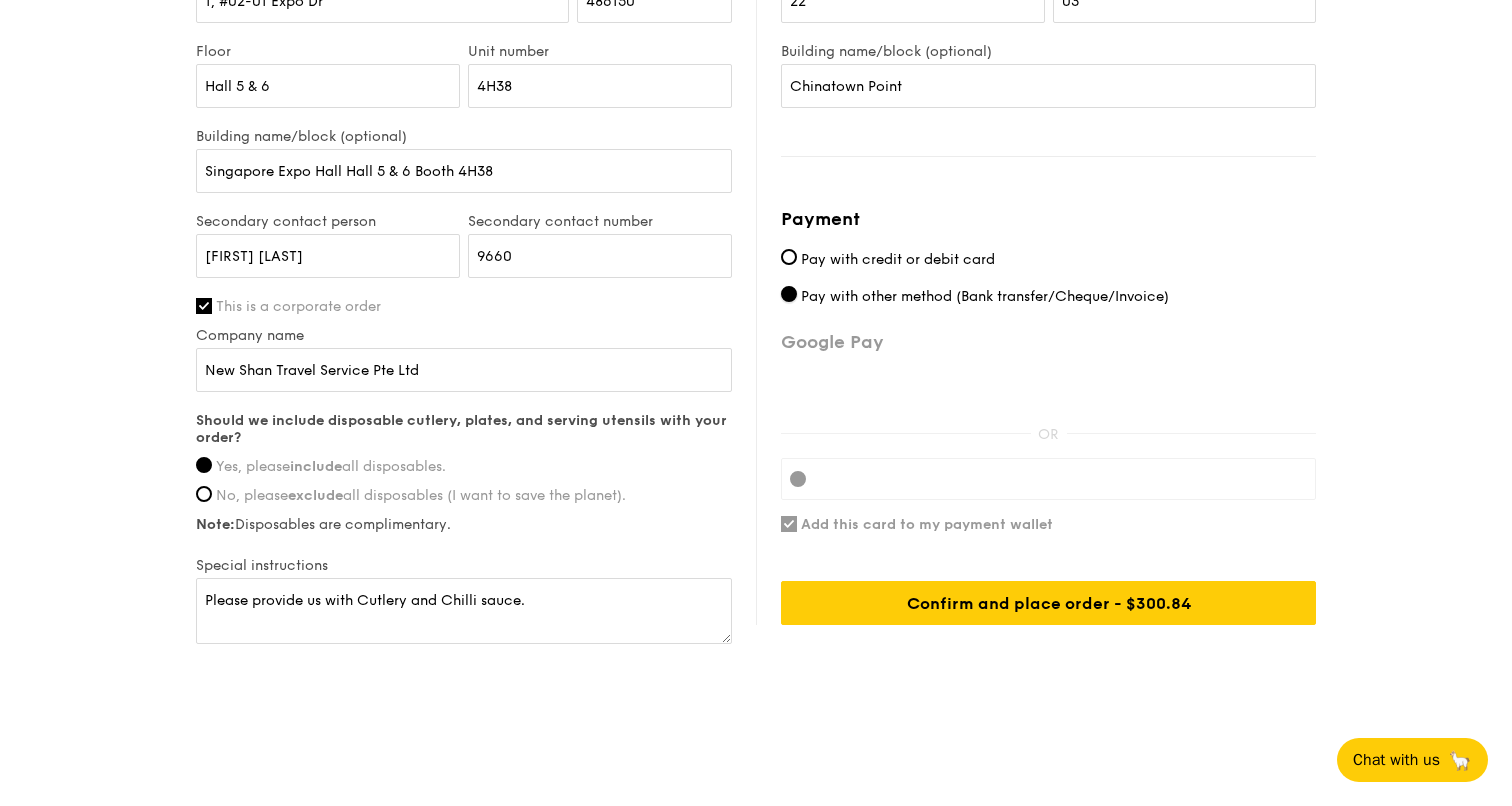 scroll, scrollTop: 1012, scrollLeft: 0, axis: vertical 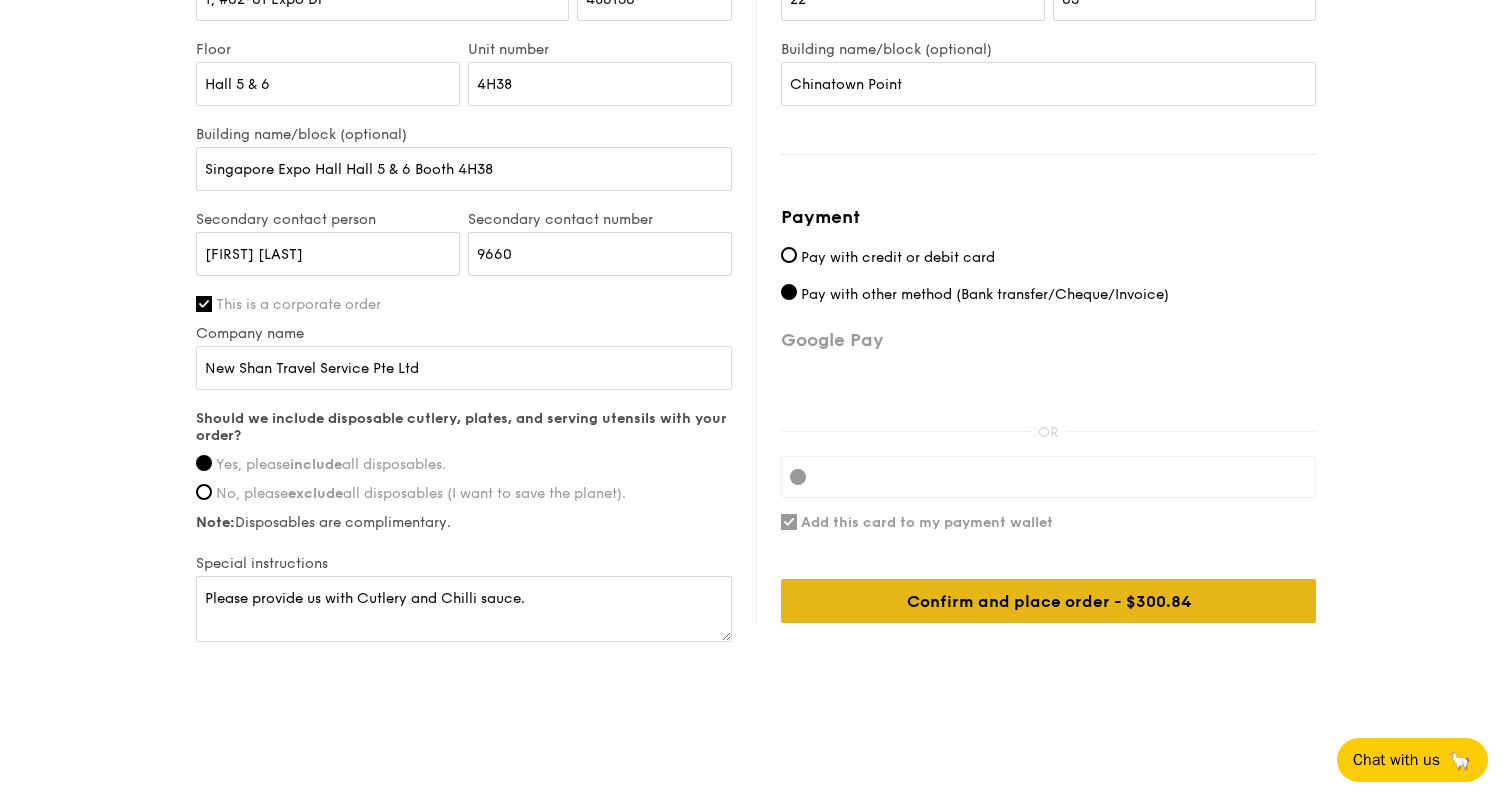 click on "Confirm and place order - $300.84" at bounding box center [1048, 601] 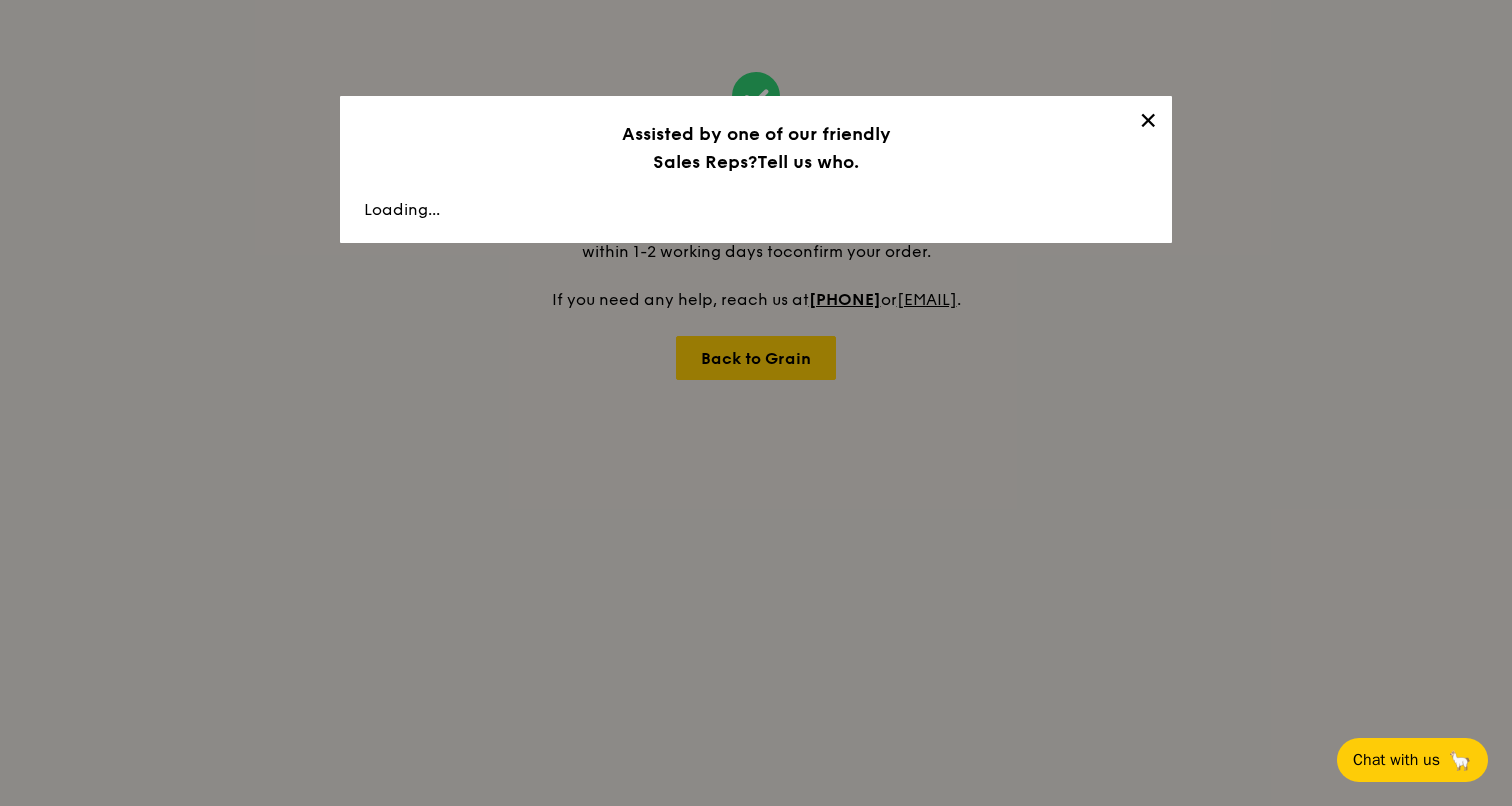 scroll, scrollTop: 0, scrollLeft: 0, axis: both 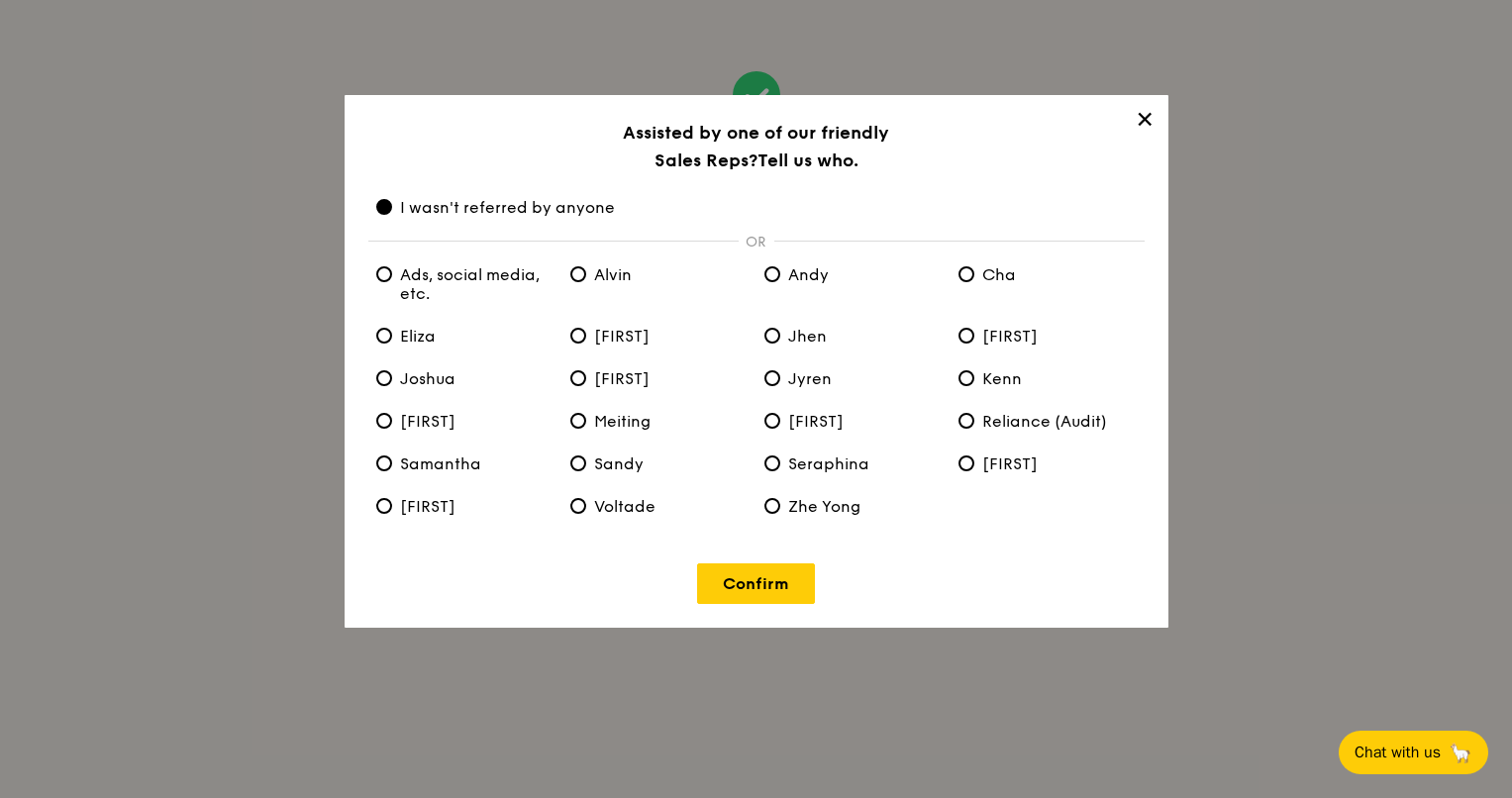 drag, startPoint x: 767, startPoint y: 562, endPoint x: 765, endPoint y: 584, distance: 22.090722 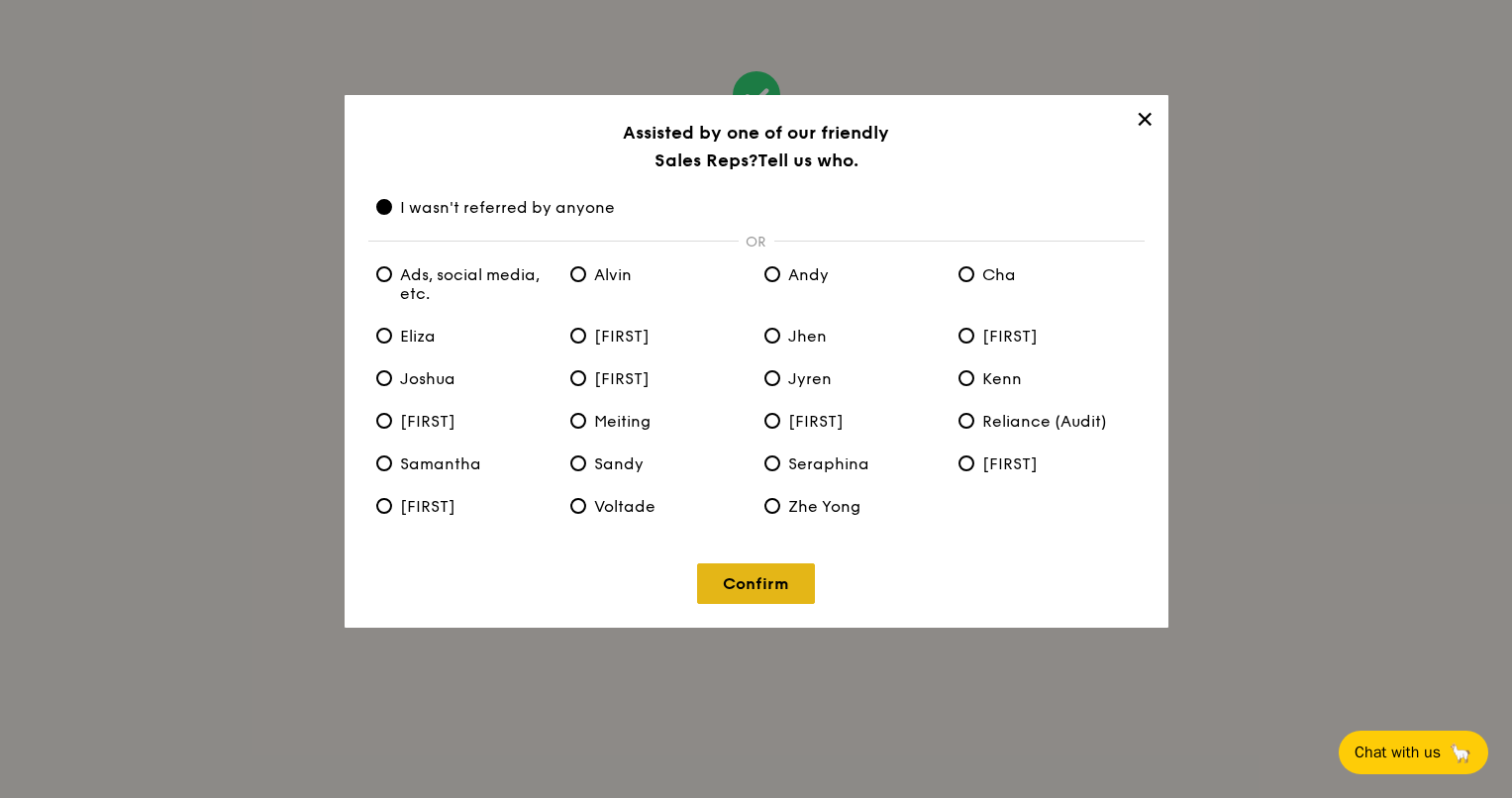 click on "Confirm" at bounding box center (756, 571) 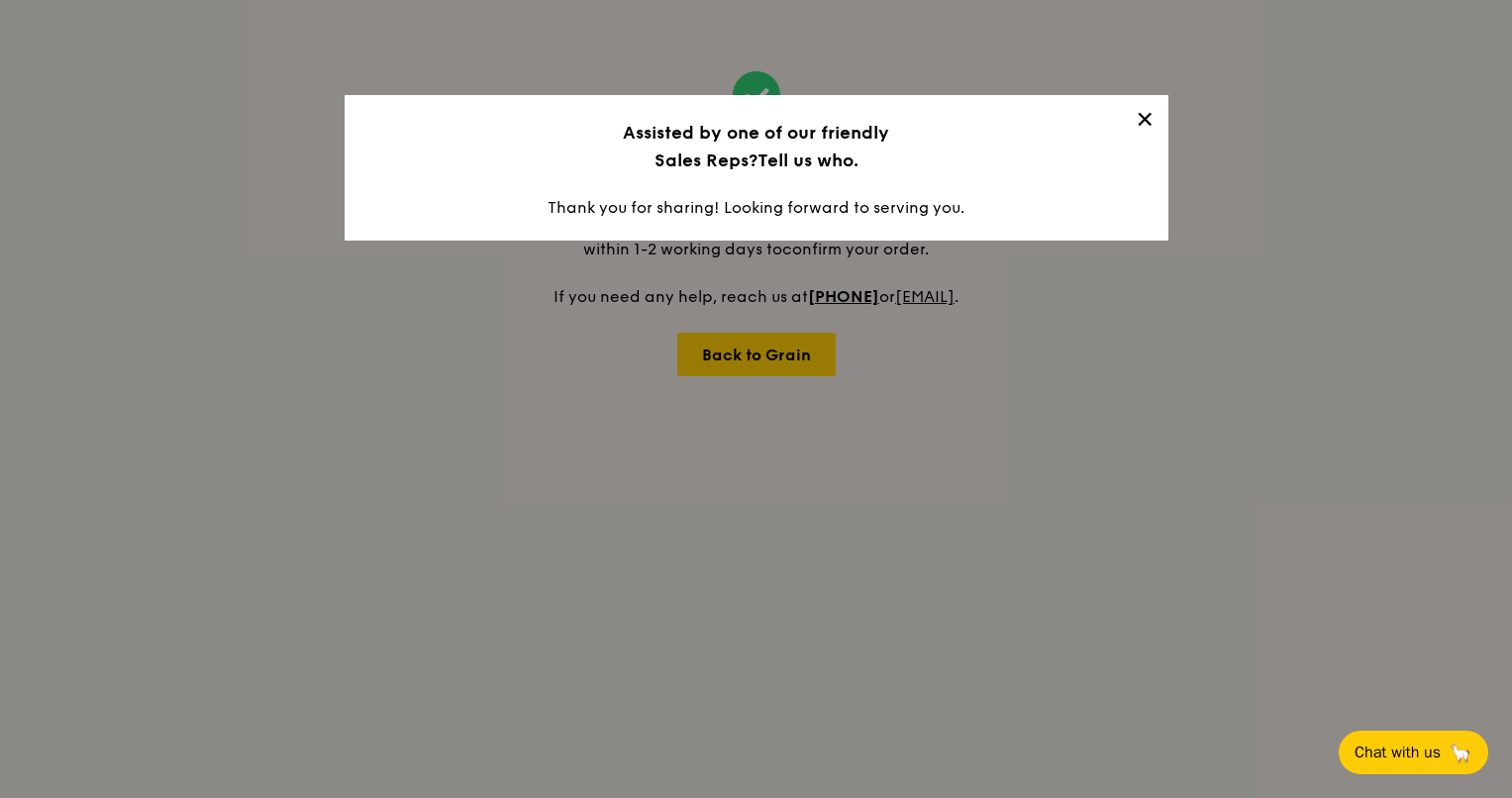 click on "✕" at bounding box center (1145, 123) 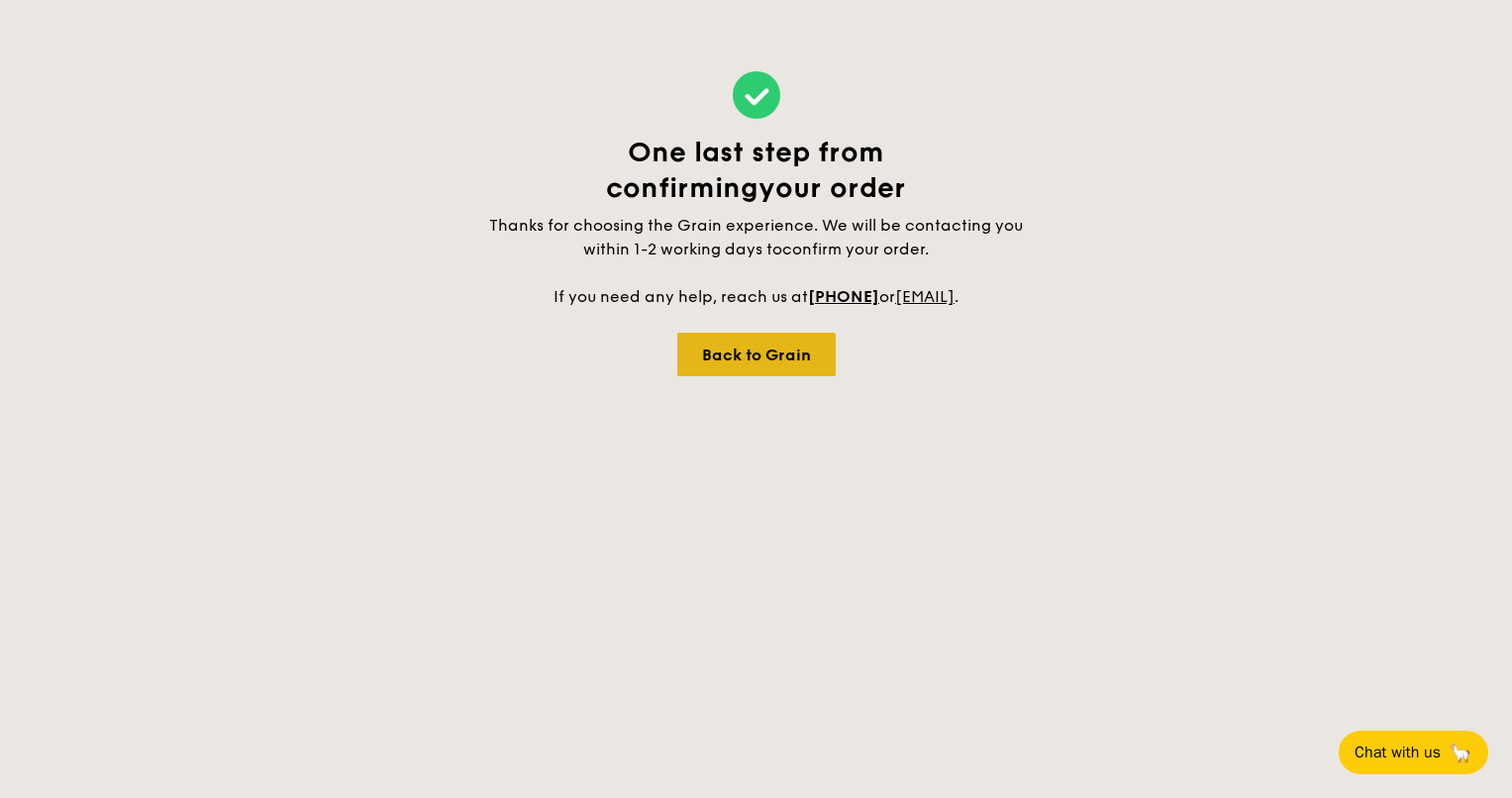 click on "Back to Grain" at bounding box center [756, 354] 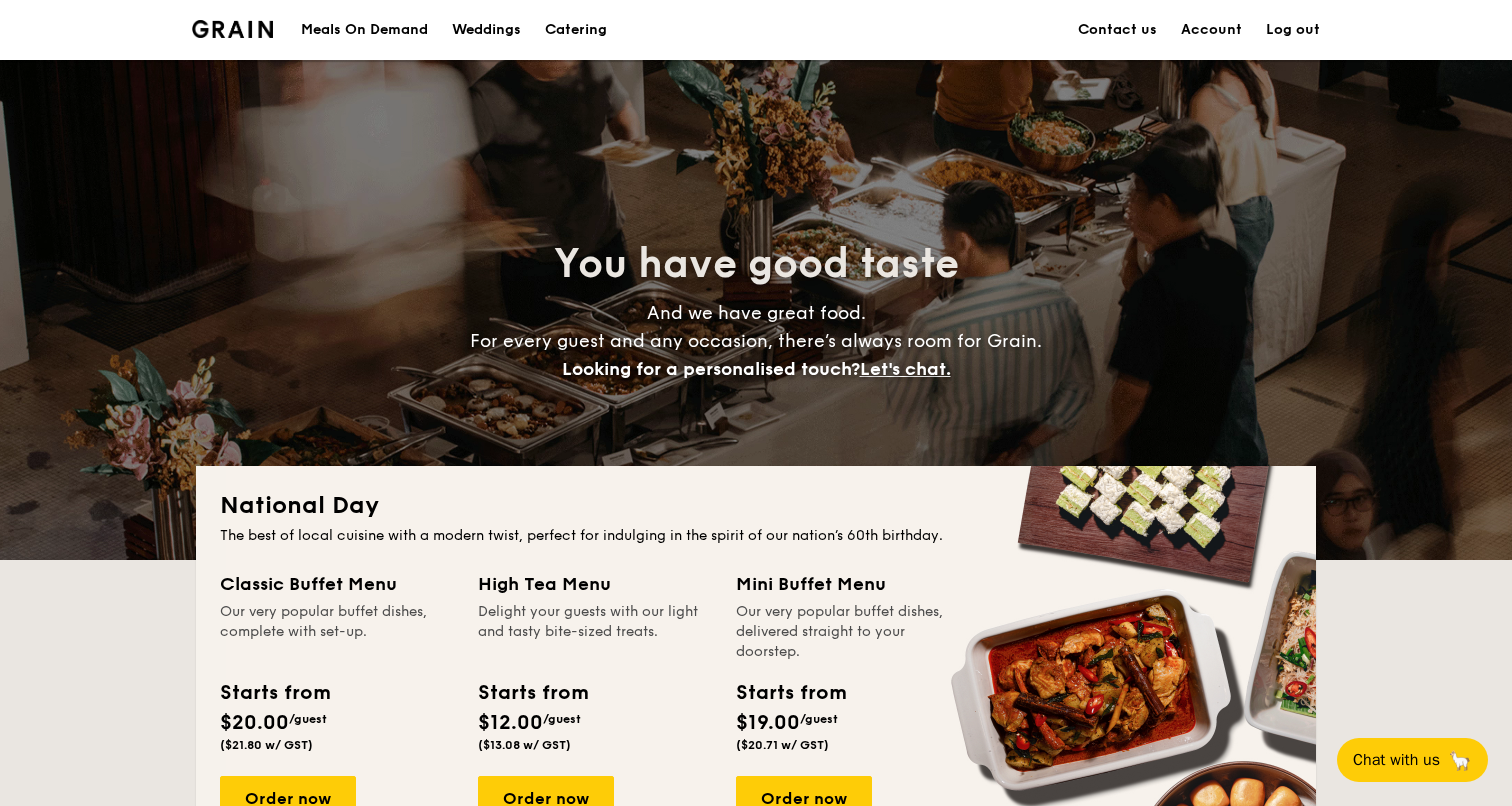 click on "Account" at bounding box center [1211, 30] 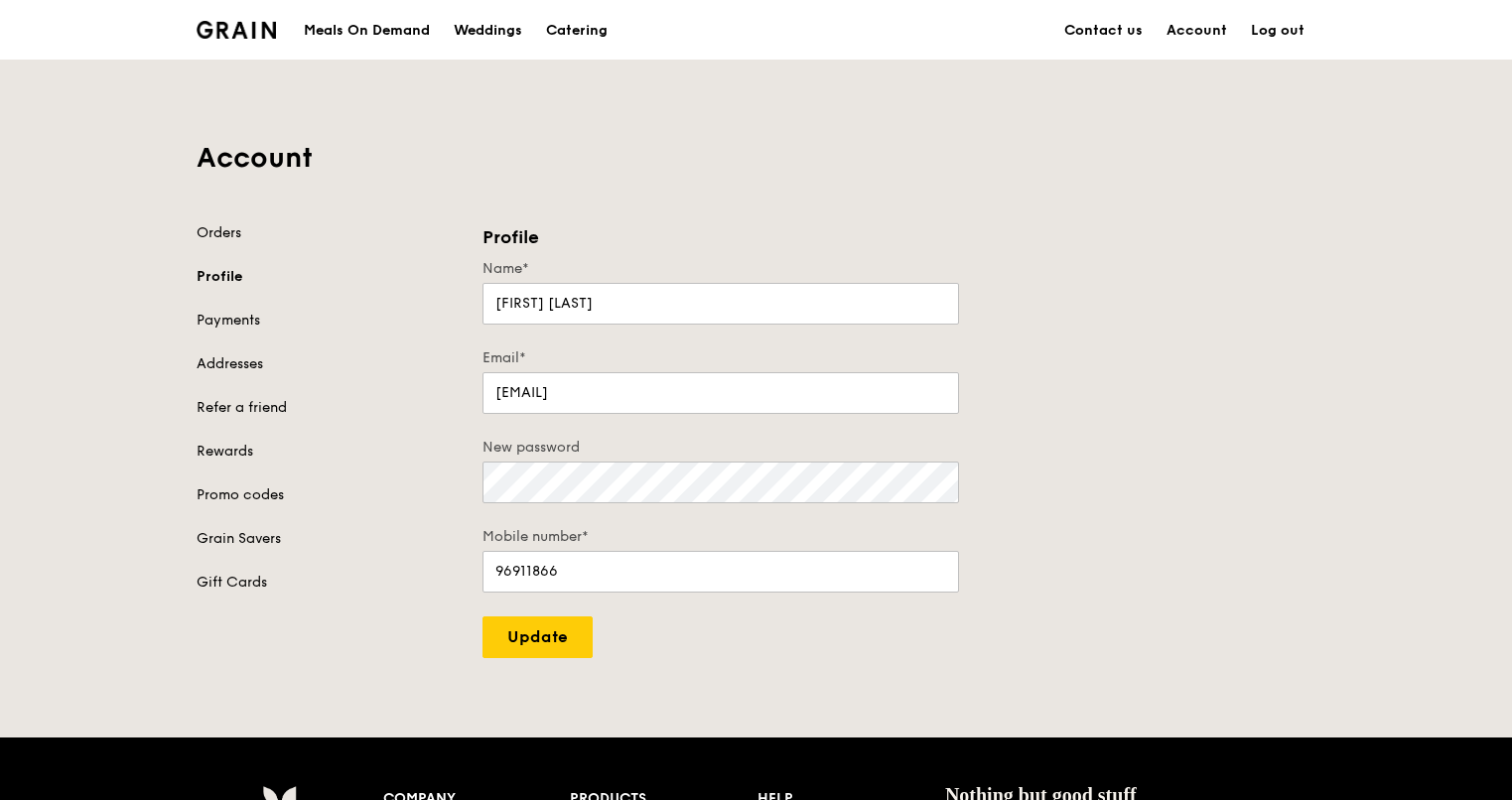 scroll, scrollTop: 0, scrollLeft: 0, axis: both 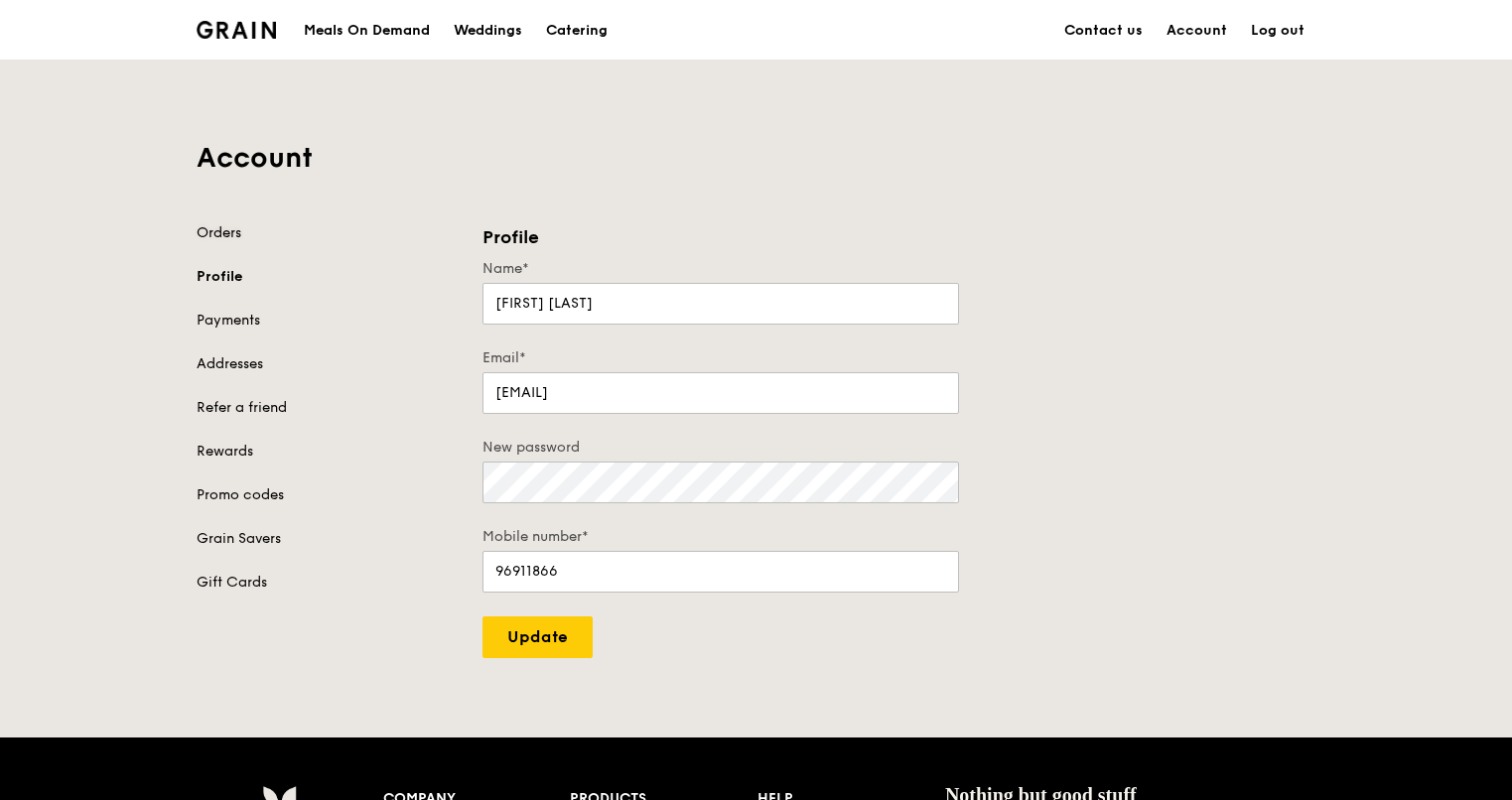 click on "Orders" at bounding box center [328, 233] 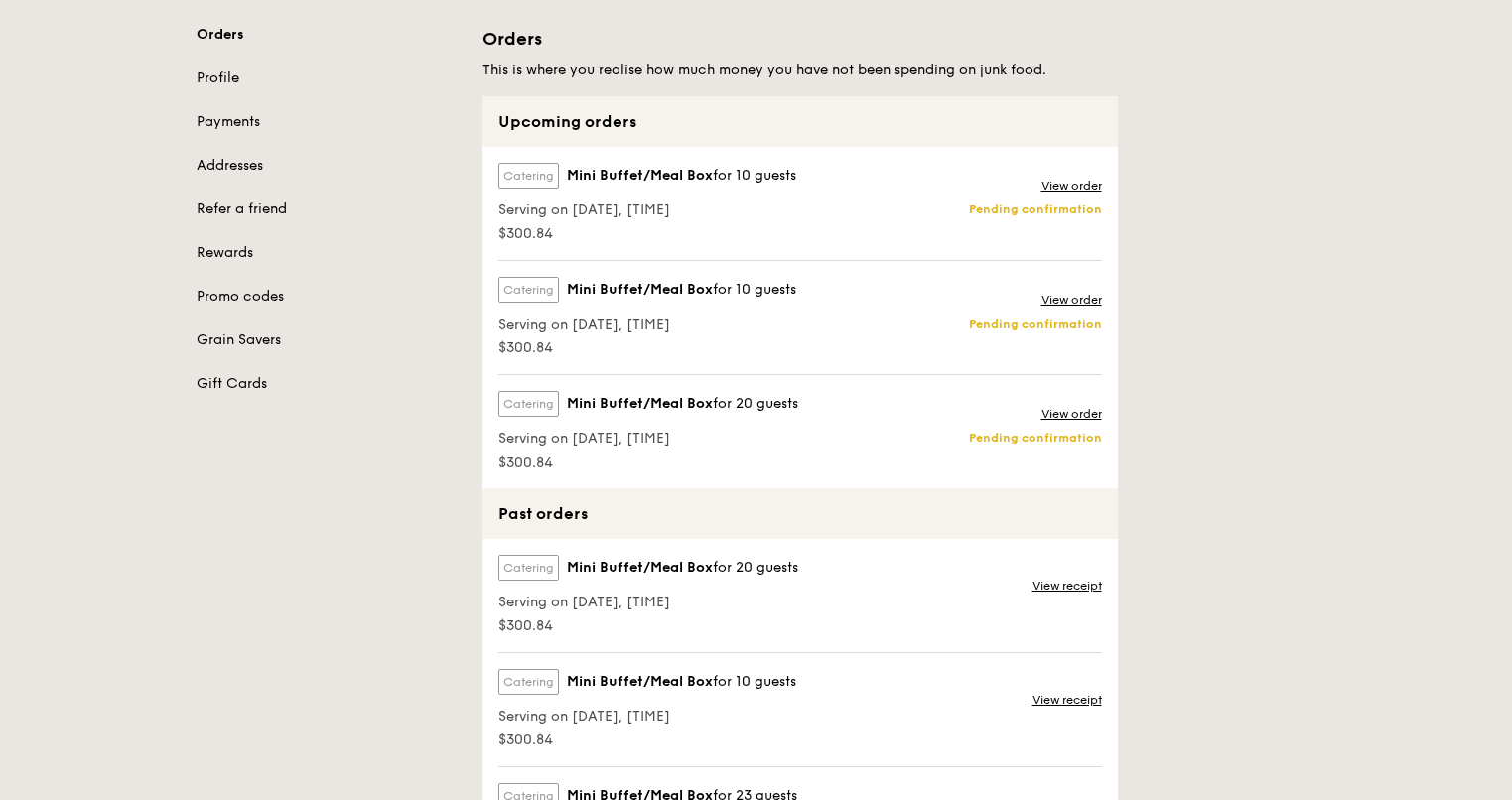 scroll, scrollTop: 0, scrollLeft: 0, axis: both 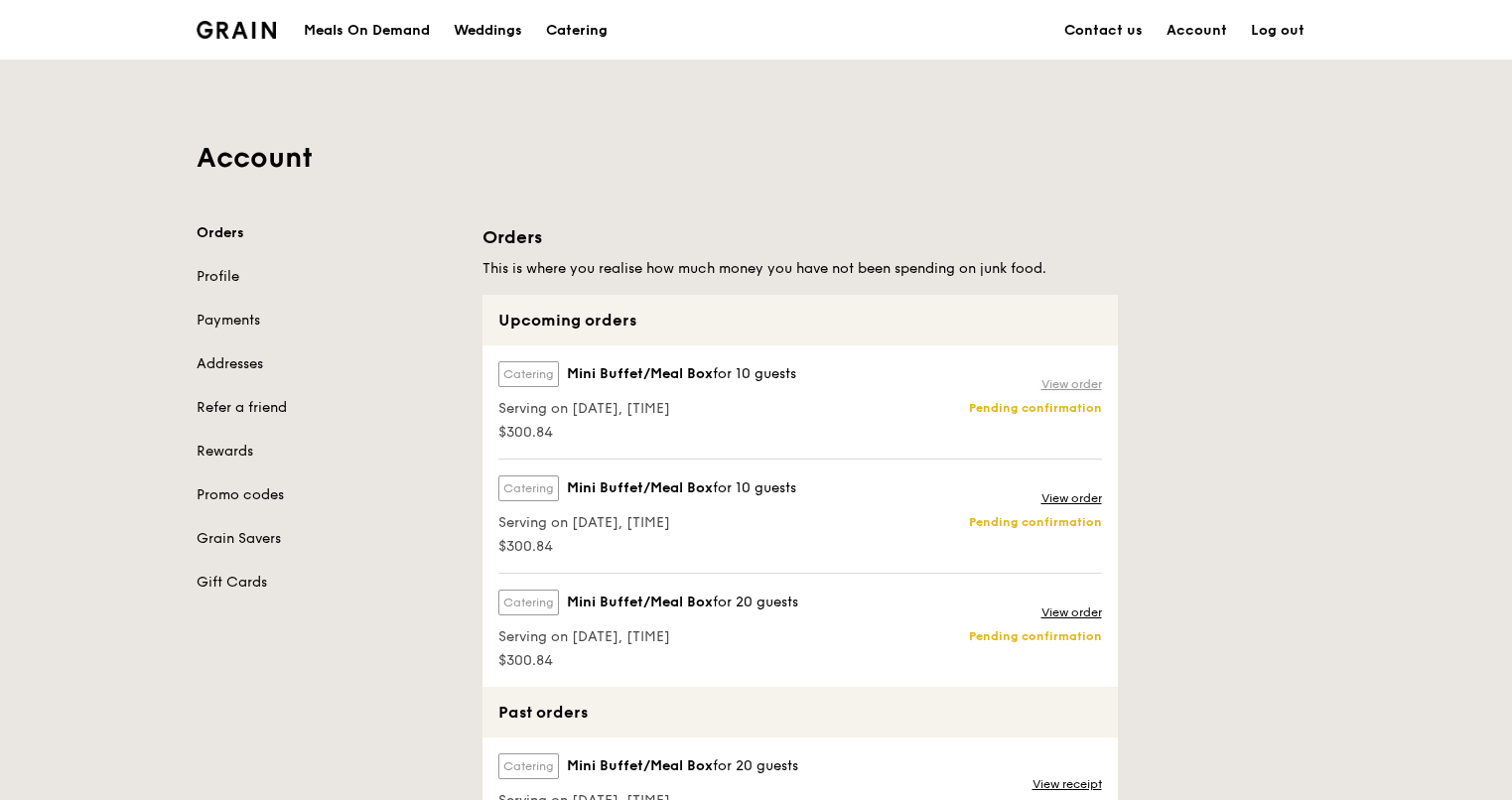 click on "View order" at bounding box center [1071, 384] 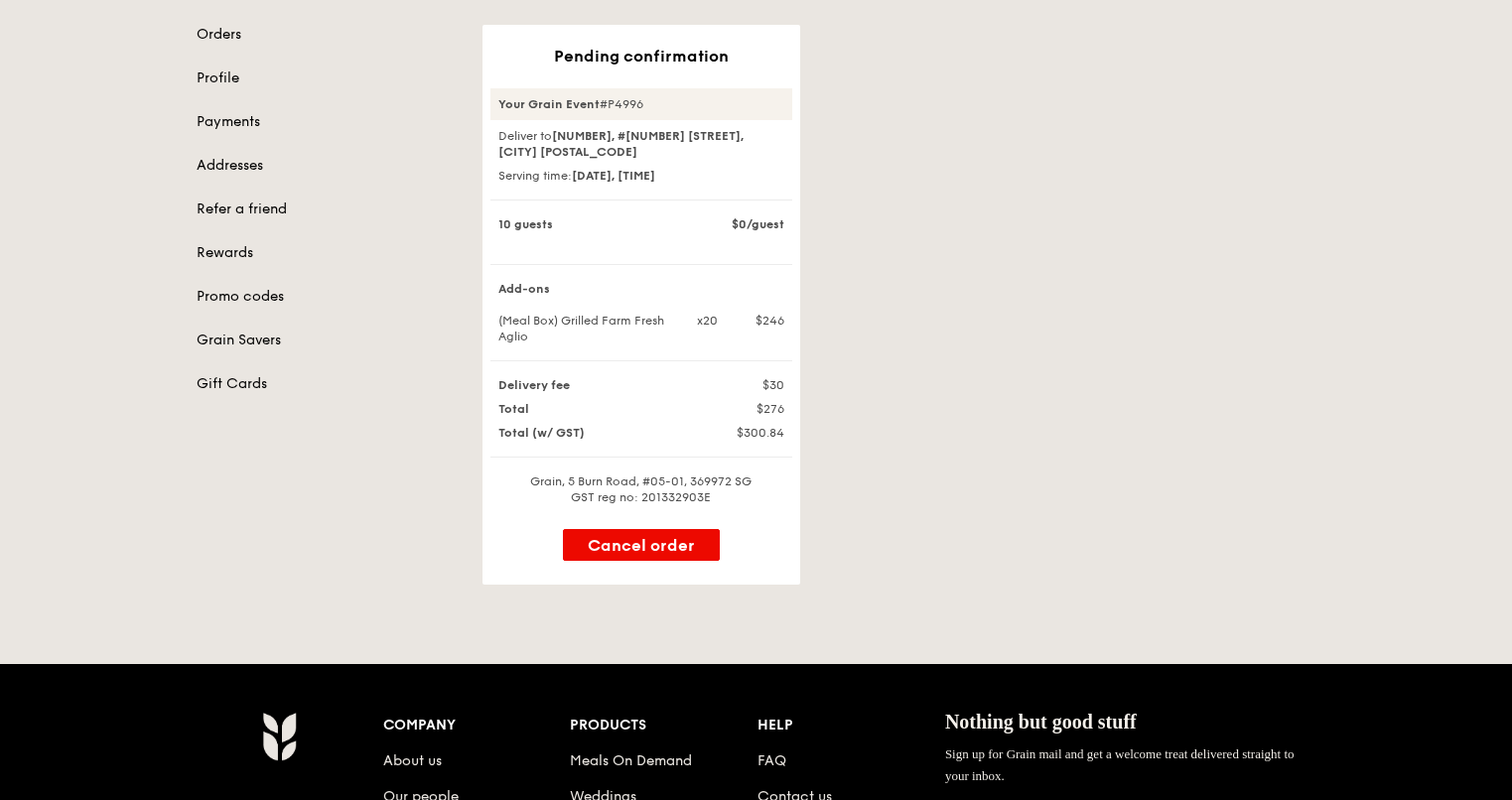 scroll, scrollTop: 99, scrollLeft: 0, axis: vertical 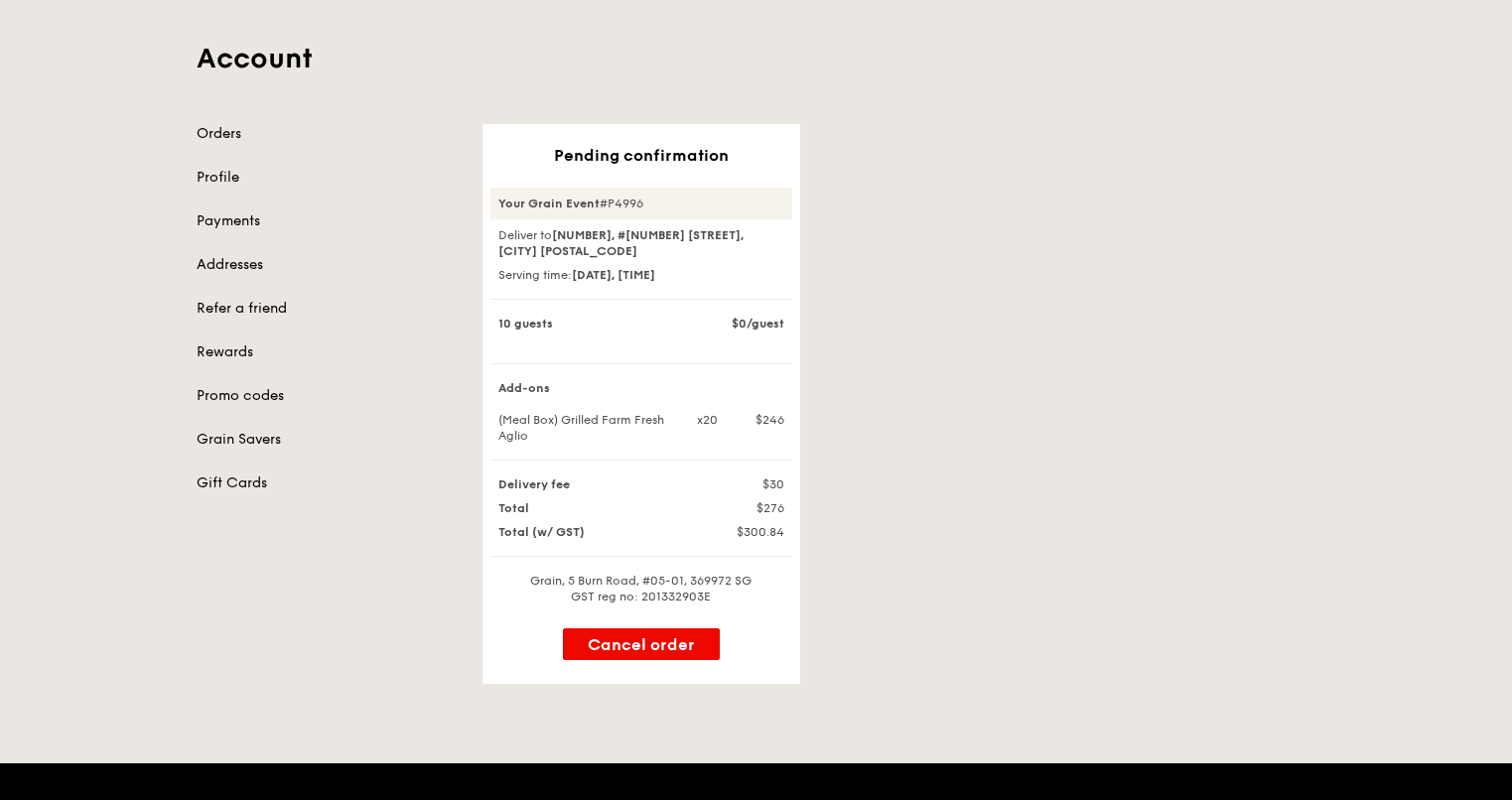 click on "Deliver to  [NUMBER], #[NUMBER] [STREET], [CITY] [POSTAL_CODE] Serving time:  [DATE], [TIME]         [NUMBER] guests          $[PRICE]/guest          (Meal Box) Grilled Farm Fresh Aglio          x[NUMBER]          $[PRICE]            Delivery fee           $[PRICE]            Total           $[PRICE]            Total (w/ GST)           $[PRICE] Grain, [NUMBER] [STREET], #[NUMBER], [POSTAL_CODE] SG GST reg no: [NUMBER]
Cancel order" at bounding box center (756, 323) 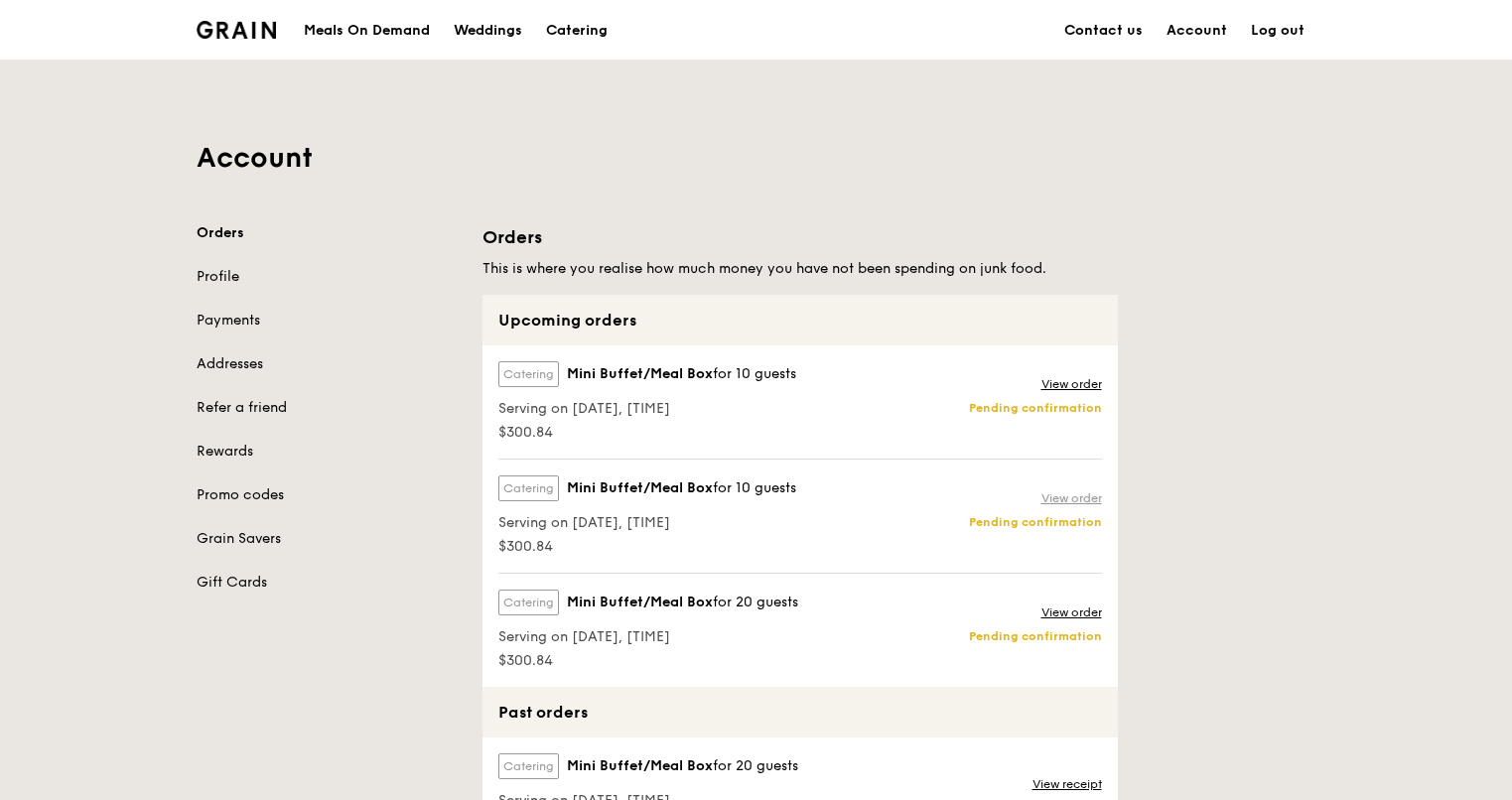 click on "View order" at bounding box center [1071, 498] 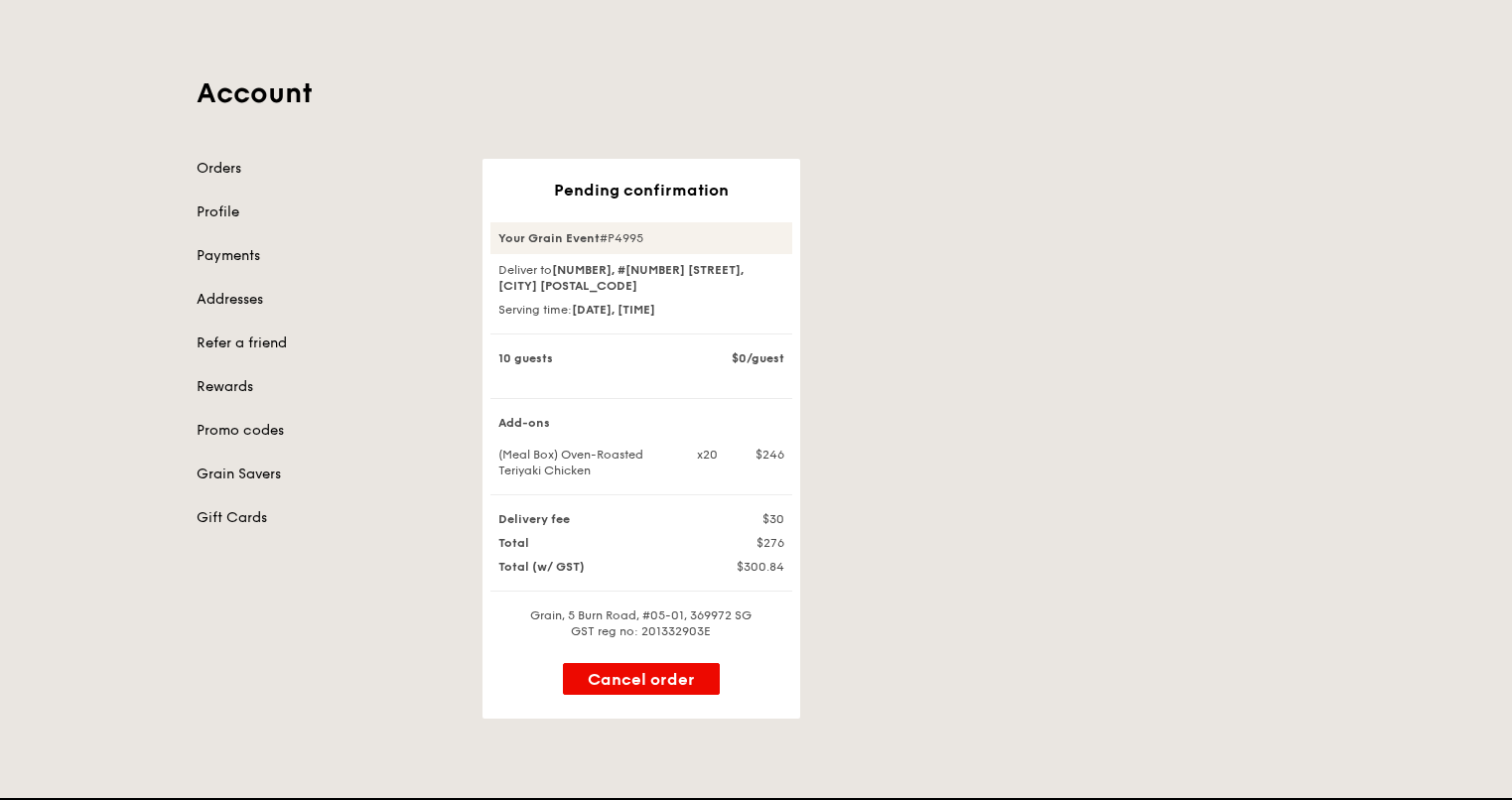 scroll, scrollTop: 99, scrollLeft: 0, axis: vertical 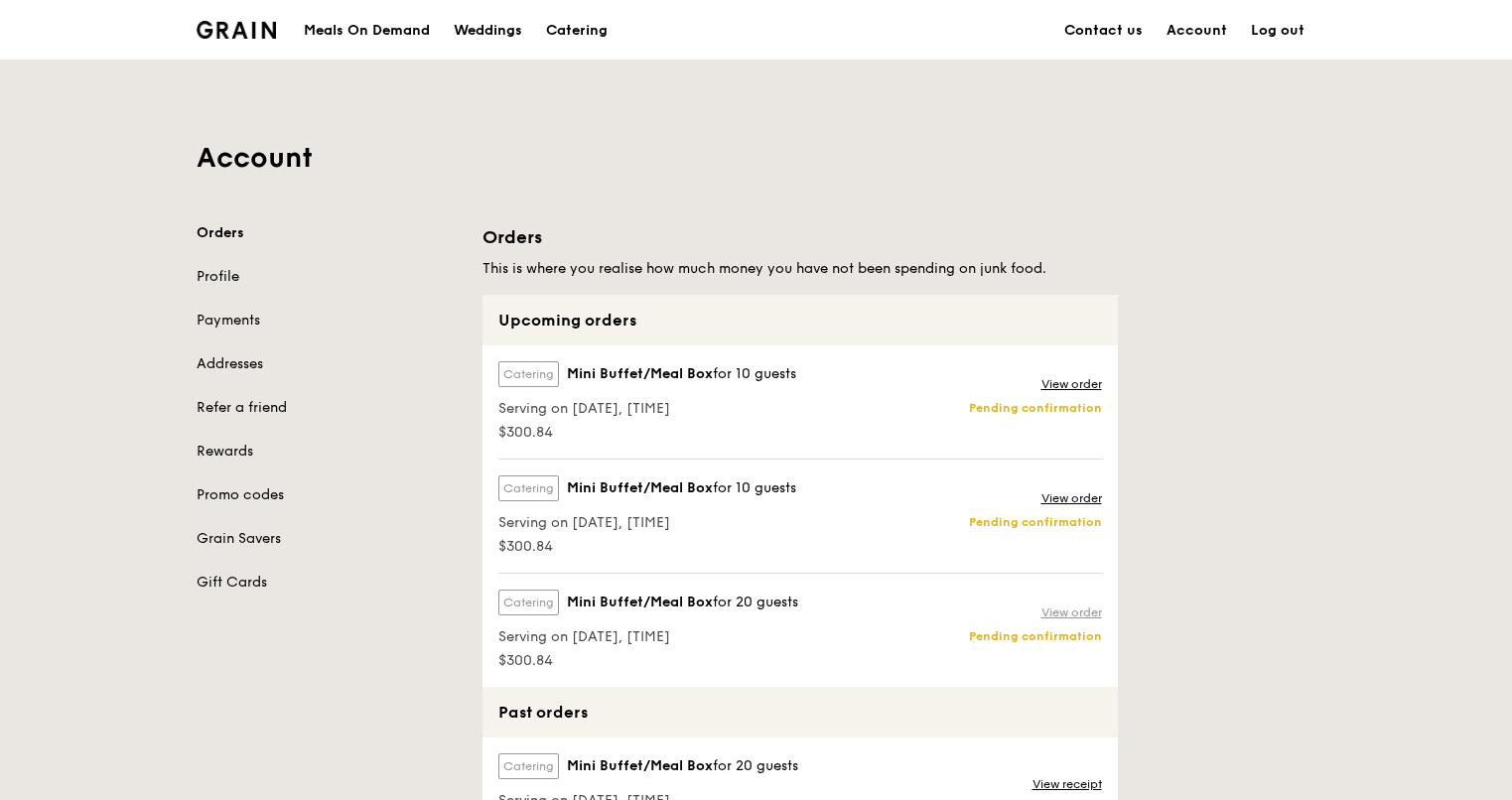 click on "View order" at bounding box center [1071, 612] 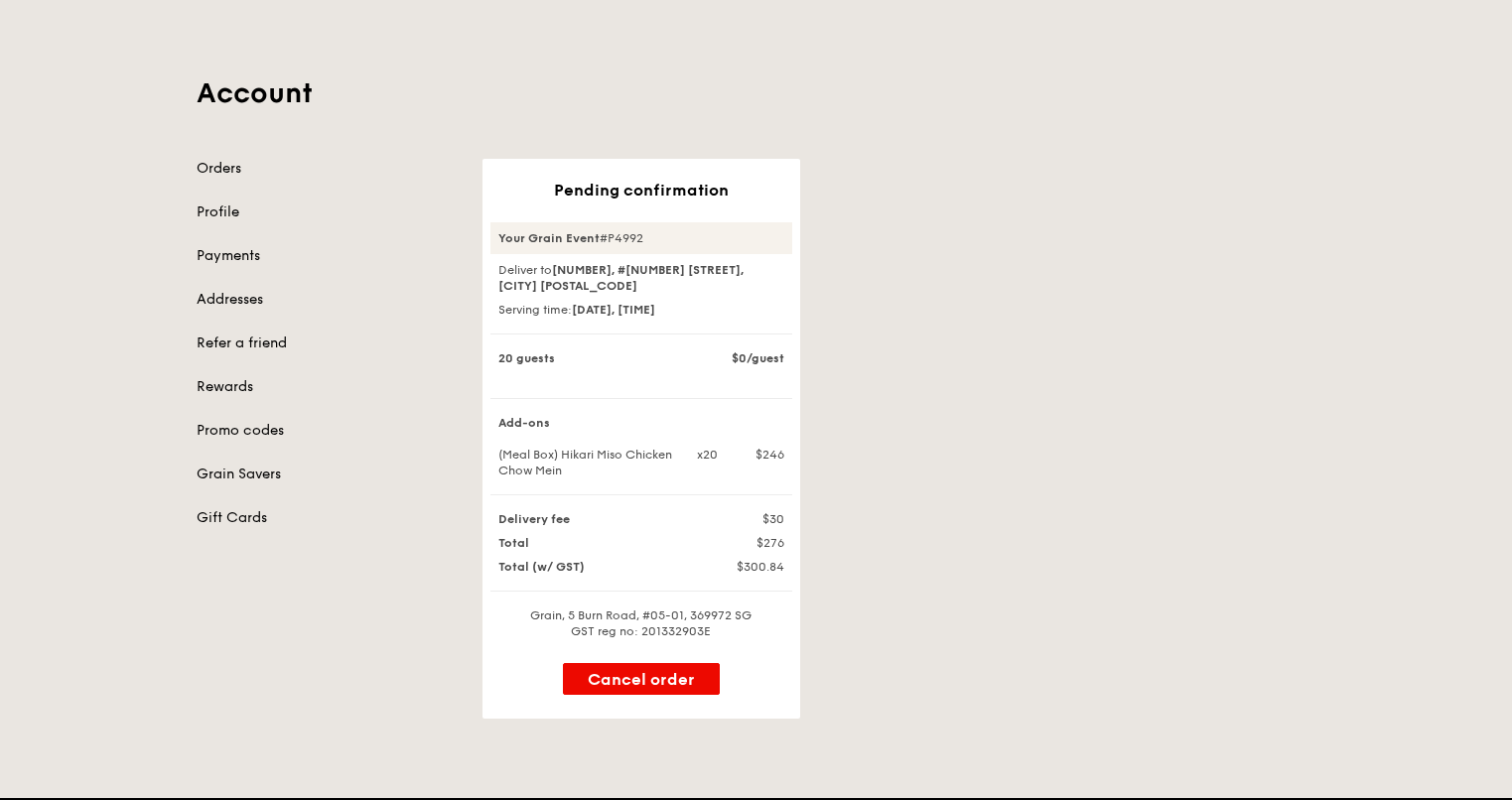 scroll, scrollTop: 99, scrollLeft: 0, axis: vertical 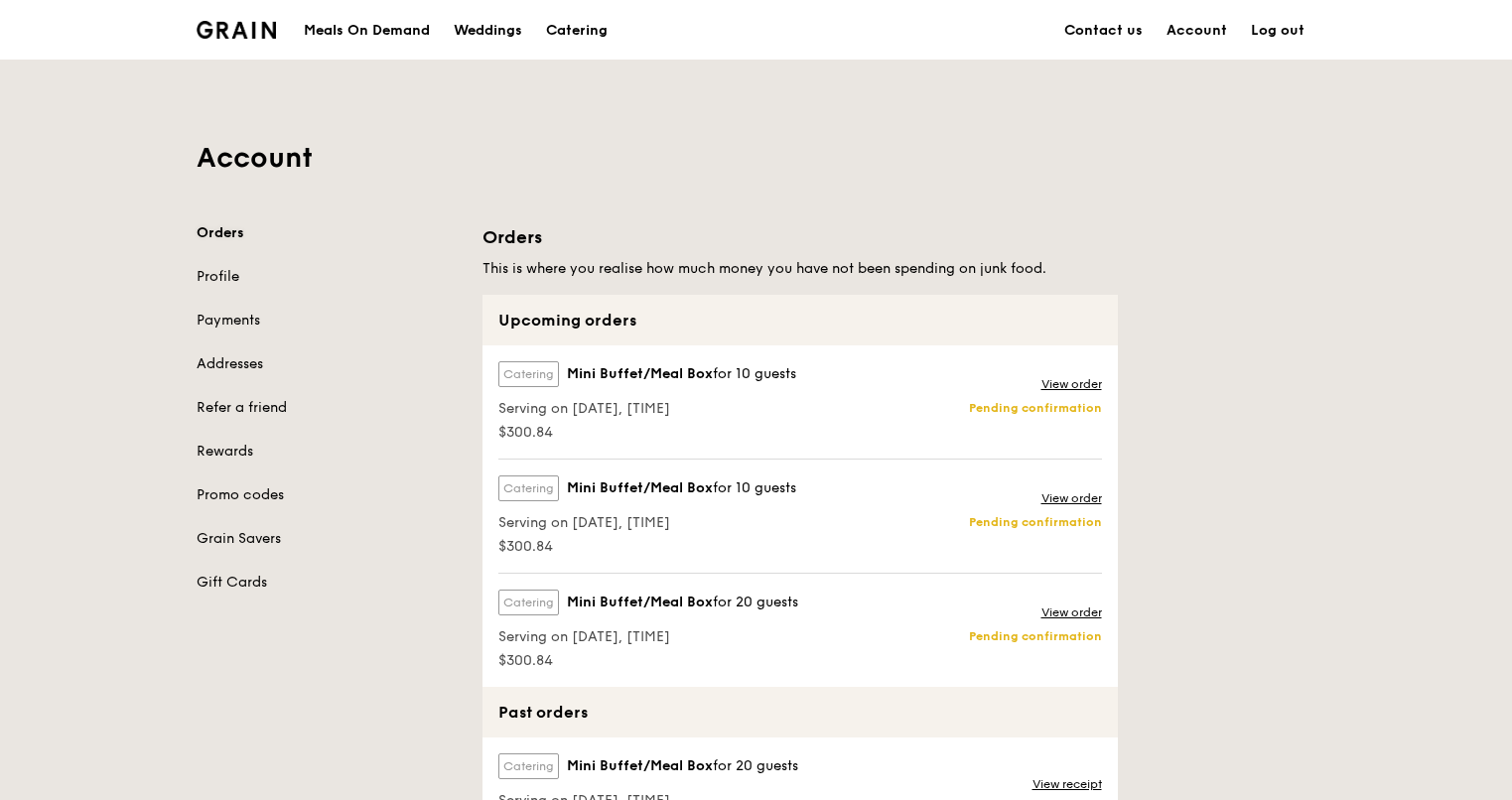 click on "Orders" at bounding box center [328, 233] 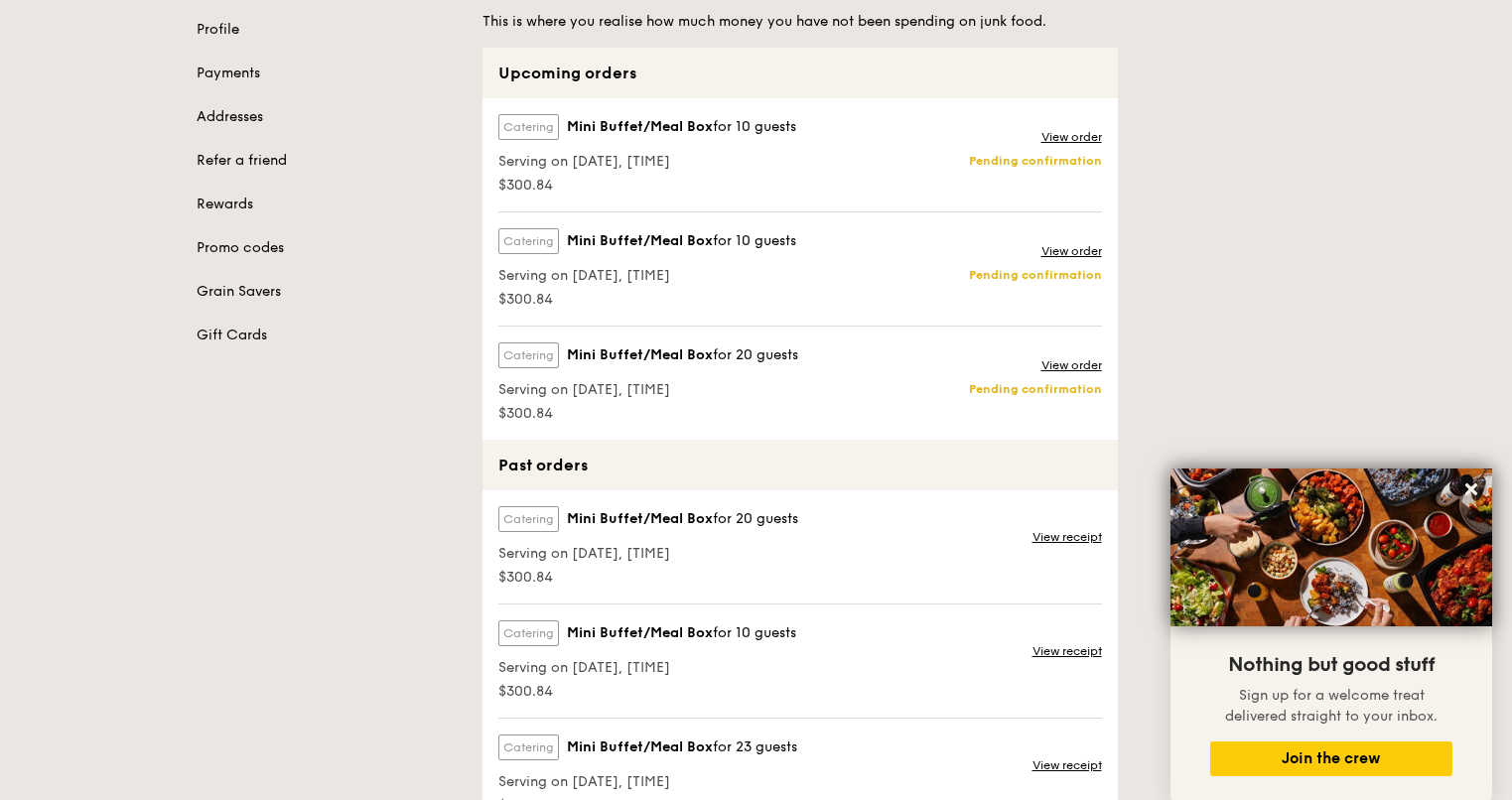 scroll, scrollTop: 0, scrollLeft: 0, axis: both 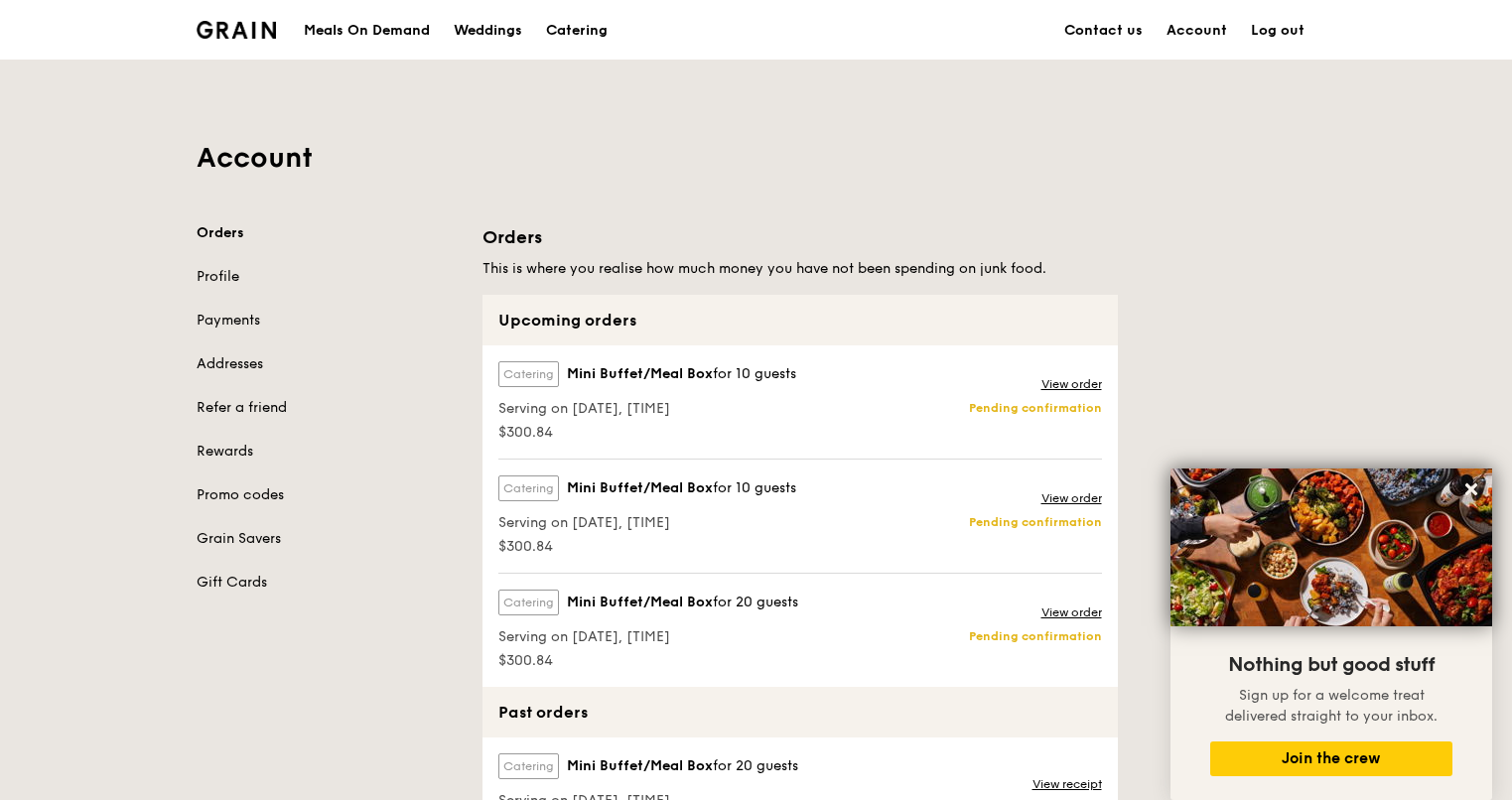 click on "Log out" at bounding box center [1278, 31] 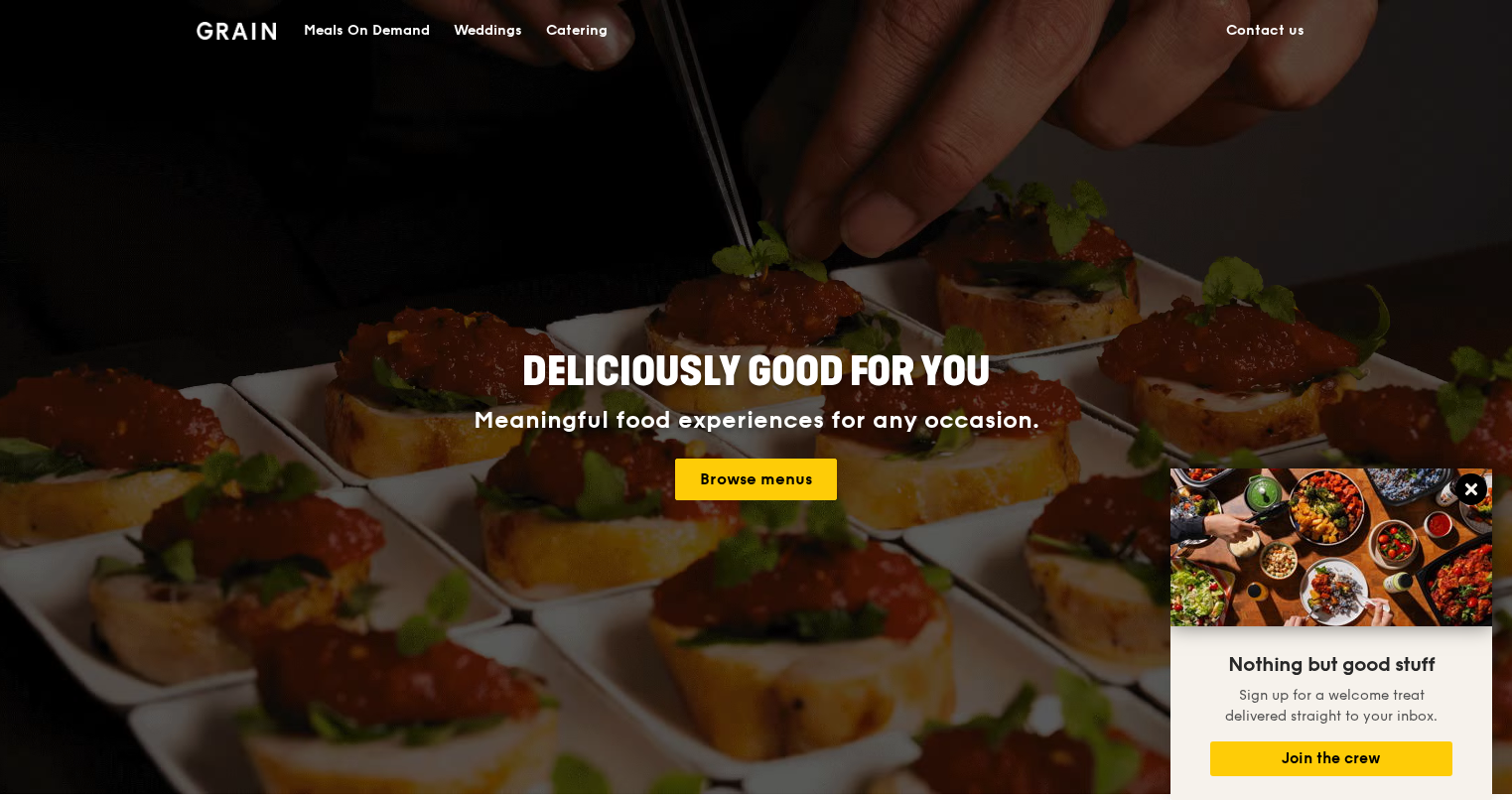 click 